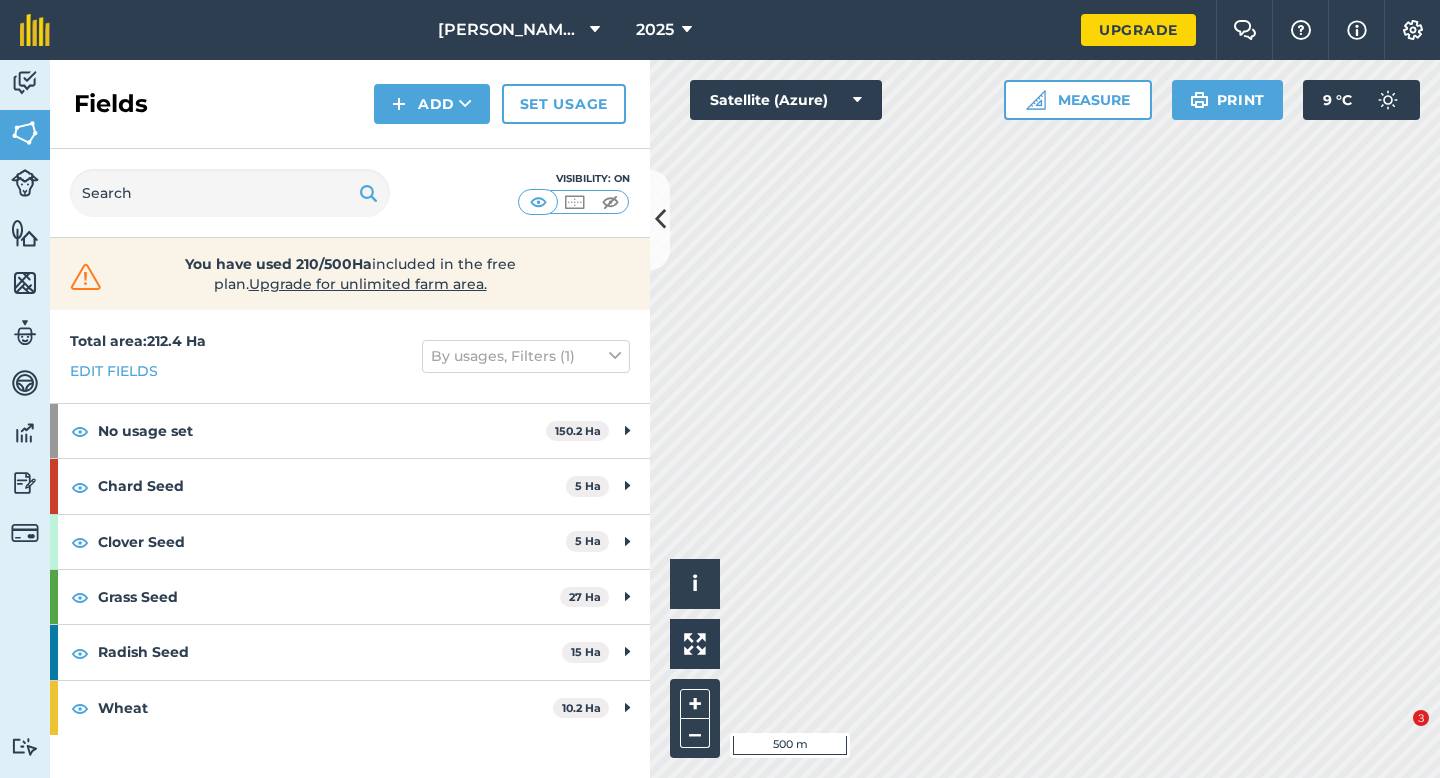 scroll, scrollTop: 0, scrollLeft: 0, axis: both 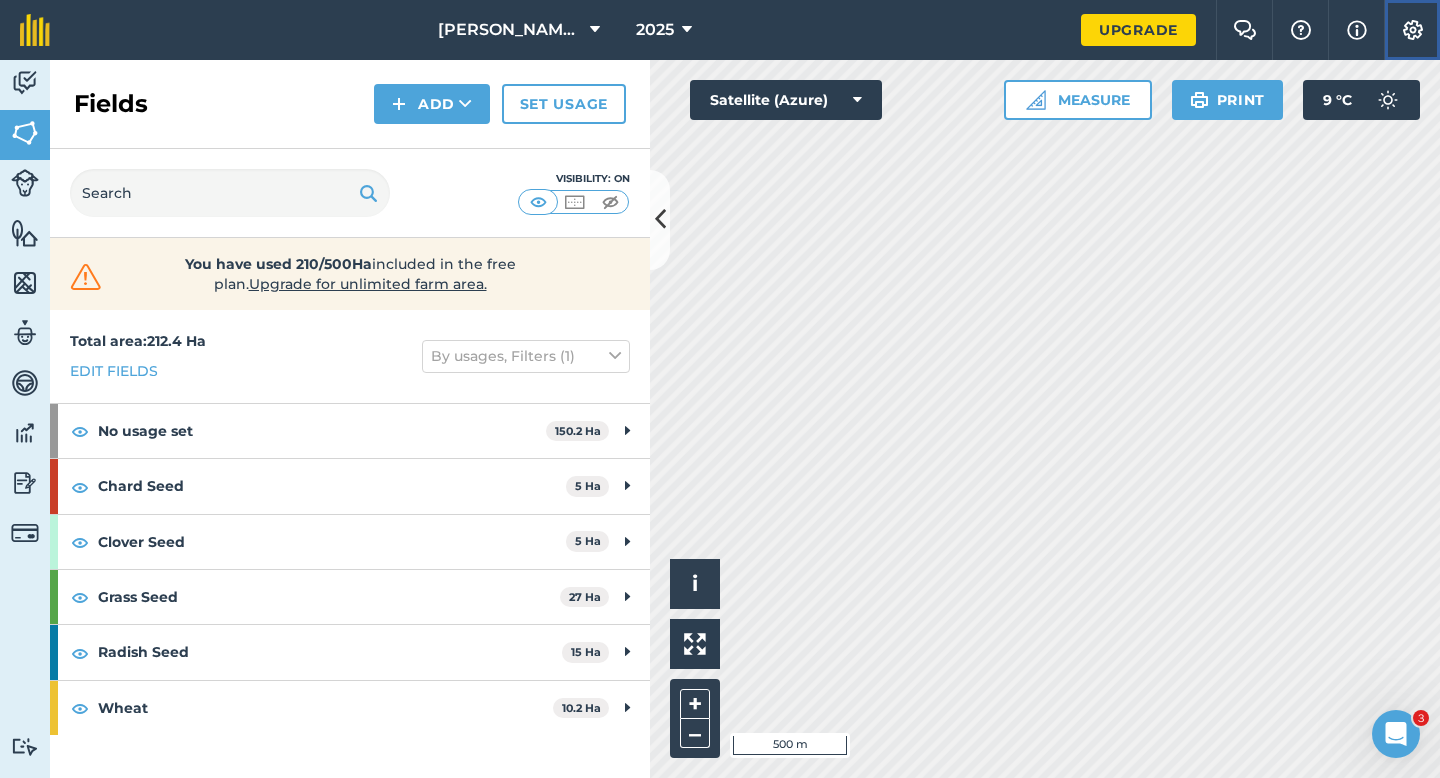 click on "Settings" at bounding box center [1412, 30] 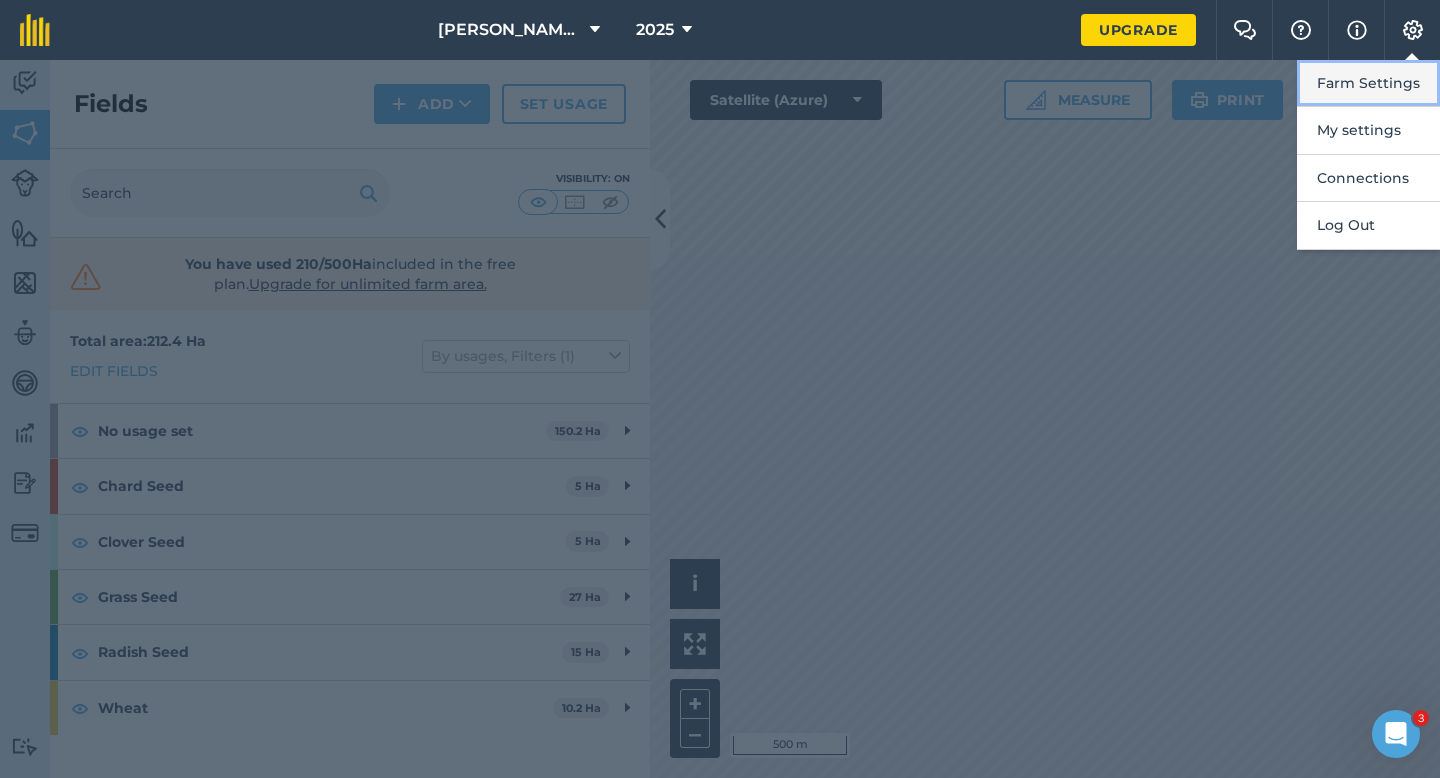 click on "Farm Settings" at bounding box center (1368, 83) 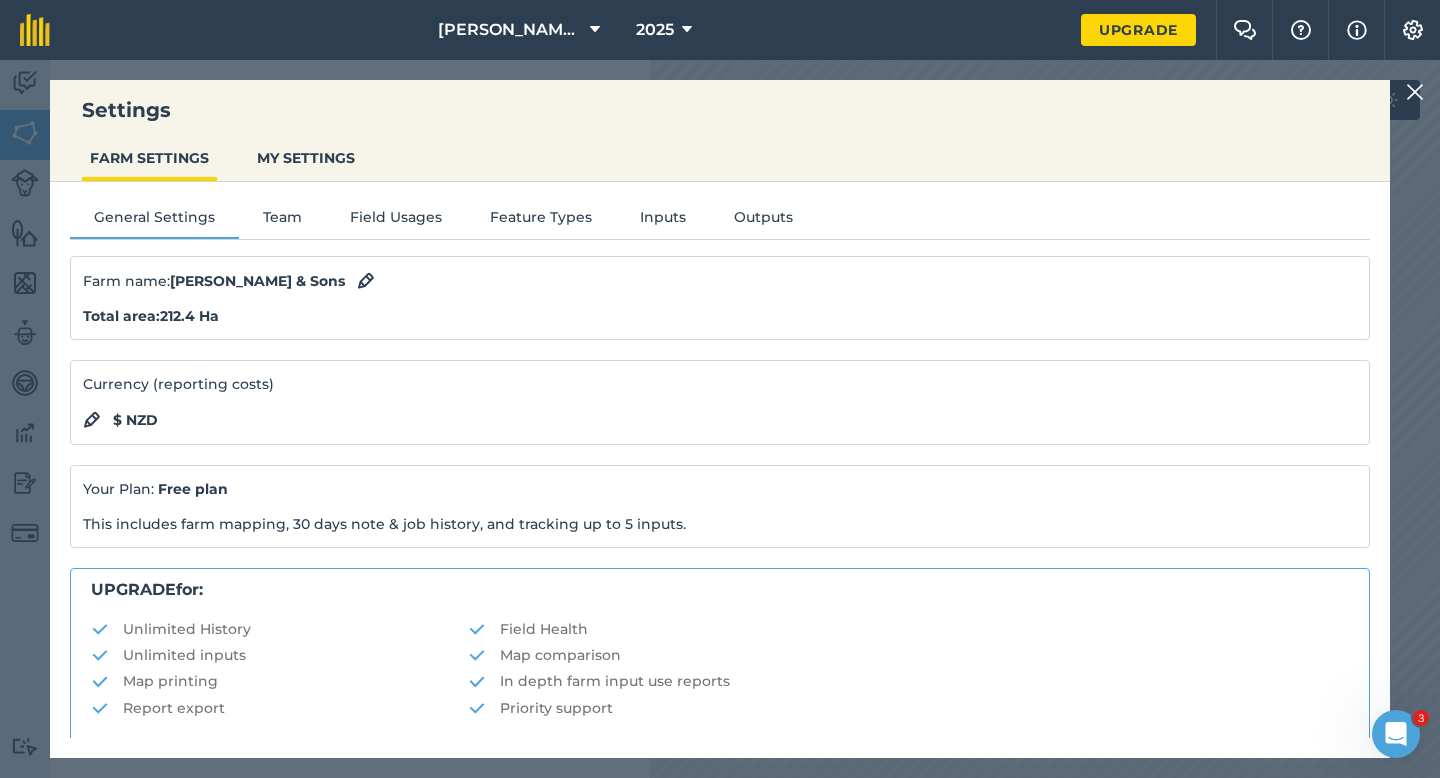 scroll, scrollTop: 384, scrollLeft: 0, axis: vertical 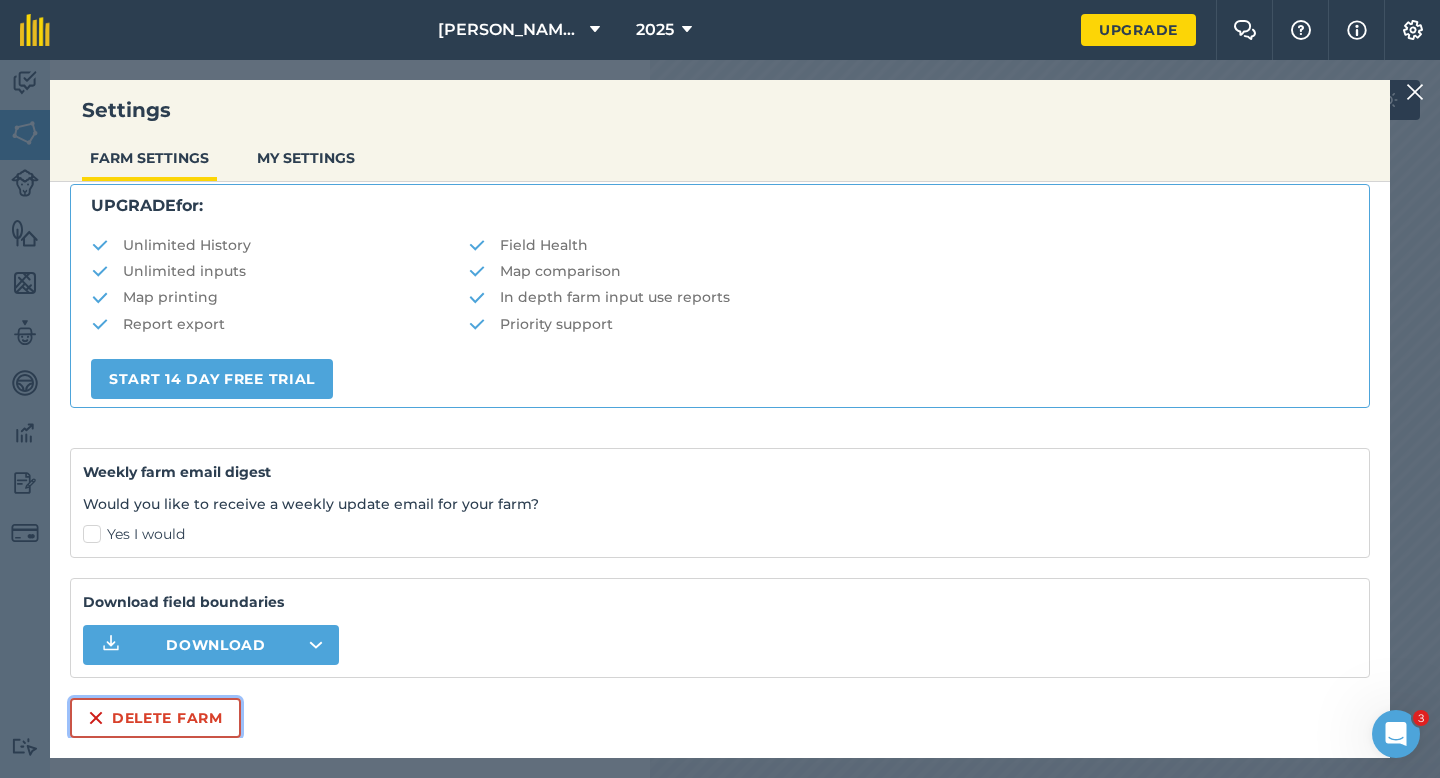 click on "Delete farm" at bounding box center [155, 718] 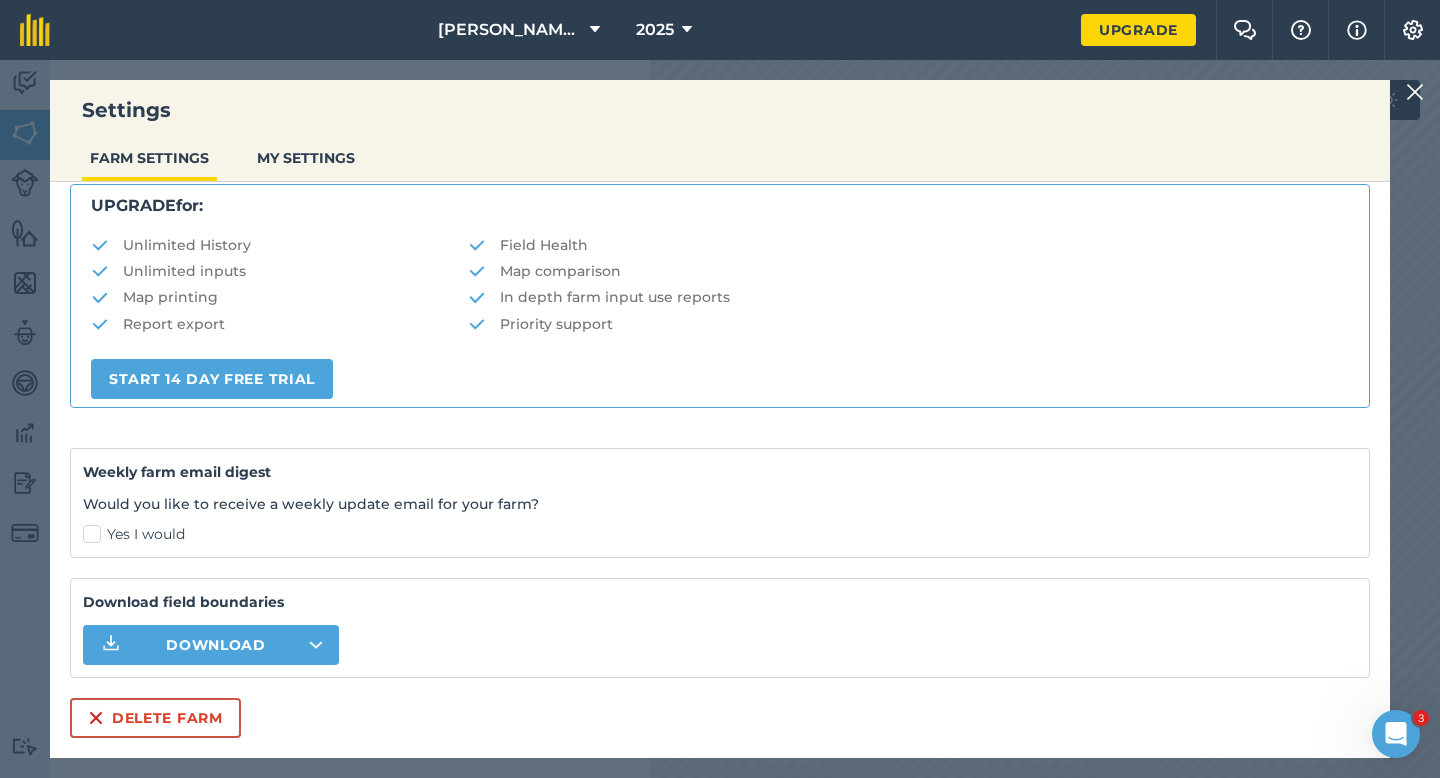 scroll, scrollTop: 0, scrollLeft: 0, axis: both 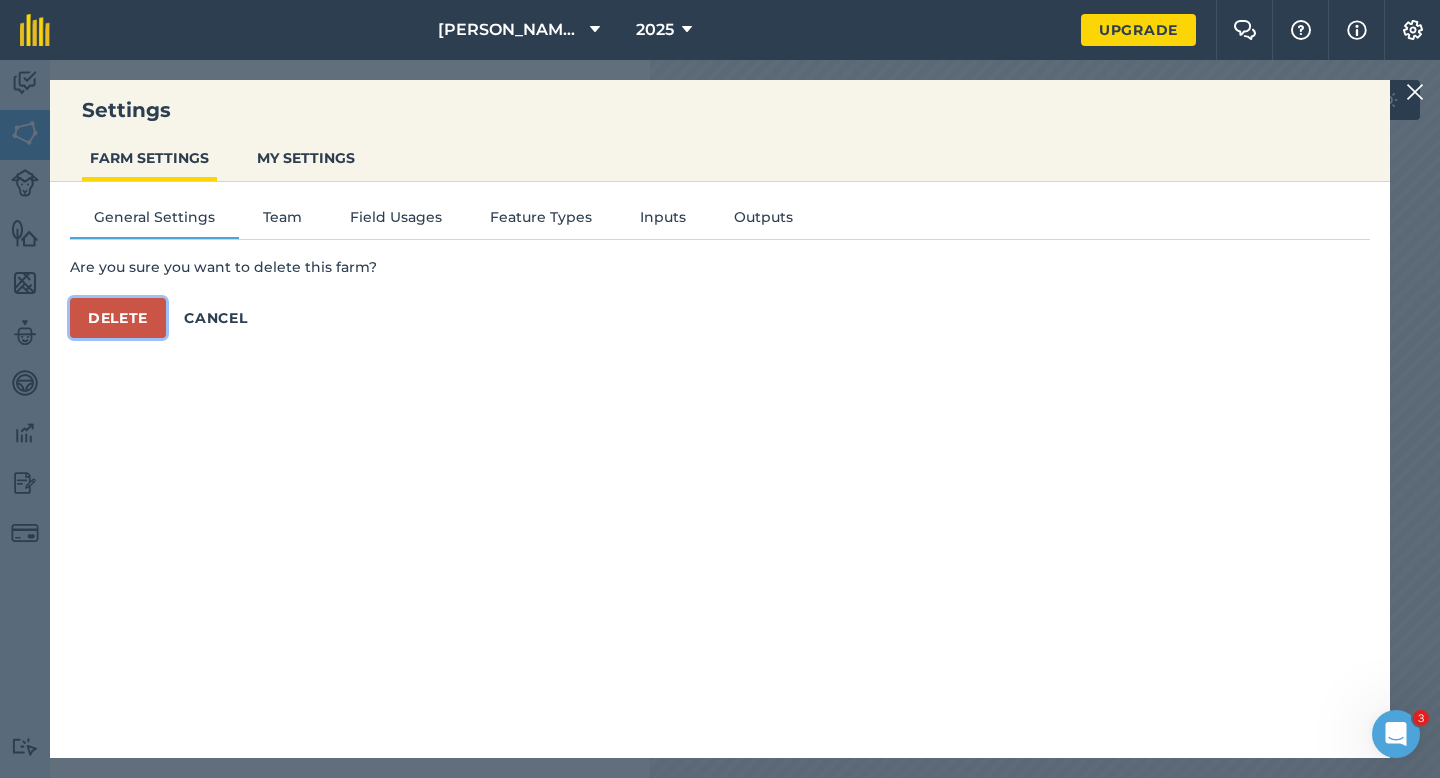 click on "Delete" at bounding box center (118, 318) 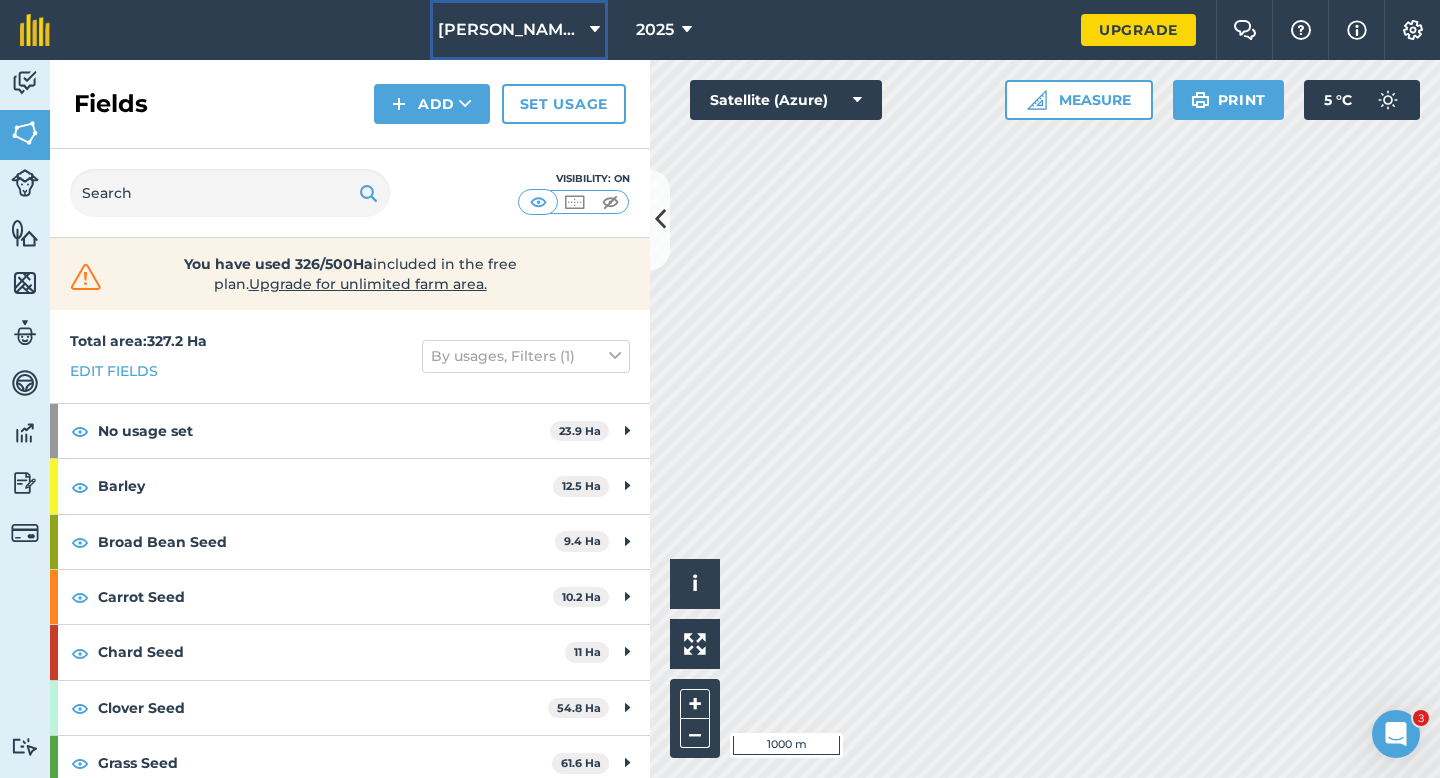 click on "[PERSON_NAME] Farming Partnership" at bounding box center [510, 30] 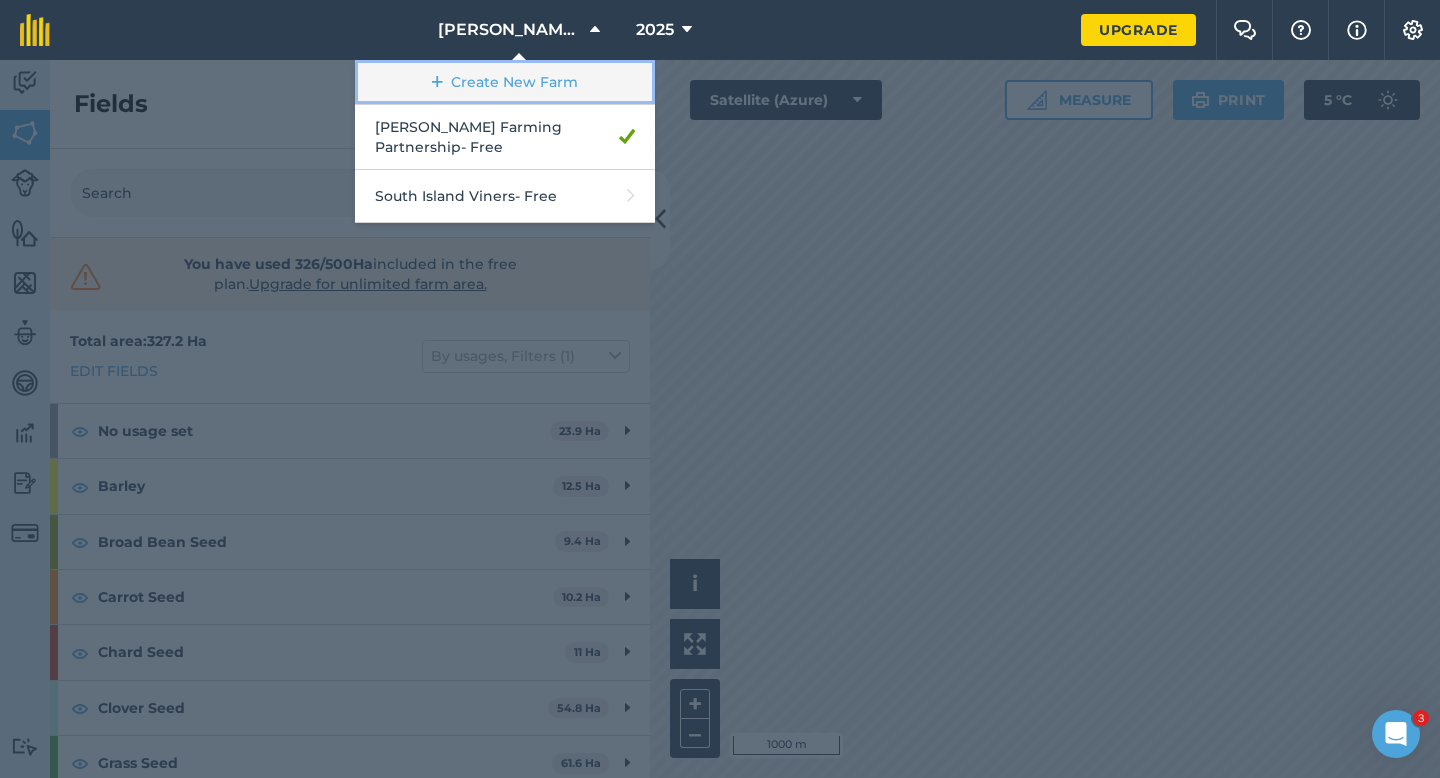 click on "Create New Farm" at bounding box center (505, 82) 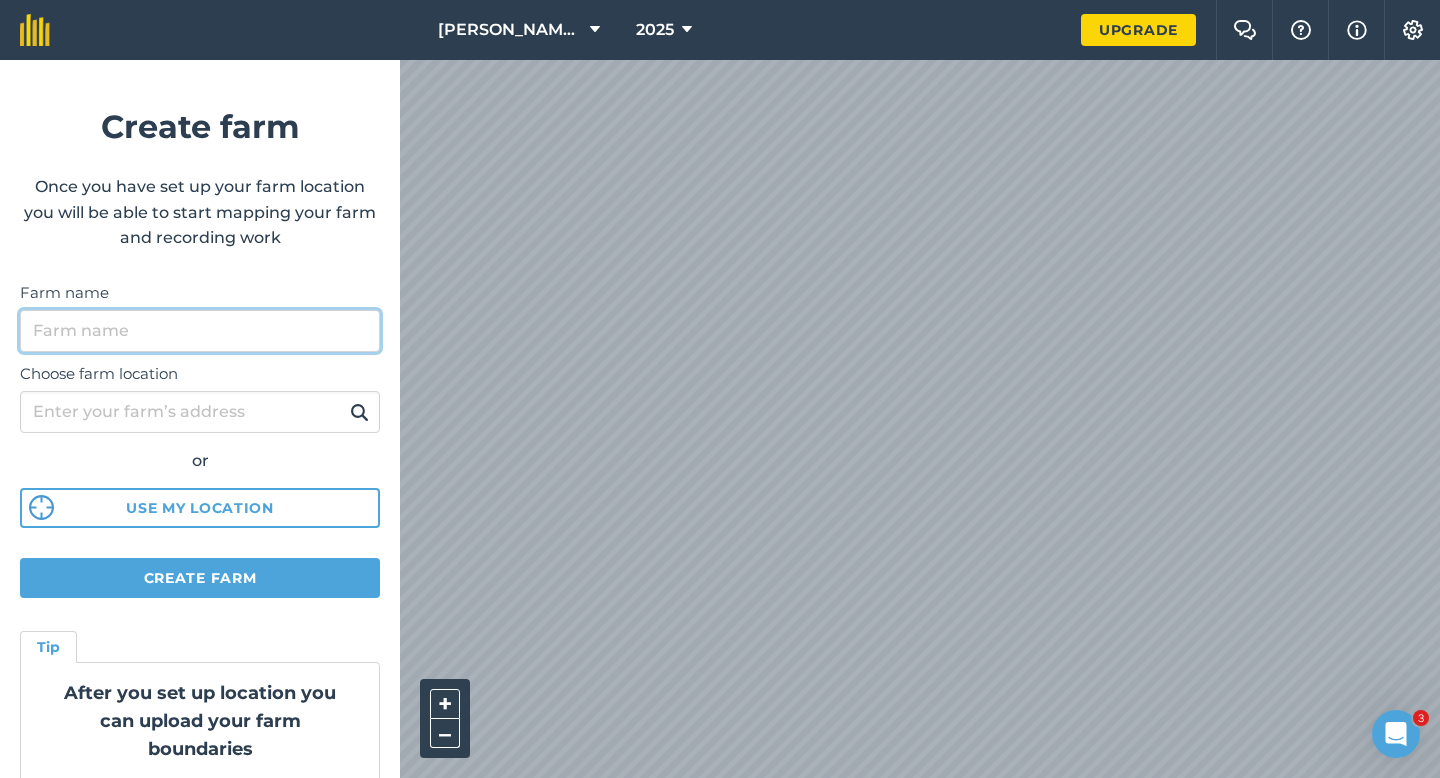 click on "Farm name" at bounding box center [200, 331] 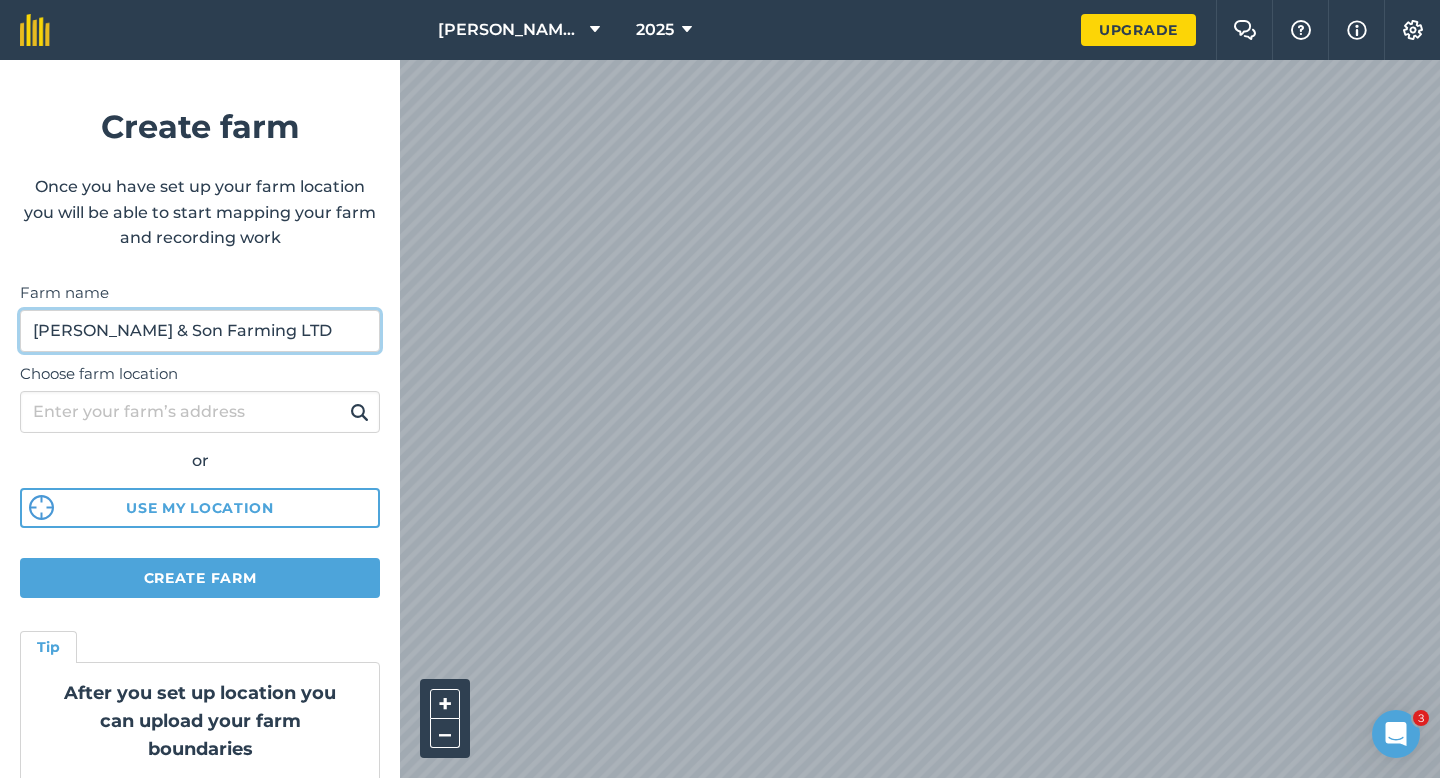 type on "[PERSON_NAME] & Son Farming LTD" 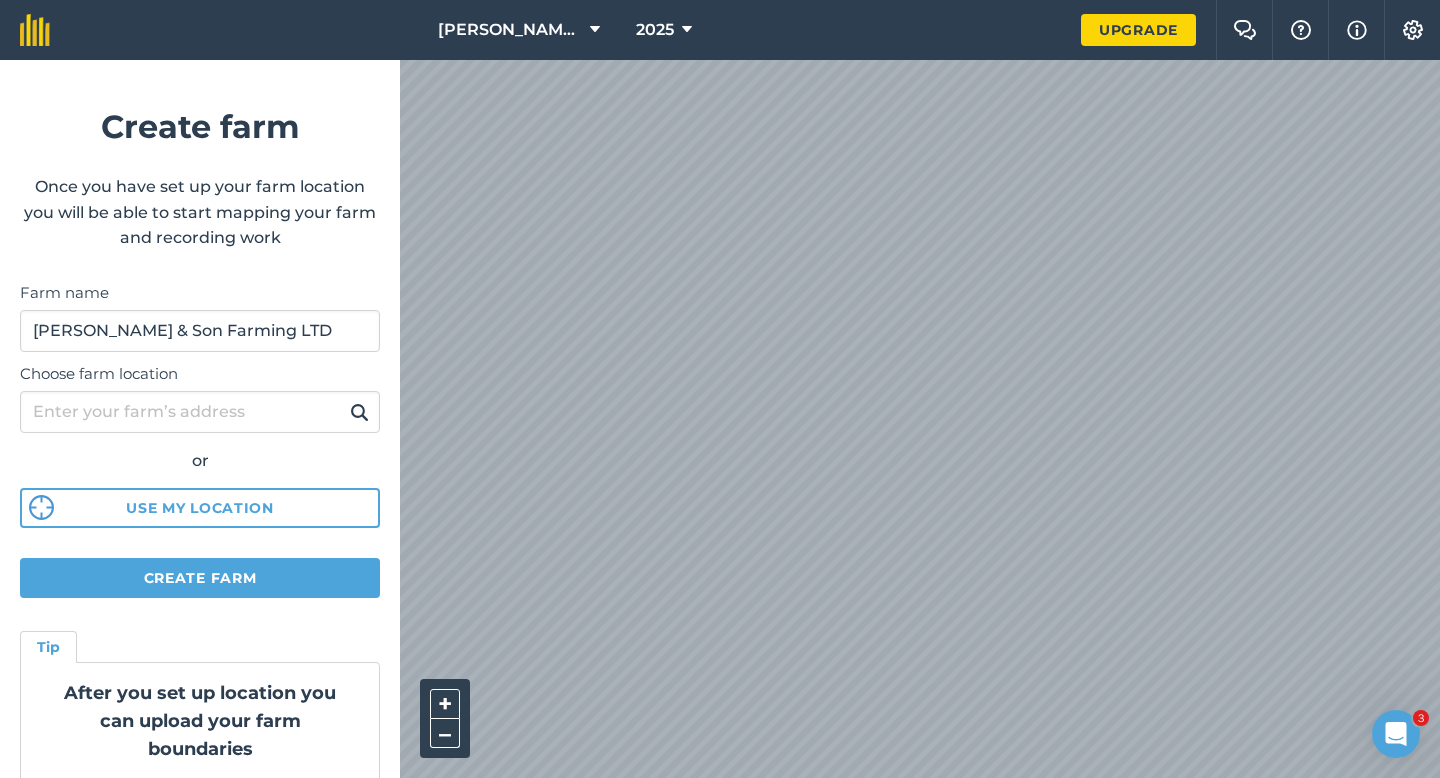 click on "[PERSON_NAME] Farming Partnership 2025 Upgrade Farm Chat Help Info Settings Create farm Once you have set up your farm location you will be able to start mapping your farm and recording work Farm name [PERSON_NAME] & Son Farming LTD Choose farm location or   Use my location Create farm Tip After you set up location you can upload your farm boundaries Just go to  Settings > Connections + – Satellite (Azure)" at bounding box center [720, 30] 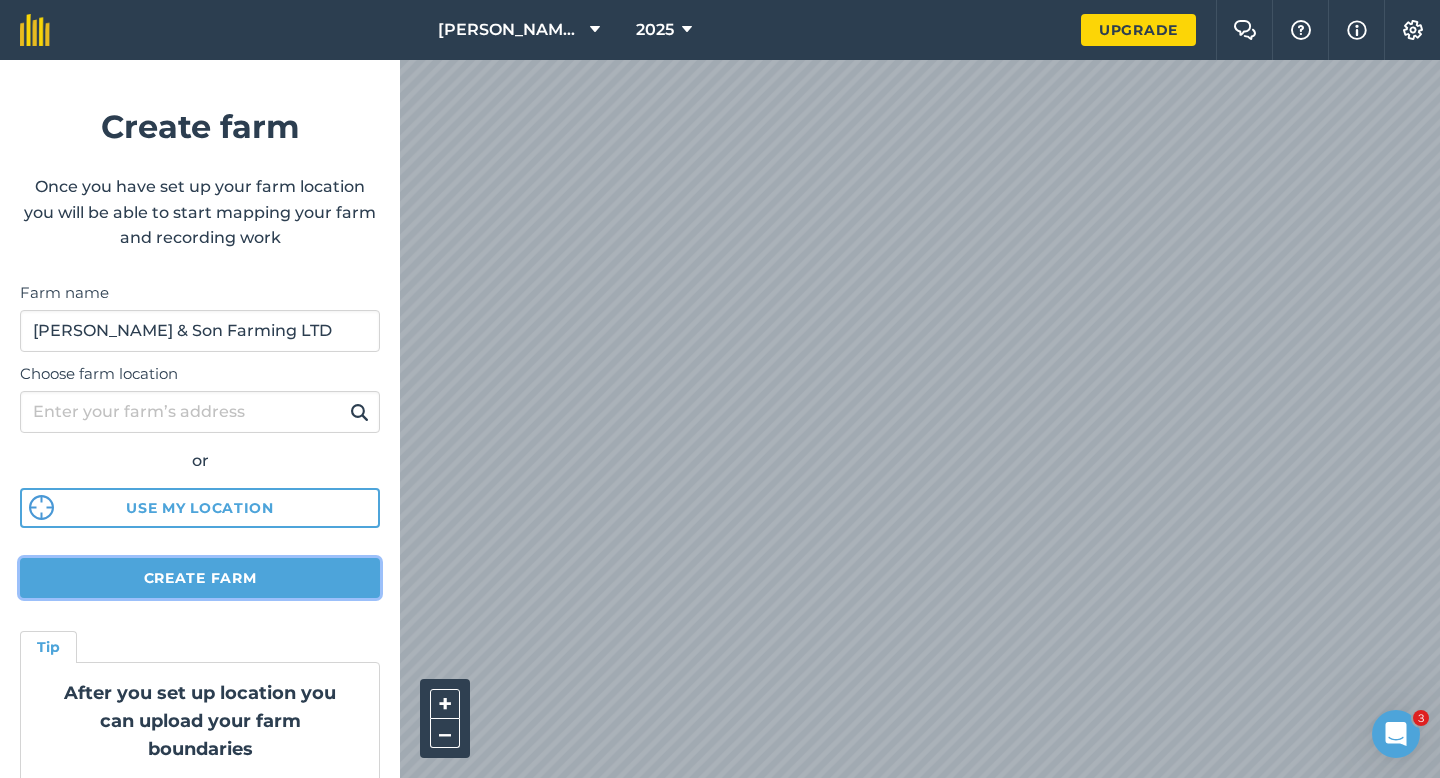click on "Create farm" at bounding box center (200, 578) 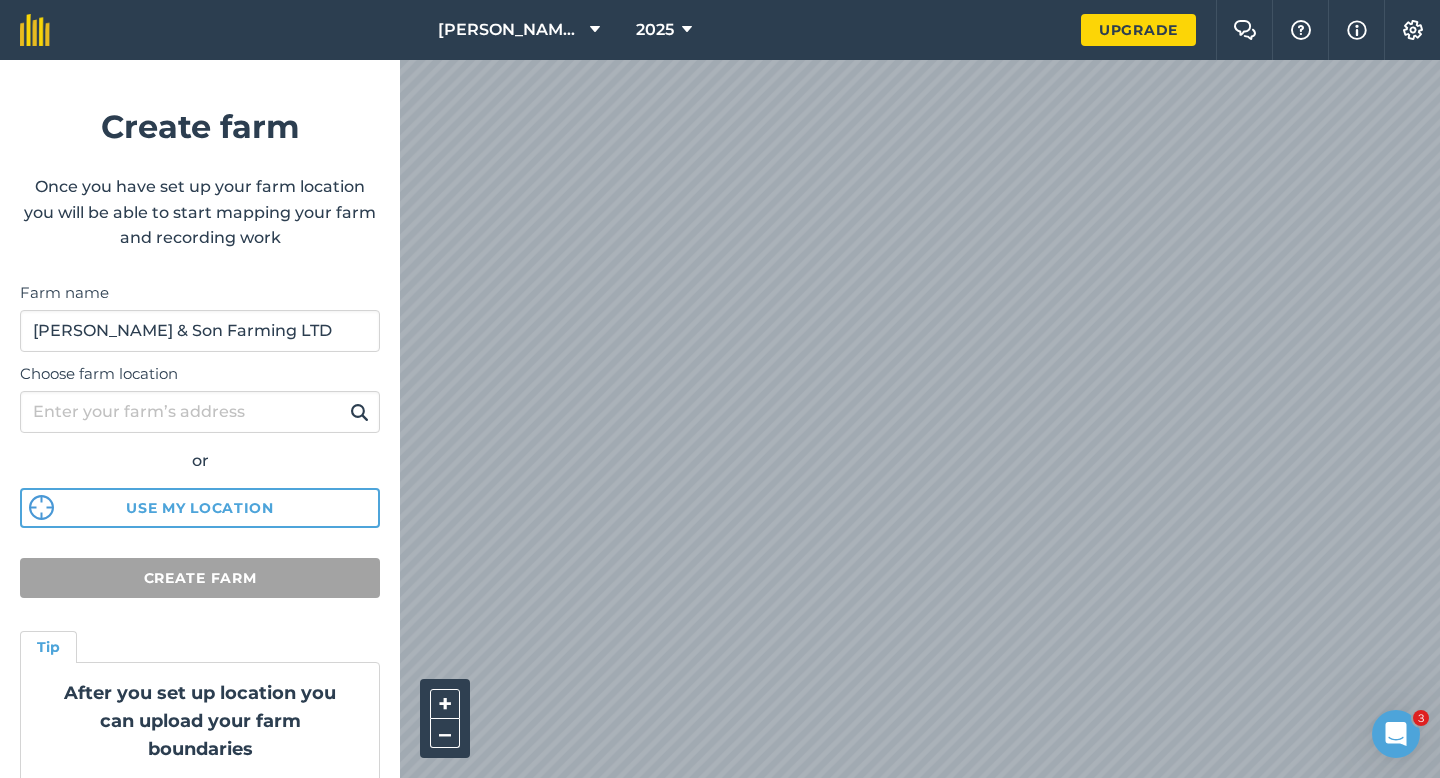 click on "Create farm" at bounding box center [200, 578] 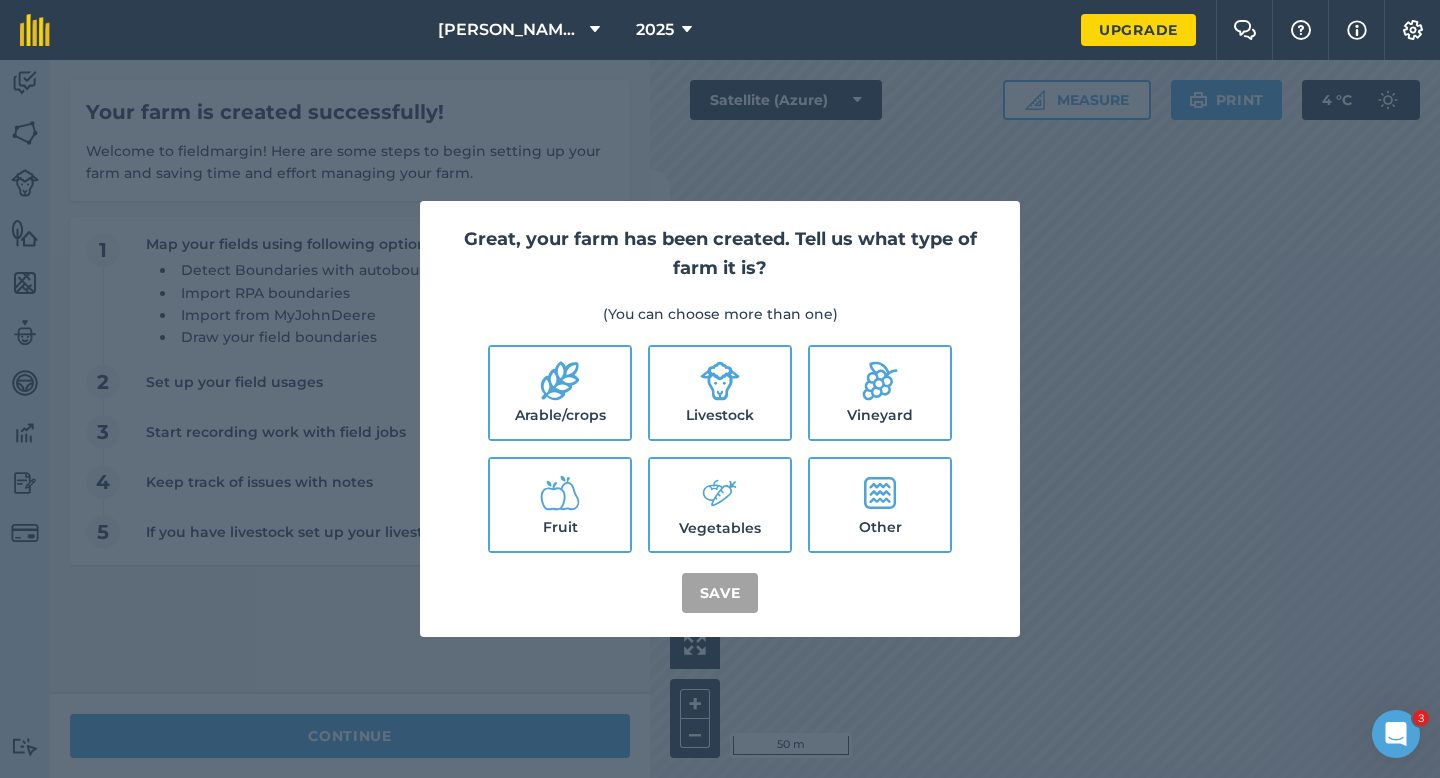 click on "Arable/crops" at bounding box center (560, 393) 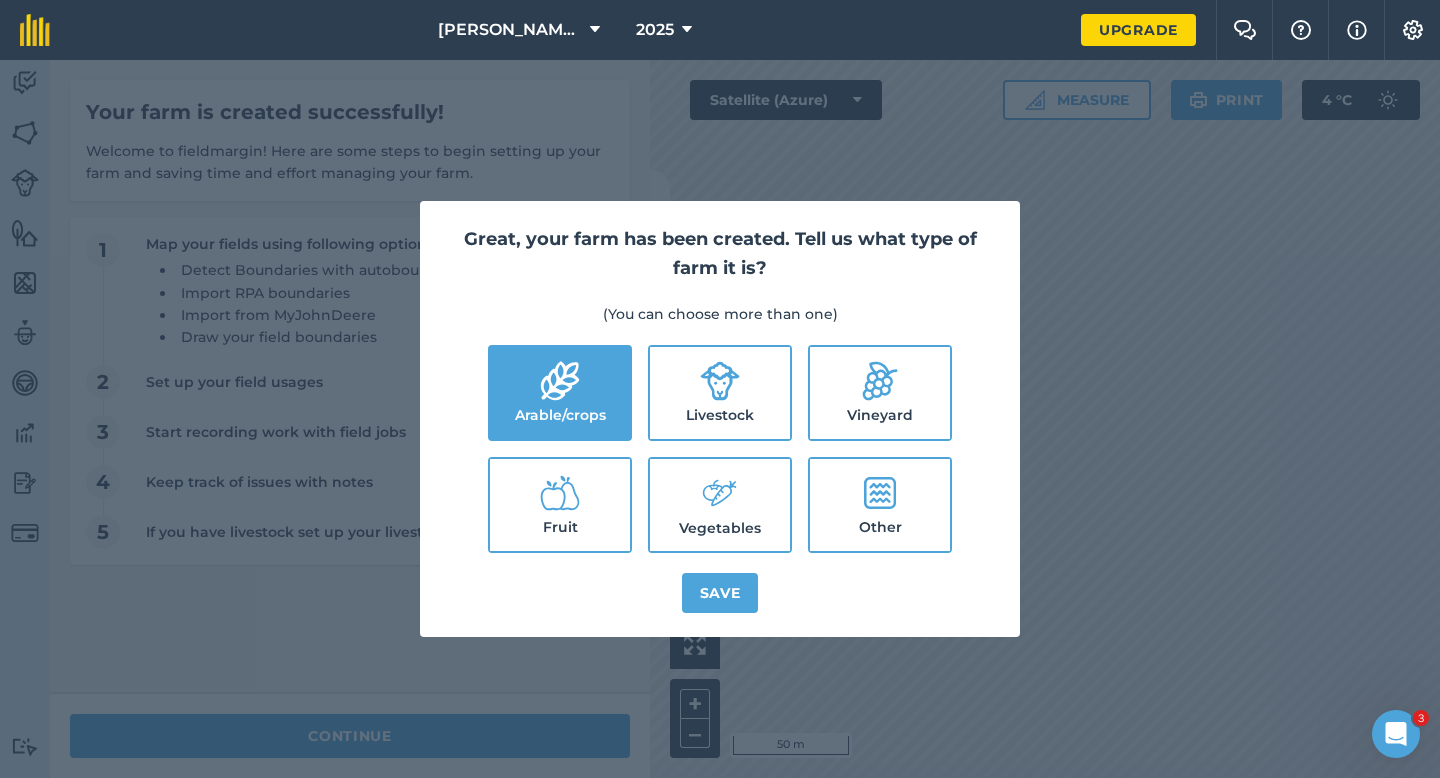 click on "Livestock" at bounding box center [720, 393] 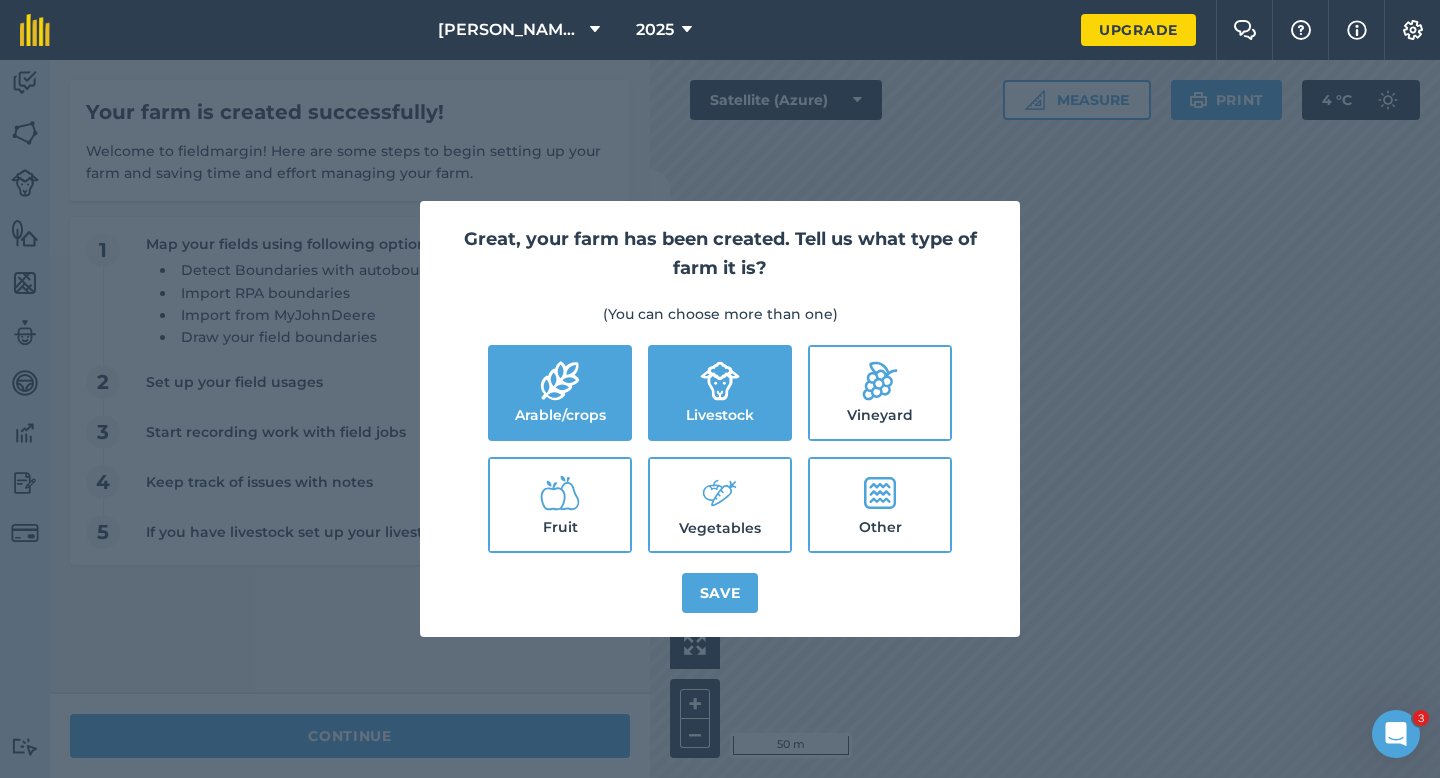 click on "Great, your farm has been created. Tell us what type of farm it is? (You can choose more than one) Arable/crops Livestock Vineyard Fruit Vegetables Other Save" at bounding box center [720, 419] 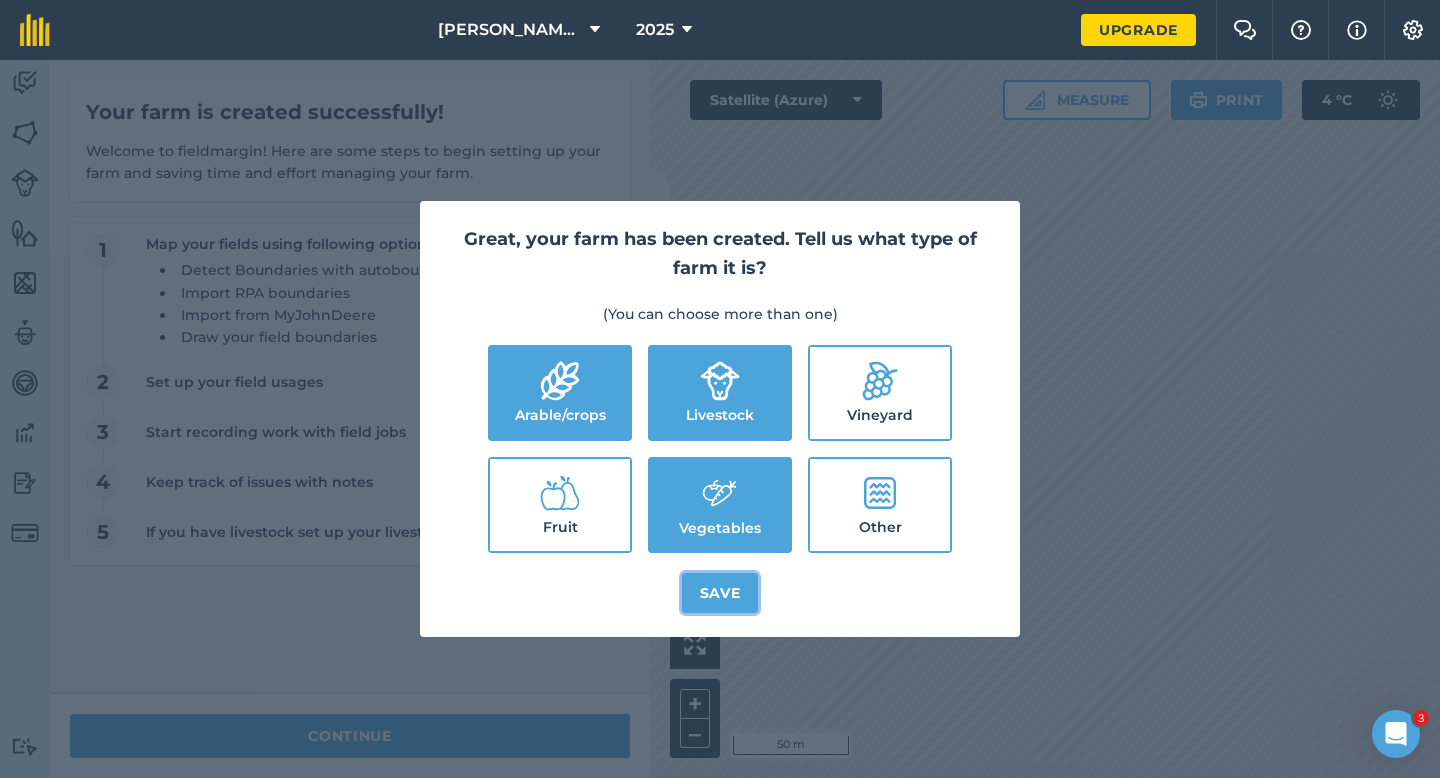 click on "Save" at bounding box center [720, 593] 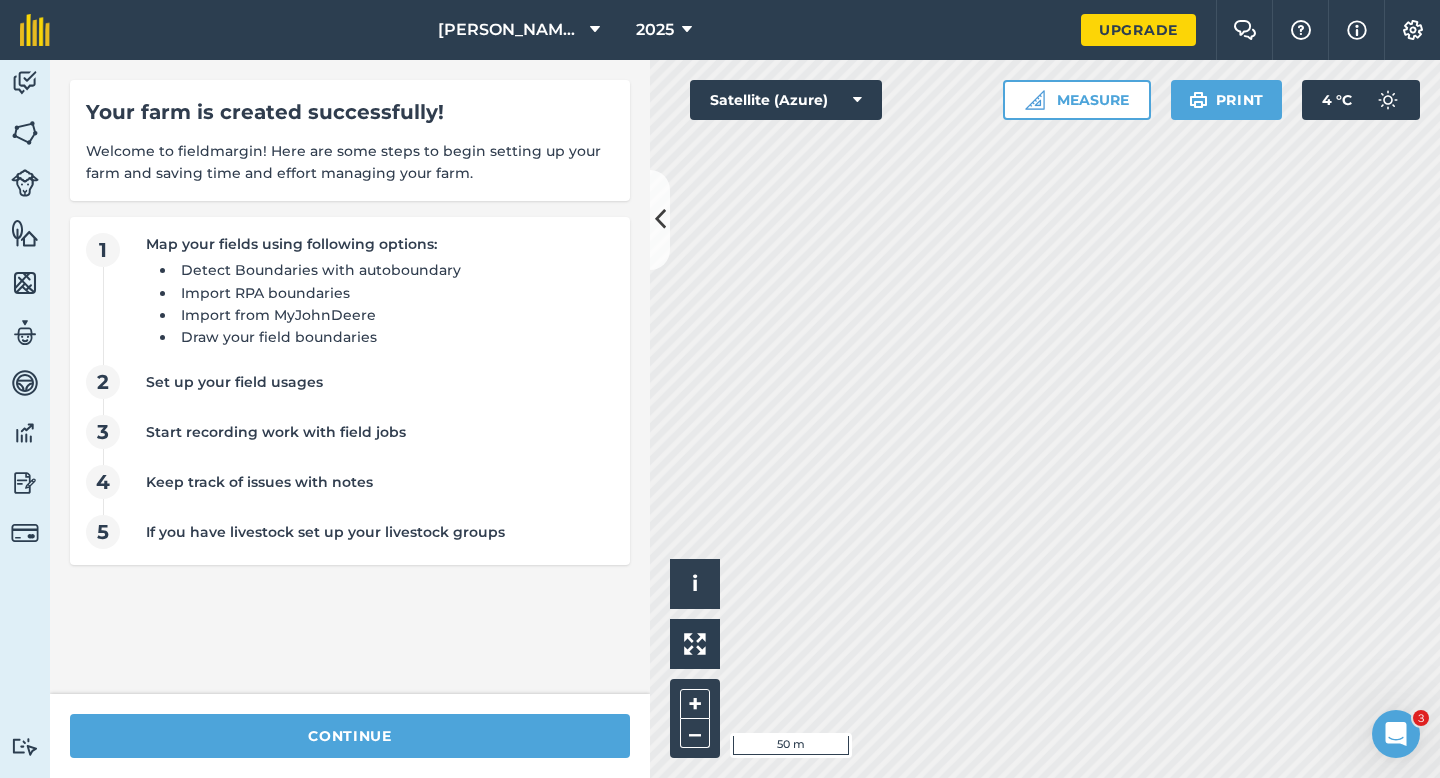 click on "Your farm is created successfully! Welcome to fieldmargin! Here are some steps to begin setting up your farm and saving time and effort managing your farm. 1 Map your fields using following options: Detect Boundaries with autoboundary Import RPA boundaries Import from MyJohnDeere Draw your field boundaries 2 Set up your field usages 3 Start recording work with field jobs 4 Keep track of issues with notes 5 If you have livestock set up your livestock groups" at bounding box center [350, 377] 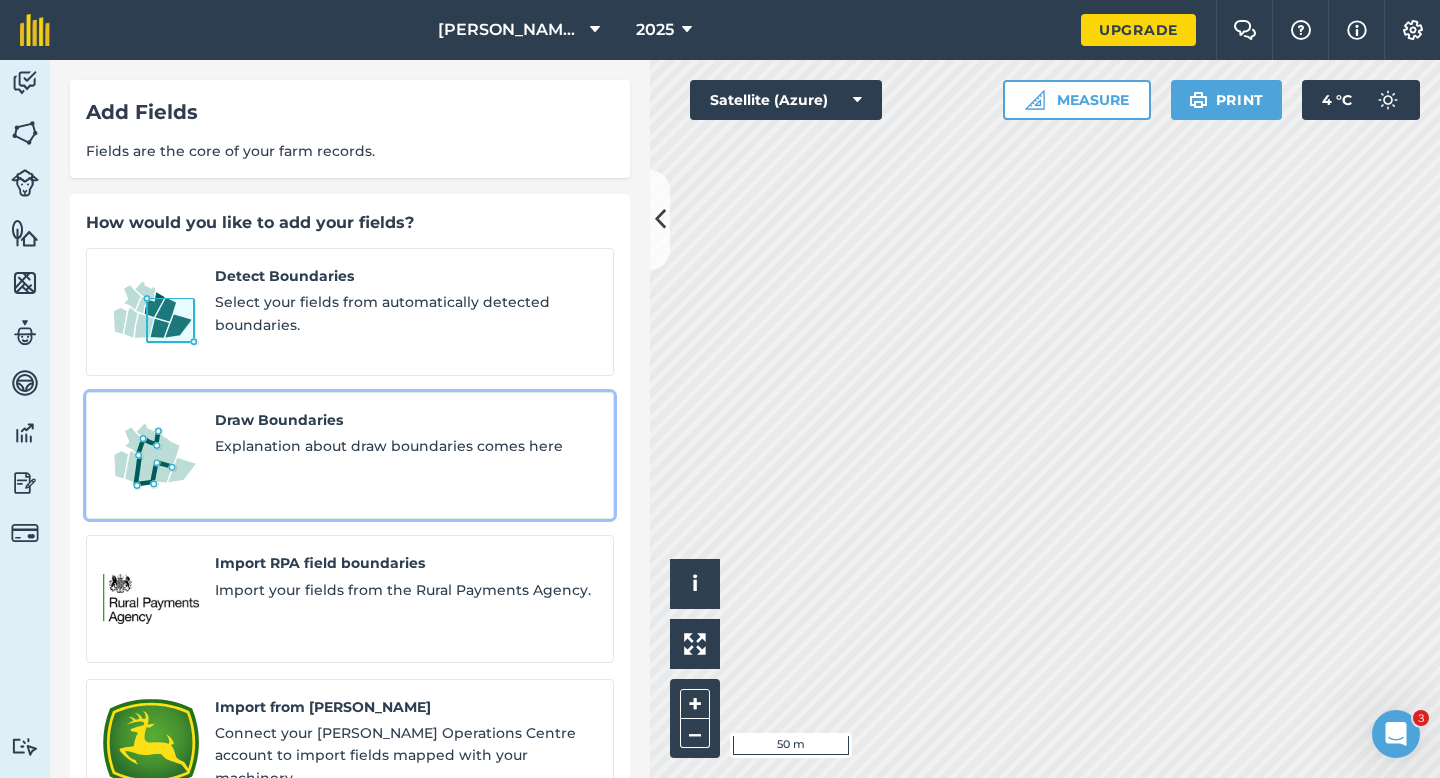 click on "Draw Boundaries Explanation about draw boundaries comes here" at bounding box center (350, 456) 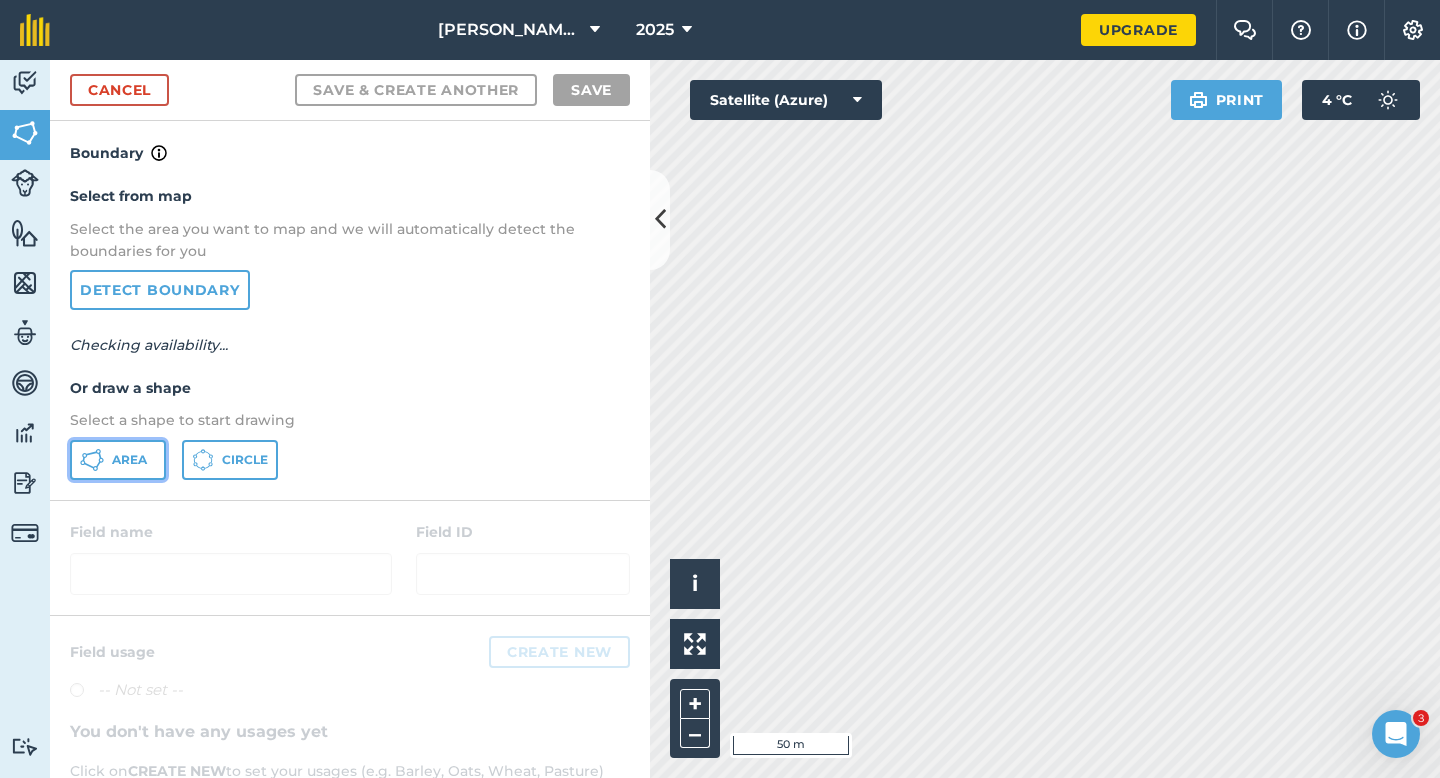 click on "Area" at bounding box center (129, 460) 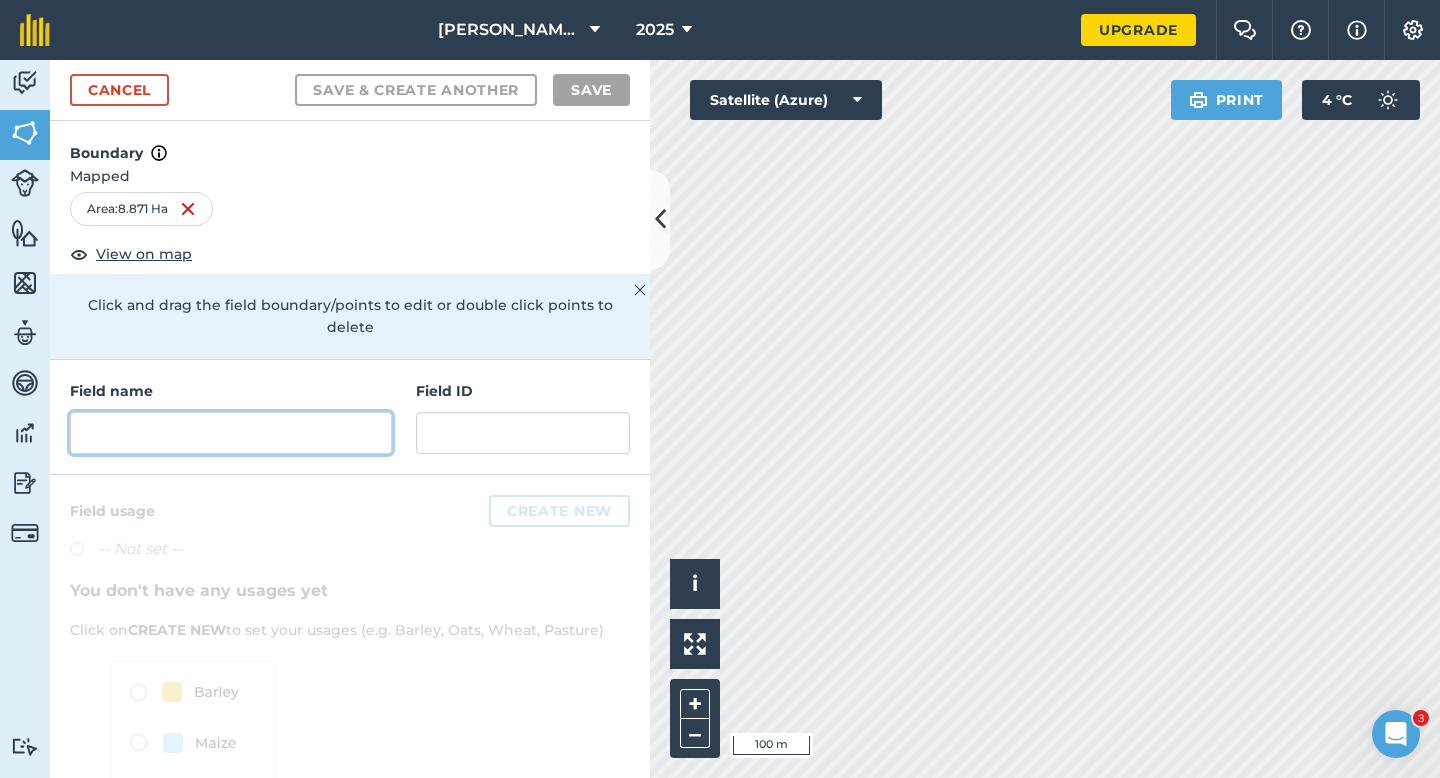 click at bounding box center [231, 433] 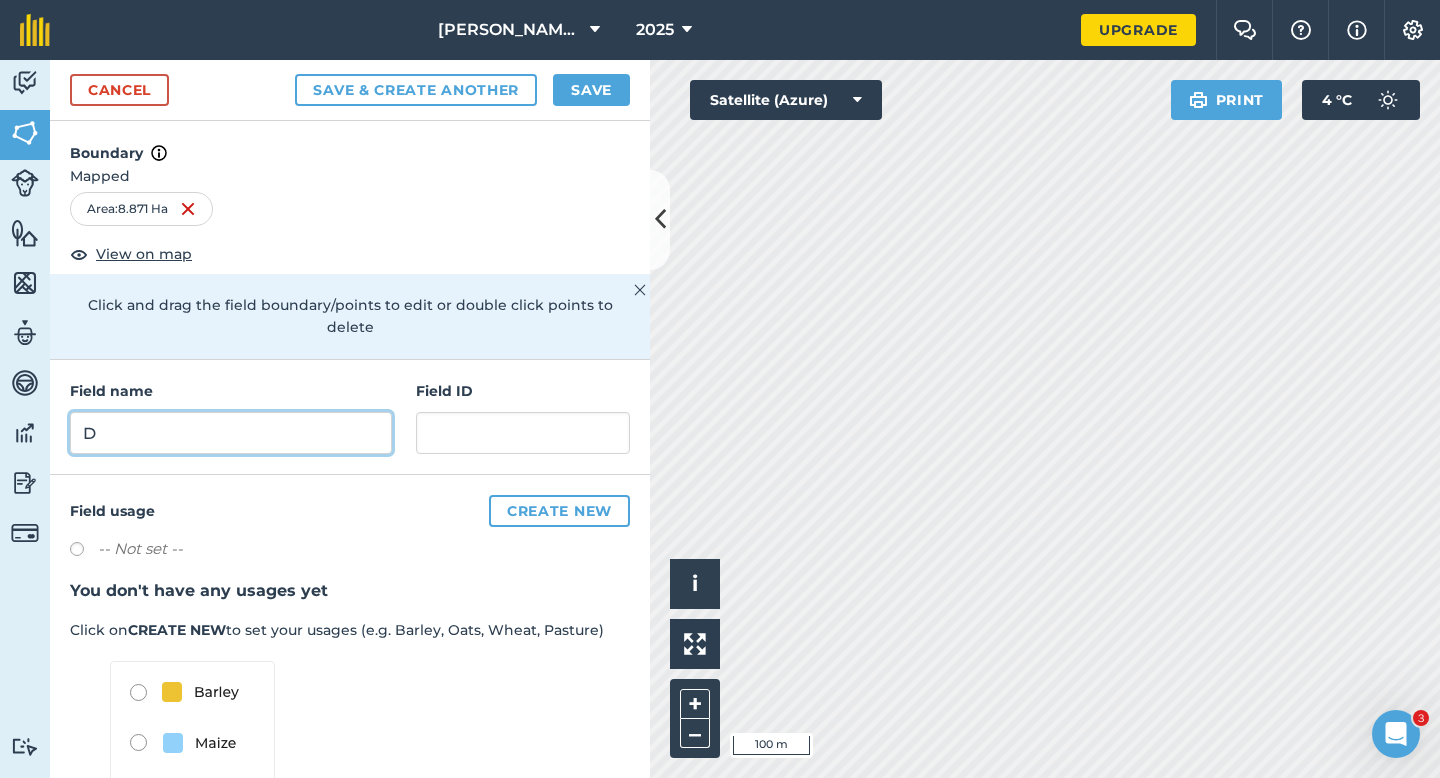 type on "D" 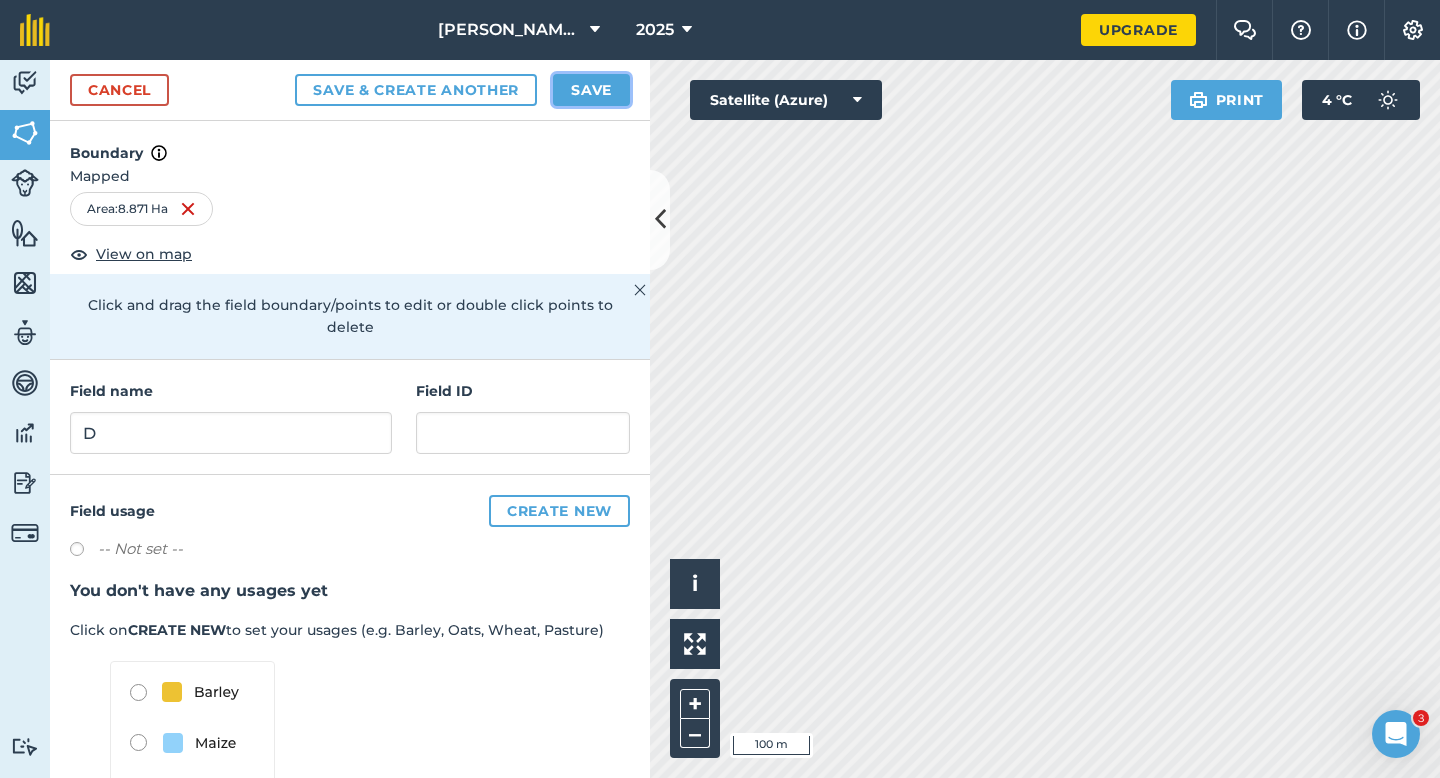 click on "Save" at bounding box center (591, 90) 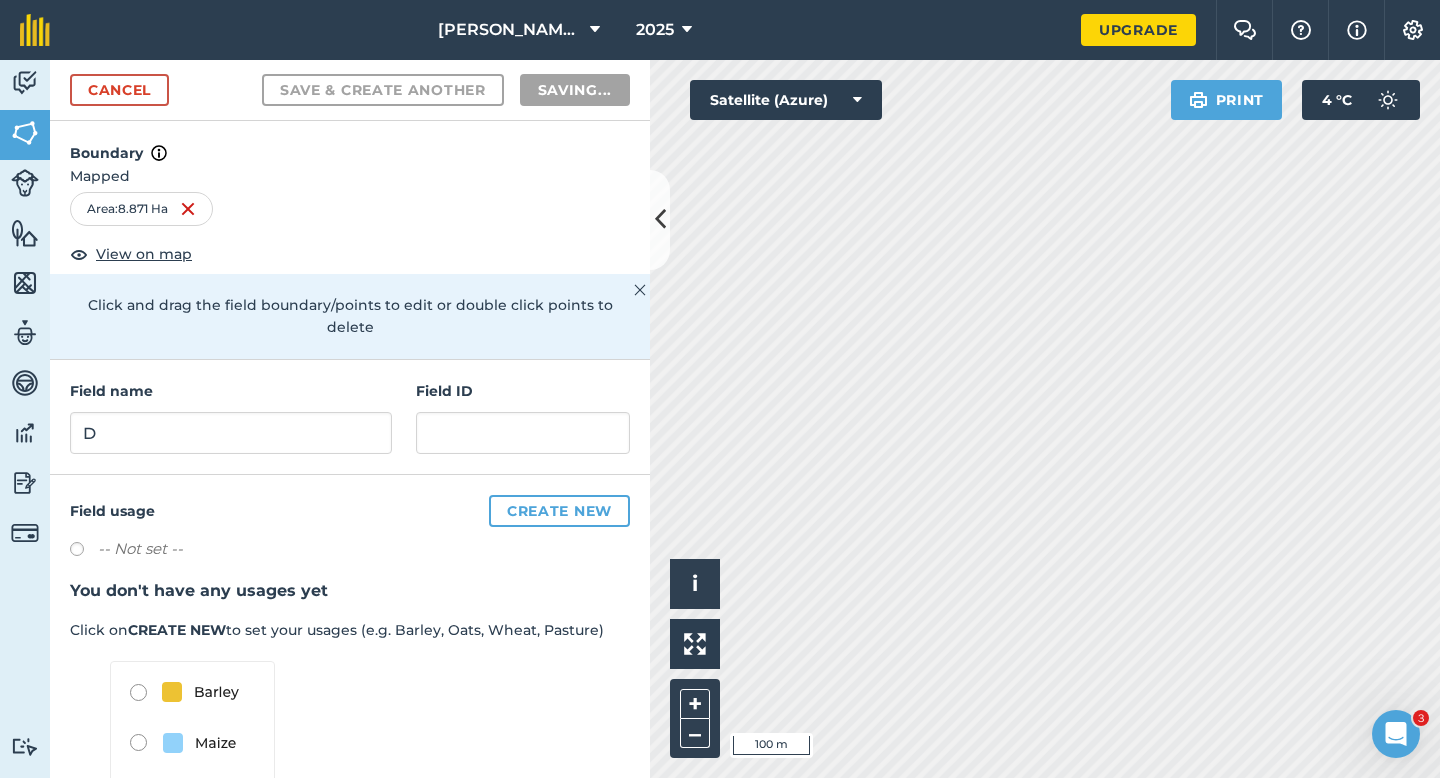 click on "You don't have any usages yet" at bounding box center (350, 591) 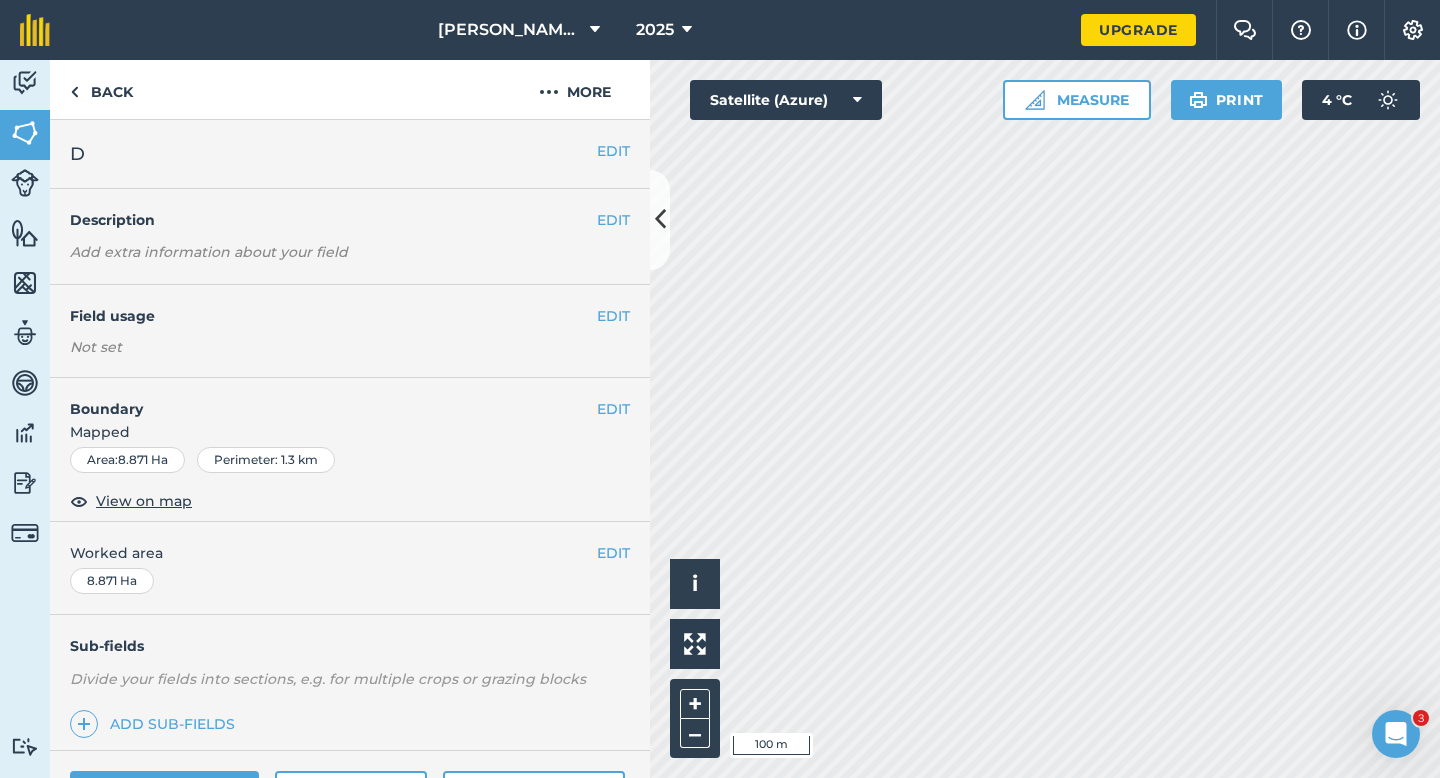 click on "EDIT" at bounding box center [613, 553] 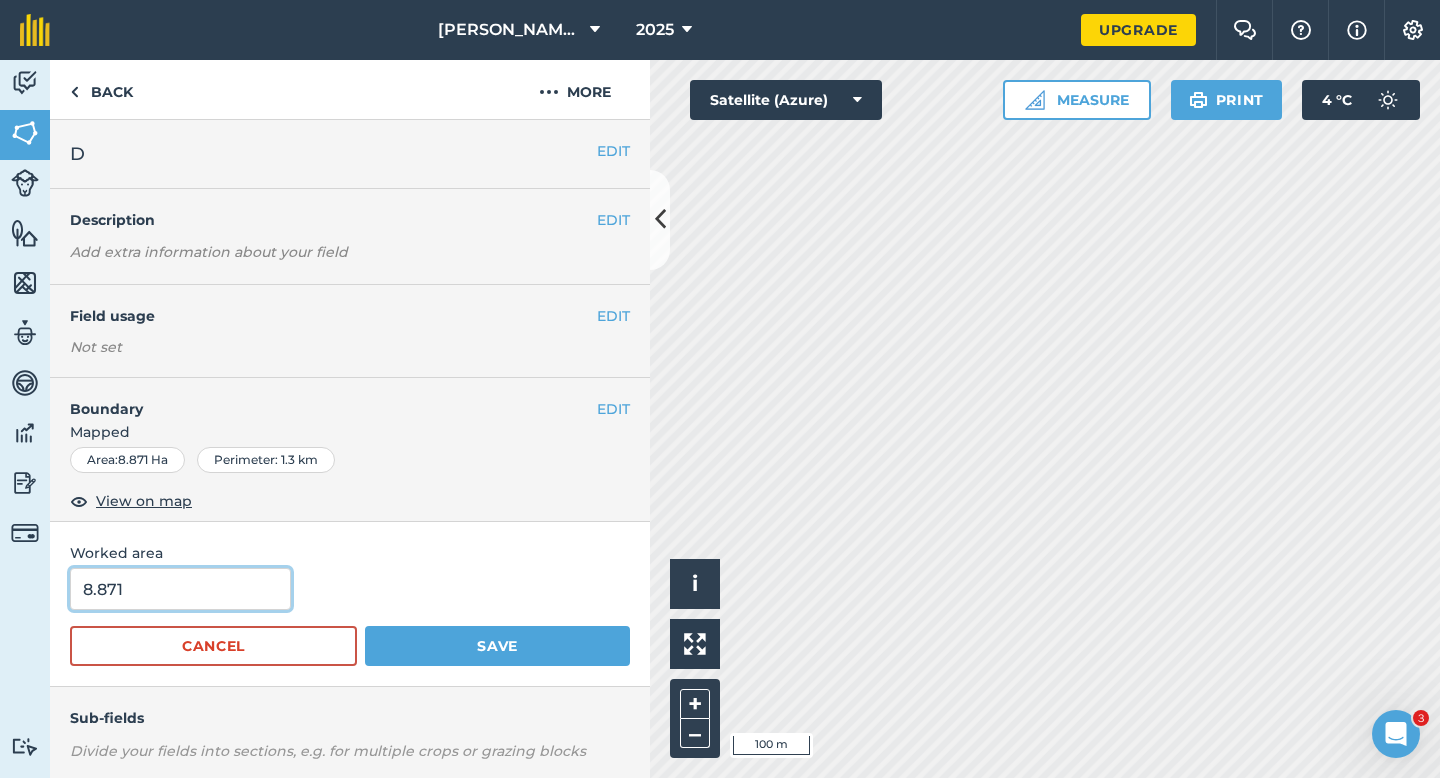click on "8.871" at bounding box center (180, 589) 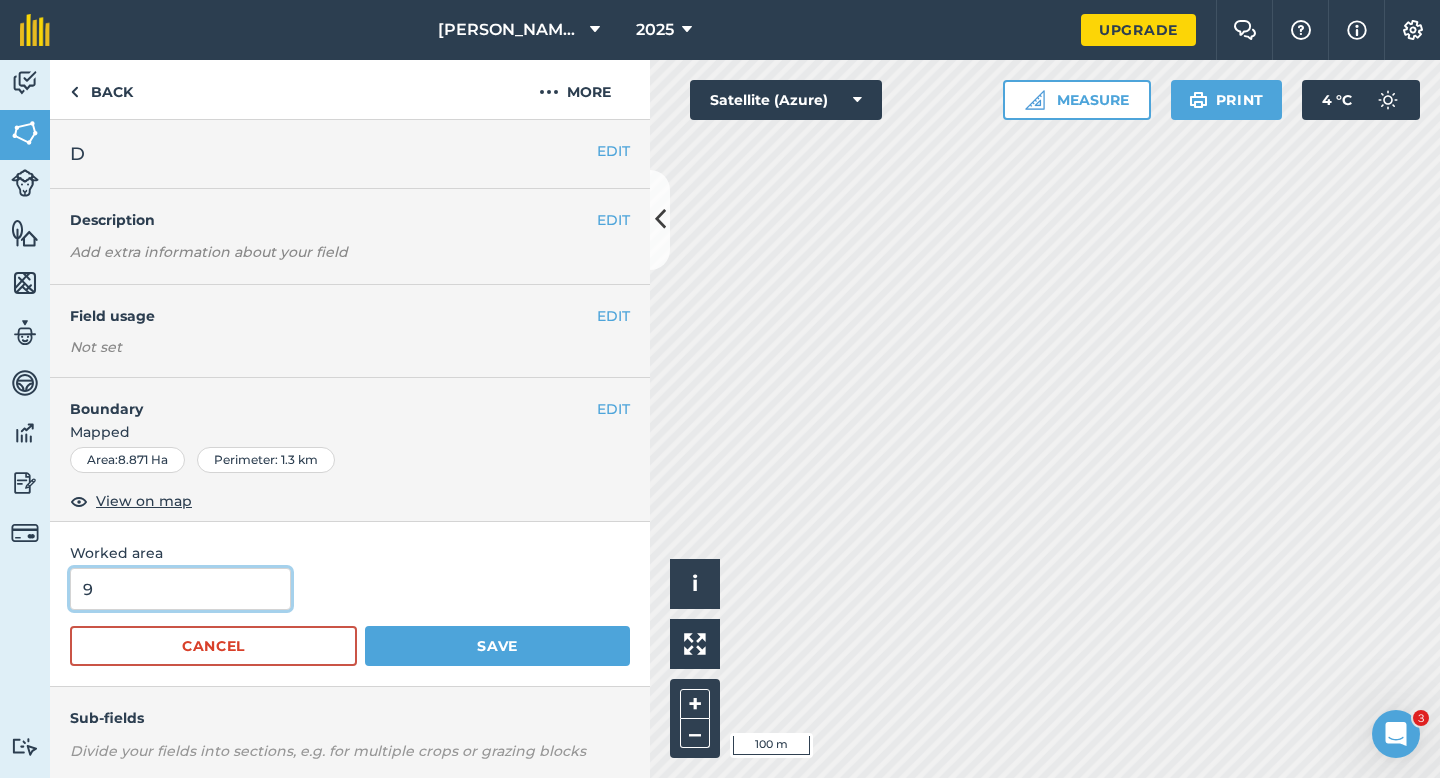 click on "Save" at bounding box center (497, 646) 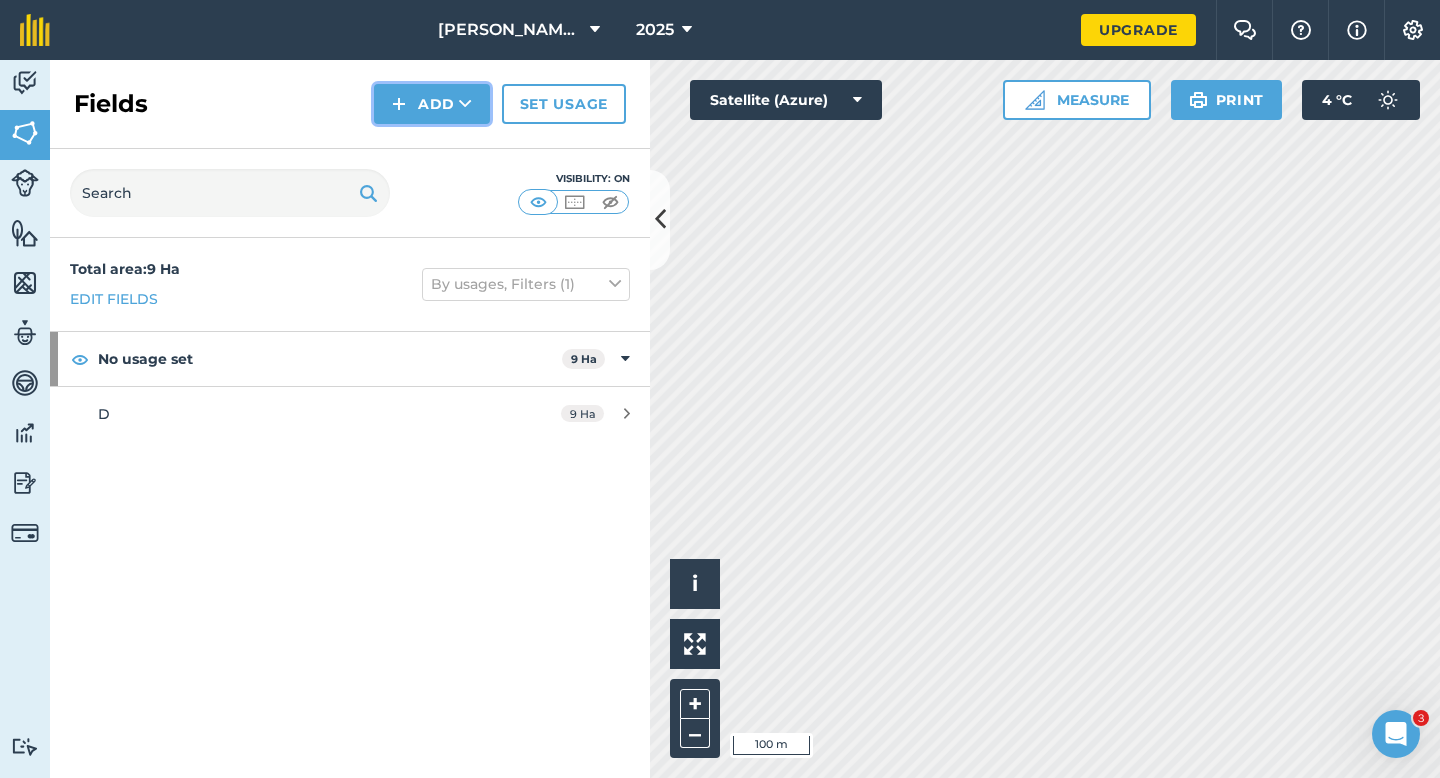 click on "Add" at bounding box center [432, 104] 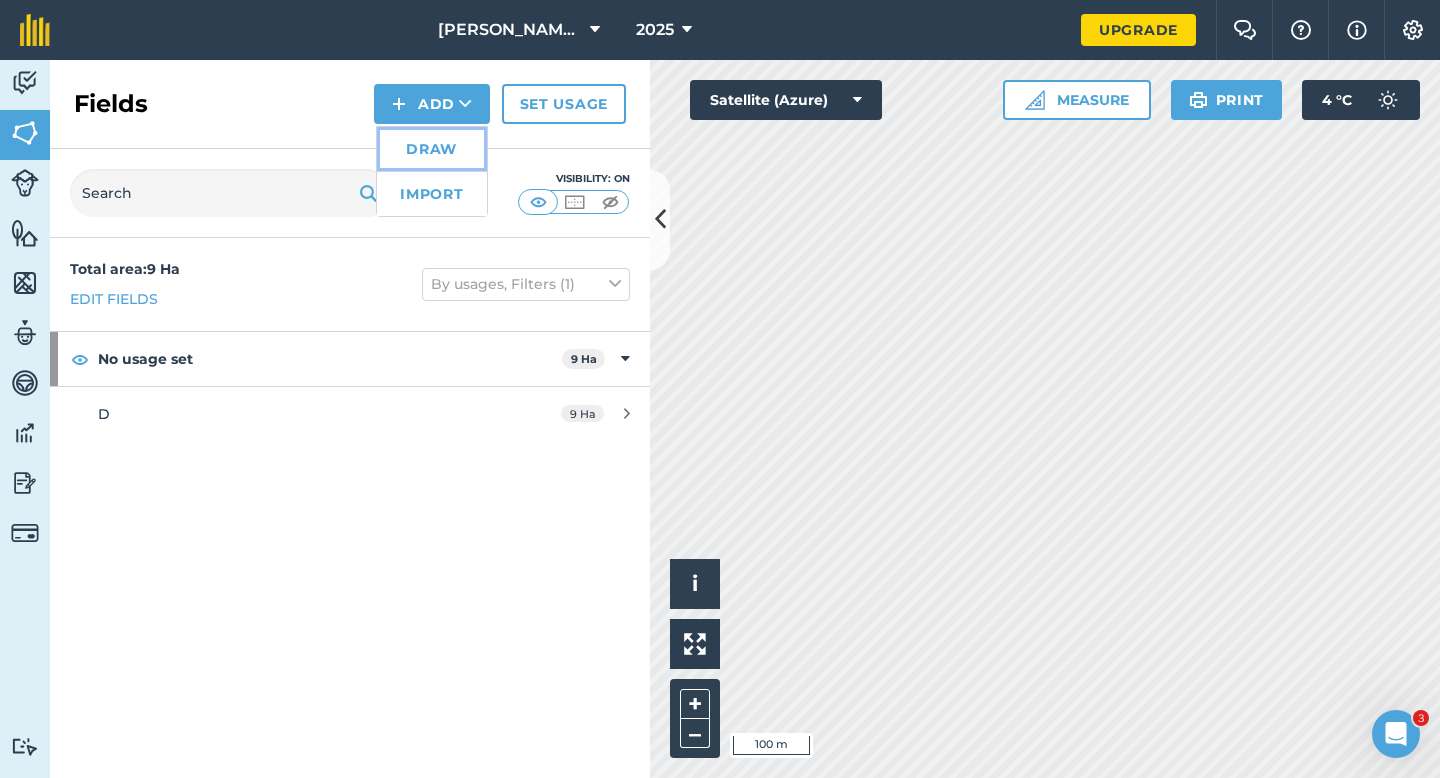 click on "Draw" at bounding box center (432, 149) 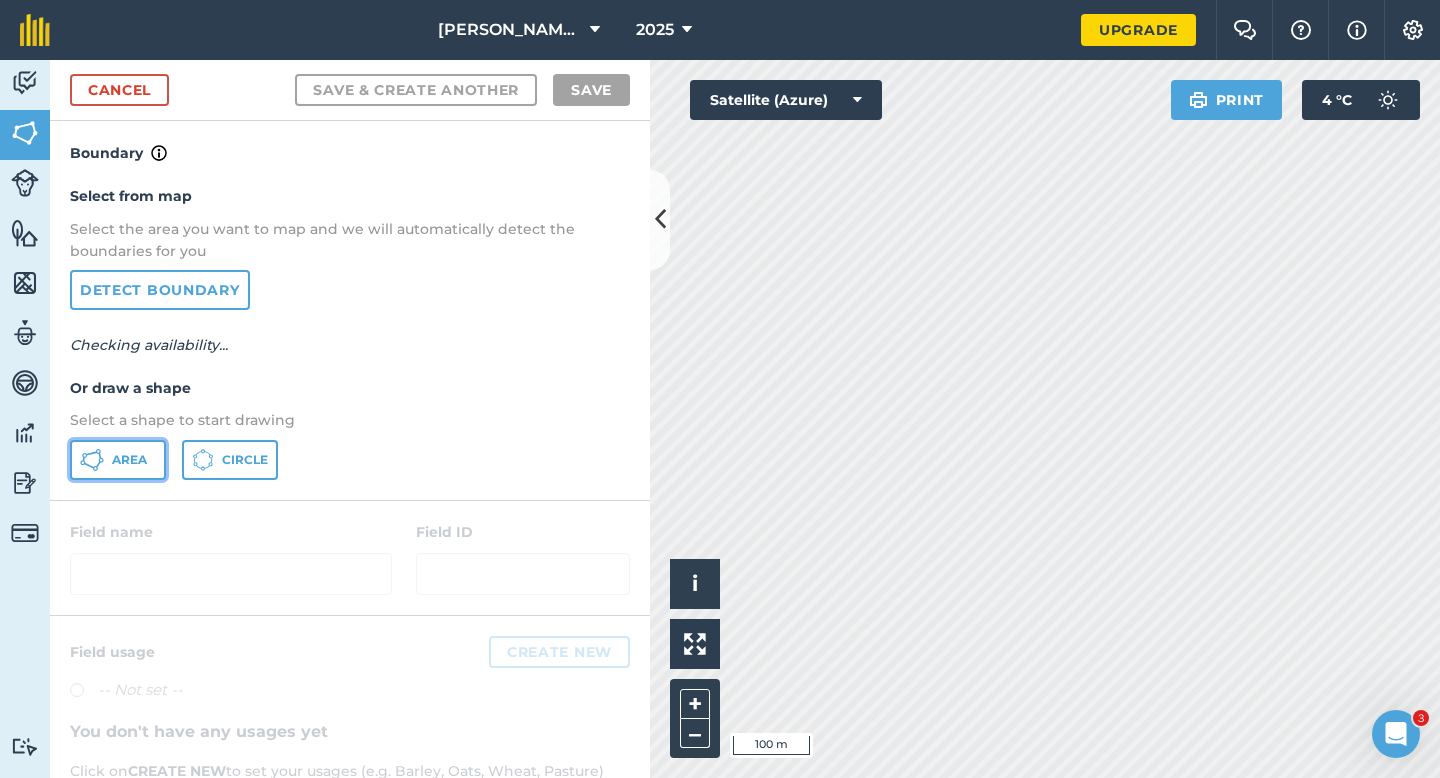 click 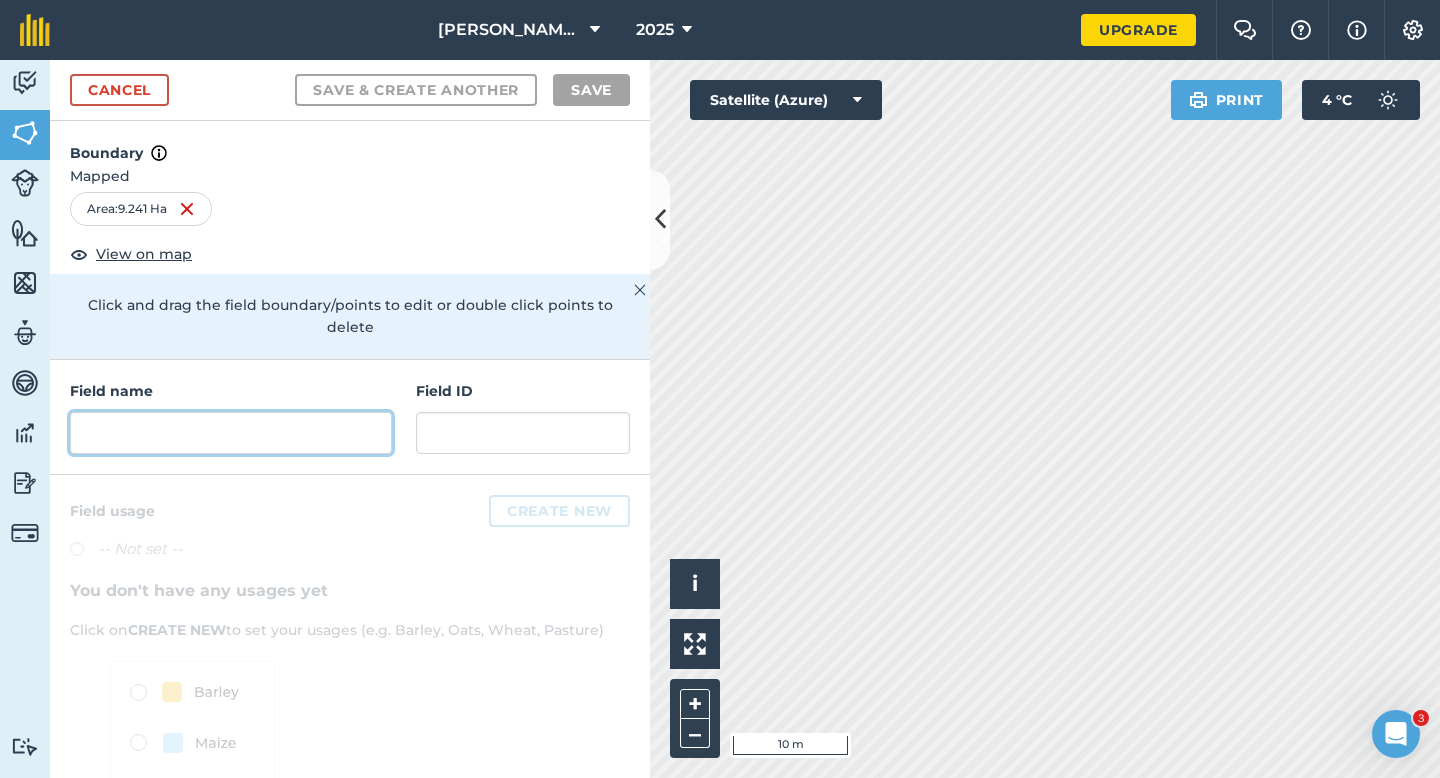 click at bounding box center [231, 433] 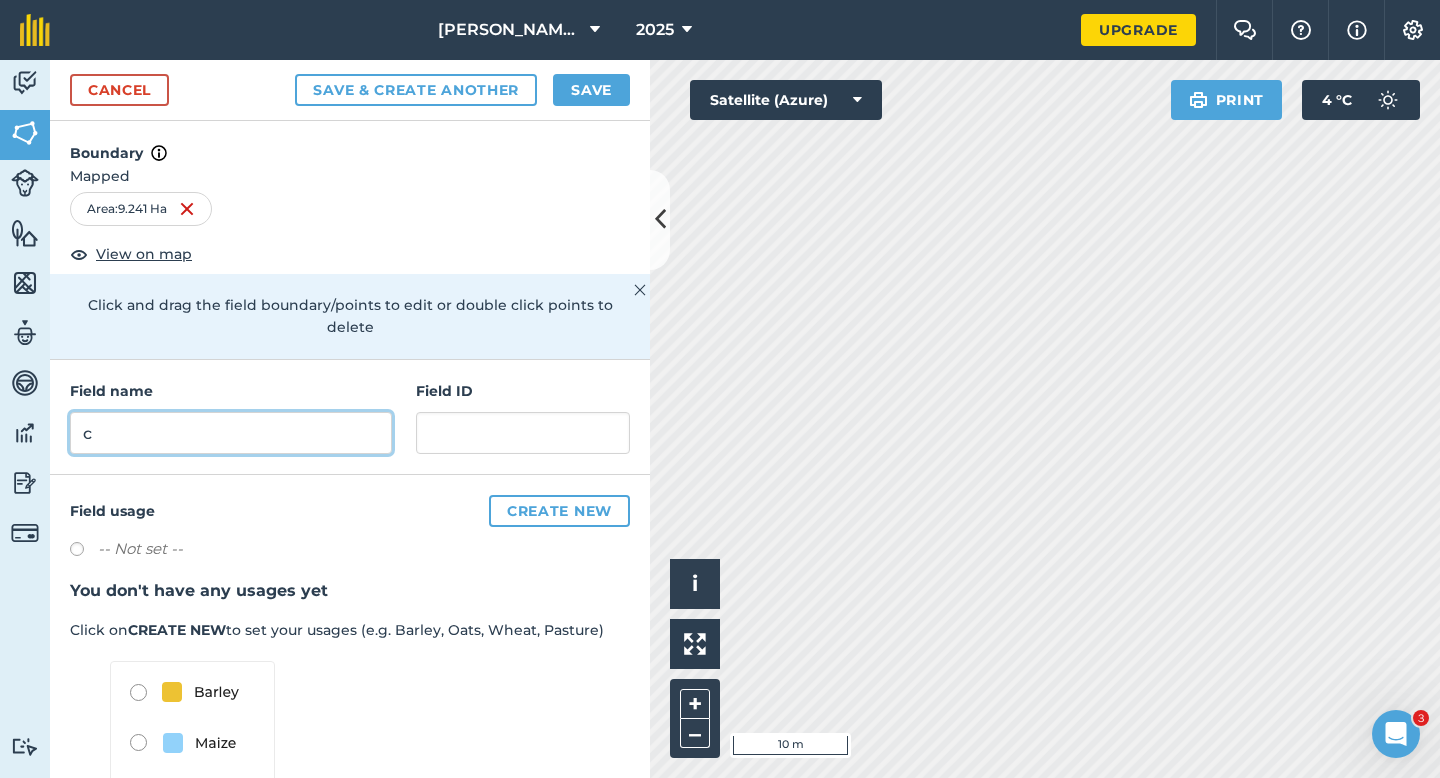 type on "c" 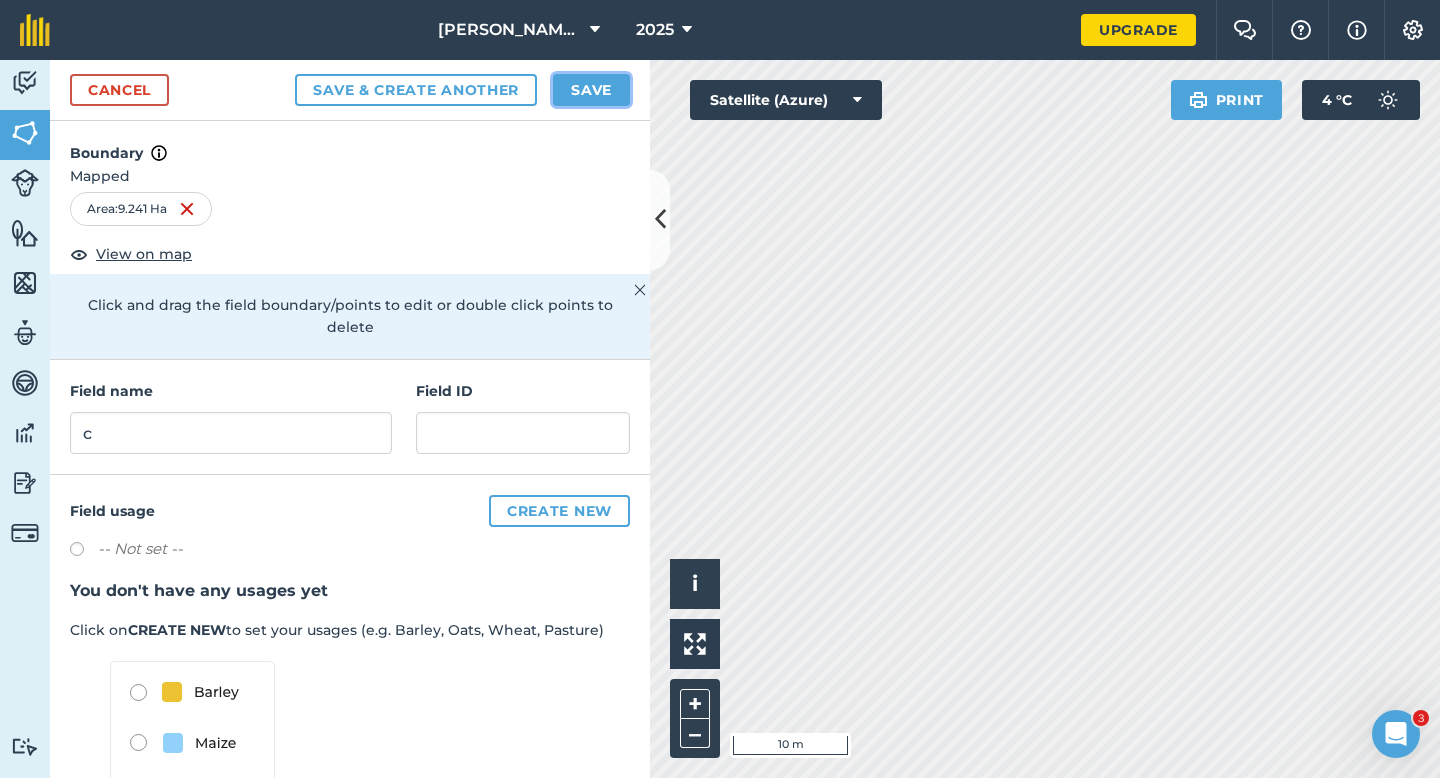 click on "Save" at bounding box center (591, 90) 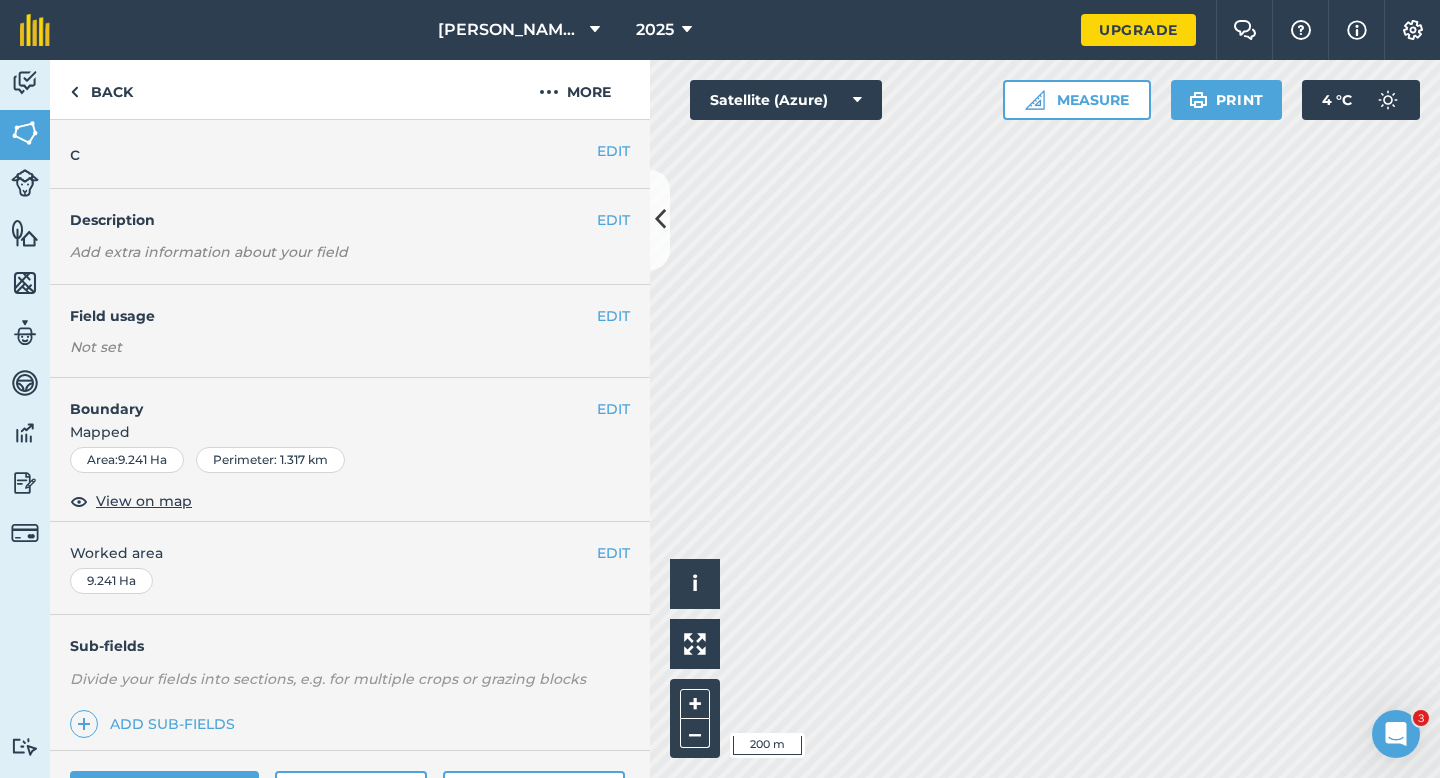click on "EDIT Worked area 9.241   Ha" at bounding box center (350, 568) 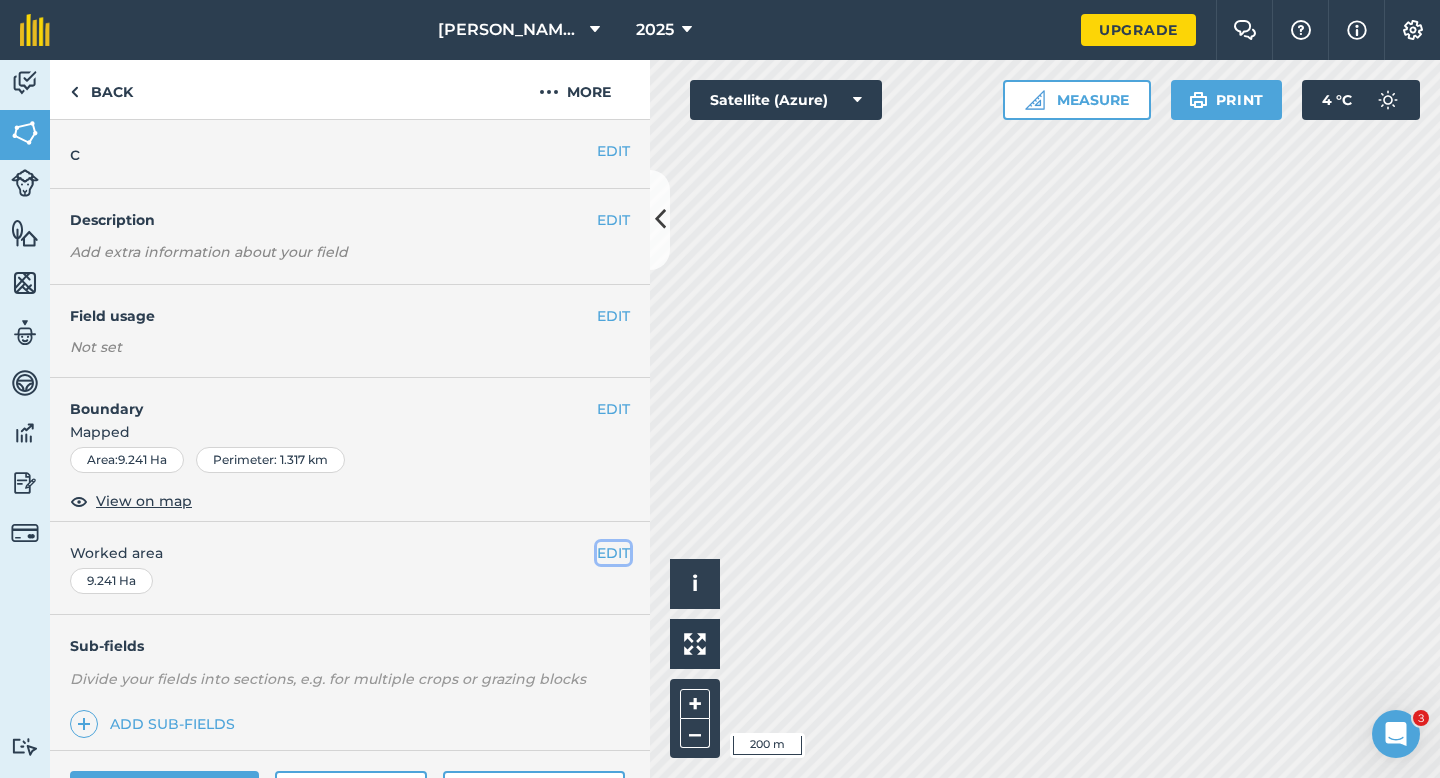 click on "EDIT" at bounding box center (613, 553) 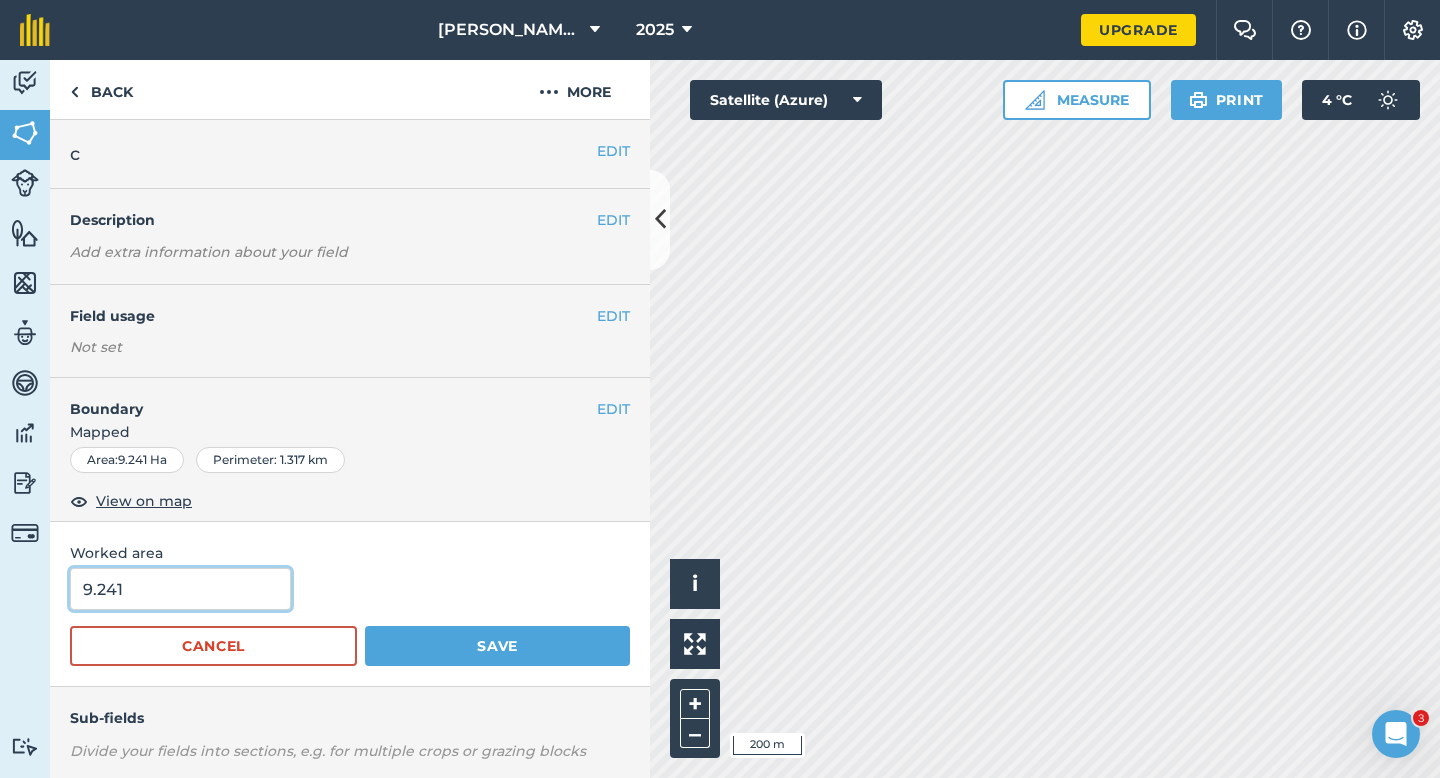 click on "9.241" at bounding box center (180, 589) 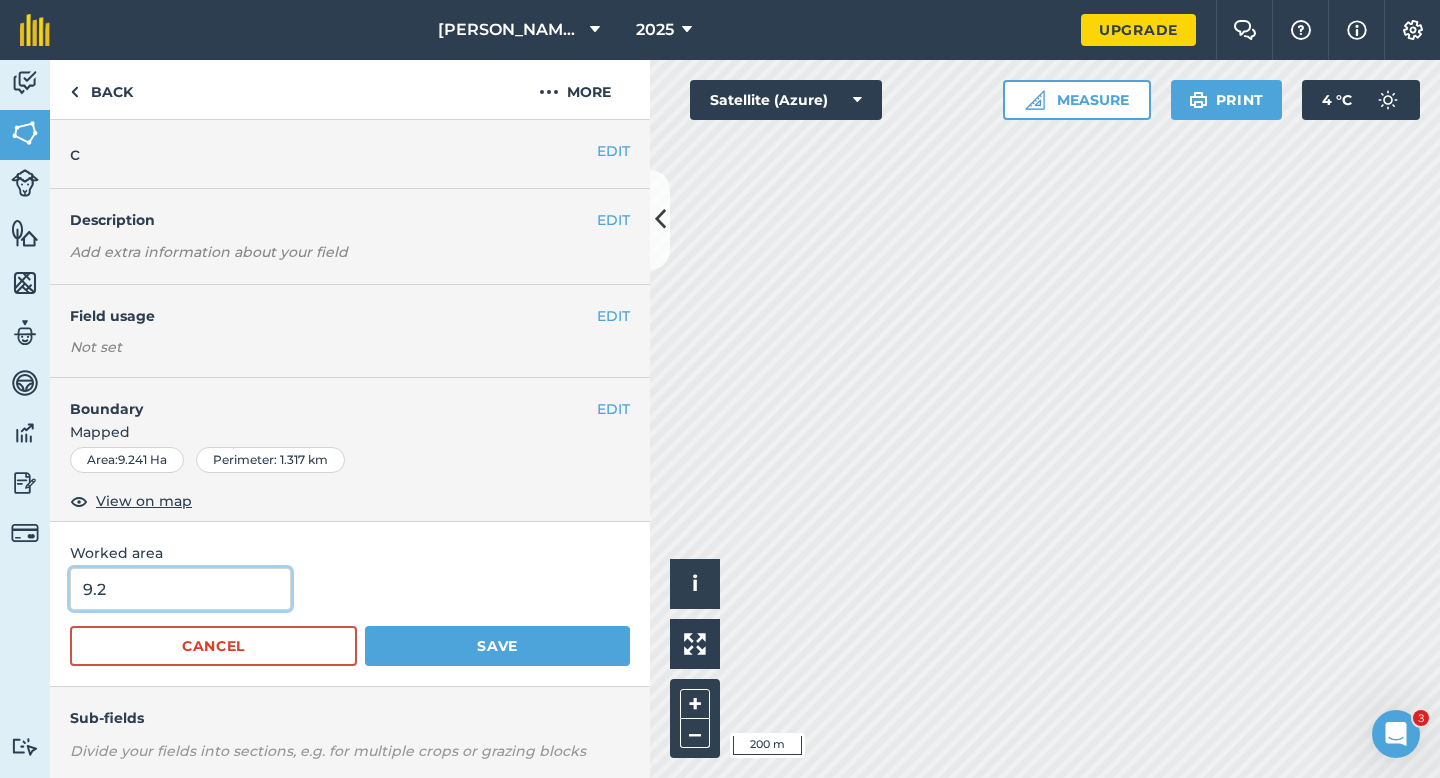 type on "9.2" 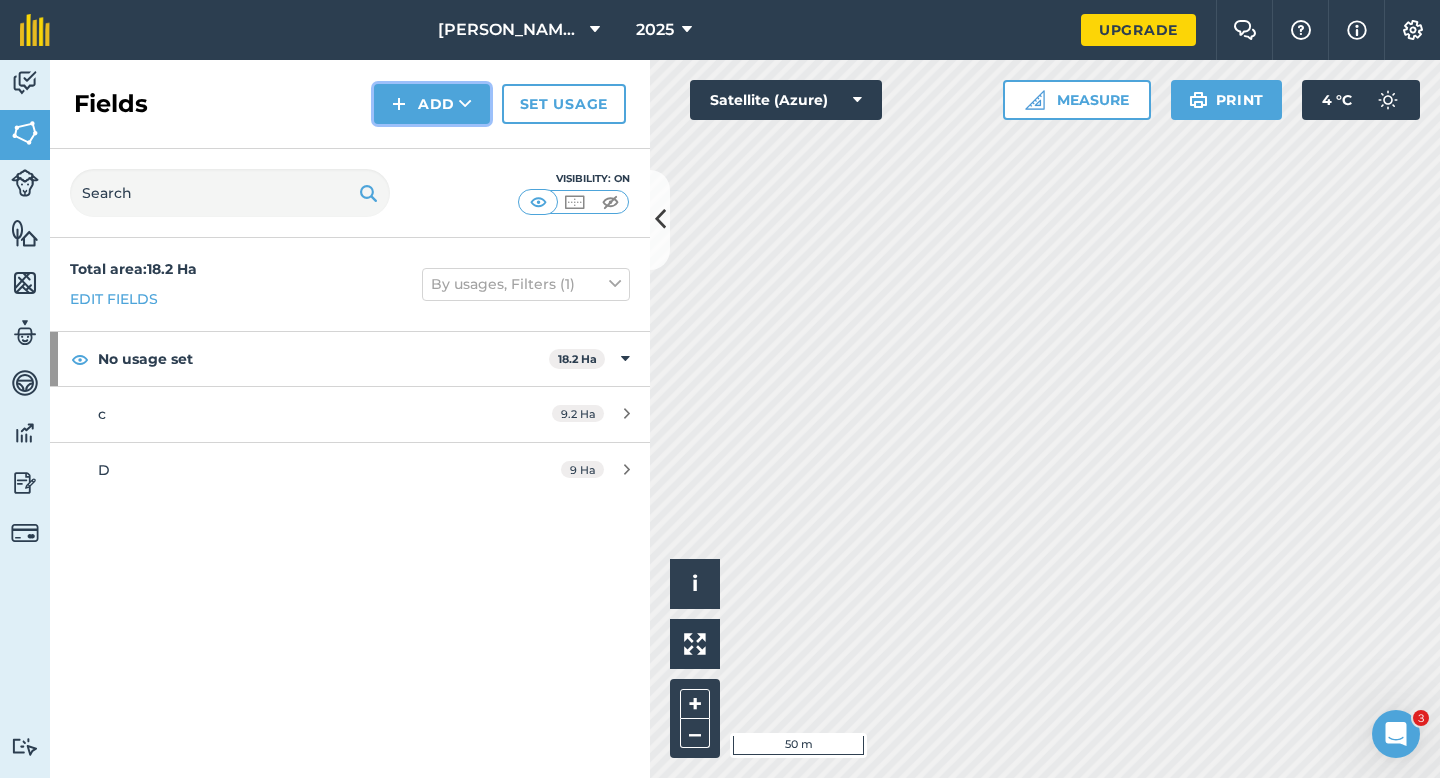 click at bounding box center [399, 104] 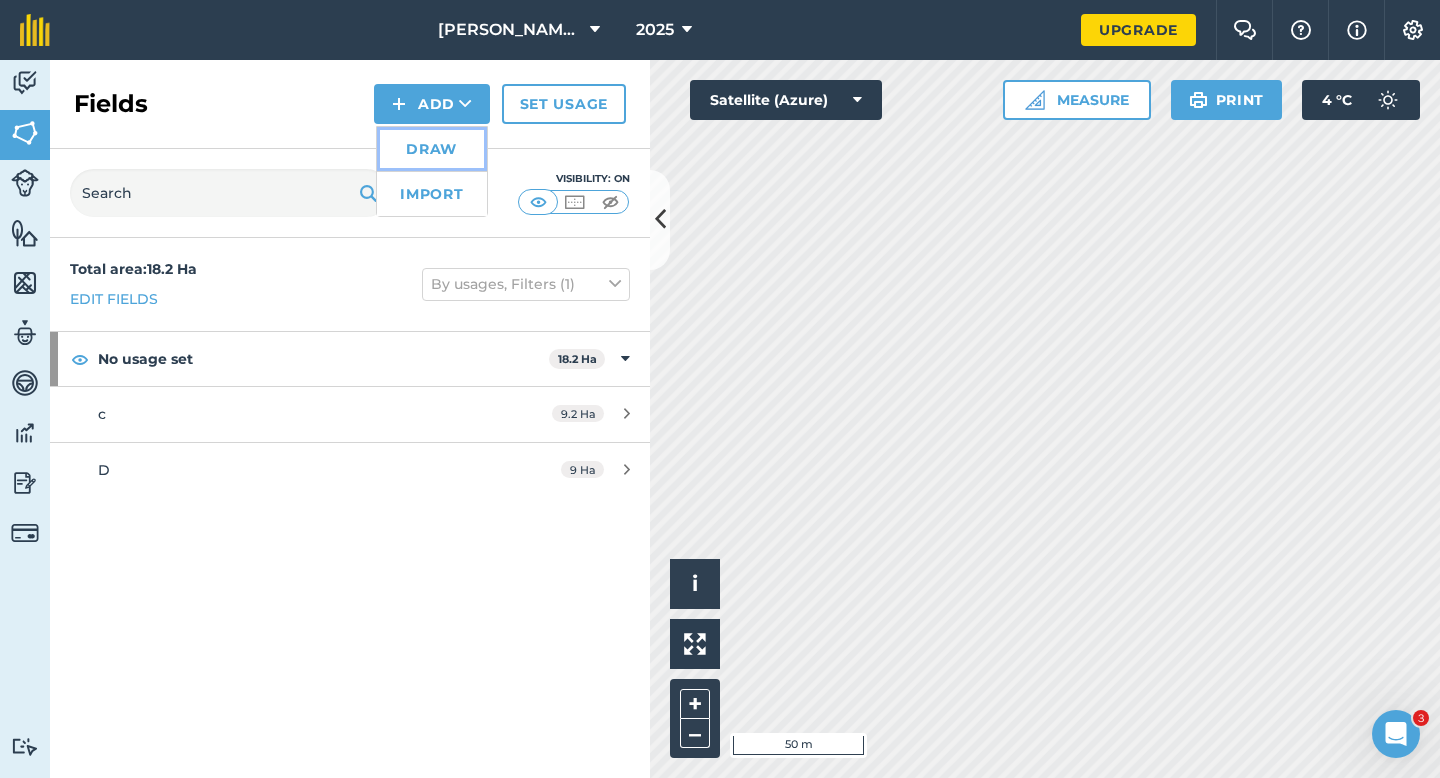 click on "Draw" at bounding box center [432, 149] 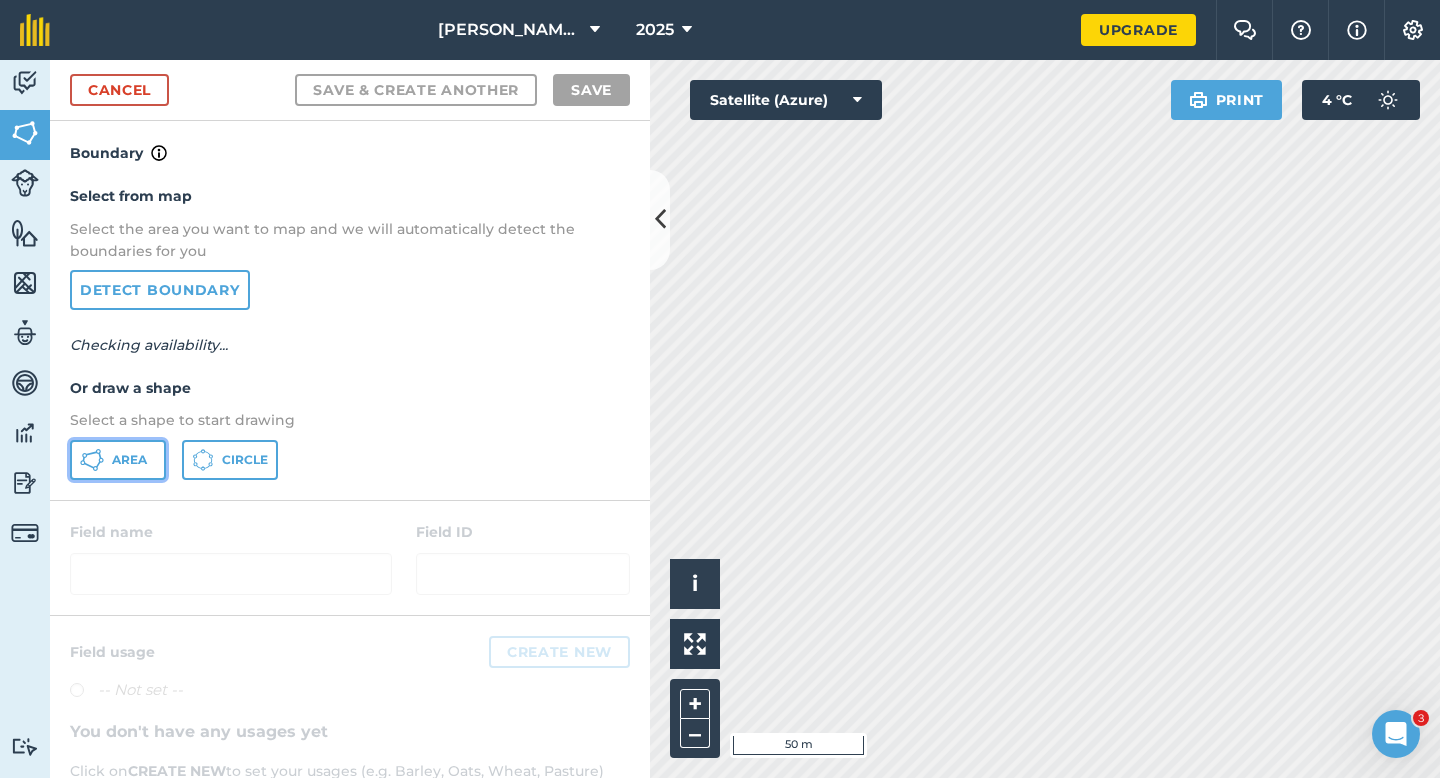click on "Area" at bounding box center [118, 460] 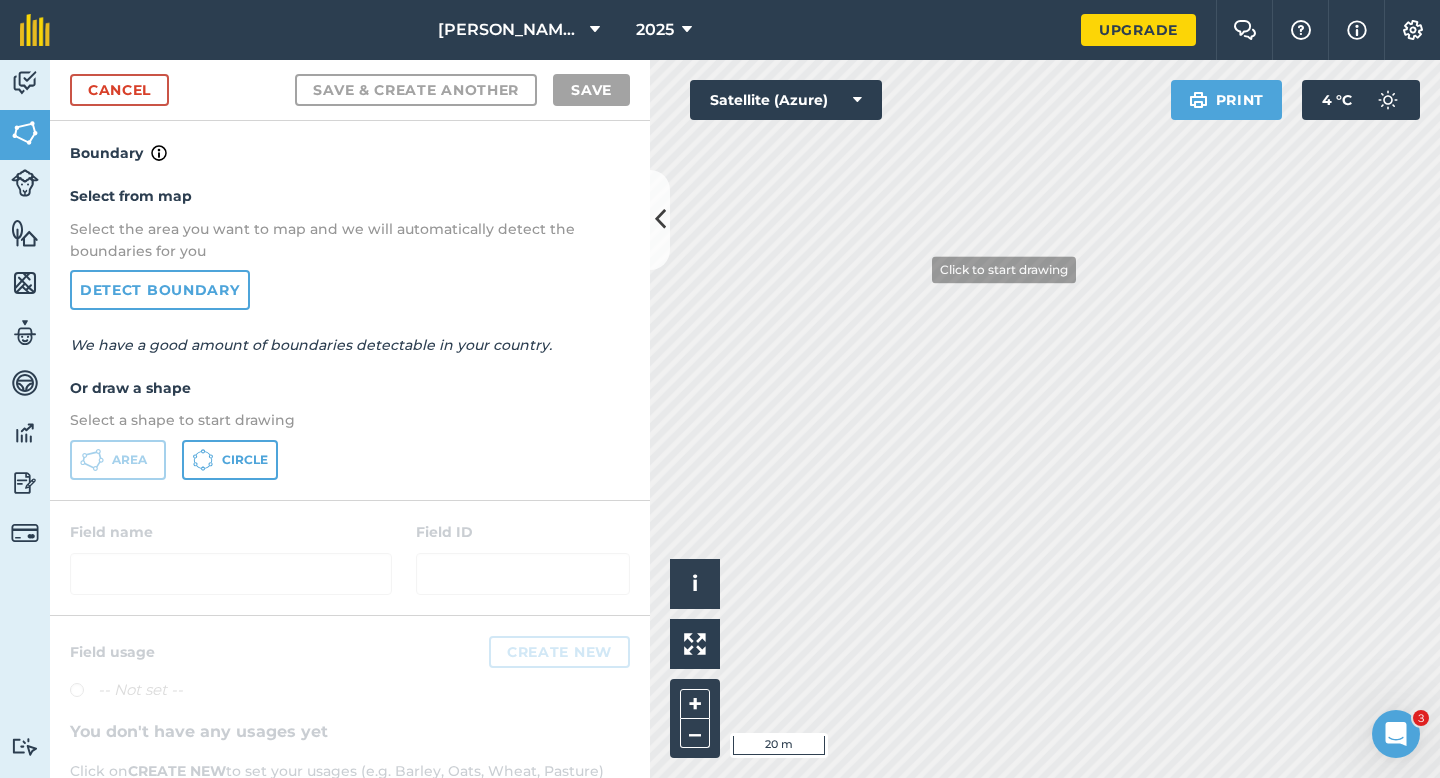 click on "Activity Fields Livestock Features Maps Team Vehicles Data Reporting Billing Tutorials Tutorials Cancel Save & Create Another Save Boundary   Select from map Select the area you want to map and we will automatically detect the boundaries for you Detect boundary We have a good amount of boundaries detectable in your country. Or draw a shape Select a shape to start drawing Area Circle Field name Field ID Field usage   Create new -- Not set -- You don't have any usages yet Click on  CREATE NEW  to set your usages (e.g. Barley, Oats, Wheat, Pasture) Click to start drawing i © 2025 TomTom, Microsoft 20 m + – Satellite (Azure) Print 4   ° C" at bounding box center [720, 419] 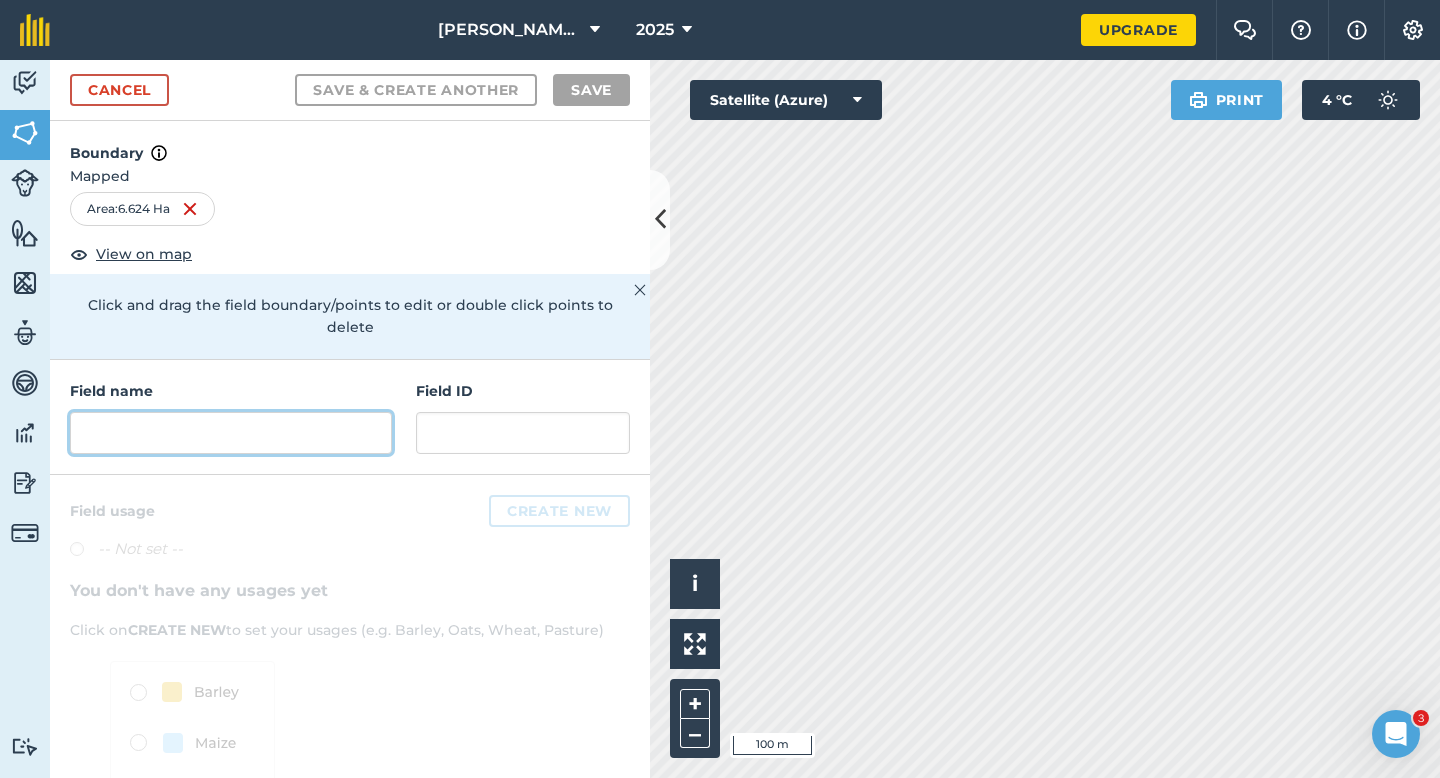 click at bounding box center (231, 433) 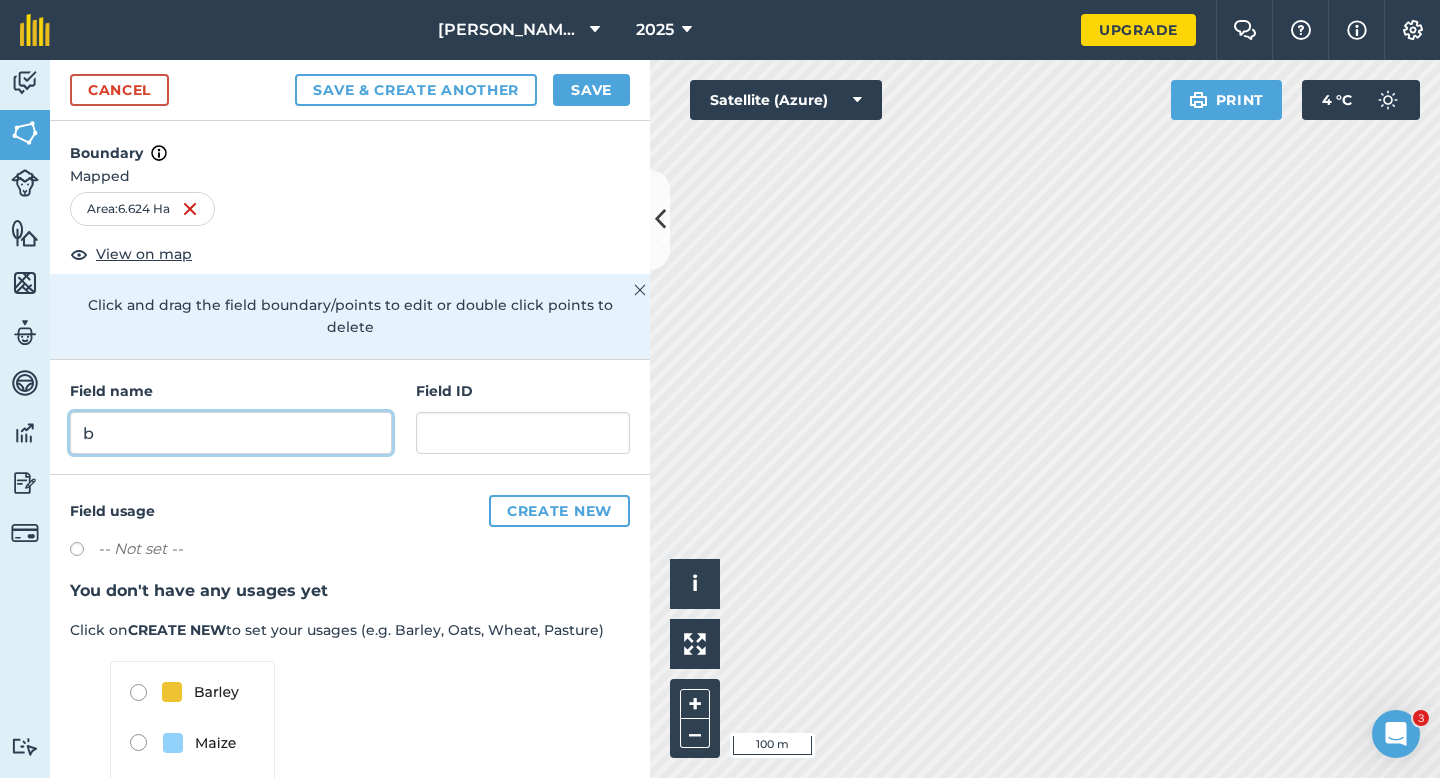 click on "b" at bounding box center (231, 433) 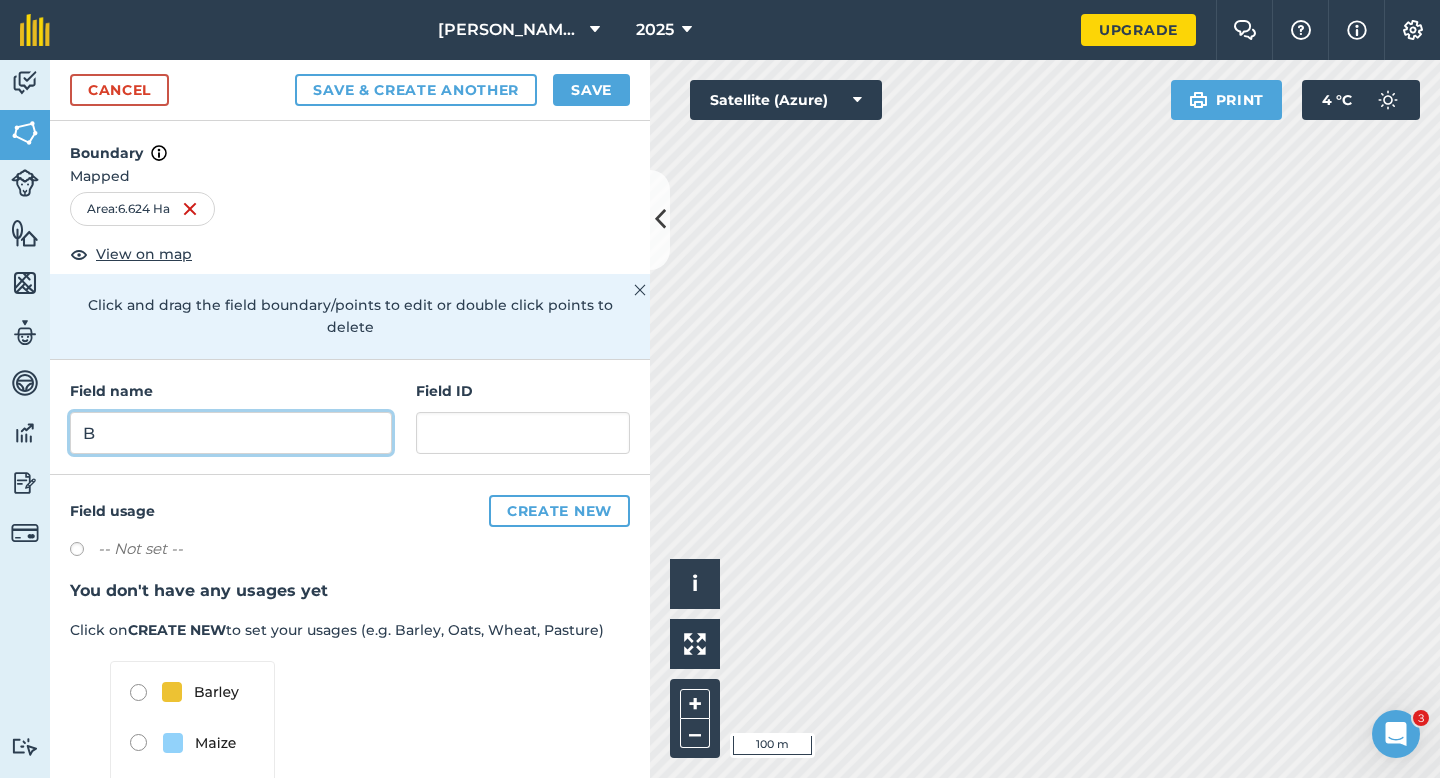 type on "B" 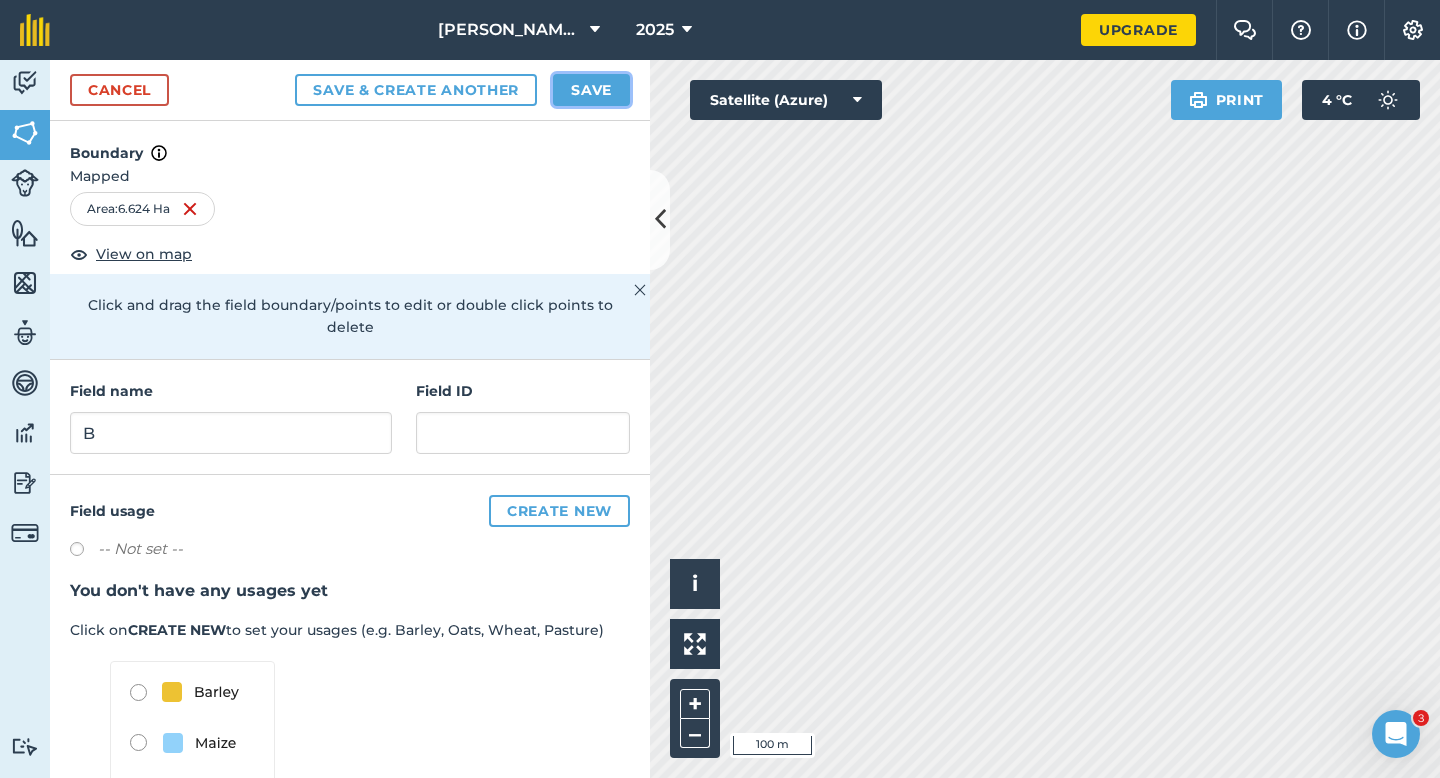 click on "Save" at bounding box center (591, 90) 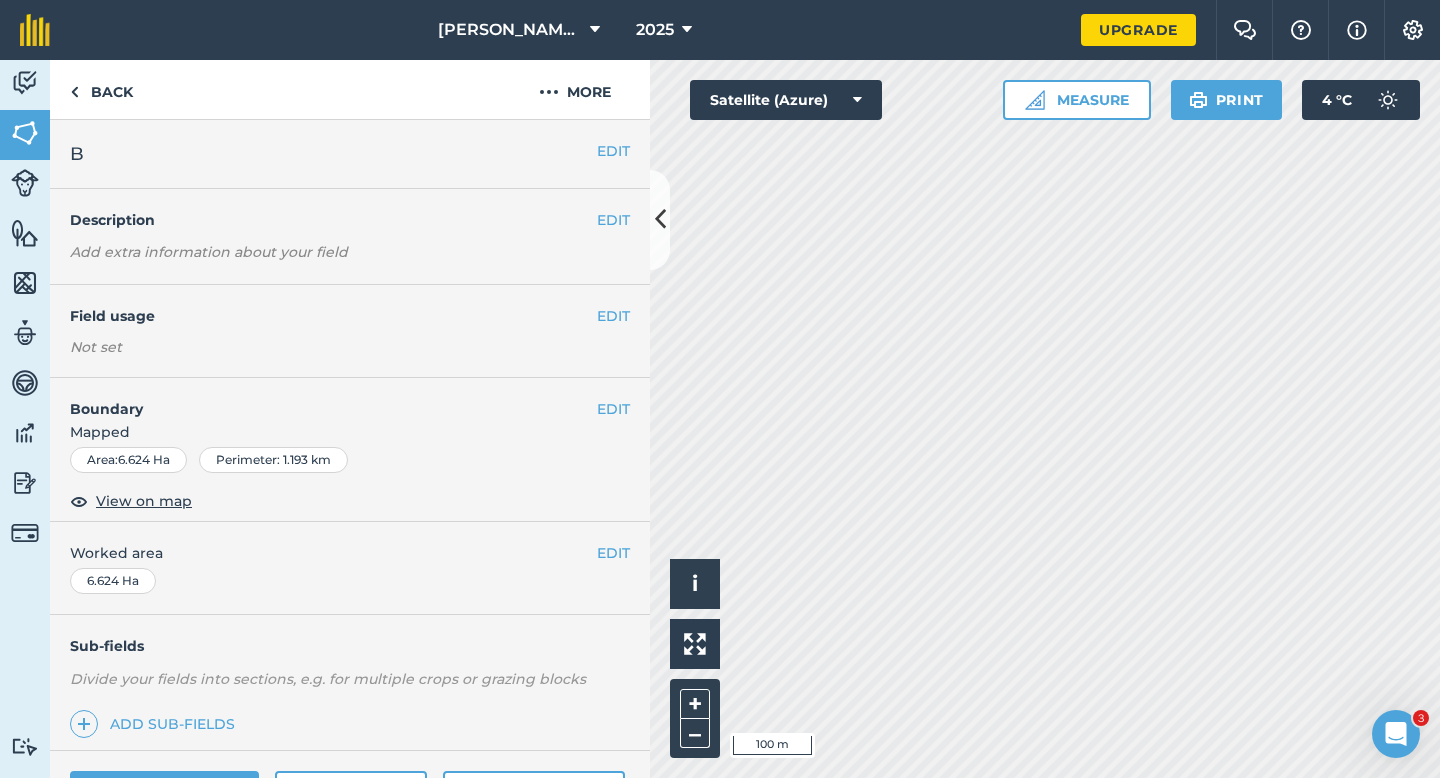 click on "EDIT Worked area 6.624   Ha" at bounding box center (350, 568) 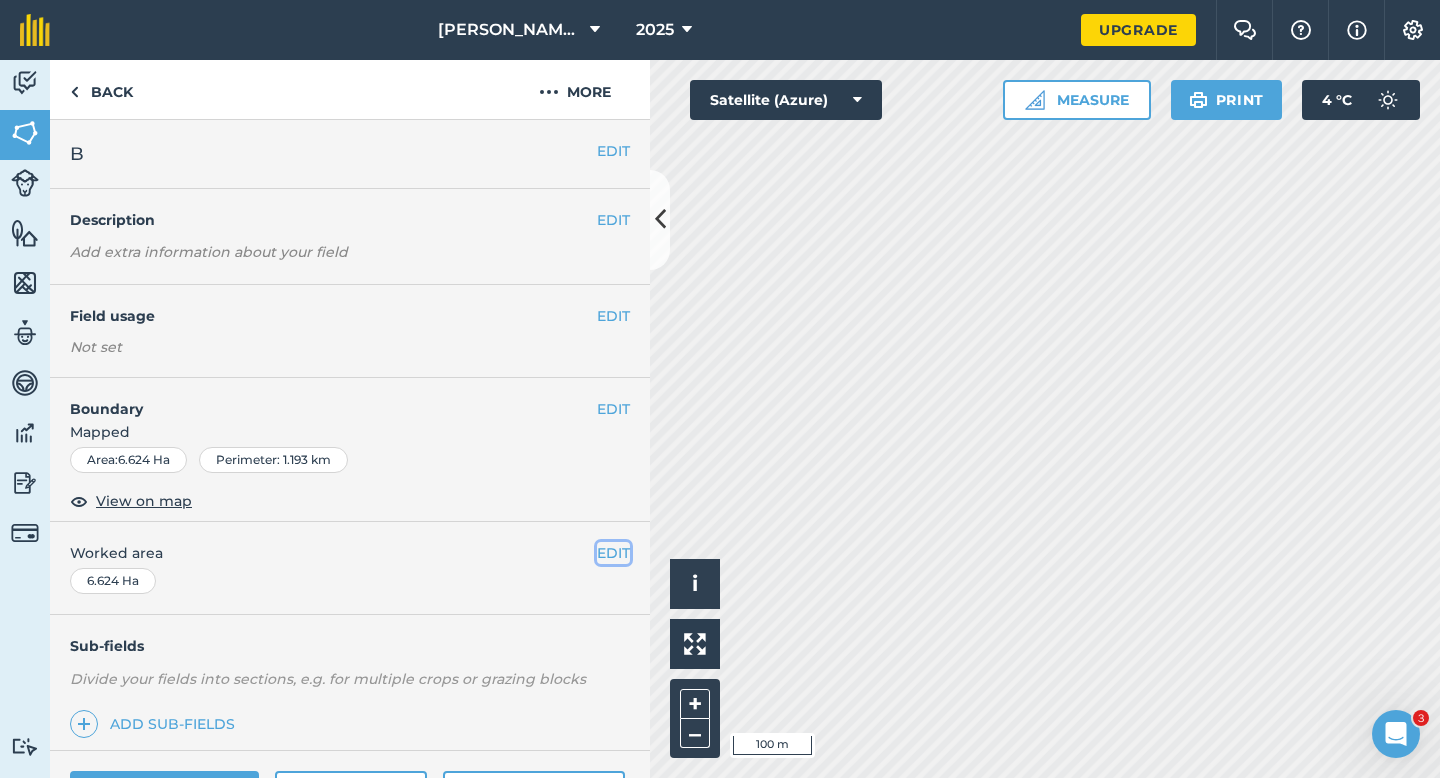 click on "EDIT" at bounding box center (613, 553) 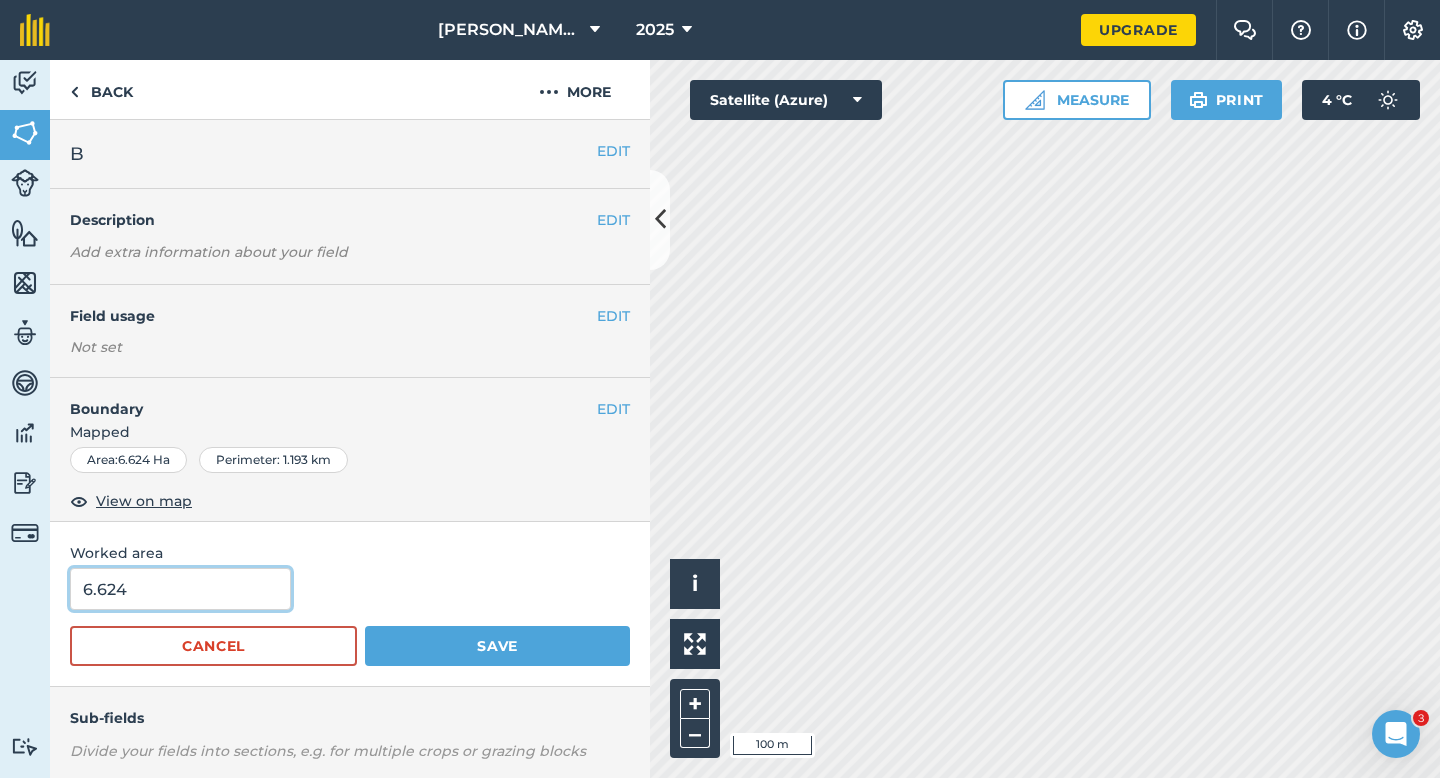 click on "6.624" at bounding box center [180, 589] 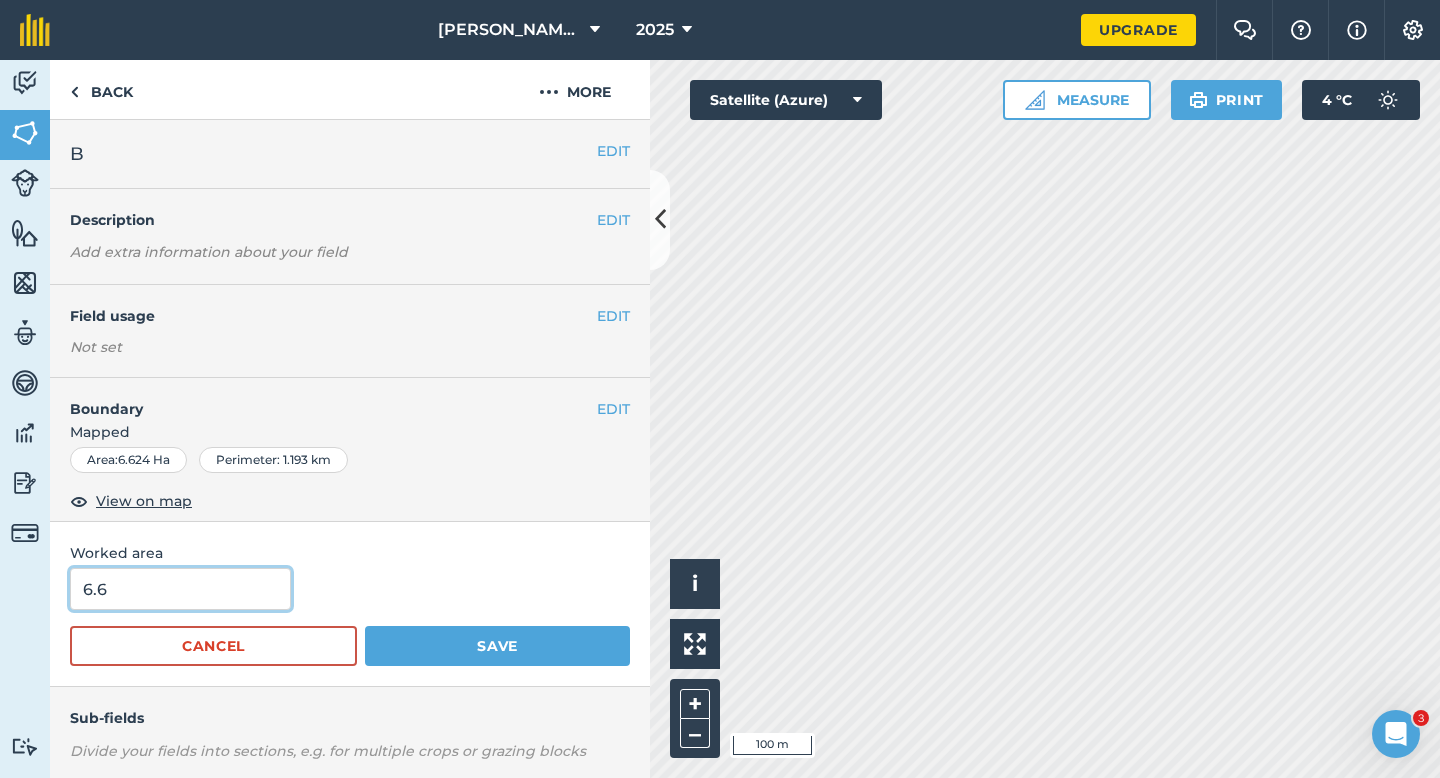 type on "6.6" 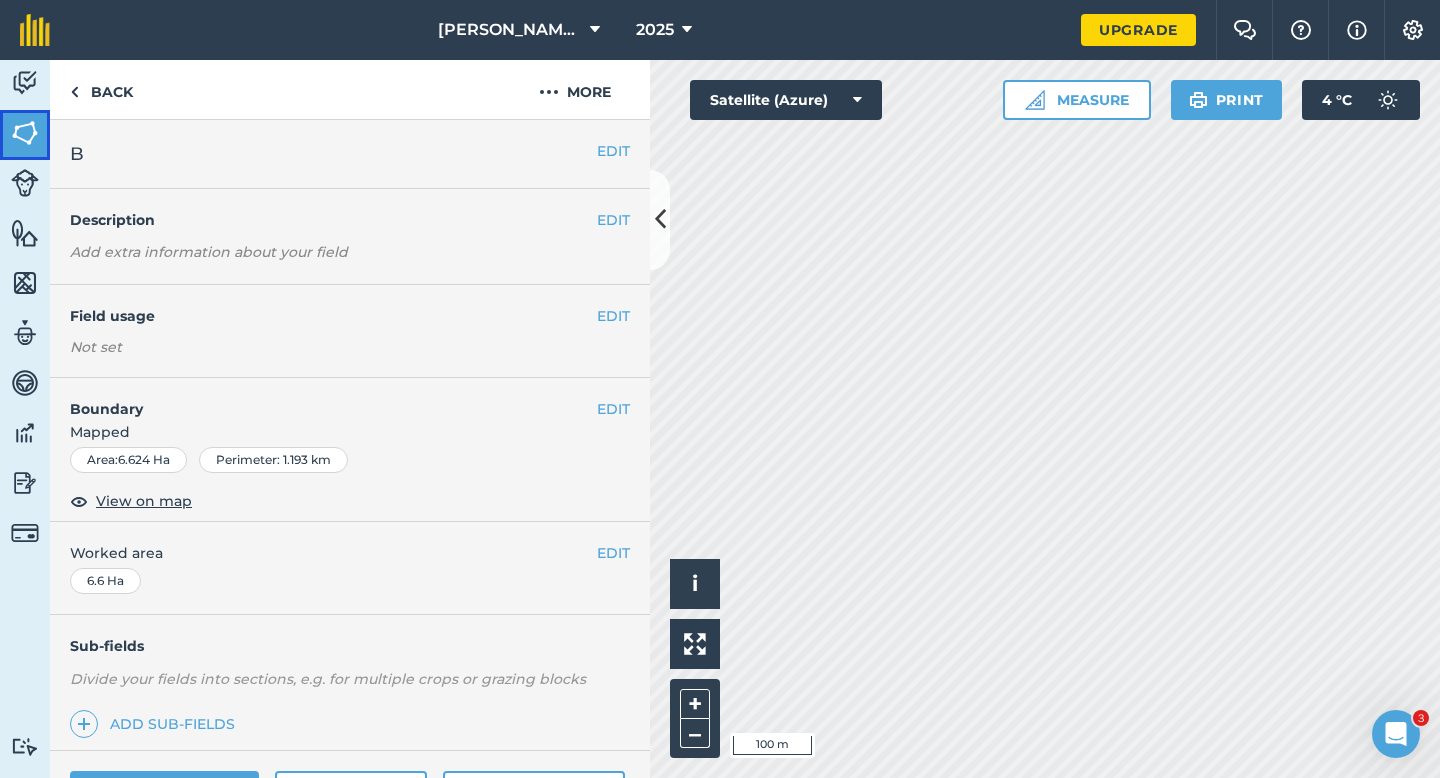 click at bounding box center [25, 133] 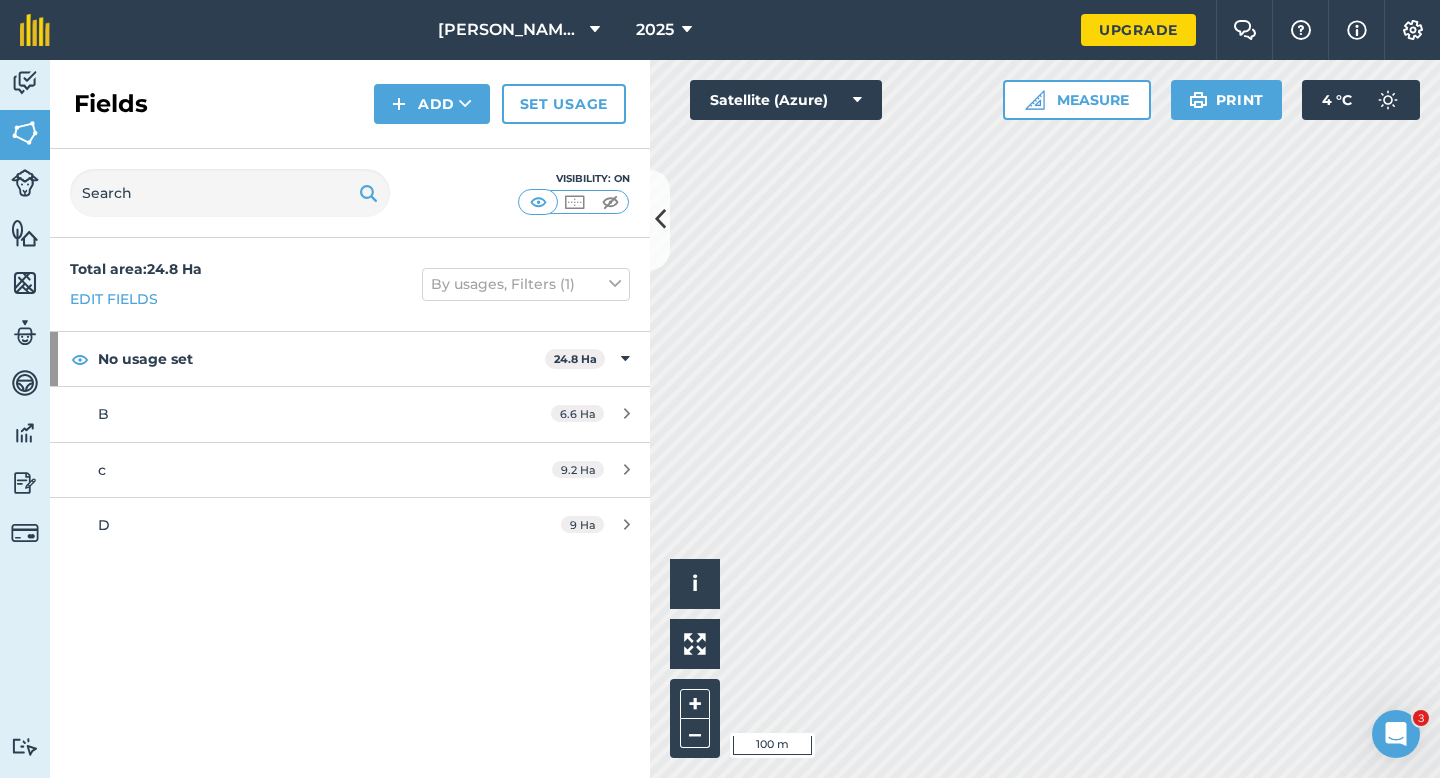 click on "Fields   Add   Set usage" at bounding box center (350, 104) 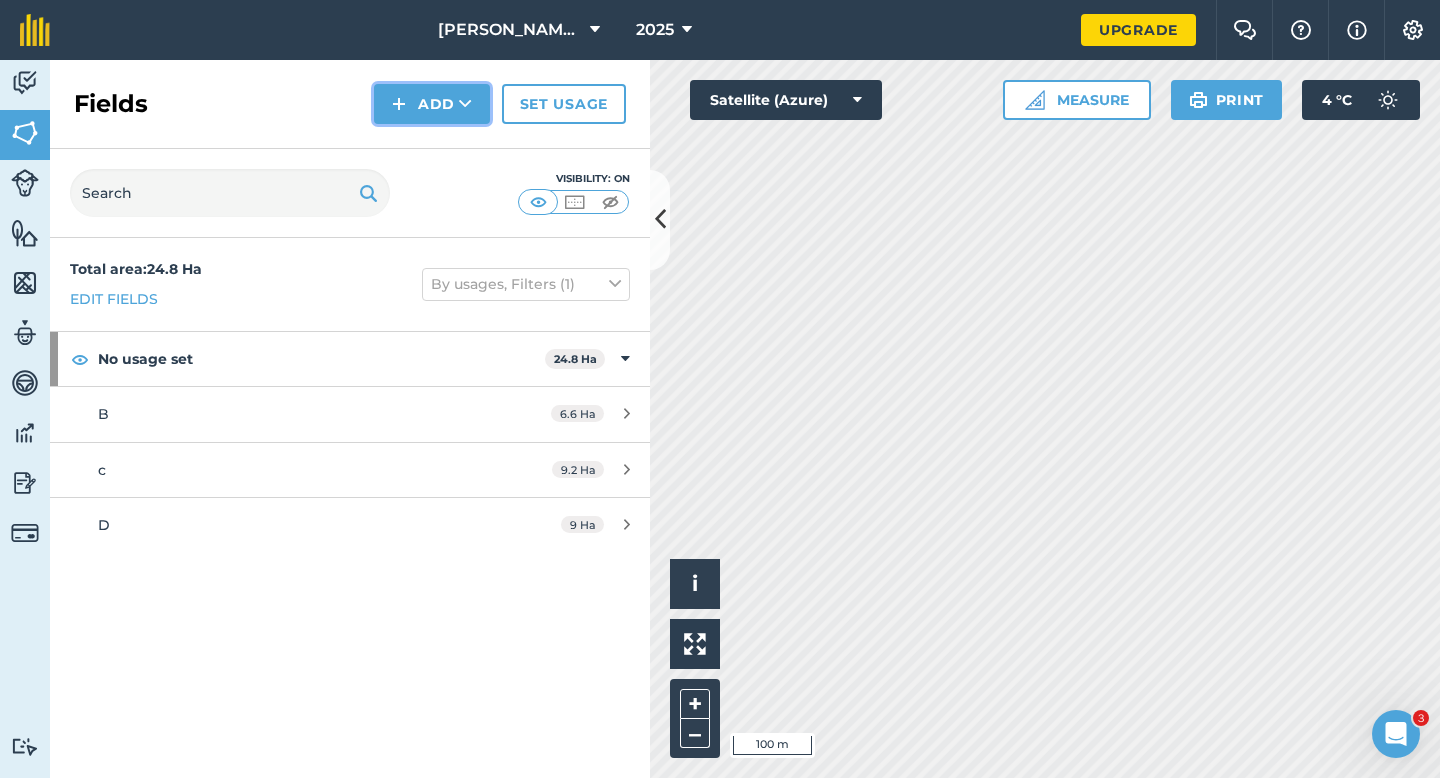 click on "Add" at bounding box center [432, 104] 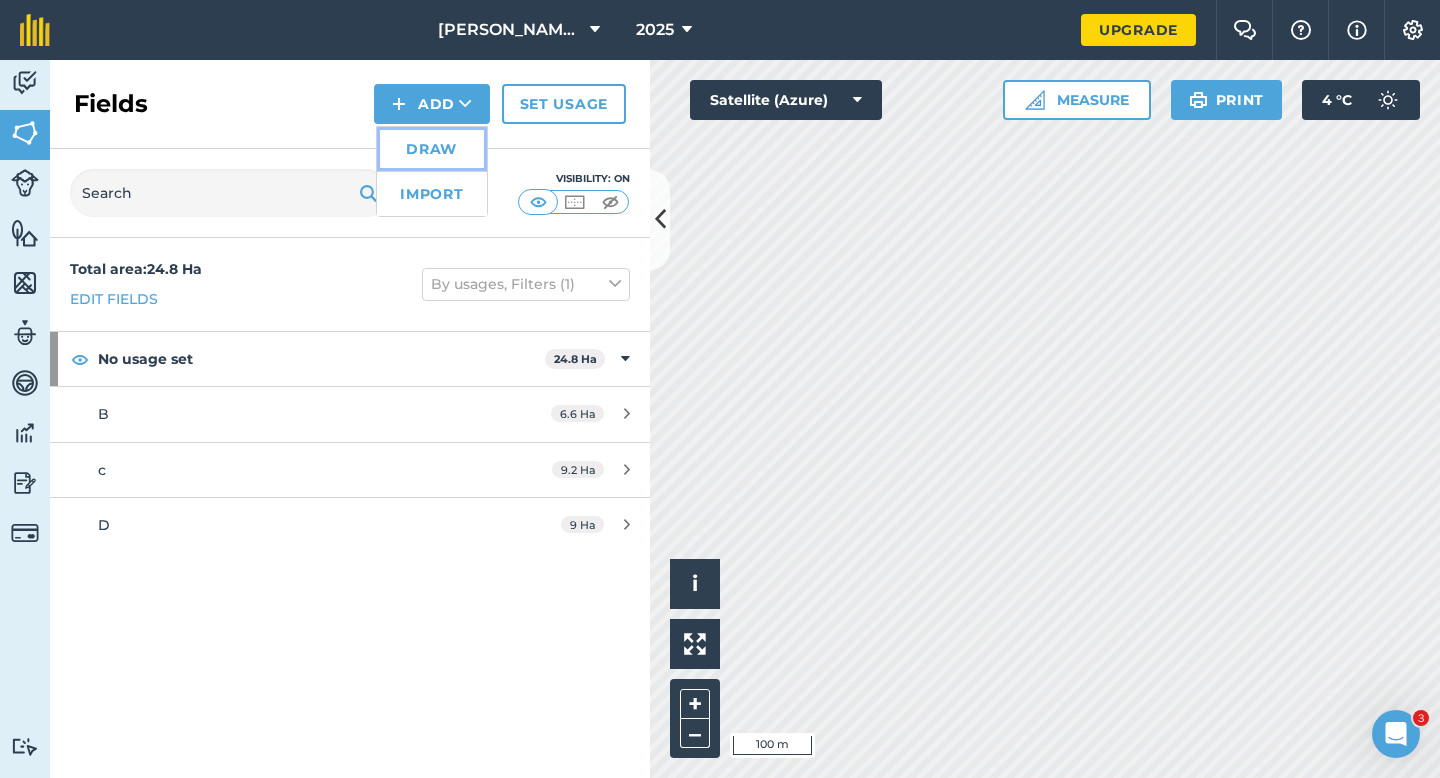 click on "Draw" at bounding box center (432, 149) 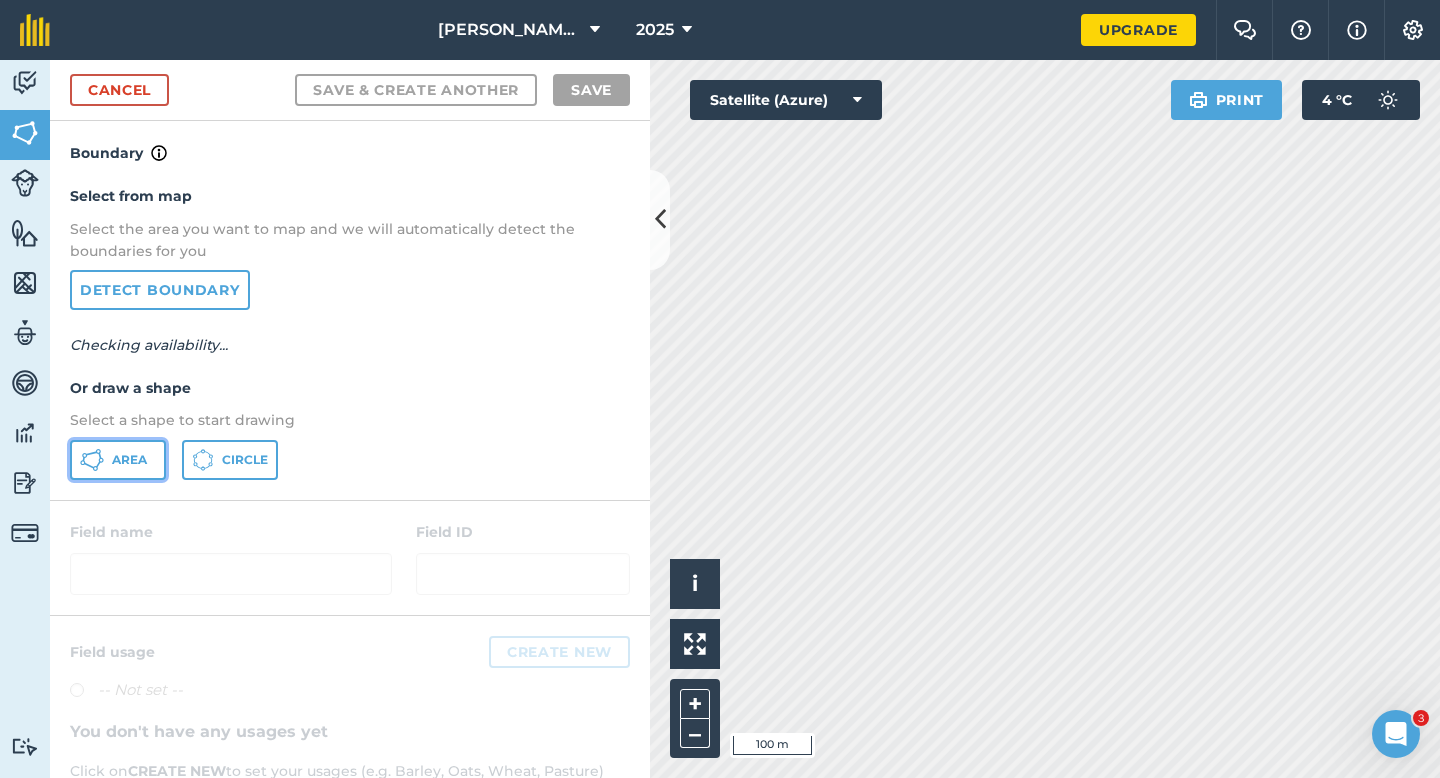 click on "Area" at bounding box center [118, 460] 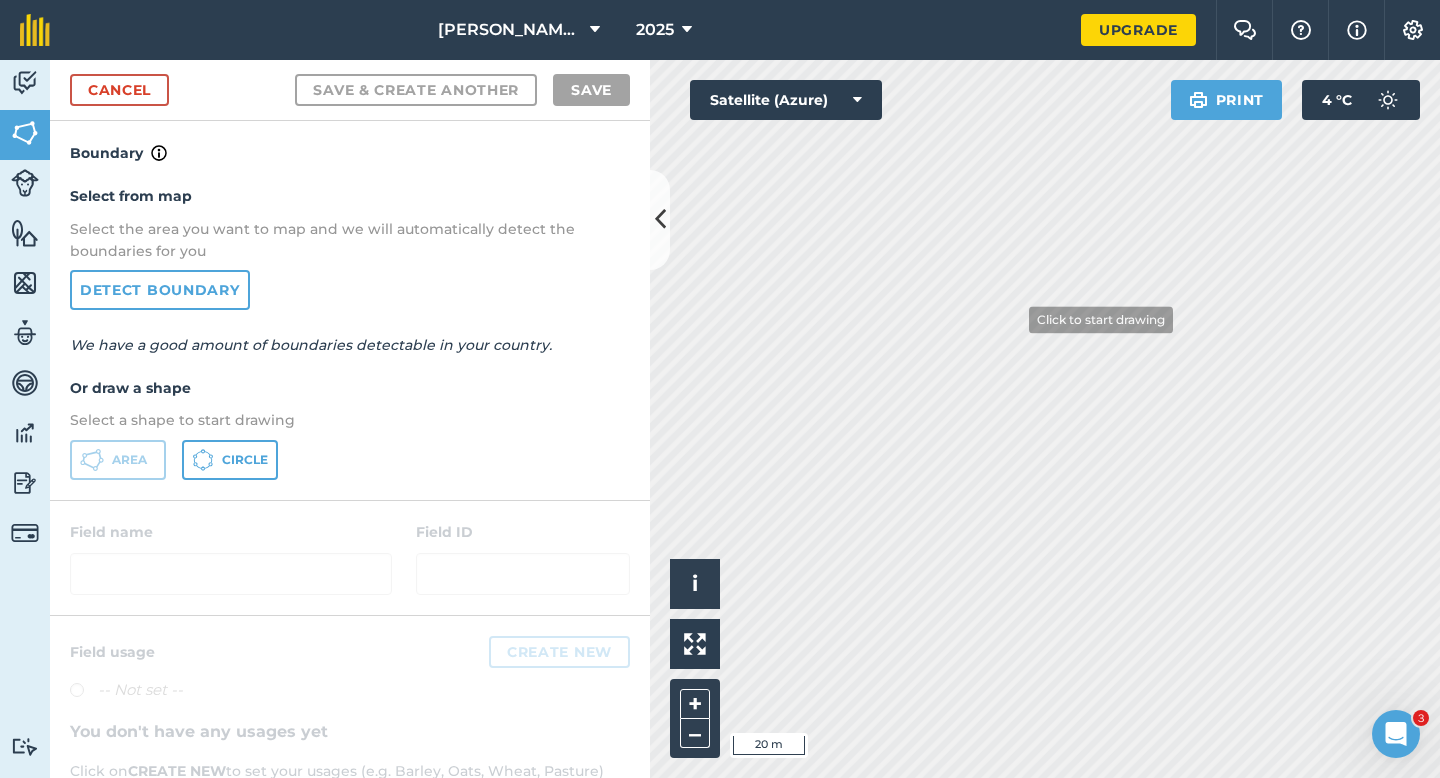 click on "Activity Fields Livestock Features Maps Team Vehicles Data Reporting Billing Tutorials Tutorials Cancel Save & Create Another Save Boundary   Select from map Select the area you want to map and we will automatically detect the boundaries for you Detect boundary We have a good amount of boundaries detectable in your country. Or draw a shape Select a shape to start drawing Area Circle Field name Field ID Field usage   Create new -- Not set -- You don't have any usages yet Click on  CREATE NEW  to set your usages (e.g. Barley, Oats, Wheat, Pasture) Click to start drawing i © 2025 TomTom, Microsoft 20 m + – Satellite (Azure) Print 4   ° C" at bounding box center (720, 419) 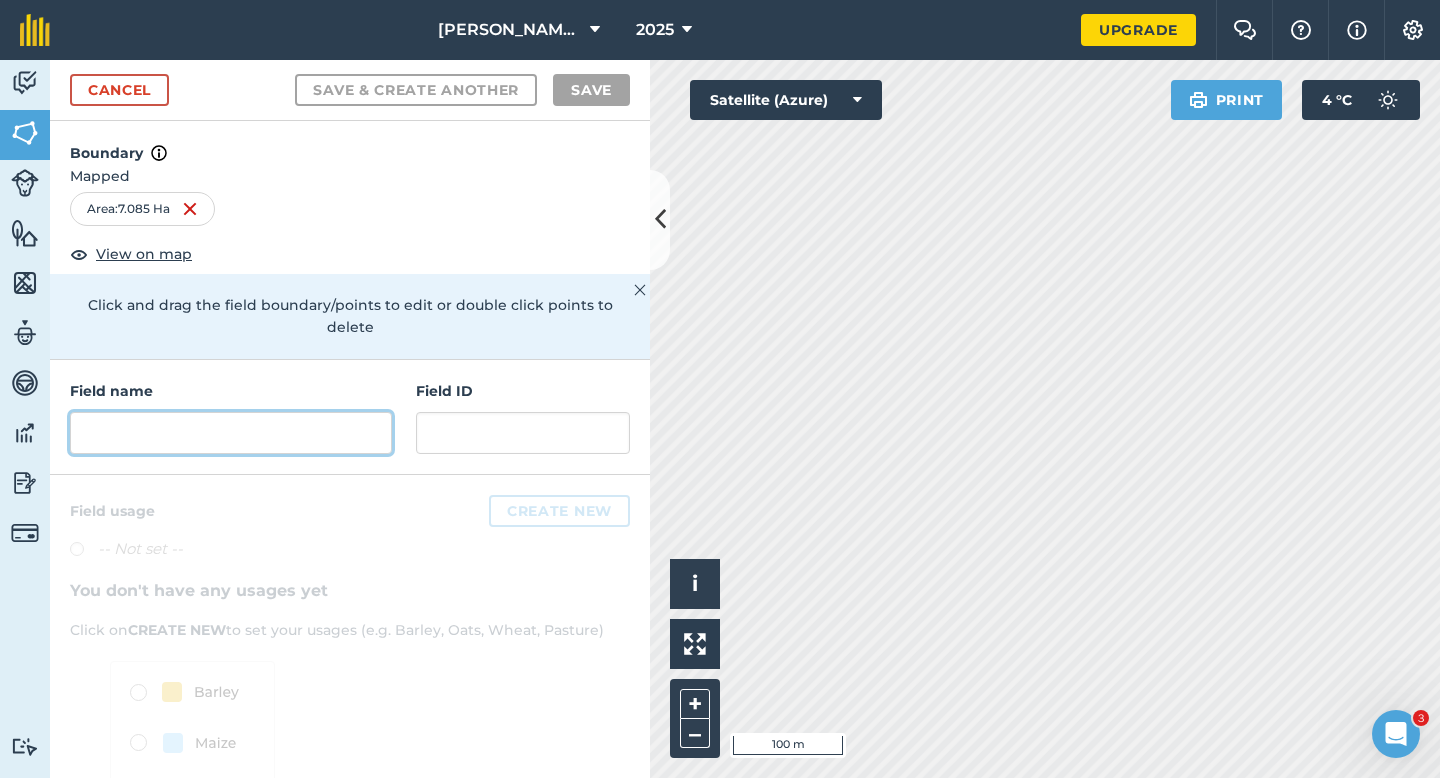 click at bounding box center (231, 433) 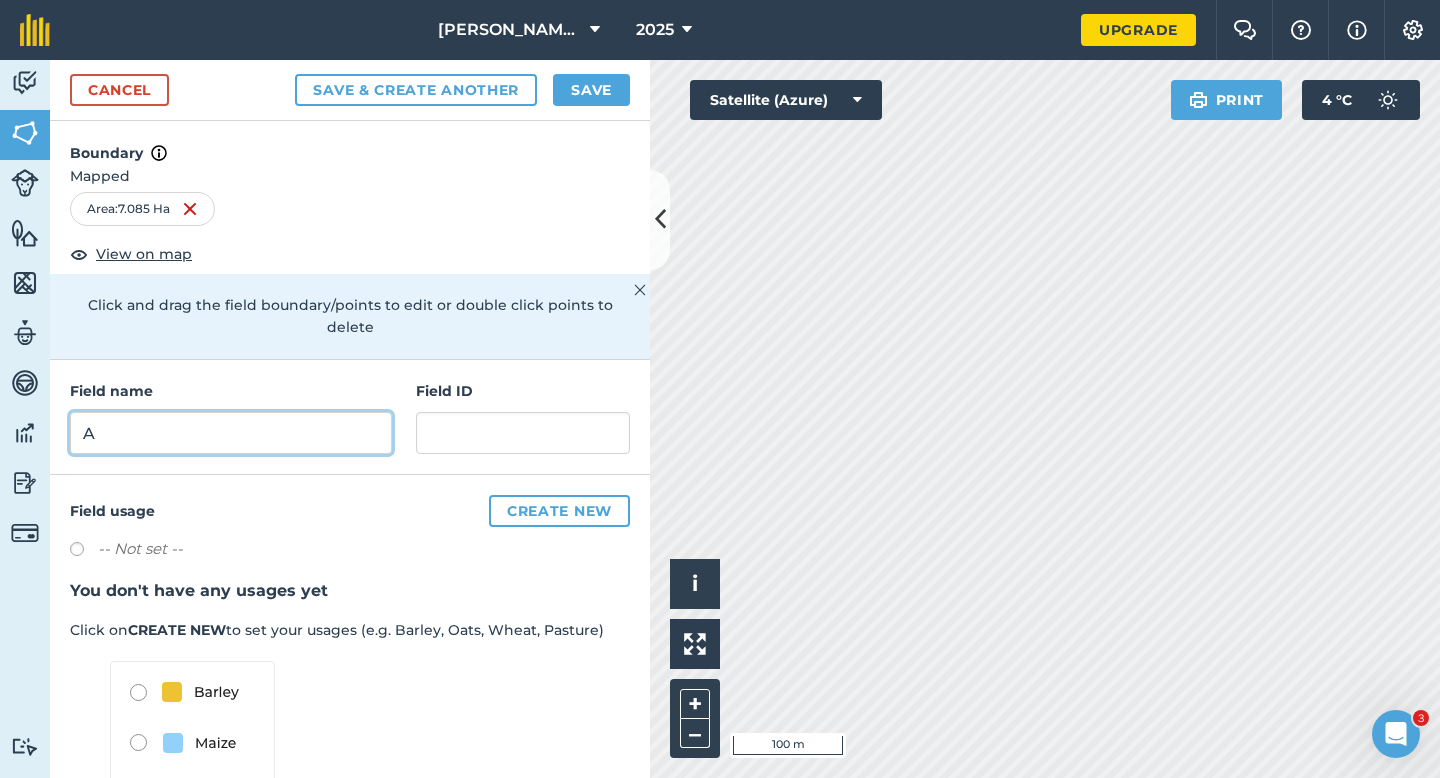 type on "A" 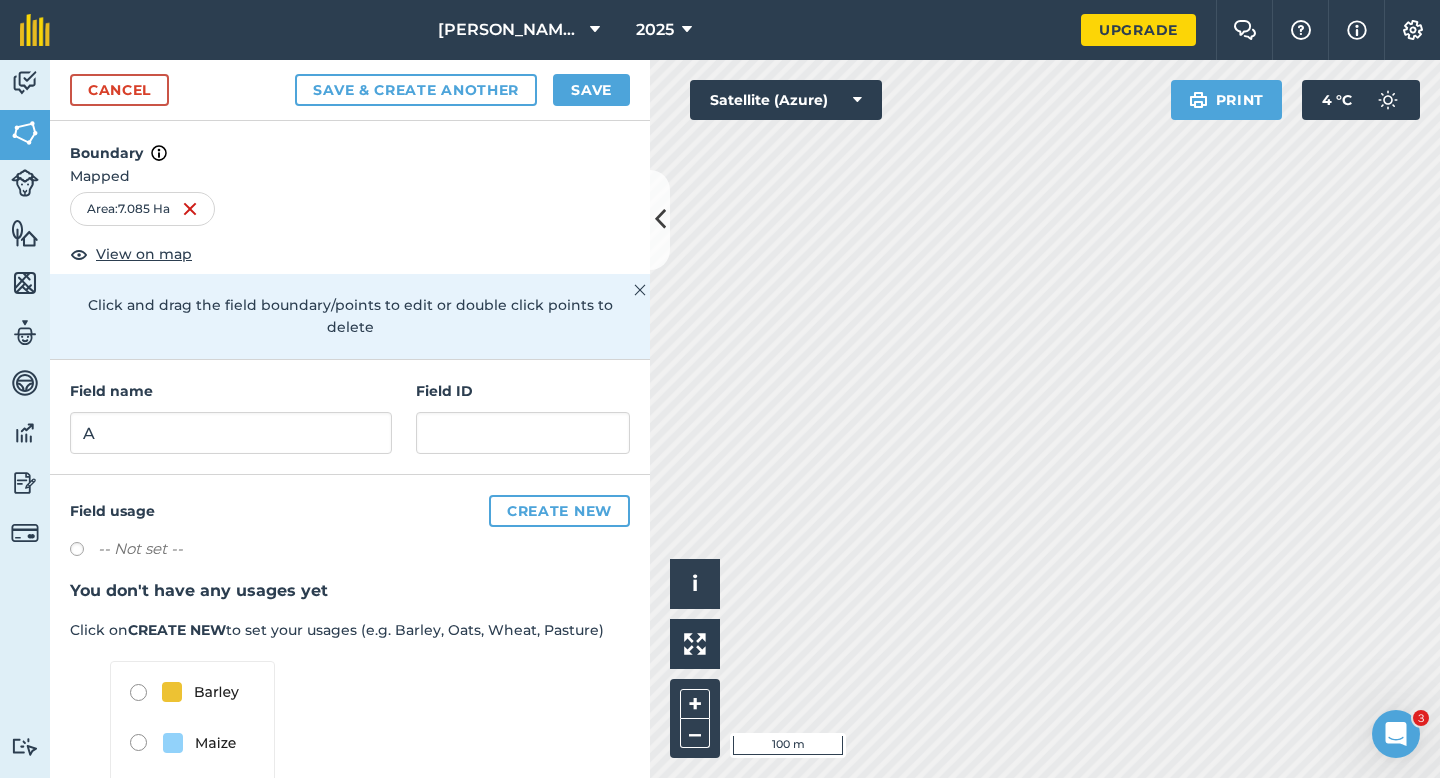 click on "Cancel Save & Create Another Save" at bounding box center (350, 90) 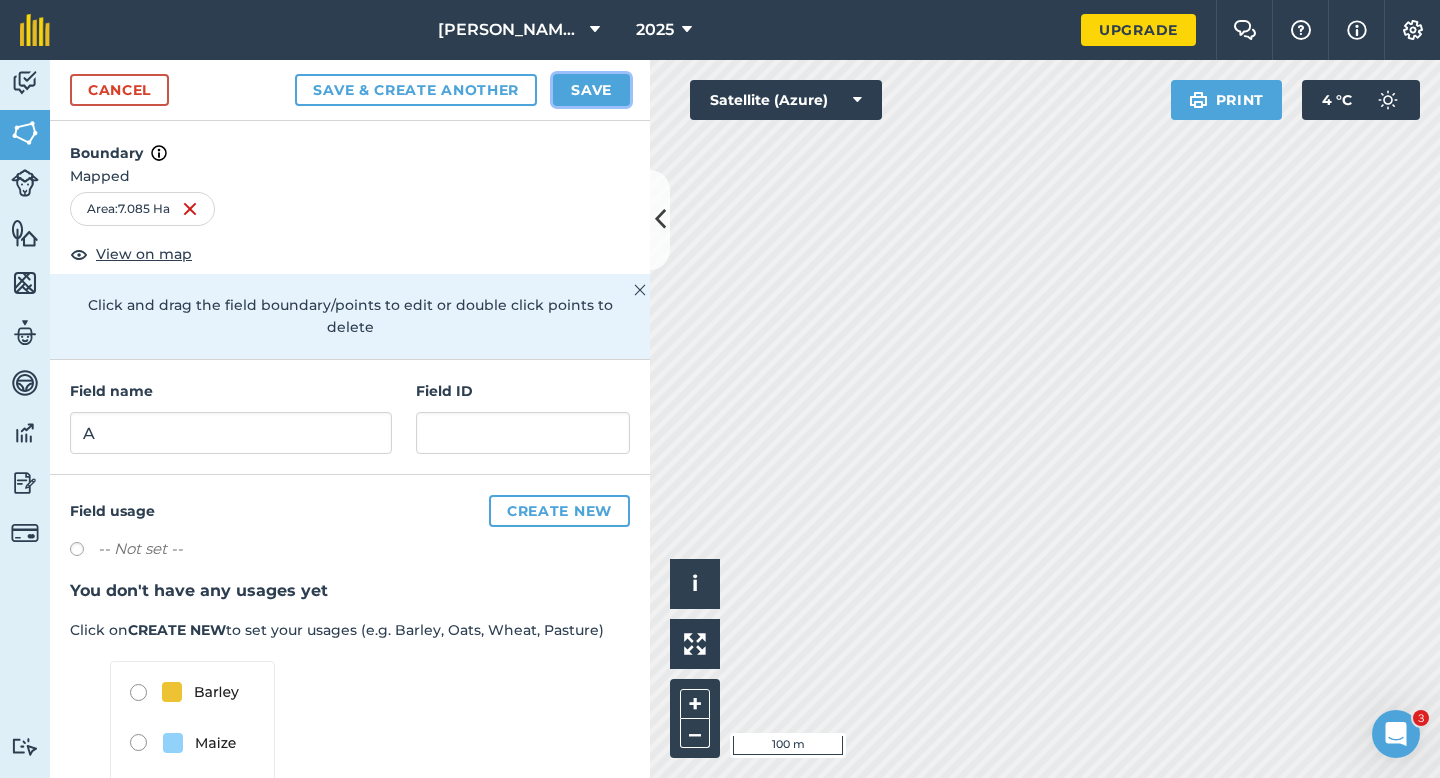 click on "Save" at bounding box center [591, 90] 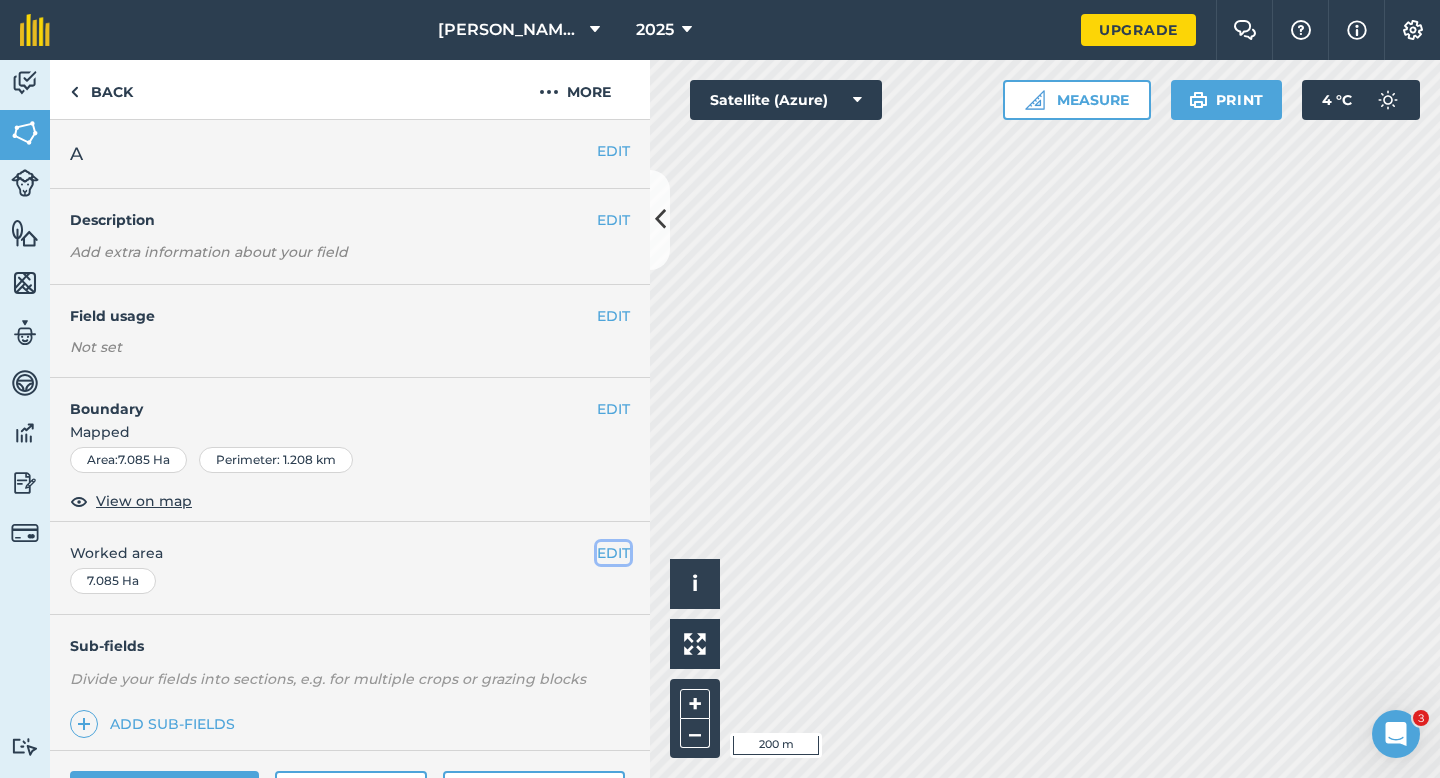 click on "EDIT" at bounding box center (613, 553) 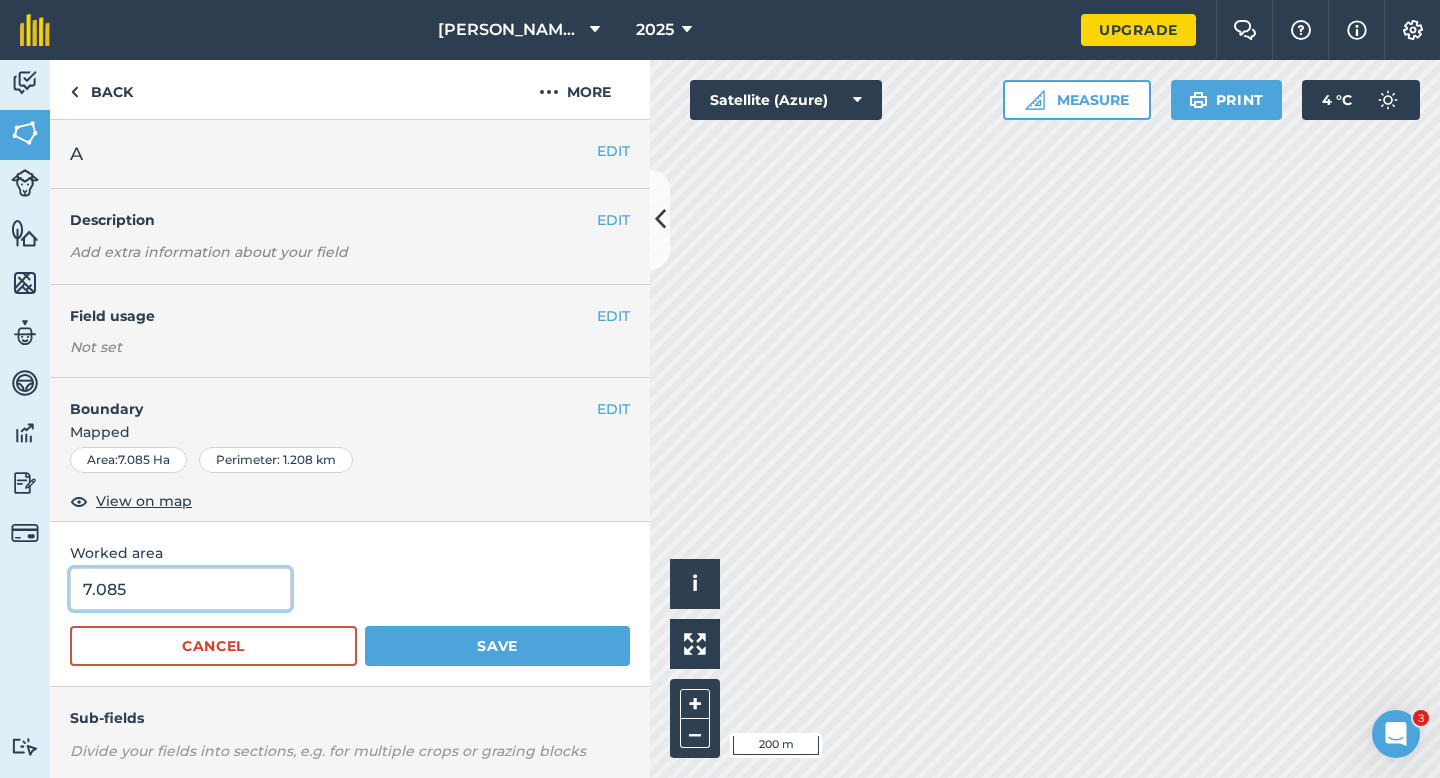 click on "7.085" at bounding box center [180, 589] 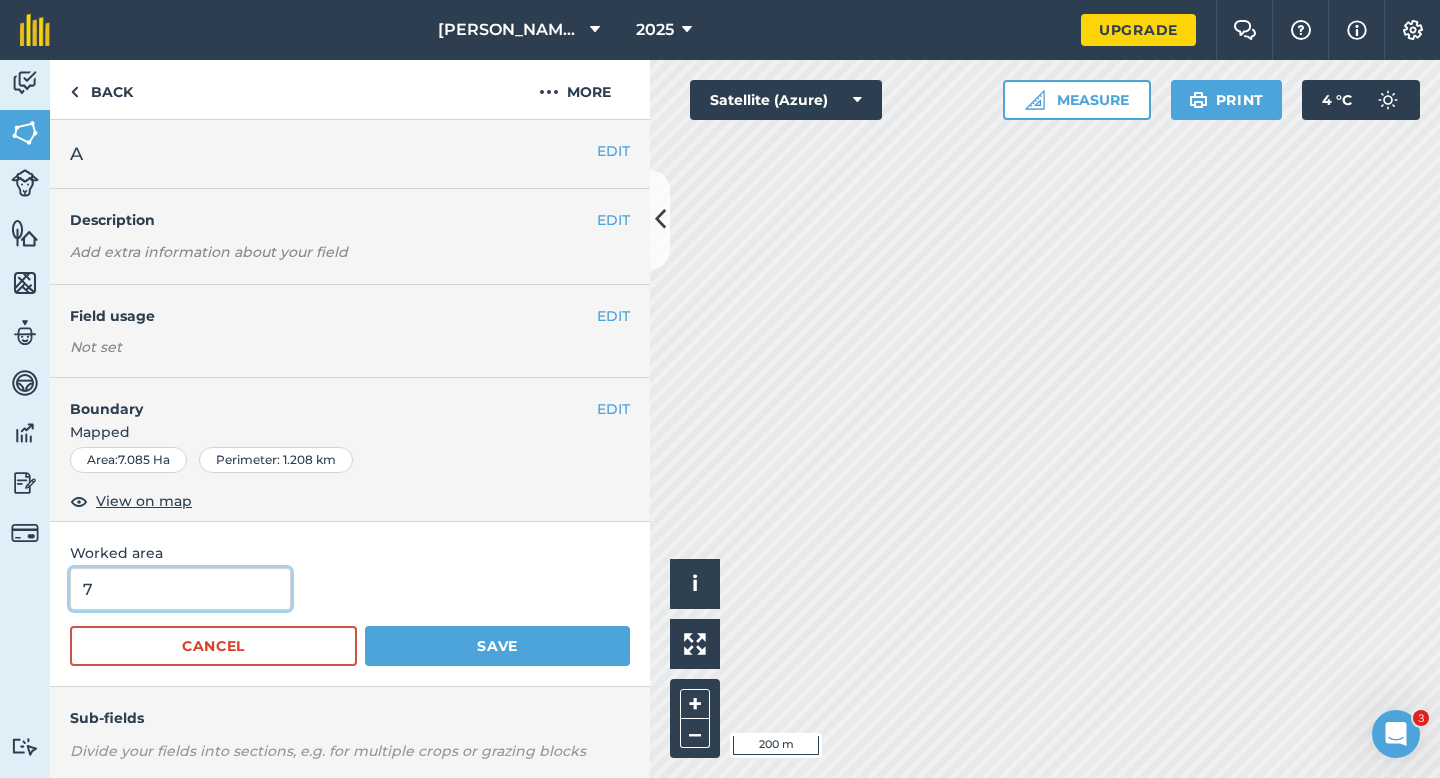 click on "Save" at bounding box center (497, 646) 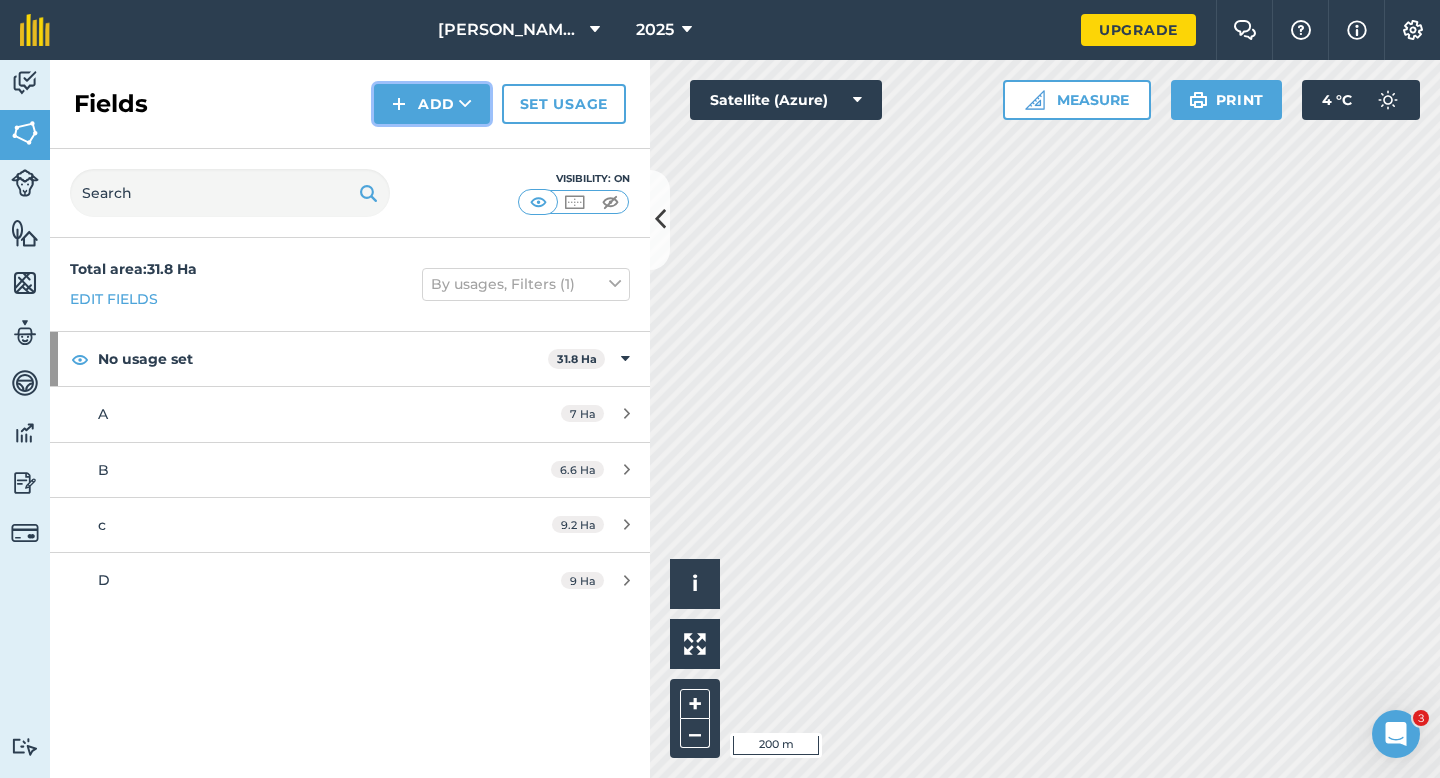 click at bounding box center [399, 104] 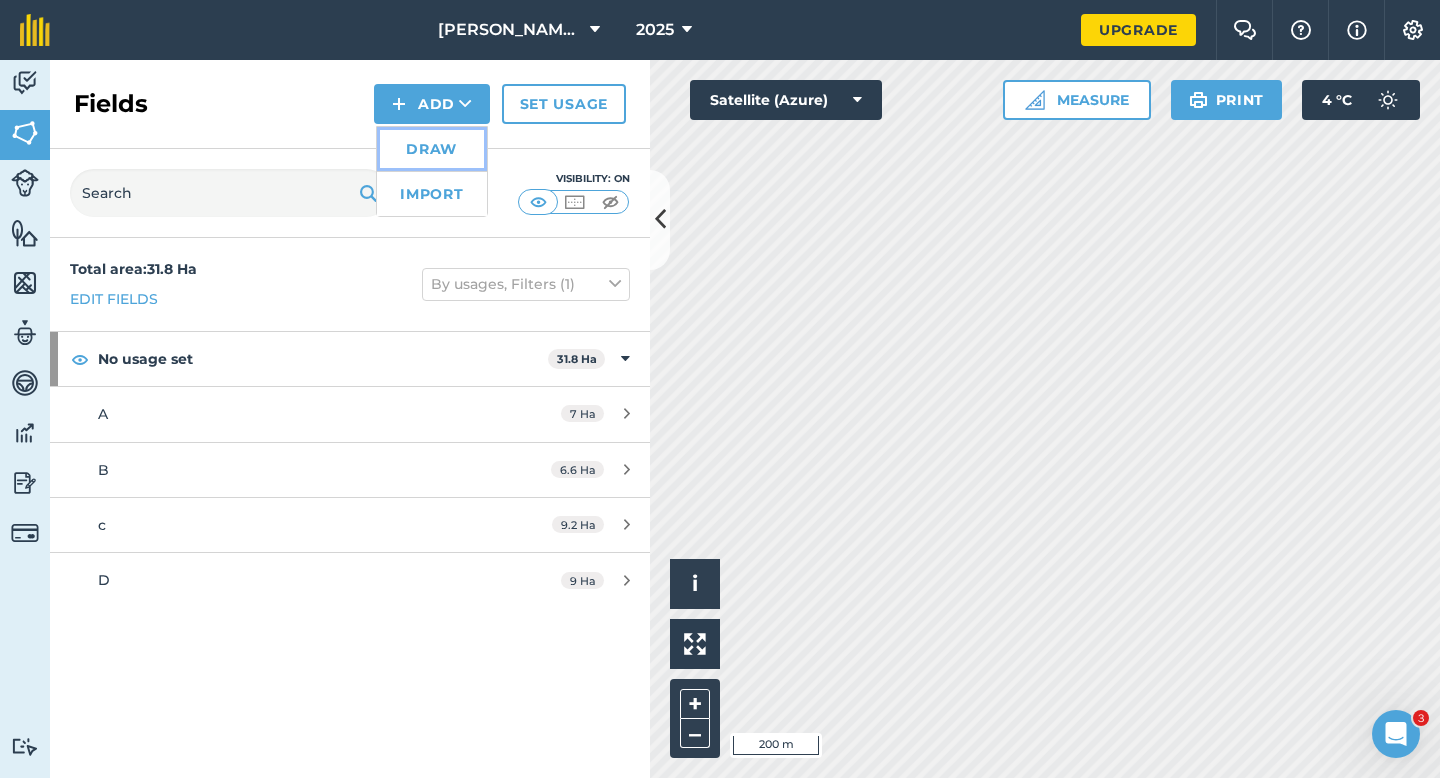 click on "Draw" at bounding box center (432, 149) 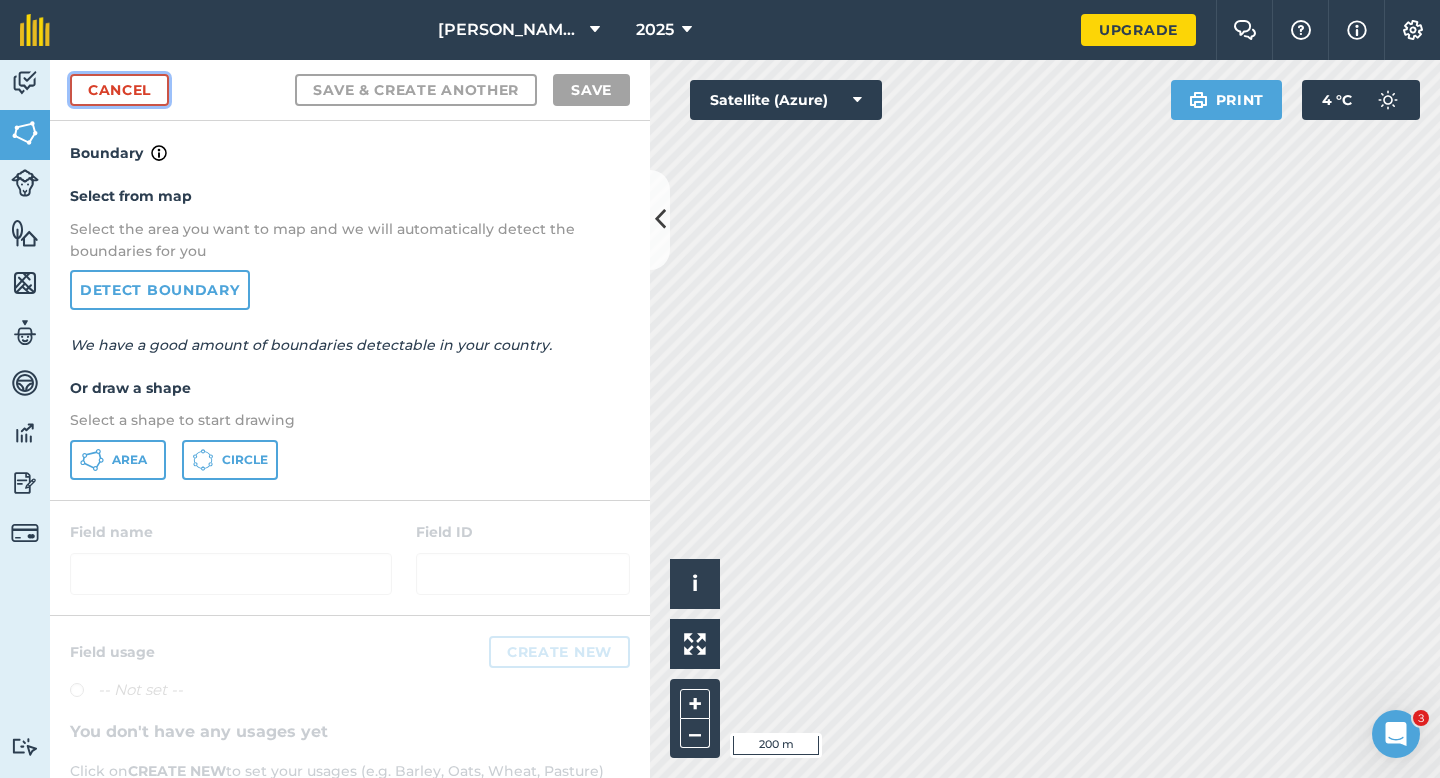 click on "Cancel" at bounding box center (119, 90) 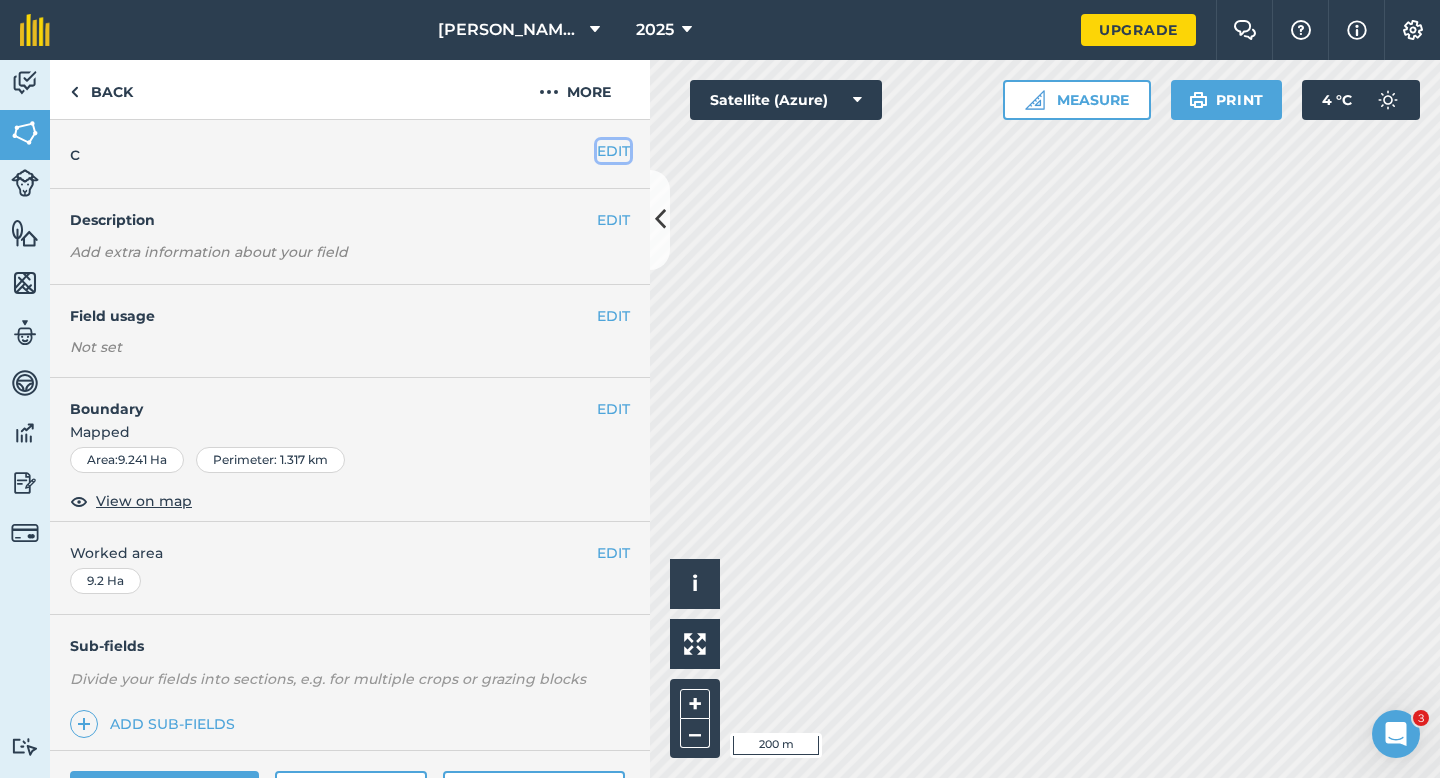 click on "EDIT" at bounding box center (613, 151) 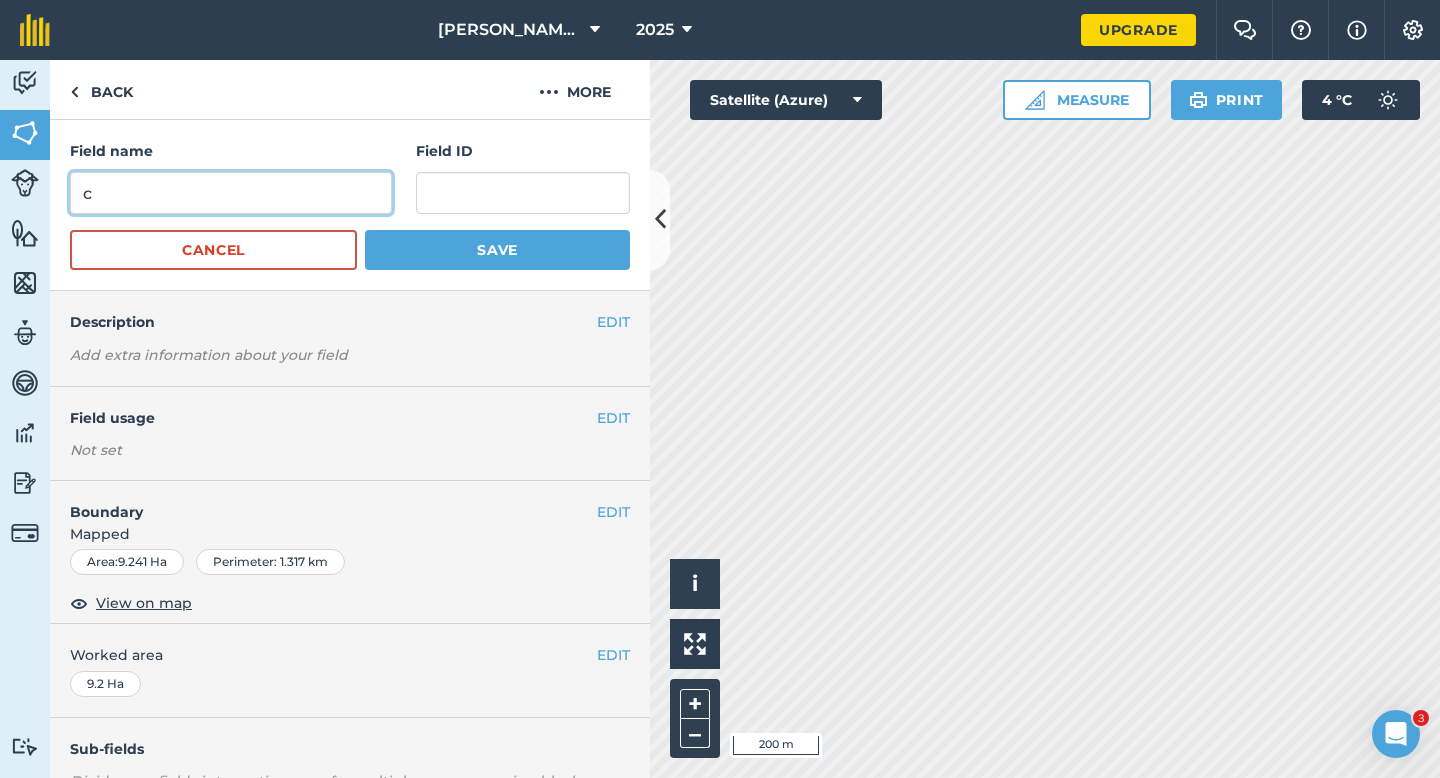 click on "c" at bounding box center [231, 193] 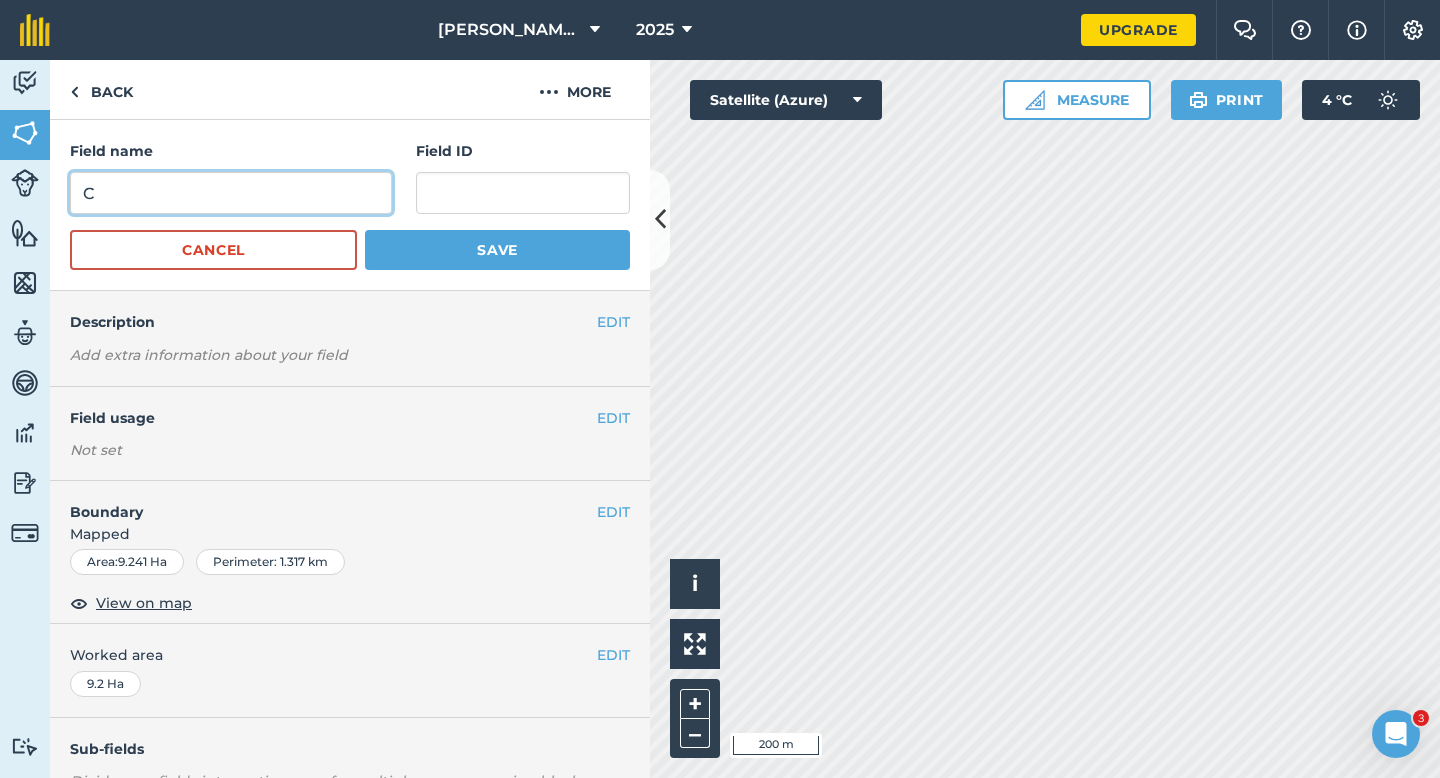 type on "C" 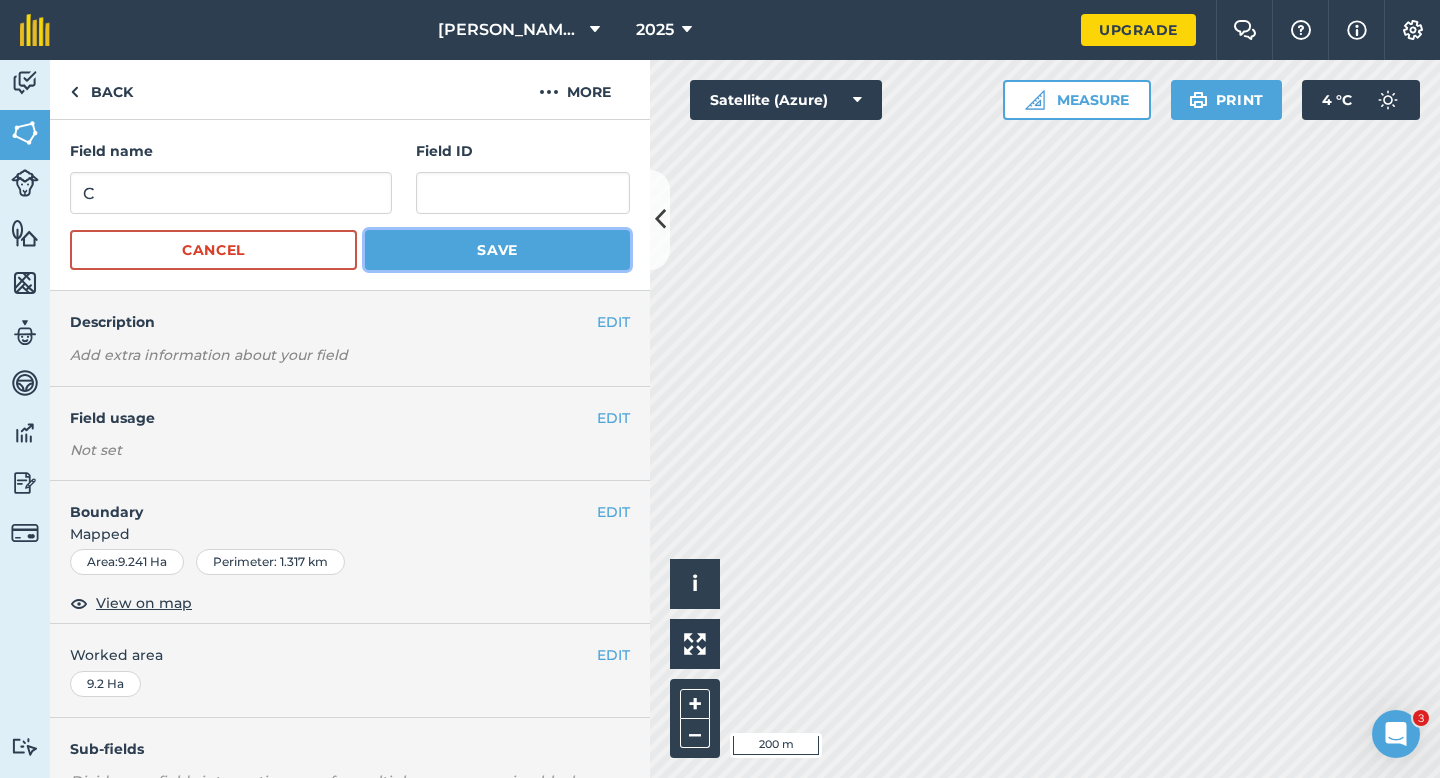 click on "Save" at bounding box center [497, 250] 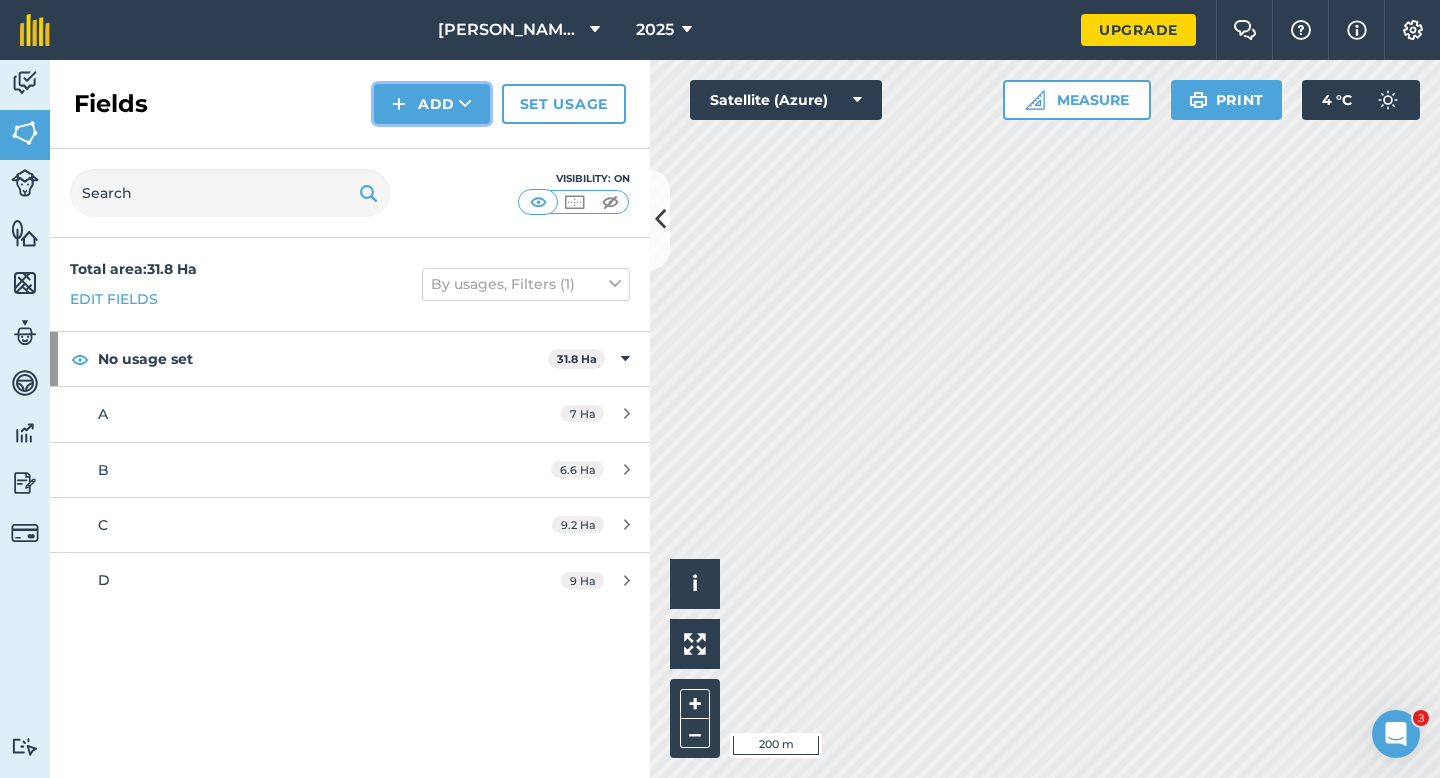 click on "Add" at bounding box center [432, 104] 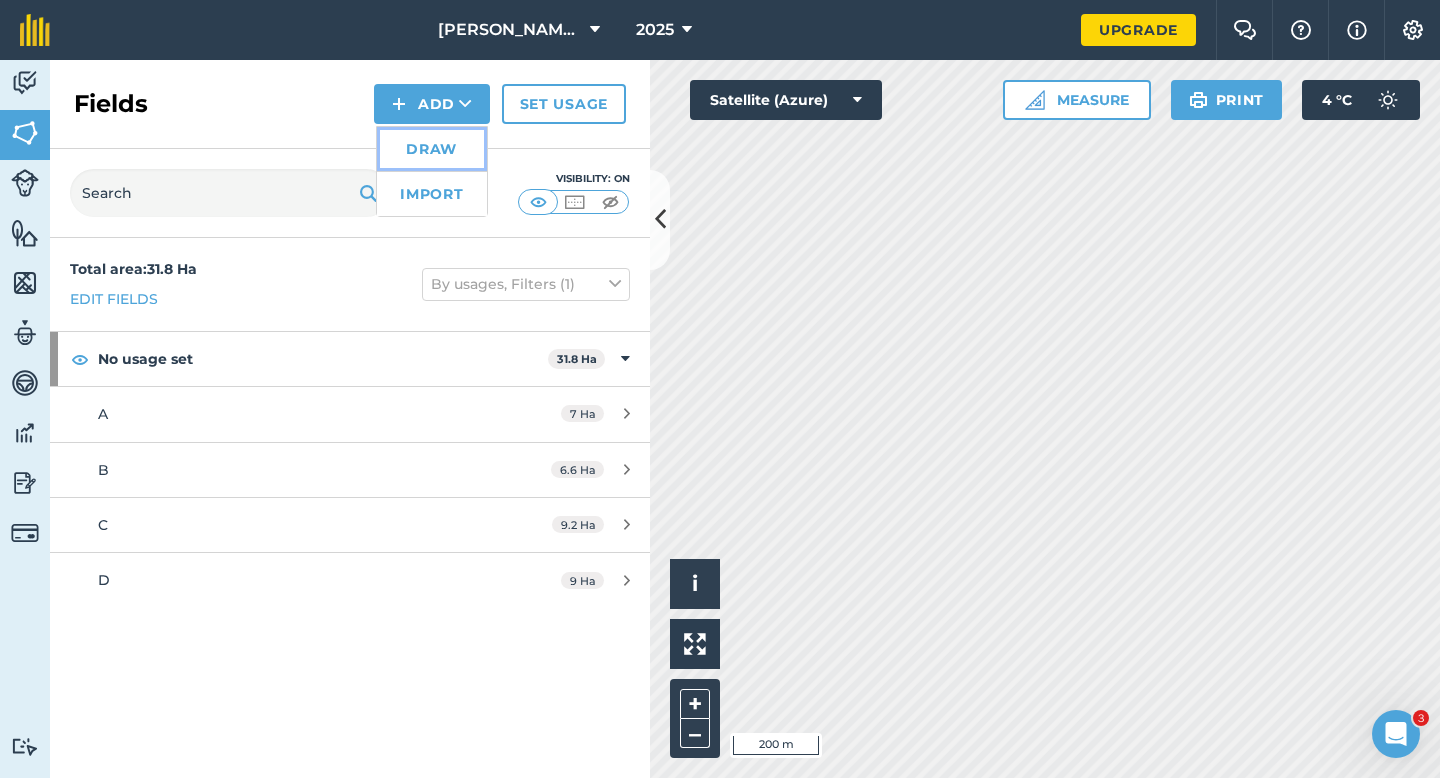 click on "Draw" at bounding box center (432, 149) 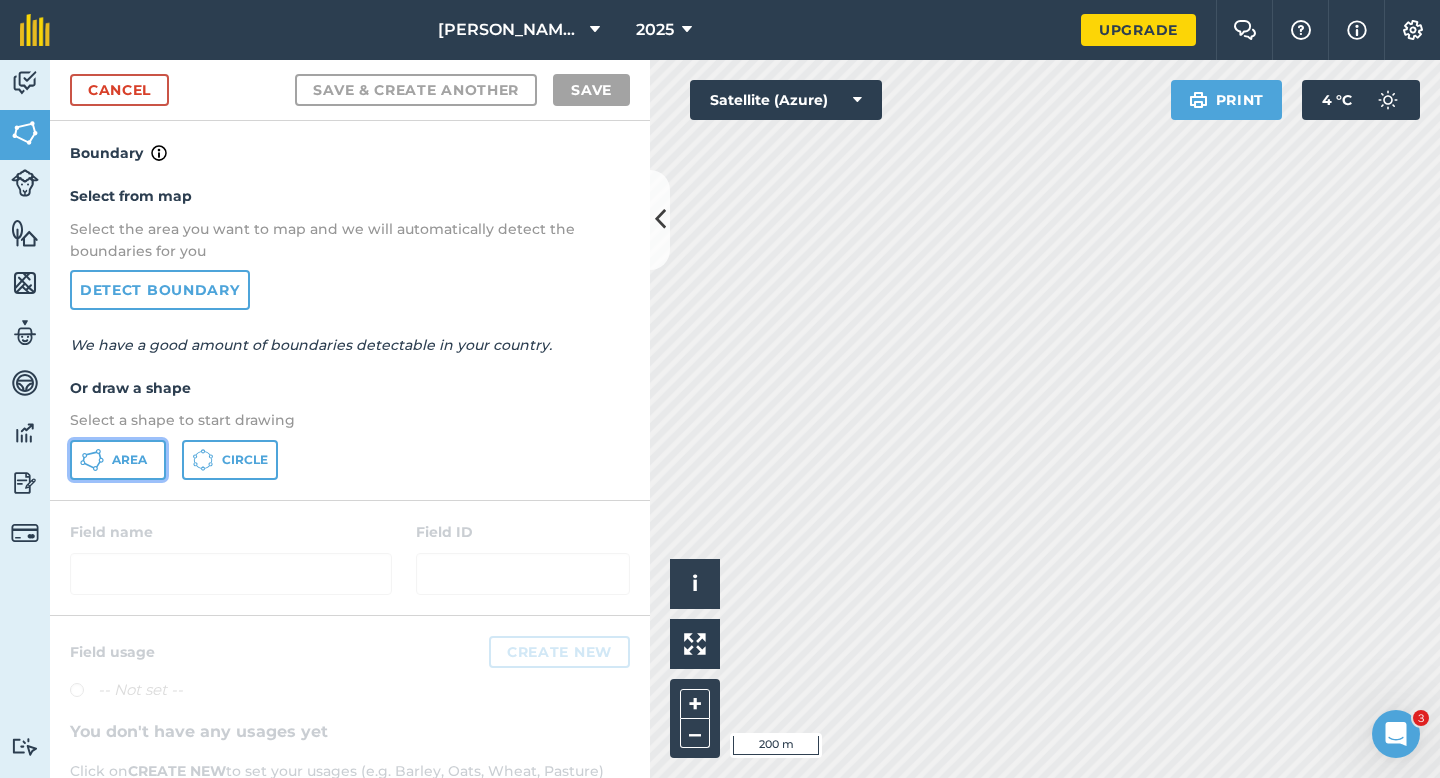 click on "Area" at bounding box center (118, 460) 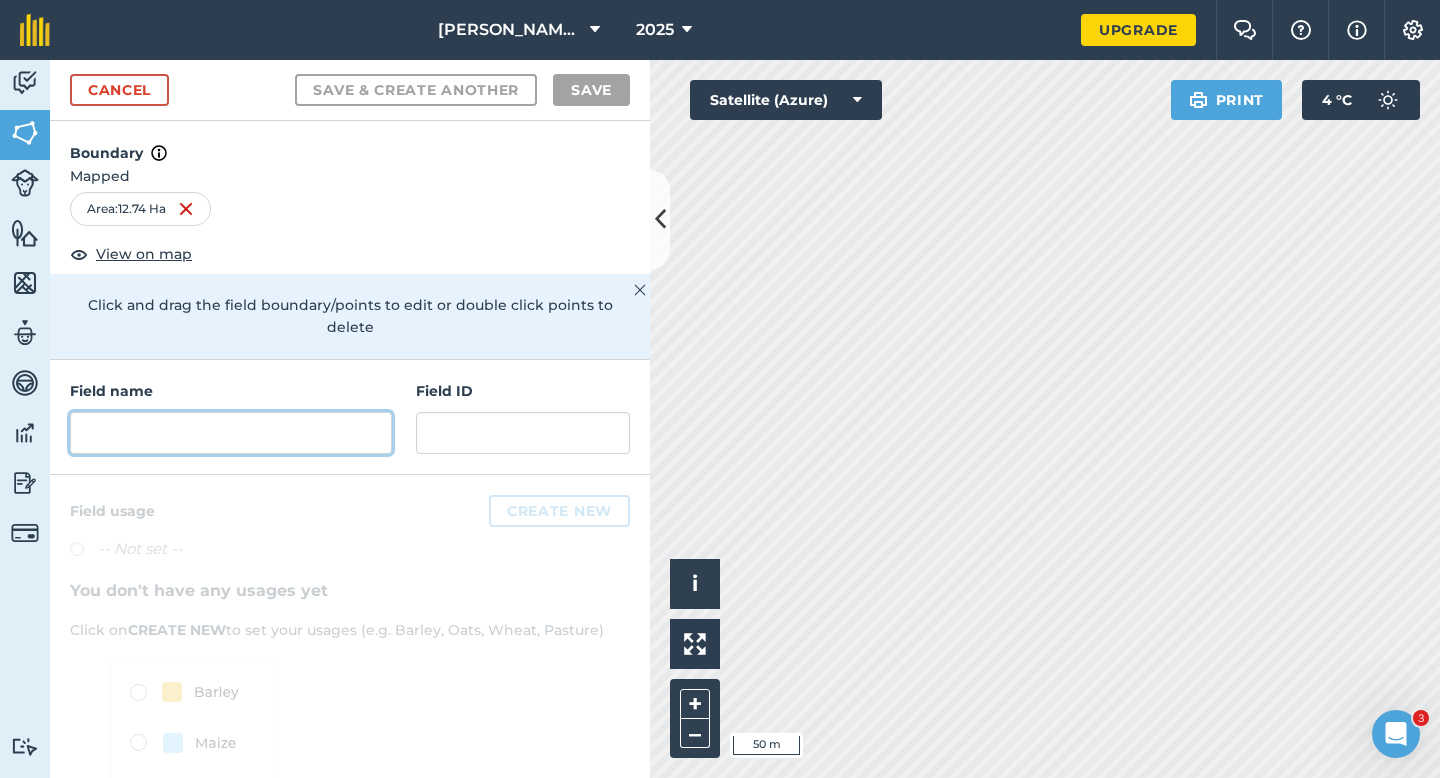 click at bounding box center (231, 433) 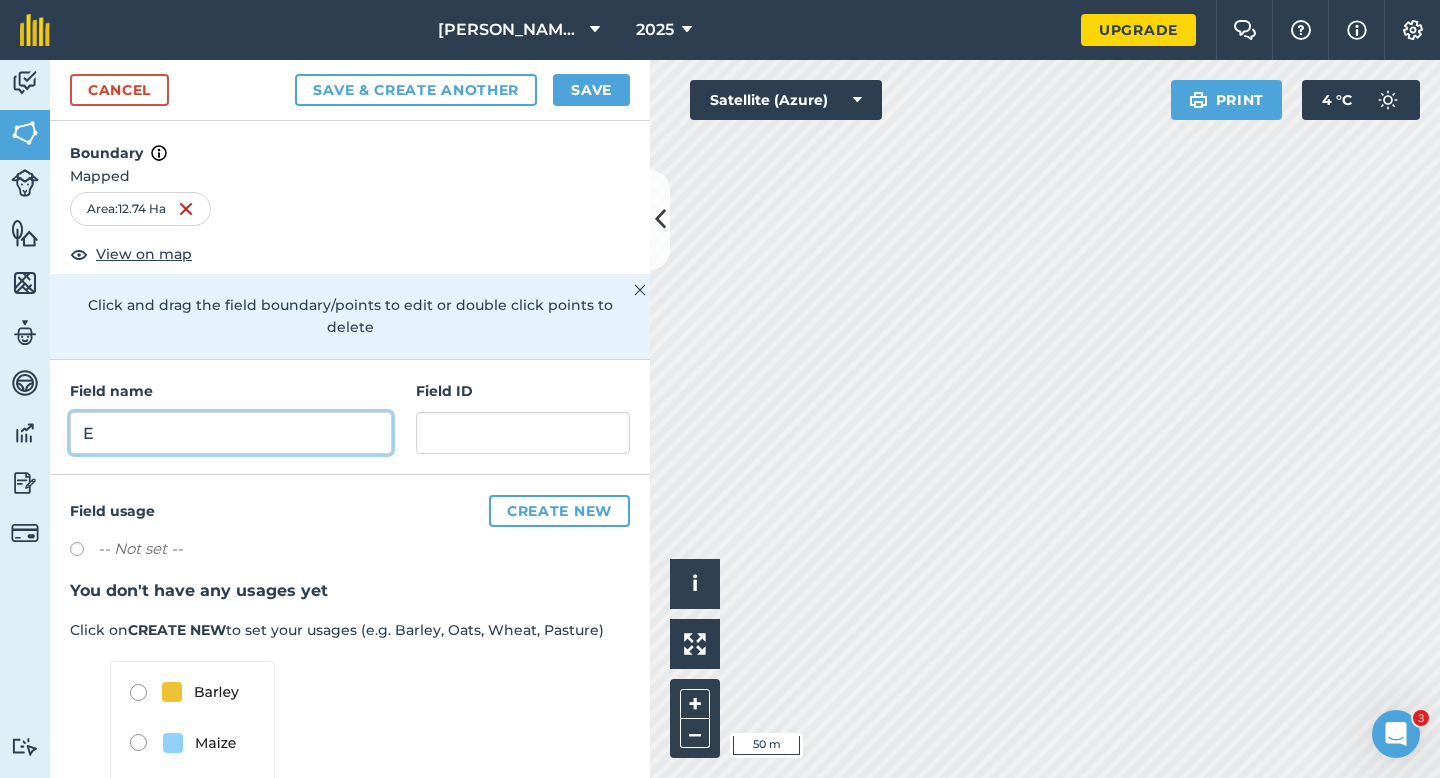 type on "E" 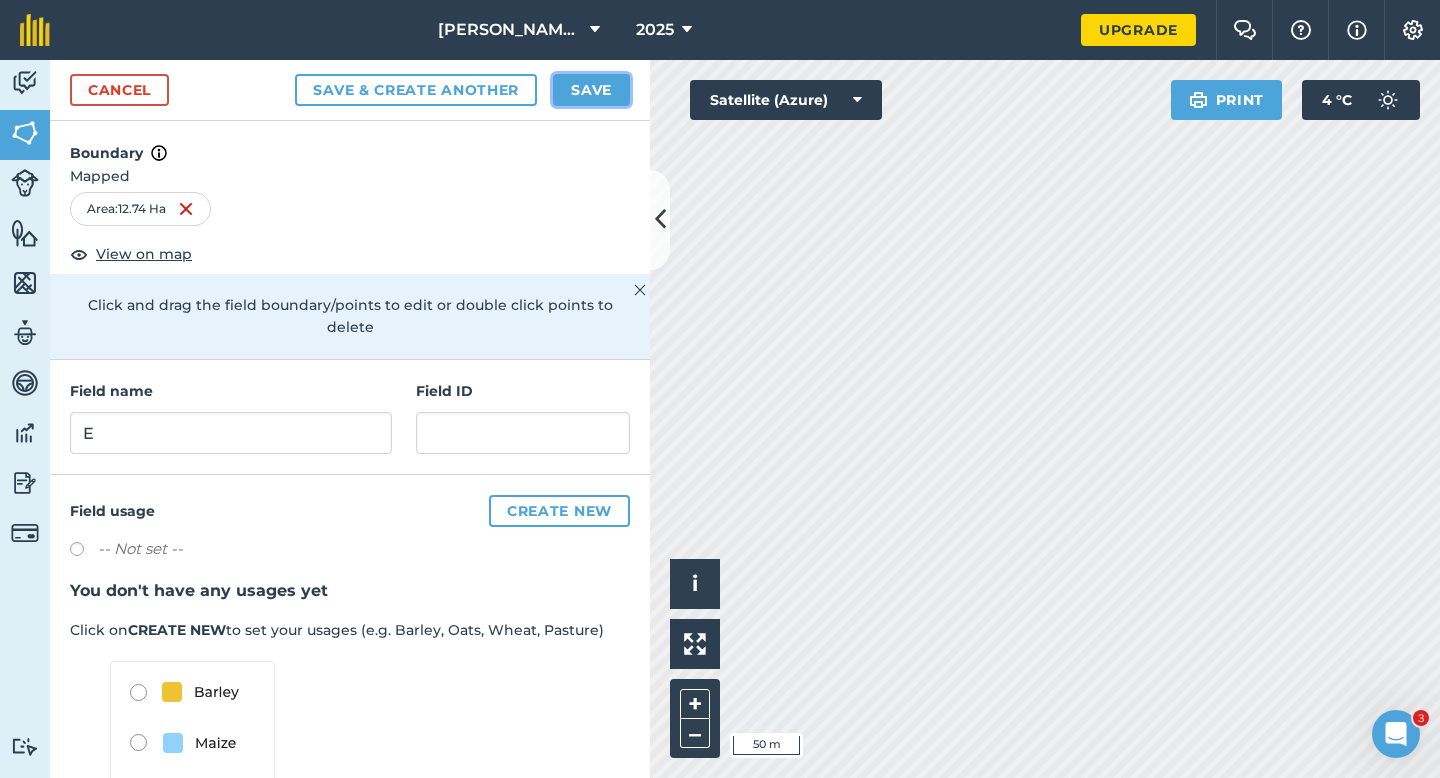 click on "Save" at bounding box center [591, 90] 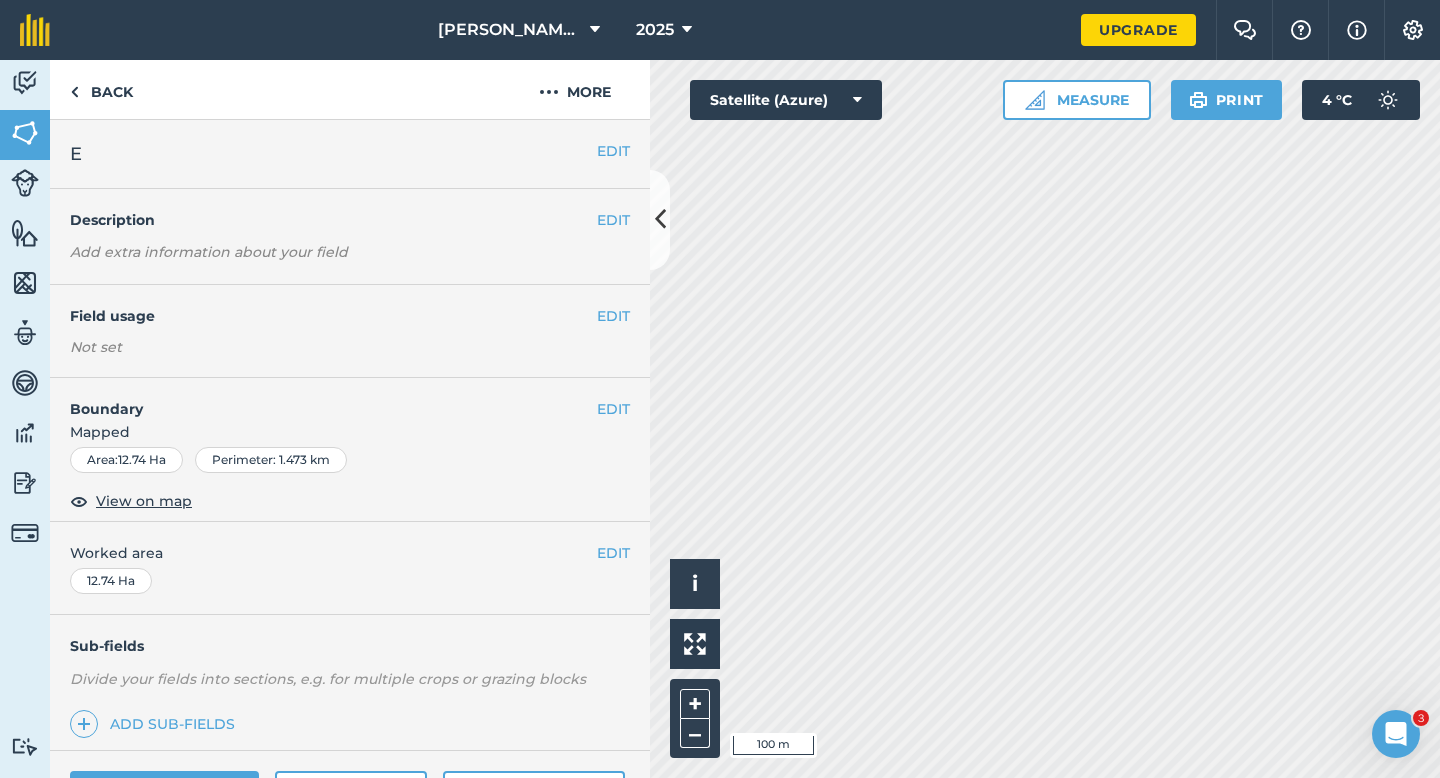 click on "EDIT Worked area 12.74   Ha" at bounding box center (350, 568) 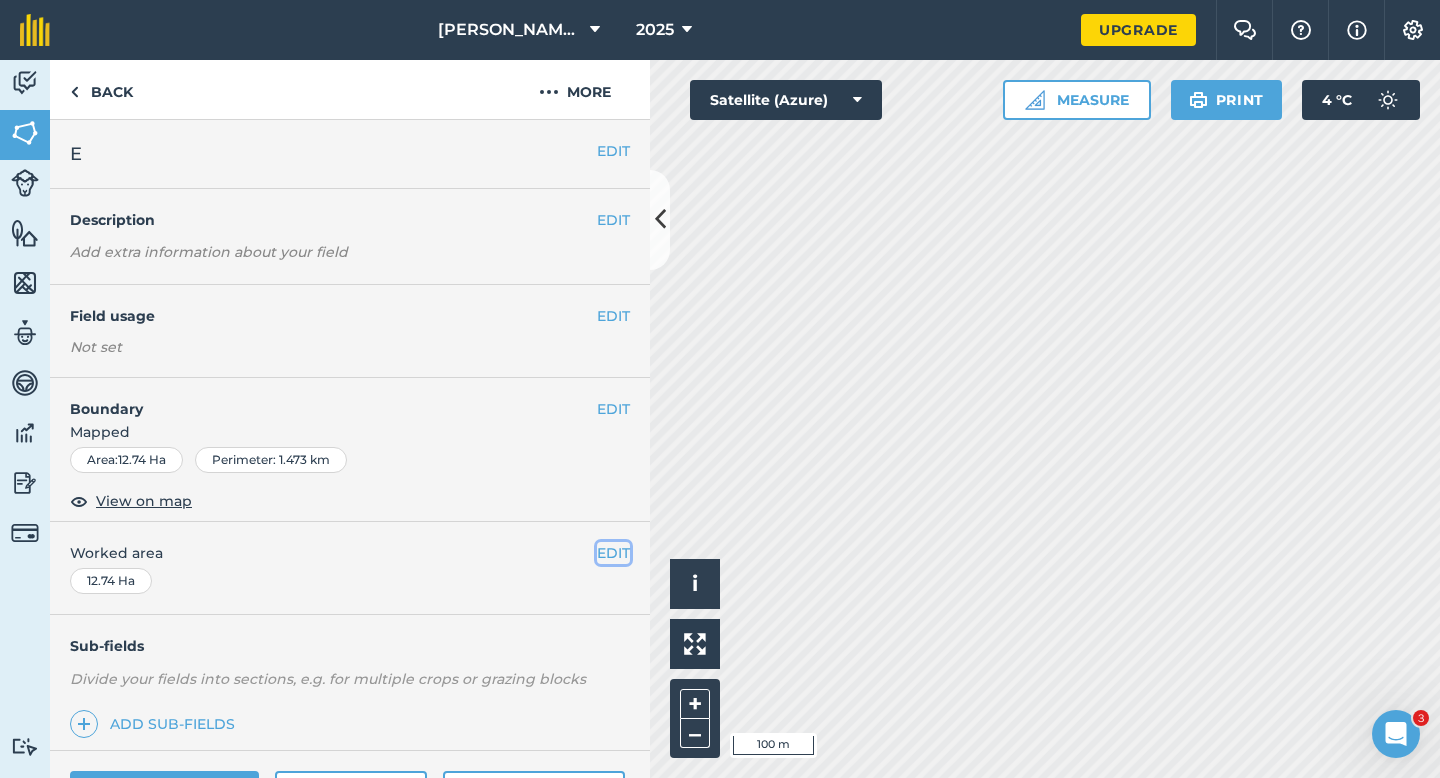 click on "EDIT" at bounding box center (613, 553) 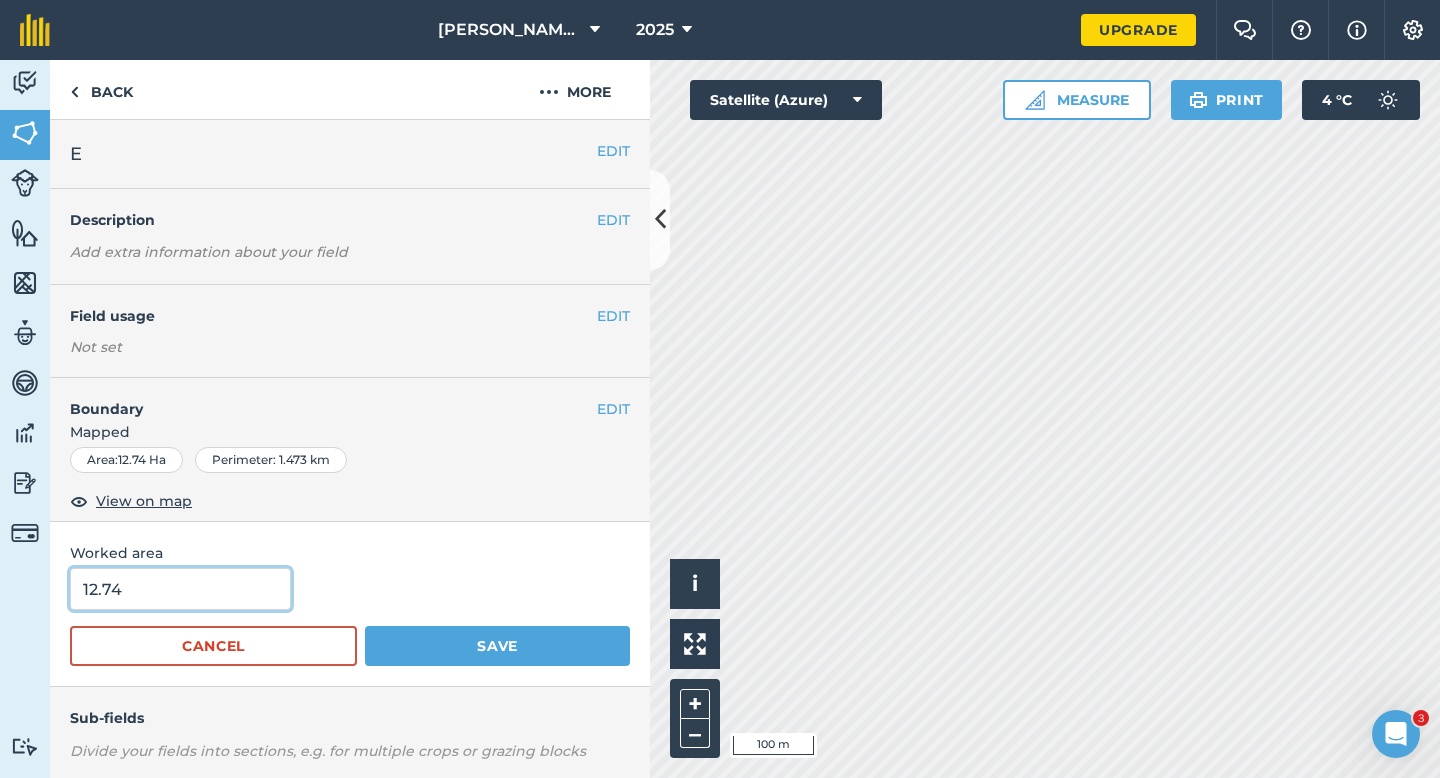 click on "12.74" at bounding box center [180, 589] 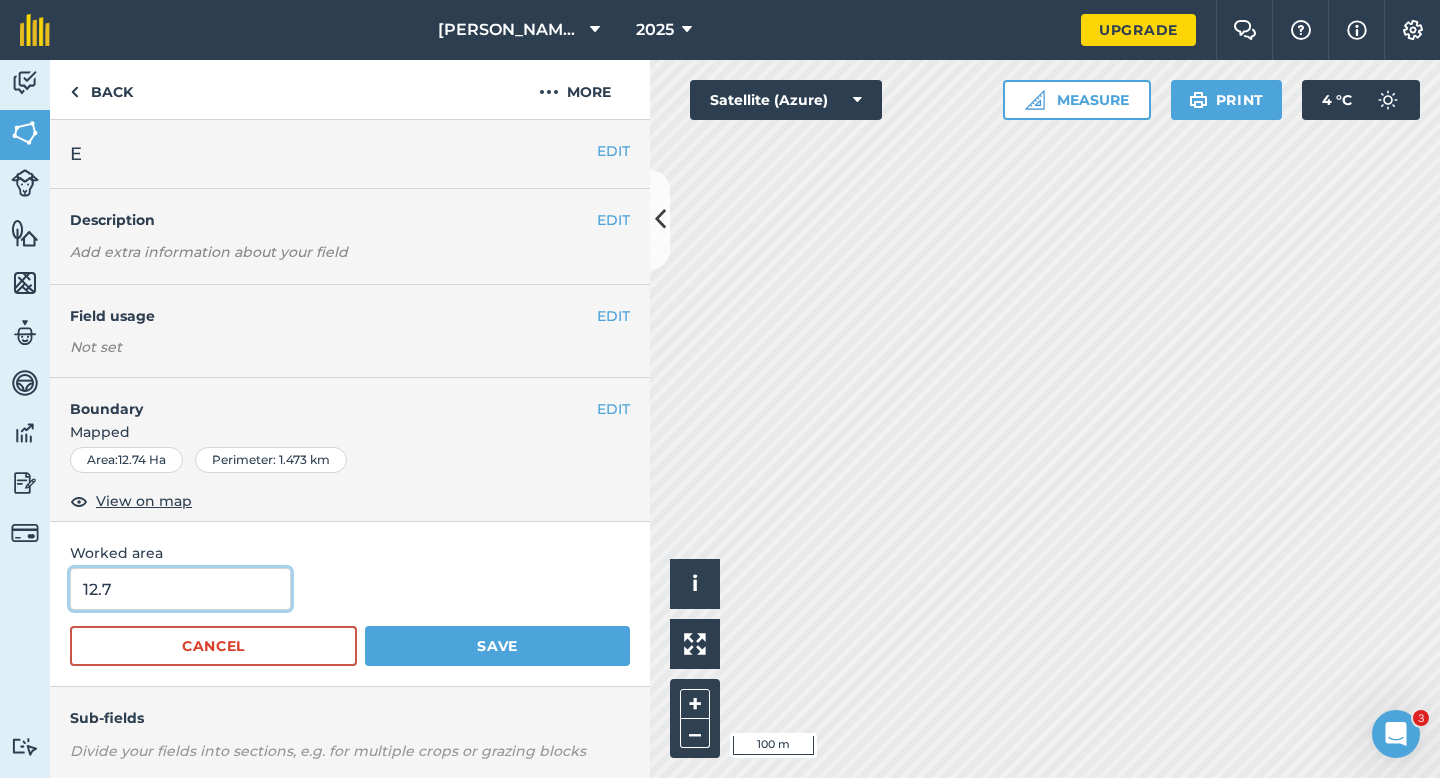 type on "12.7" 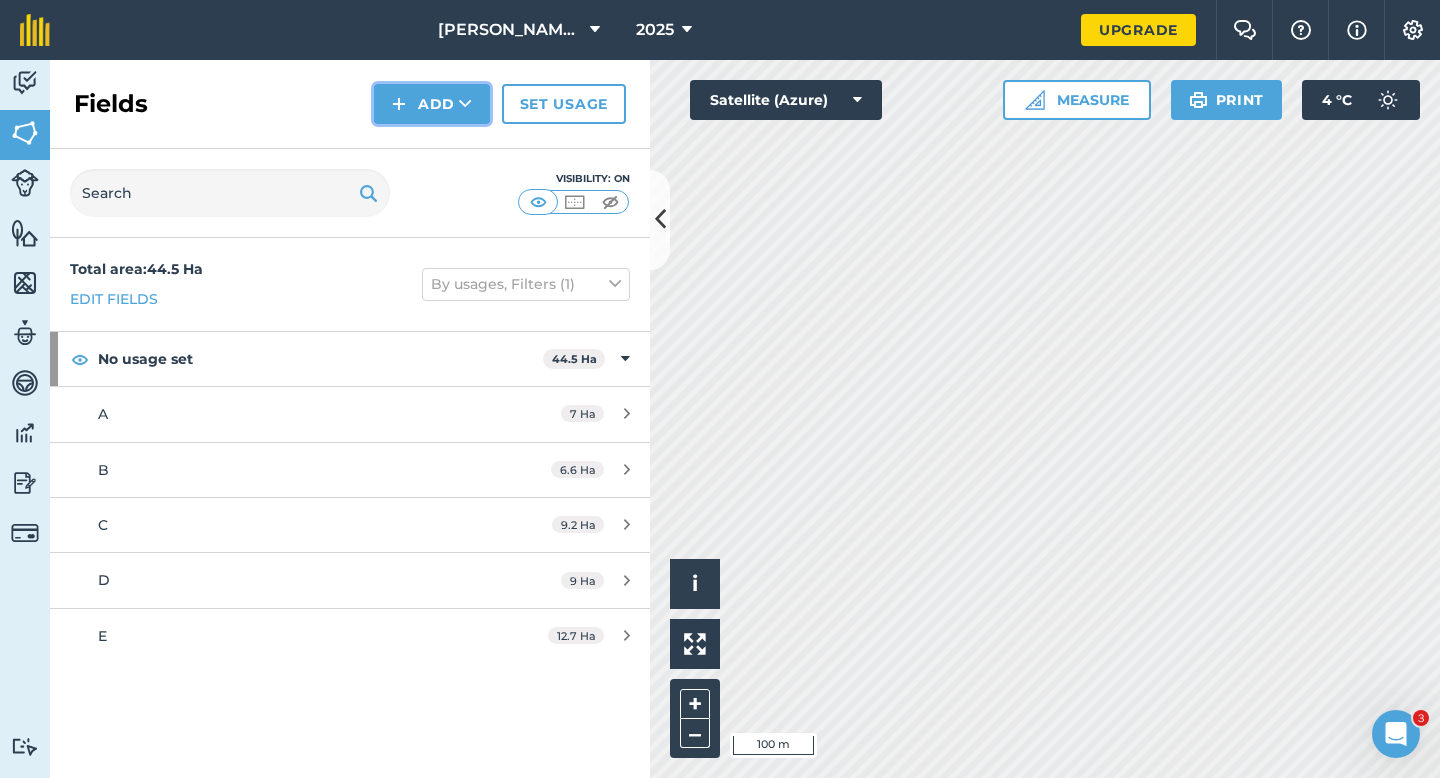click on "Add" at bounding box center (432, 104) 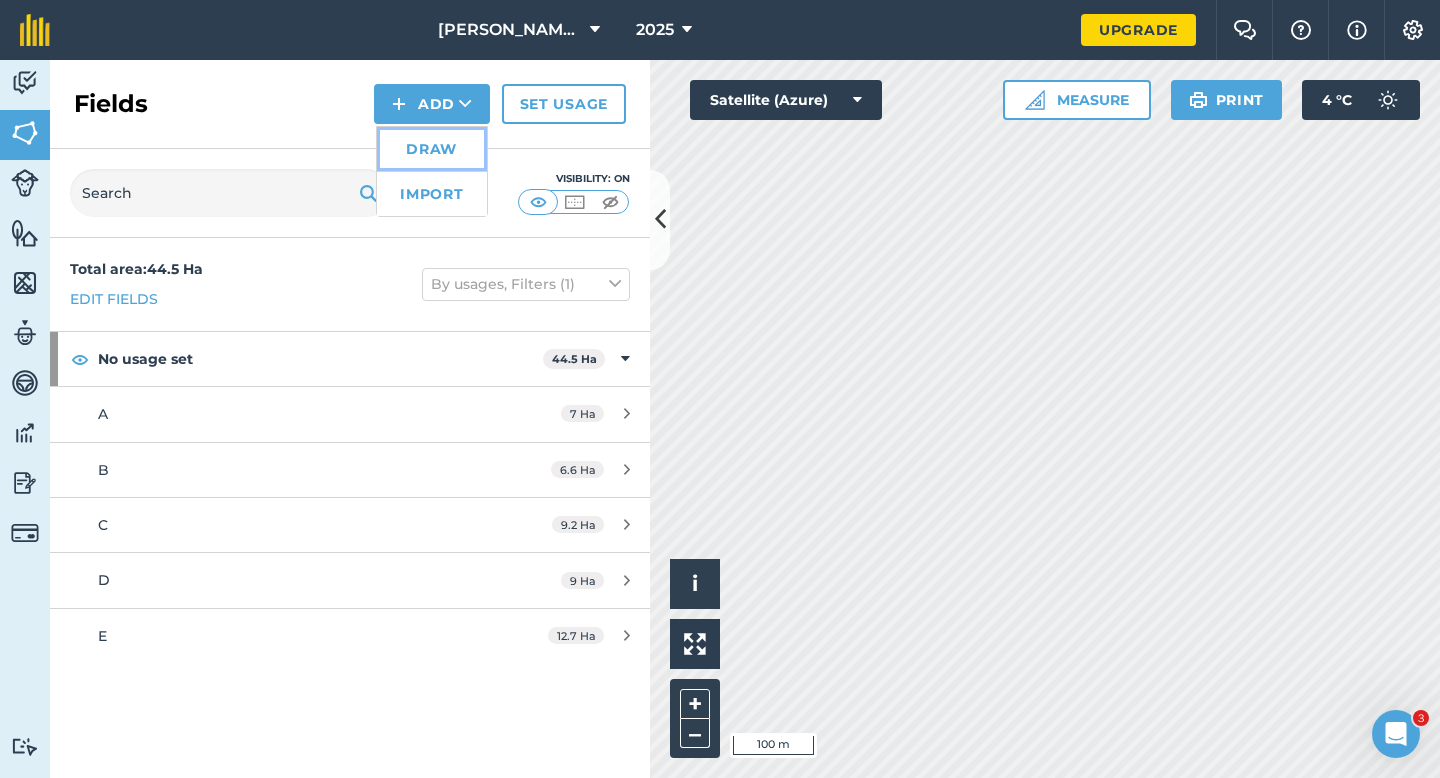 click on "Draw" at bounding box center (432, 149) 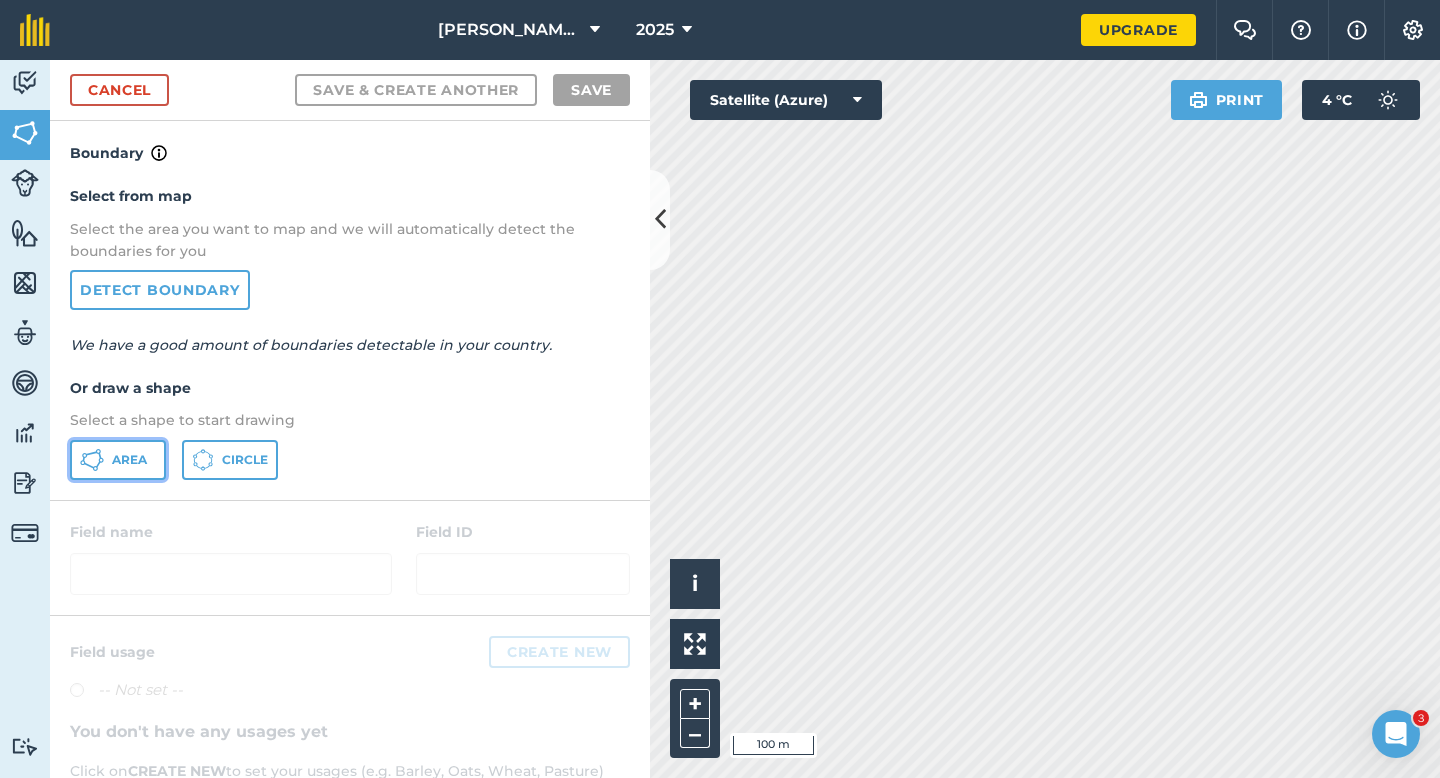 click on "Area" at bounding box center (129, 460) 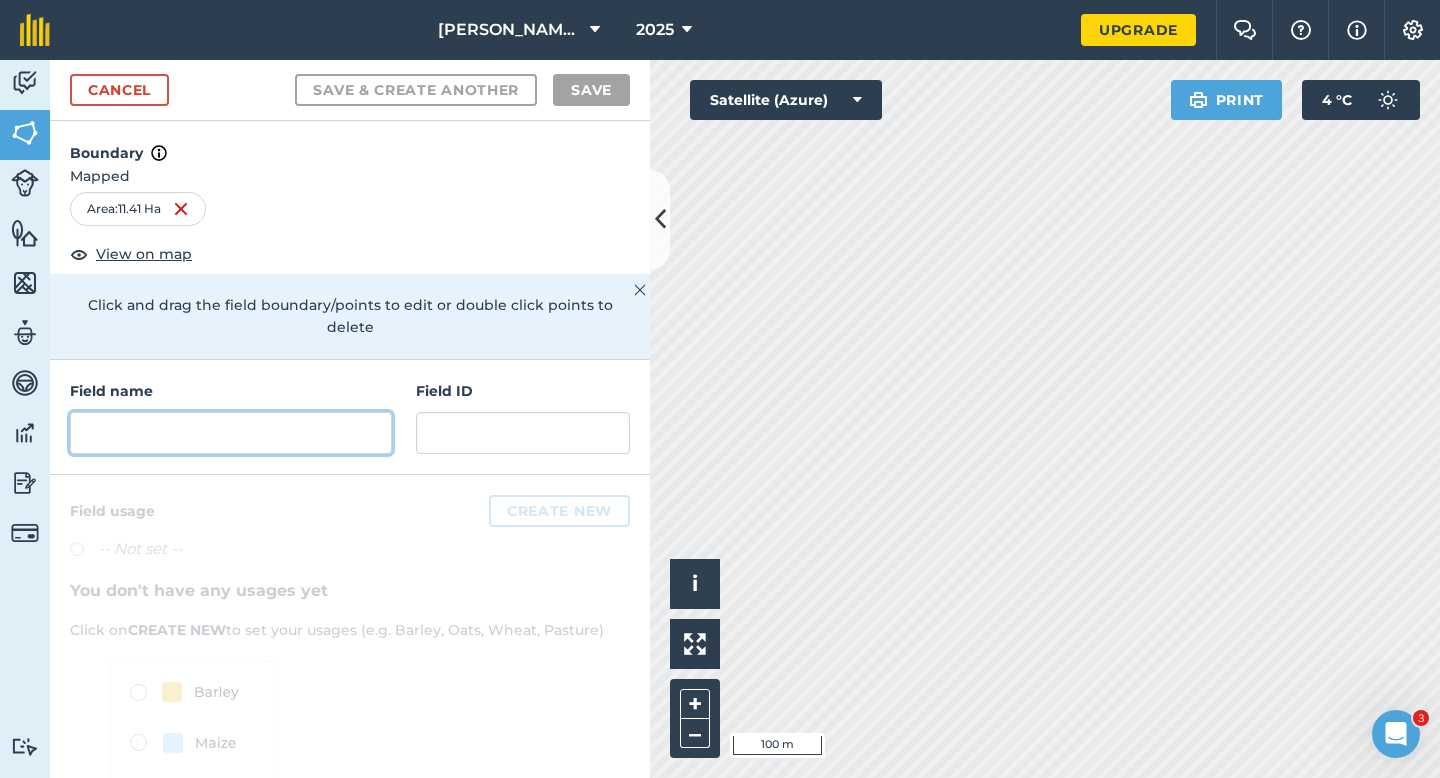 click at bounding box center [231, 433] 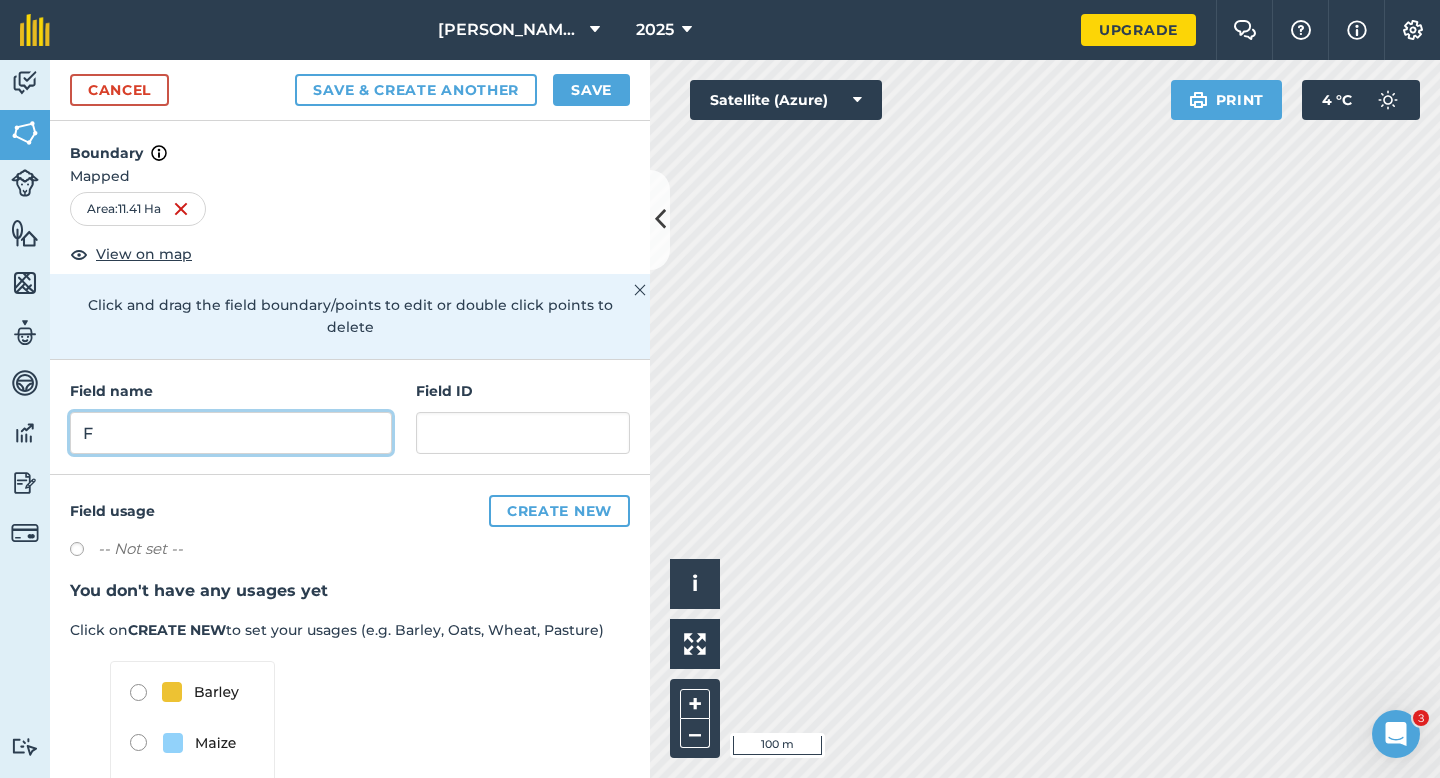type on "F" 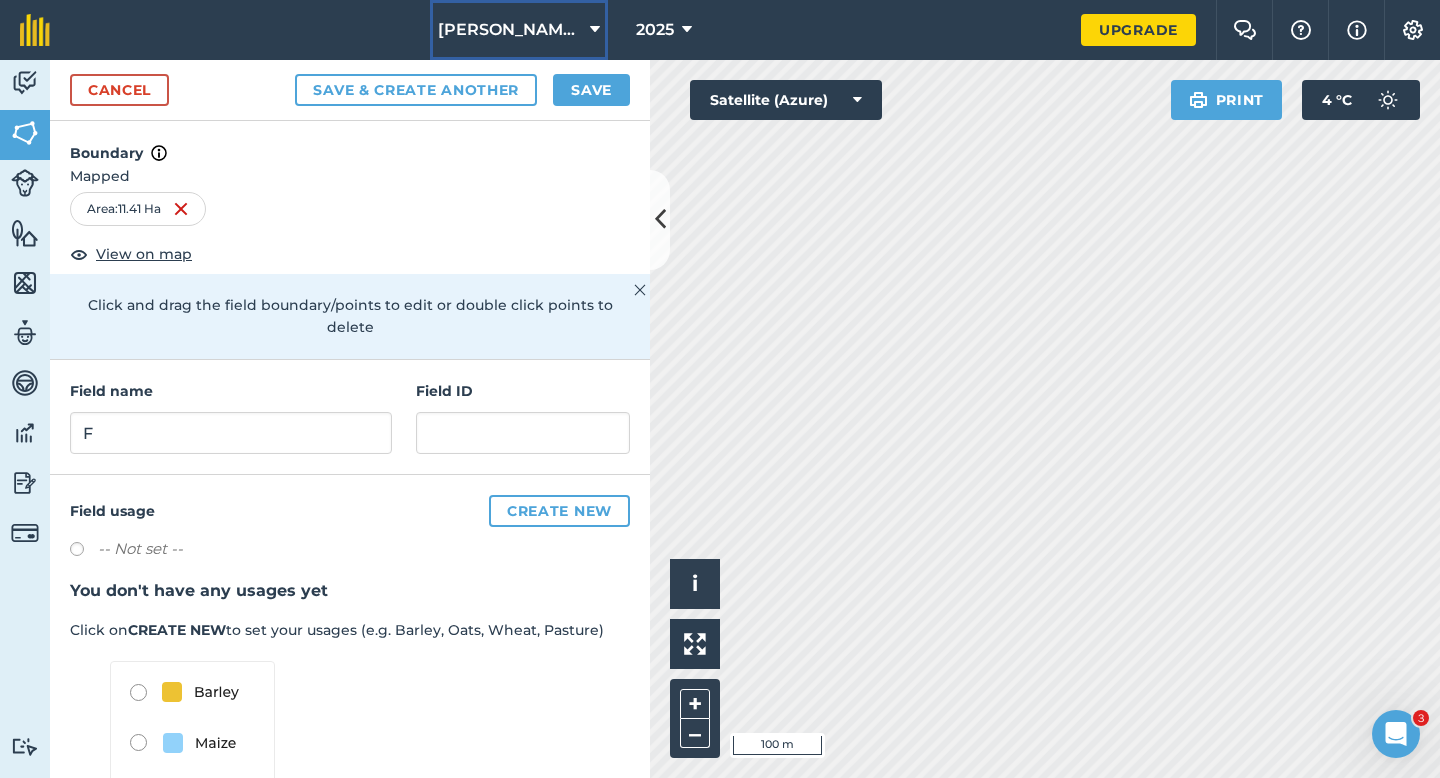 click on "[PERSON_NAME] & Son Farming LTD" at bounding box center [519, 30] 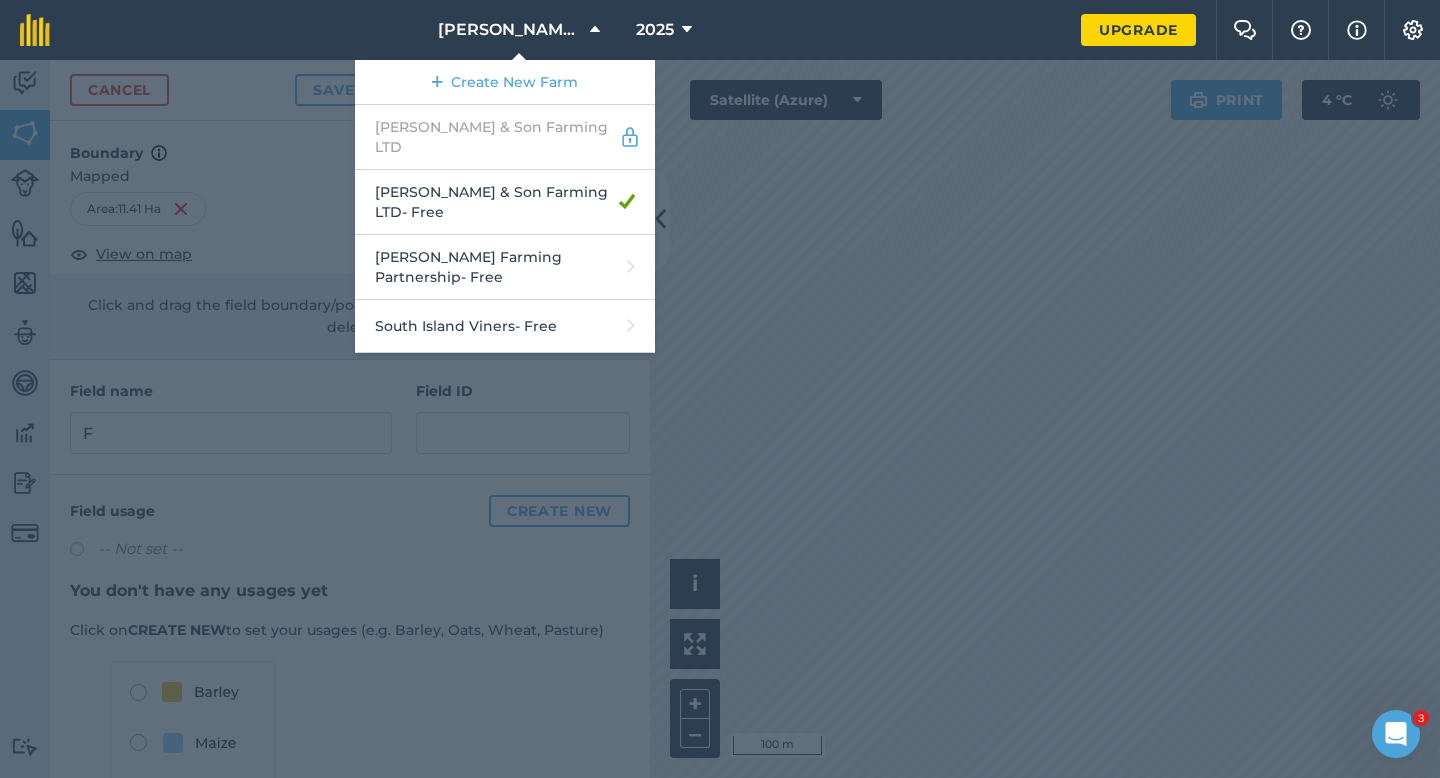 click at bounding box center (720, 419) 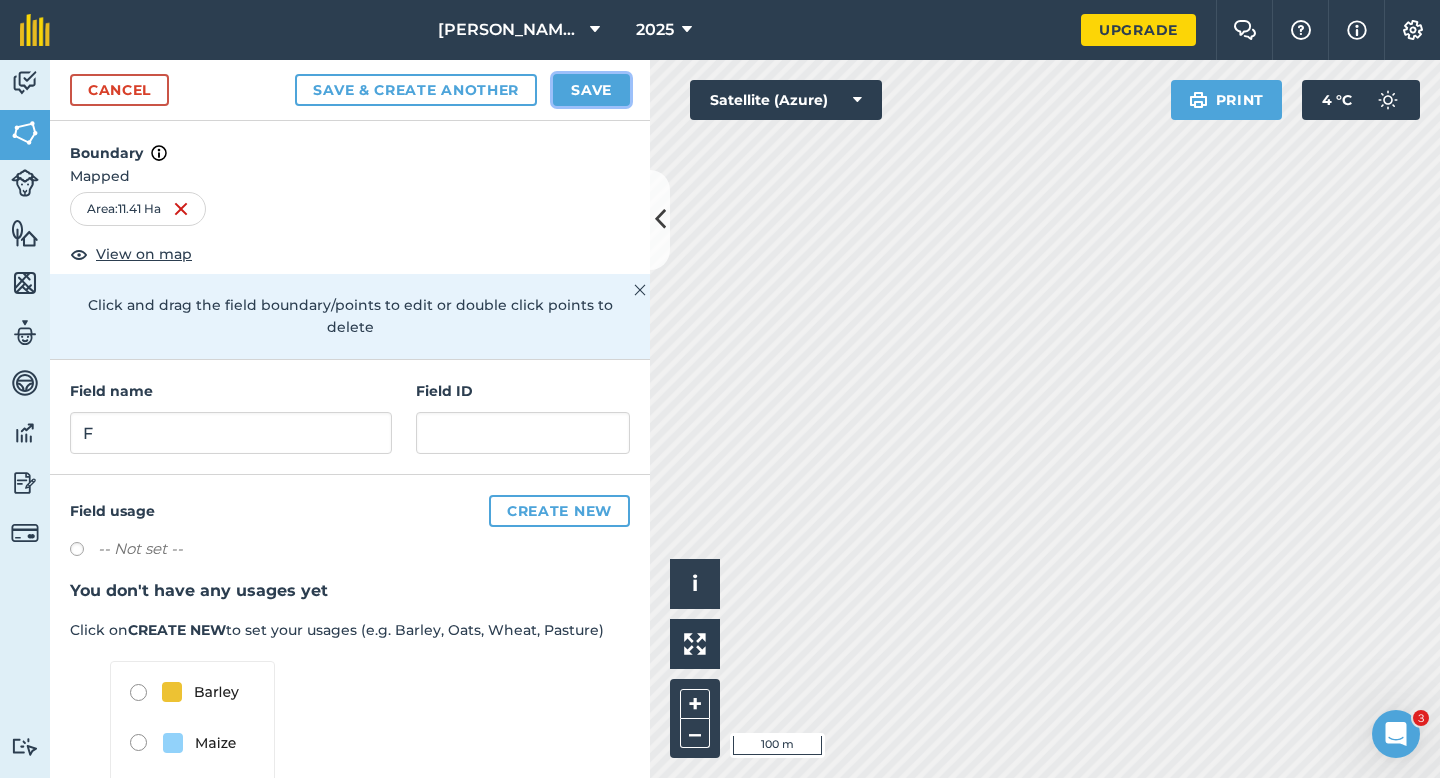 click on "Save" at bounding box center (591, 90) 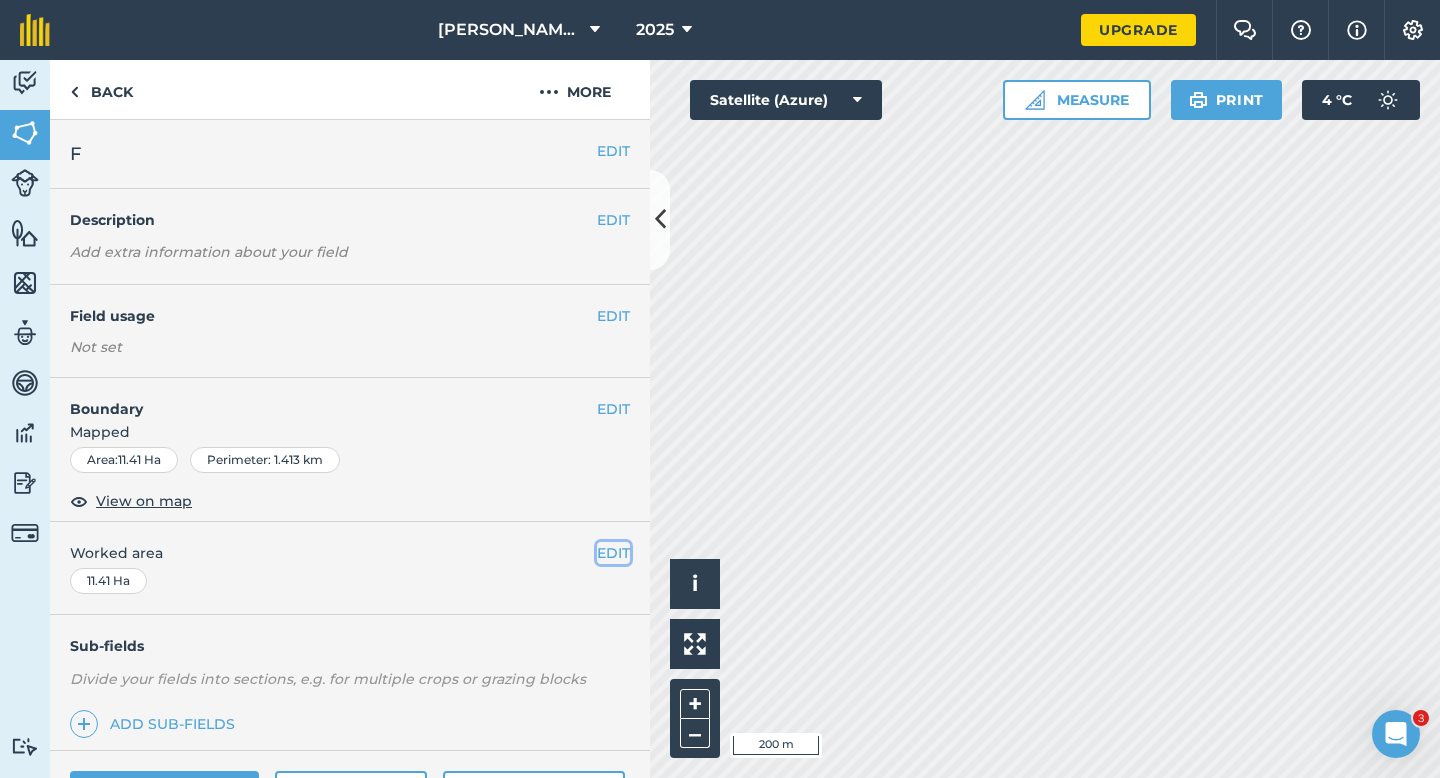 click on "EDIT" at bounding box center [613, 553] 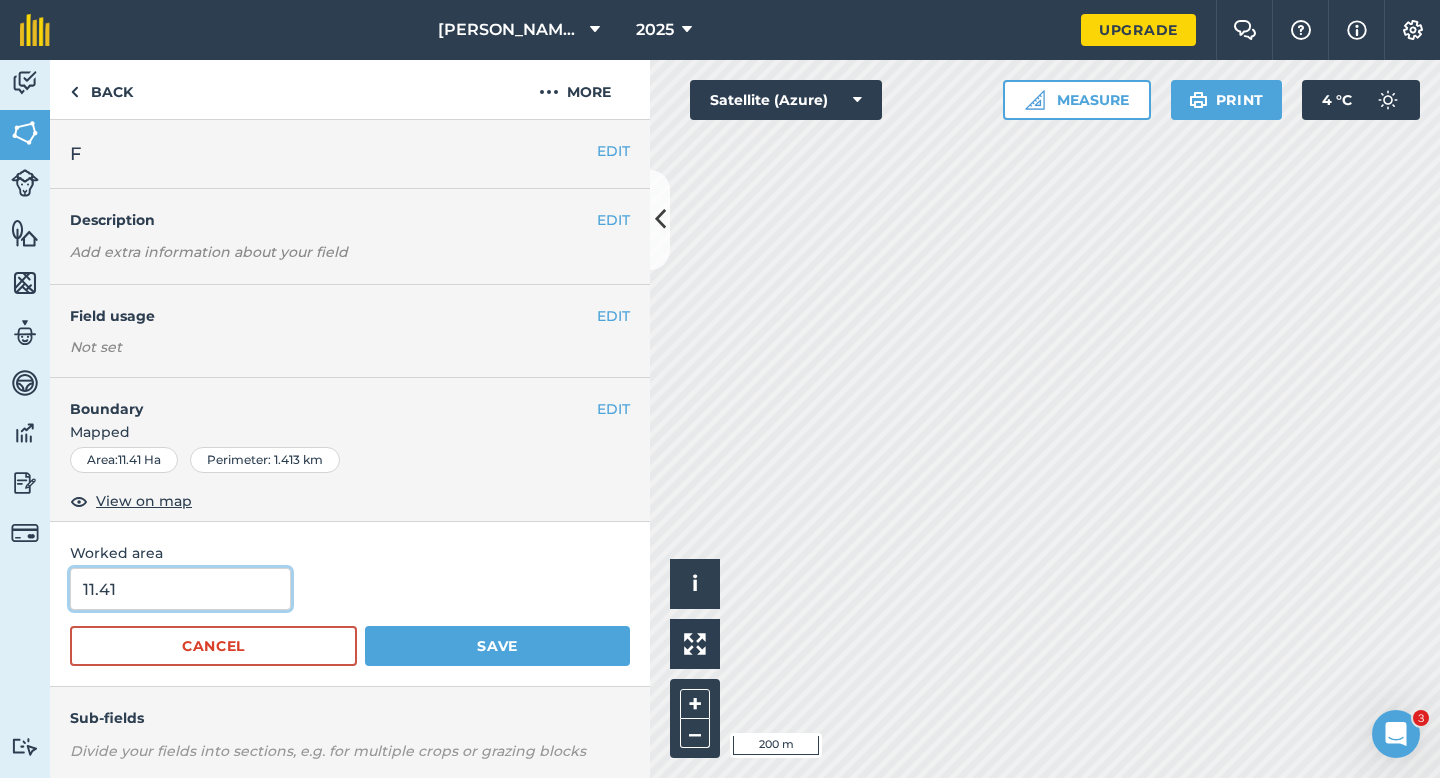 click on "11.41" at bounding box center [180, 589] 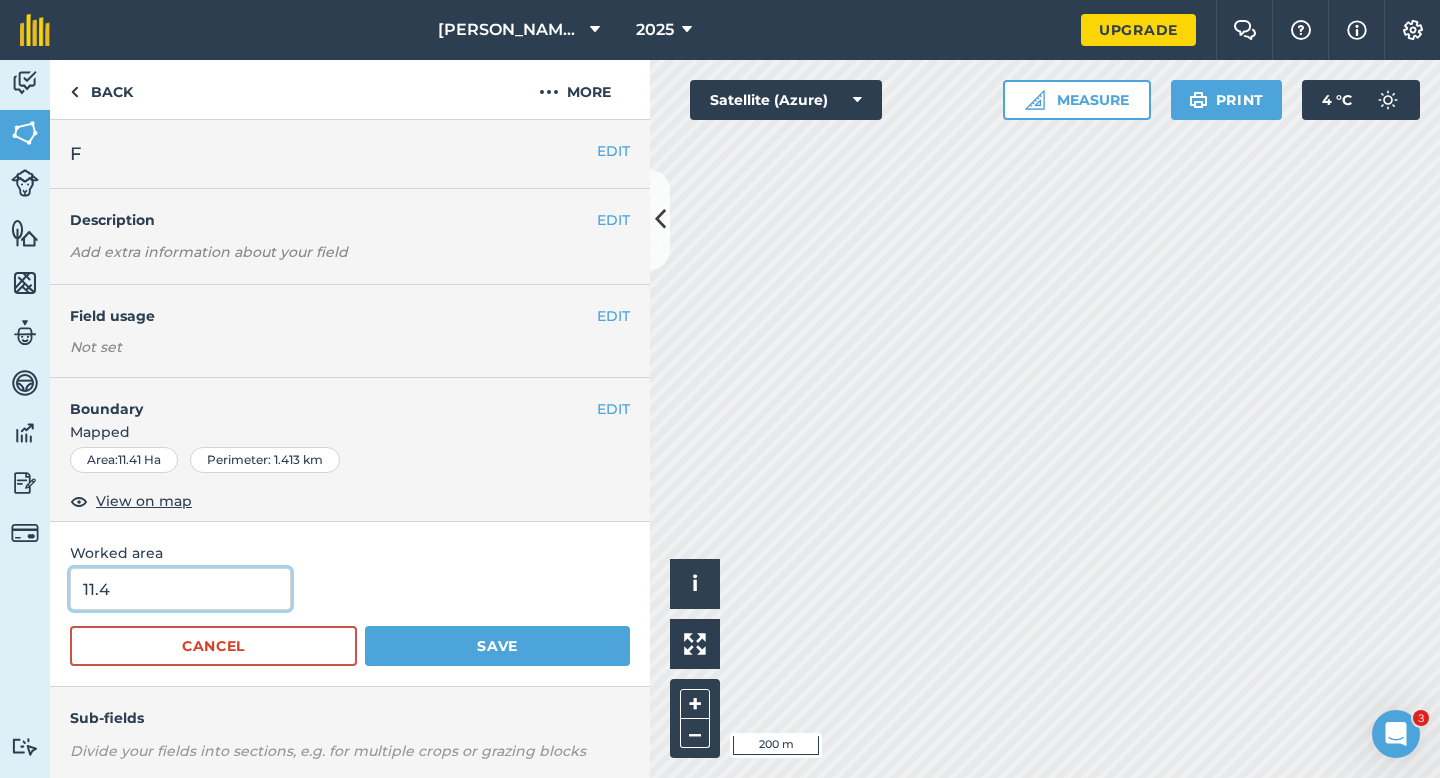 type on "11.4" 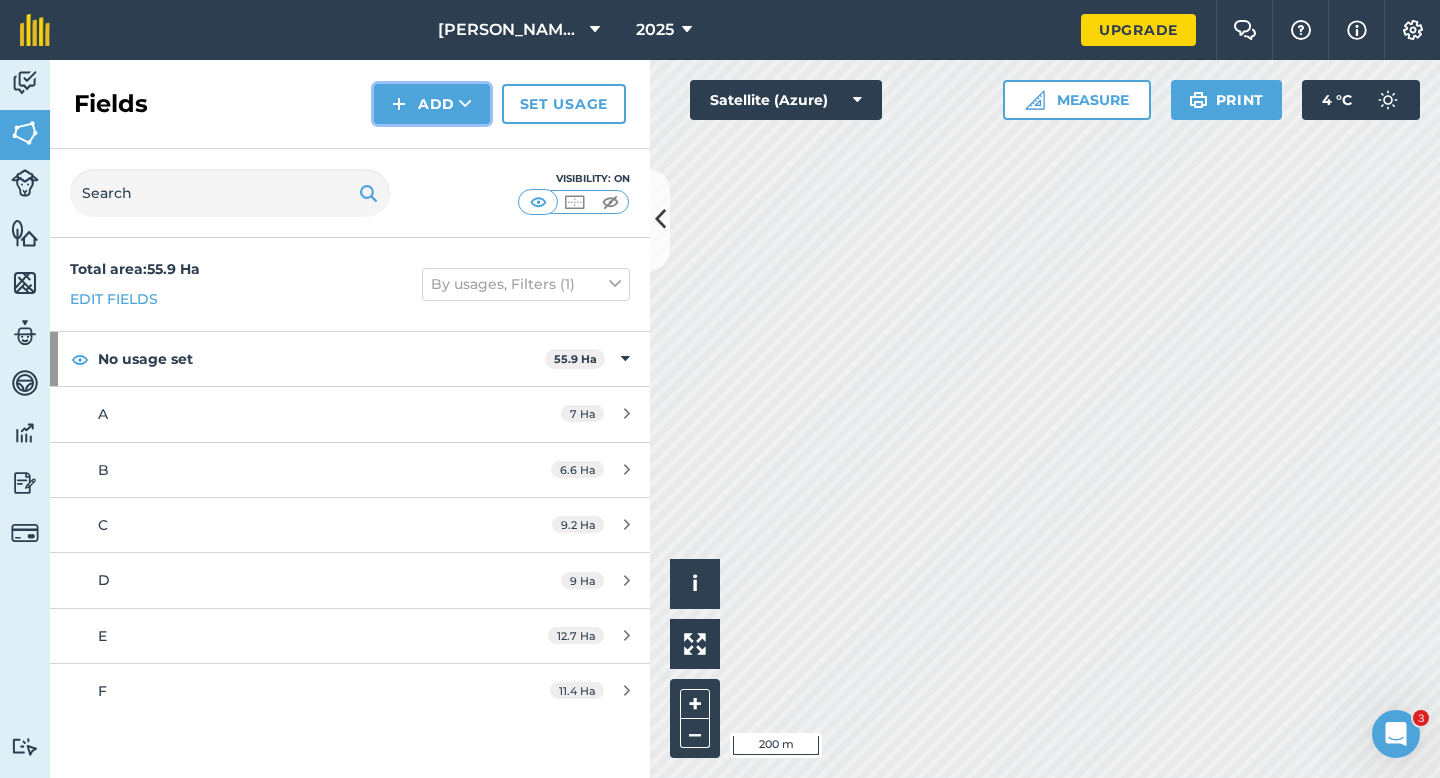 click on "Add" at bounding box center (432, 104) 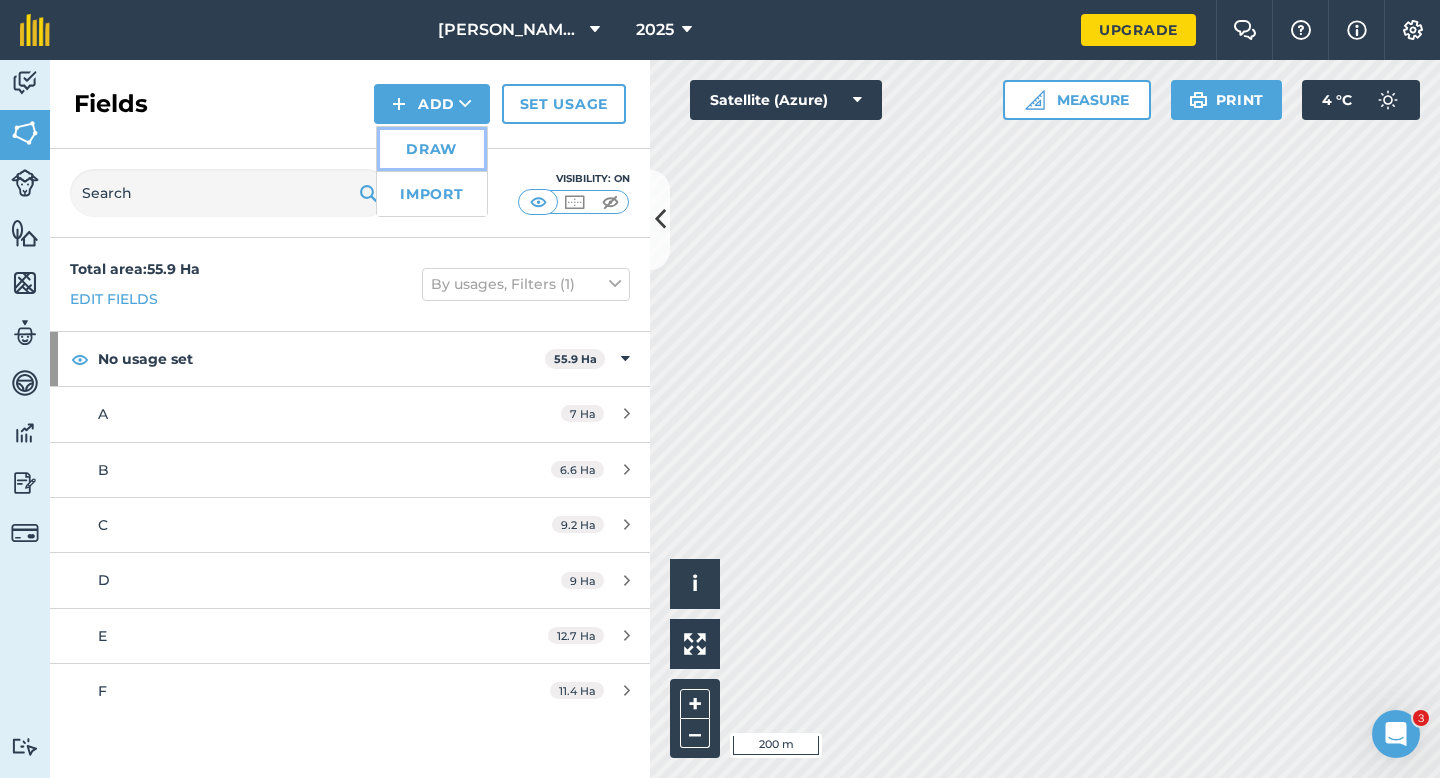 click on "Draw" at bounding box center [432, 149] 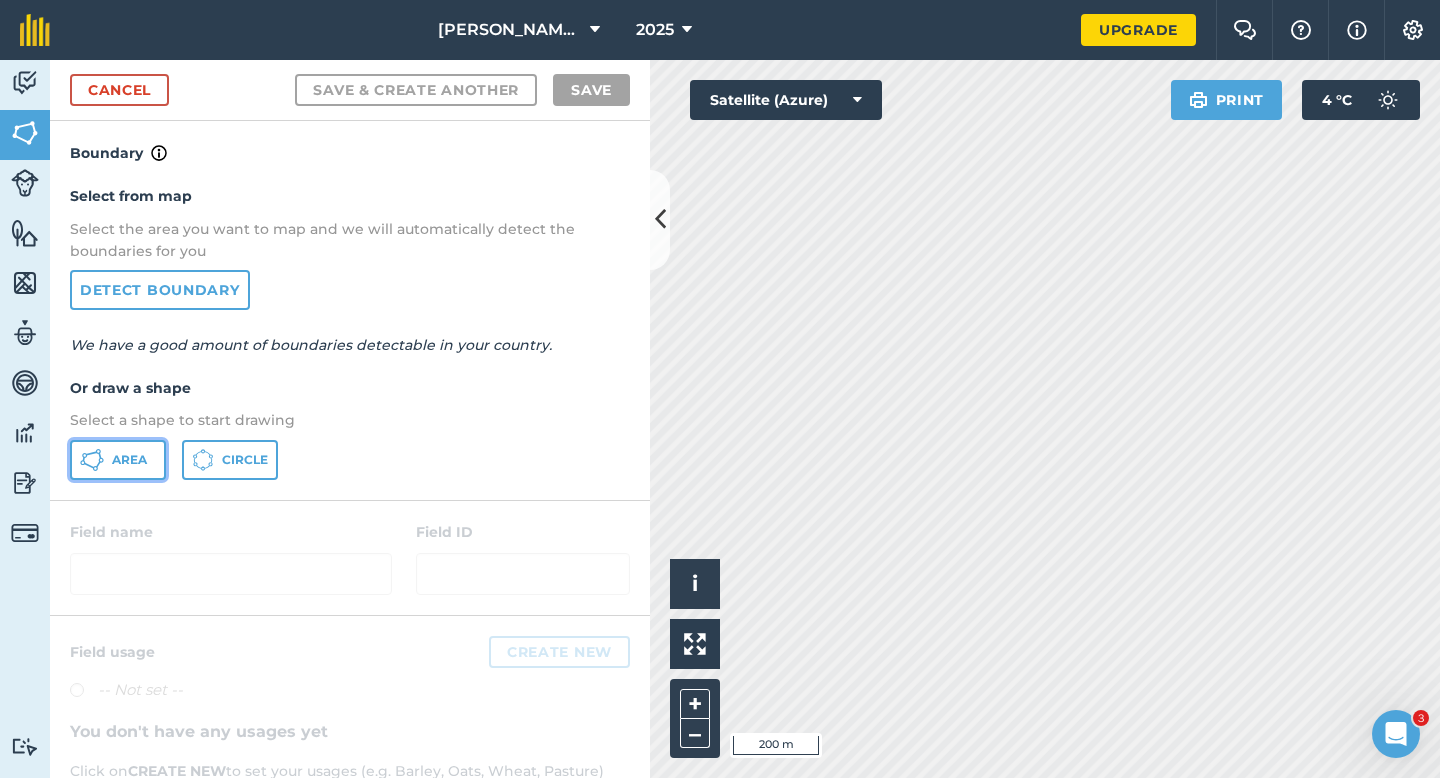 click on "Area" at bounding box center (118, 460) 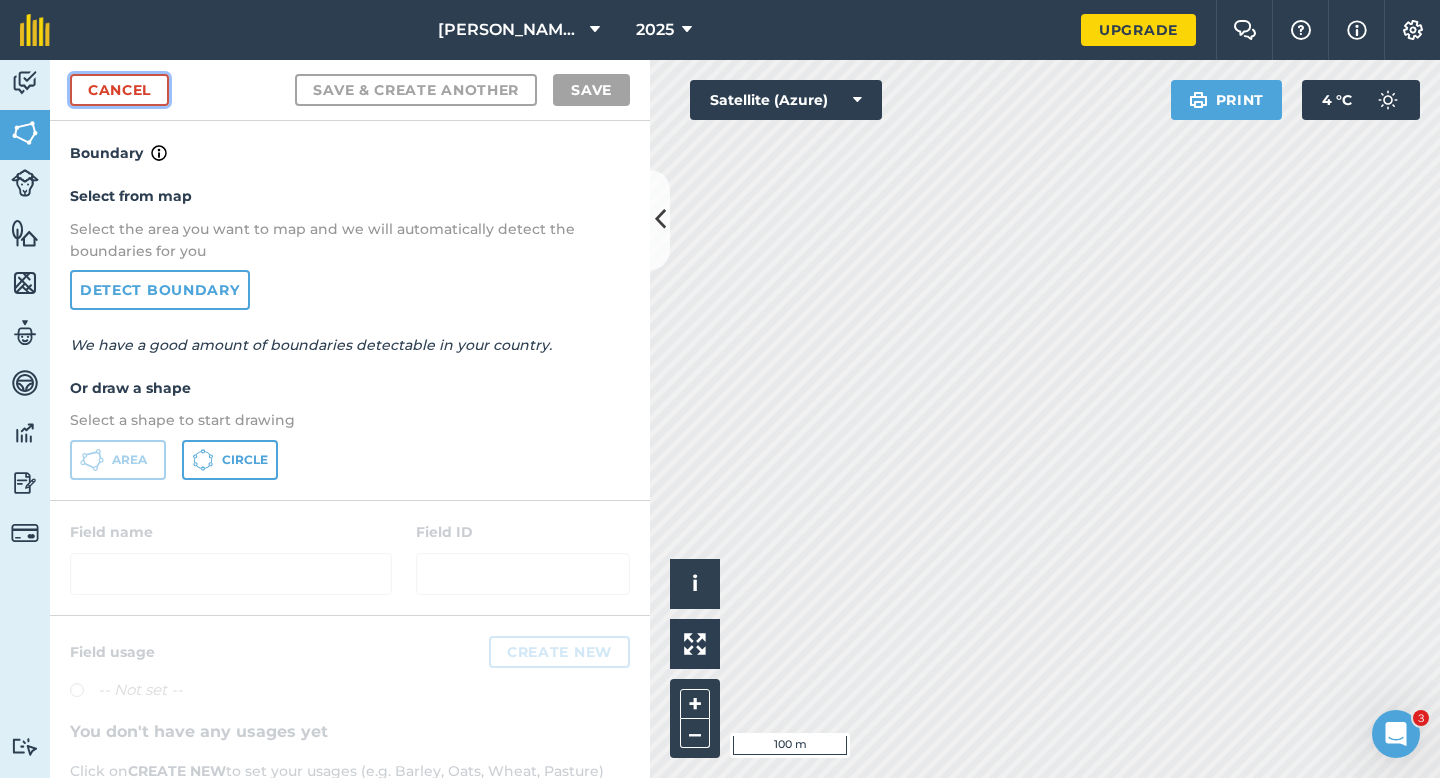 click on "Cancel" at bounding box center (119, 90) 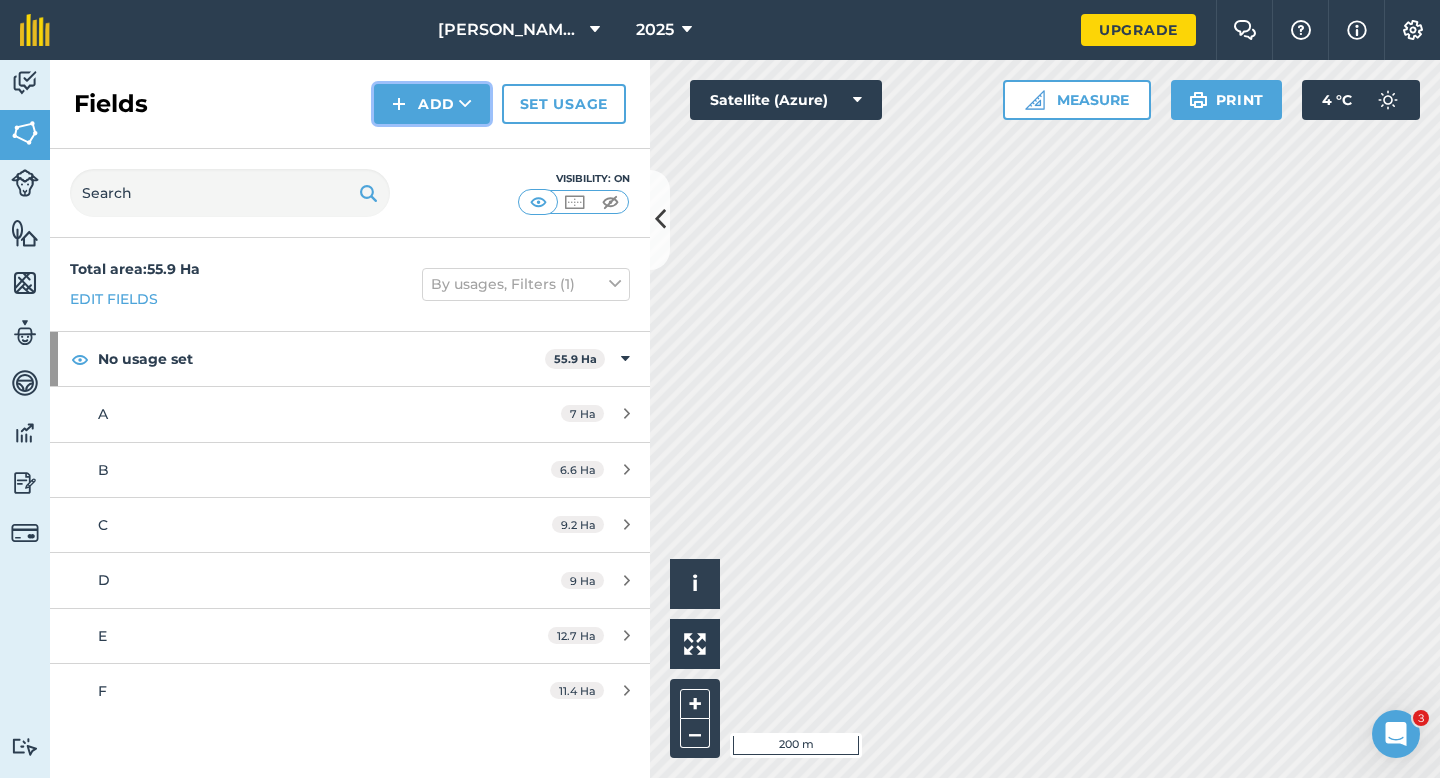 click at bounding box center (399, 104) 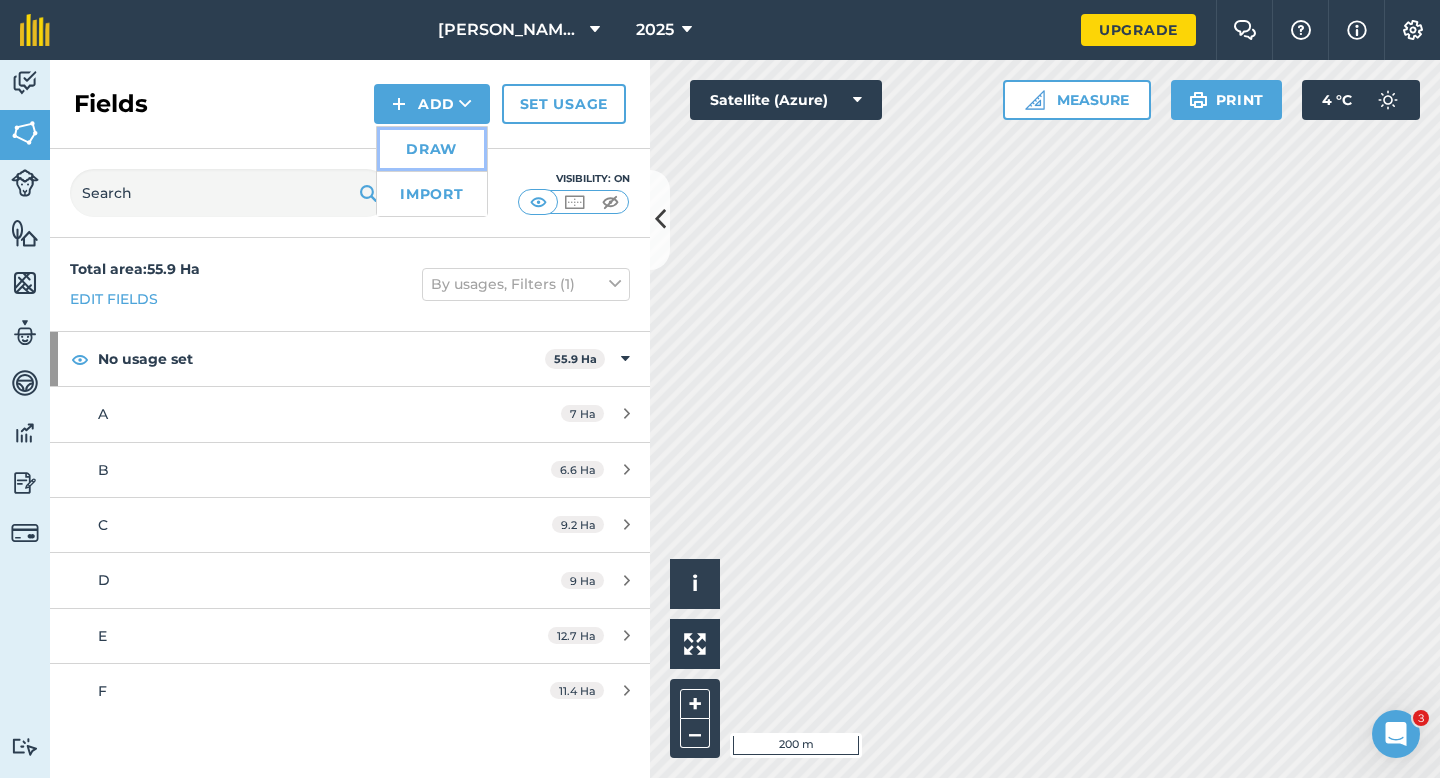 click on "Draw" at bounding box center (432, 149) 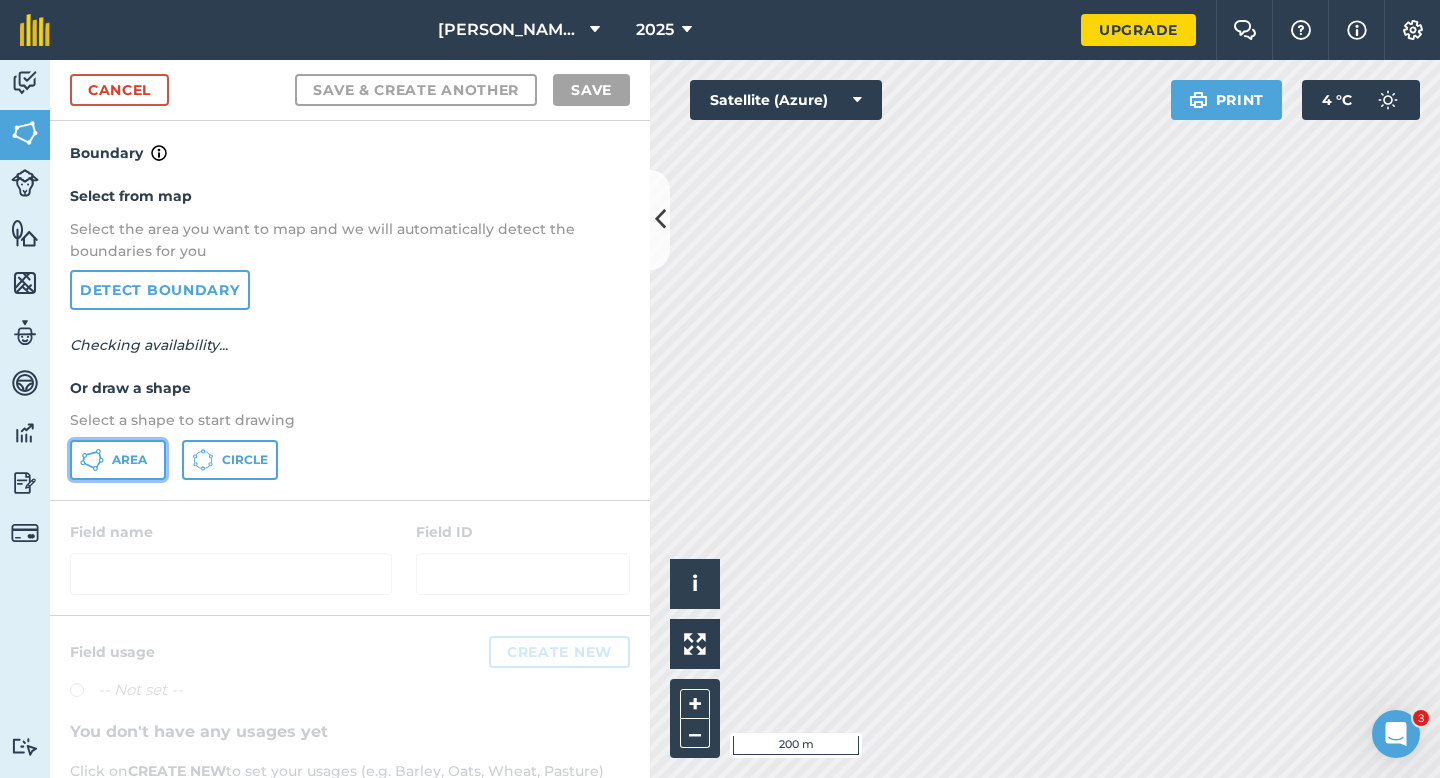 click 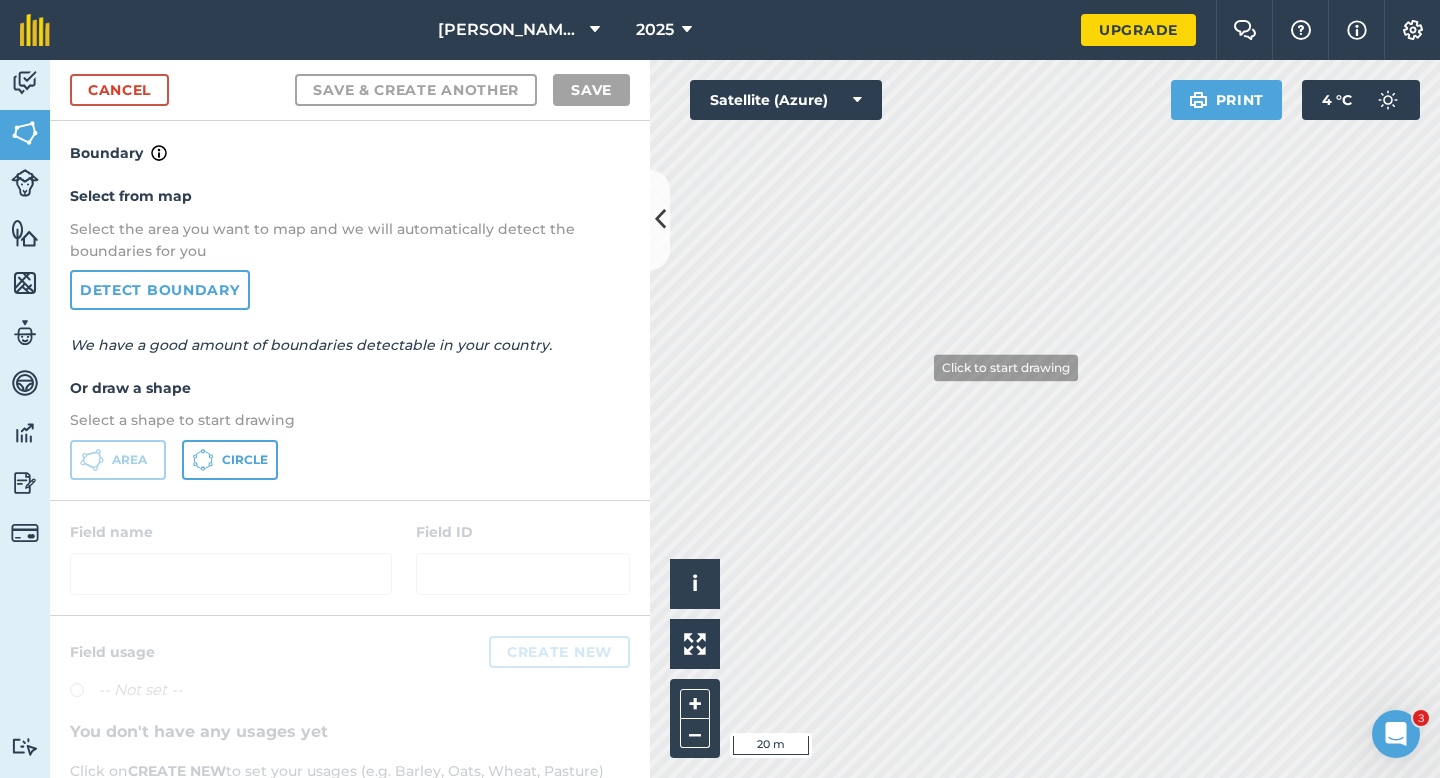 click on "[PERSON_NAME] & Son Farming LTD 2025 Upgrade Farm Chat Help Info Settings Map printing is not available on our free plan Please upgrade to our Essentials, Plus or Pro plan to access this feature. Activity Fields Livestock Features Maps Team Vehicles Data Reporting Billing Tutorials Tutorials Cancel Save & Create Another Save Boundary   Select from map Select the area you want to map and we will automatically detect the boundaries for you Detect boundary We have a good amount of boundaries detectable in your country. Or draw a shape Select a shape to start drawing Area Circle Field name Field ID Field usage   Create new -- Not set -- You don't have any usages yet Click on  CREATE NEW  to set your usages (e.g. Barley, Oats, Wheat, Pasture) Click to start drawing i © 2025 TomTom, Microsoft 20 m + – Satellite (Azure) Print 4   ° C" at bounding box center [720, 389] 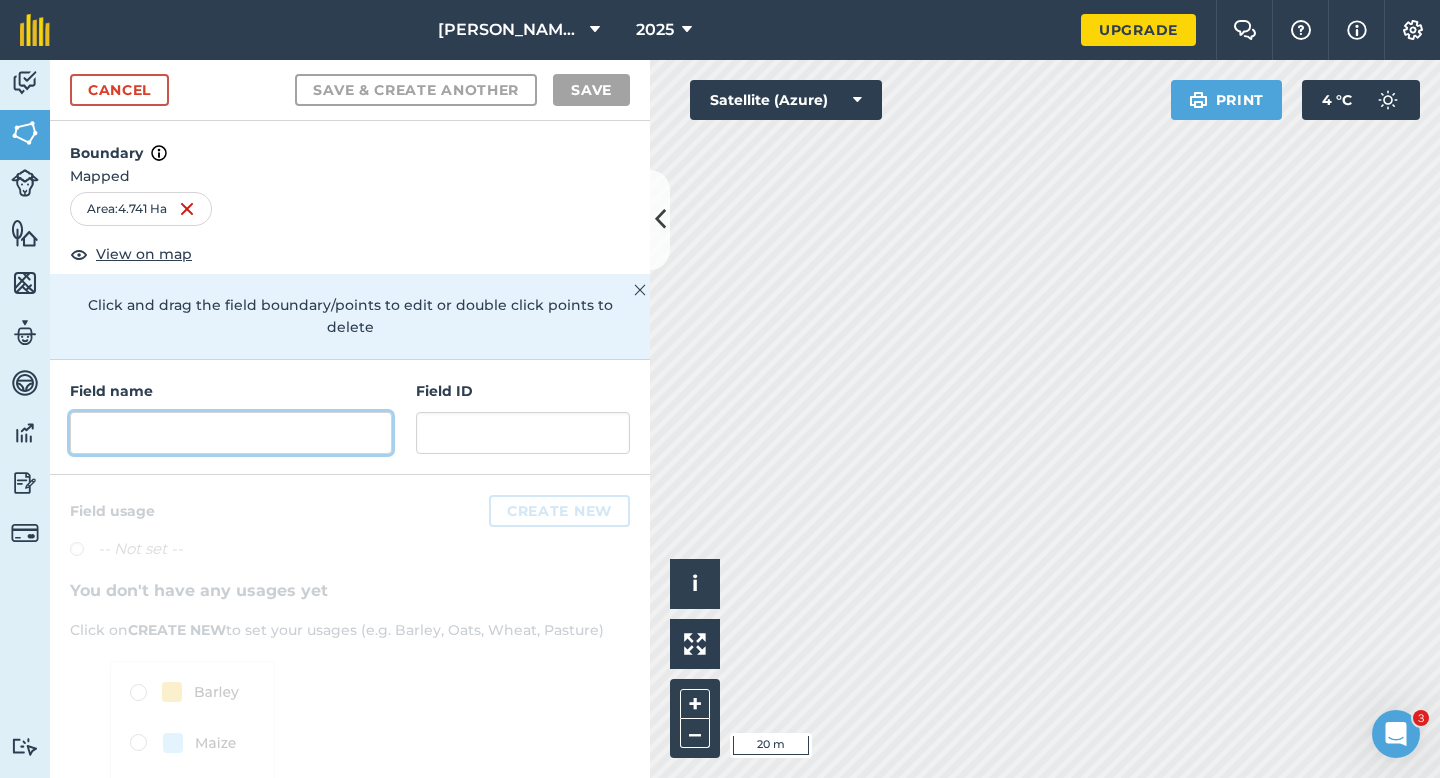 click at bounding box center [231, 433] 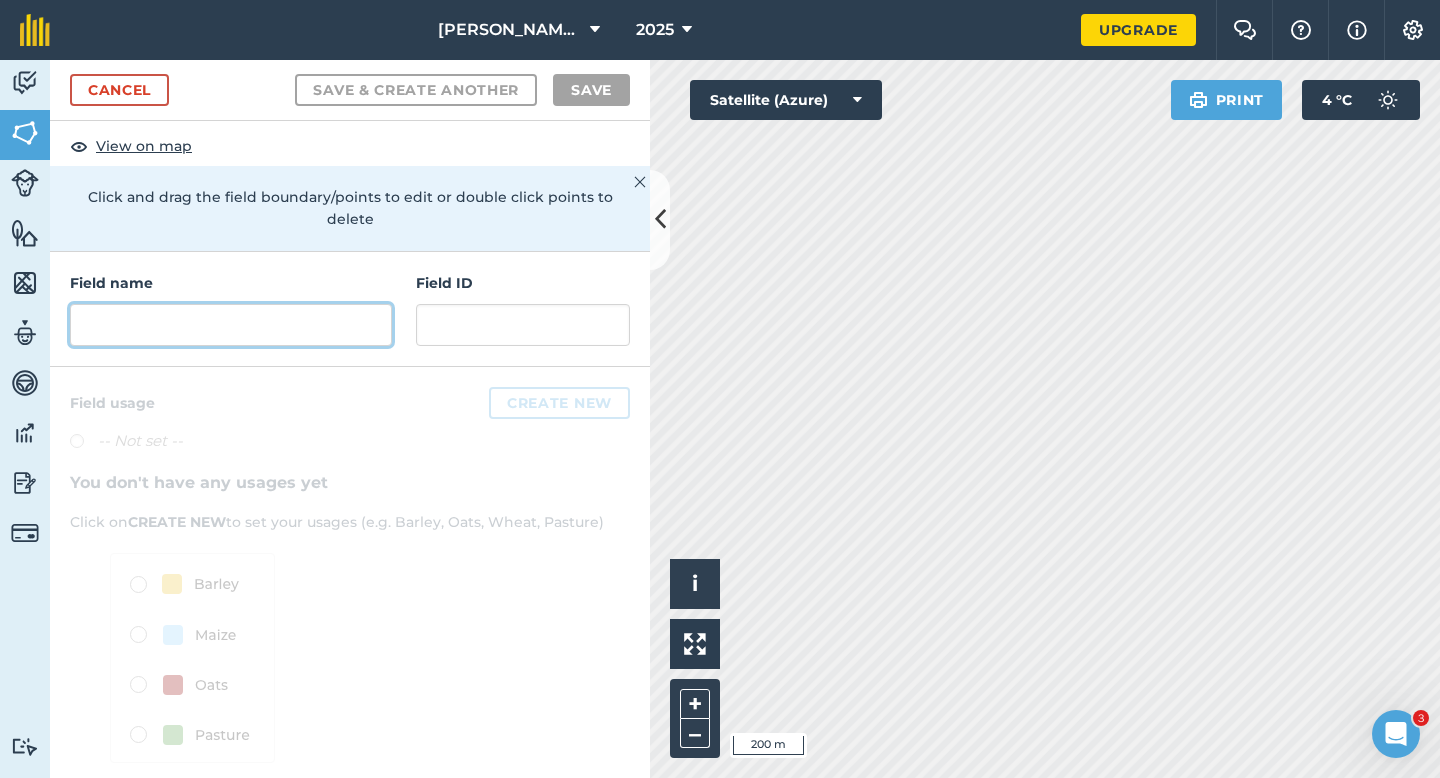 click at bounding box center [231, 325] 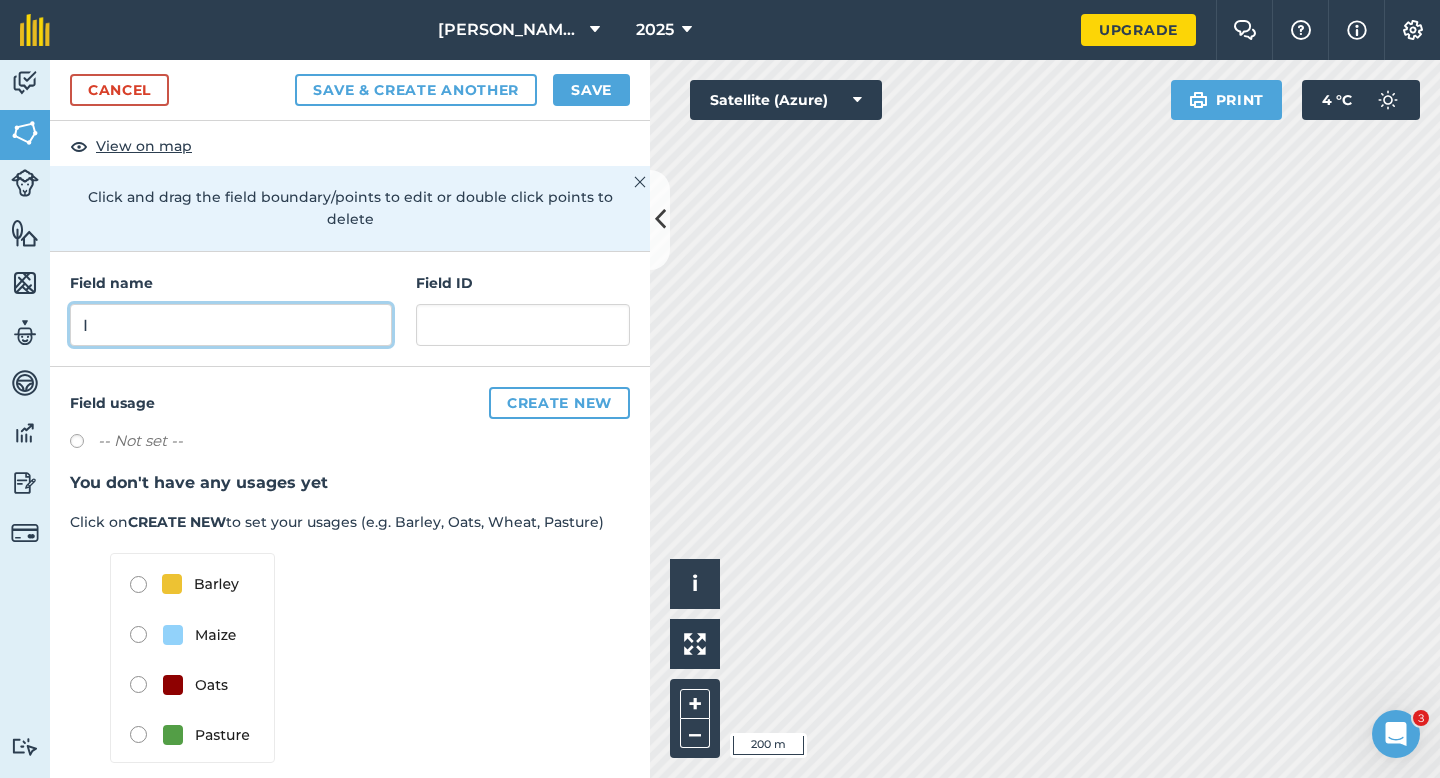 type on "I" 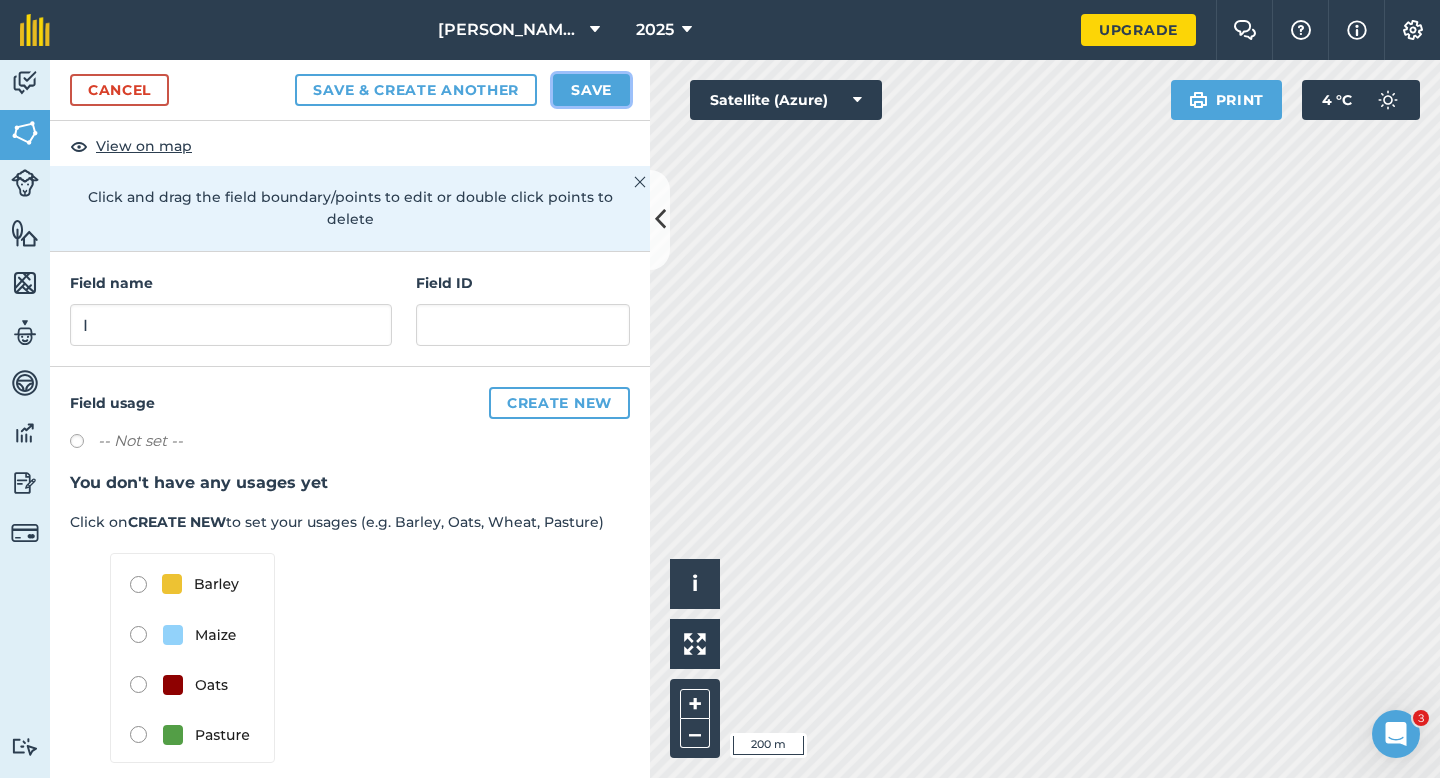 click on "Save" at bounding box center (591, 90) 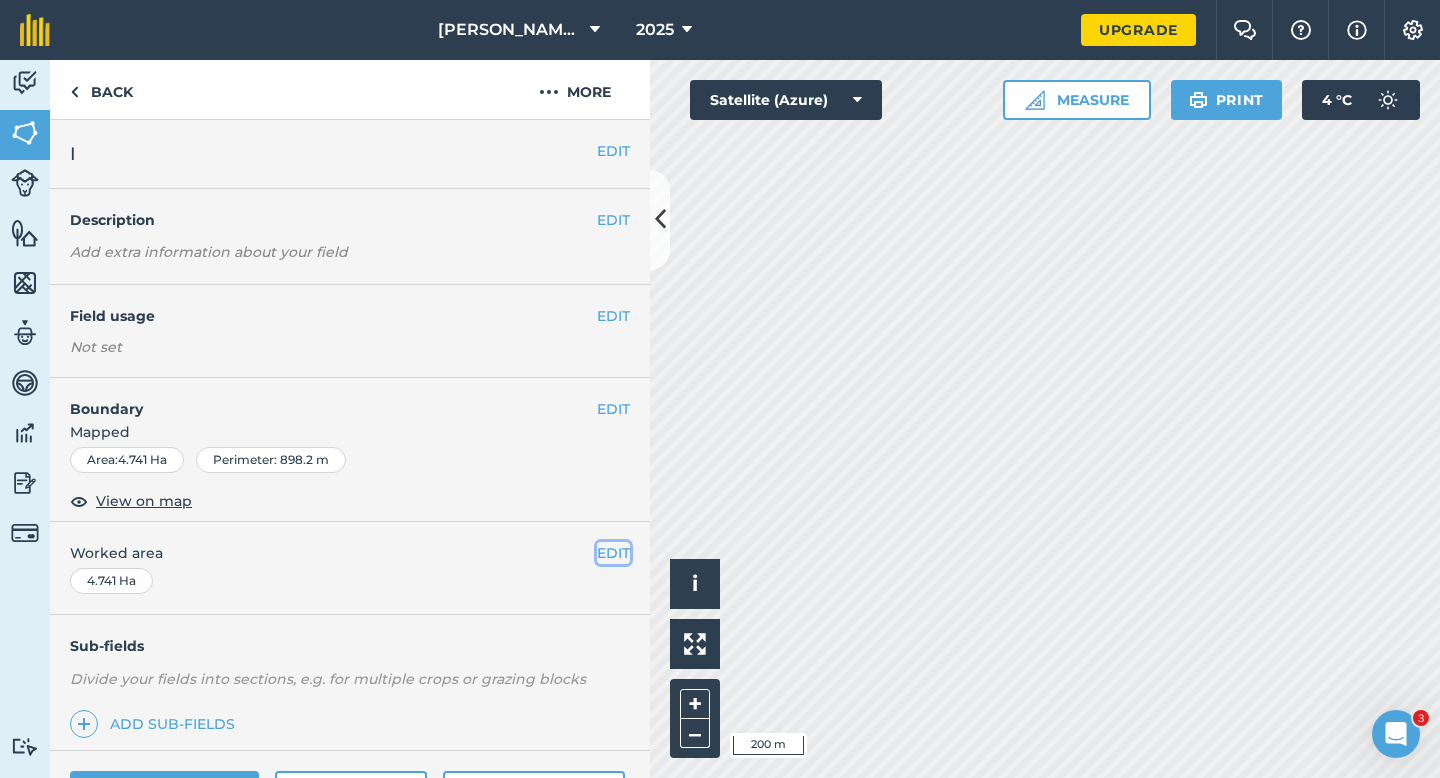 click on "EDIT" at bounding box center (613, 553) 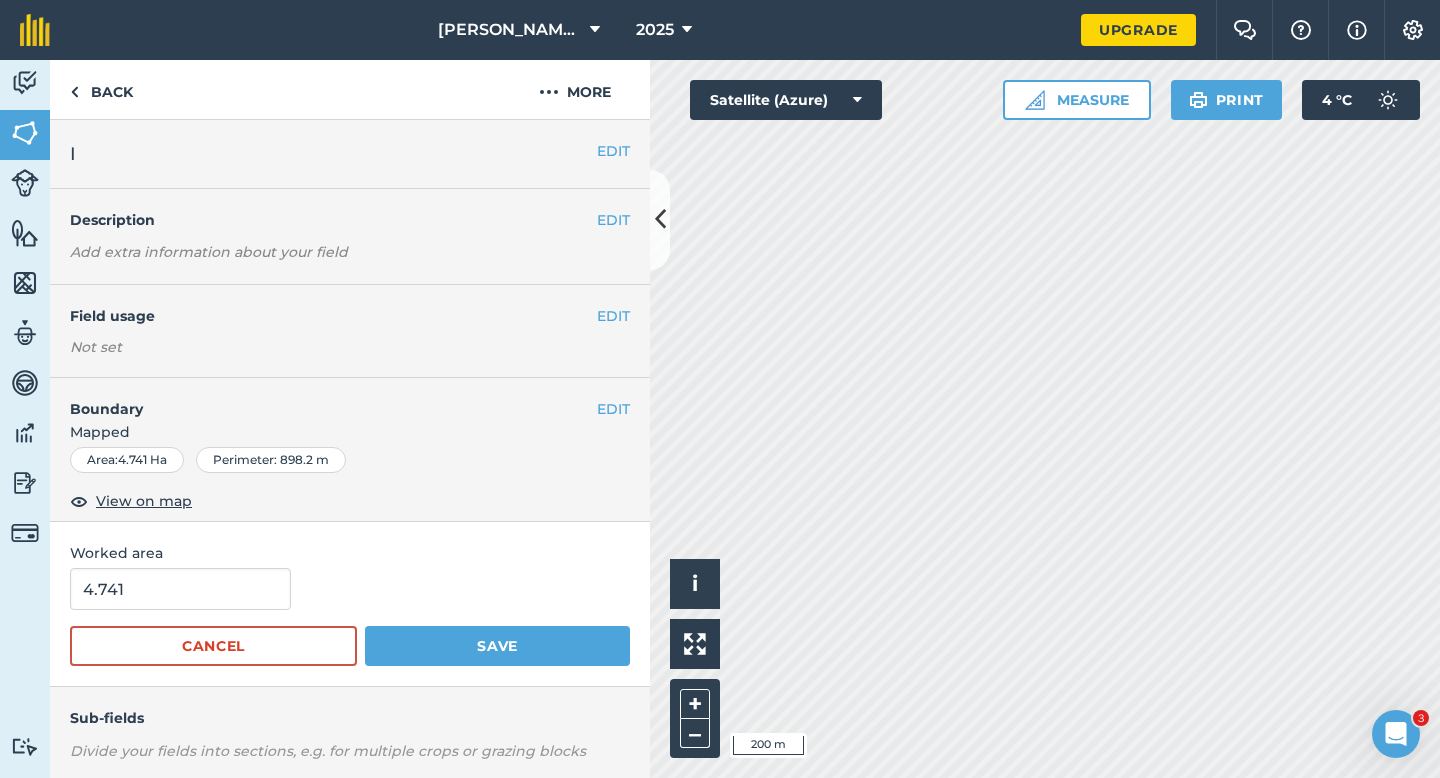 click on "4.741 Cancel Save" at bounding box center (350, 617) 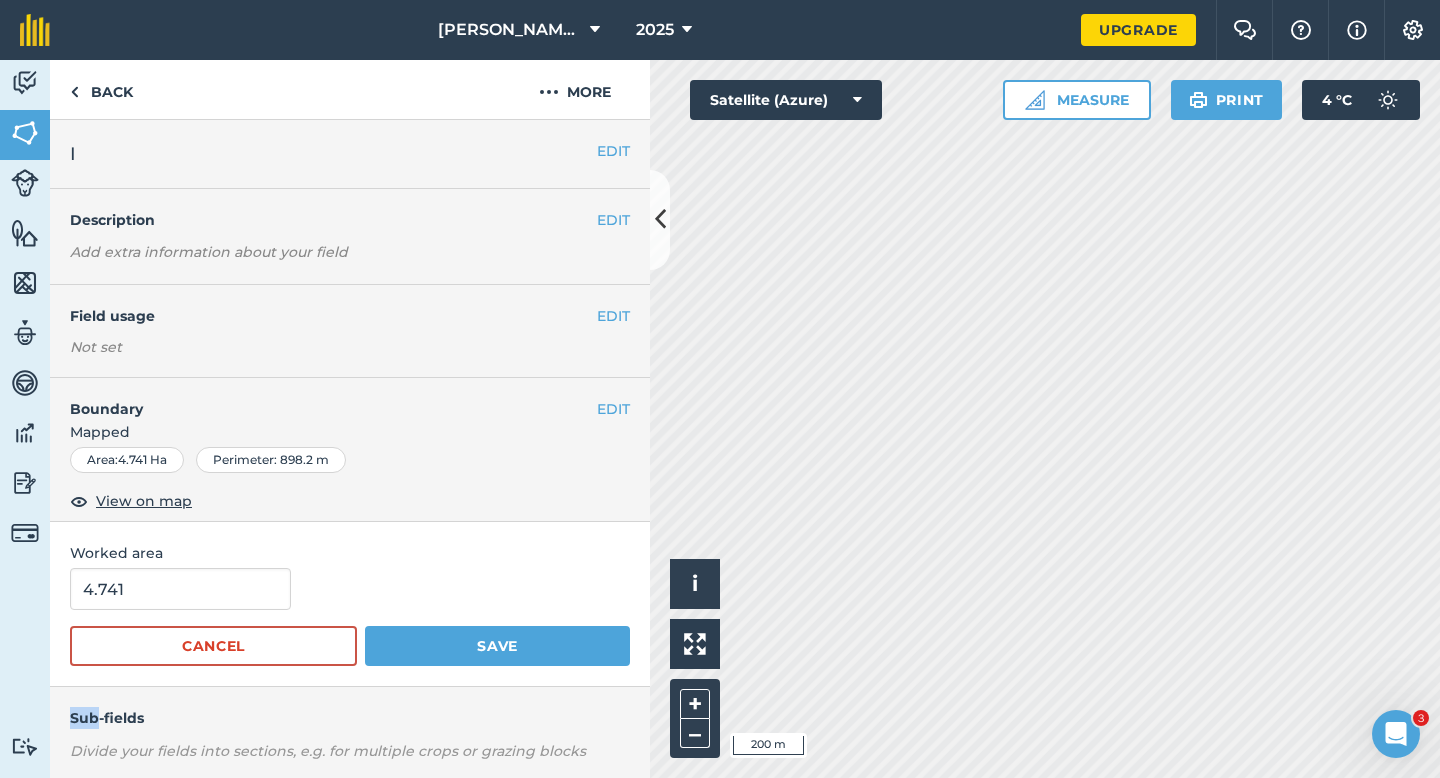 click on "4.741 Cancel Save" at bounding box center (350, 617) 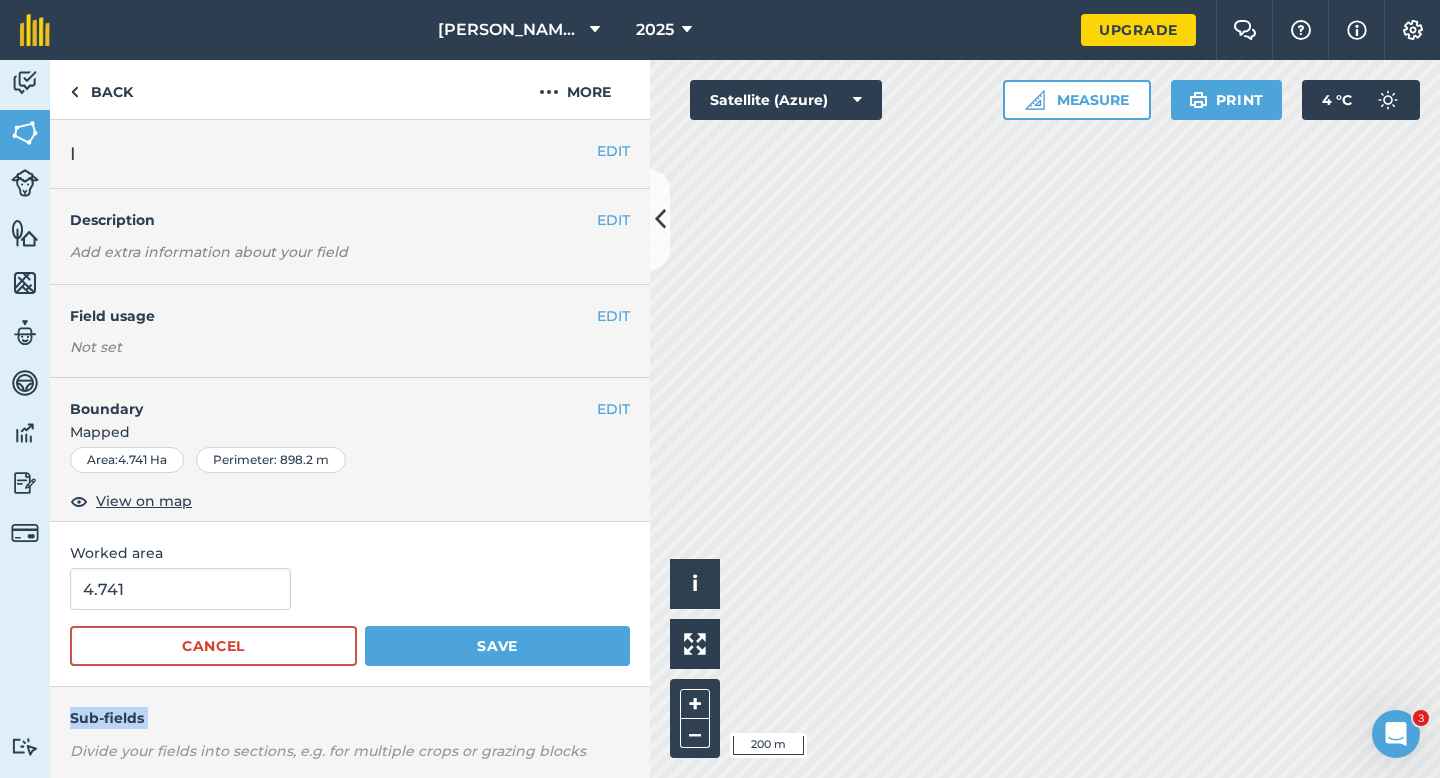 click on "4.741 Cancel Save" at bounding box center (350, 617) 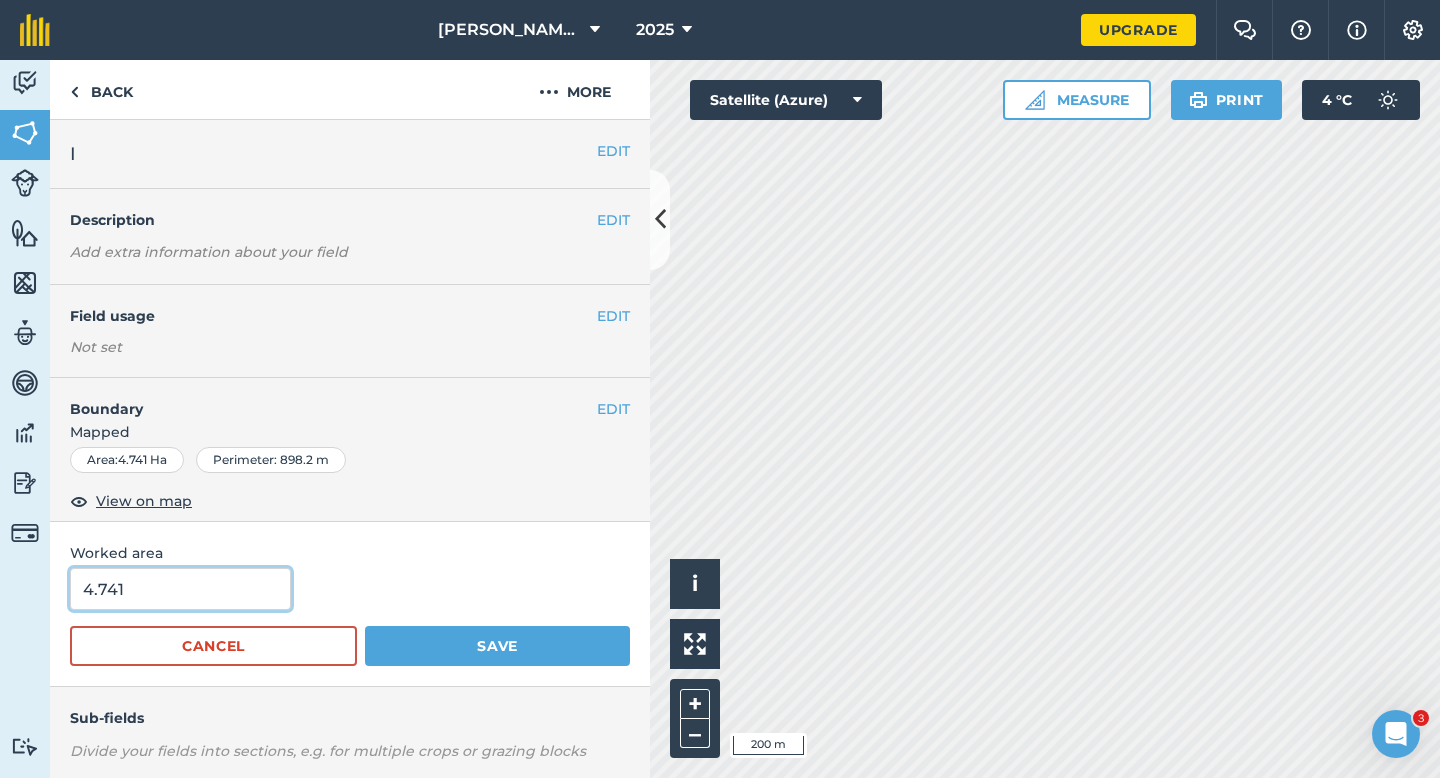 click on "4.741" at bounding box center (180, 589) 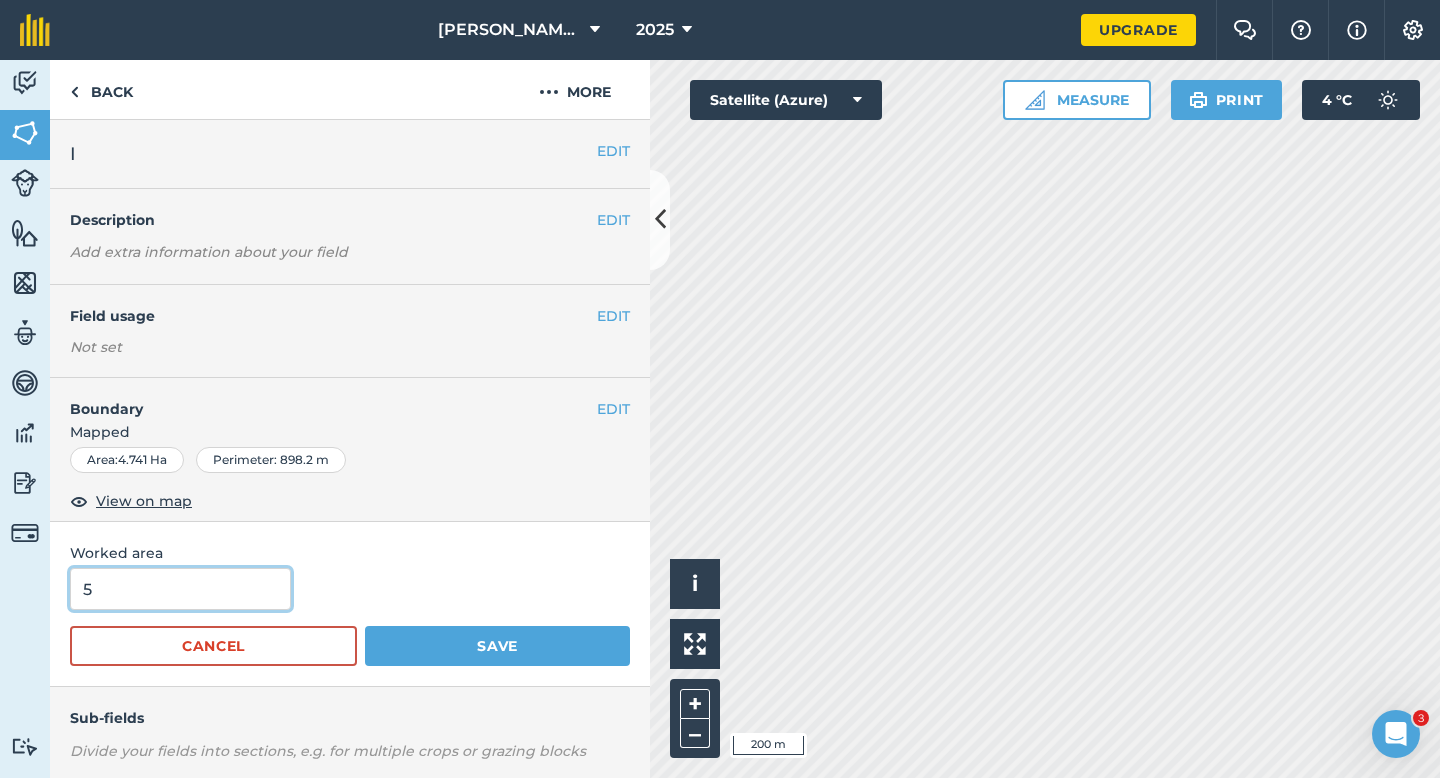 click on "Save" at bounding box center (497, 646) 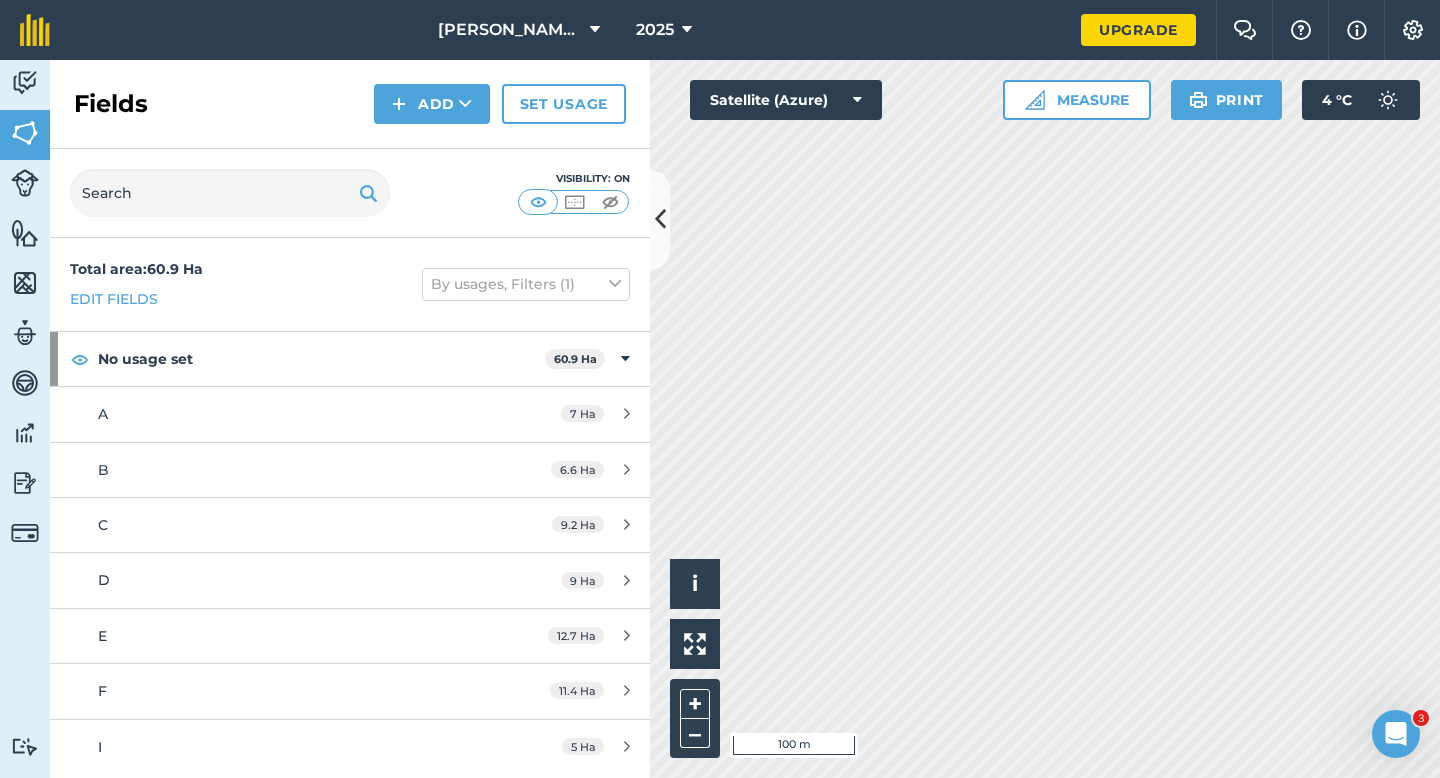 click on "Fields   Add   Set usage" at bounding box center (350, 104) 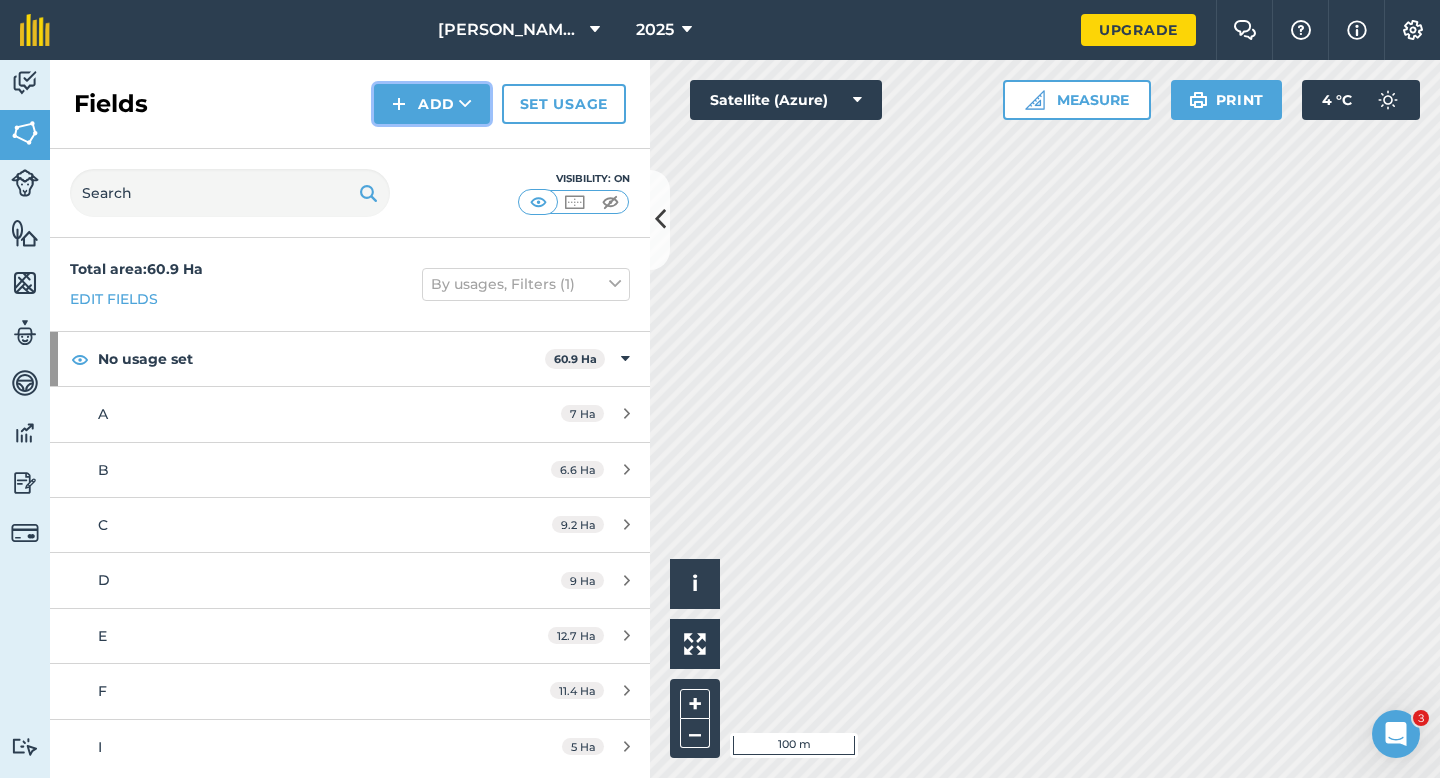 click on "Add" at bounding box center (432, 104) 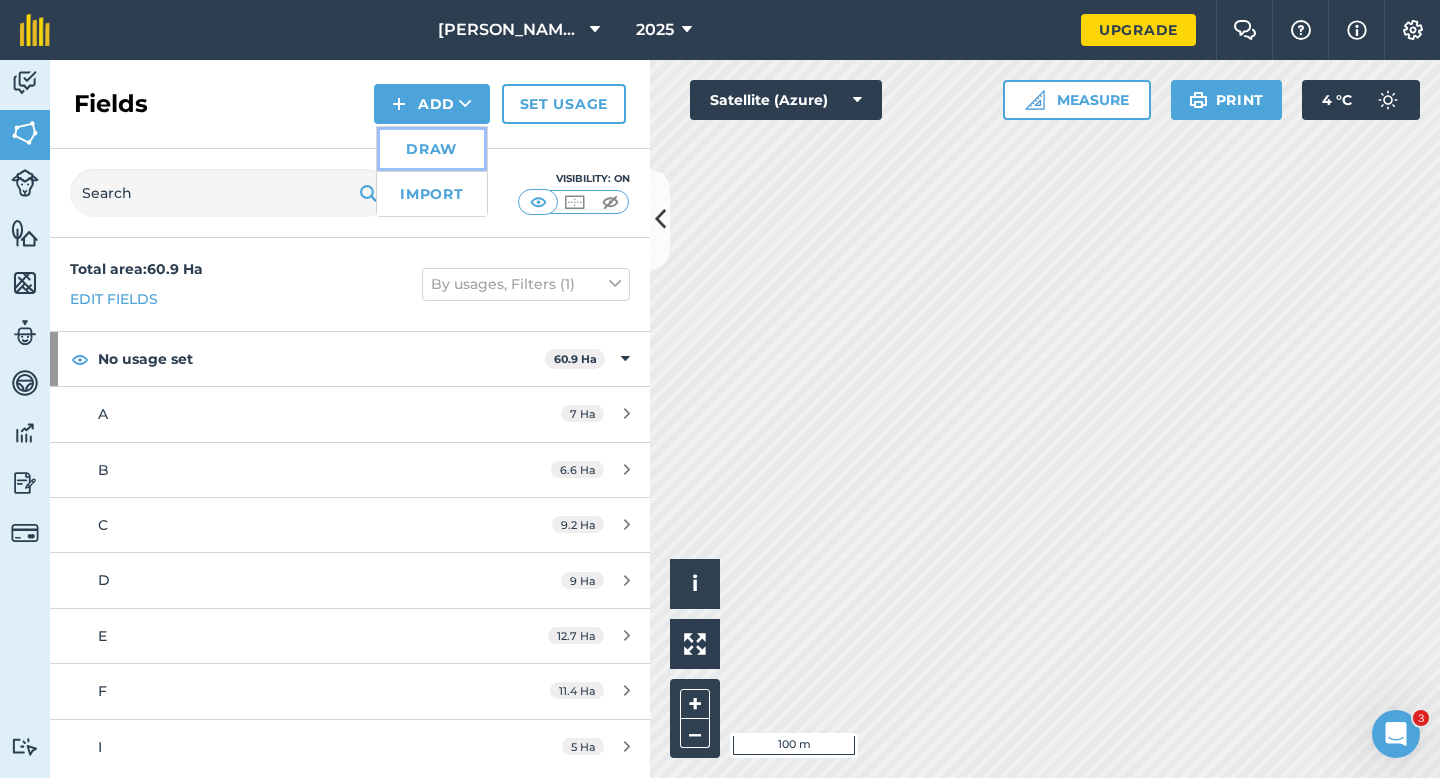 click on "Draw" at bounding box center [432, 149] 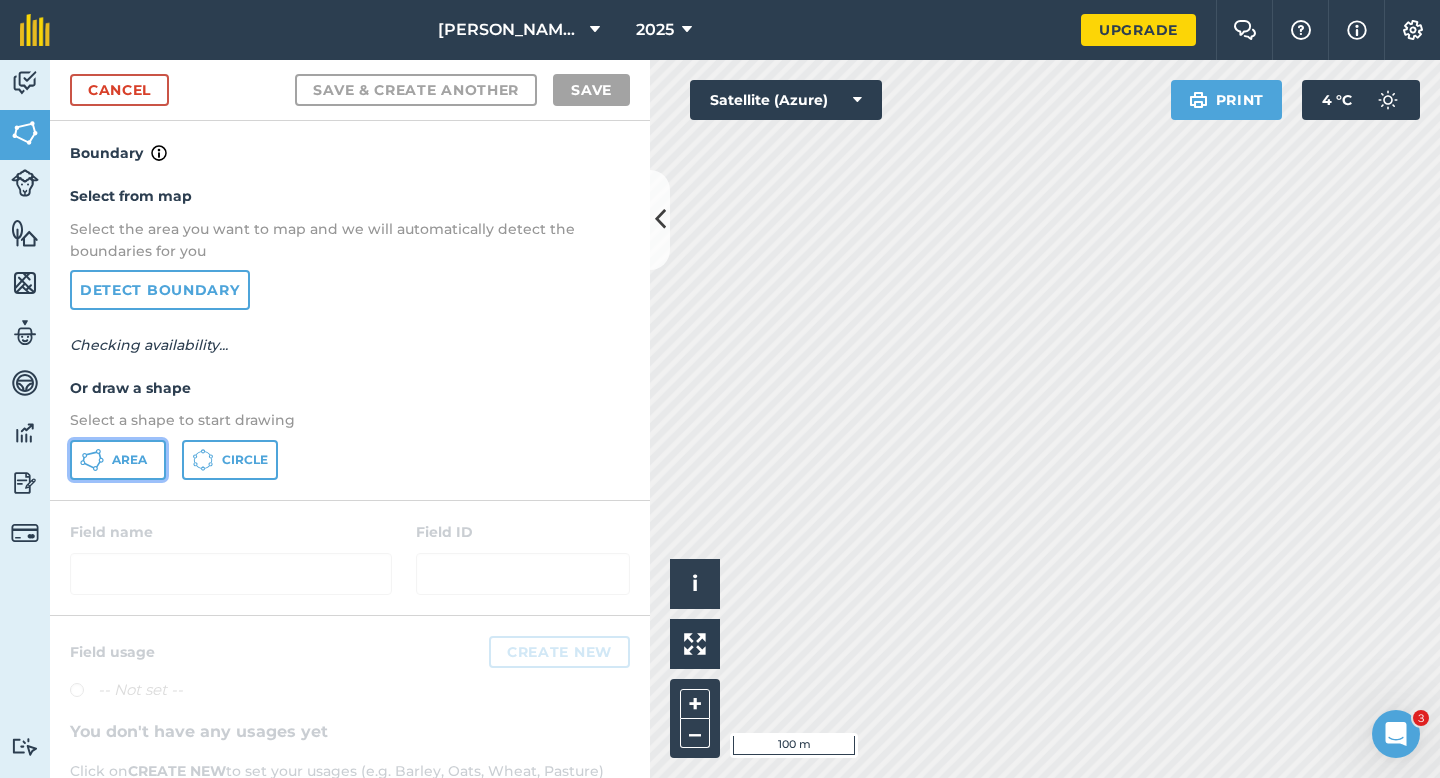 click on "Area" at bounding box center (118, 460) 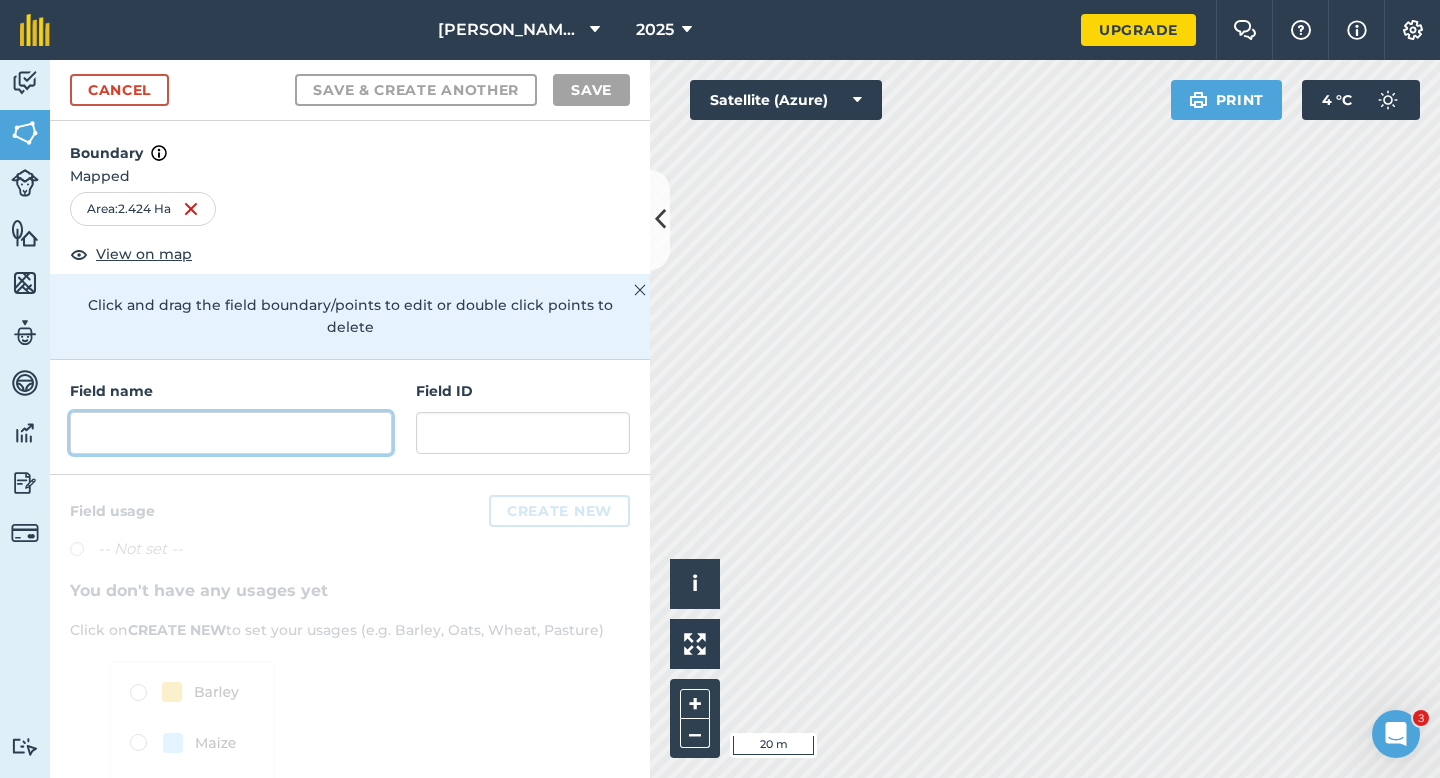 click at bounding box center [231, 433] 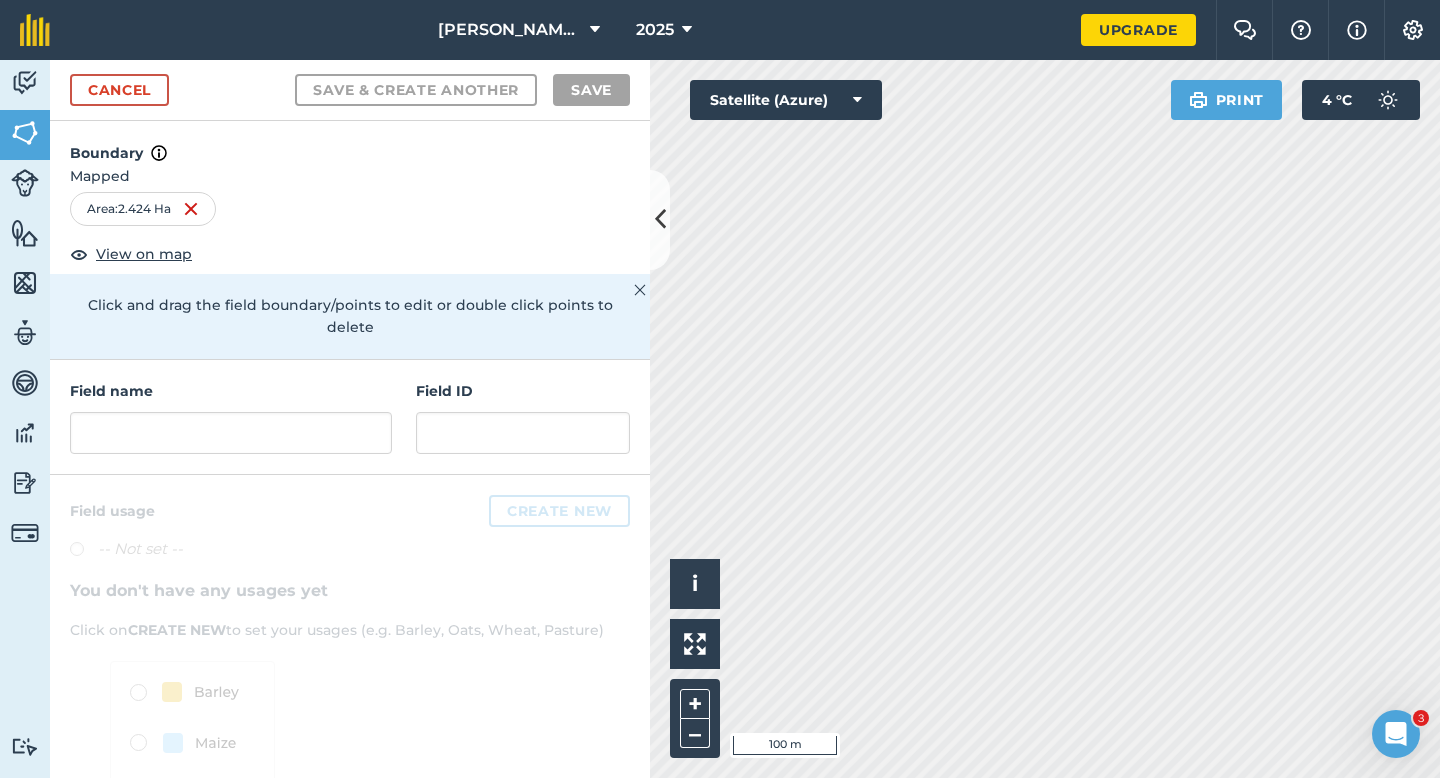 click on "Field name Field ID" at bounding box center (350, 417) 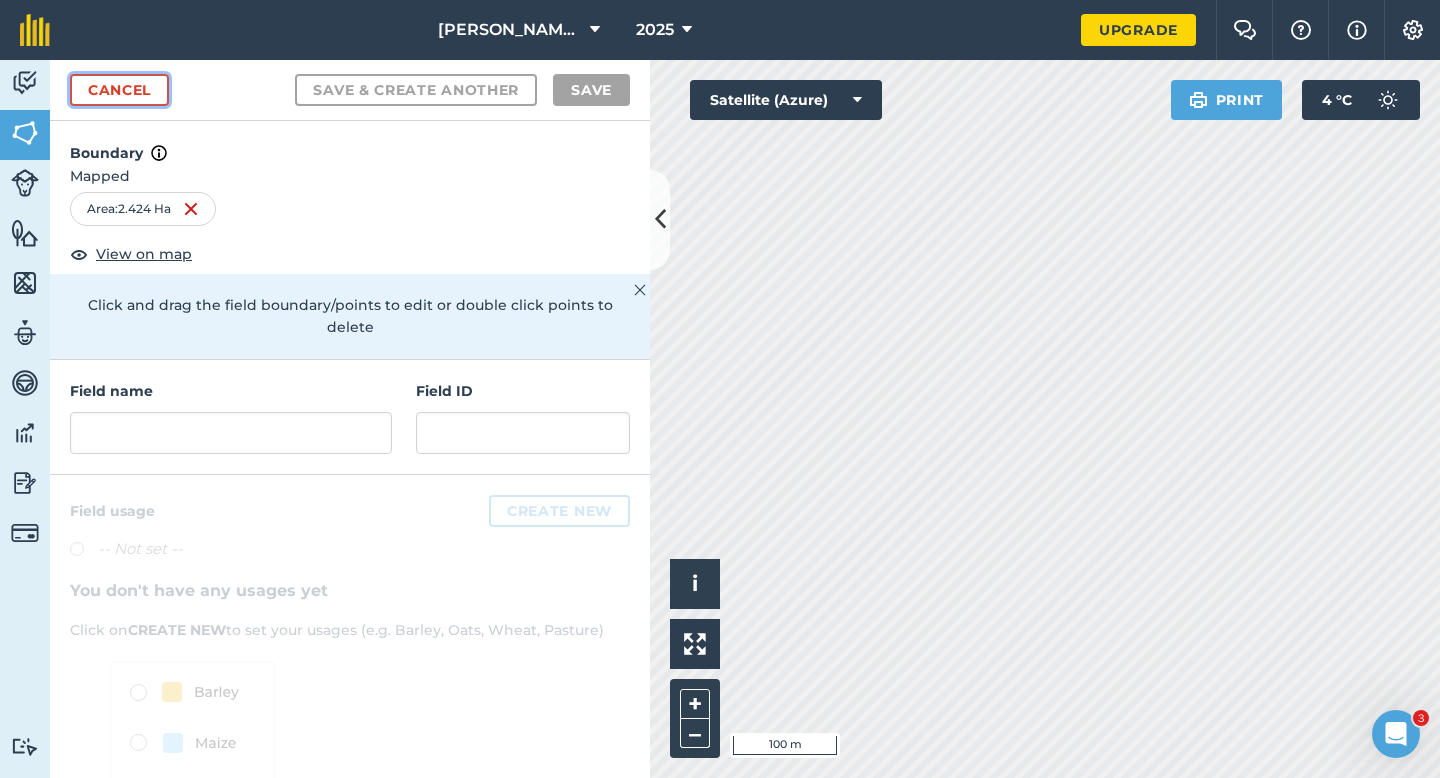 click on "Cancel" at bounding box center [119, 90] 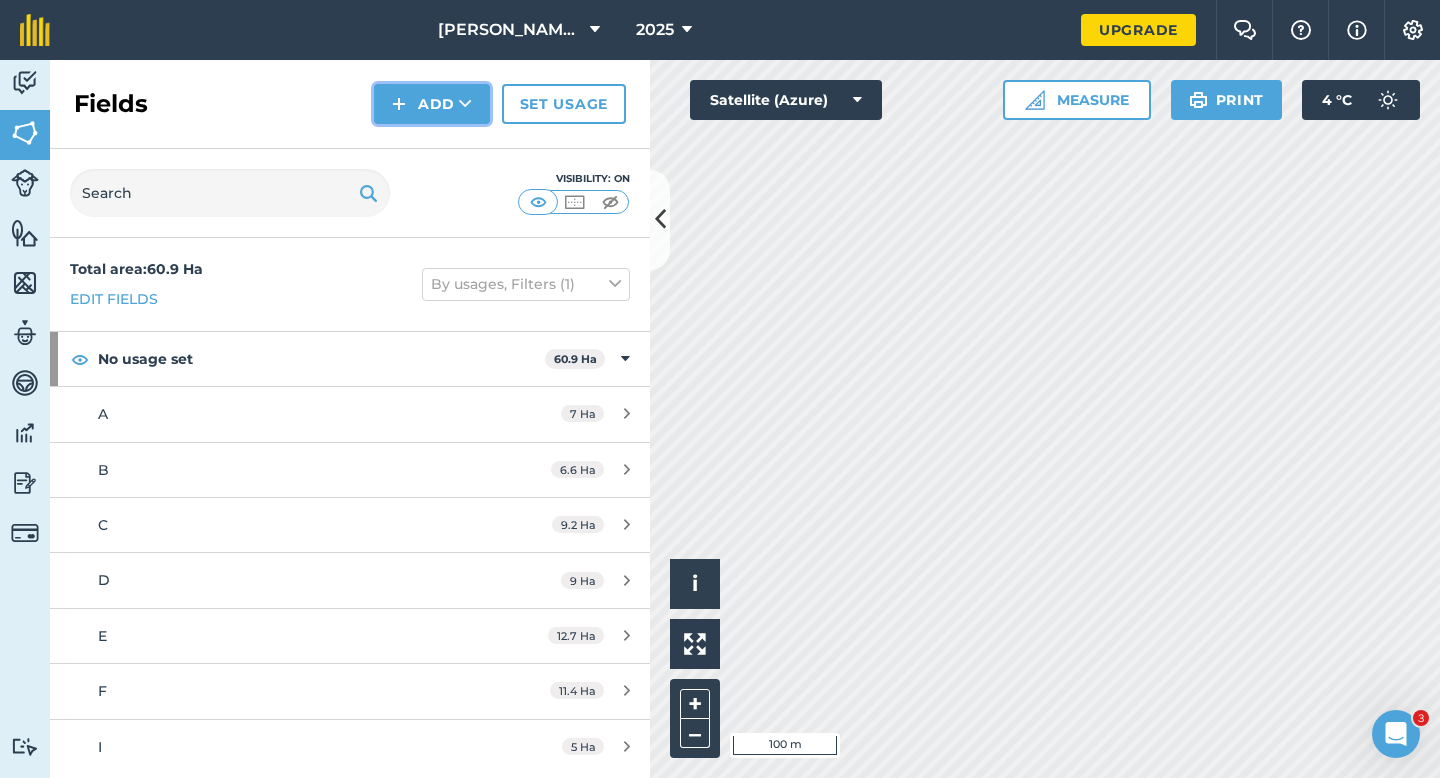 click on "Add" at bounding box center (432, 104) 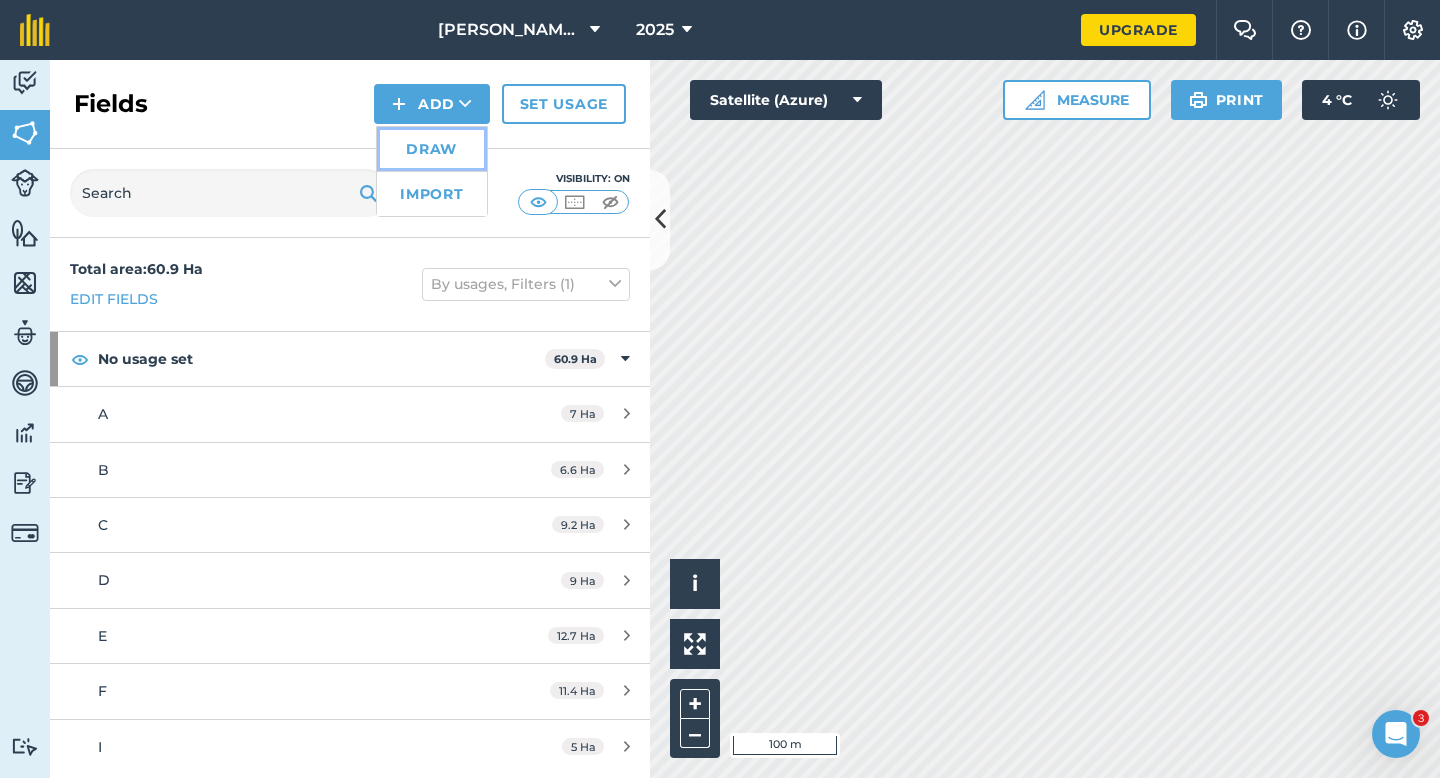click on "Draw" at bounding box center [432, 149] 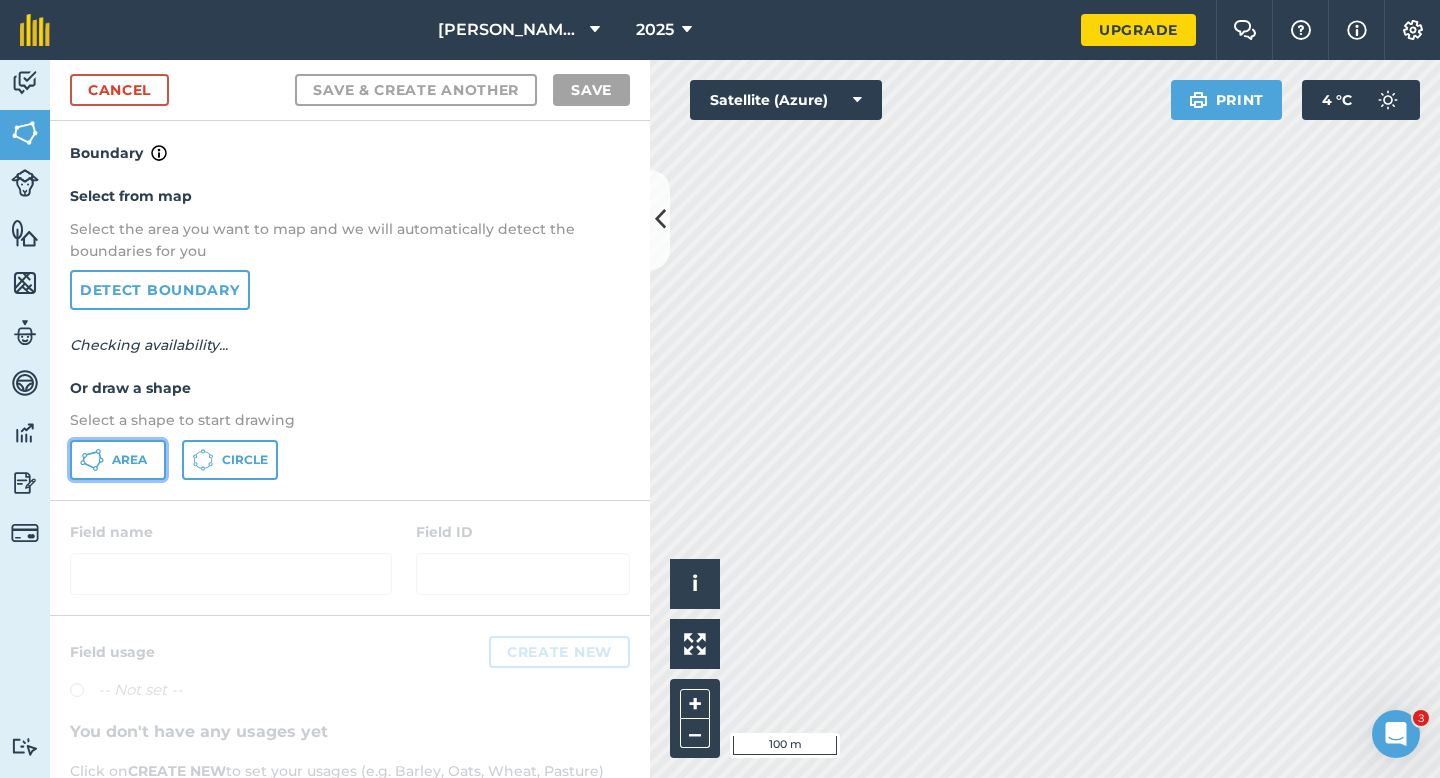 click on "Area" at bounding box center [118, 460] 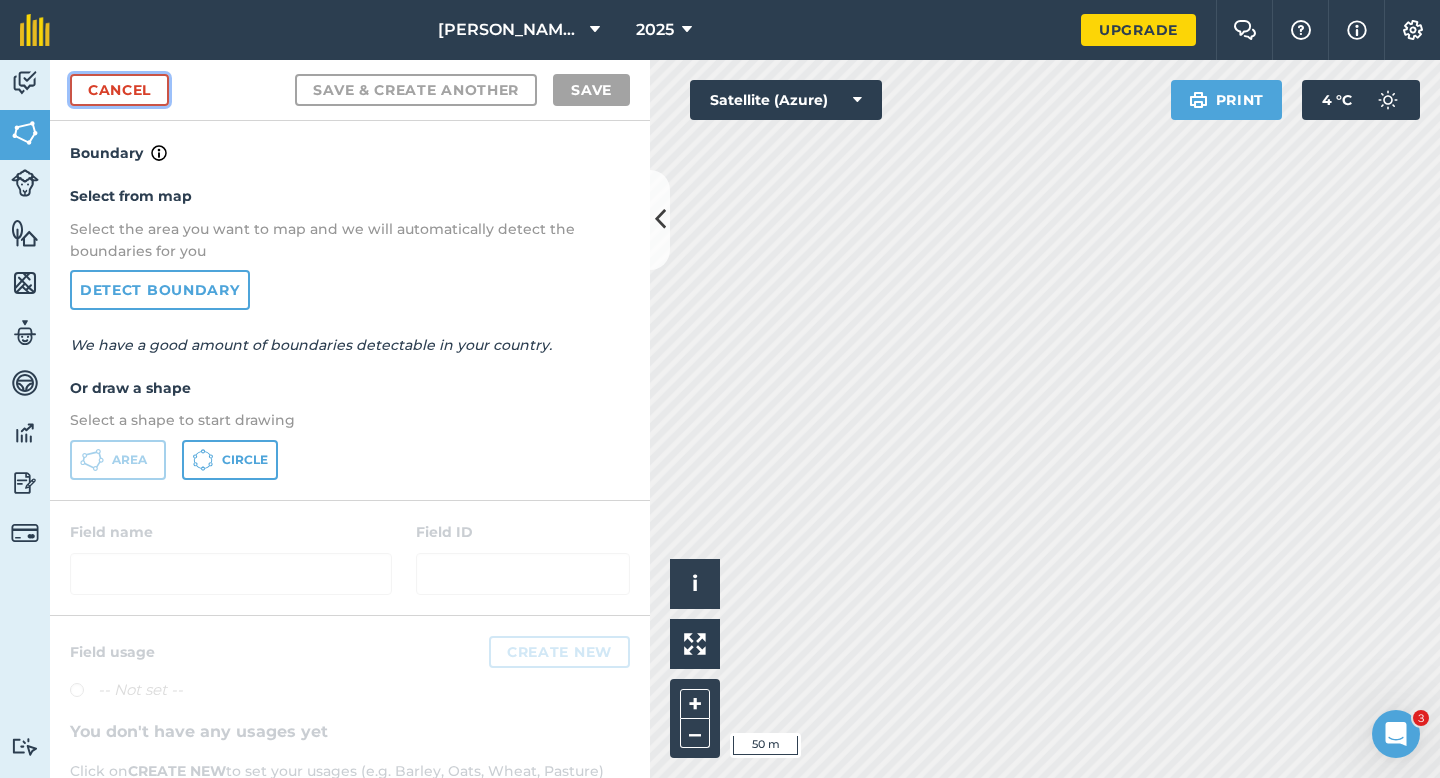 click on "Cancel" at bounding box center (119, 90) 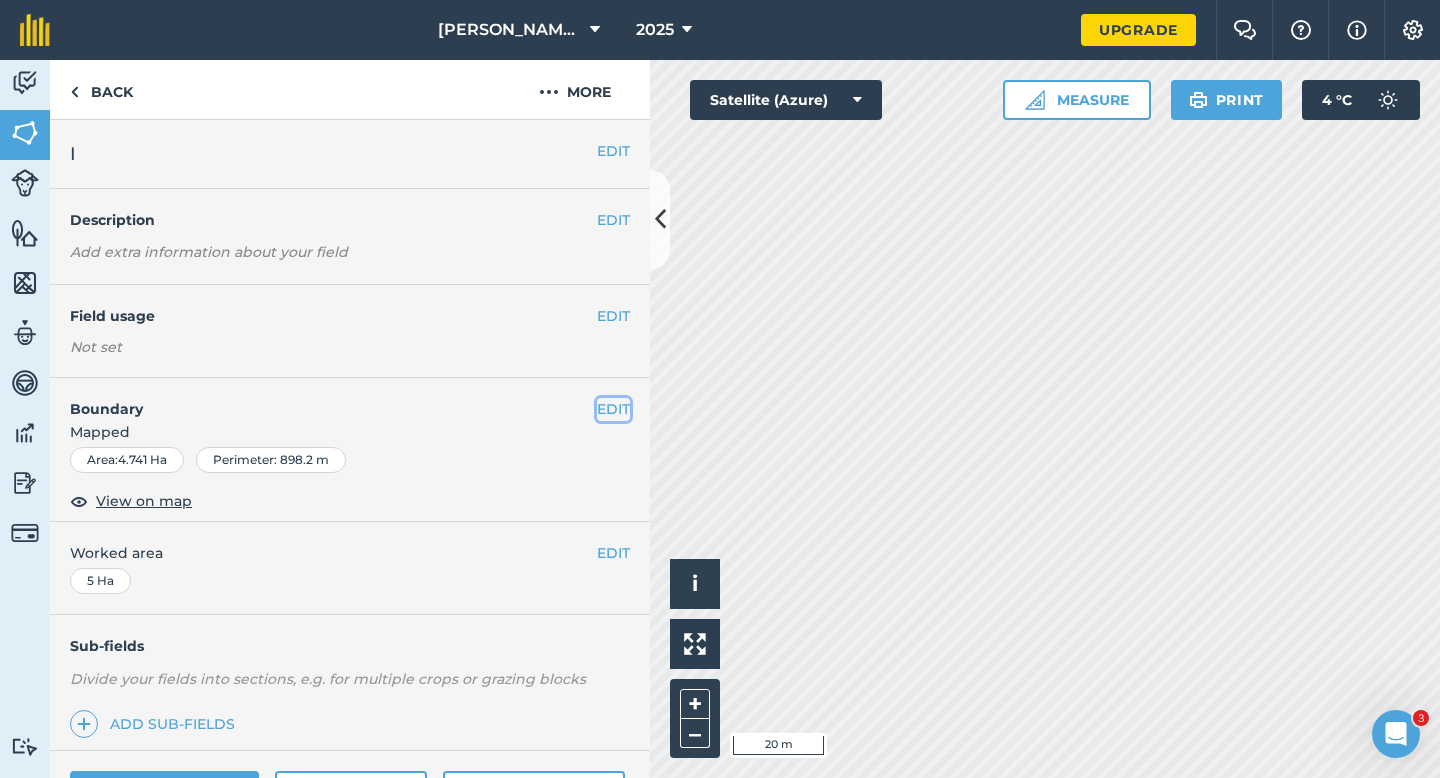 click on "EDIT" at bounding box center (613, 409) 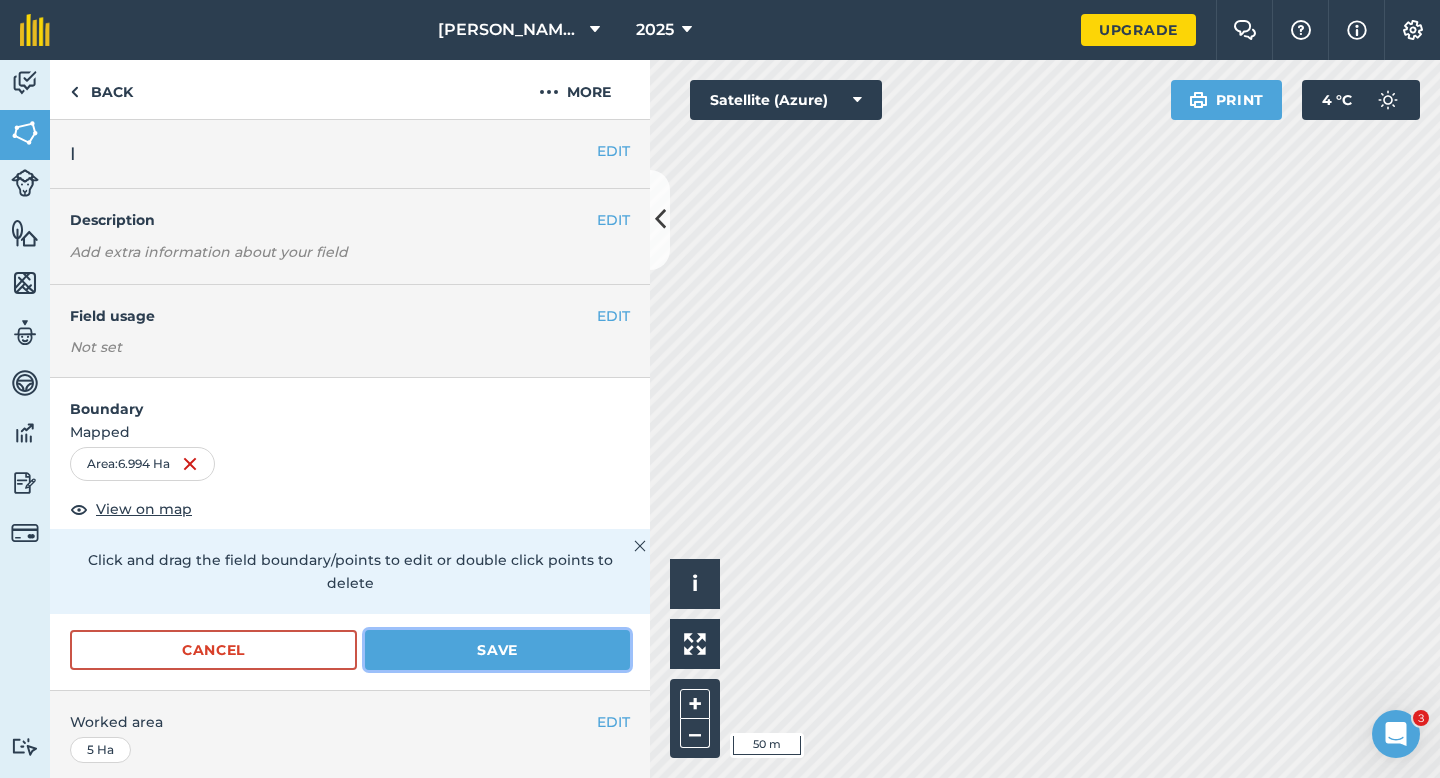 click on "Save" at bounding box center [497, 650] 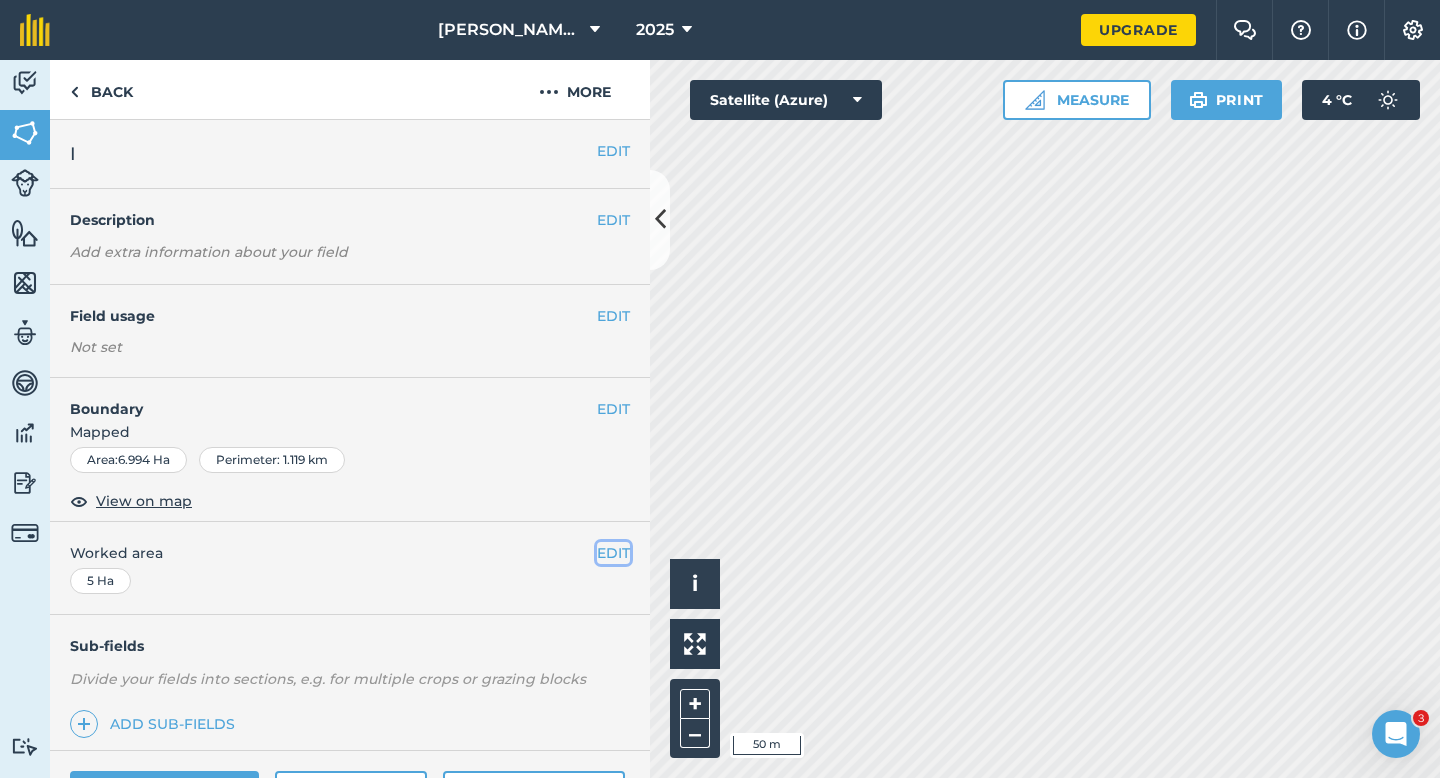 click on "EDIT" at bounding box center (613, 553) 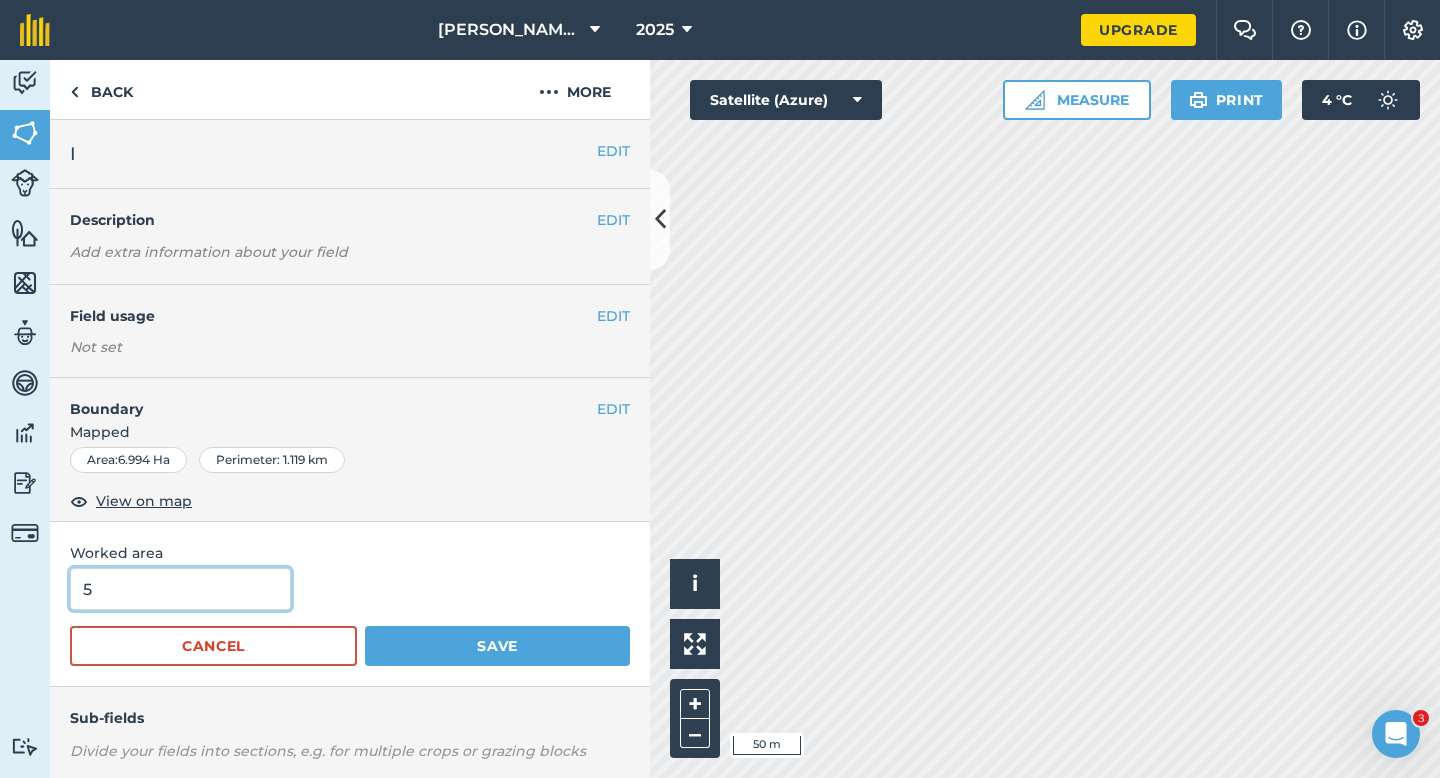 click on "5" at bounding box center [180, 589] 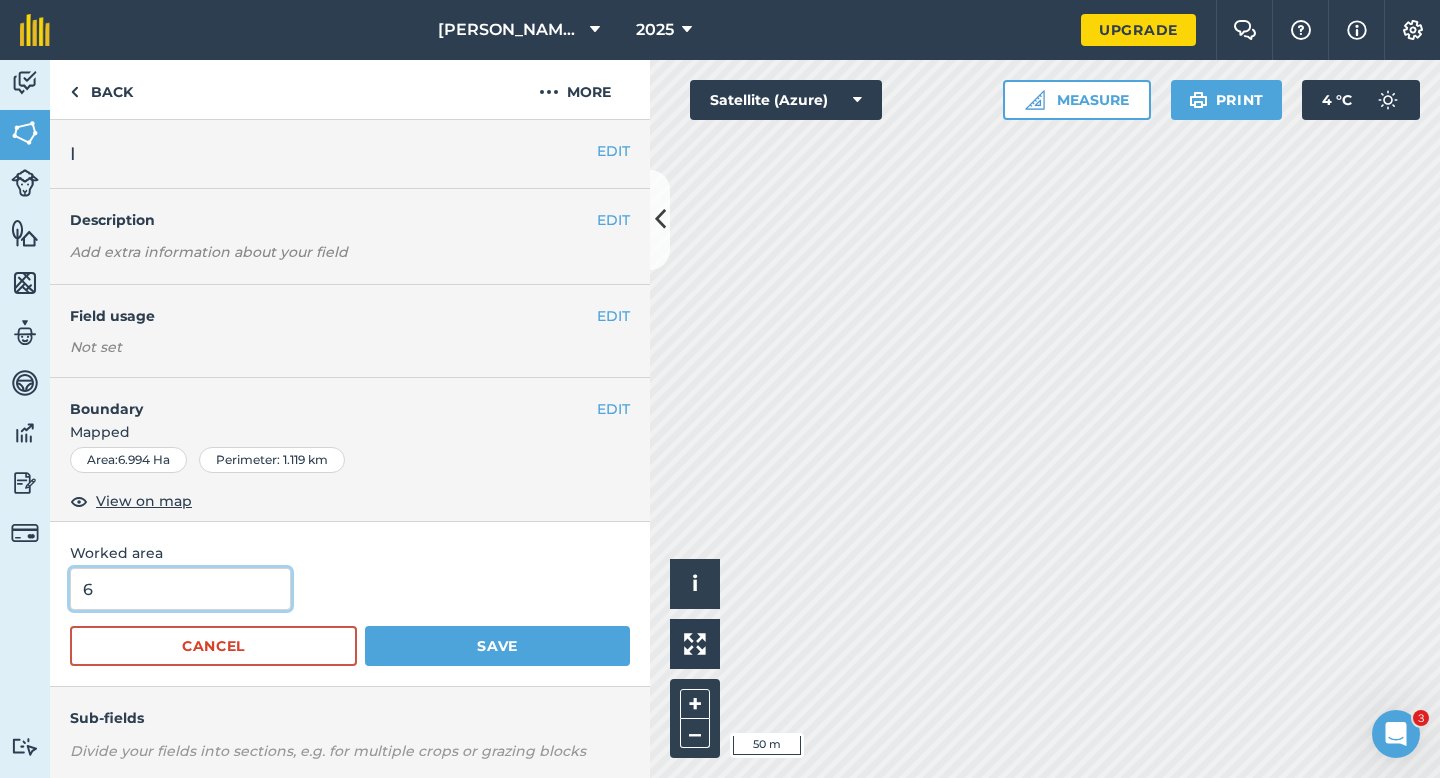 type on "7" 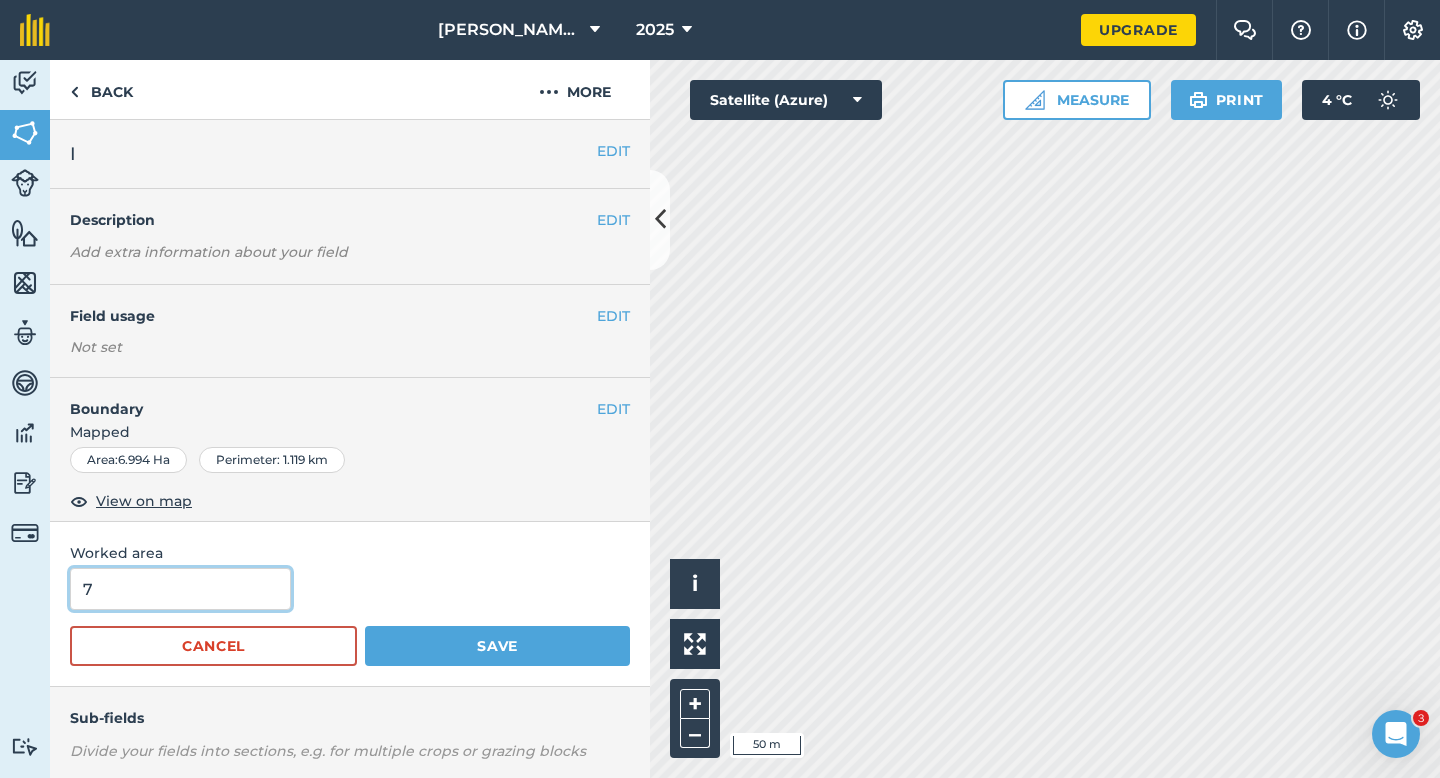 click on "Save" at bounding box center (497, 646) 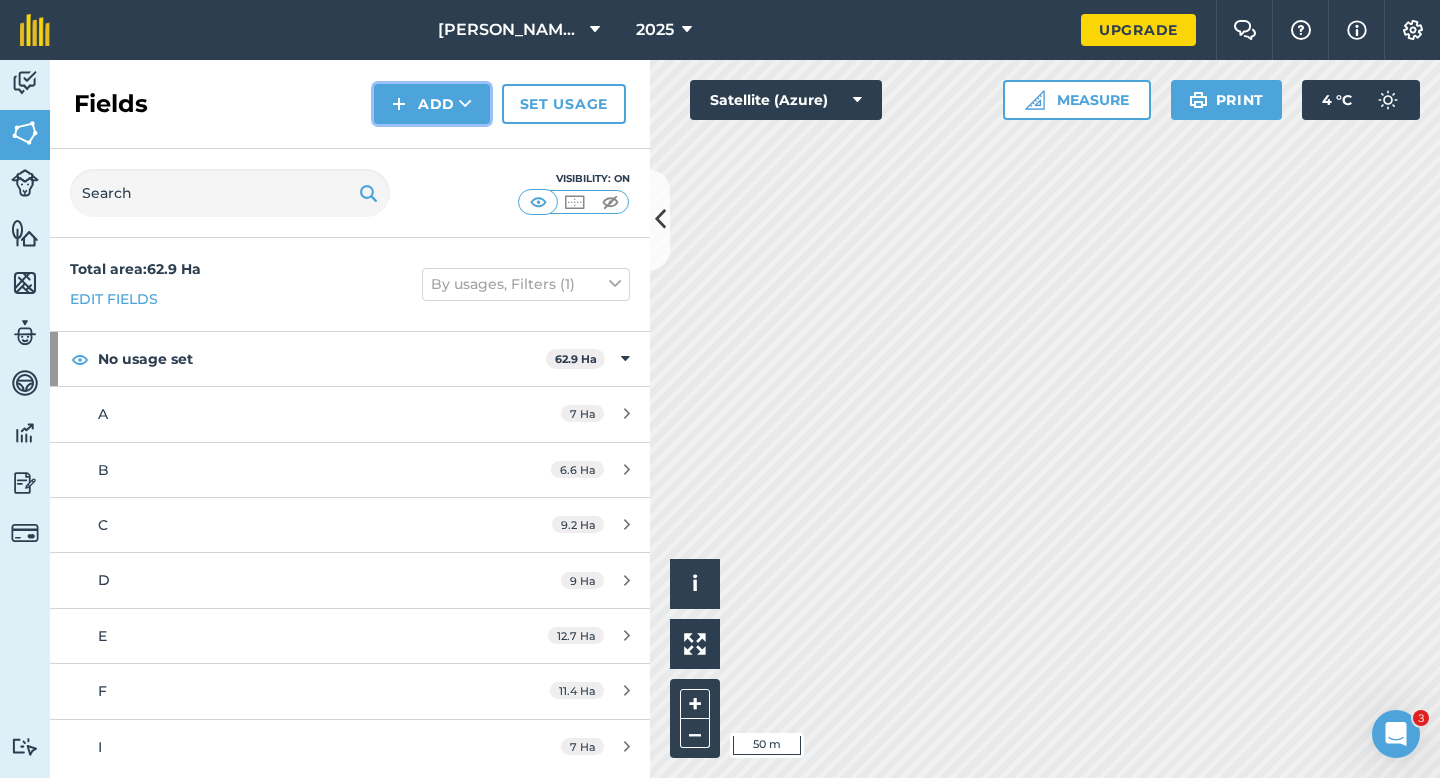 click on "Add" at bounding box center [432, 104] 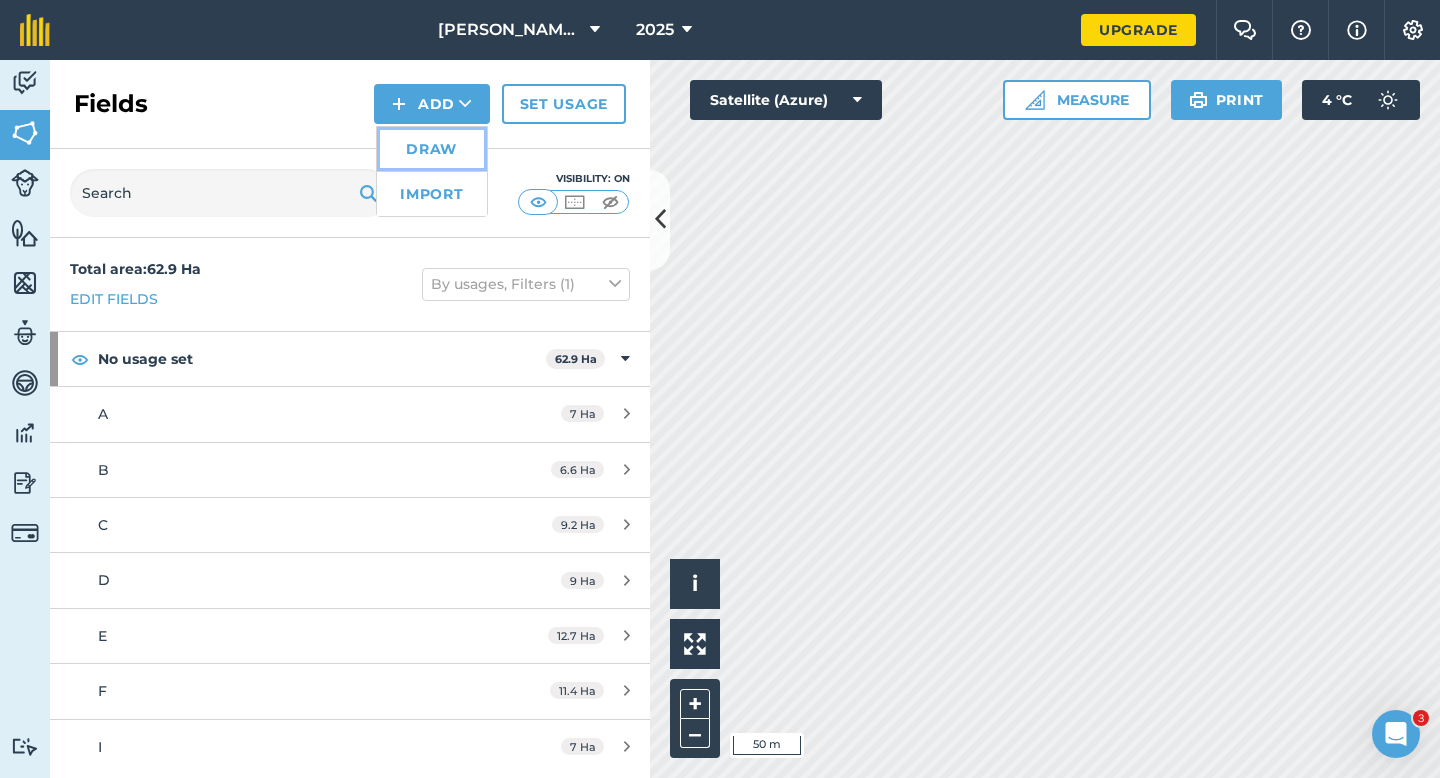 click on "Draw" at bounding box center (432, 149) 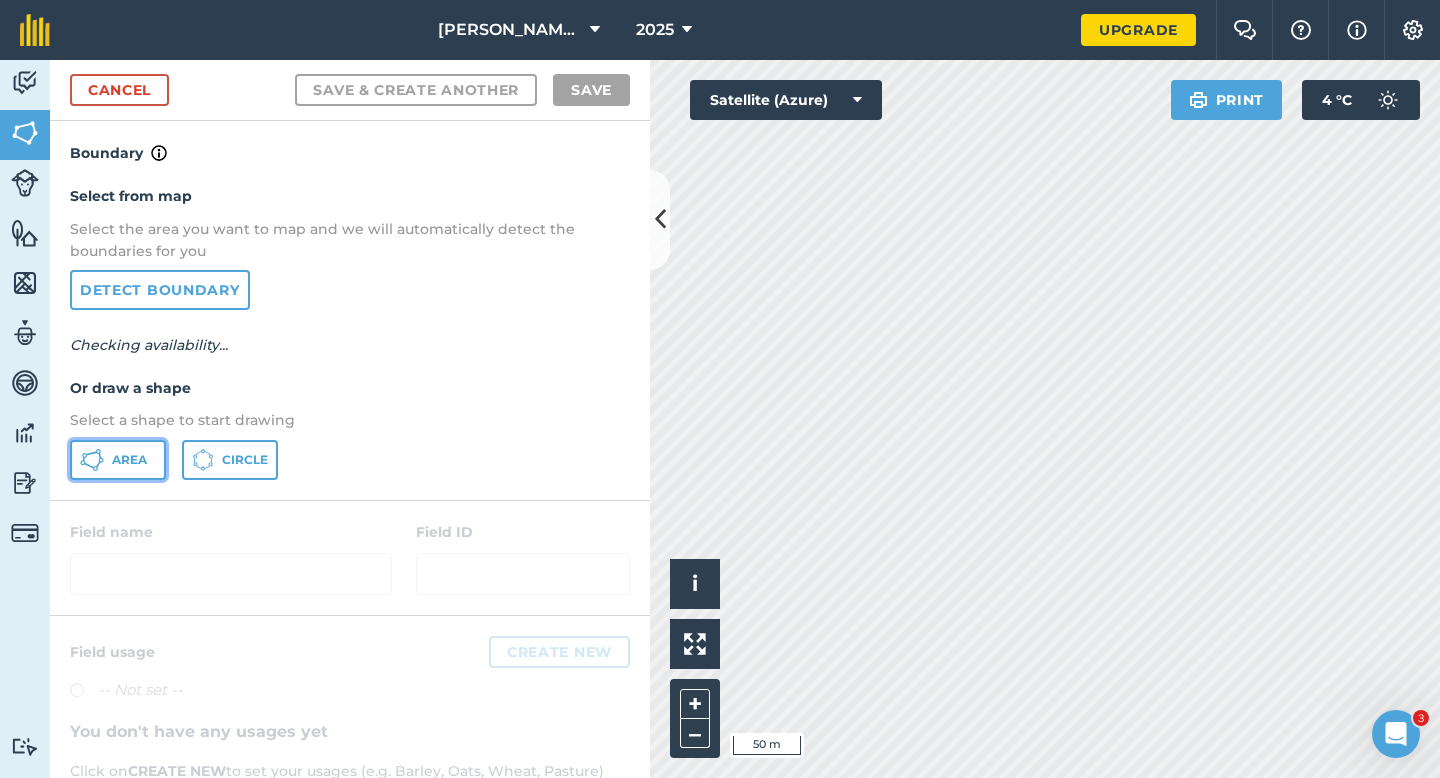 click 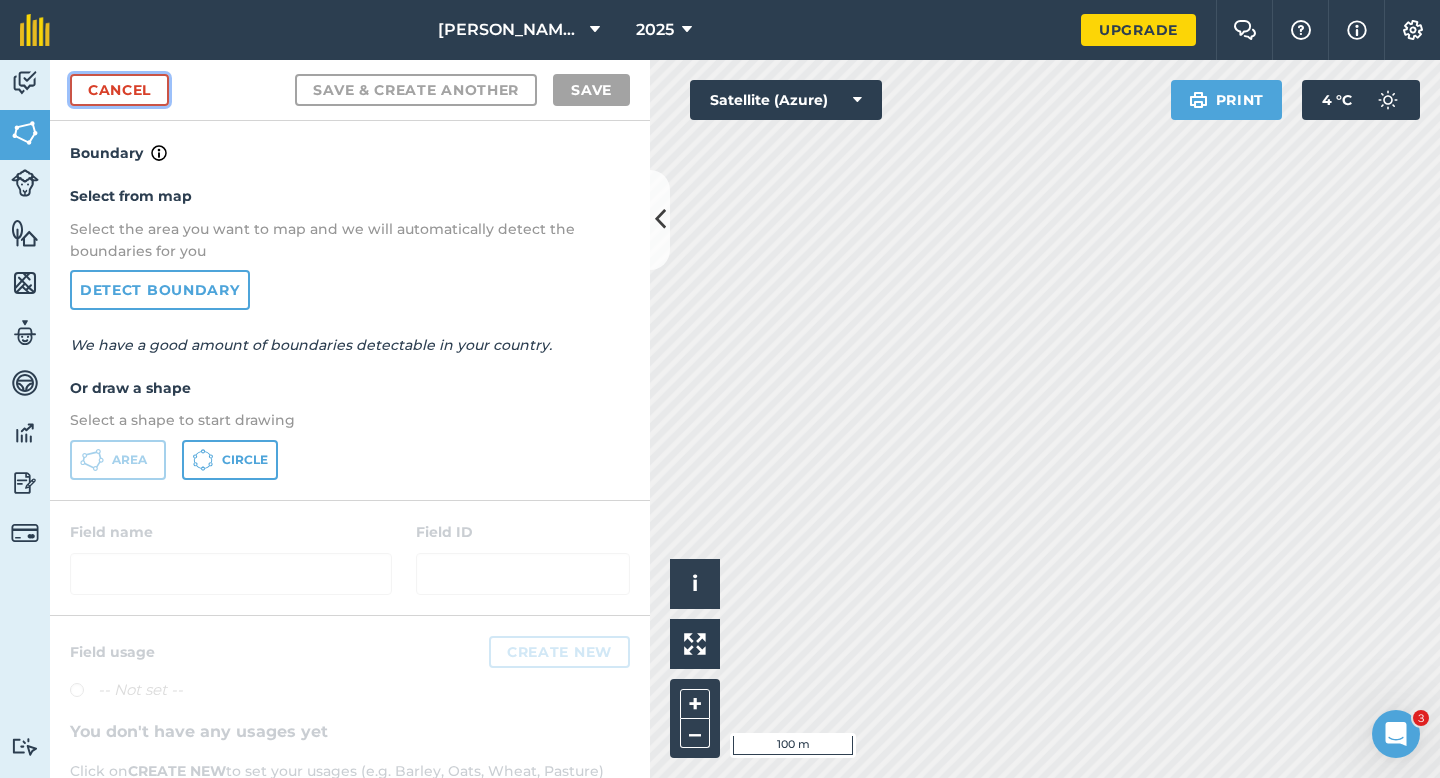 click on "Cancel" at bounding box center (119, 90) 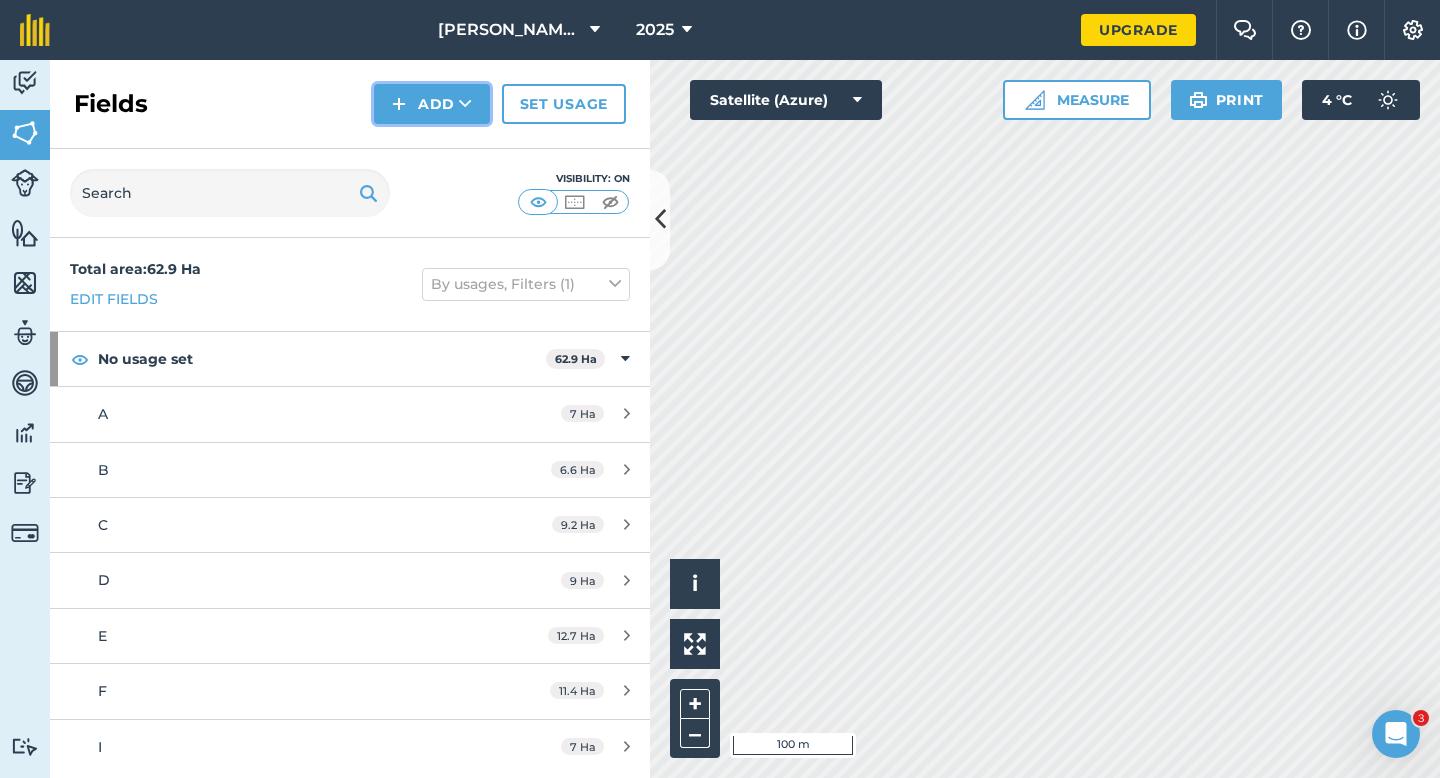 click on "Add" at bounding box center (432, 104) 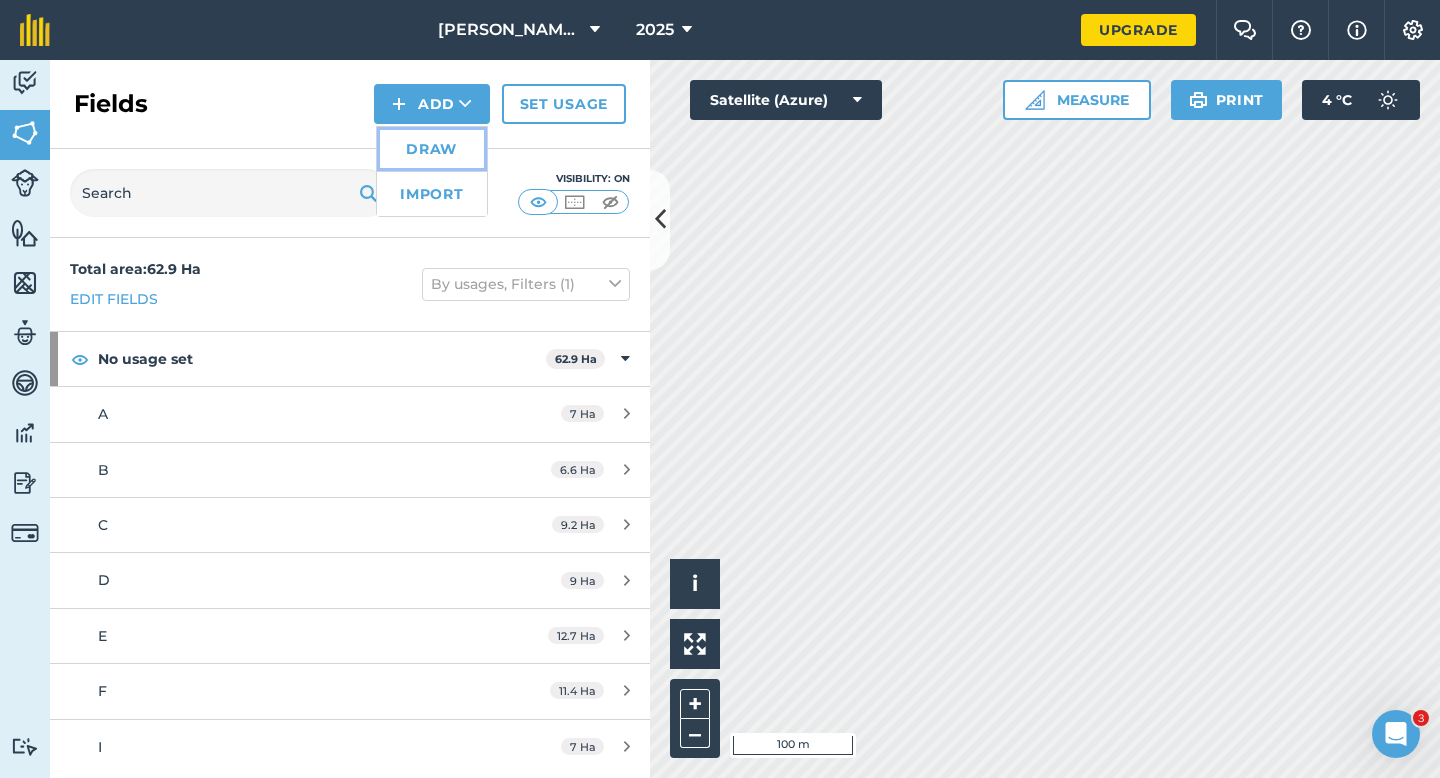 click on "Draw" at bounding box center [432, 149] 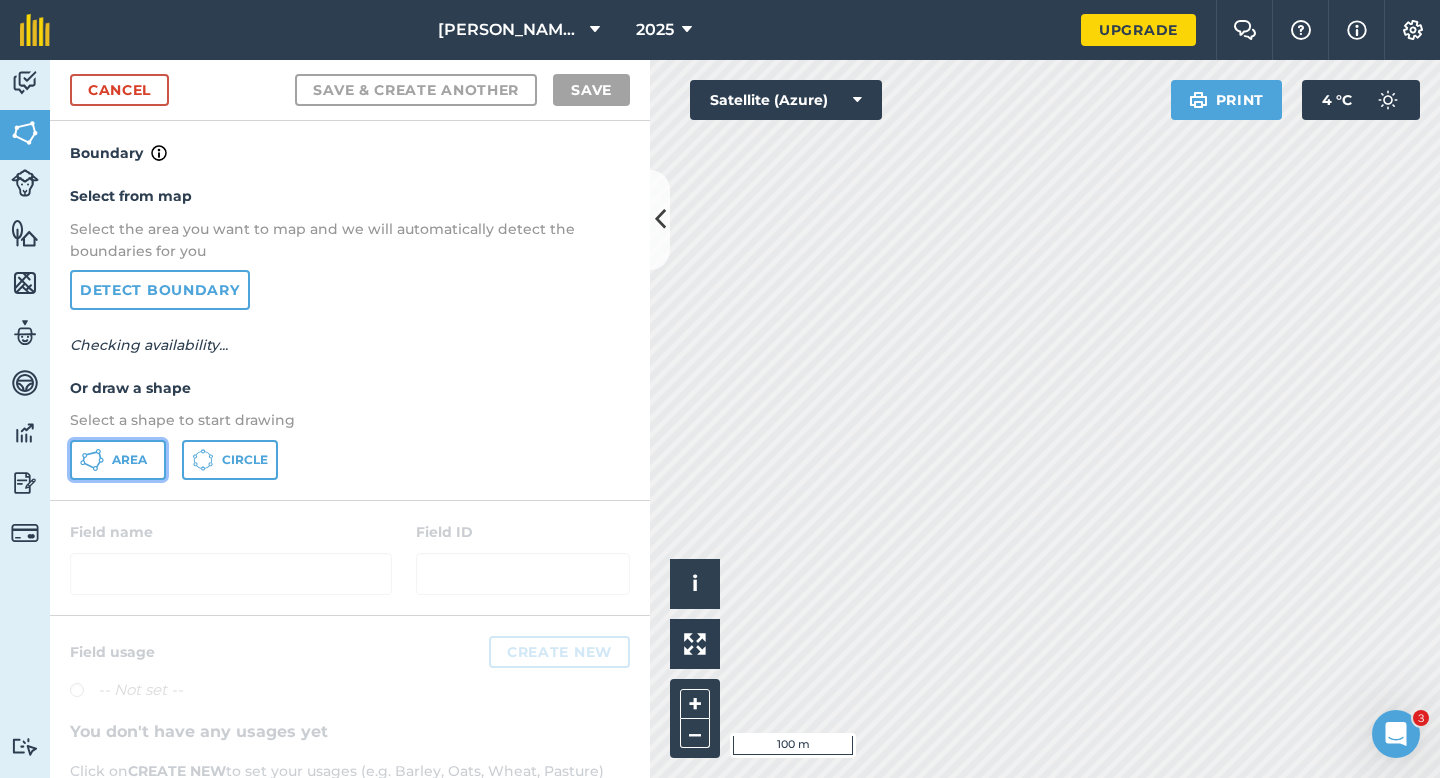 click on "Area" at bounding box center (118, 460) 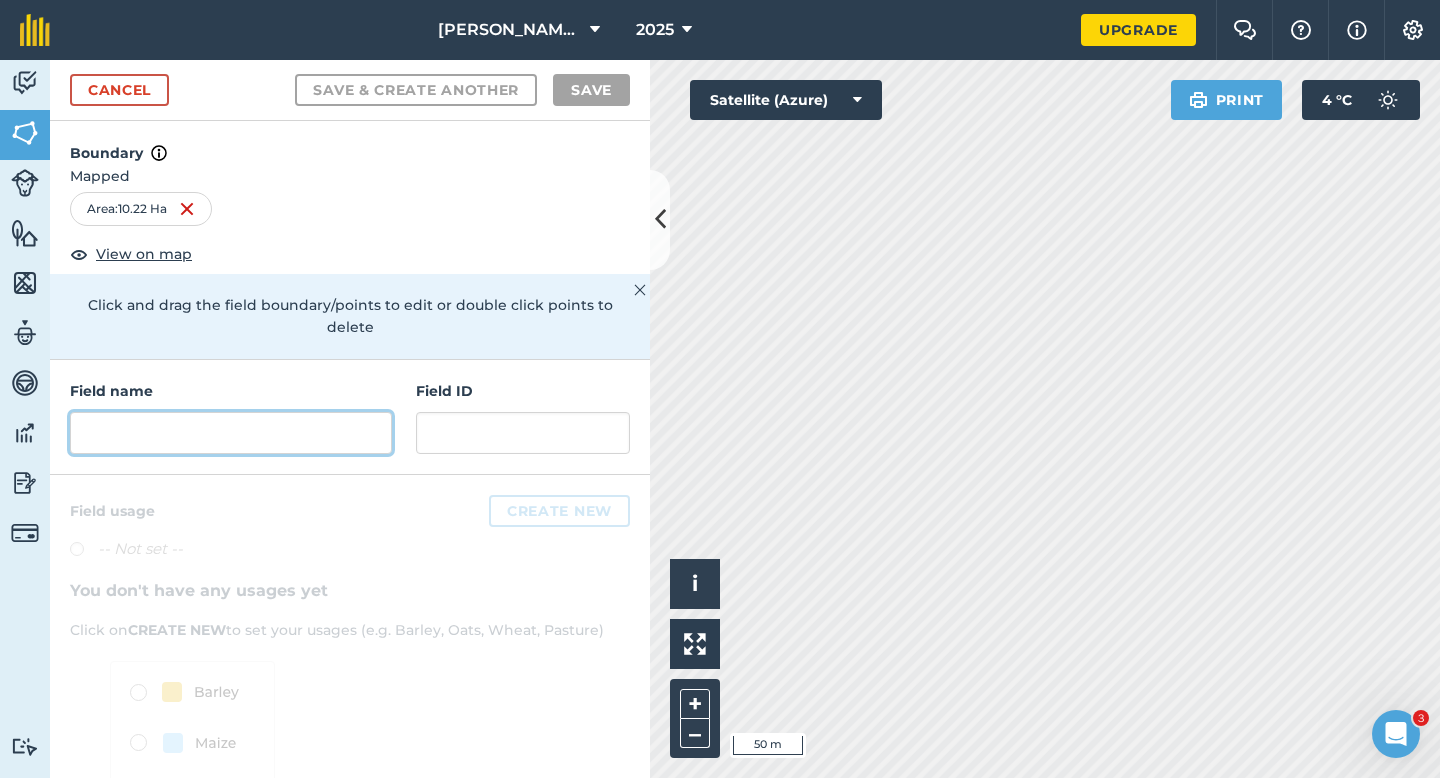 click at bounding box center (231, 433) 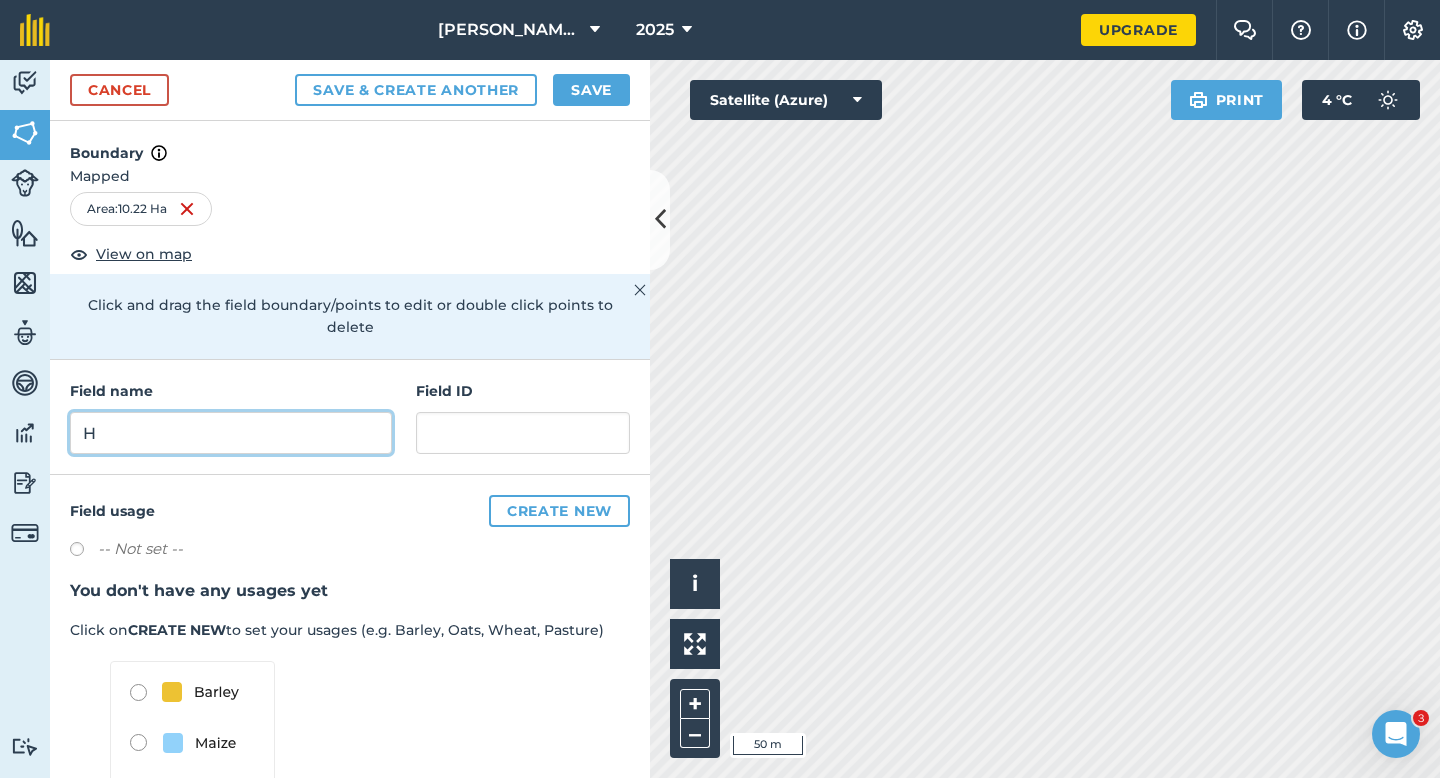 type on "H" 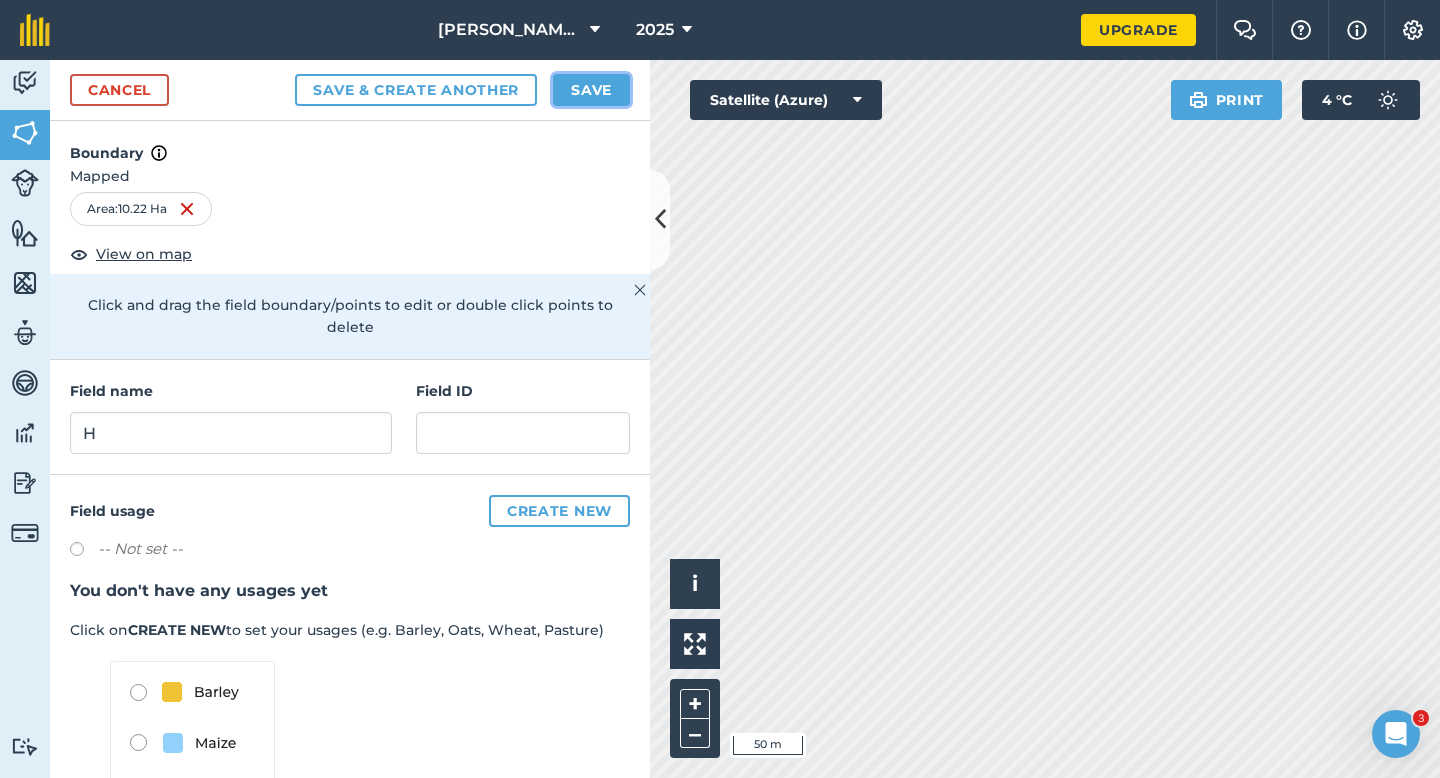 click on "Save" at bounding box center [591, 90] 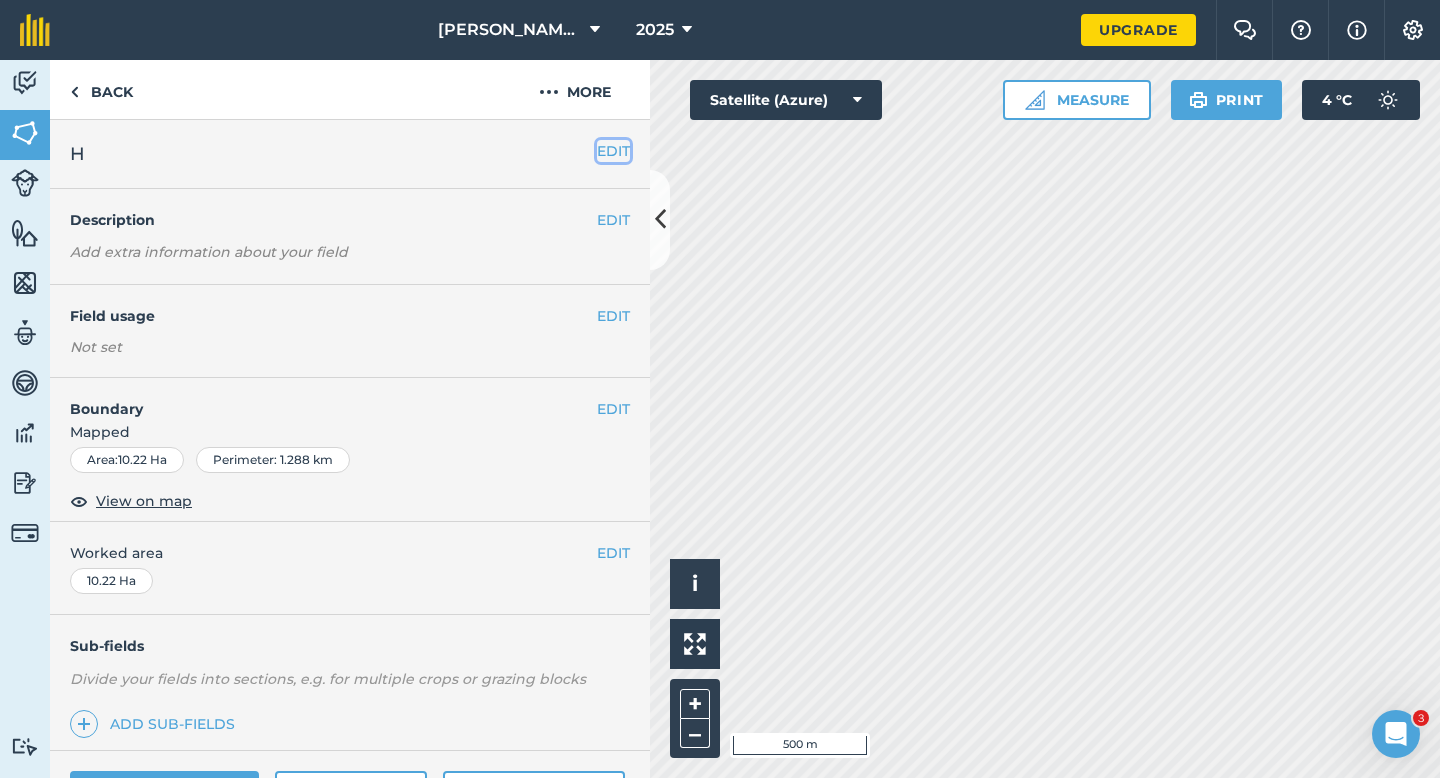 click on "EDIT" at bounding box center [613, 151] 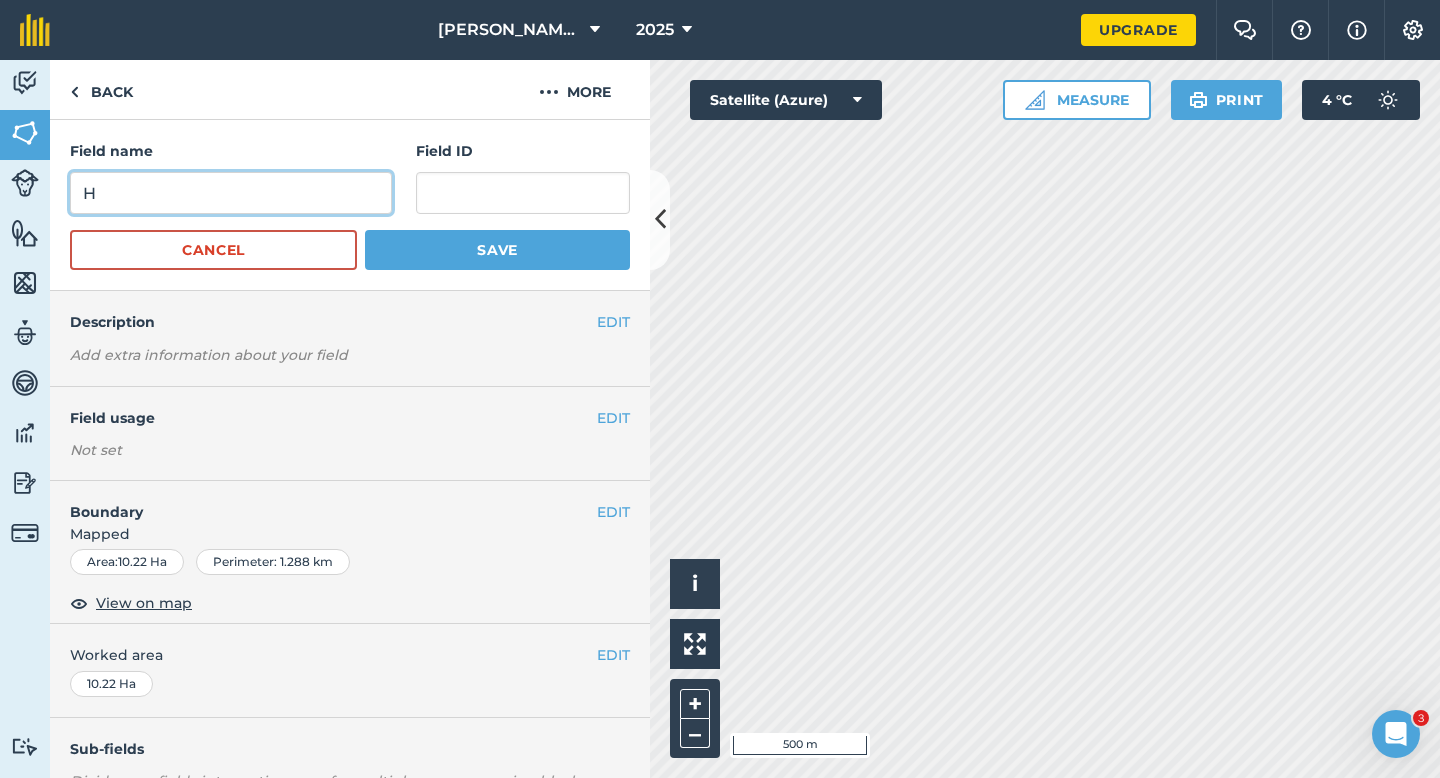 click on "H" at bounding box center [231, 193] 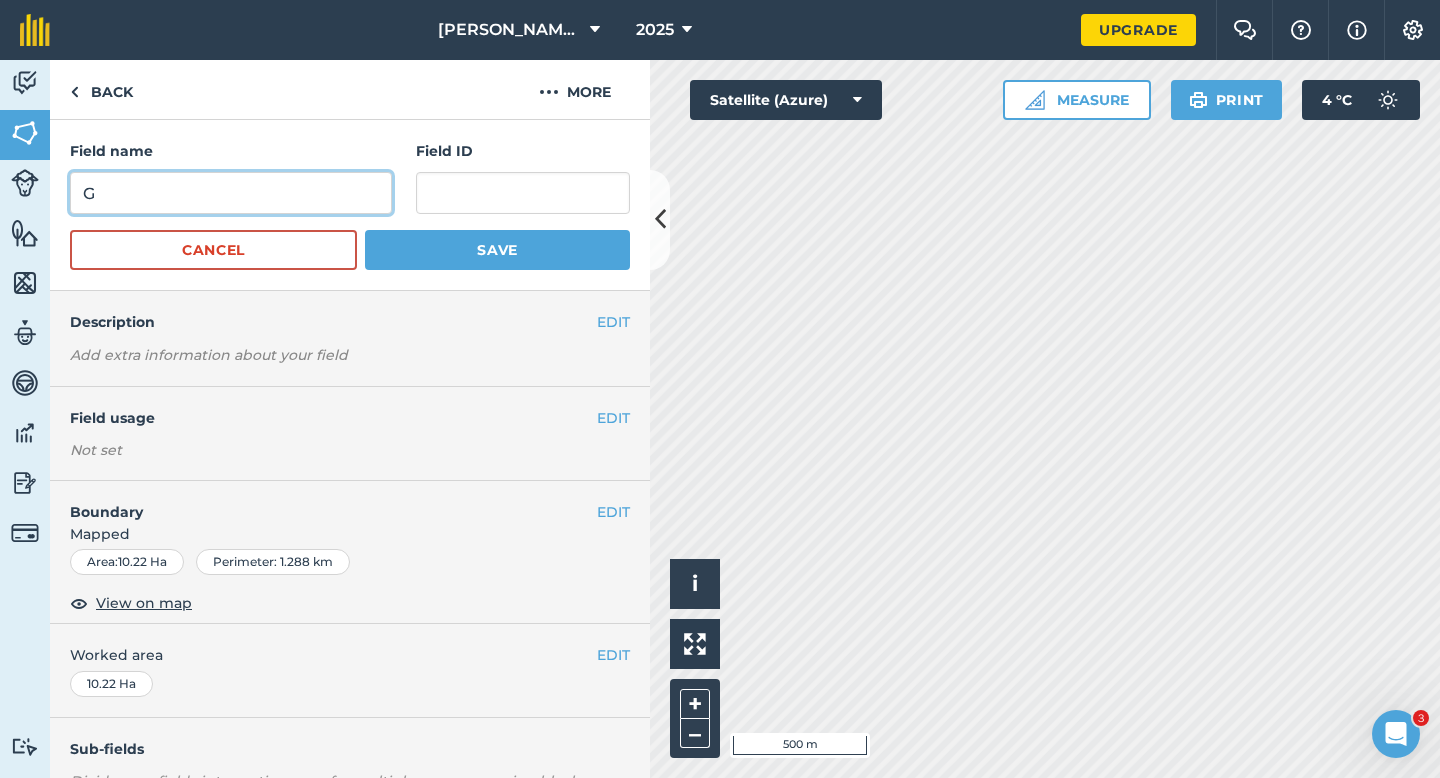 type on "G" 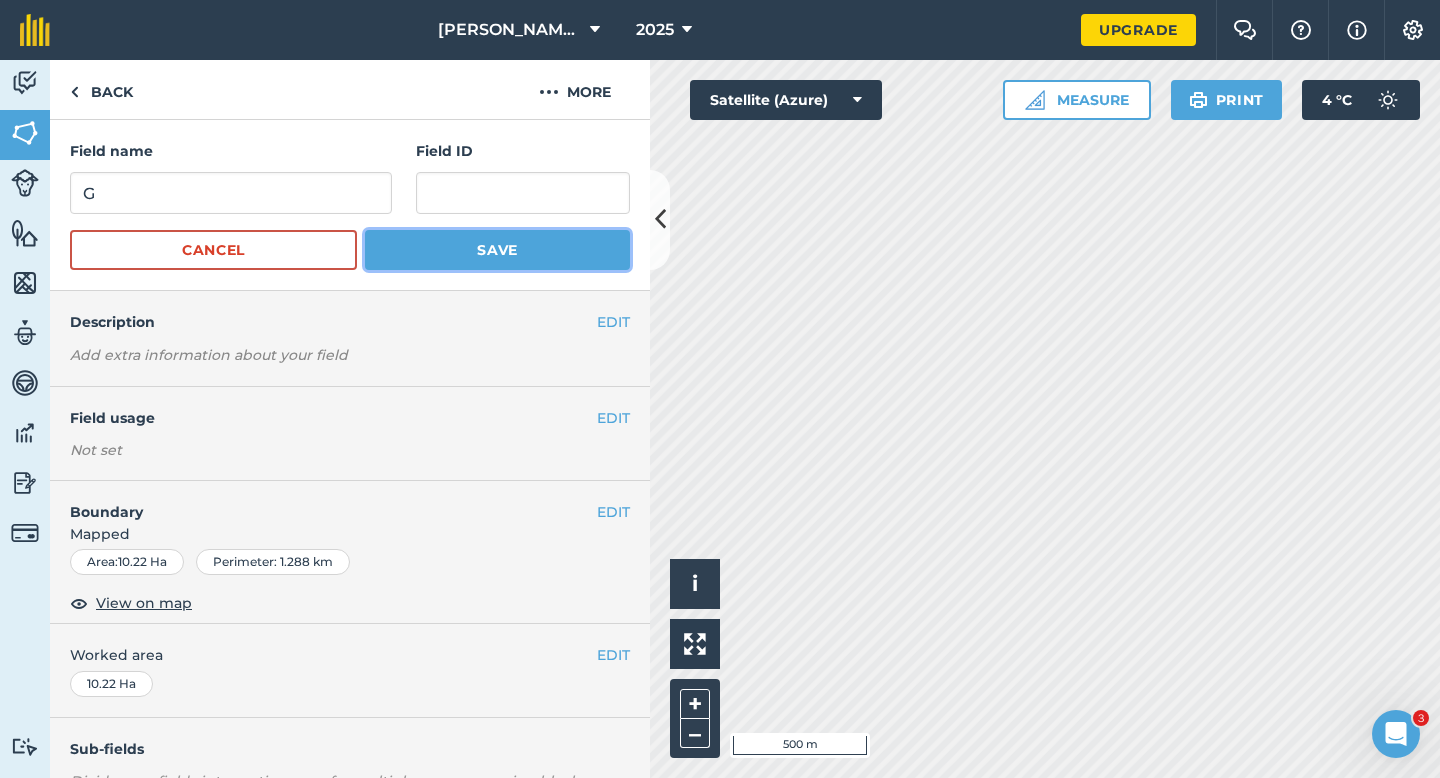 click on "Save" at bounding box center [497, 250] 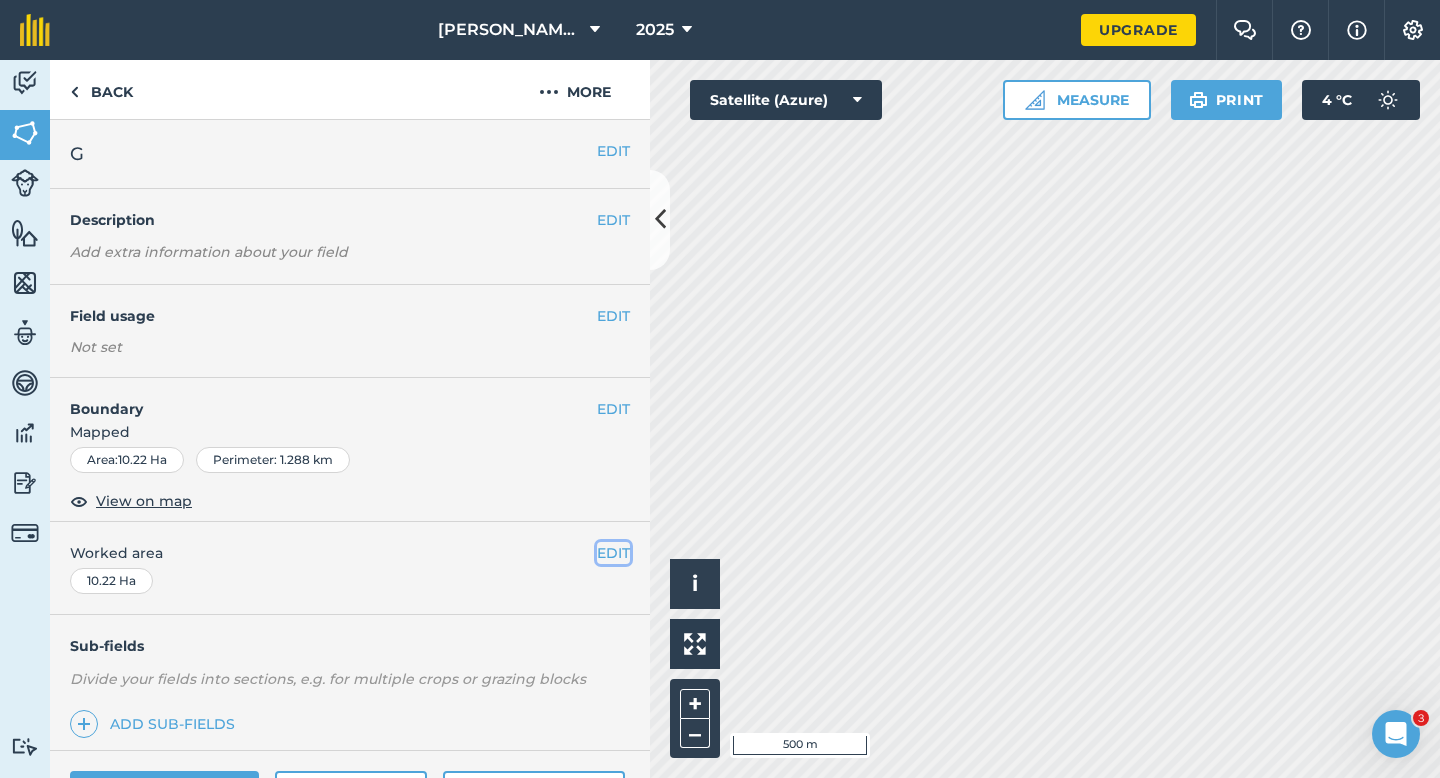 click on "EDIT" at bounding box center [613, 553] 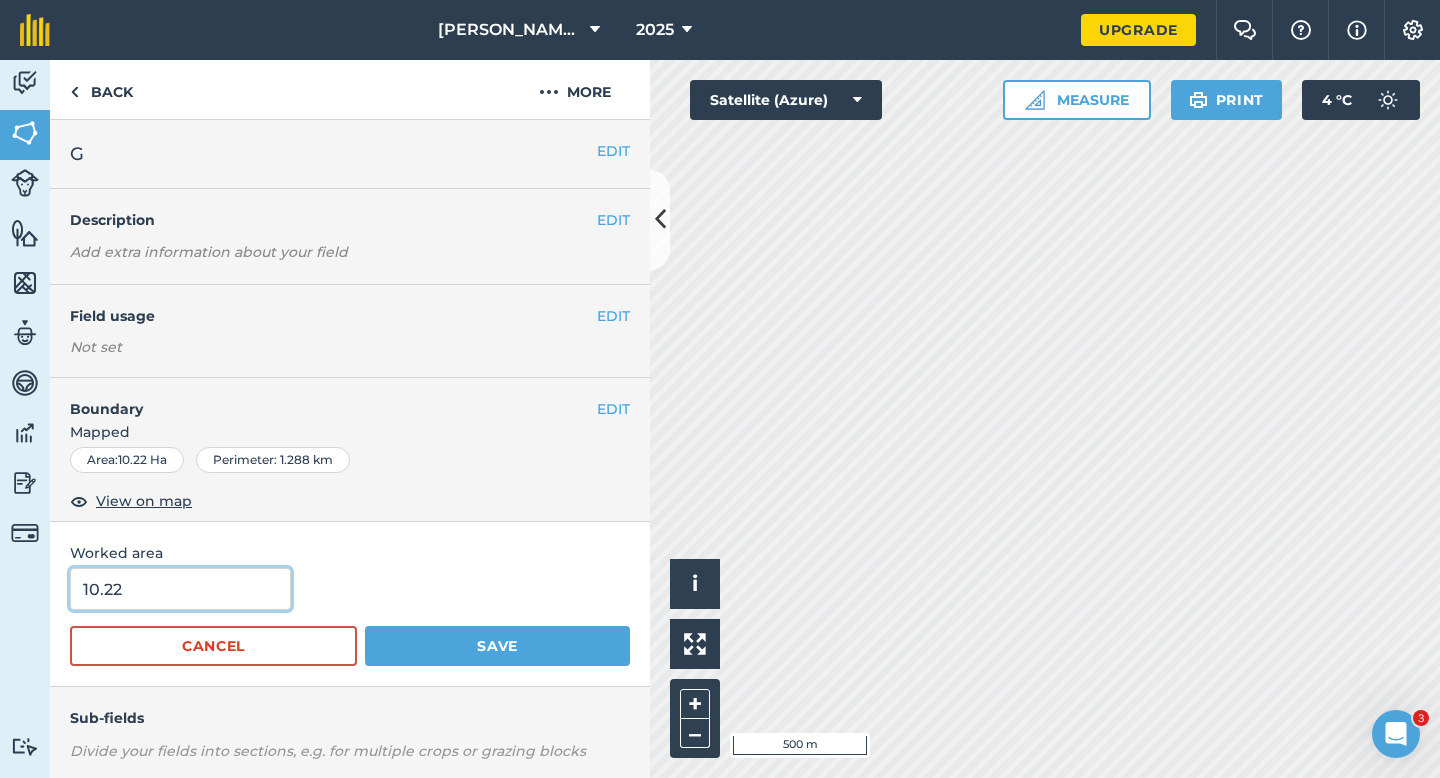 click on "10.22" at bounding box center (180, 589) 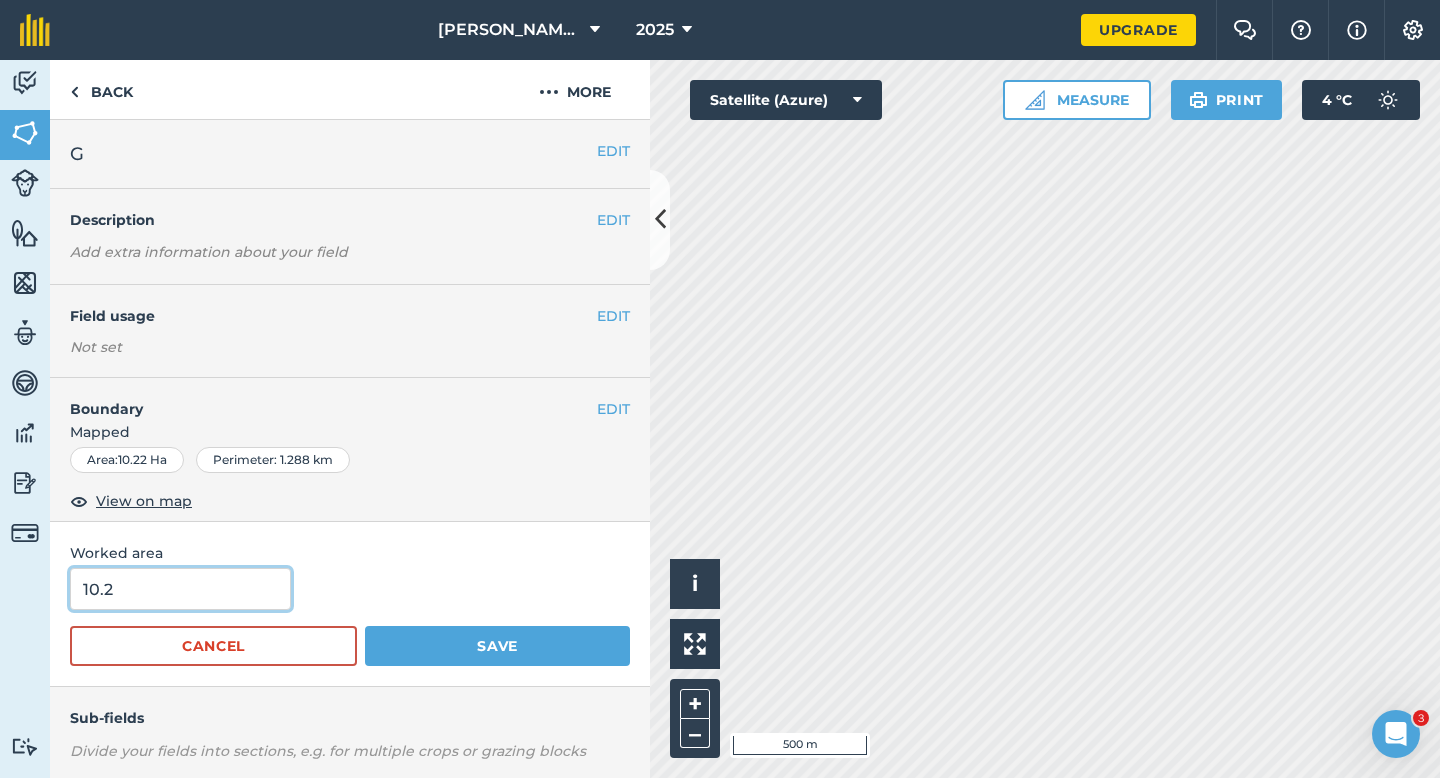 type on "10.2" 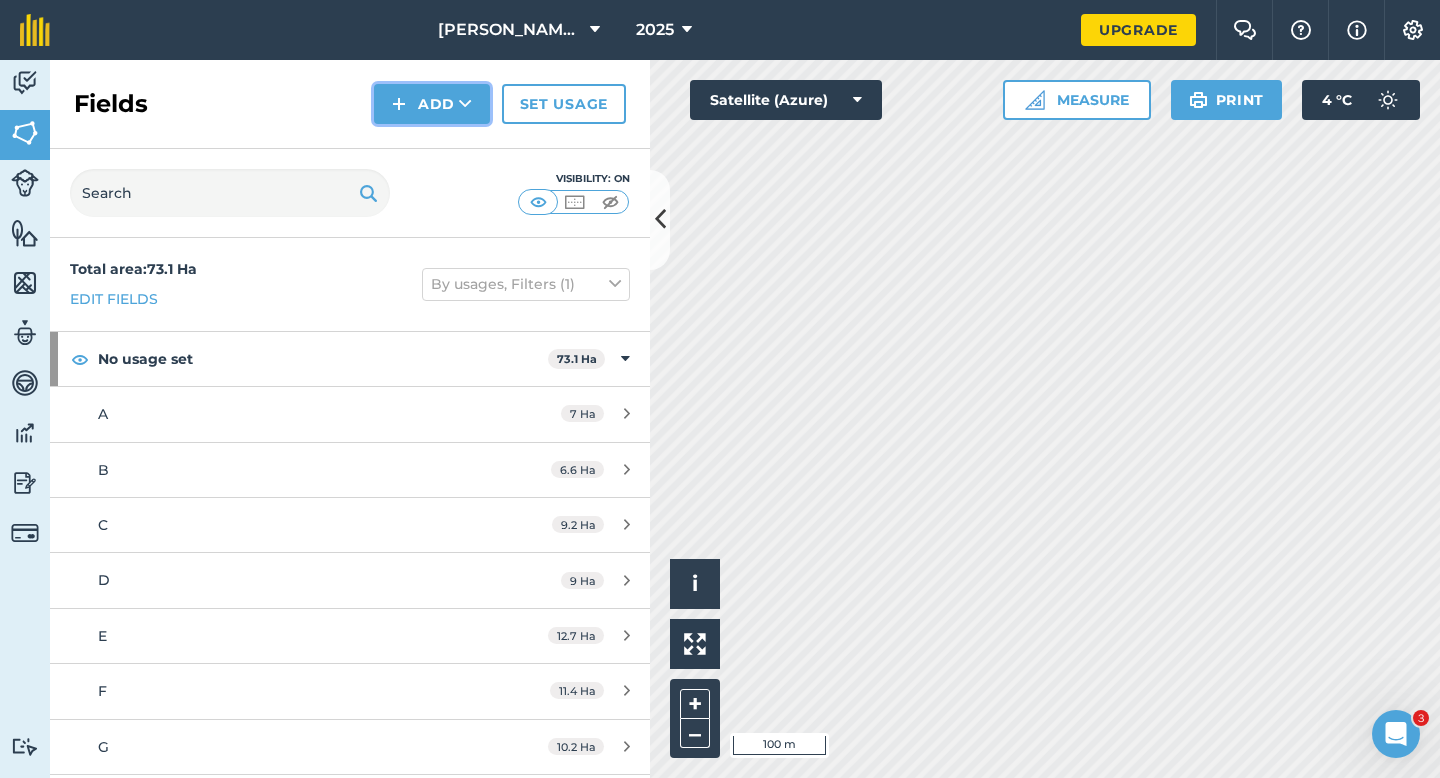 click on "Add" at bounding box center (432, 104) 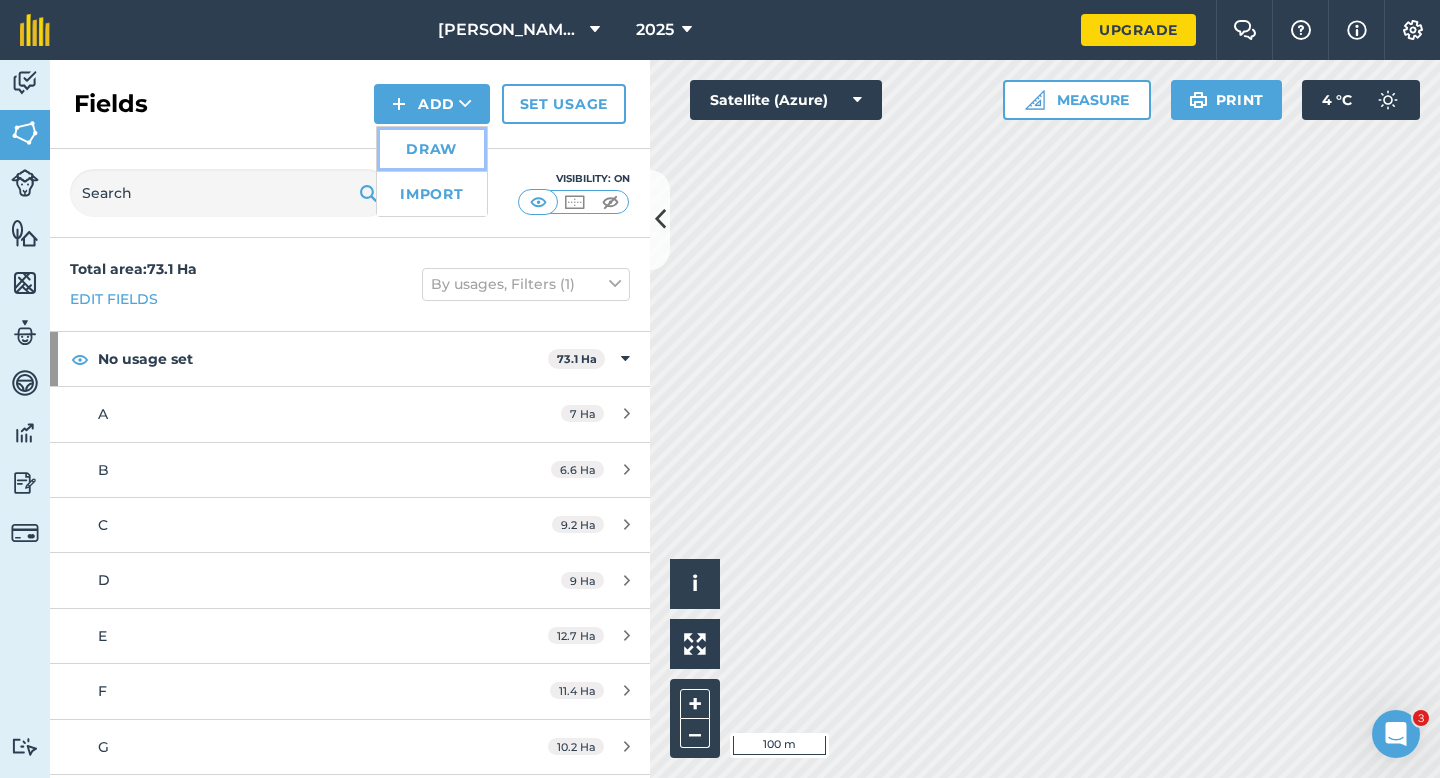 click on "Draw" at bounding box center (432, 149) 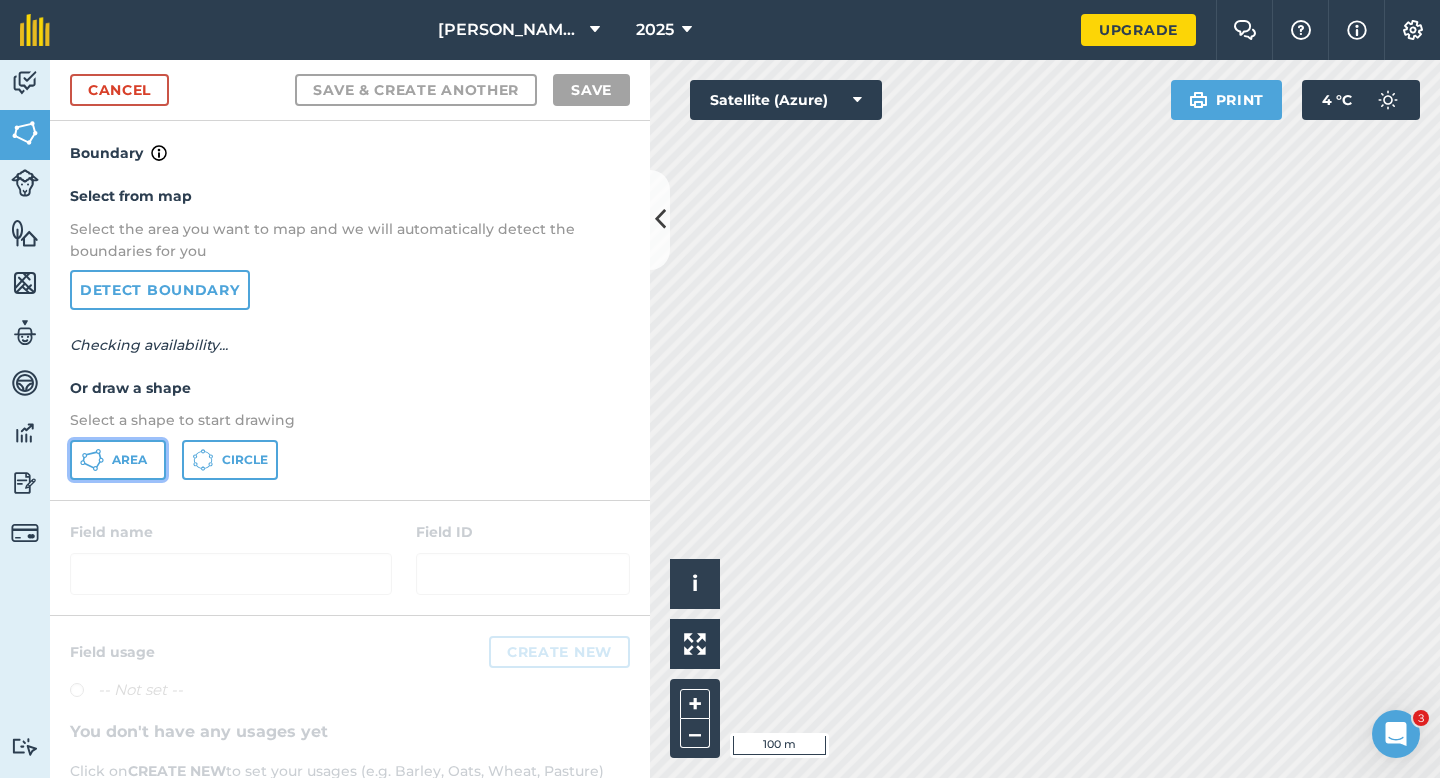 click on "Activity Fields Livestock Features Maps Team Vehicles Data Reporting Billing Tutorials Tutorials Cancel Save & Create Another Save Boundary   Select from map Select the area you want to map and we will automatically detect the boundaries for you Detect boundary Checking availability... Or draw a shape Select a shape to start drawing Area Circle Field name Field ID Field usage   Create new -- Not set -- You don't have any usages yet Click on  CREATE NEW  to set your usages (e.g. Barley, Oats, Wheat, Pasture) Click to start drawing i © 2025 TomTom, Microsoft 100 m + – Satellite (Azure) Print 4   ° C" at bounding box center [720, 419] 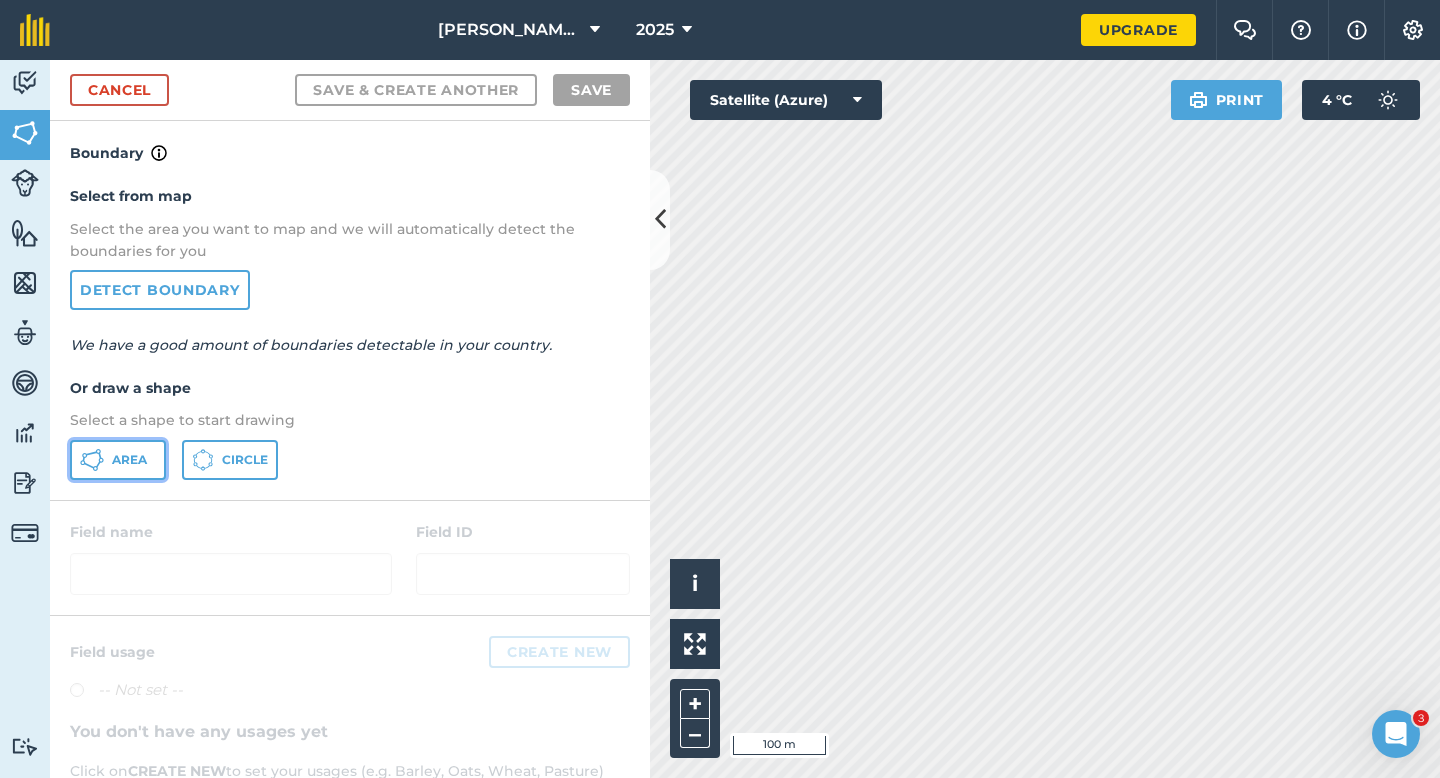 click on "Area" at bounding box center (118, 460) 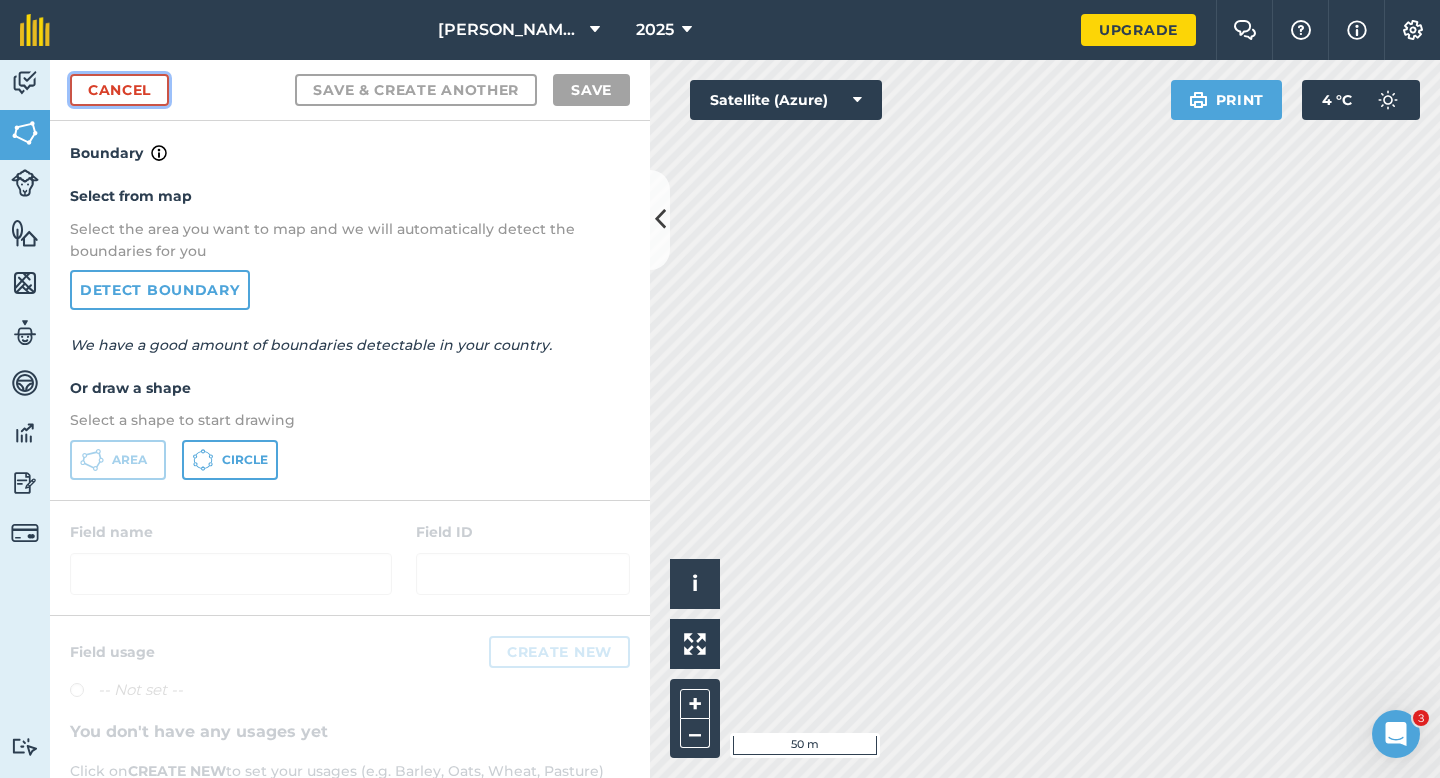 click on "Cancel" at bounding box center (119, 90) 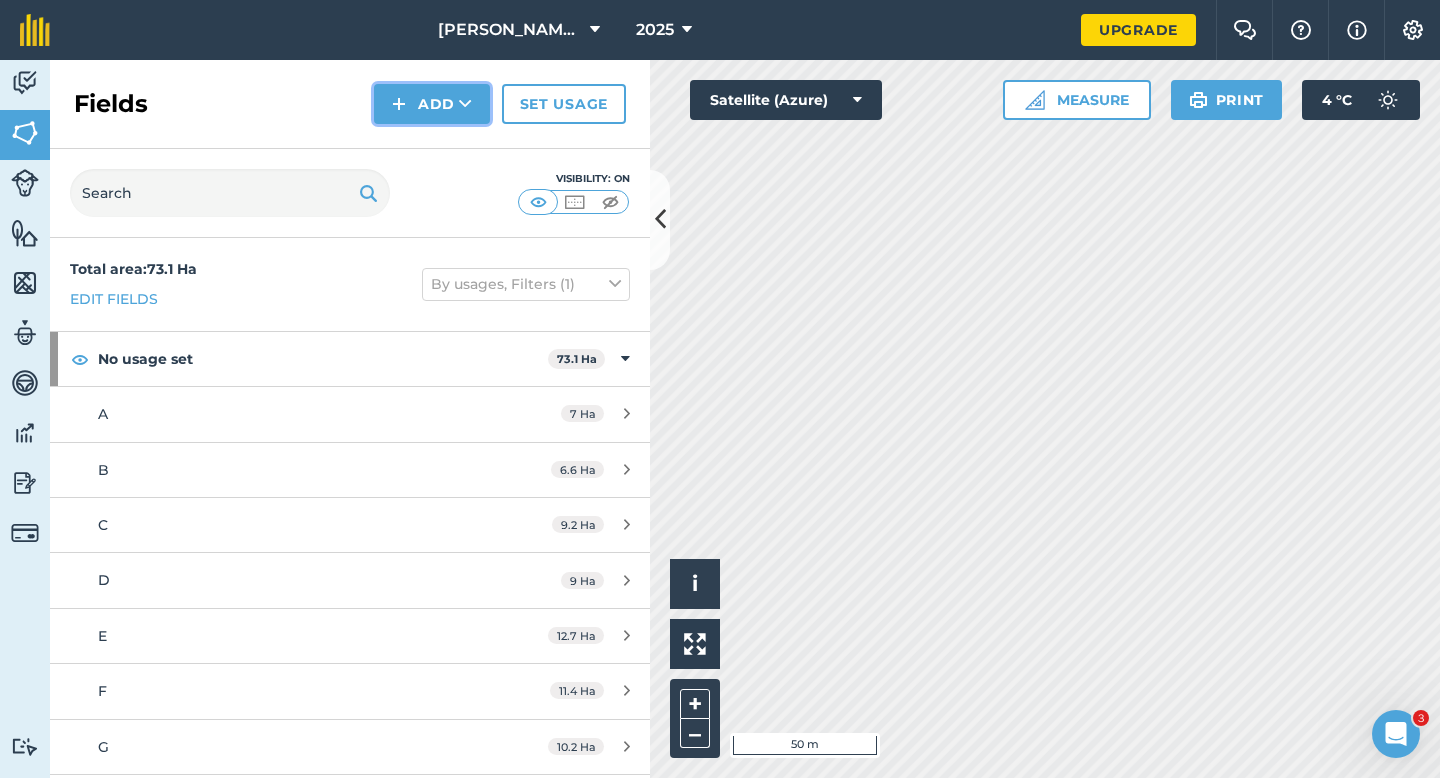 click on "Add" at bounding box center [432, 104] 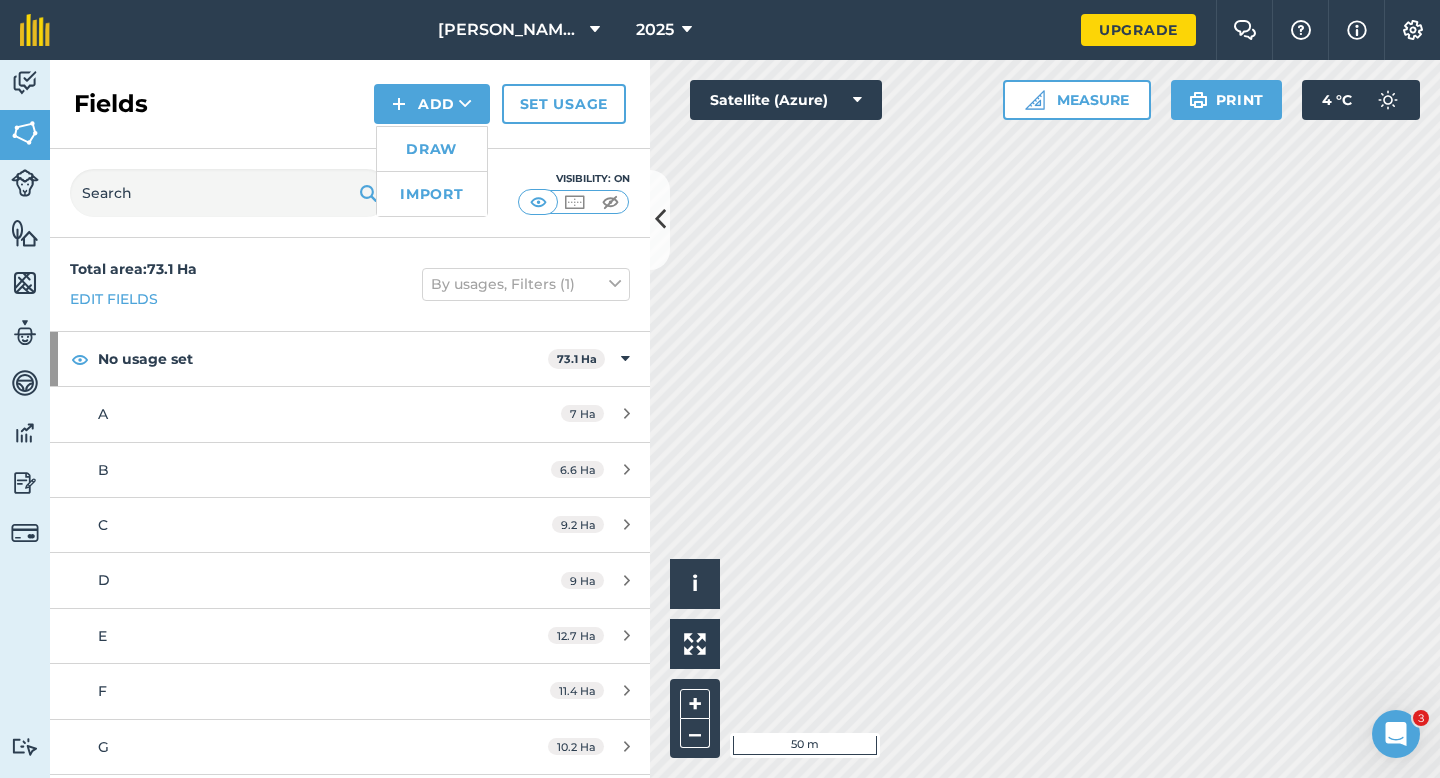 click on "Draw" at bounding box center (432, 149) 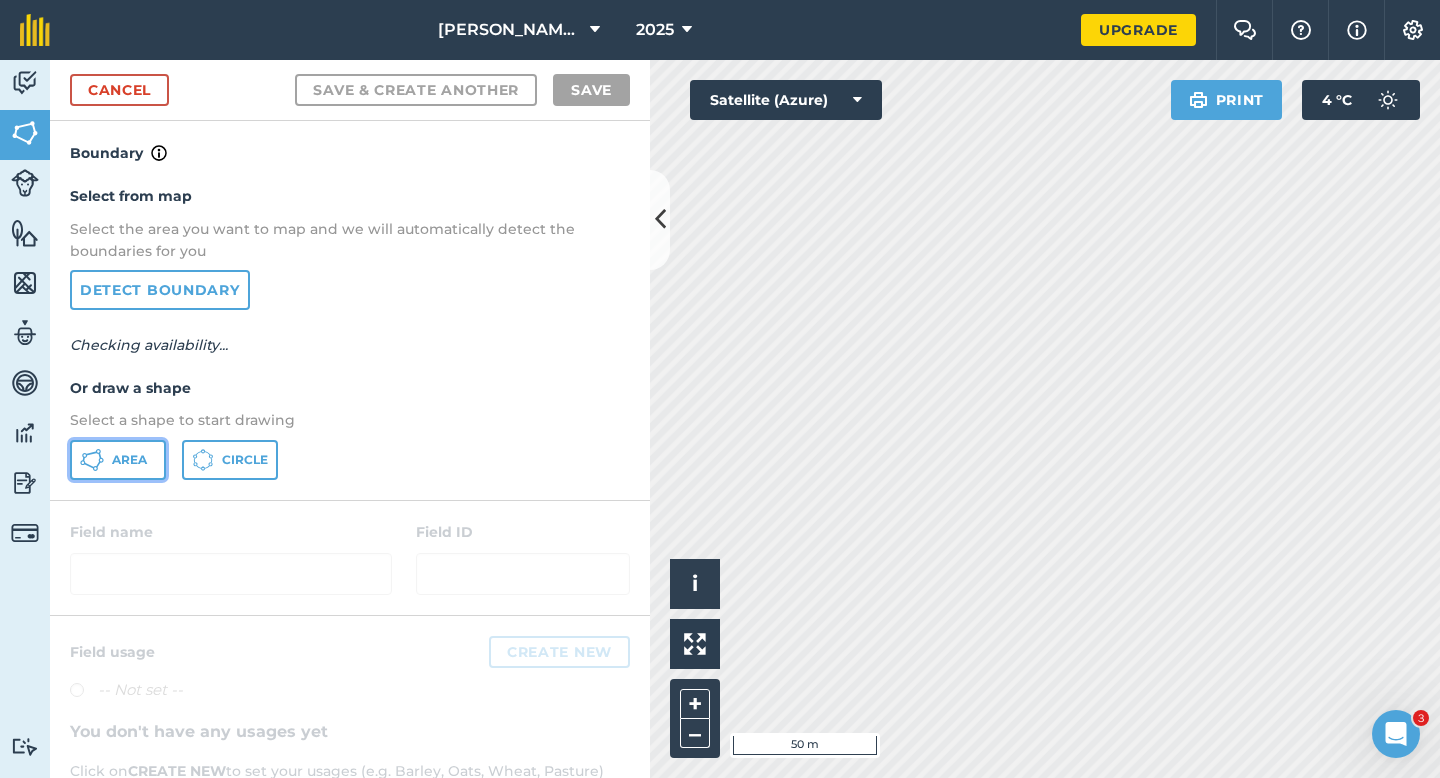 click on "Area" at bounding box center (118, 460) 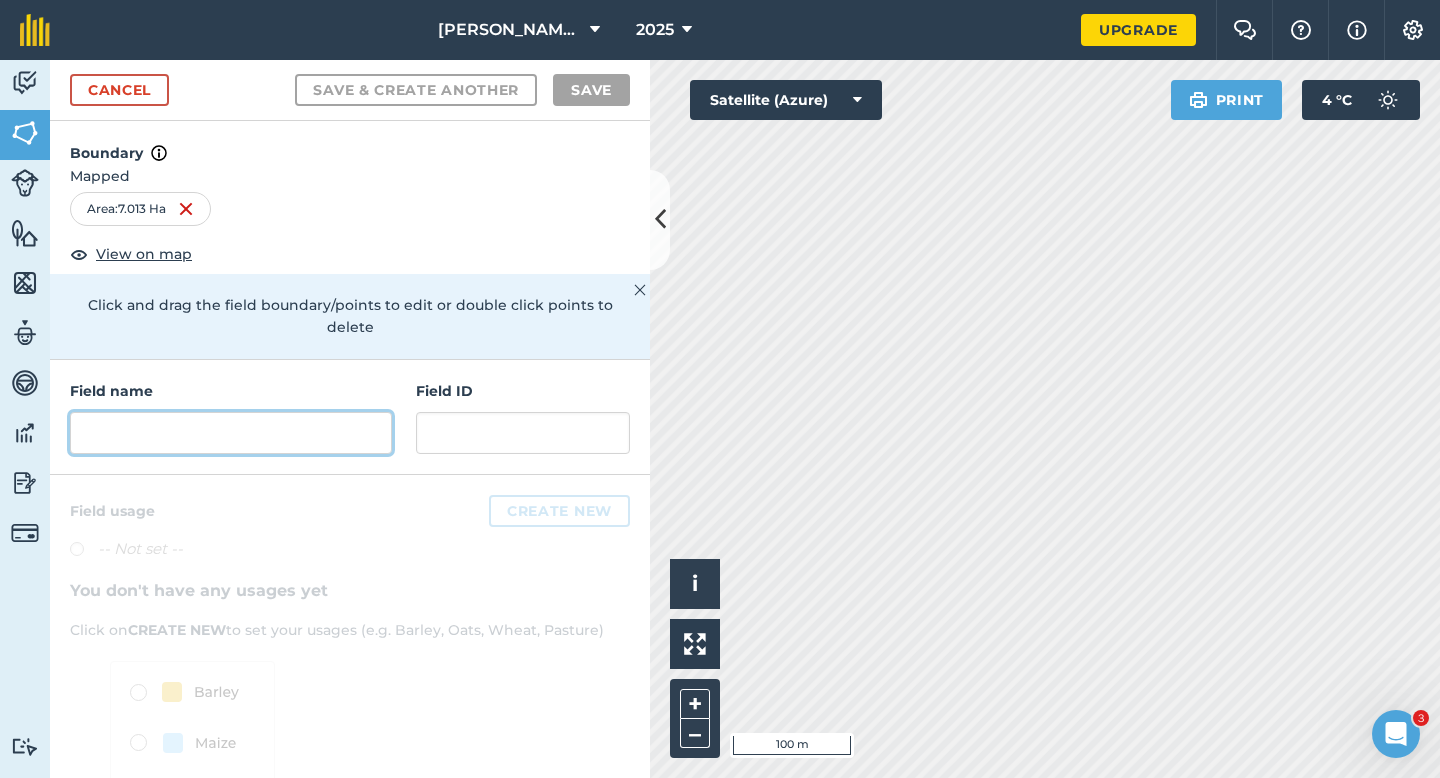 click at bounding box center (231, 433) 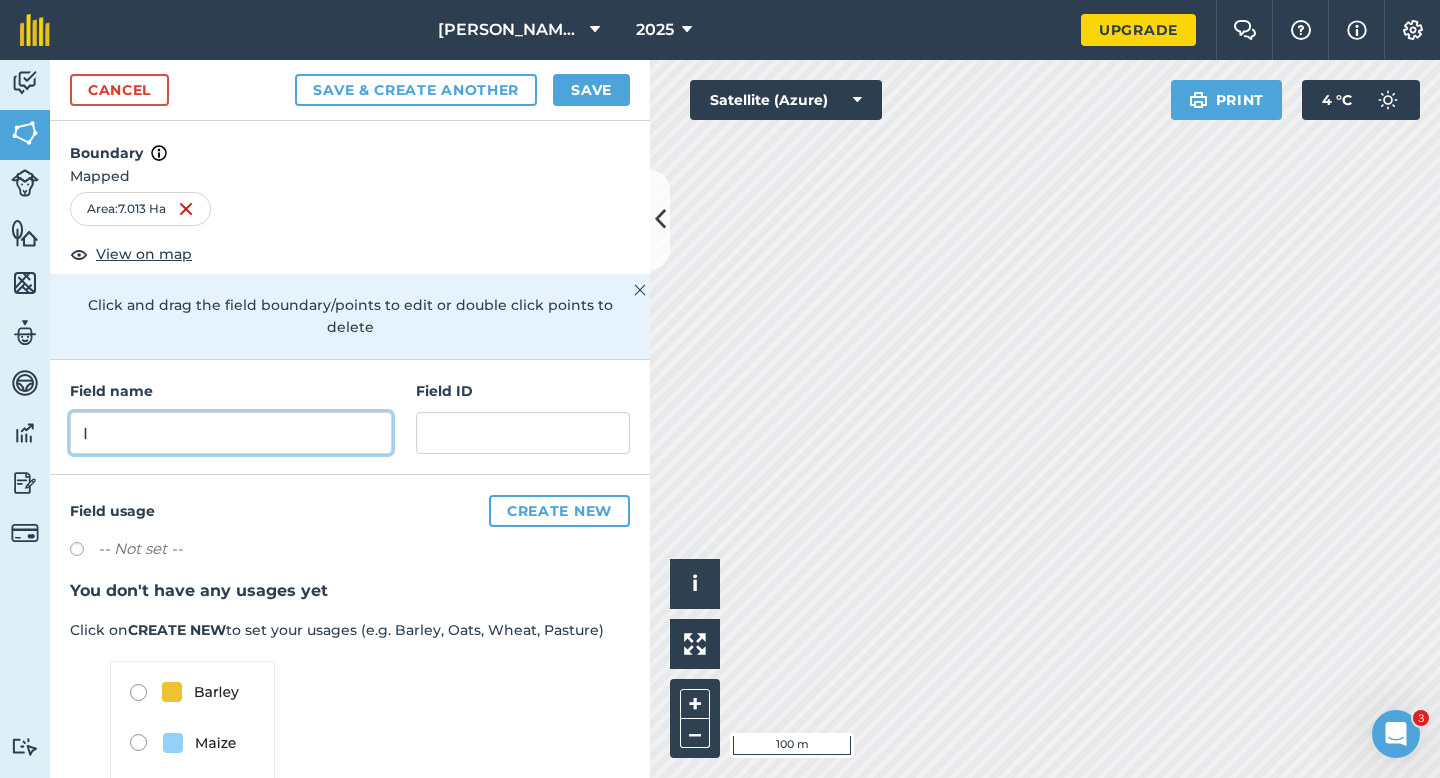 type on "I" 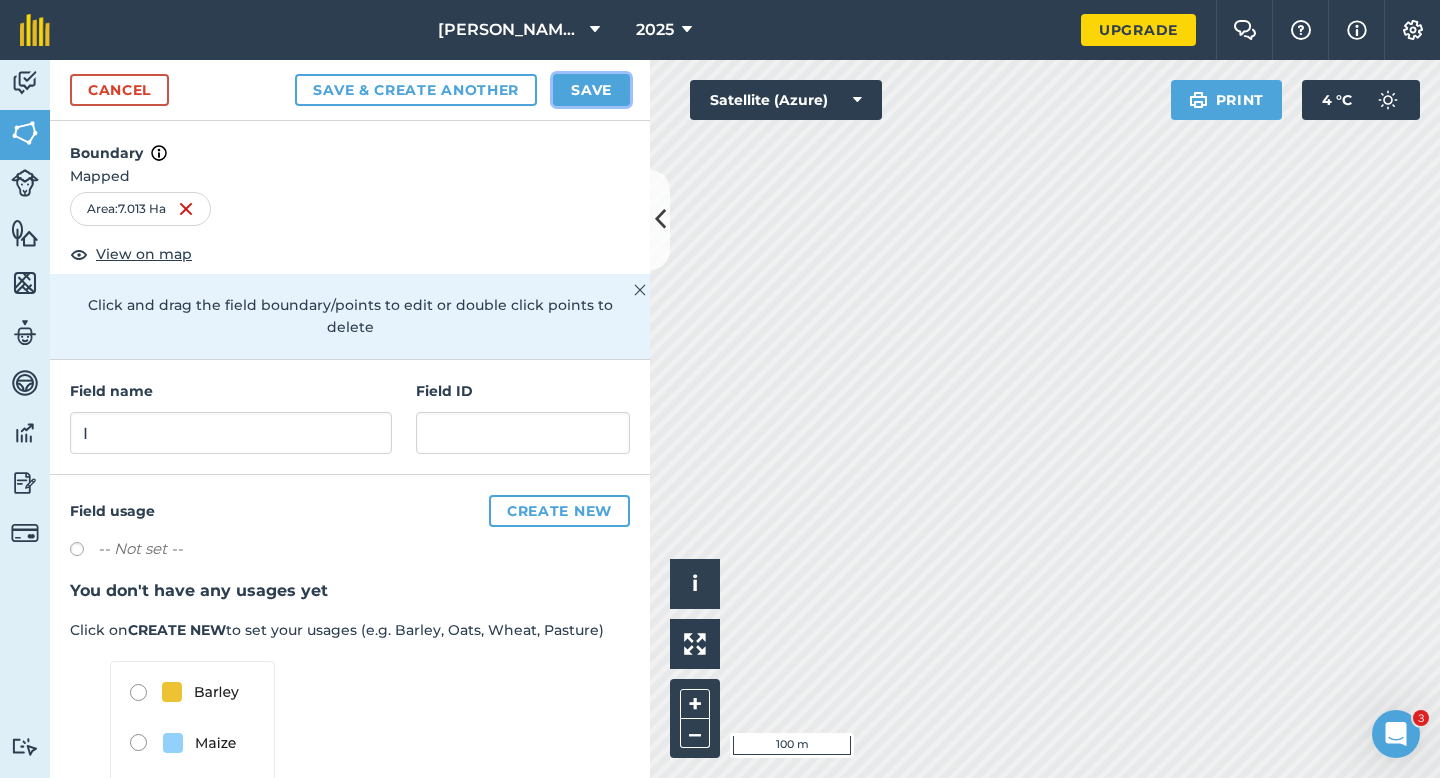 click on "Save" at bounding box center (591, 90) 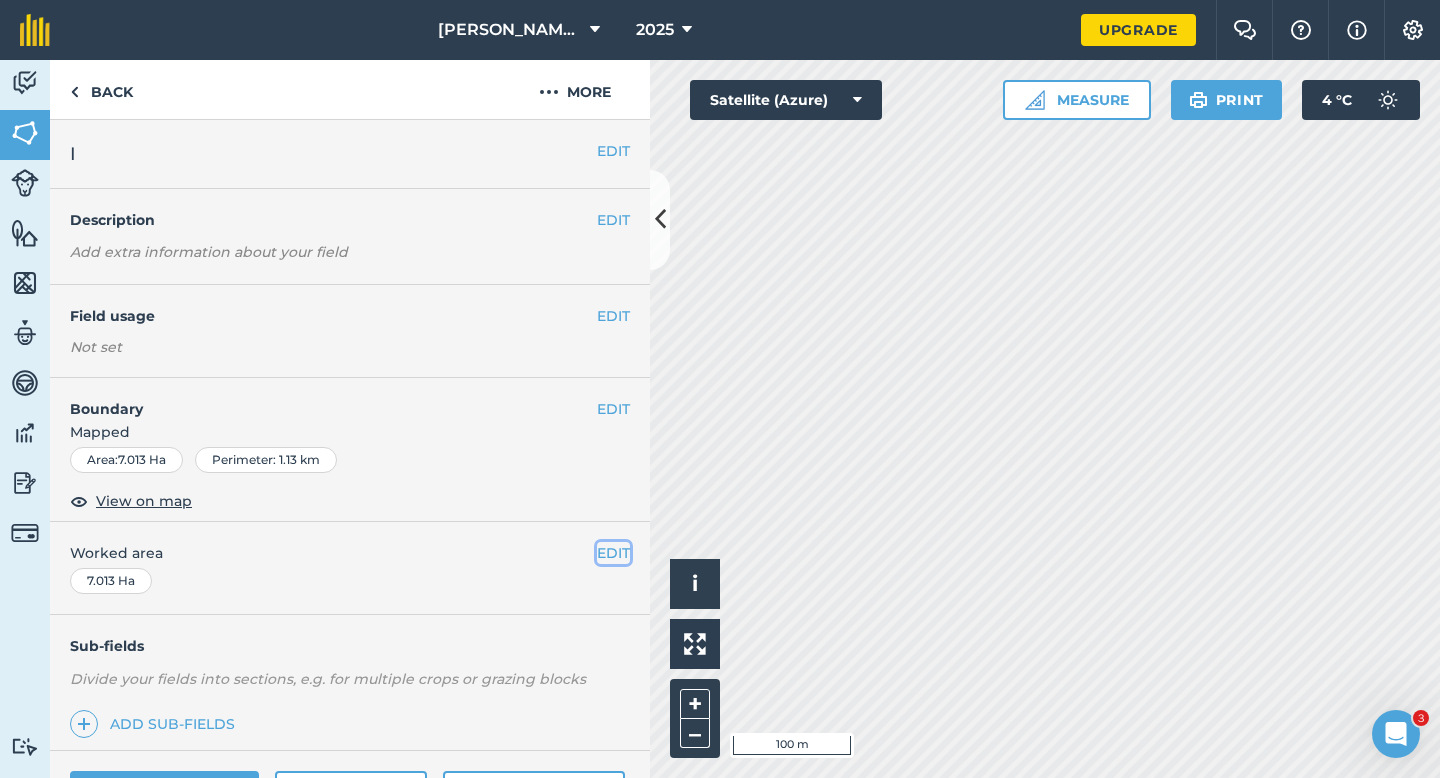 click on "EDIT" at bounding box center [613, 553] 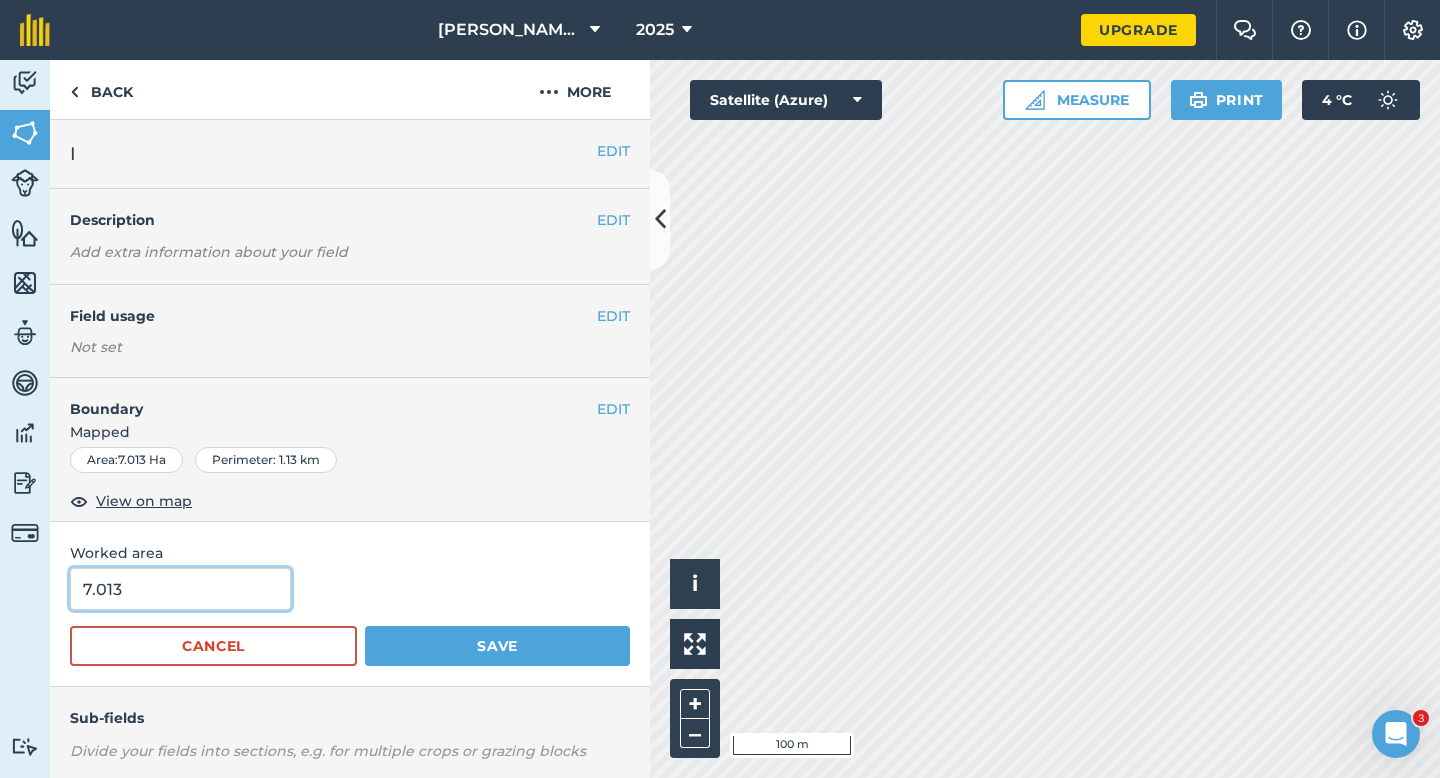 click on "7.013" at bounding box center [180, 589] 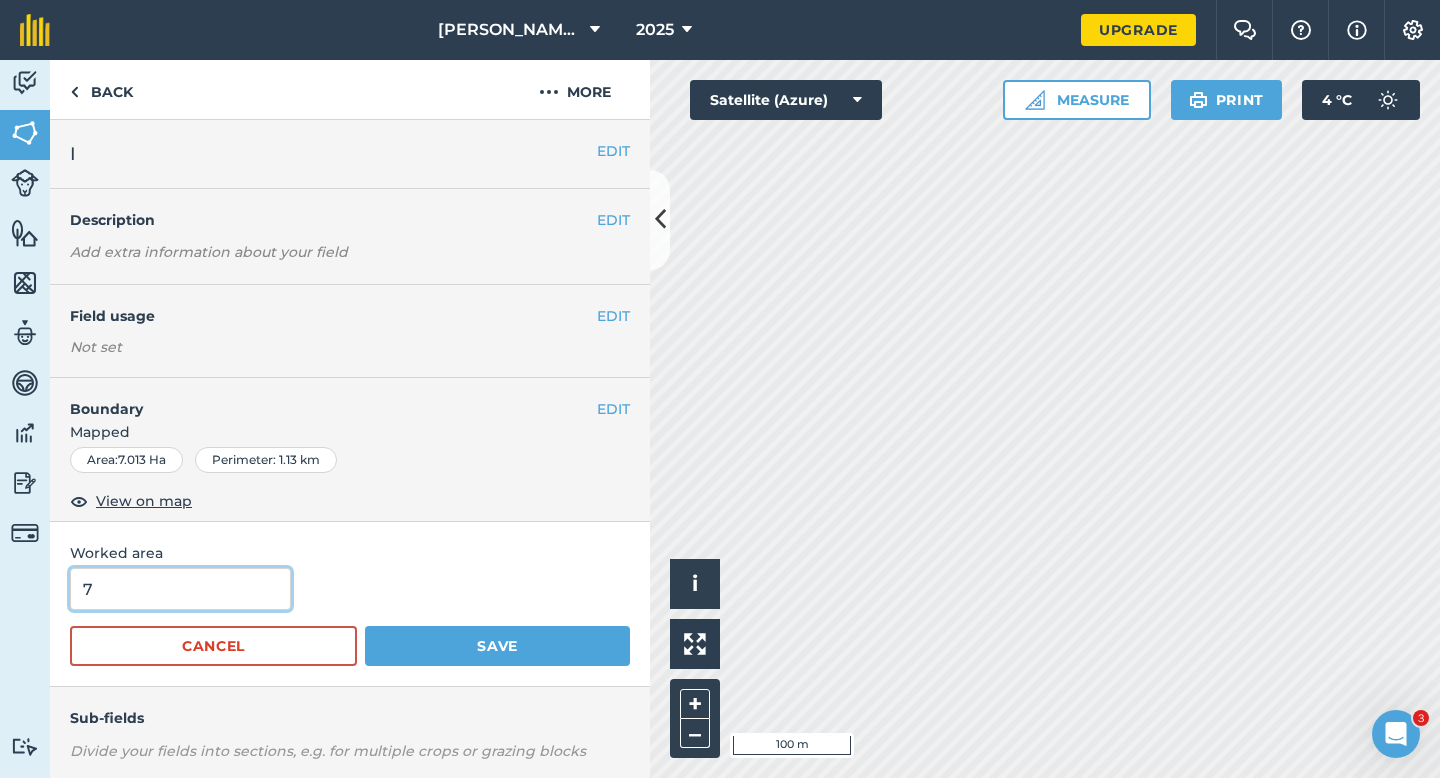 click on "Save" at bounding box center [497, 646] 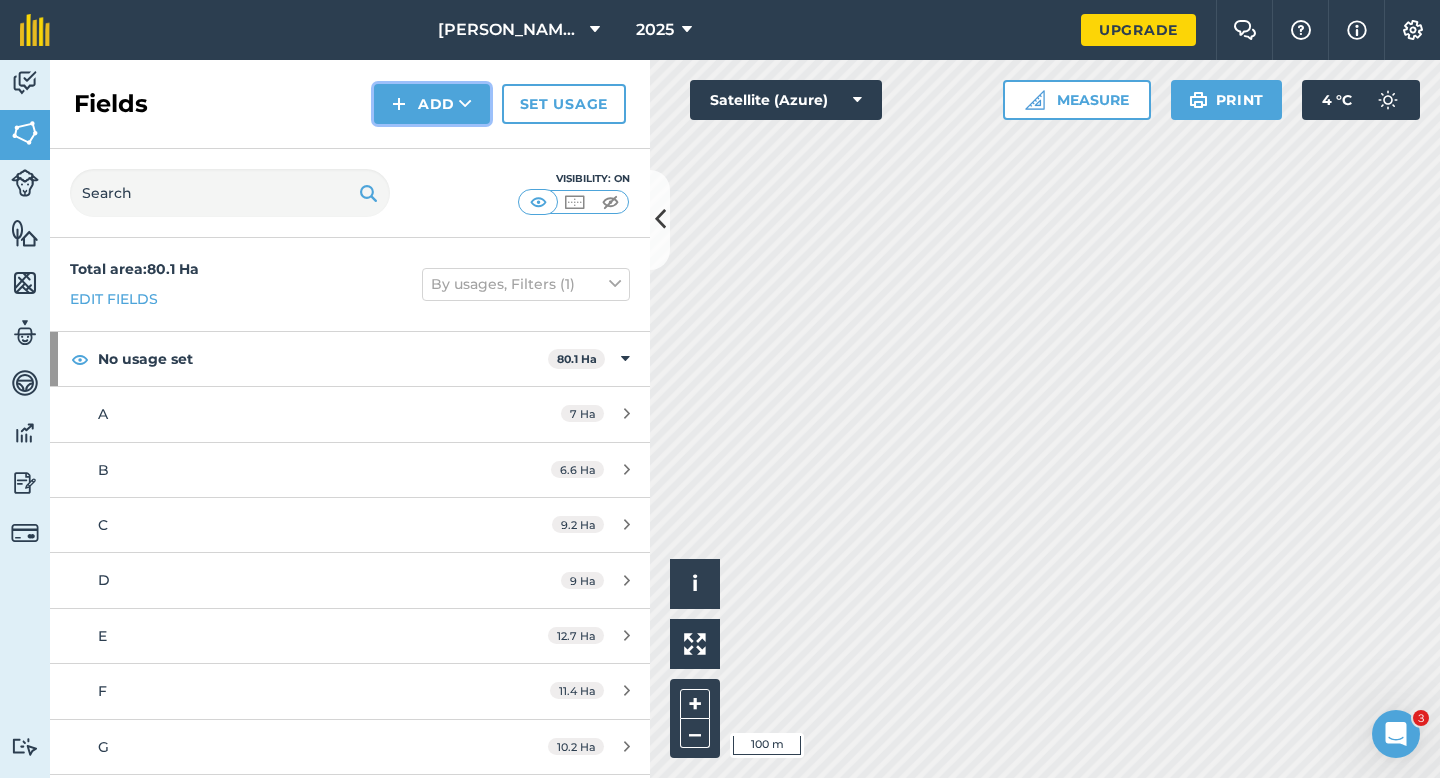 click on "Add" at bounding box center [432, 104] 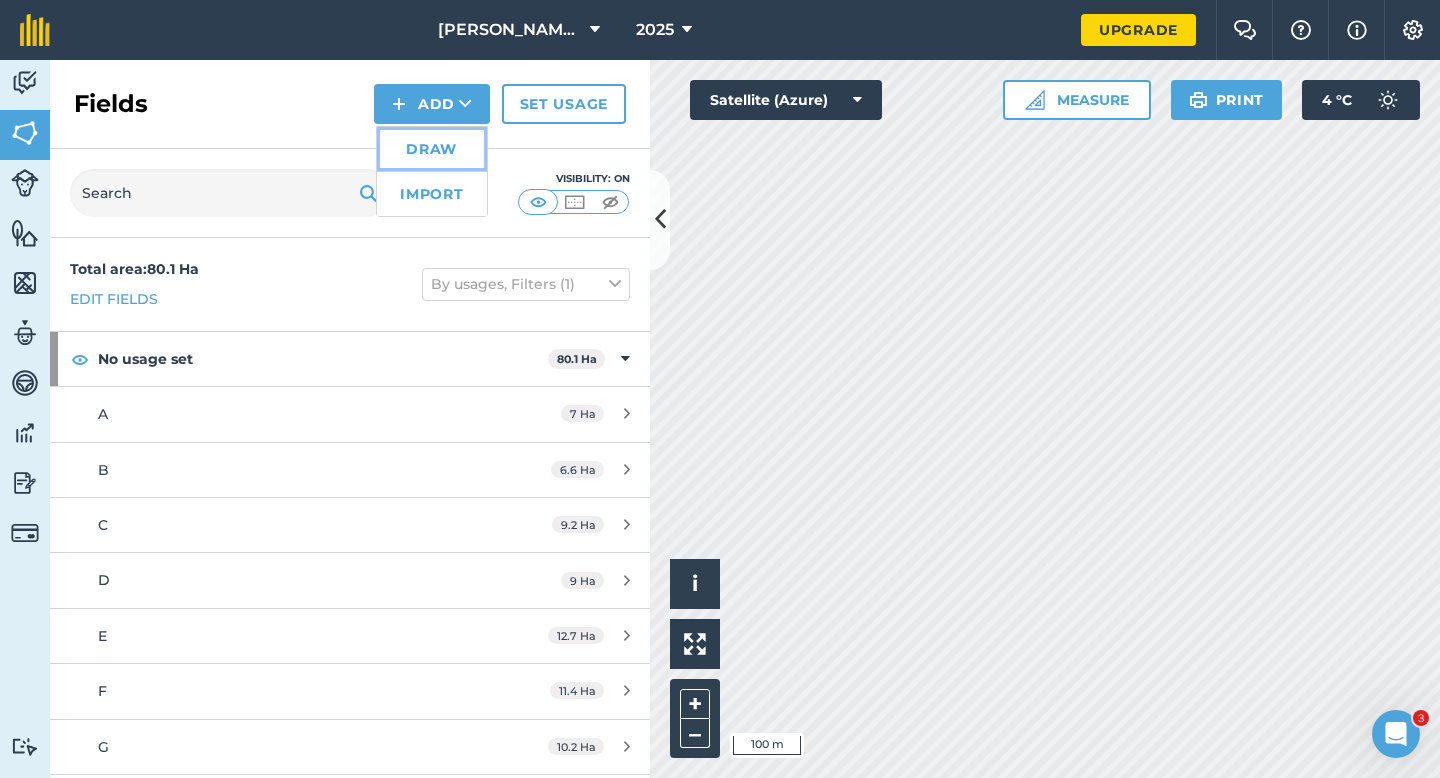 click on "Draw" at bounding box center (432, 149) 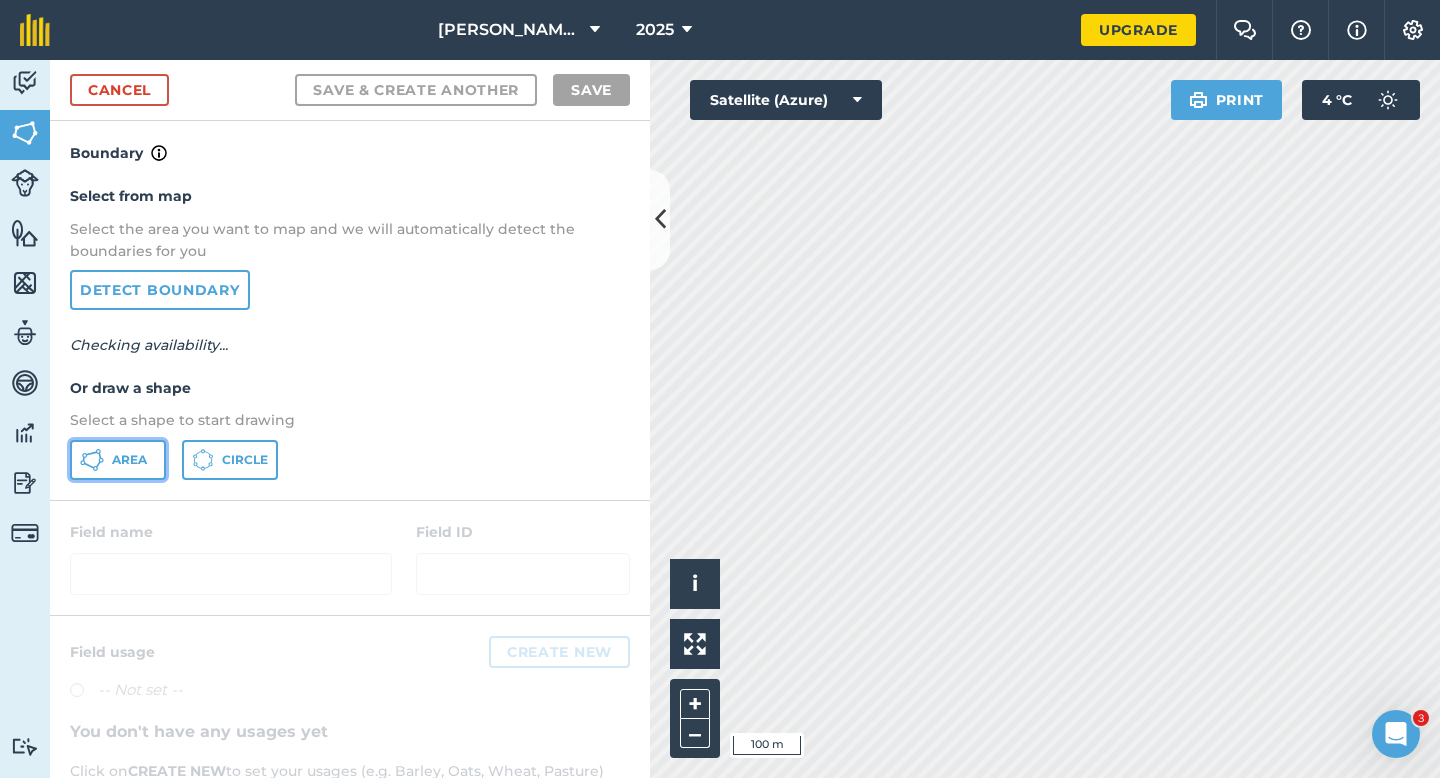 click 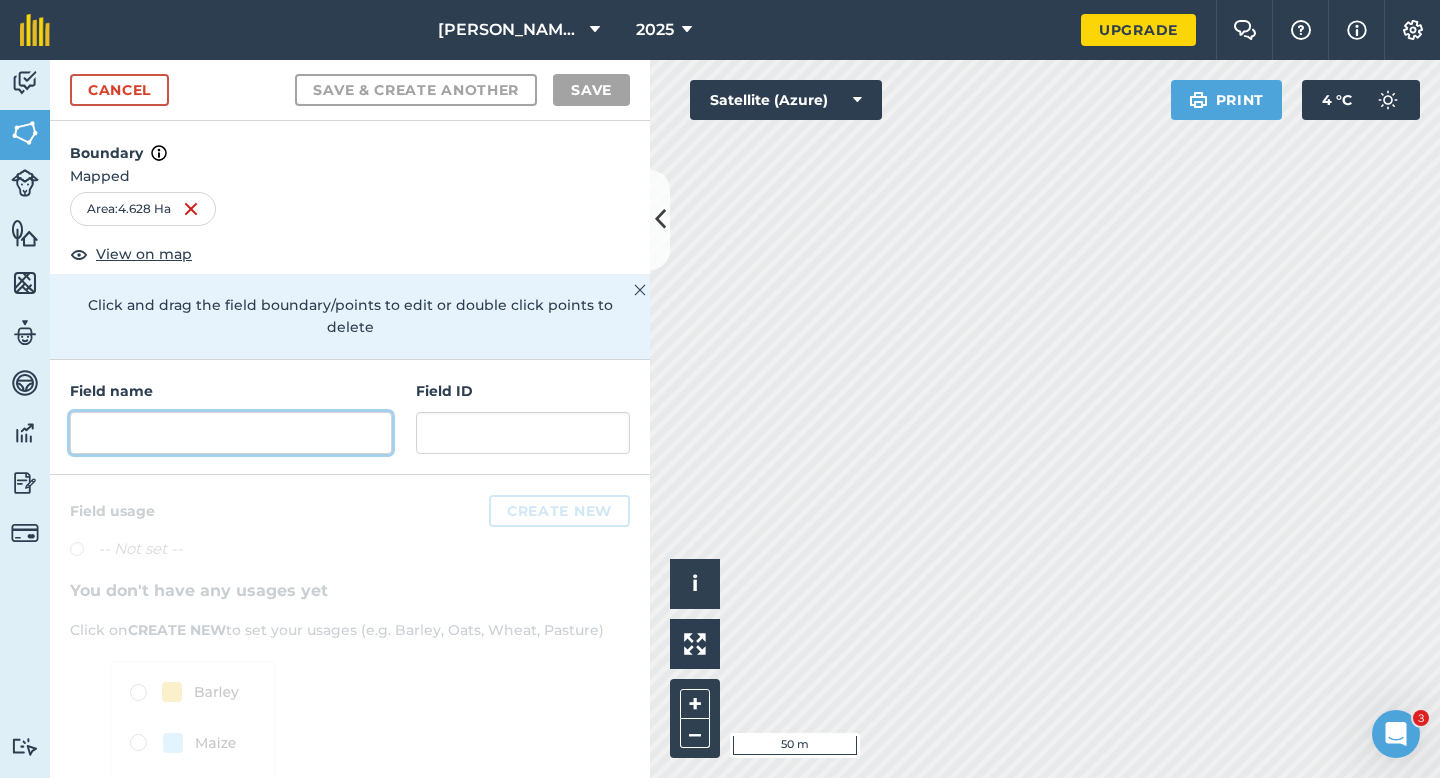 click at bounding box center (231, 433) 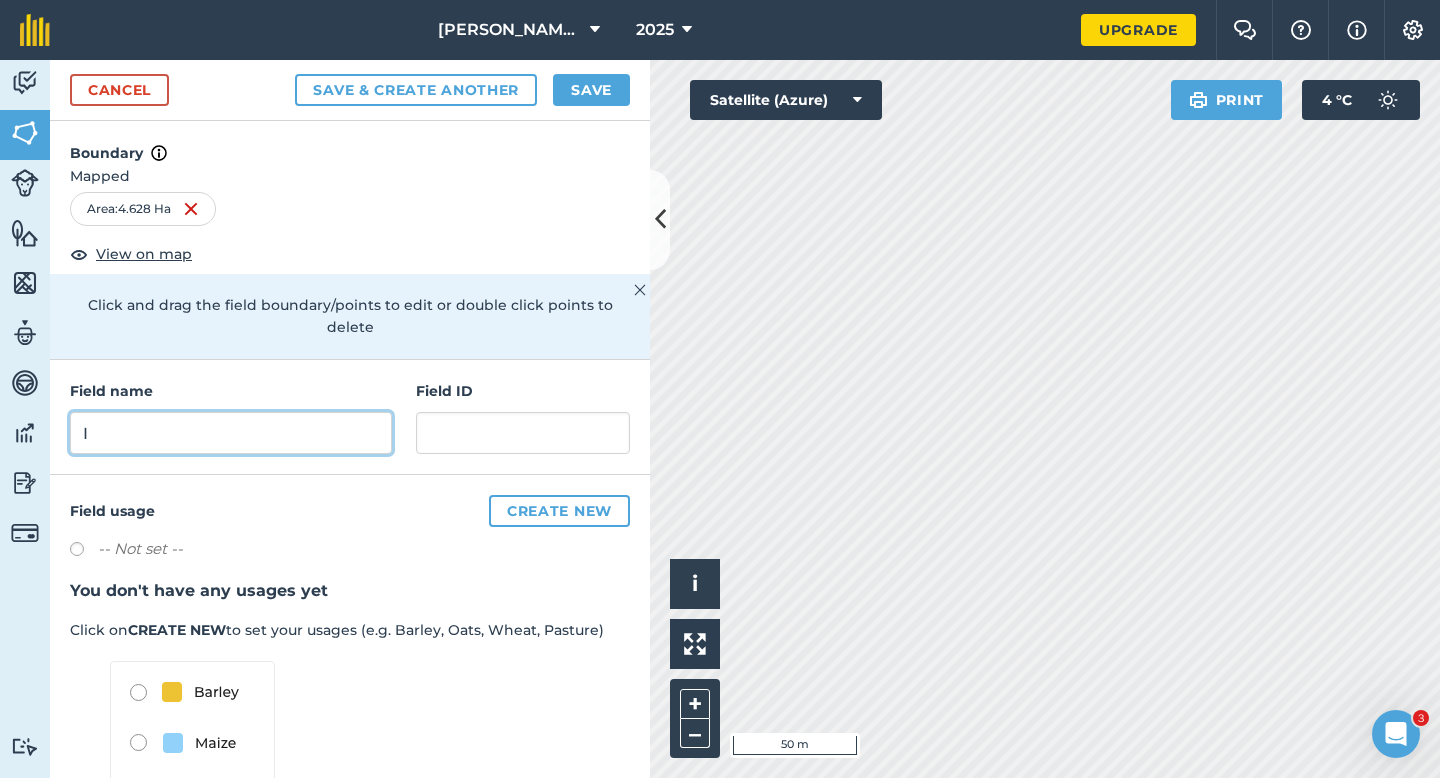 type on "I" 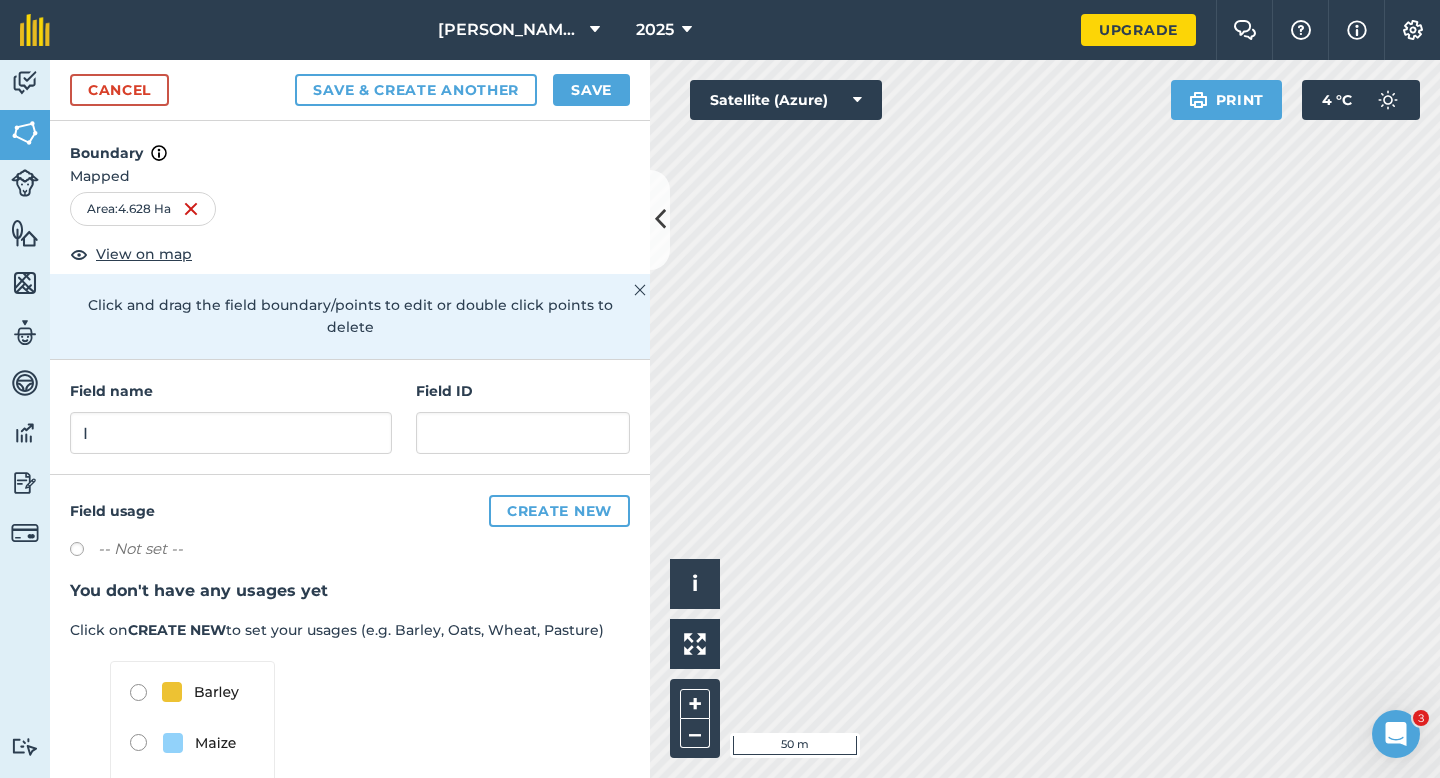 click on "Cancel Save & Create Another Save" at bounding box center (350, 90) 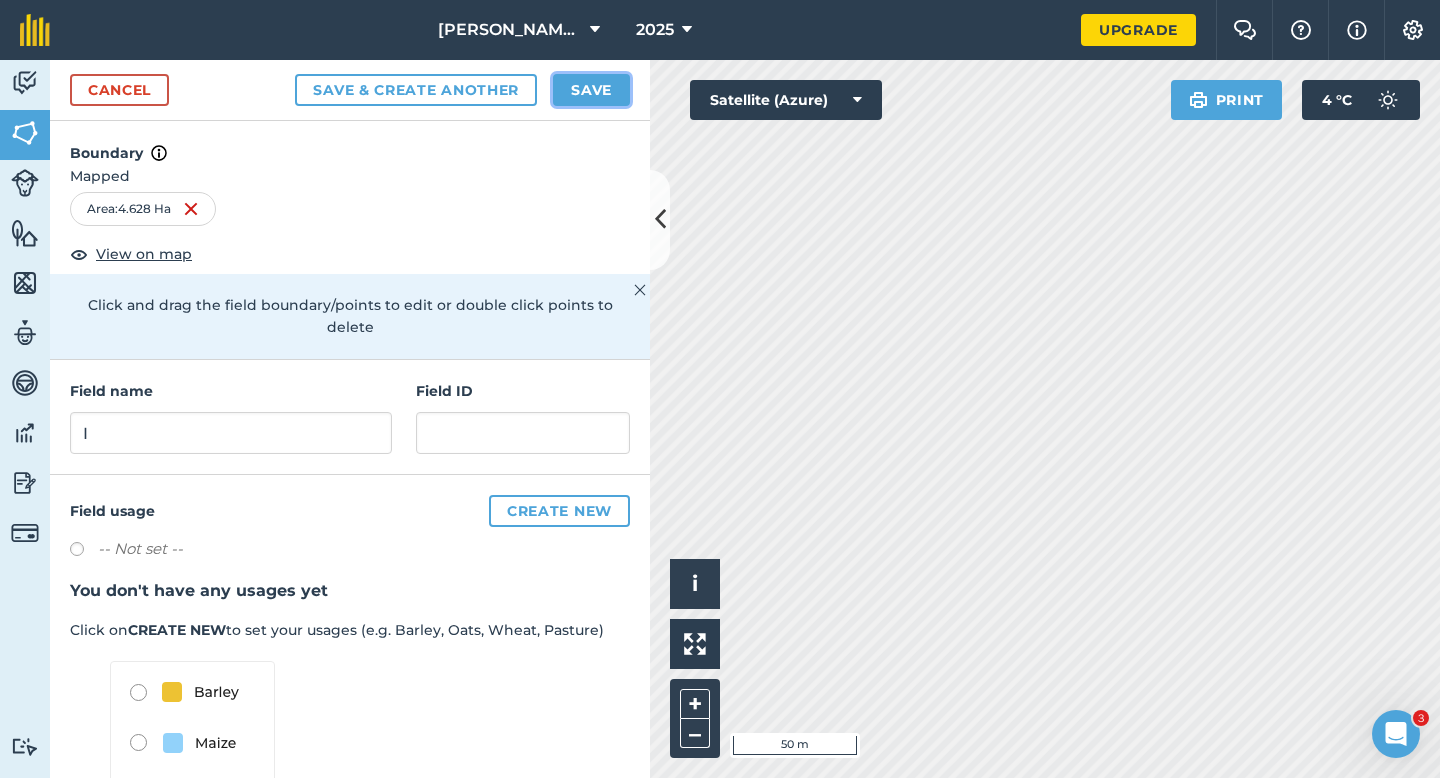 click on "Save" at bounding box center [591, 90] 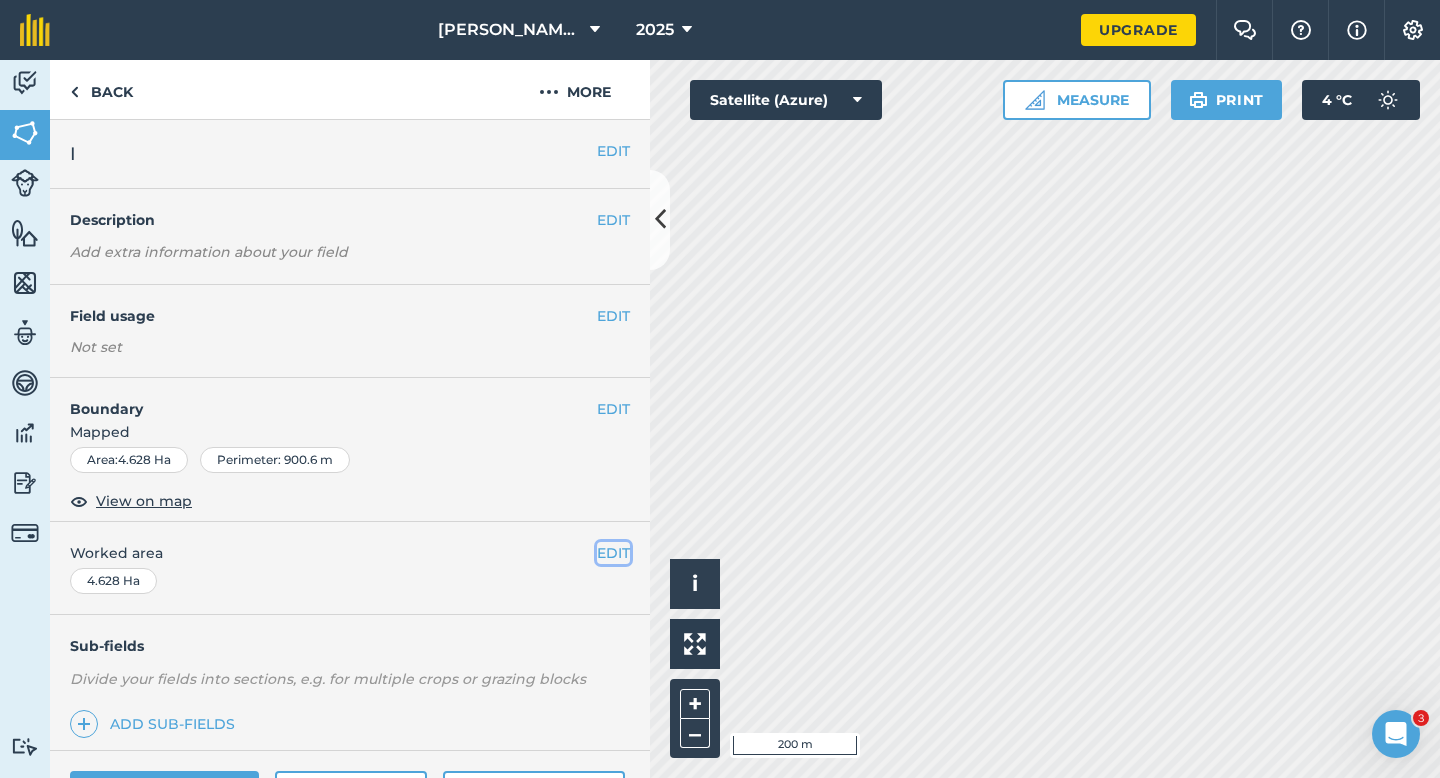 click on "EDIT" at bounding box center [613, 553] 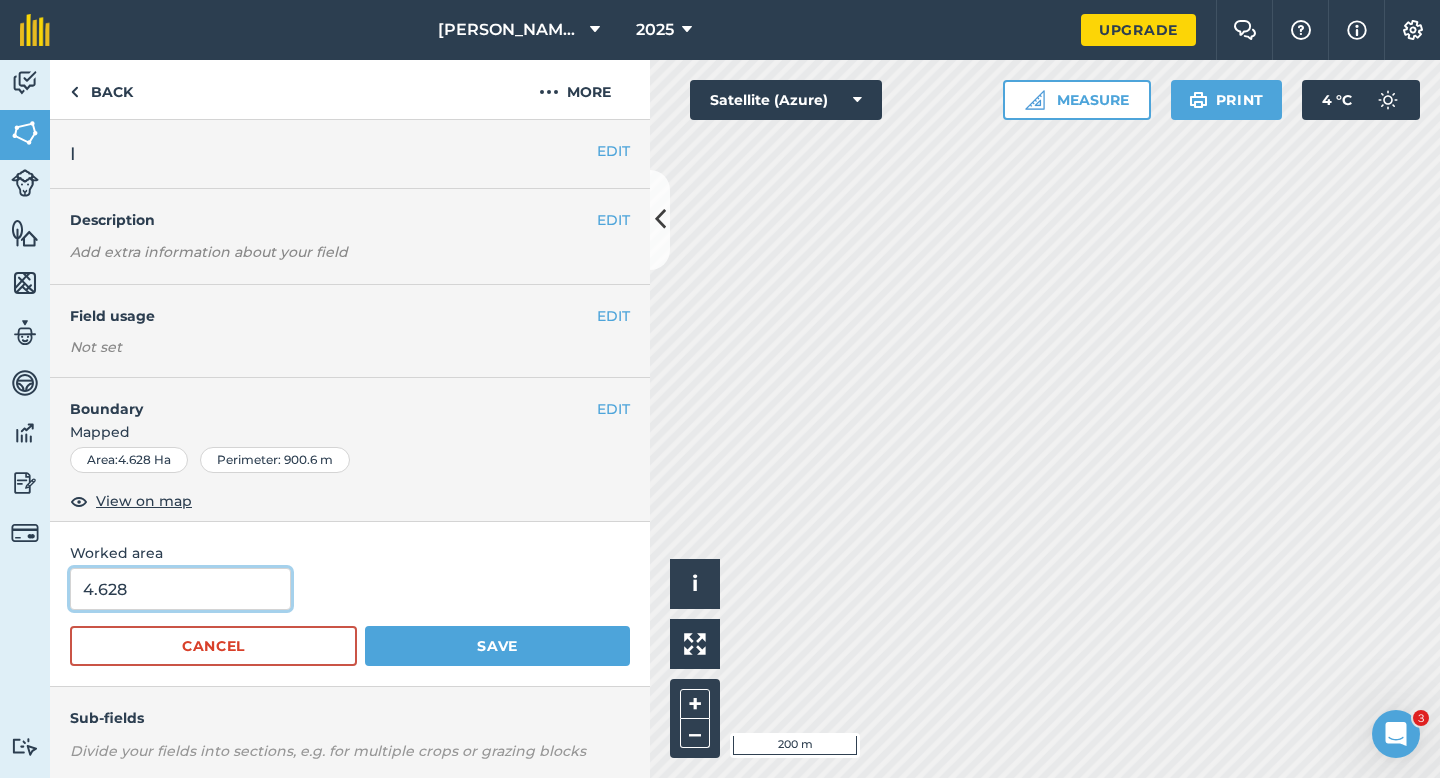 click on "4.628" at bounding box center (180, 589) 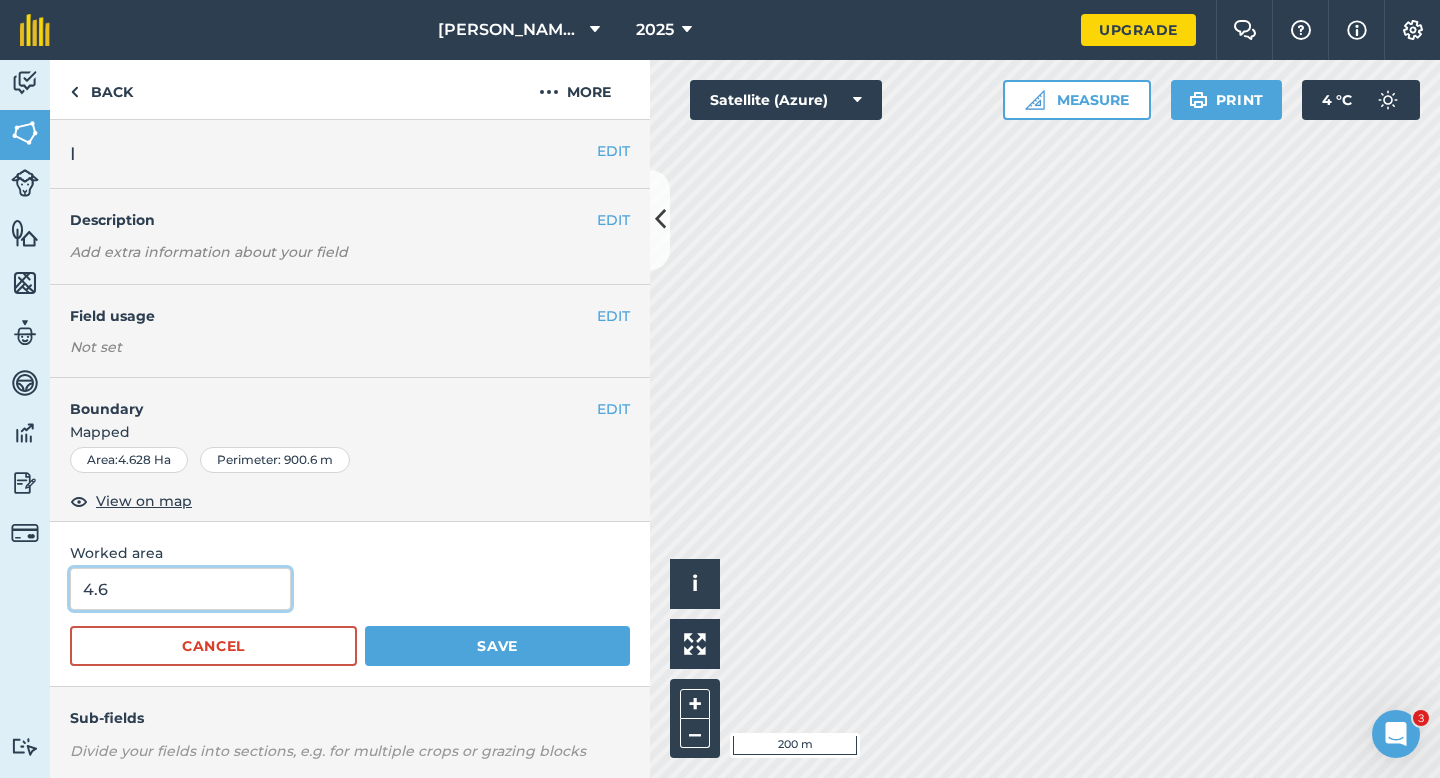 type on "4.6" 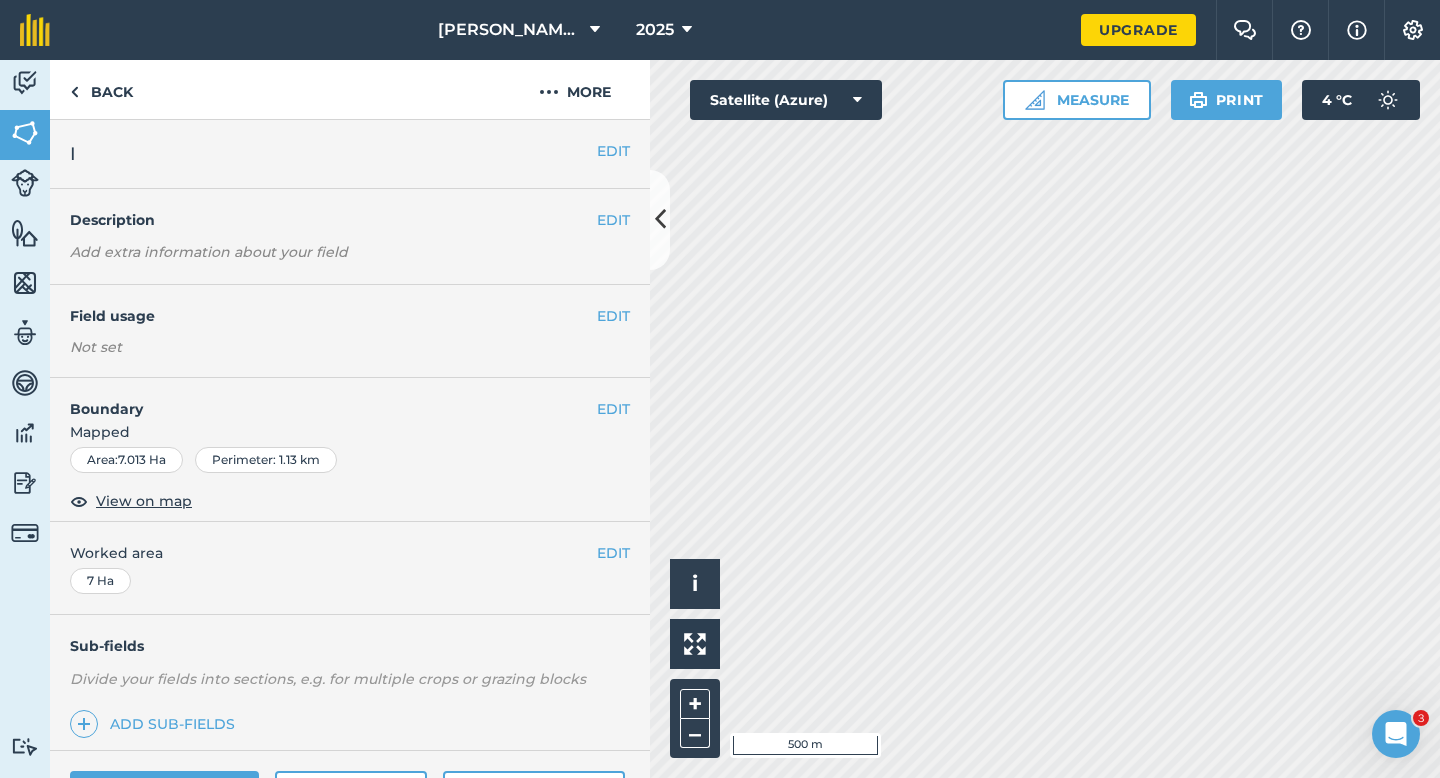 click on "EDIT I" at bounding box center (350, 154) 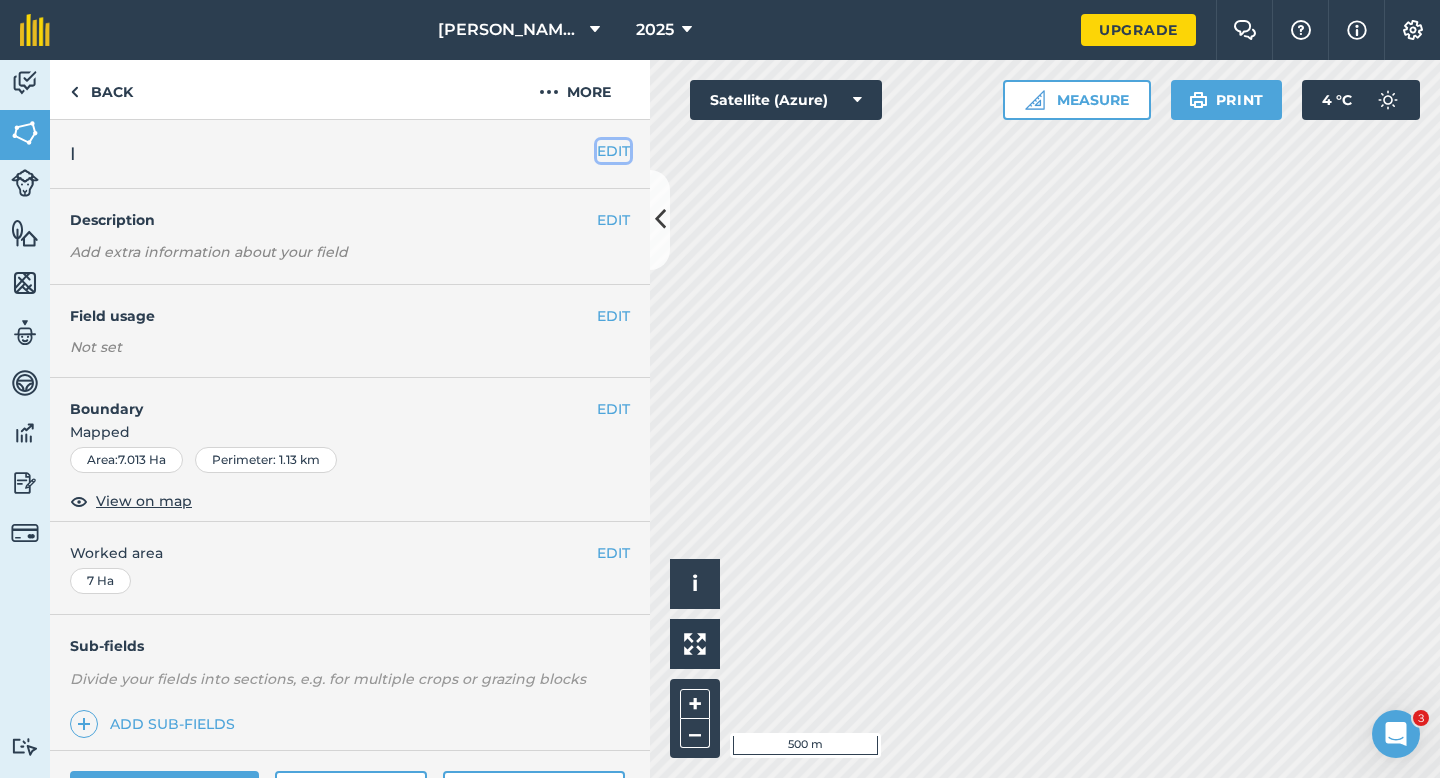 click on "EDIT" at bounding box center [613, 151] 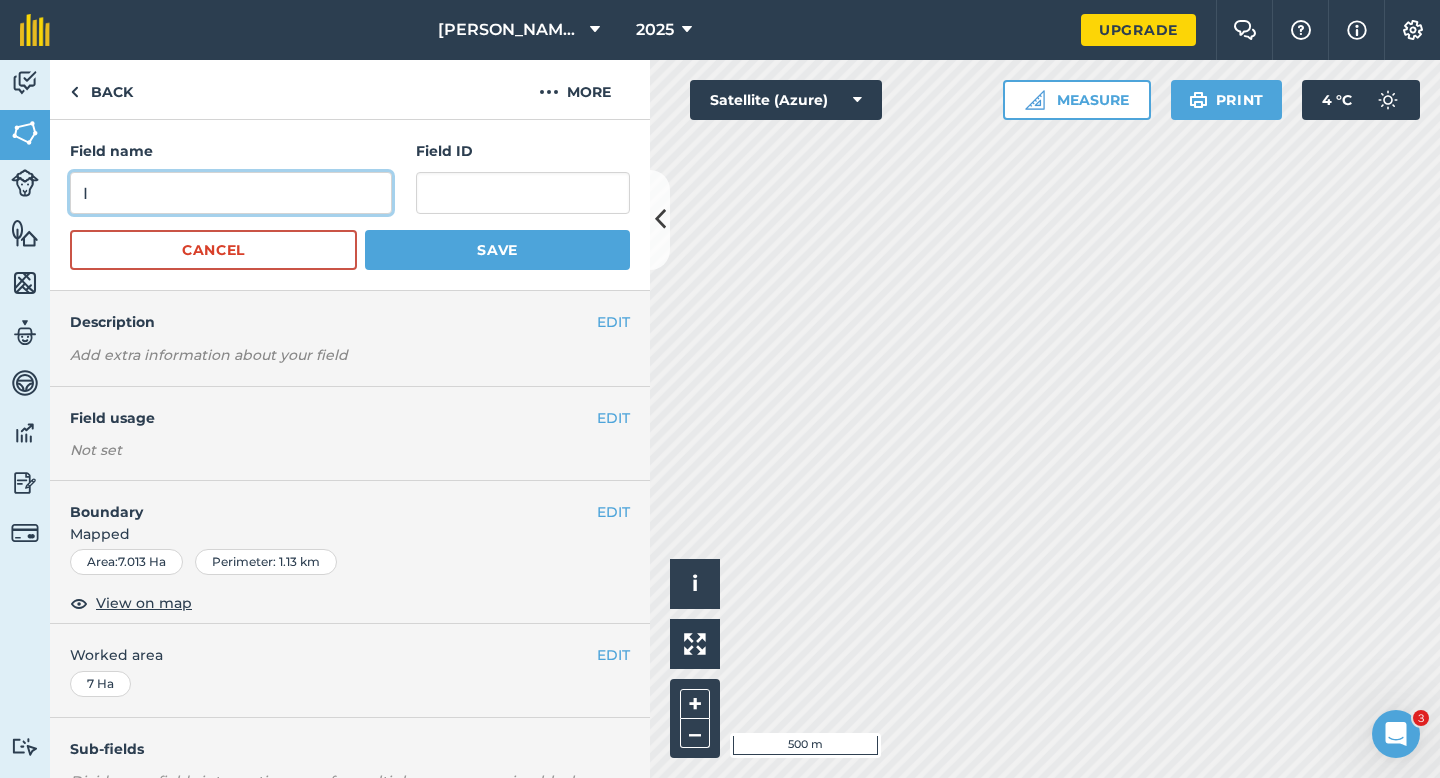 click on "I" at bounding box center [231, 193] 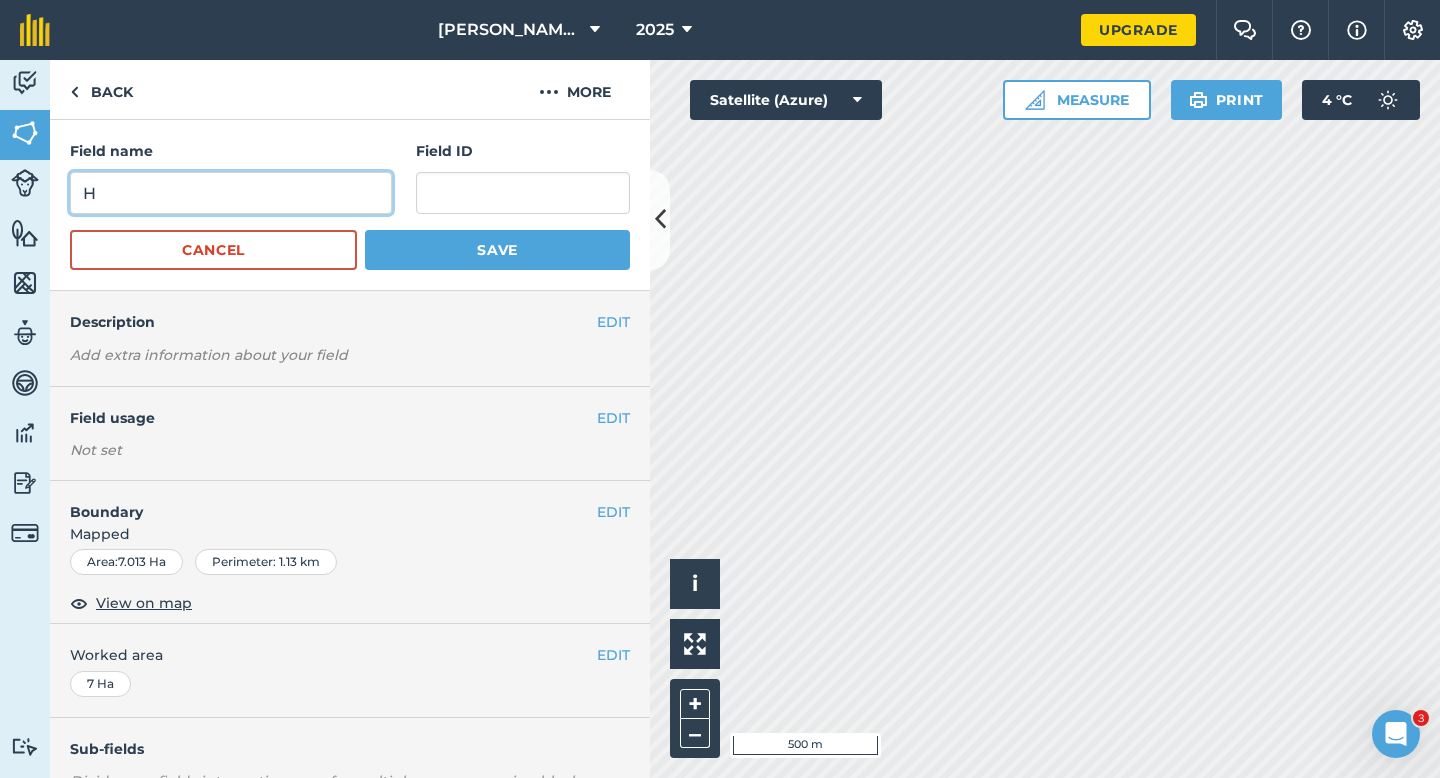 type on "H" 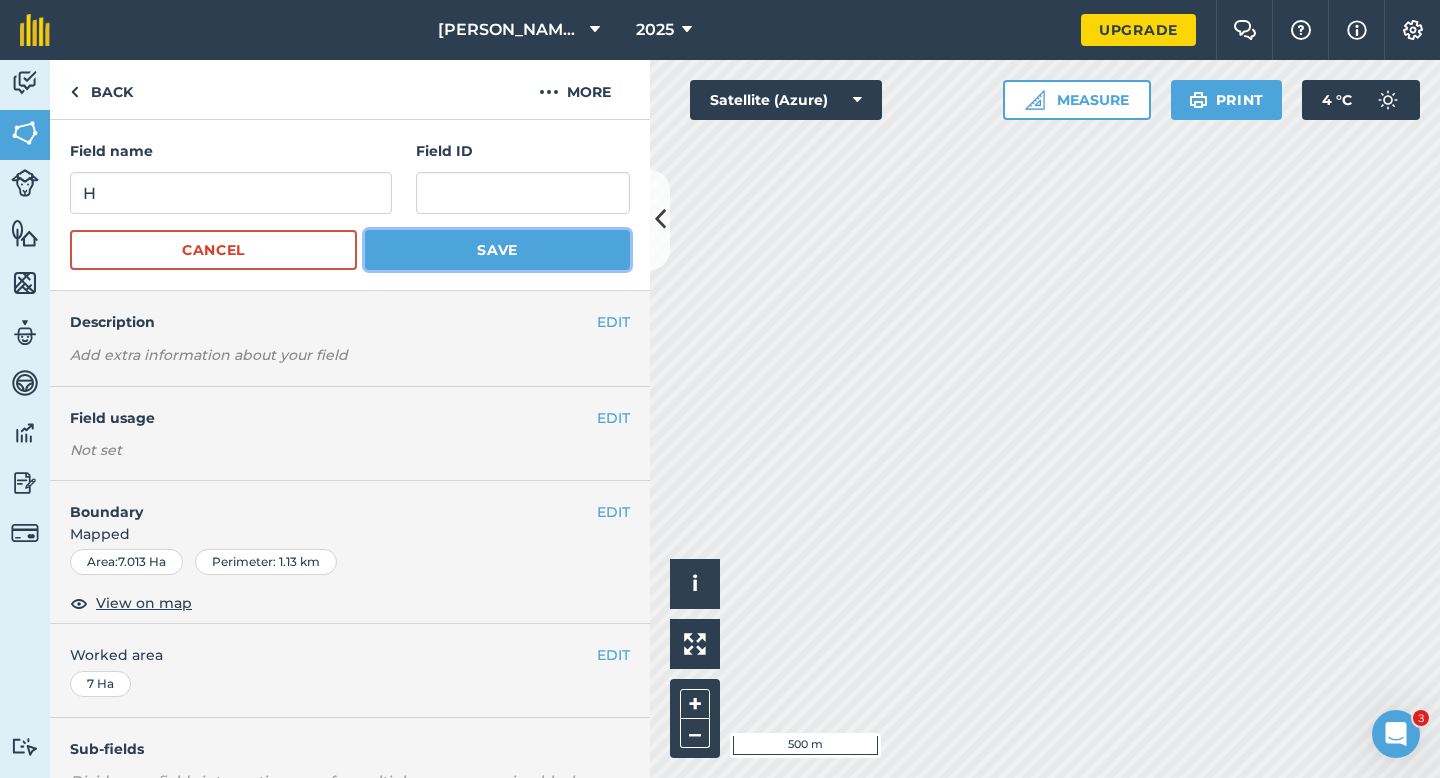 click on "Save" at bounding box center (497, 250) 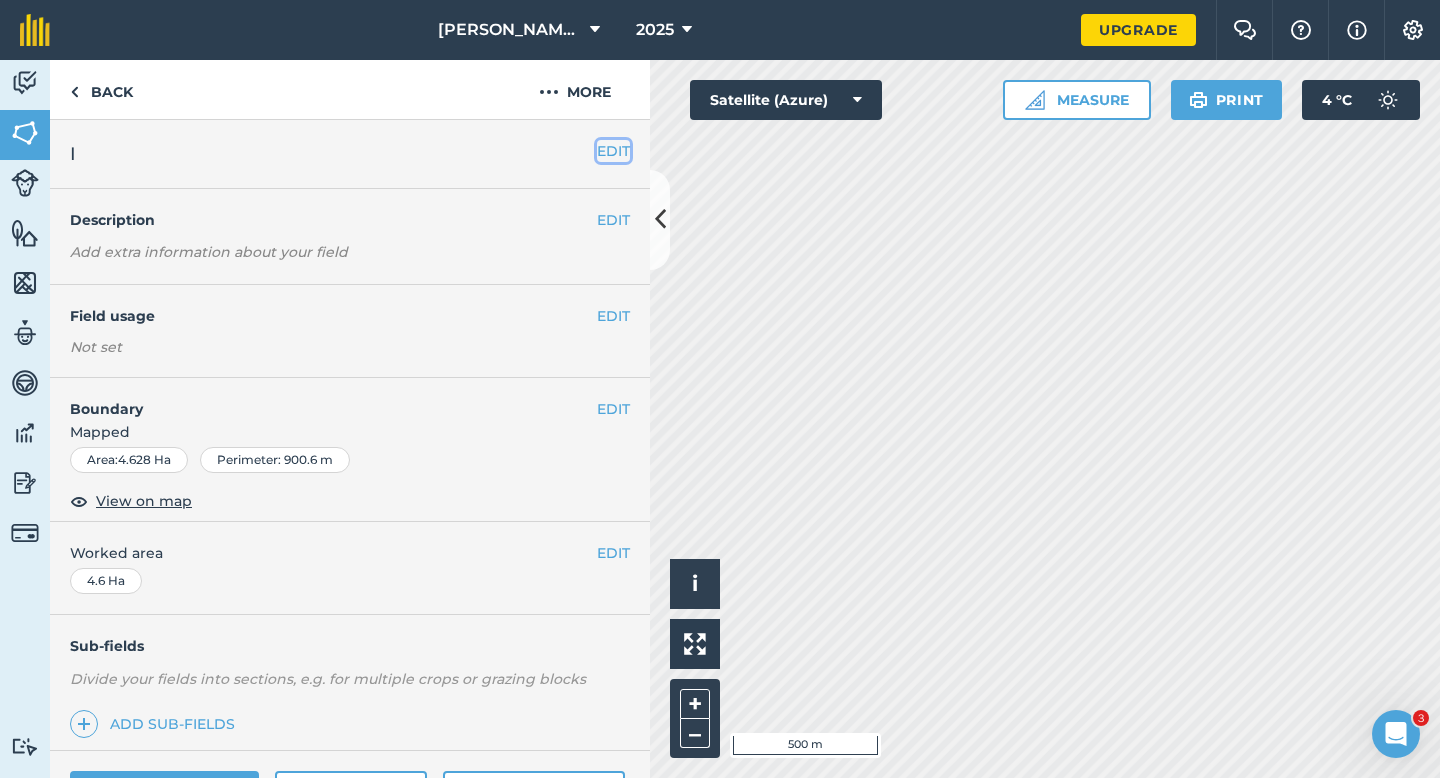 click on "EDIT" at bounding box center (613, 151) 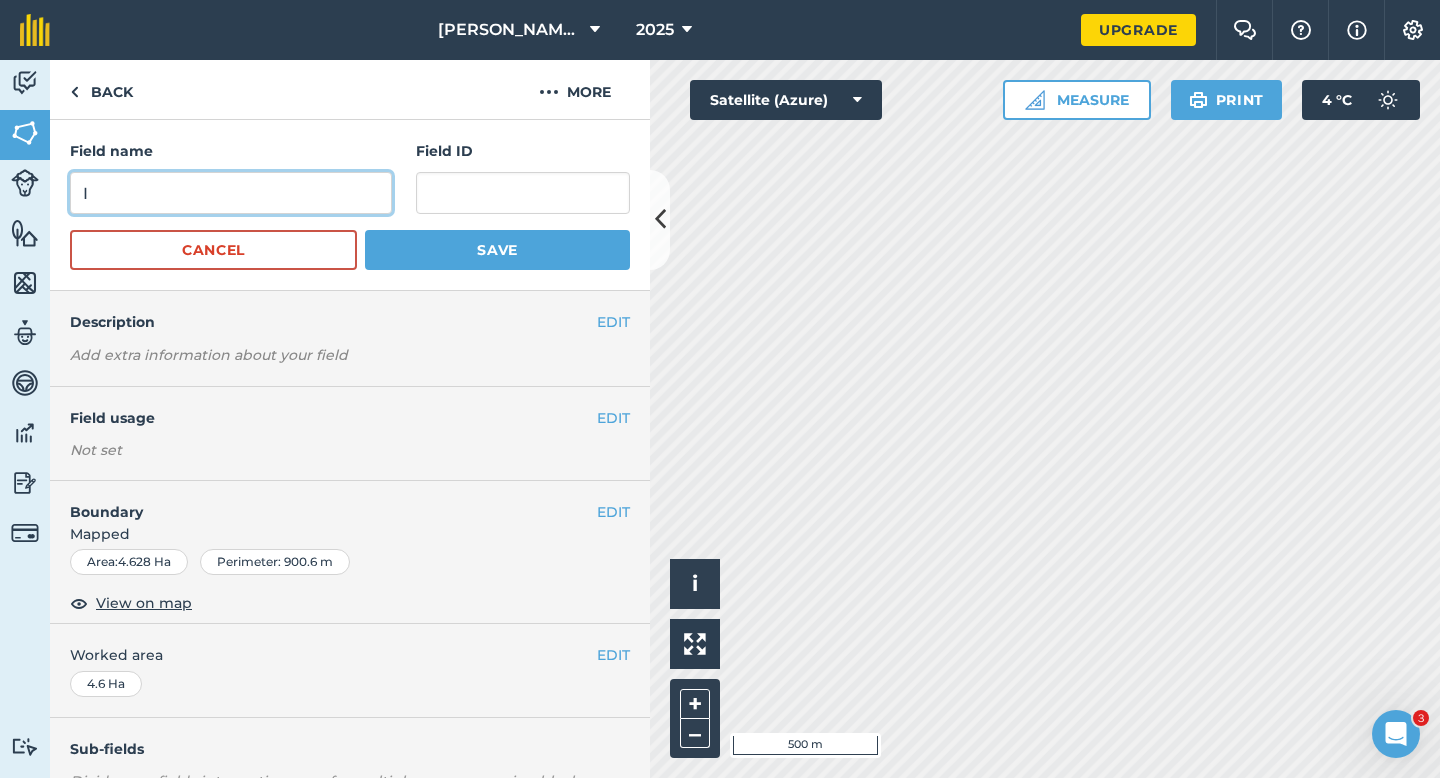 click on "I" at bounding box center [231, 193] 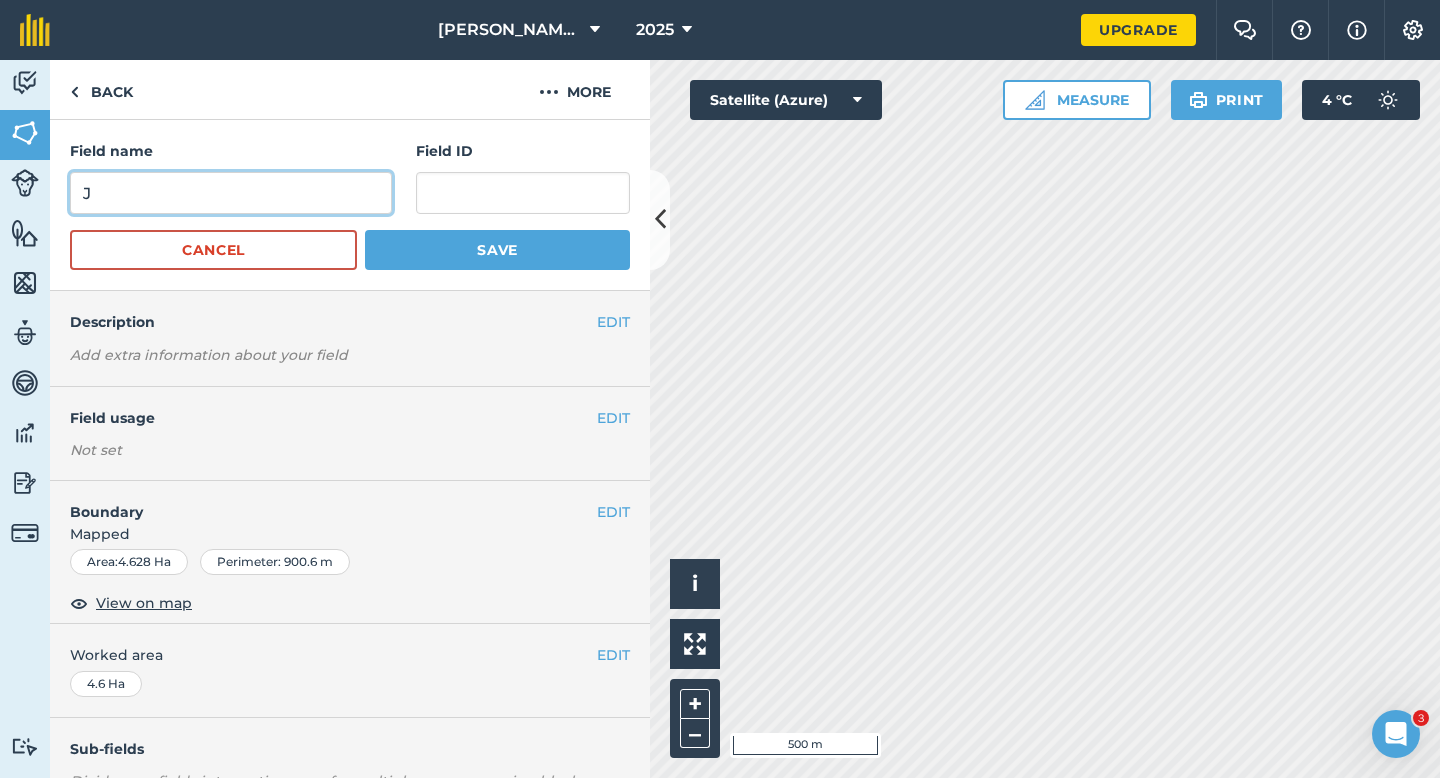 type on "J" 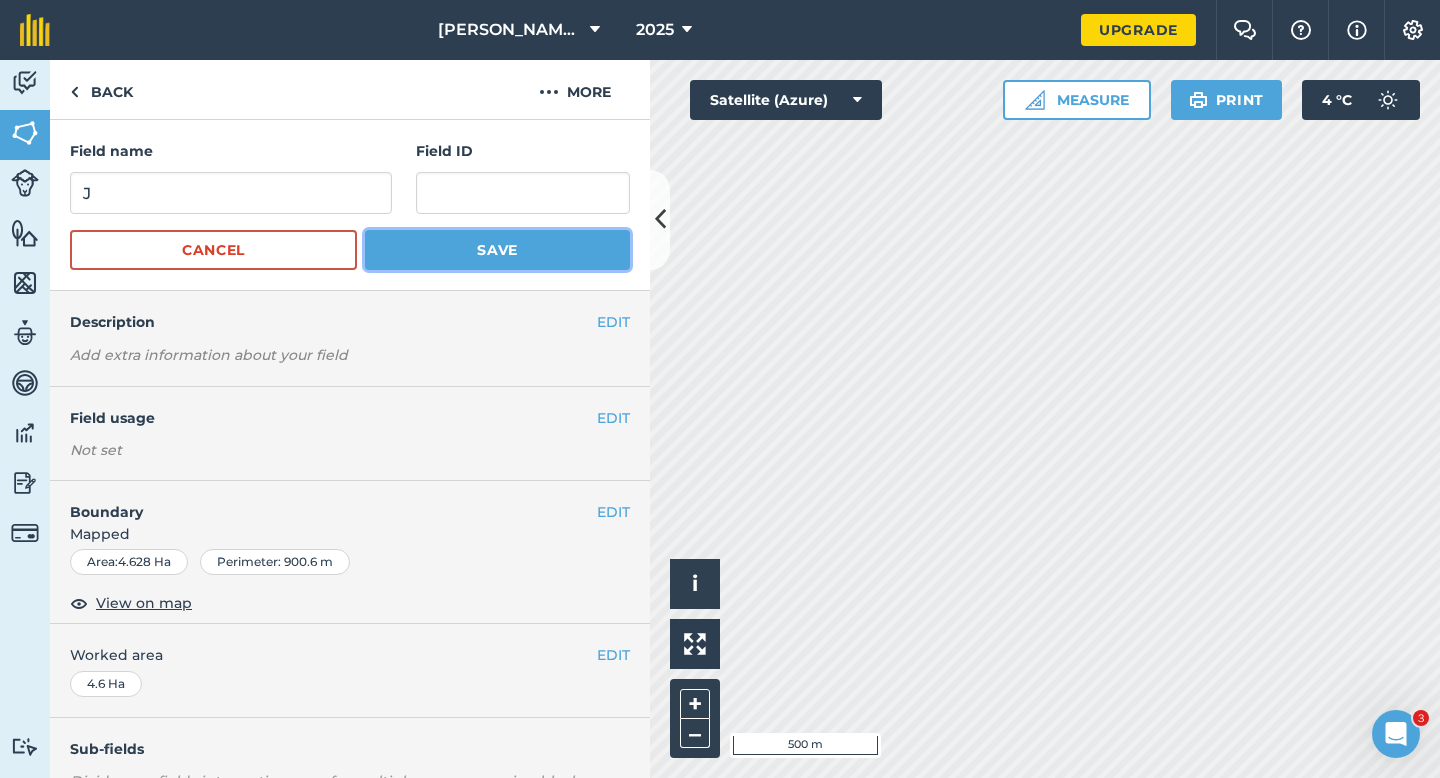 click on "Save" at bounding box center (497, 250) 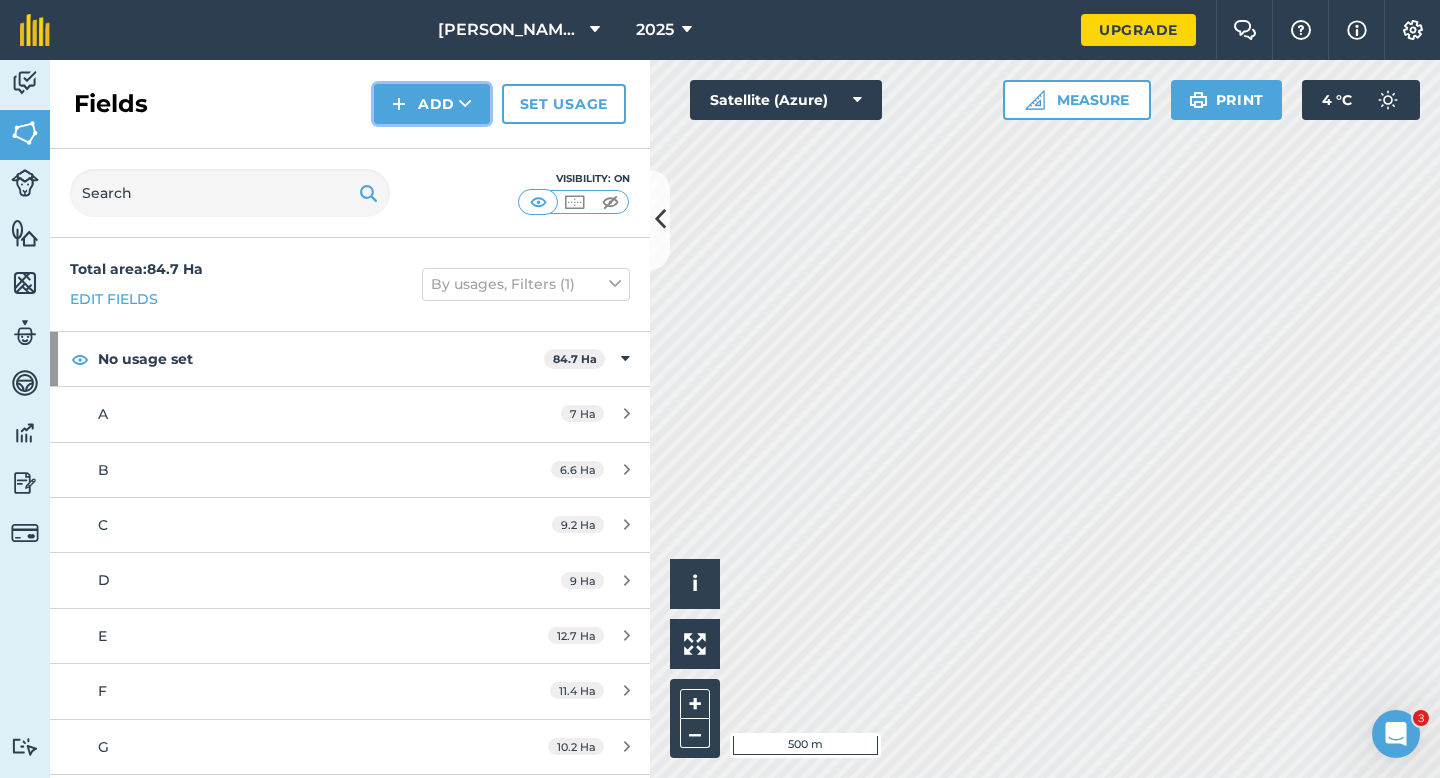 click on "Add" at bounding box center [432, 104] 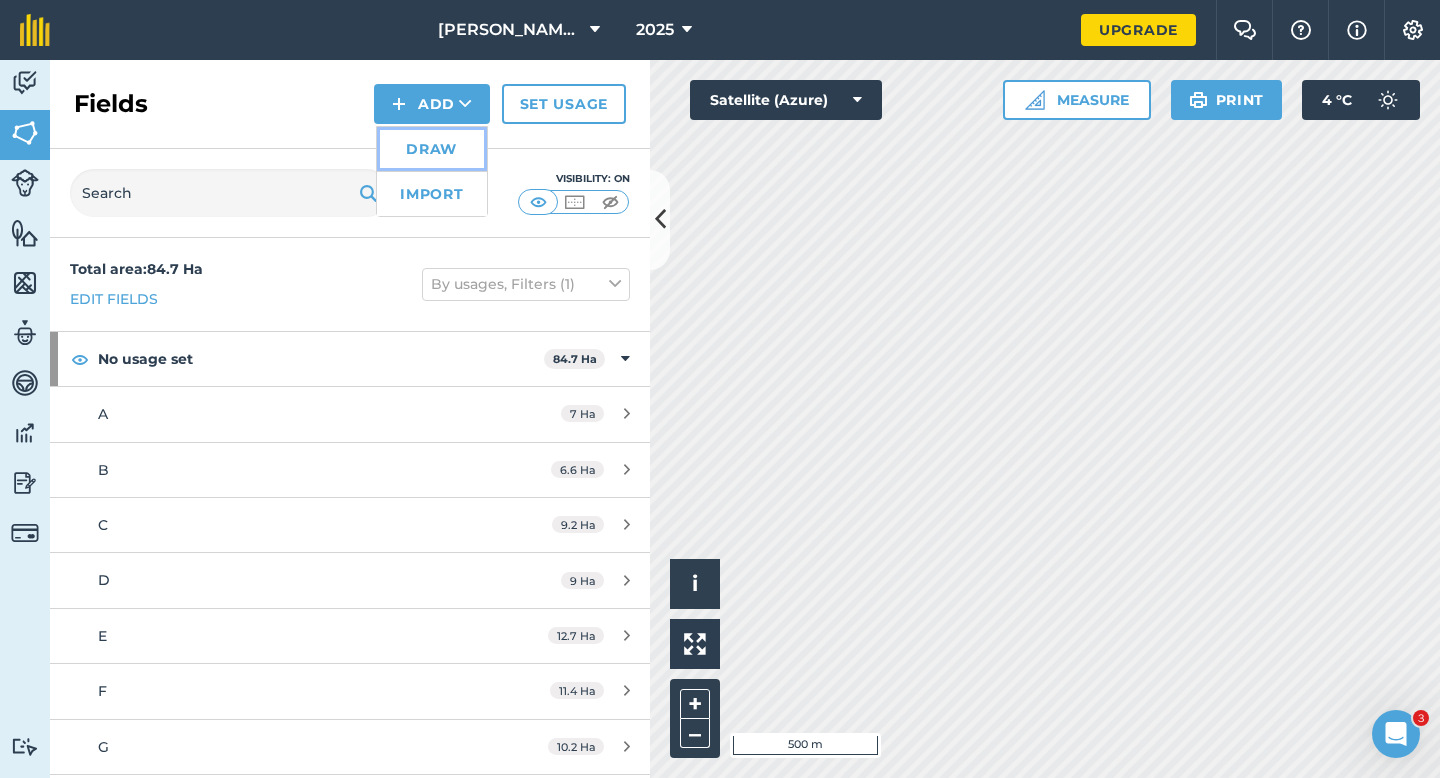 click on "Draw" at bounding box center (432, 149) 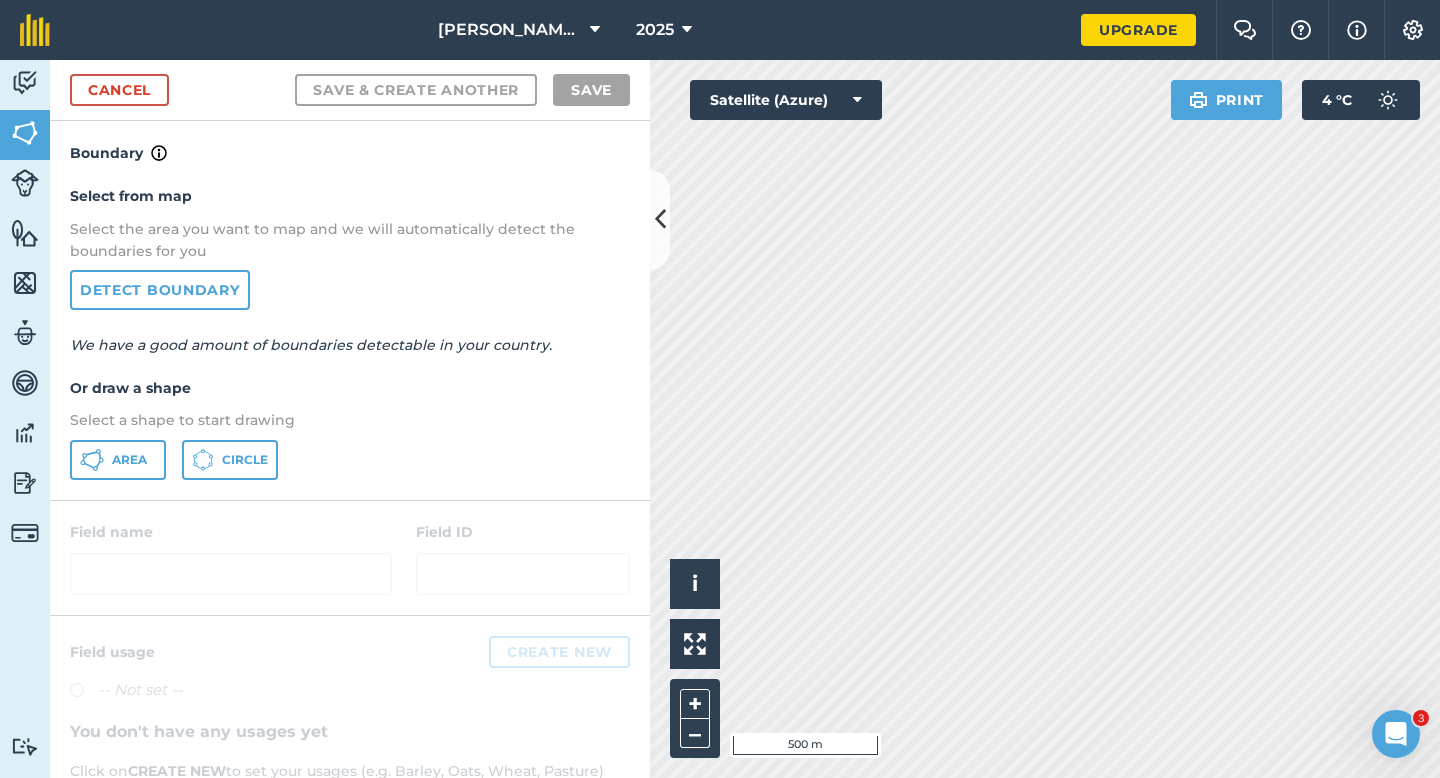 click on "Select a shape to start drawing" at bounding box center [350, 420] 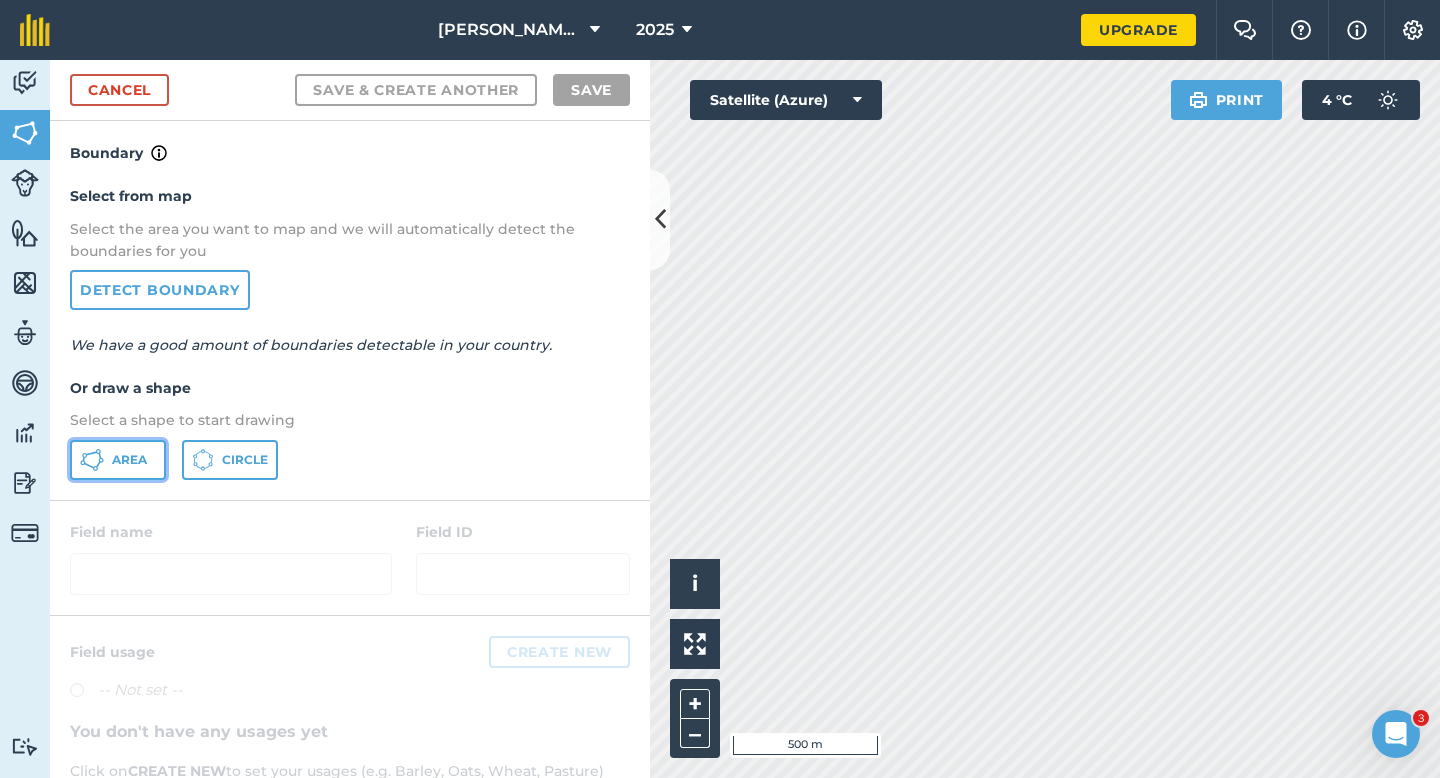 click on "Area" at bounding box center [118, 460] 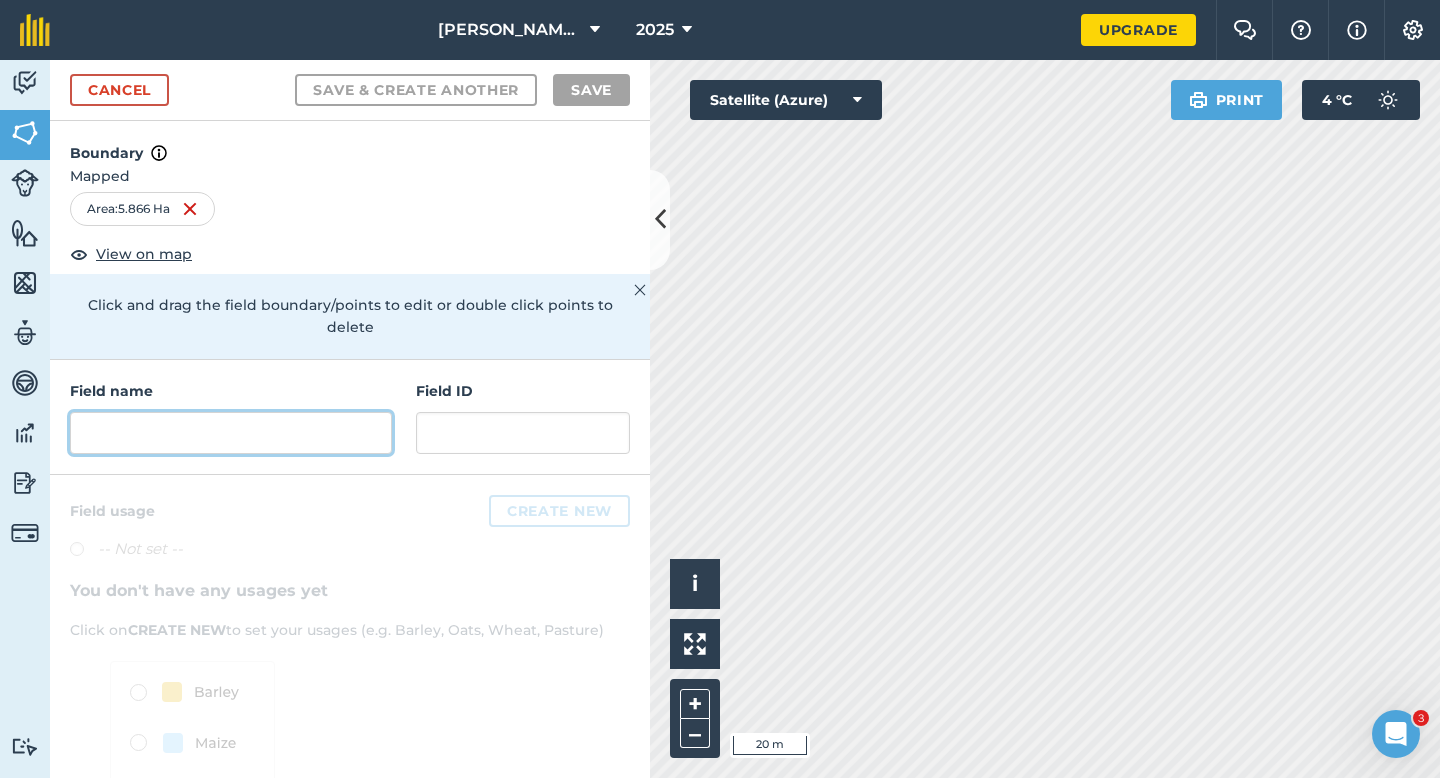 click at bounding box center (231, 433) 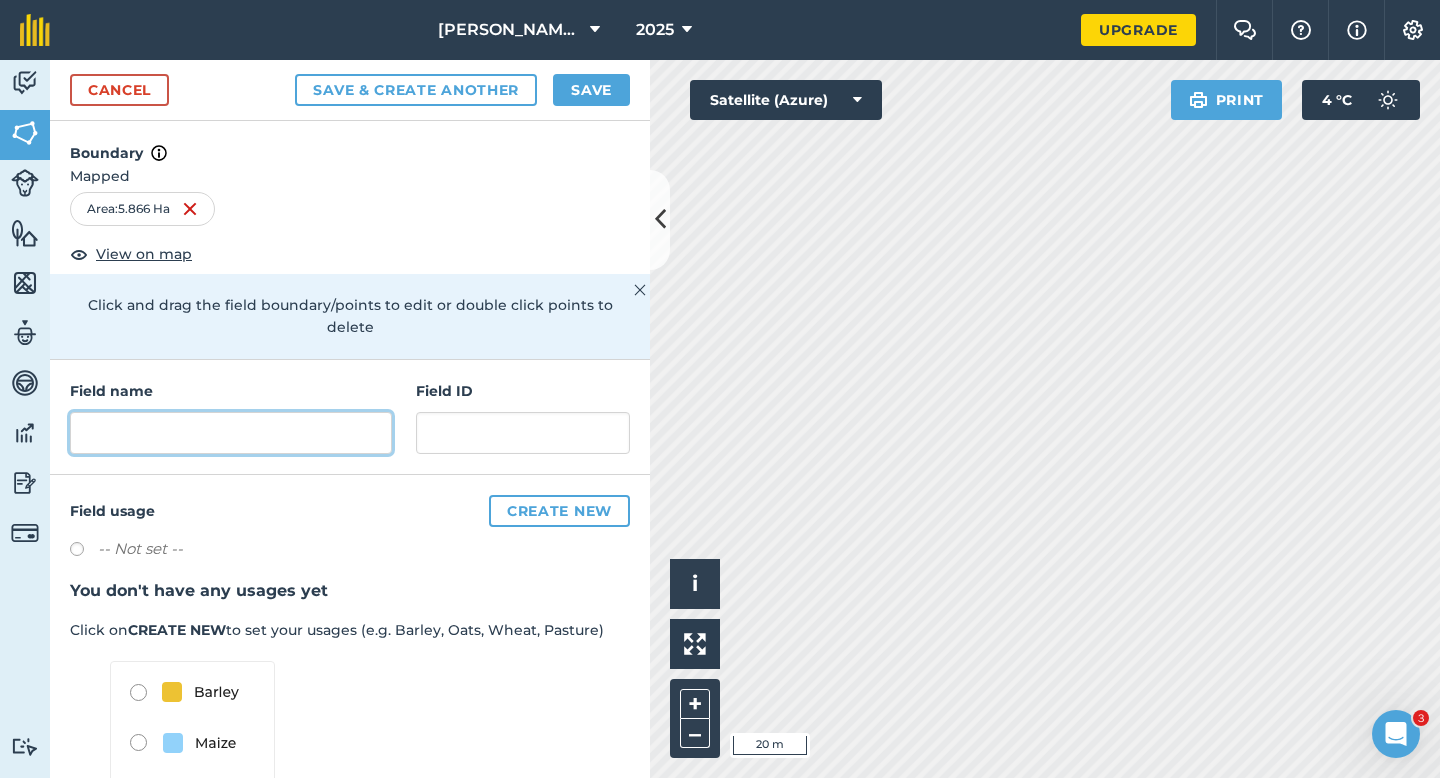 click at bounding box center [231, 433] 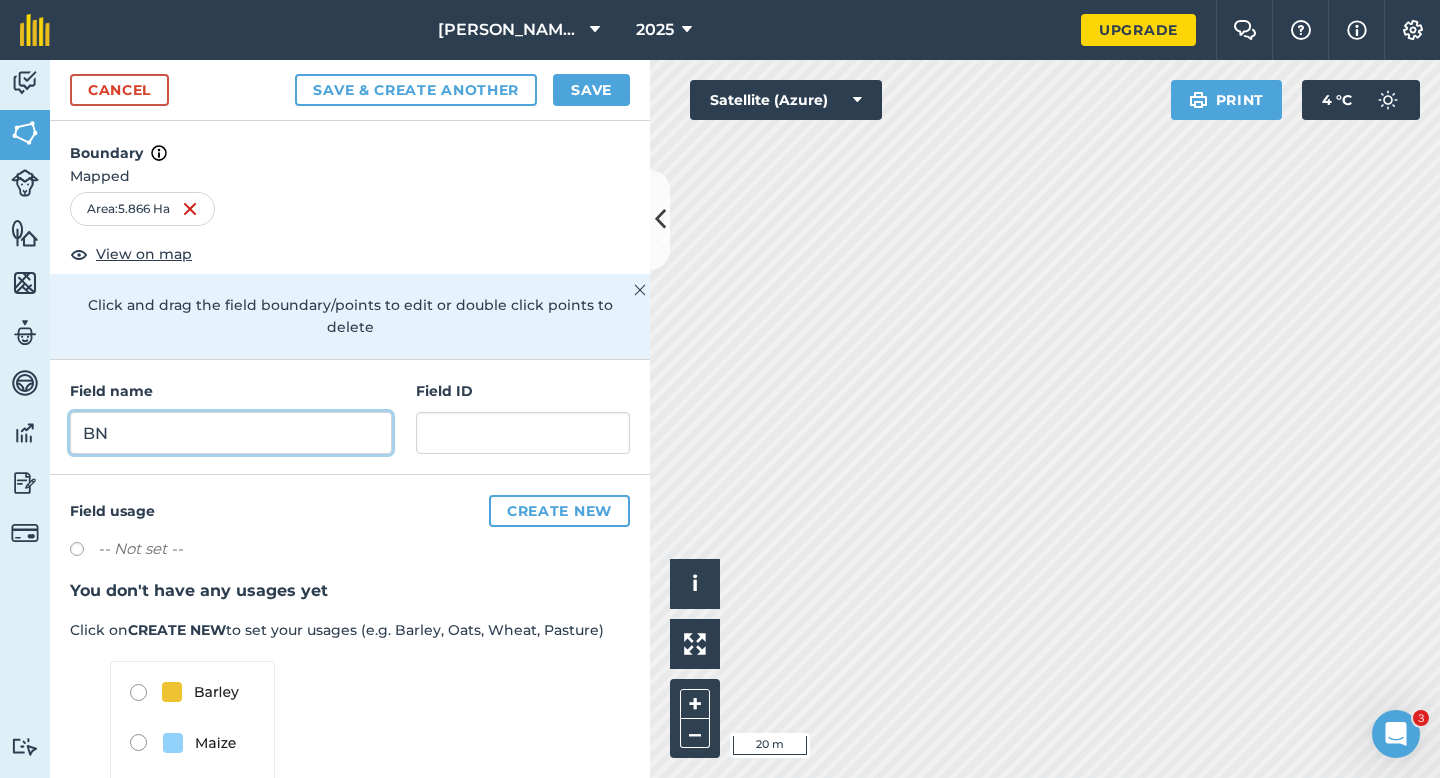 click on "BN" at bounding box center (231, 433) 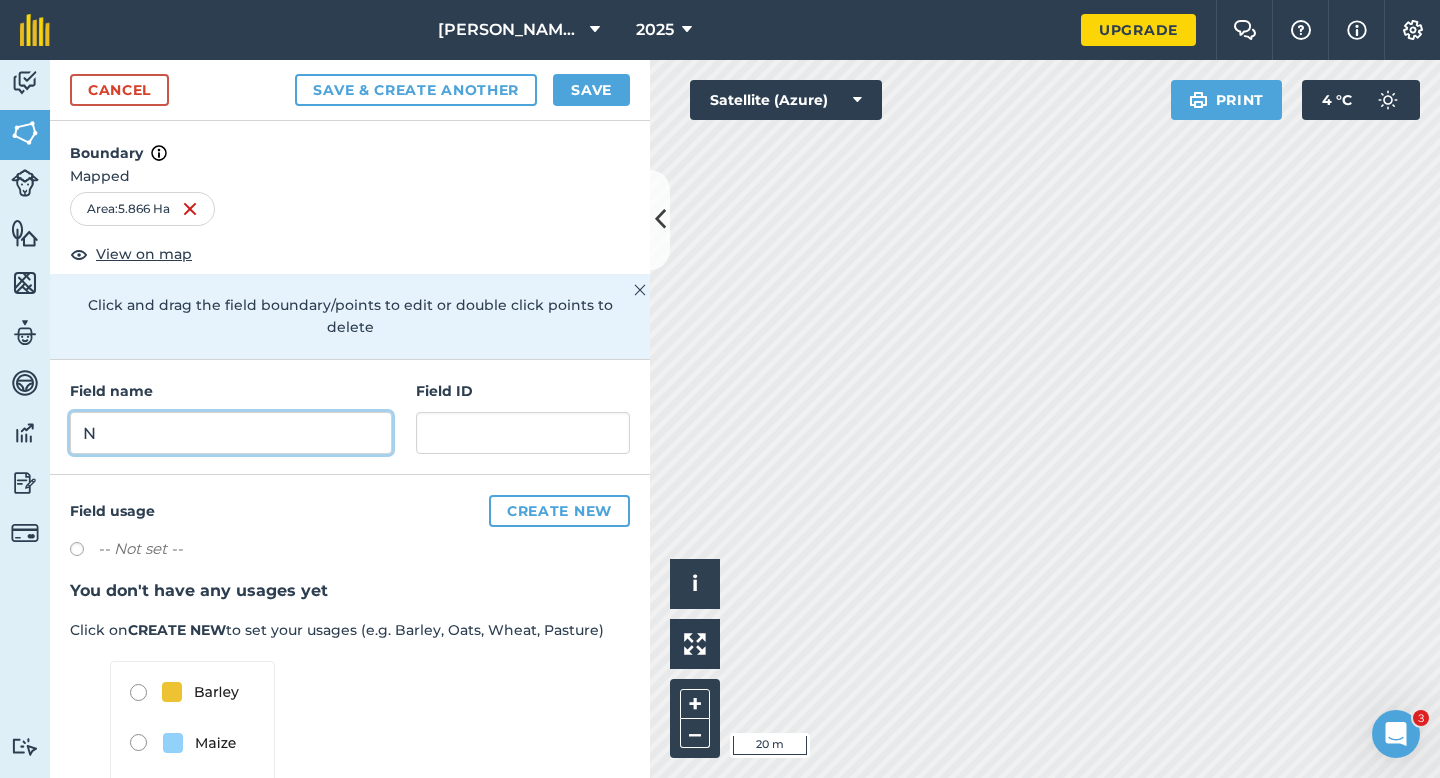 type on "N" 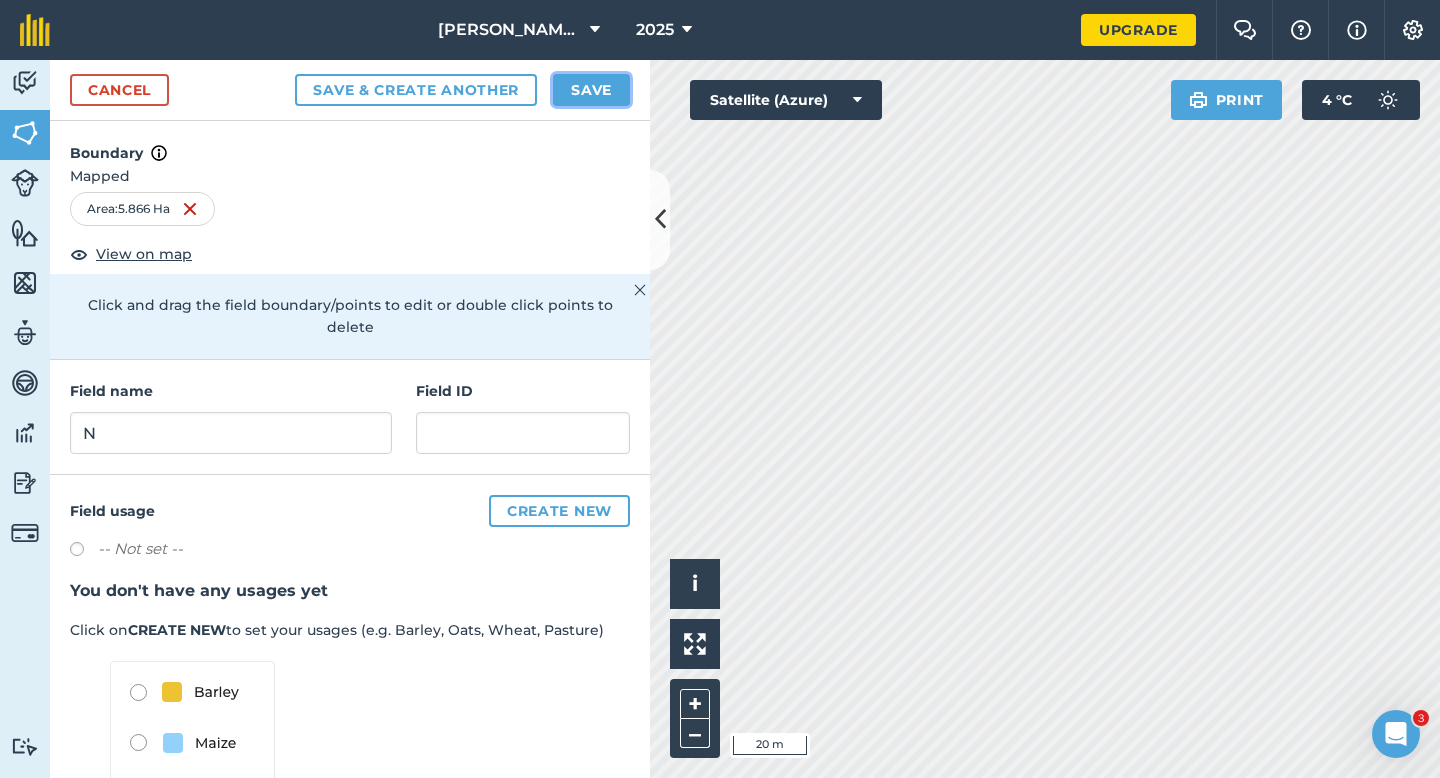 click on "Save" at bounding box center (591, 90) 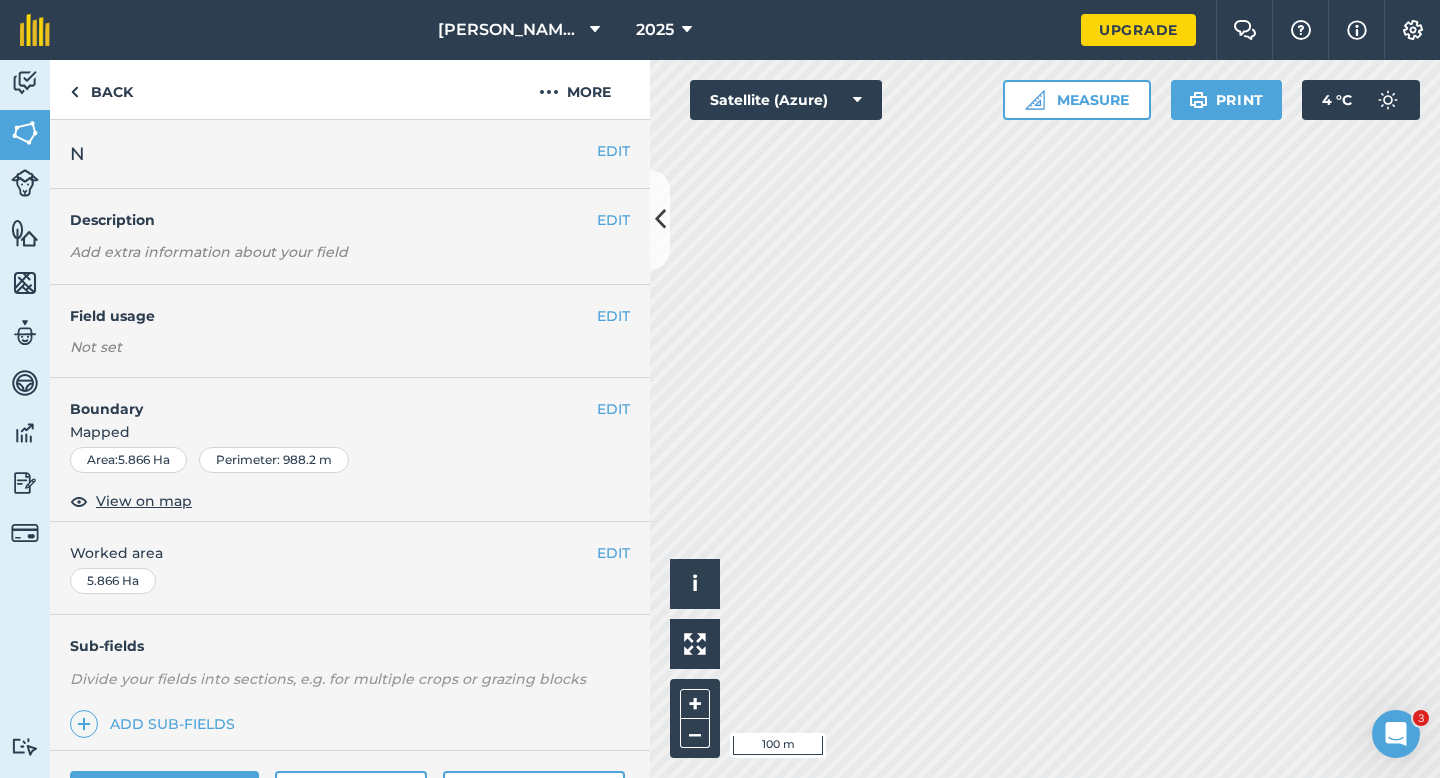 click on "EDIT Worked area 5.866   Ha" at bounding box center (350, 568) 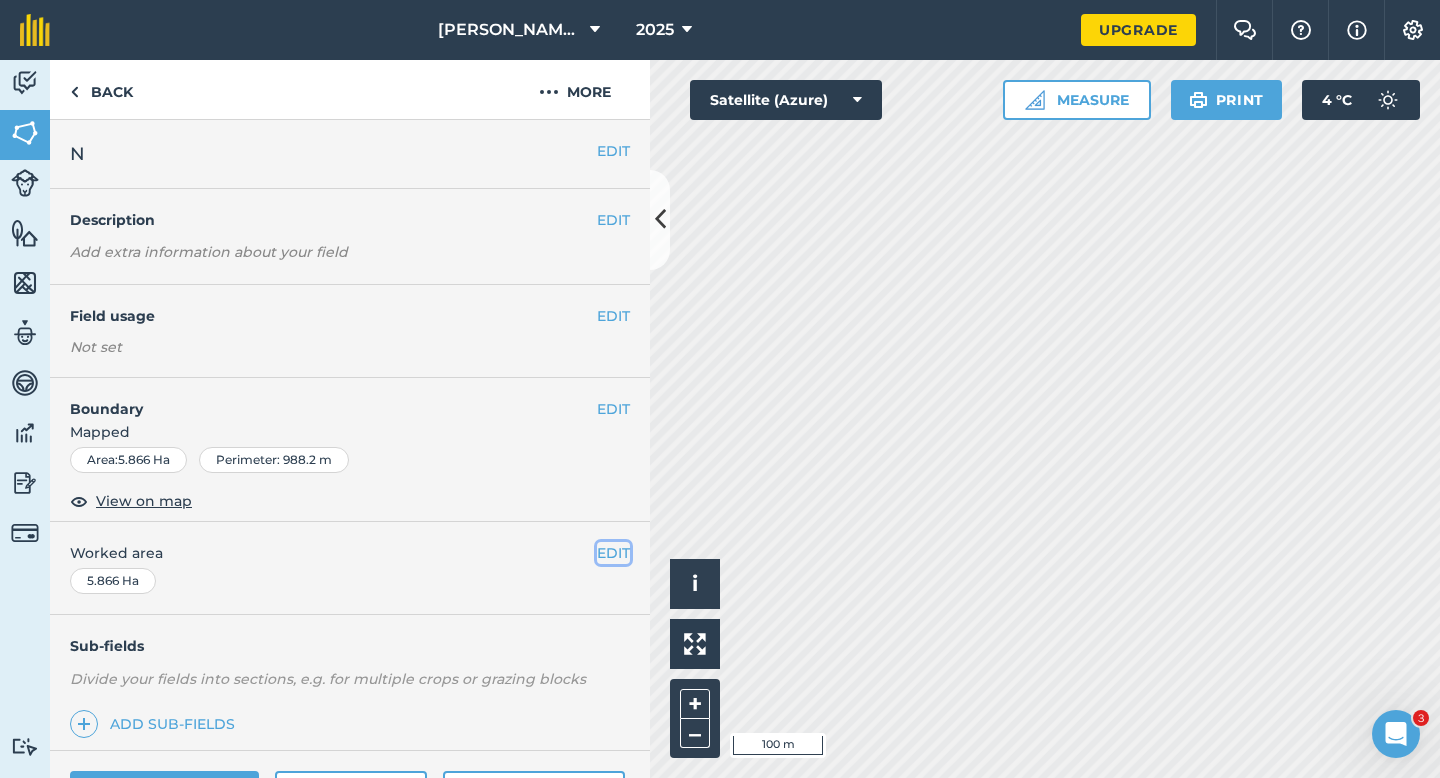 click on "EDIT" at bounding box center (613, 553) 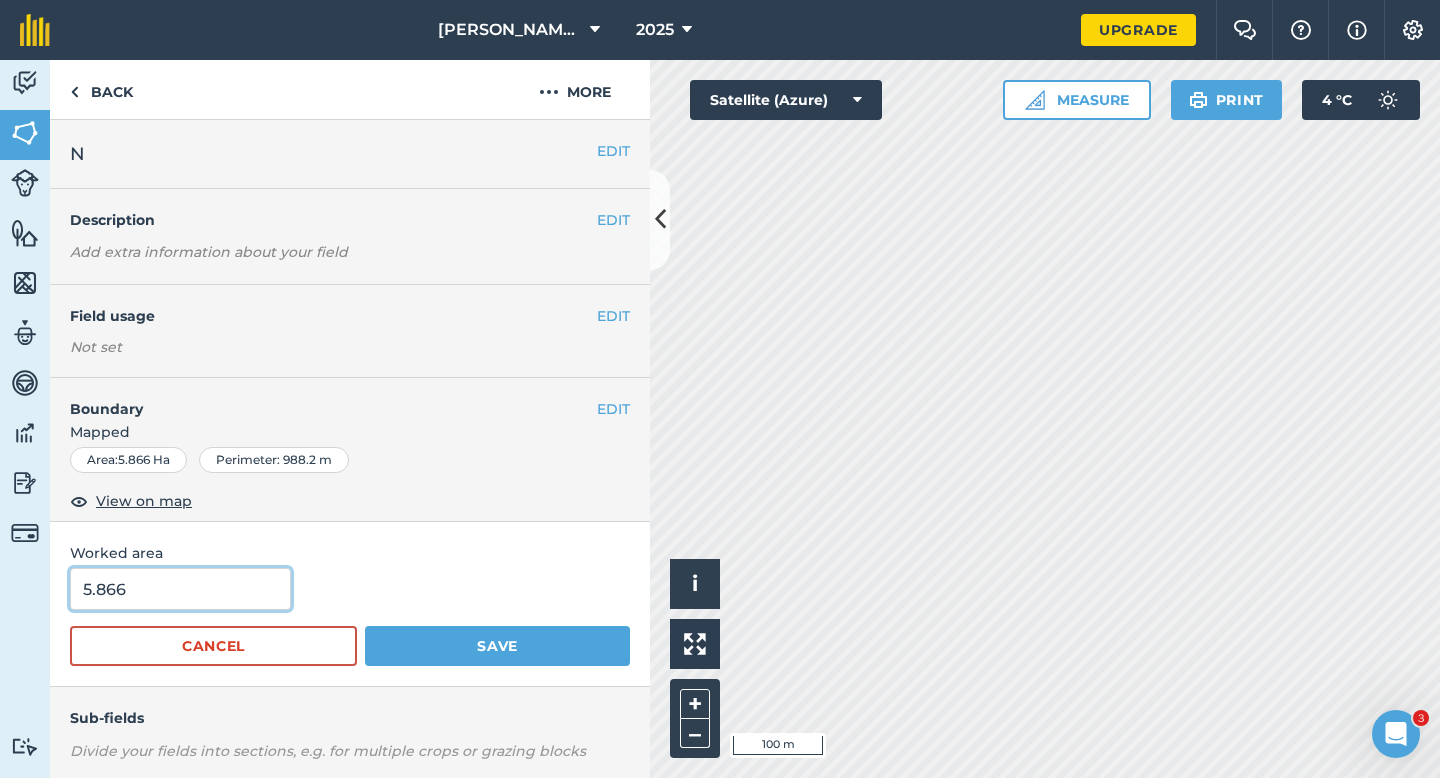 click on "5.866" at bounding box center [180, 589] 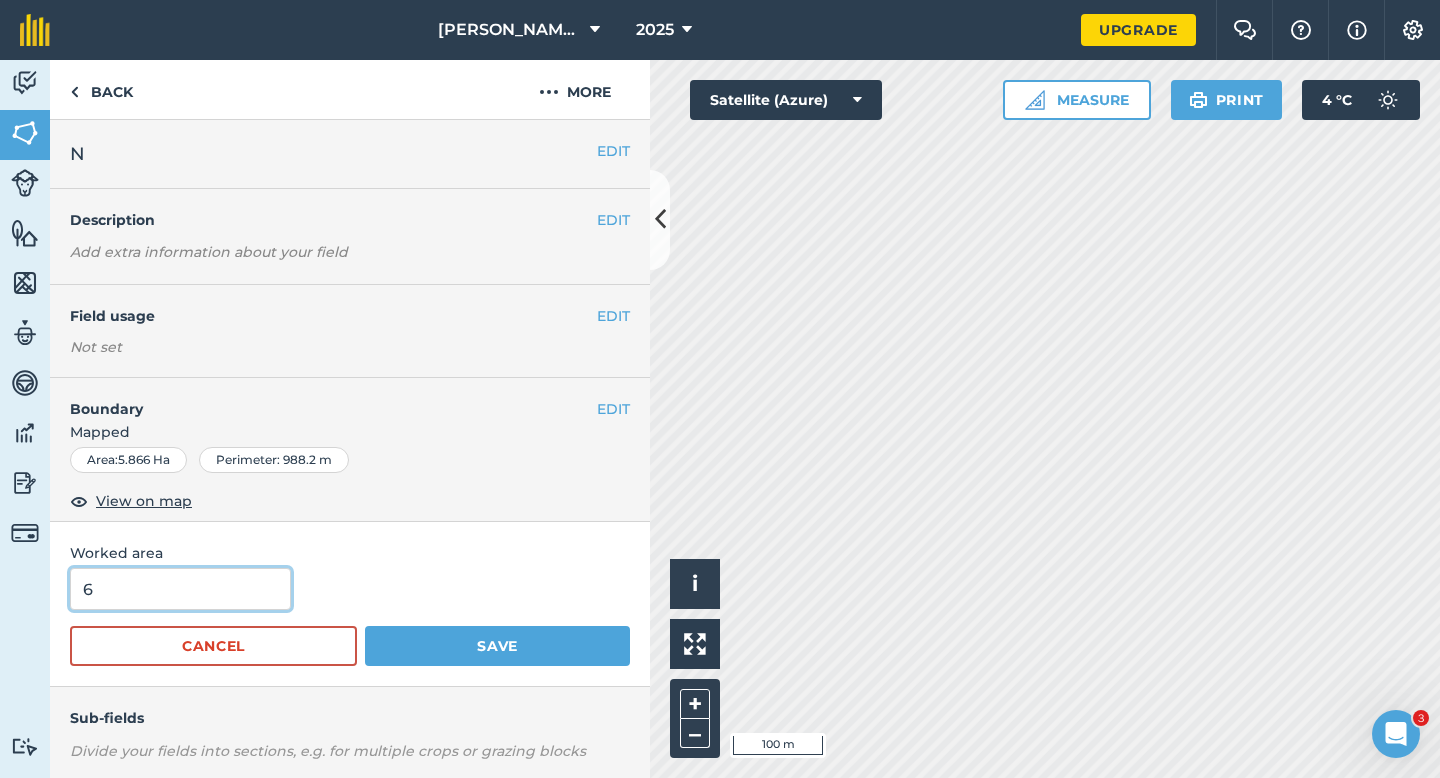 click on "Save" at bounding box center [497, 646] 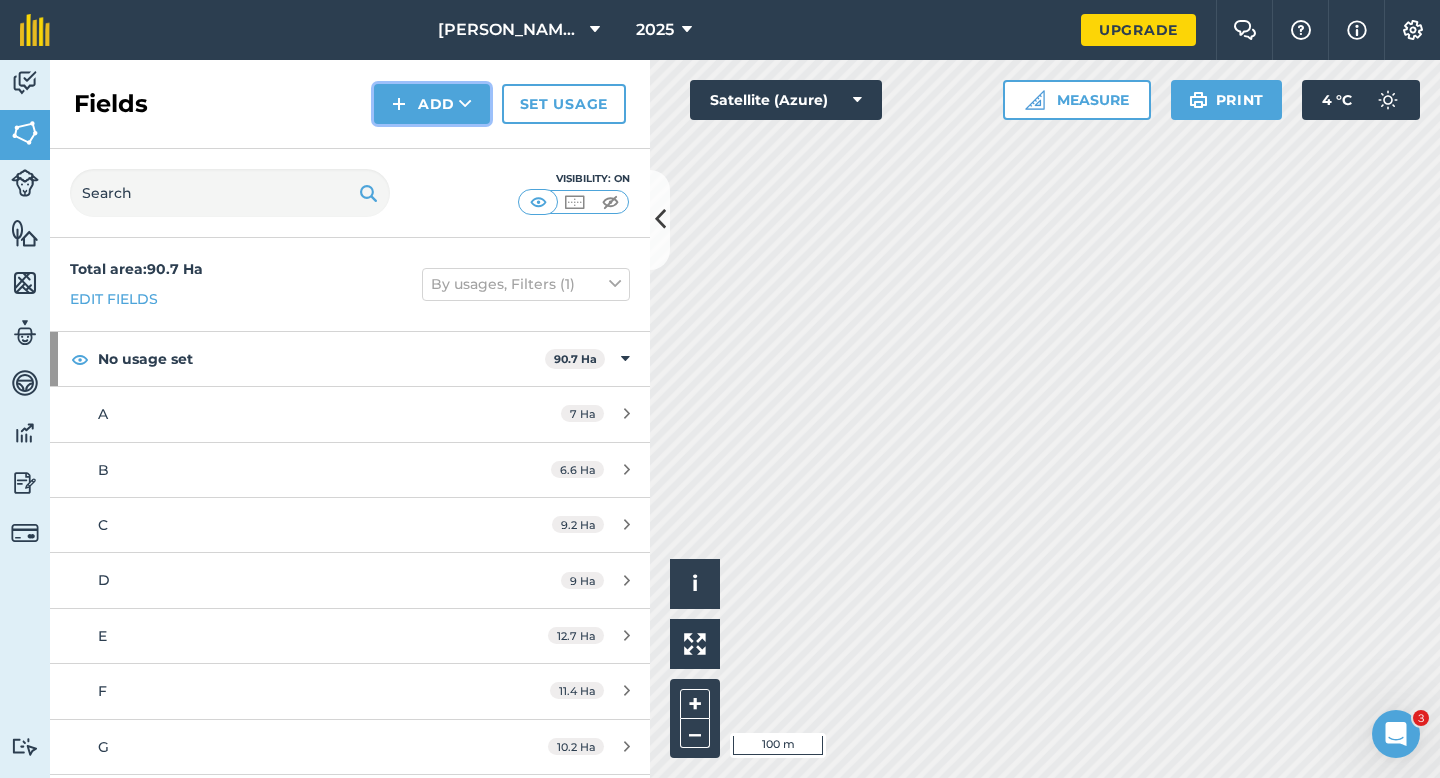 click on "Add" at bounding box center (432, 104) 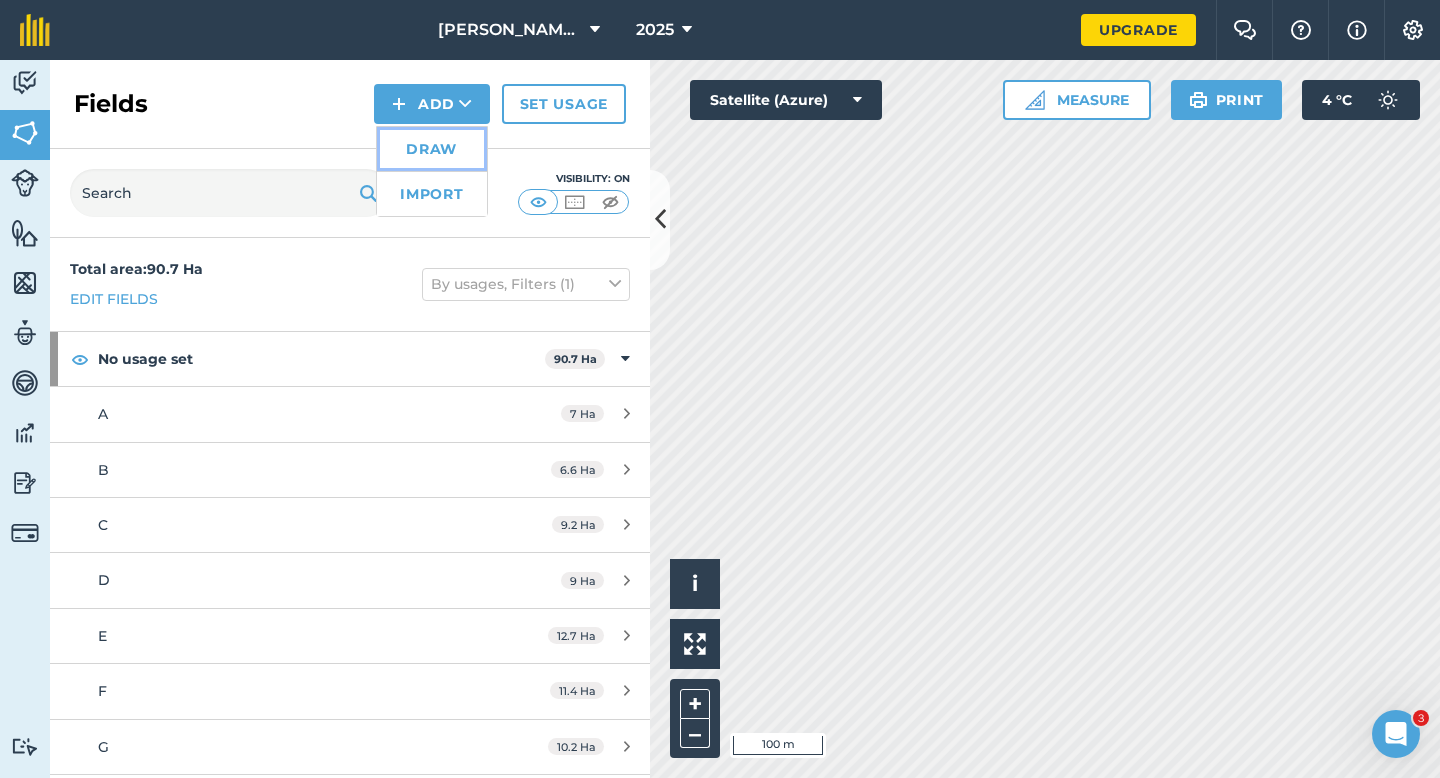 click on "Draw" at bounding box center [432, 149] 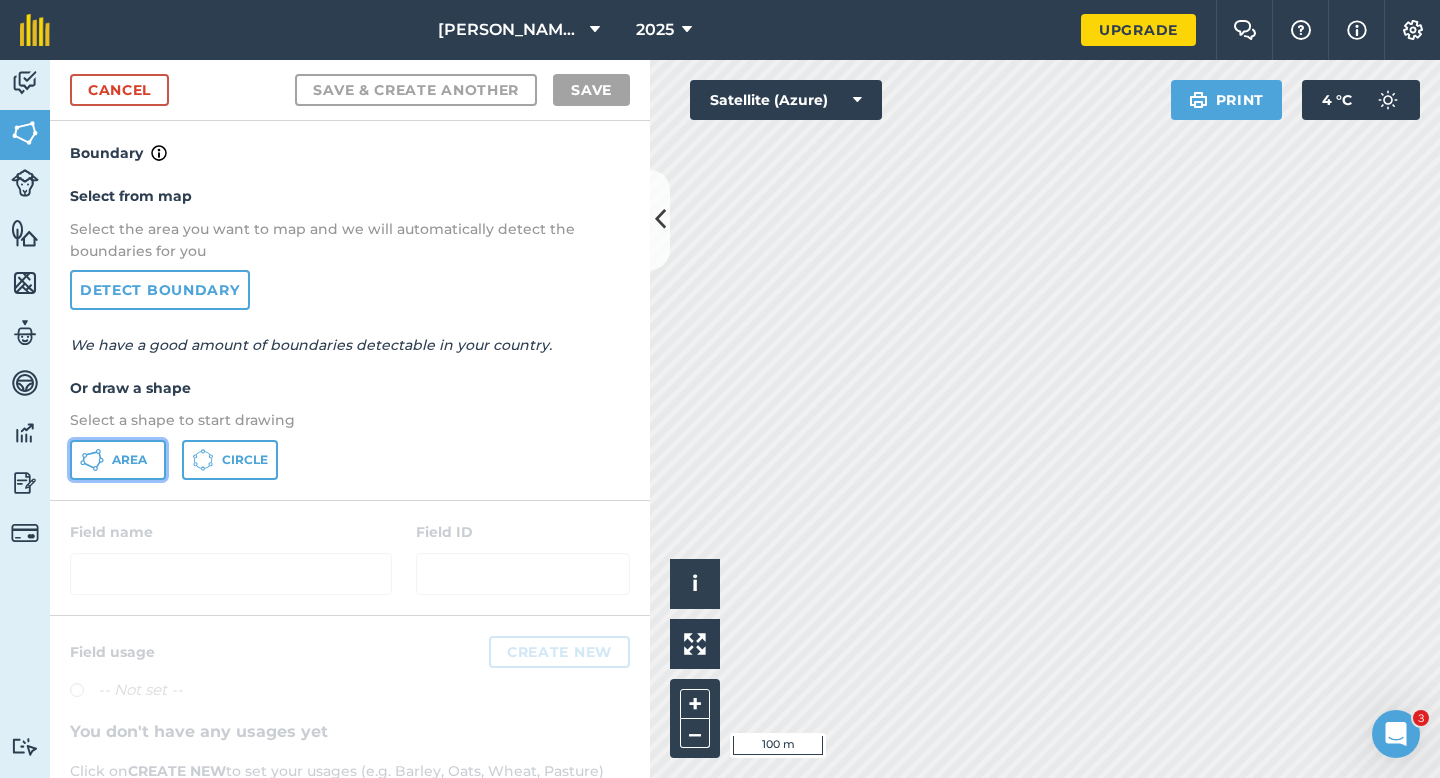 click on "Area" at bounding box center (129, 460) 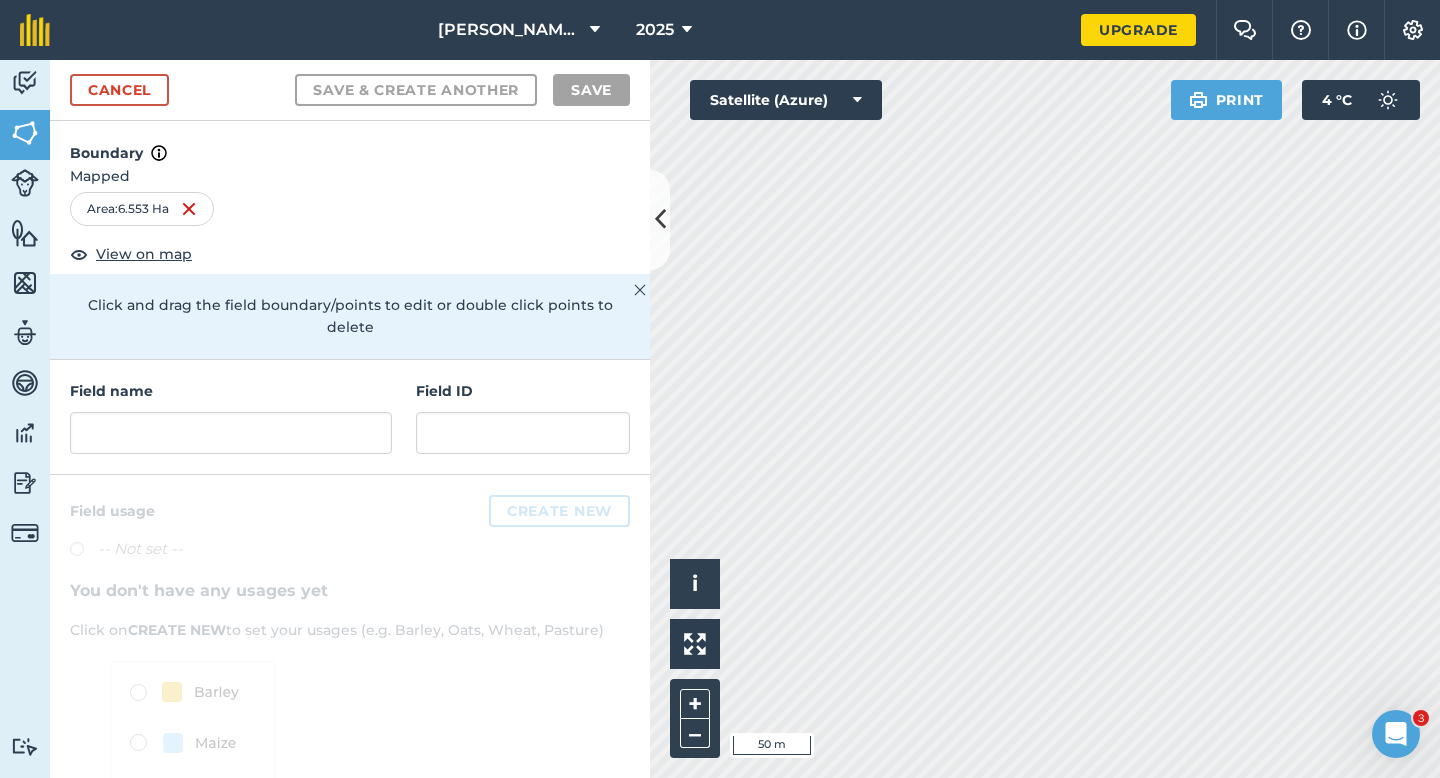 click on "Field name Field ID" at bounding box center (350, 417) 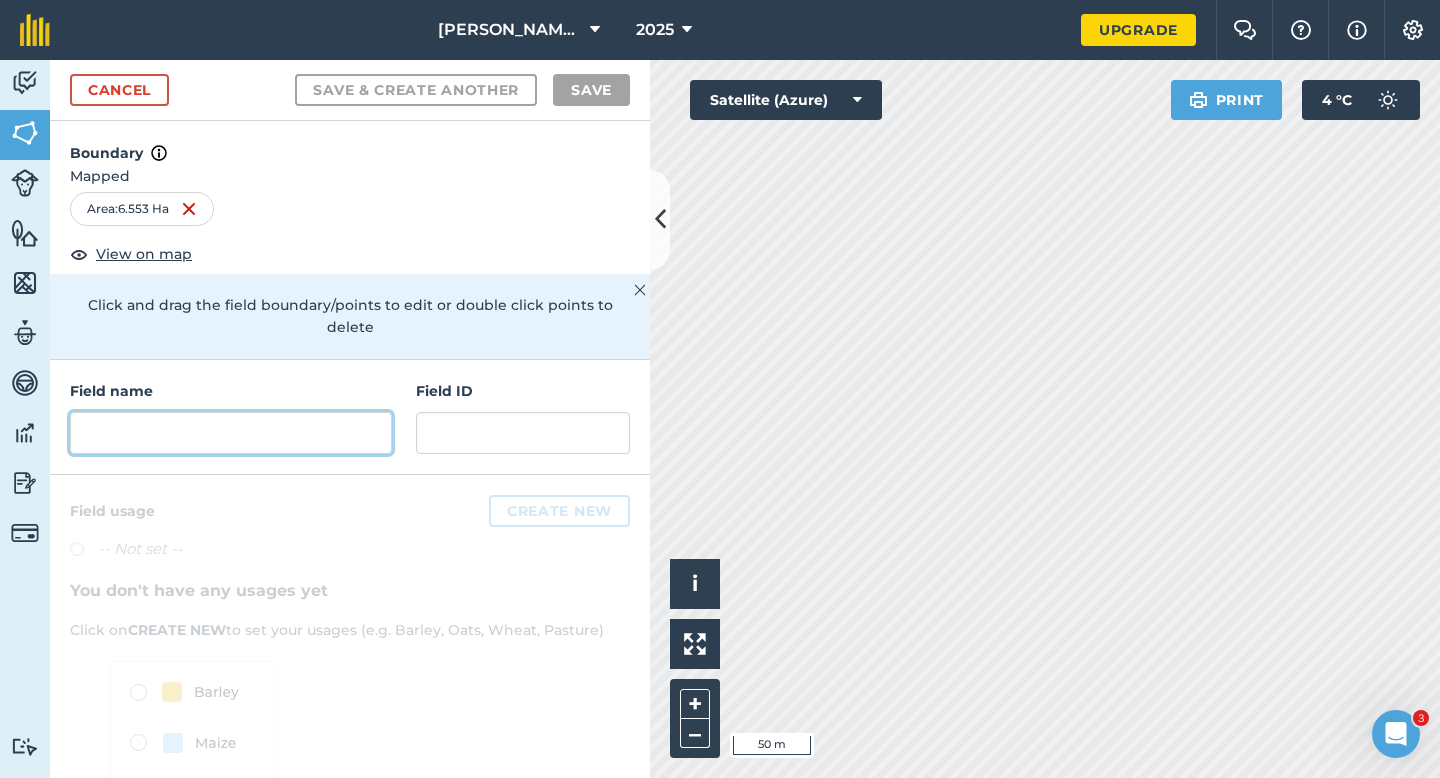 click at bounding box center (231, 433) 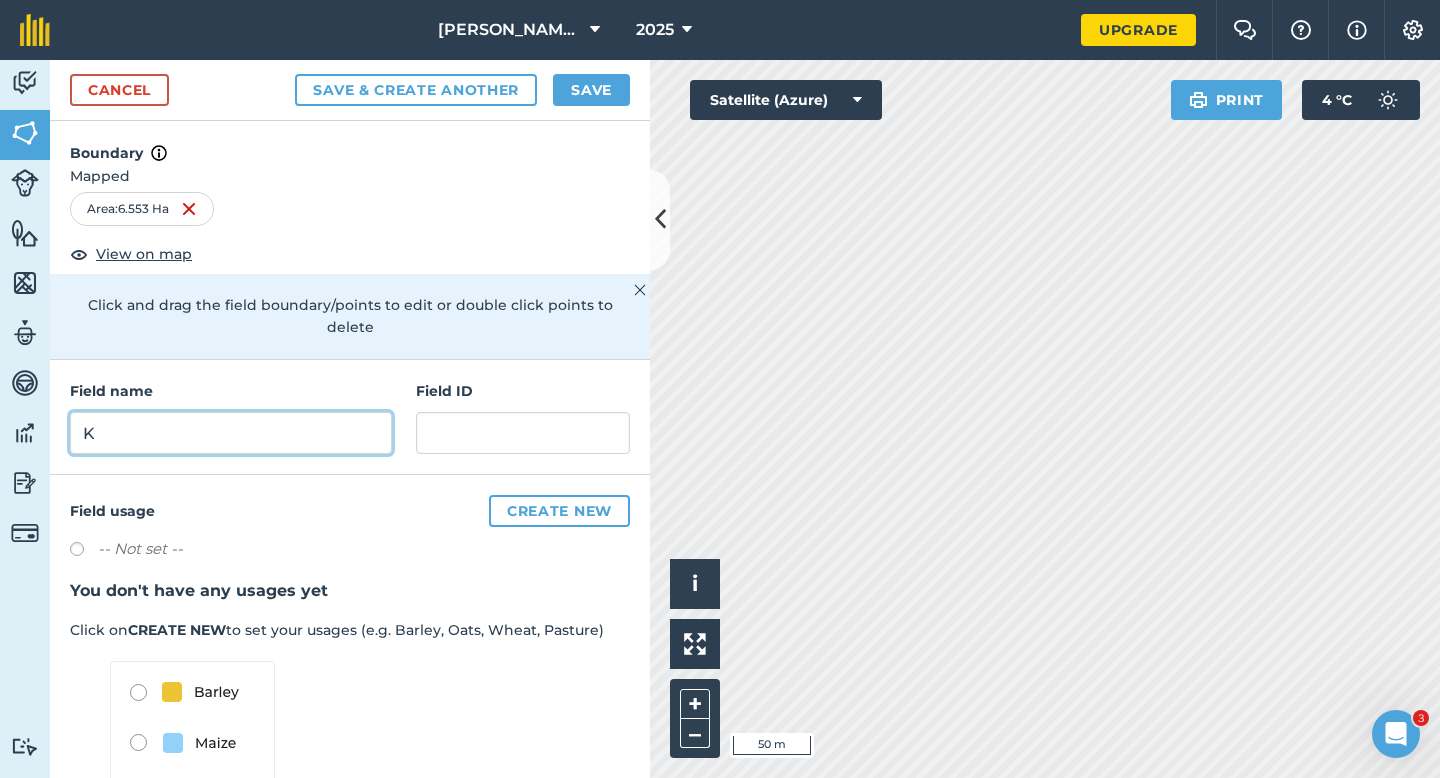 type on "K" 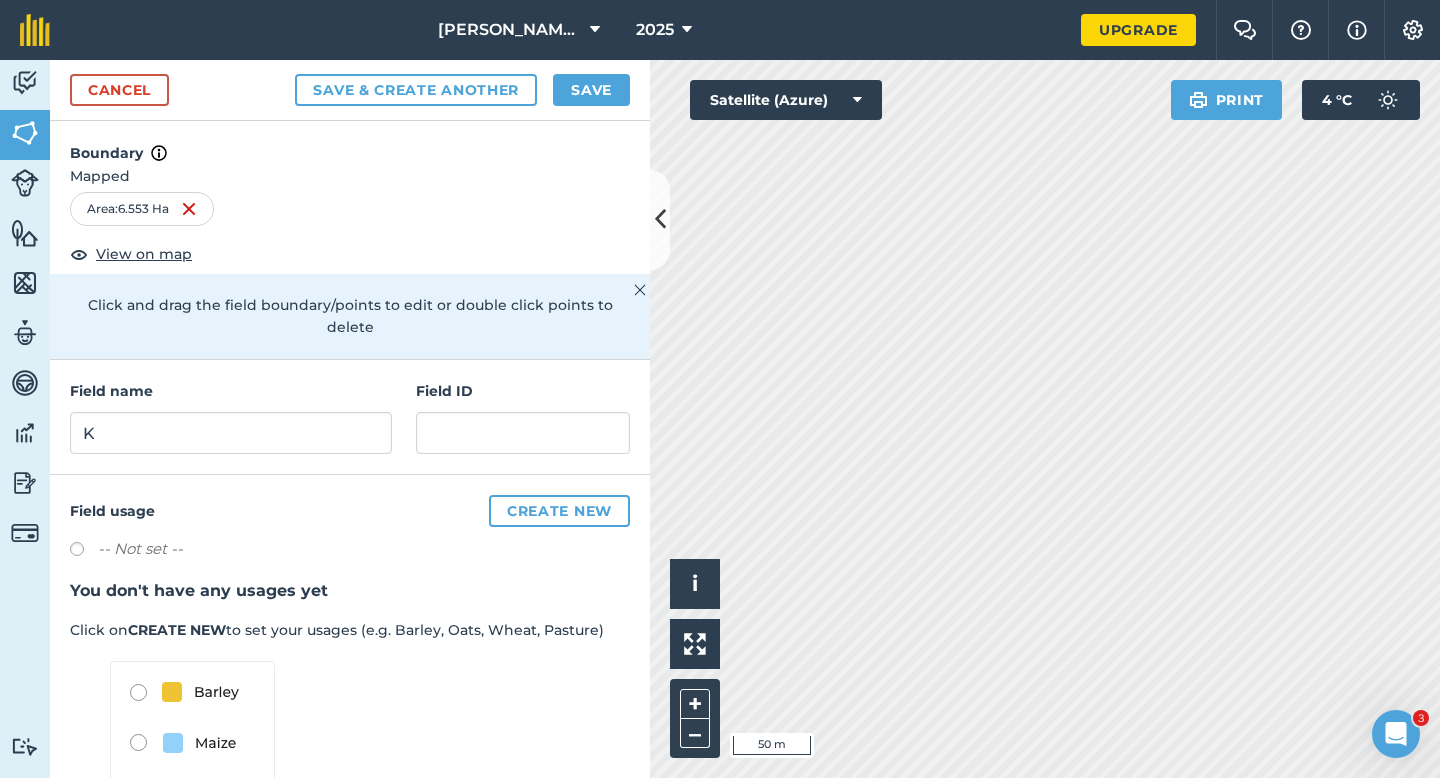 click on "Cancel Save & Create Another Save" at bounding box center (350, 90) 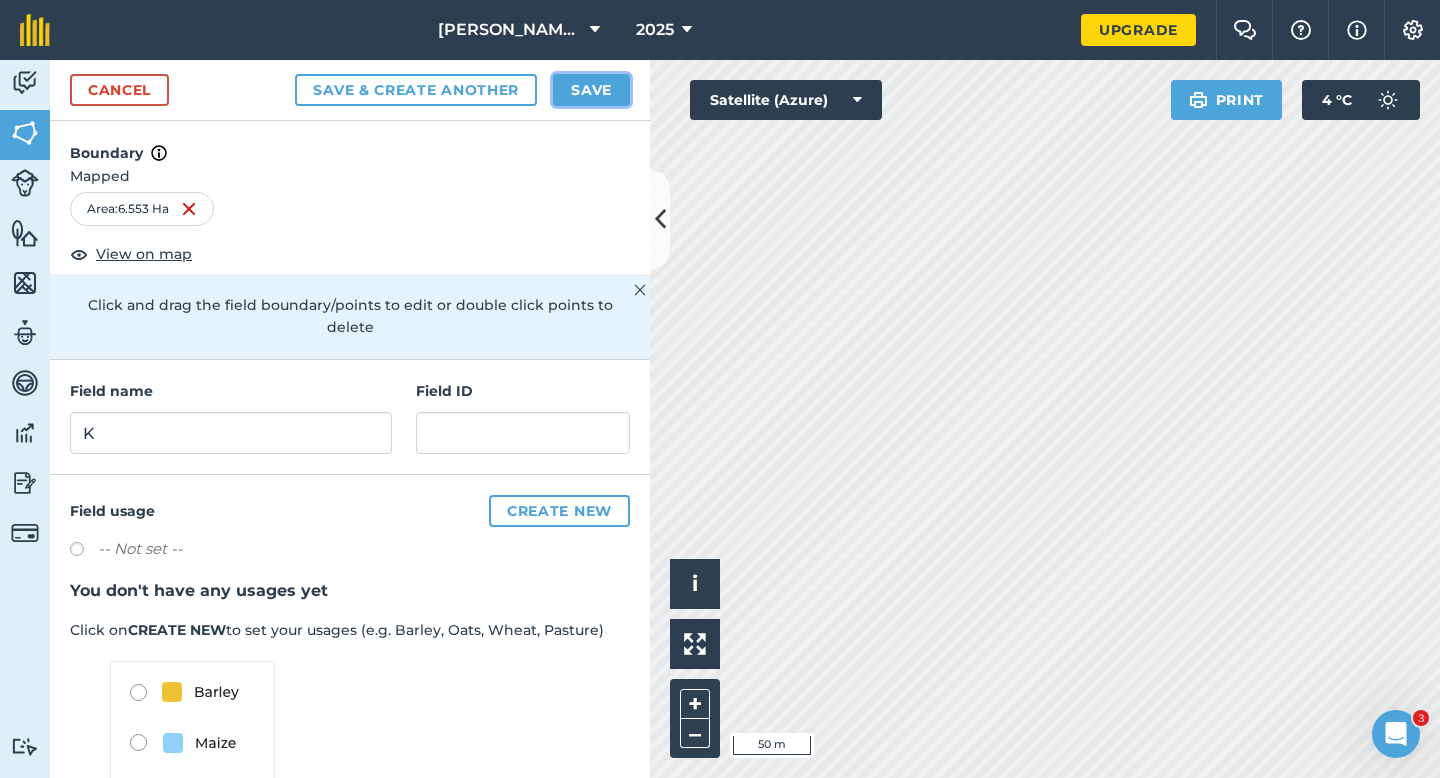 click on "Save" at bounding box center [591, 90] 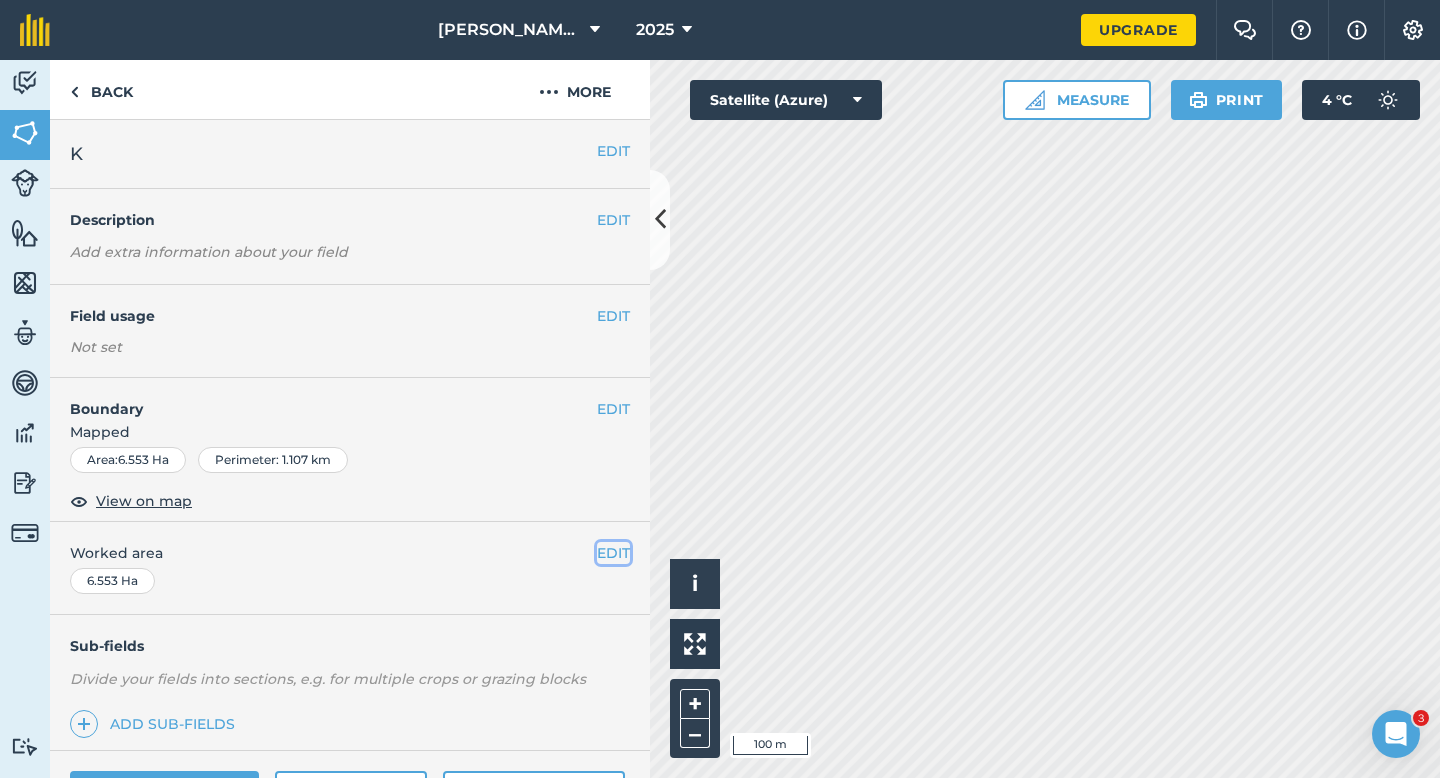 click on "EDIT" at bounding box center [613, 553] 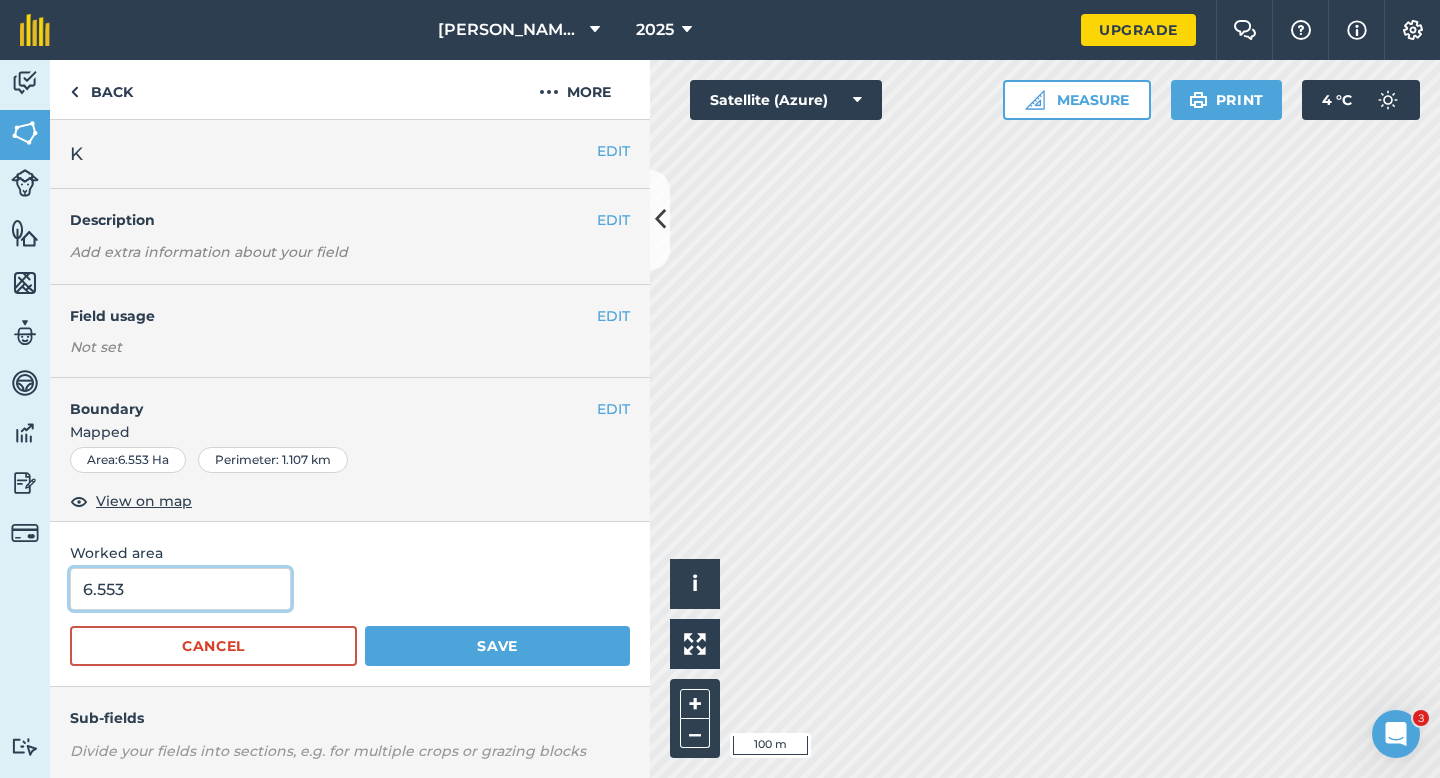 click on "6.553" at bounding box center (180, 589) 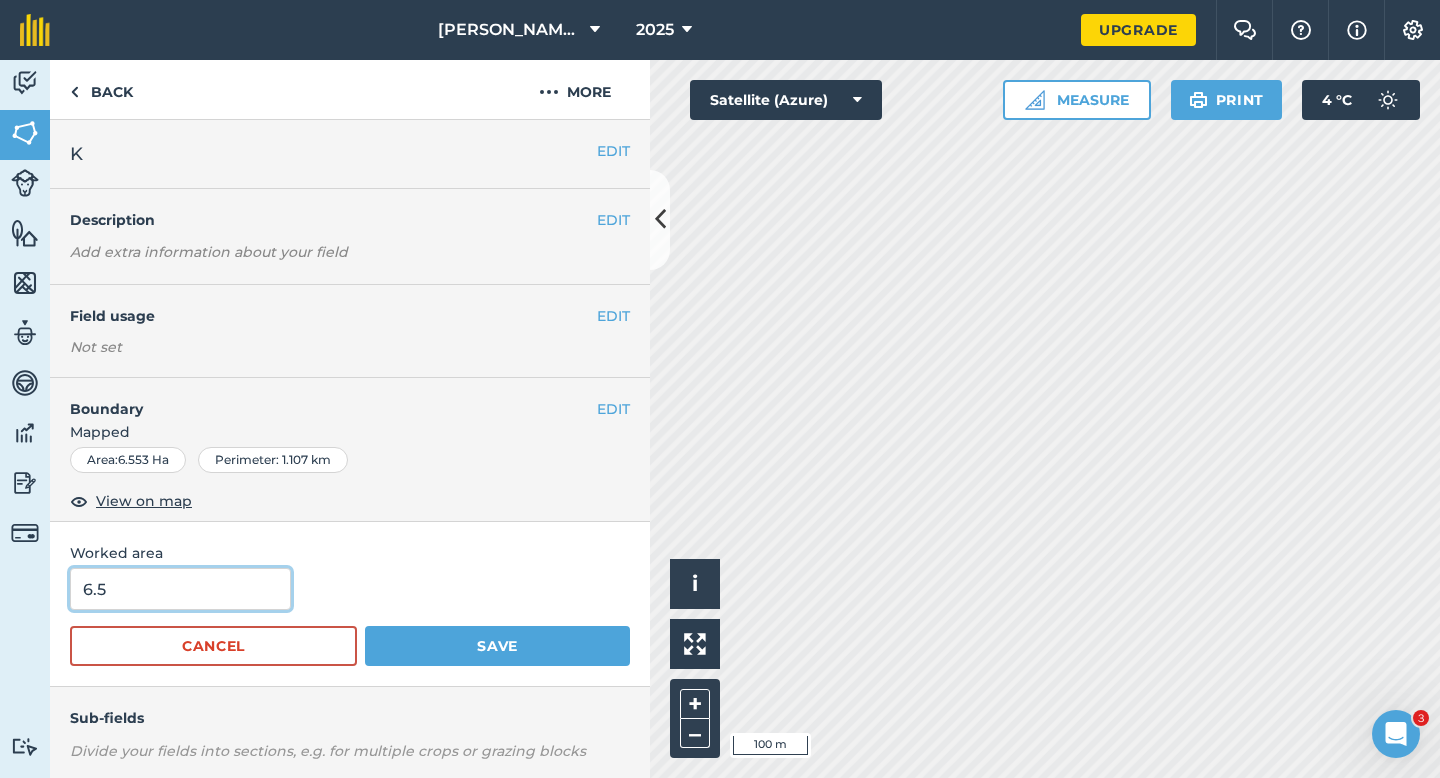 type on "6.5" 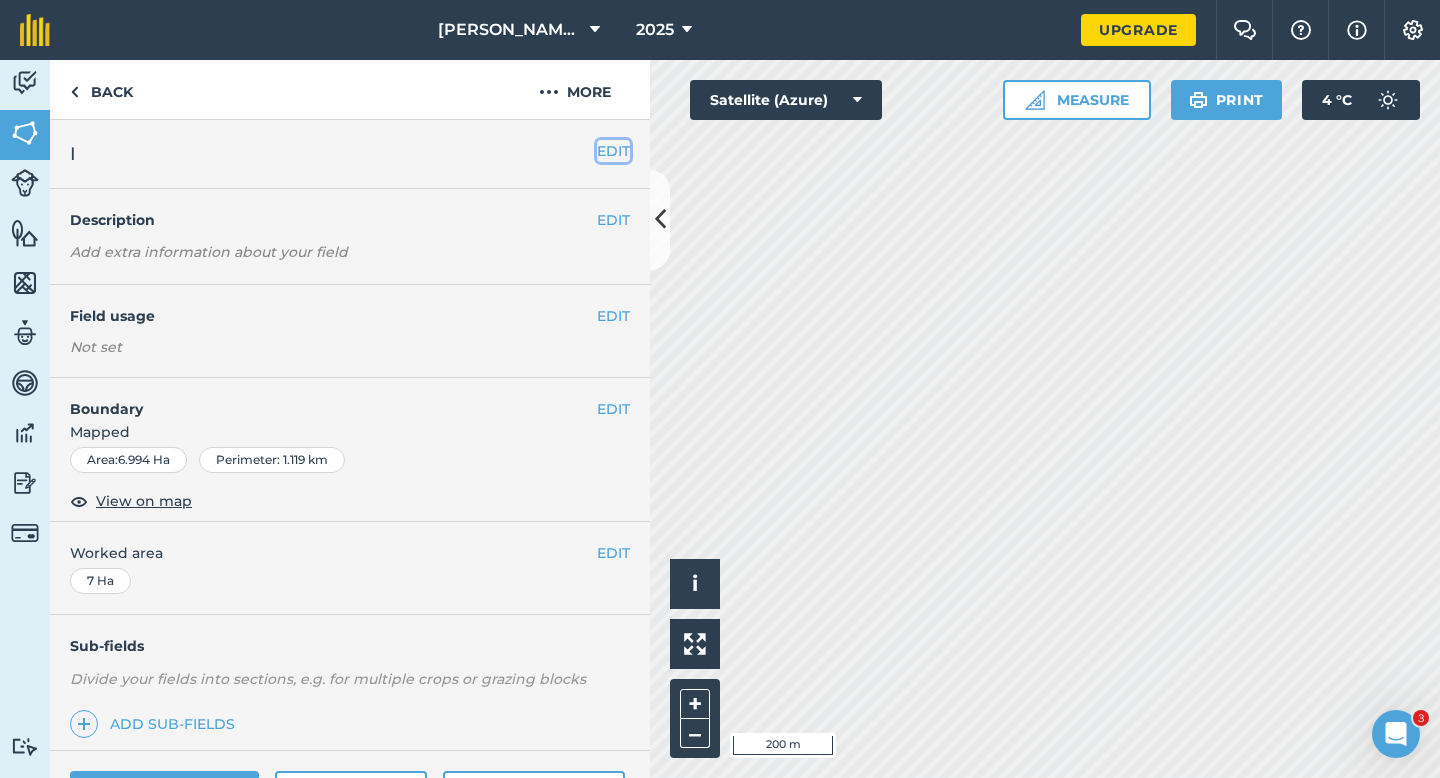 click on "EDIT" at bounding box center [613, 151] 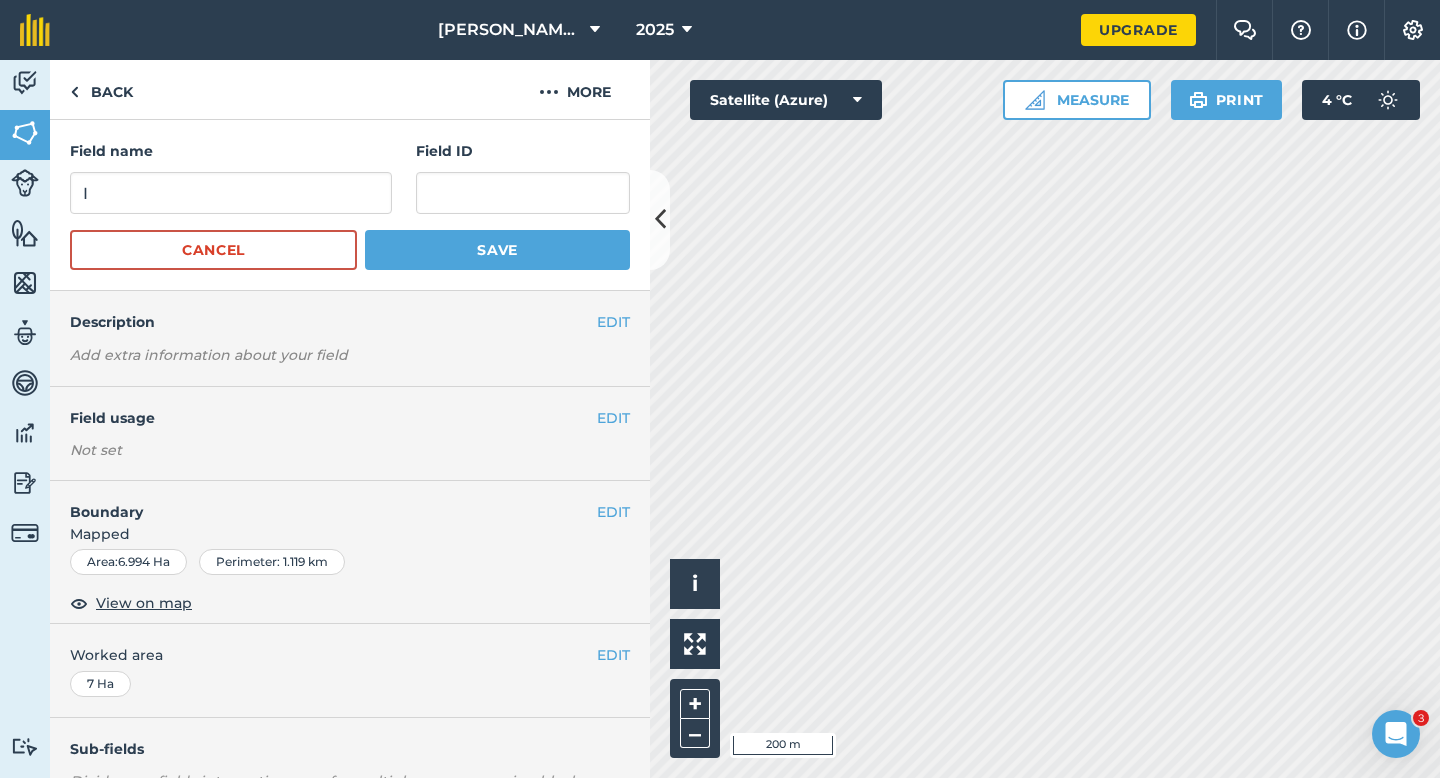 click on "Field name I Field ID Cancel Save" at bounding box center (350, 205) 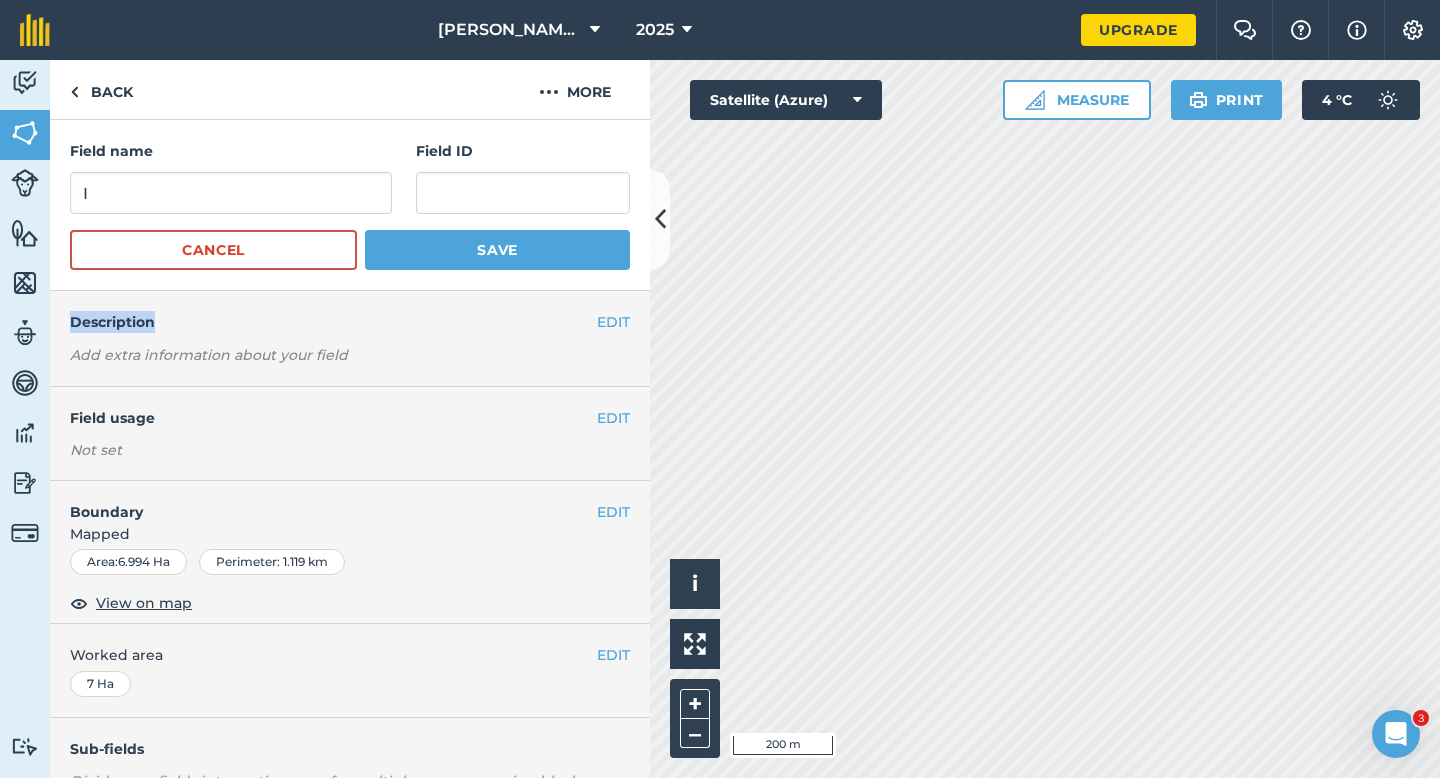 click on "Field name I Field ID Cancel Save" at bounding box center [350, 205] 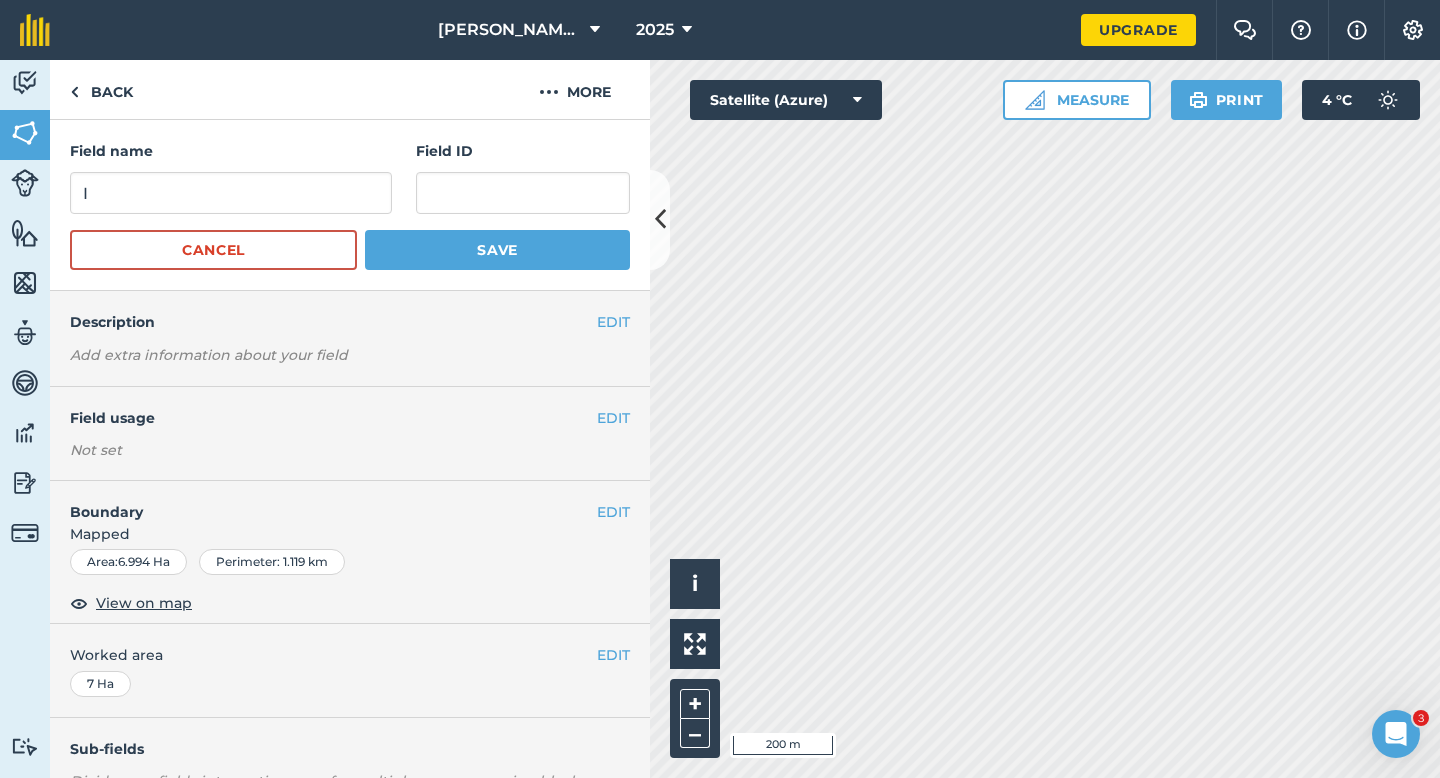 click on "Field name I Field ID Cancel Save" at bounding box center (350, 205) 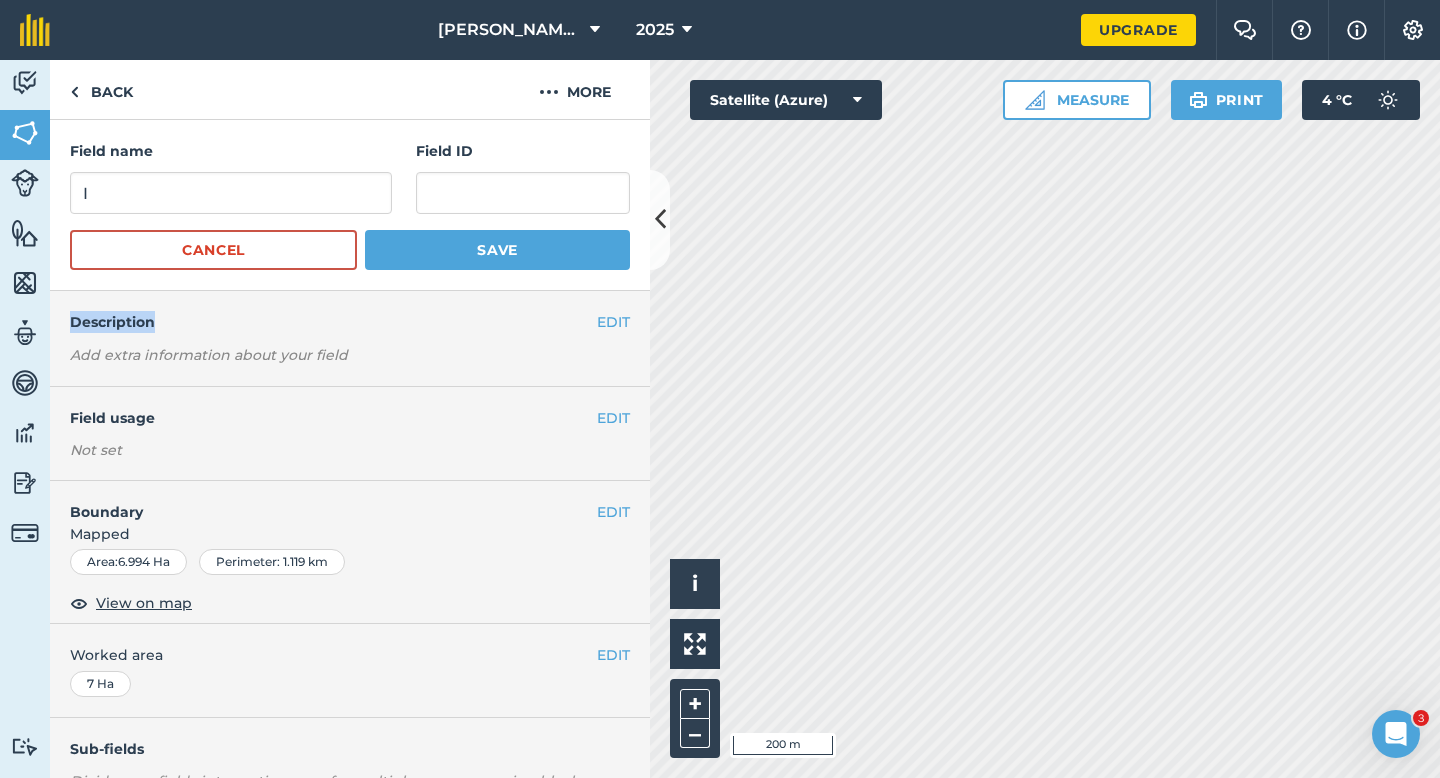 click on "Field name I Field ID Cancel Save" at bounding box center (350, 205) 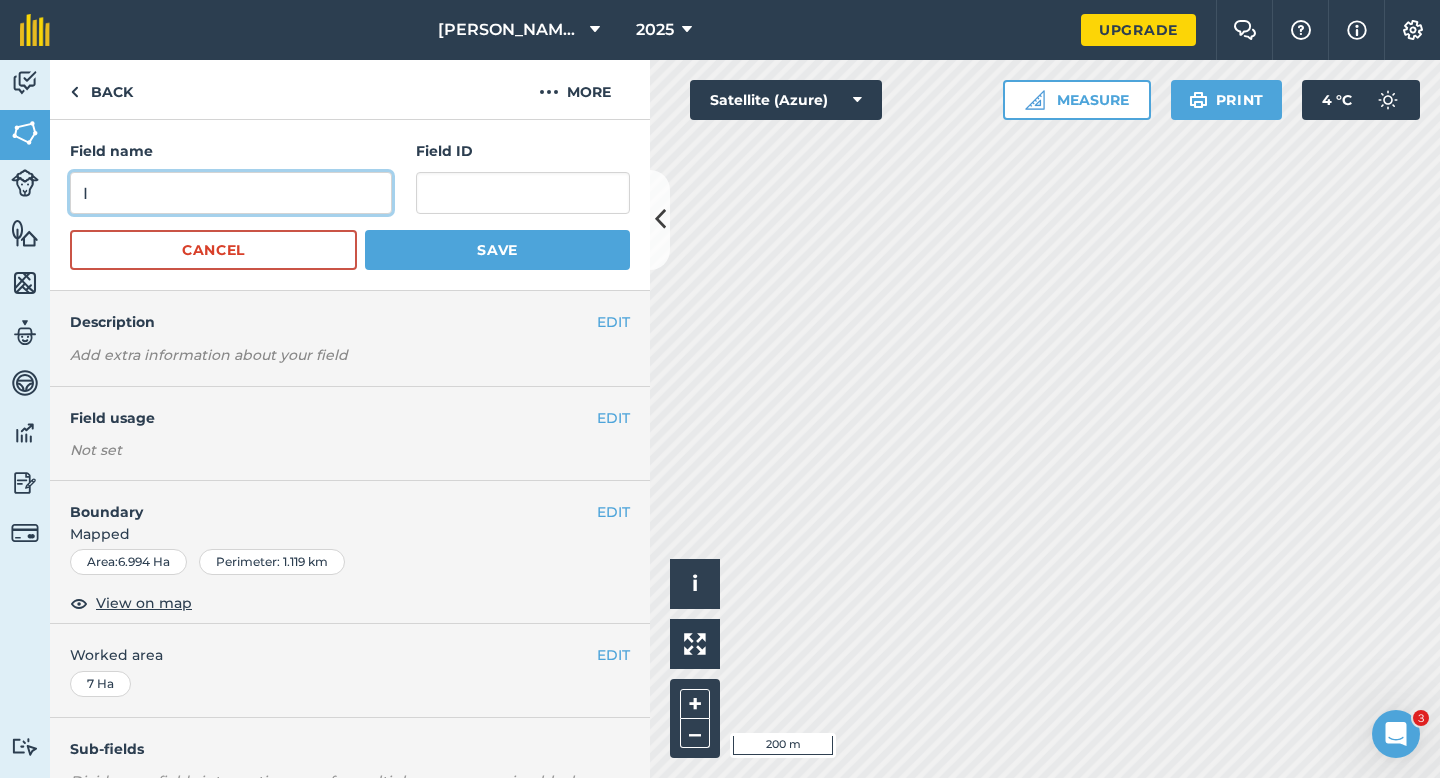 click on "I" at bounding box center (231, 193) 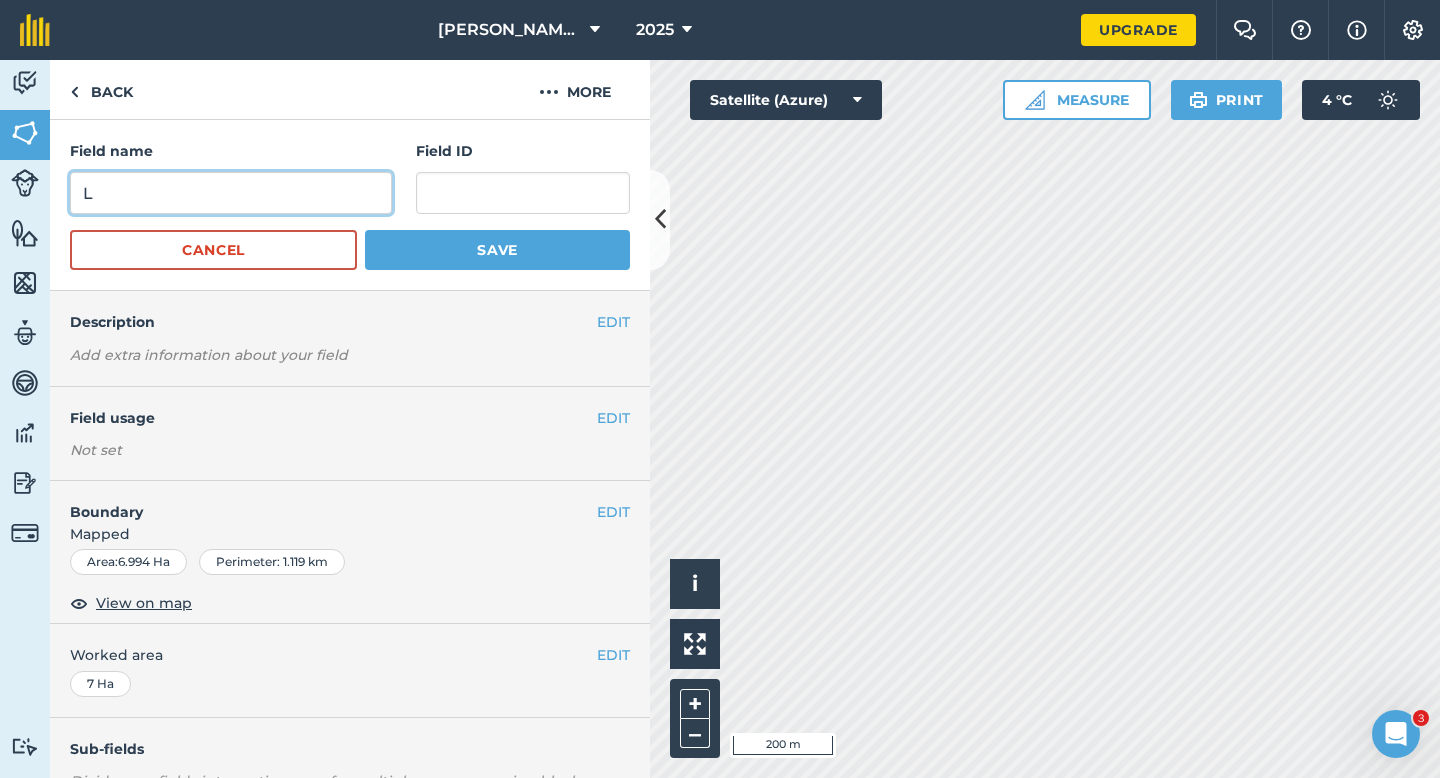 type on "L" 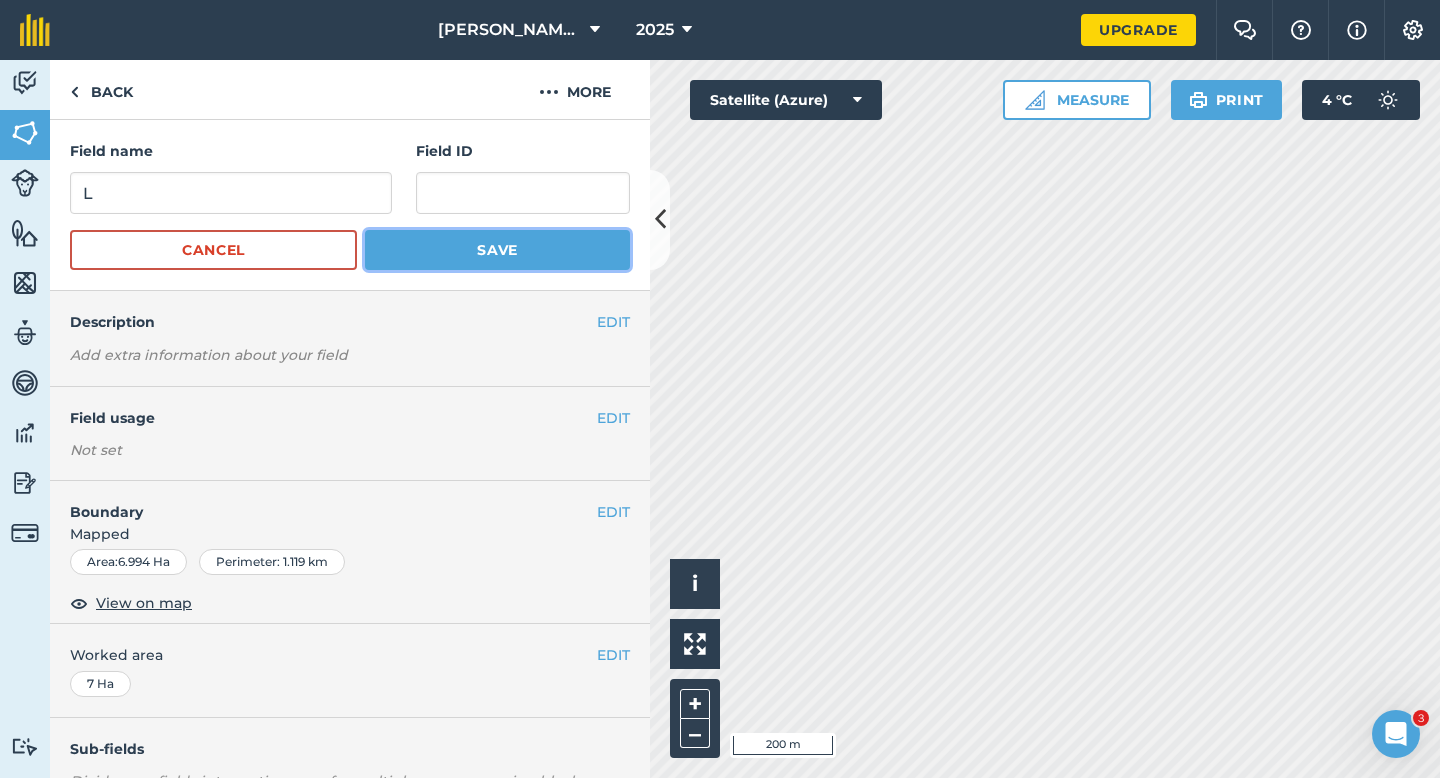click on "Save" at bounding box center [497, 250] 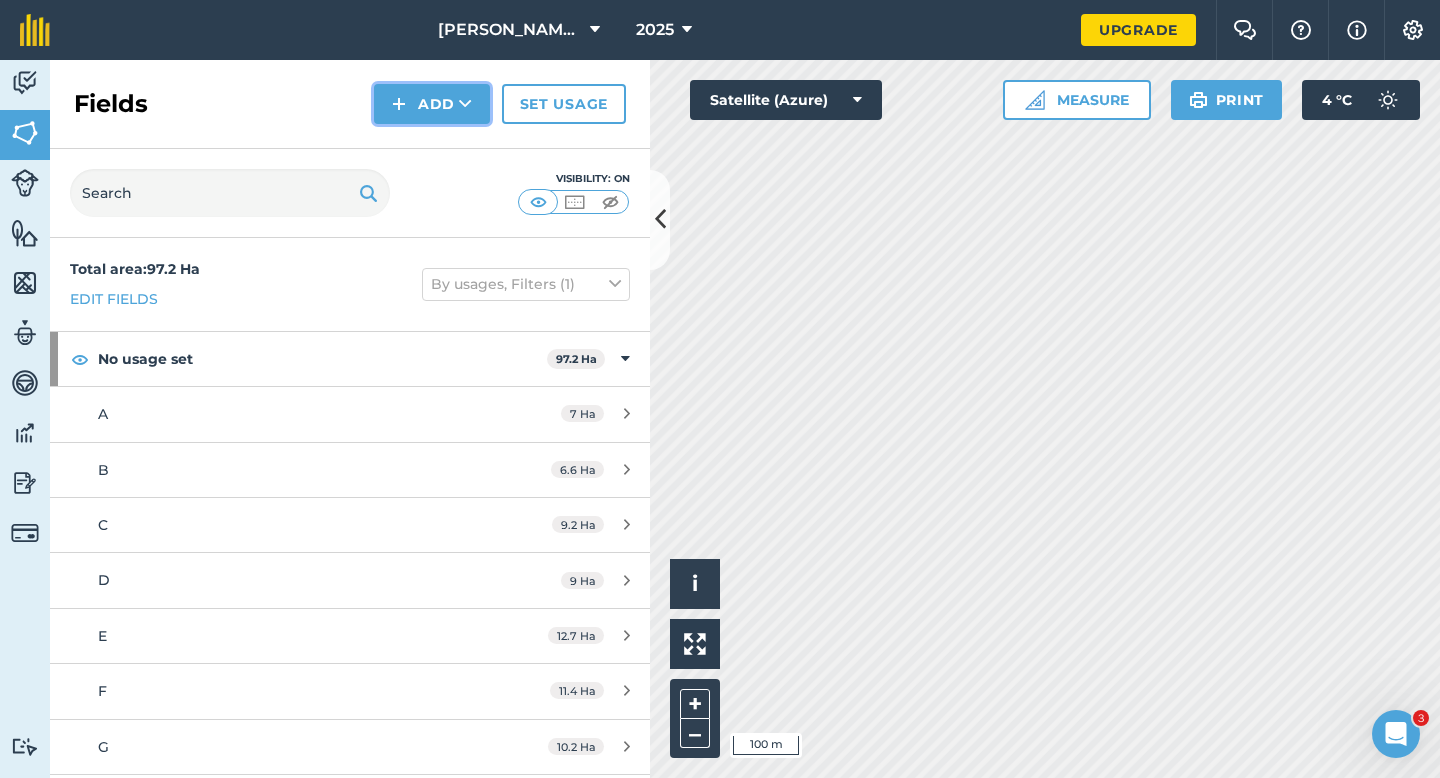 click on "Add" at bounding box center (432, 104) 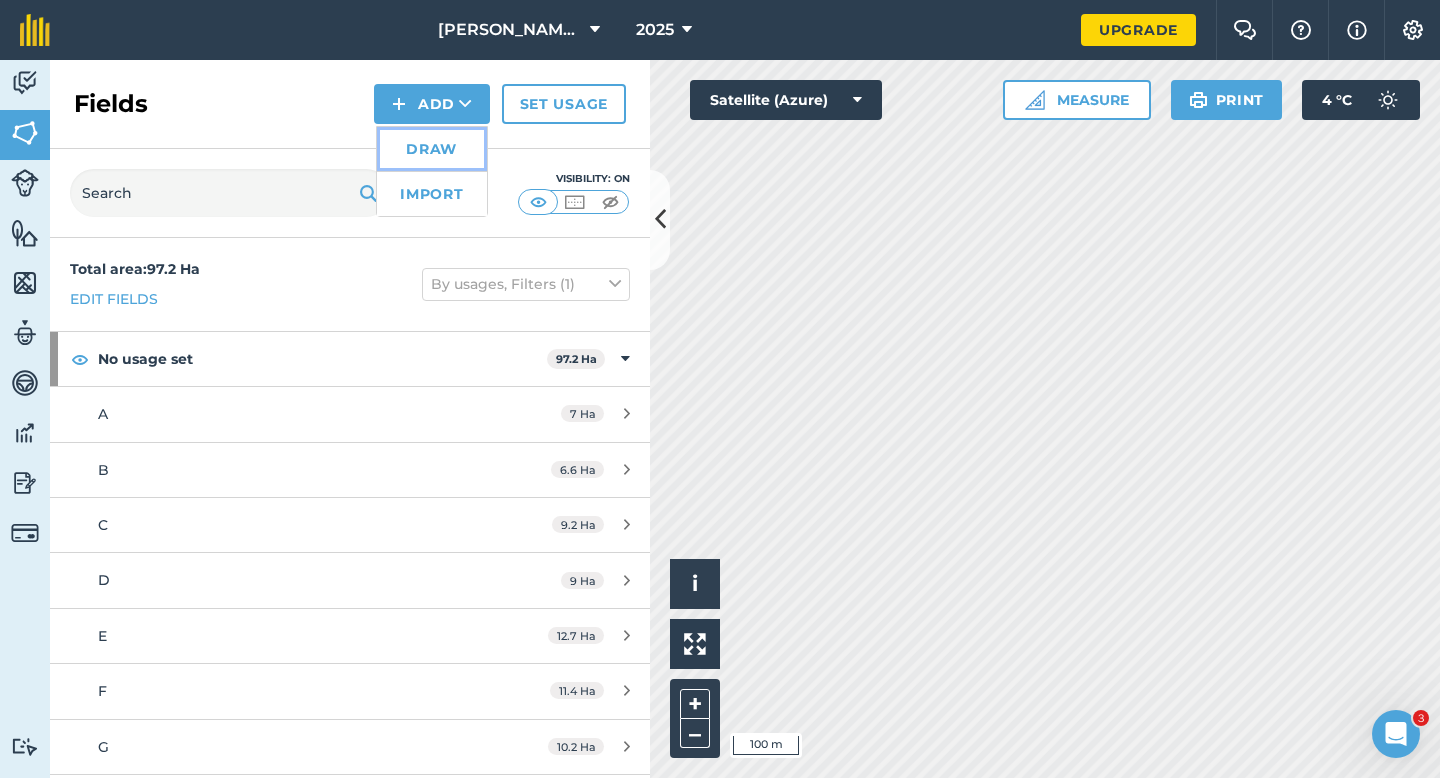 click on "Draw" at bounding box center (432, 149) 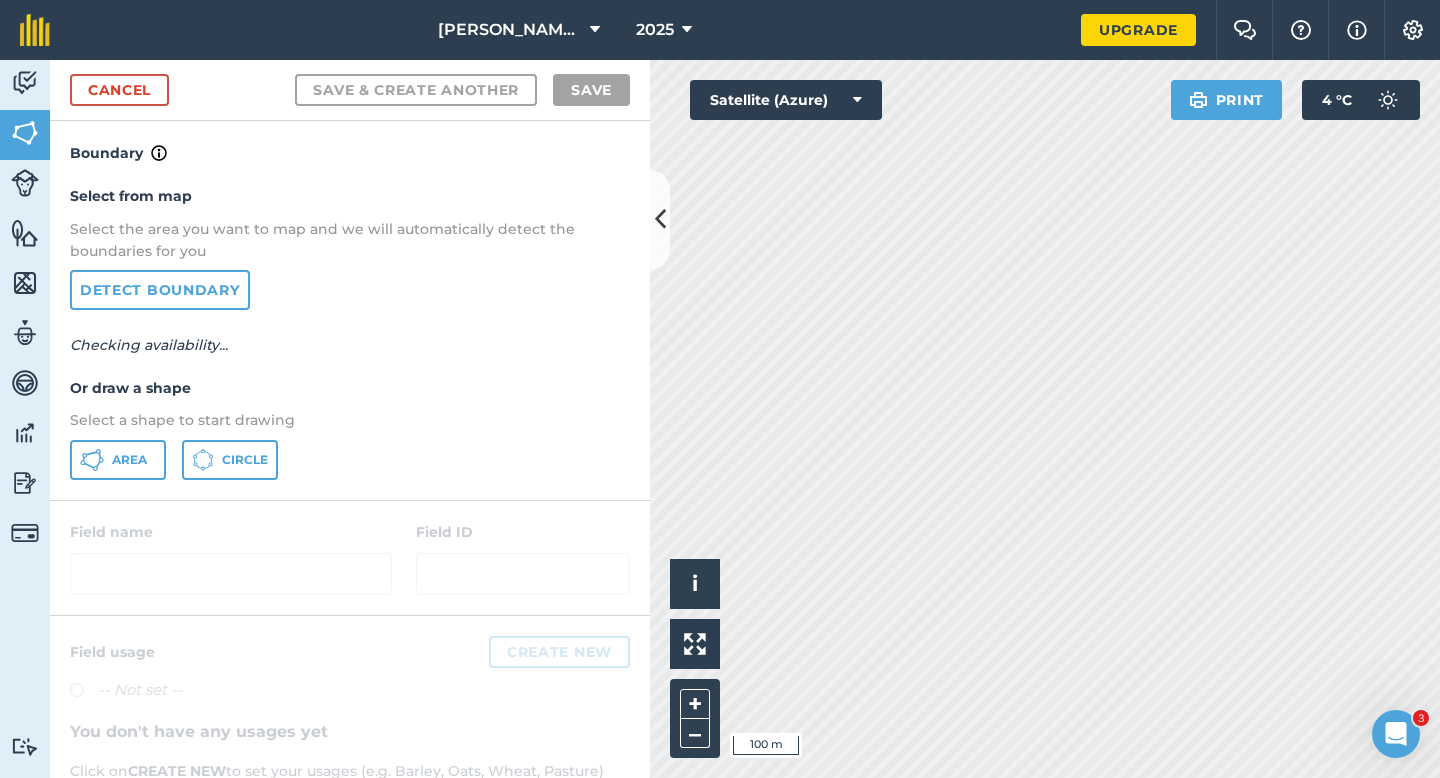 click on "Select from map Select the area you want to map and we will automatically detect the boundaries for you Detect boundary Checking availability... Or draw a shape Select a shape to start drawing Area Circle" at bounding box center (350, 332) 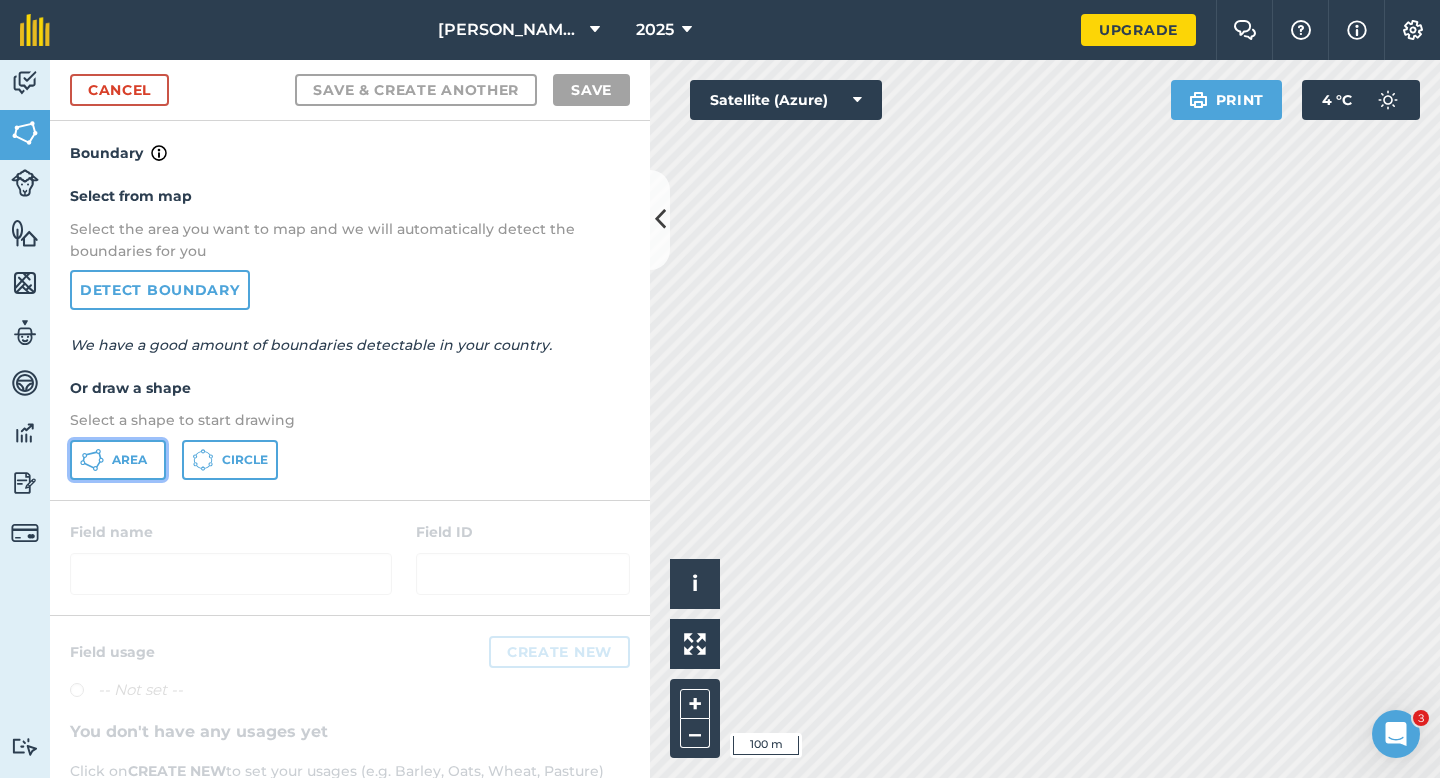 click on "Area" at bounding box center [118, 460] 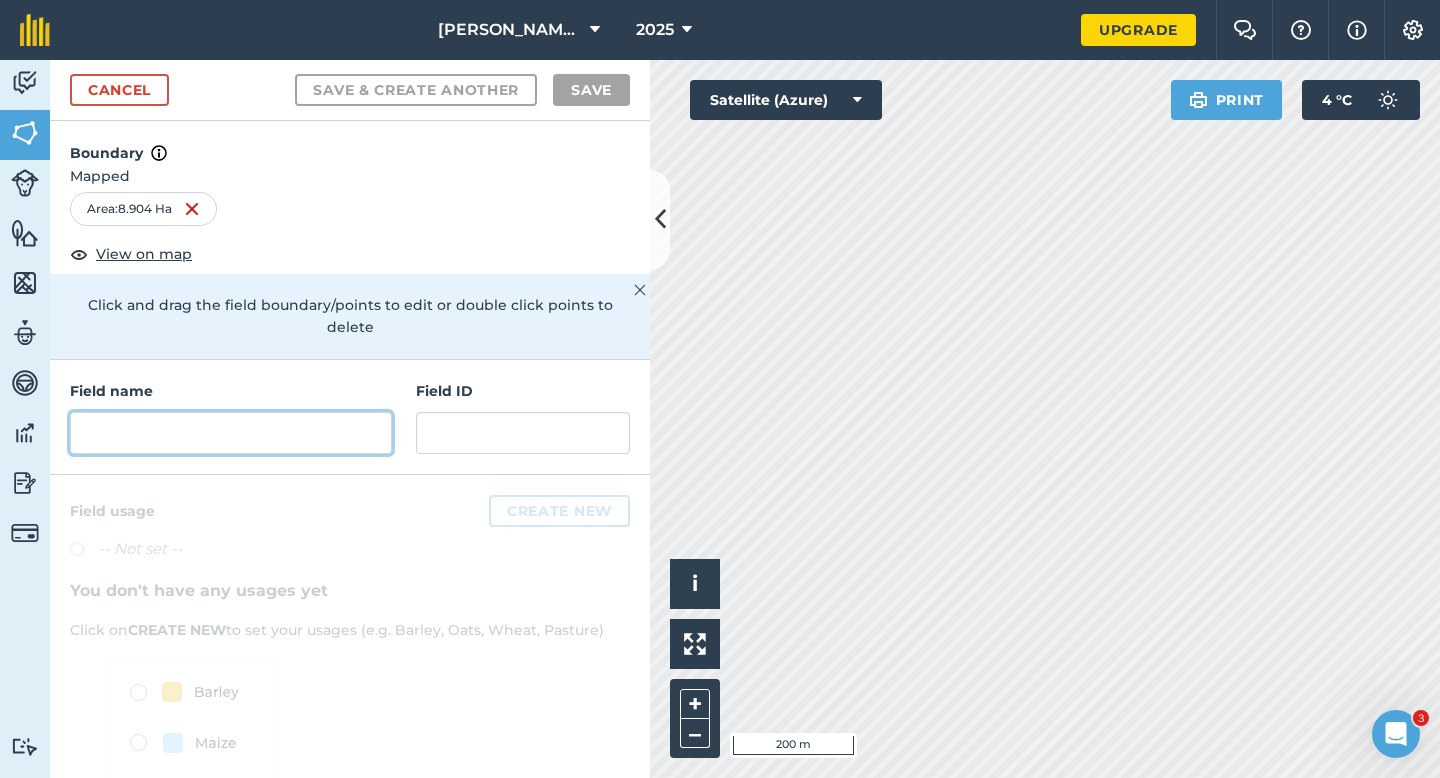 click at bounding box center (231, 433) 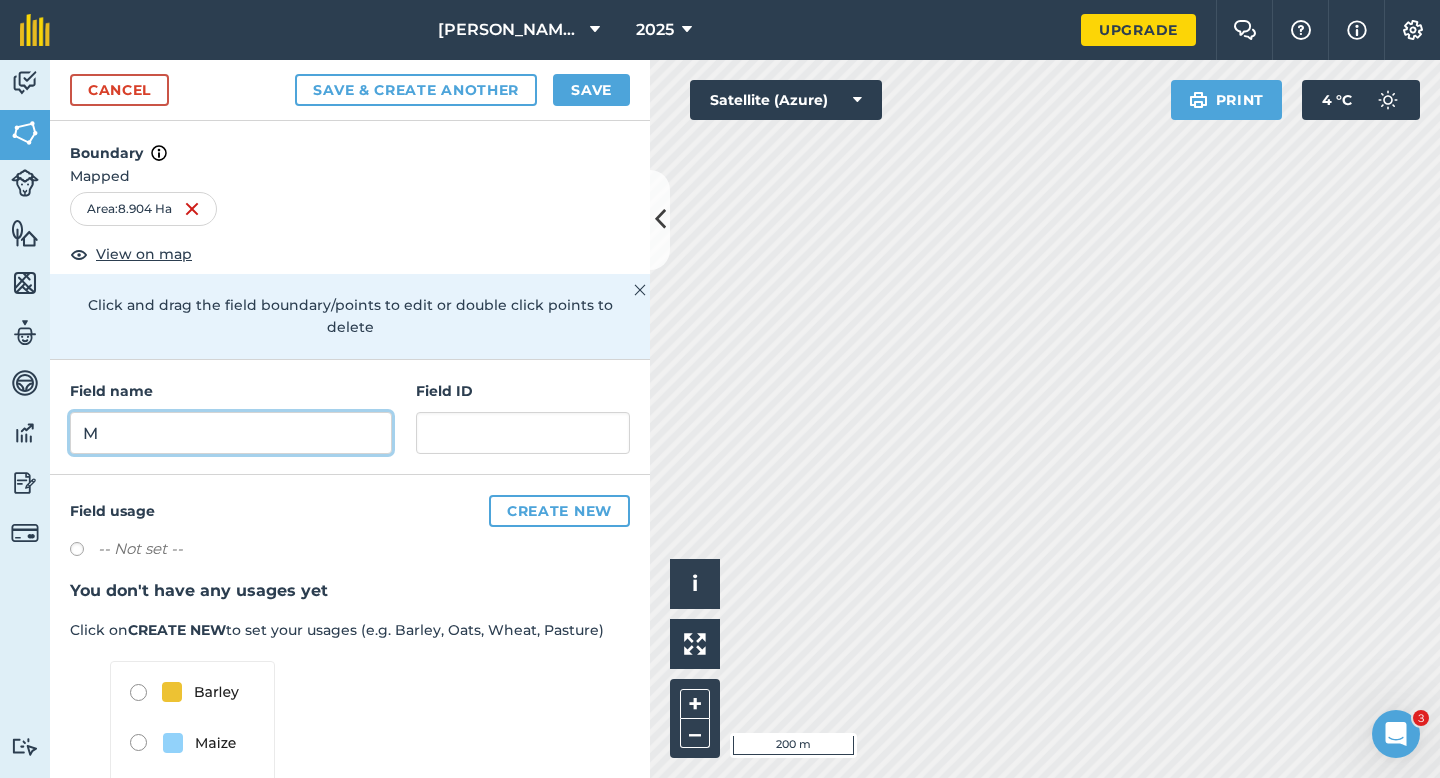 type on "M" 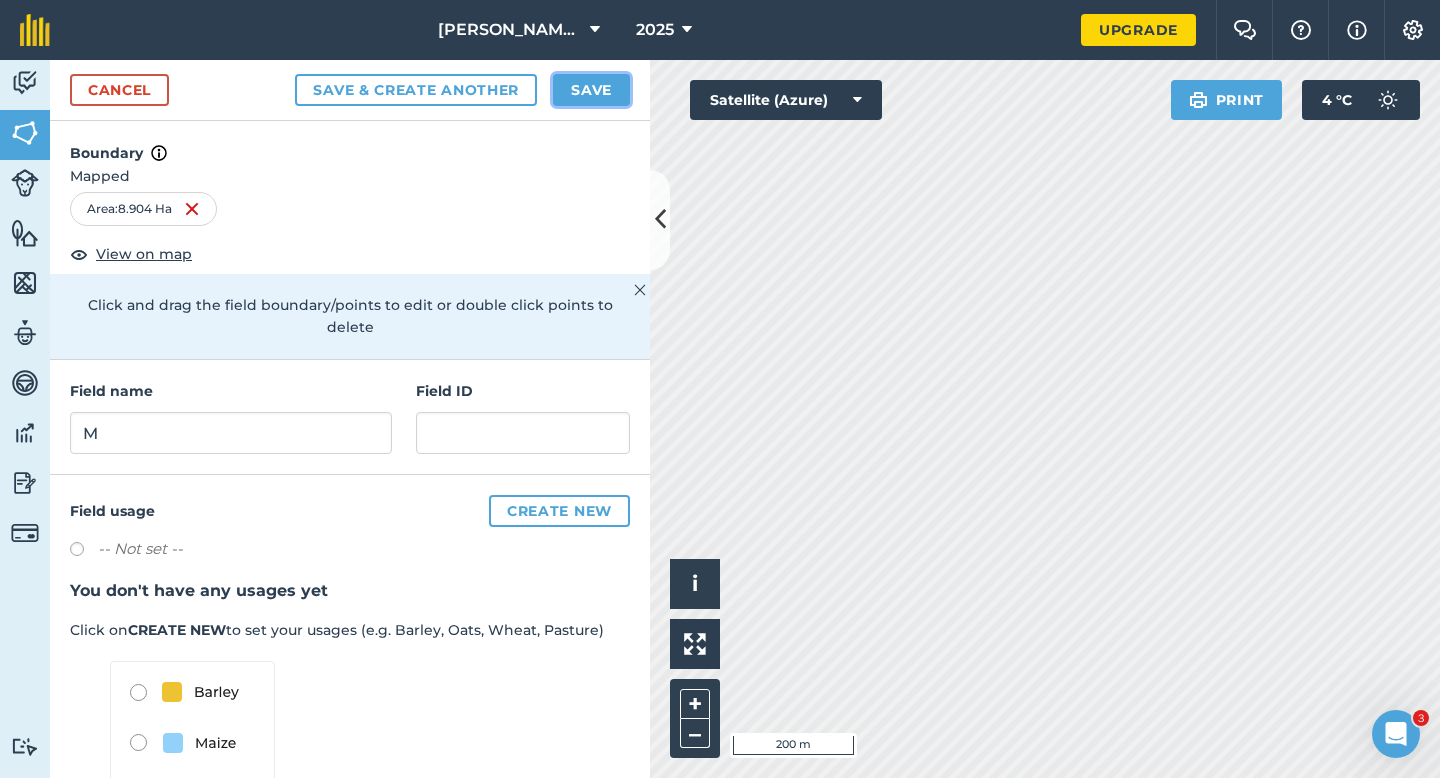 click on "Save" at bounding box center [591, 90] 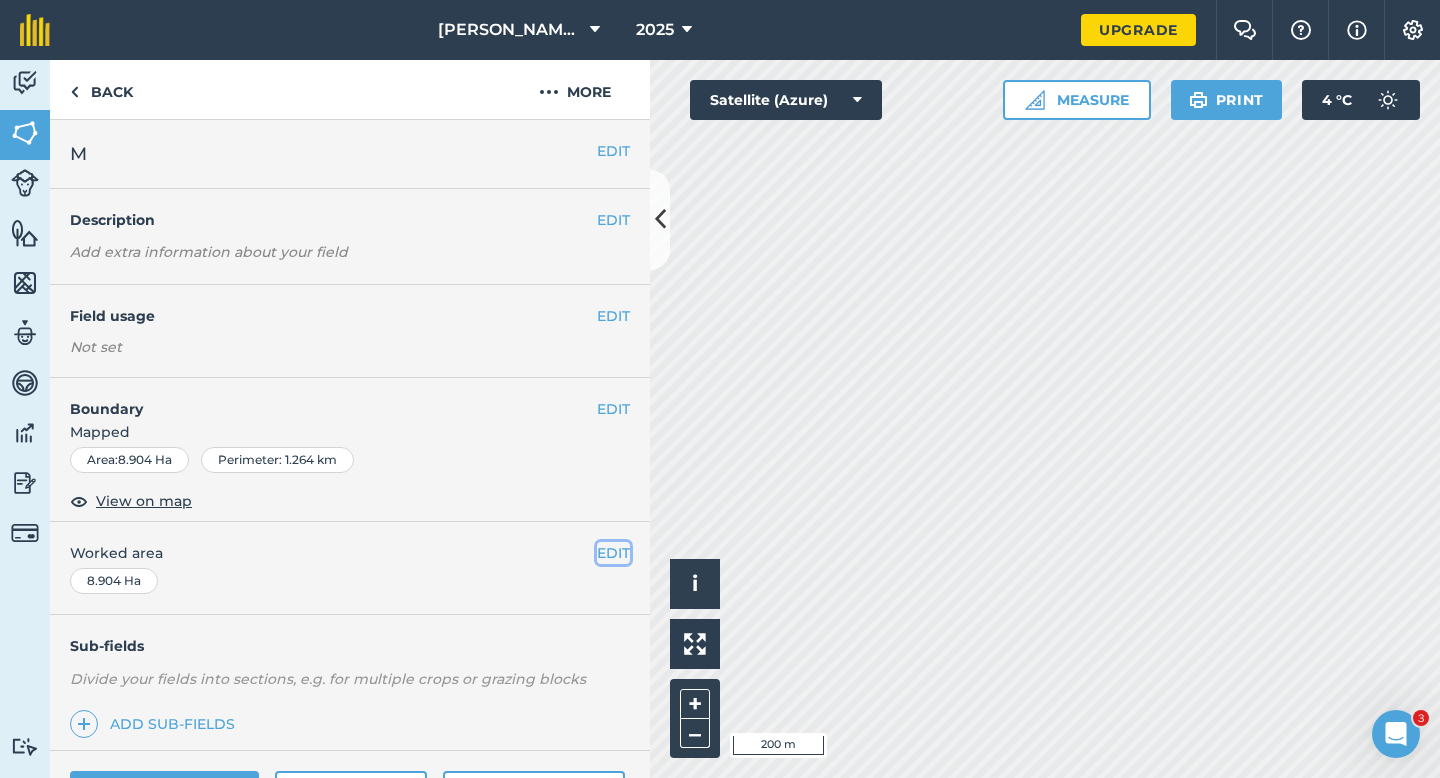 click on "EDIT" at bounding box center [613, 553] 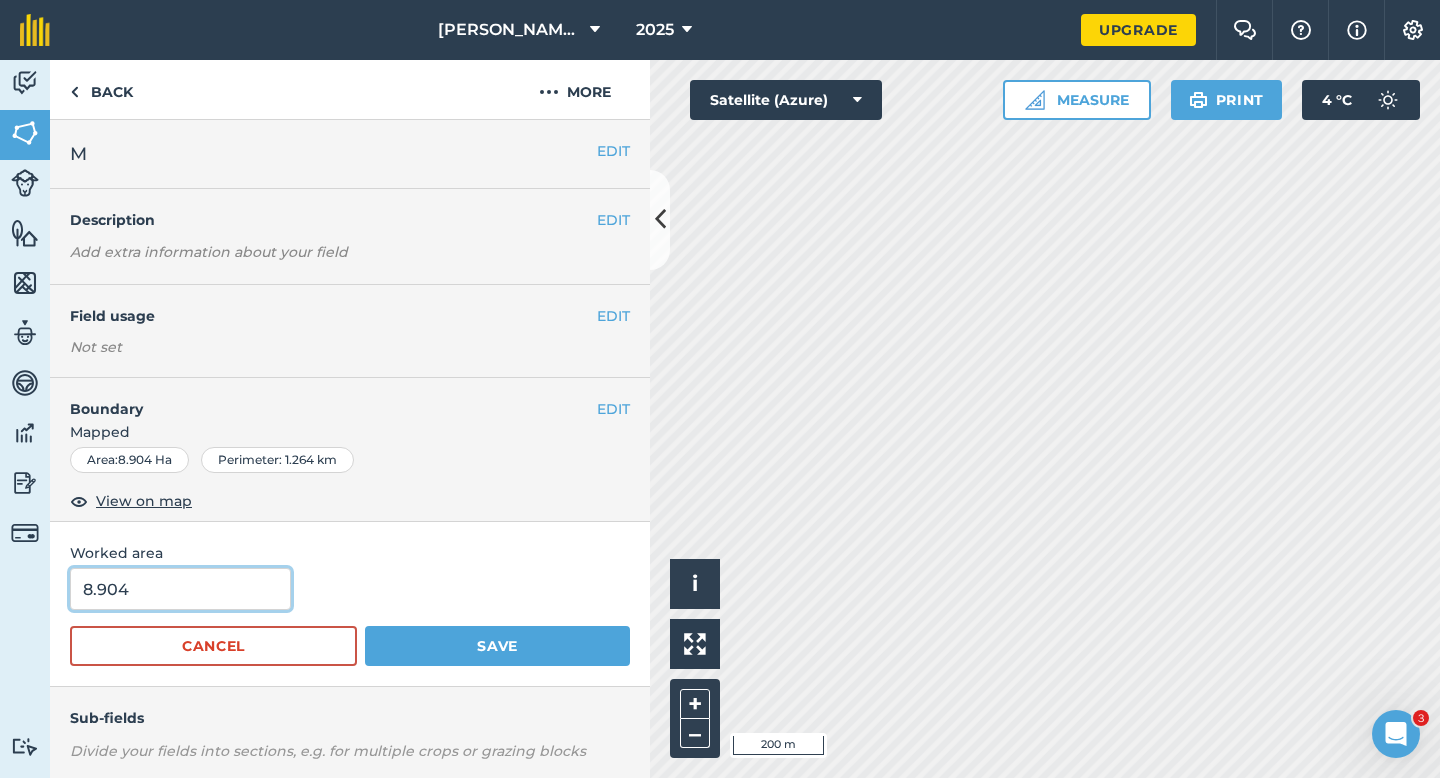 click on "8.904" at bounding box center [180, 589] 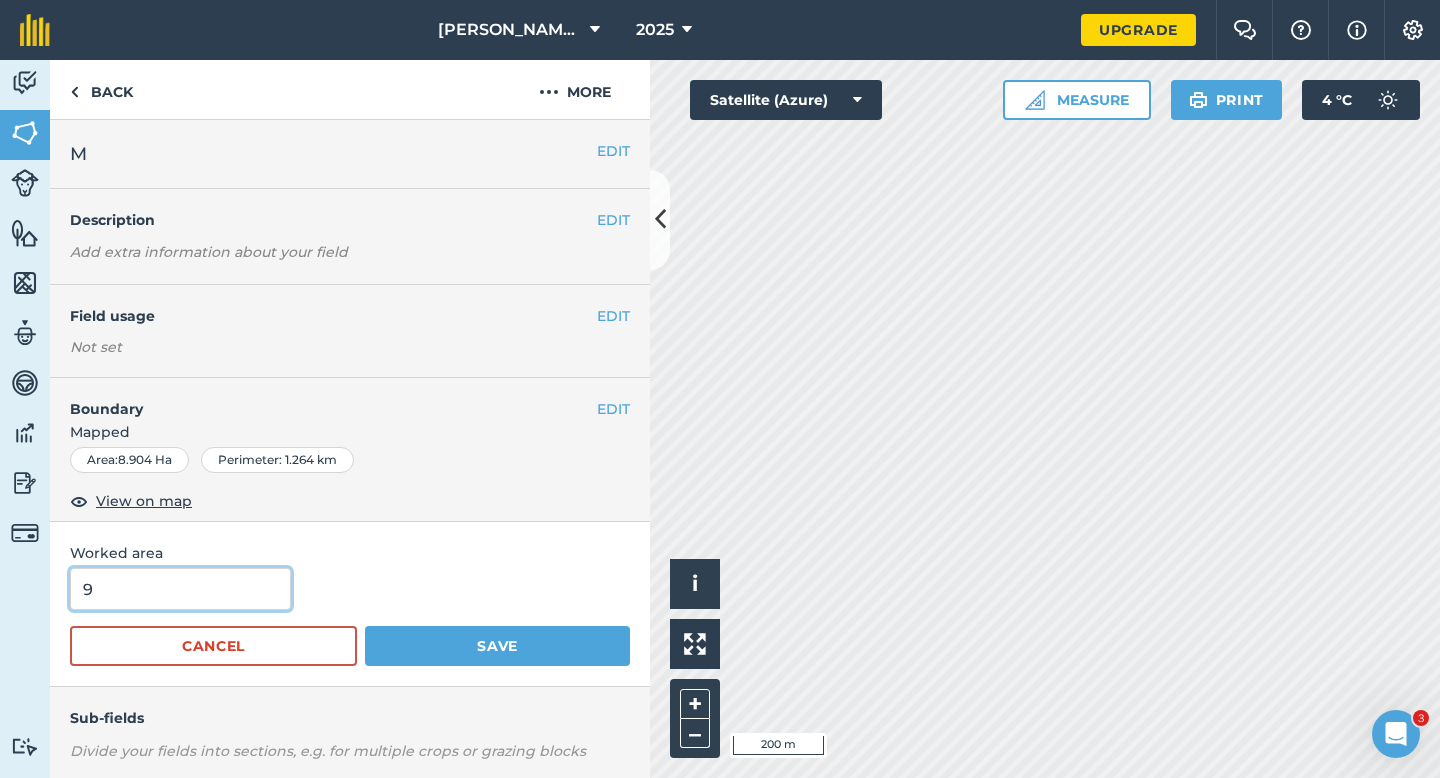 click on "Save" at bounding box center [497, 646] 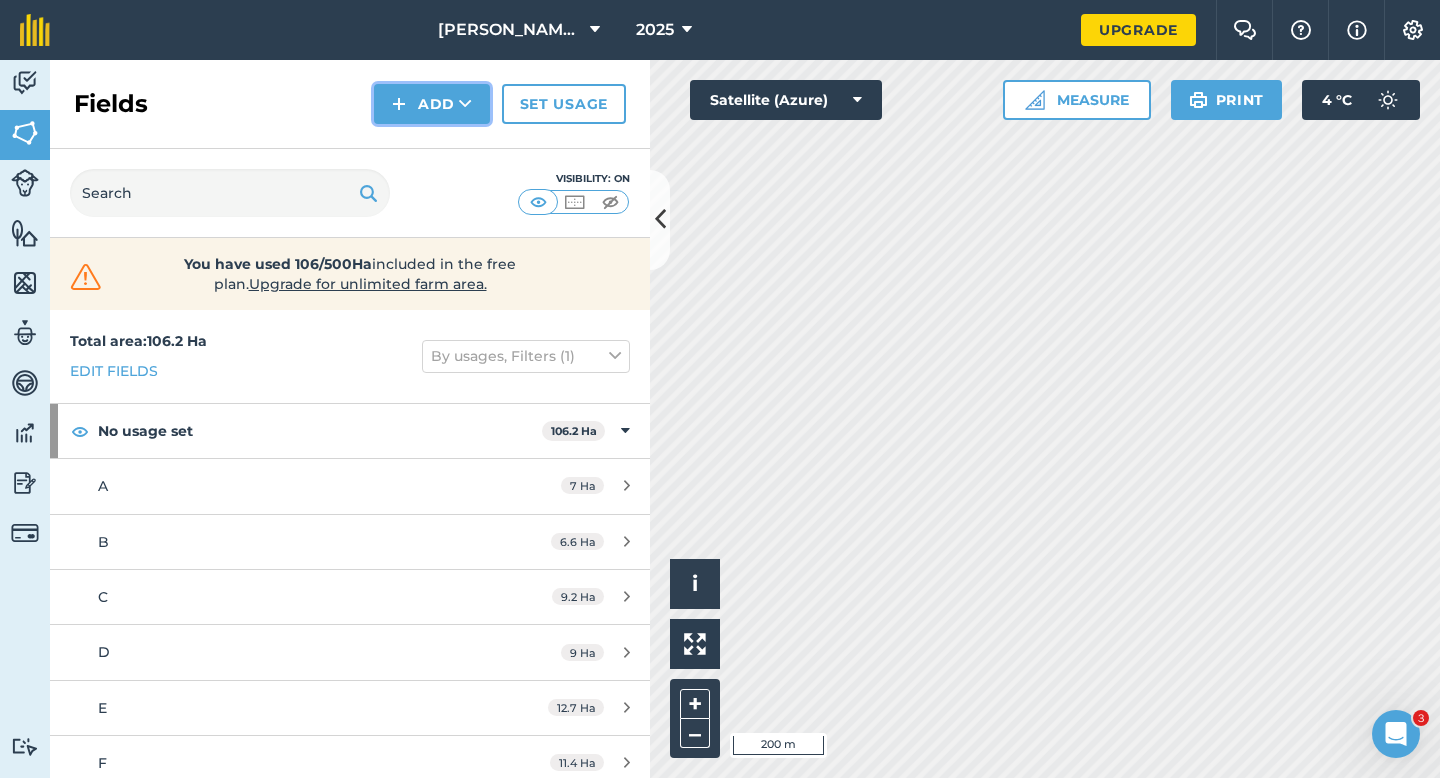 click on "Add" at bounding box center [432, 104] 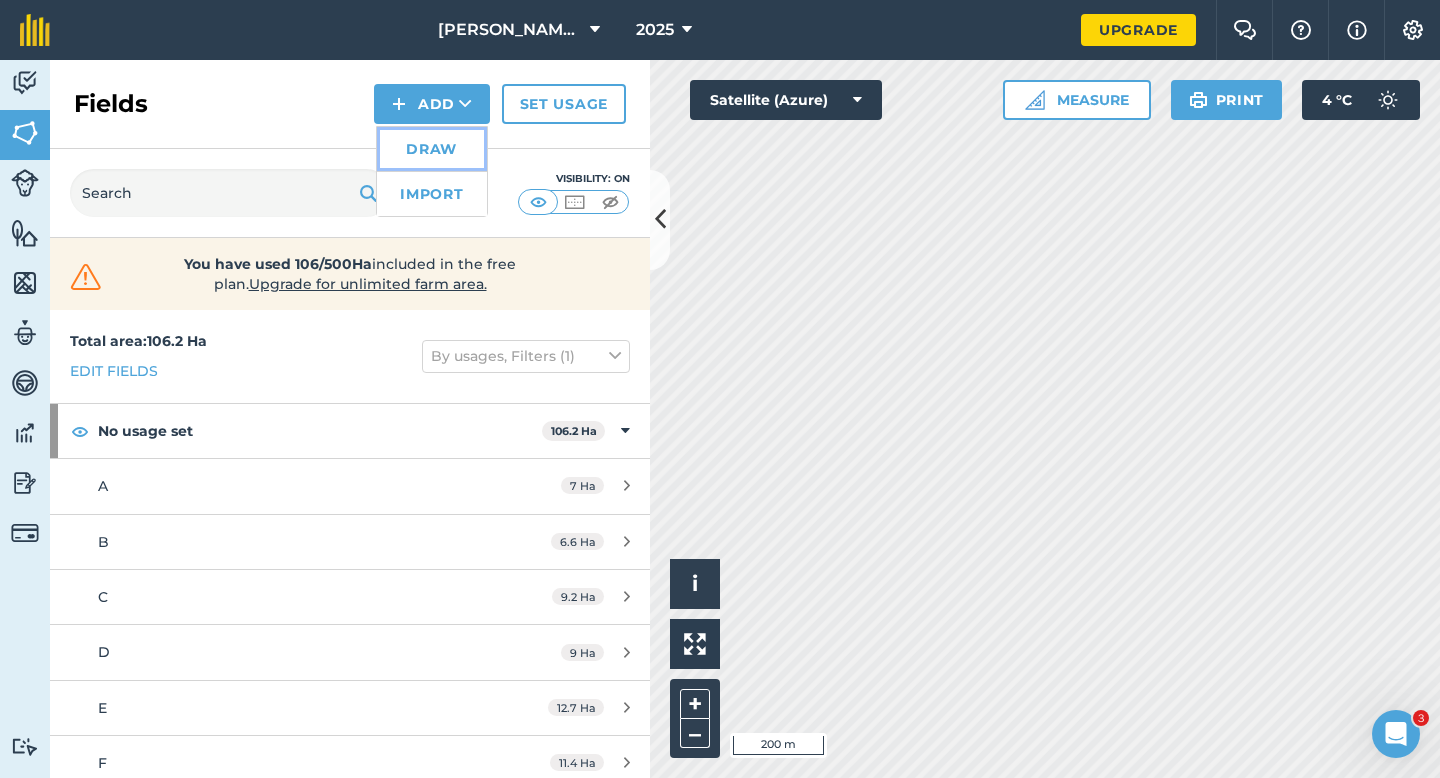 click on "Draw" at bounding box center (432, 149) 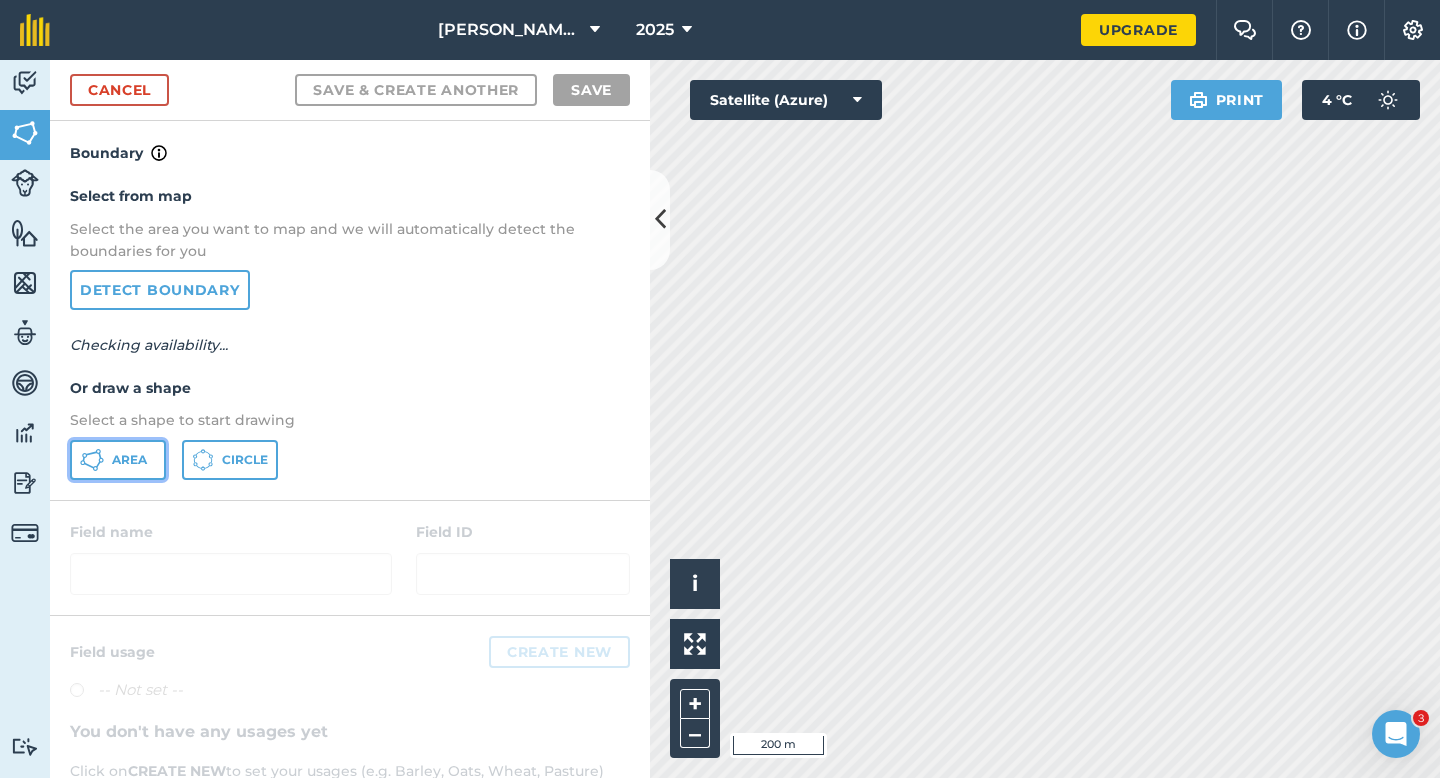 click on "Area" at bounding box center [129, 460] 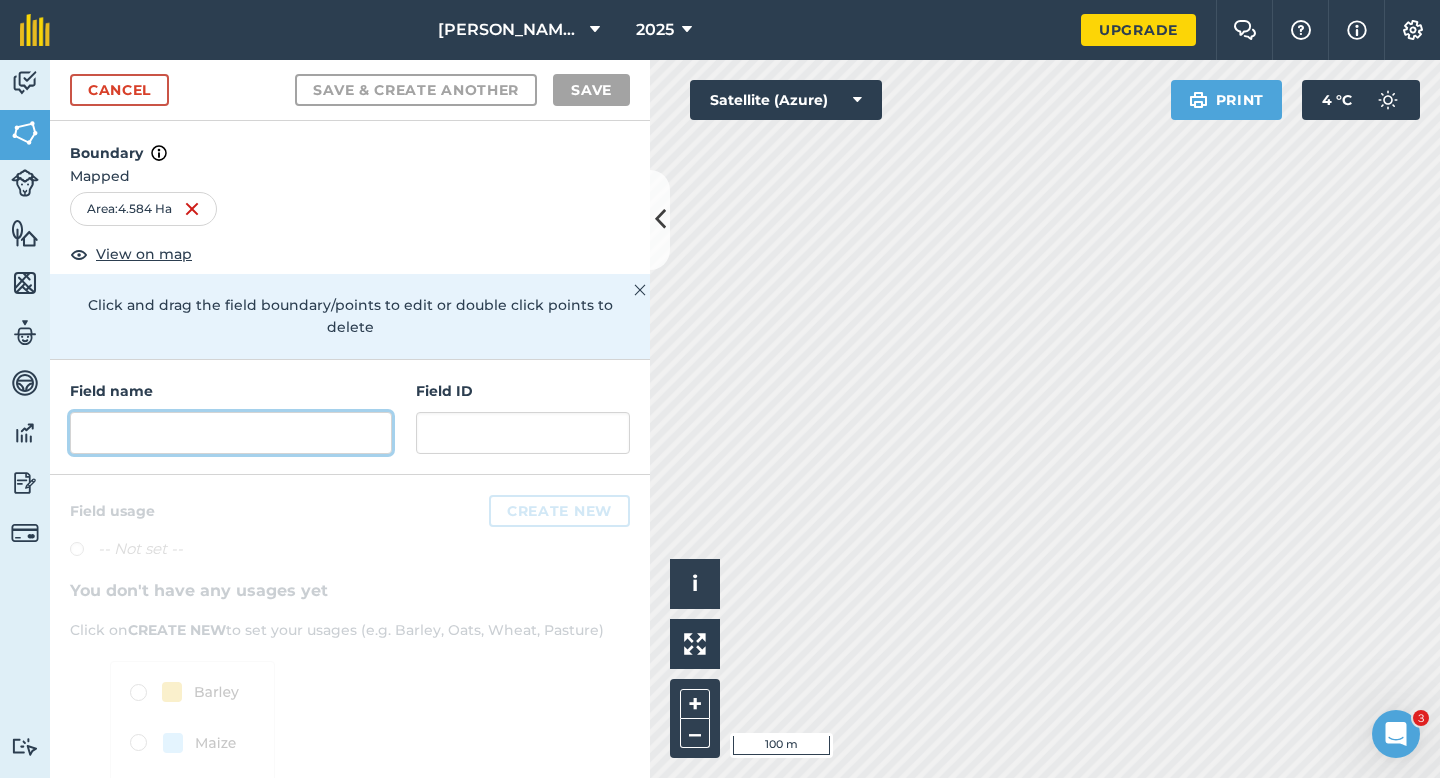 click at bounding box center (231, 433) 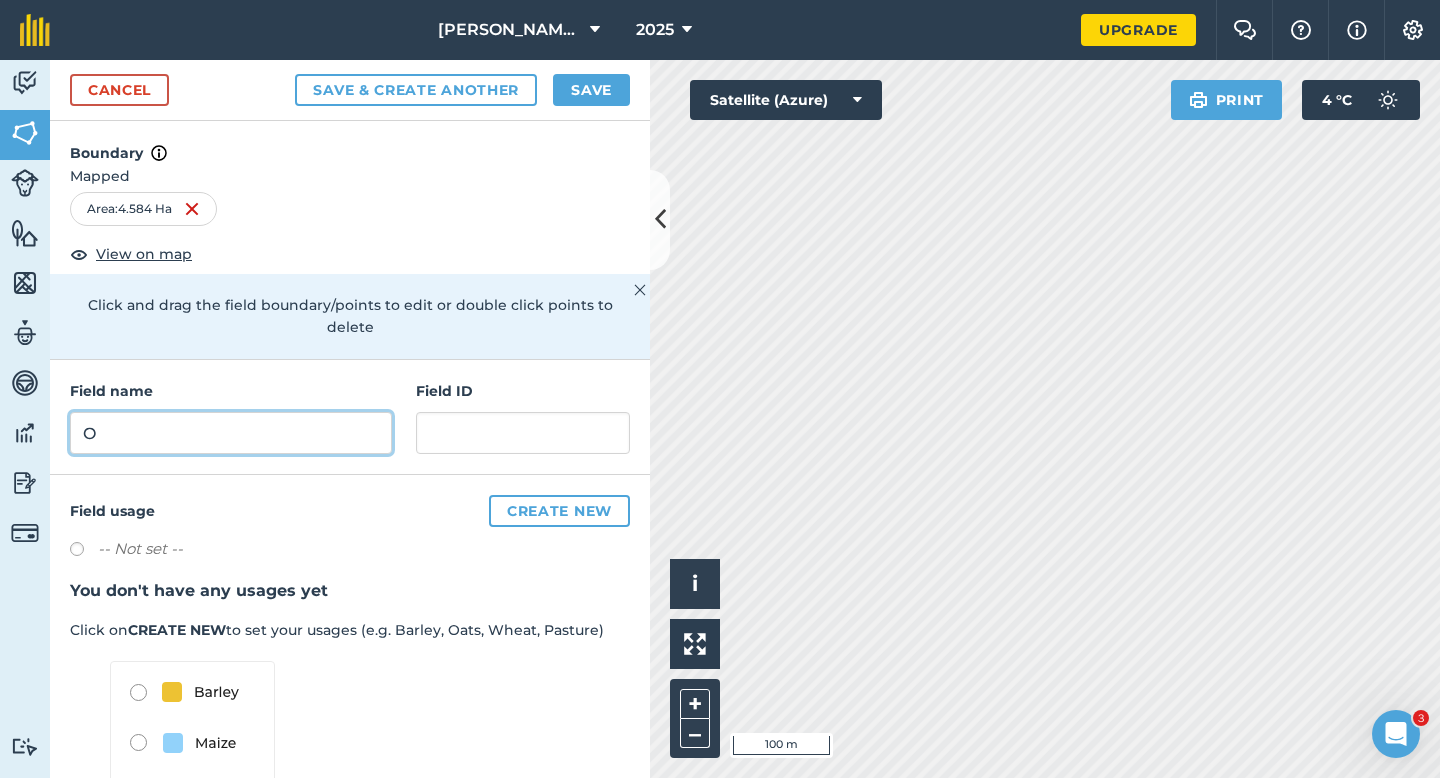 type on "O" 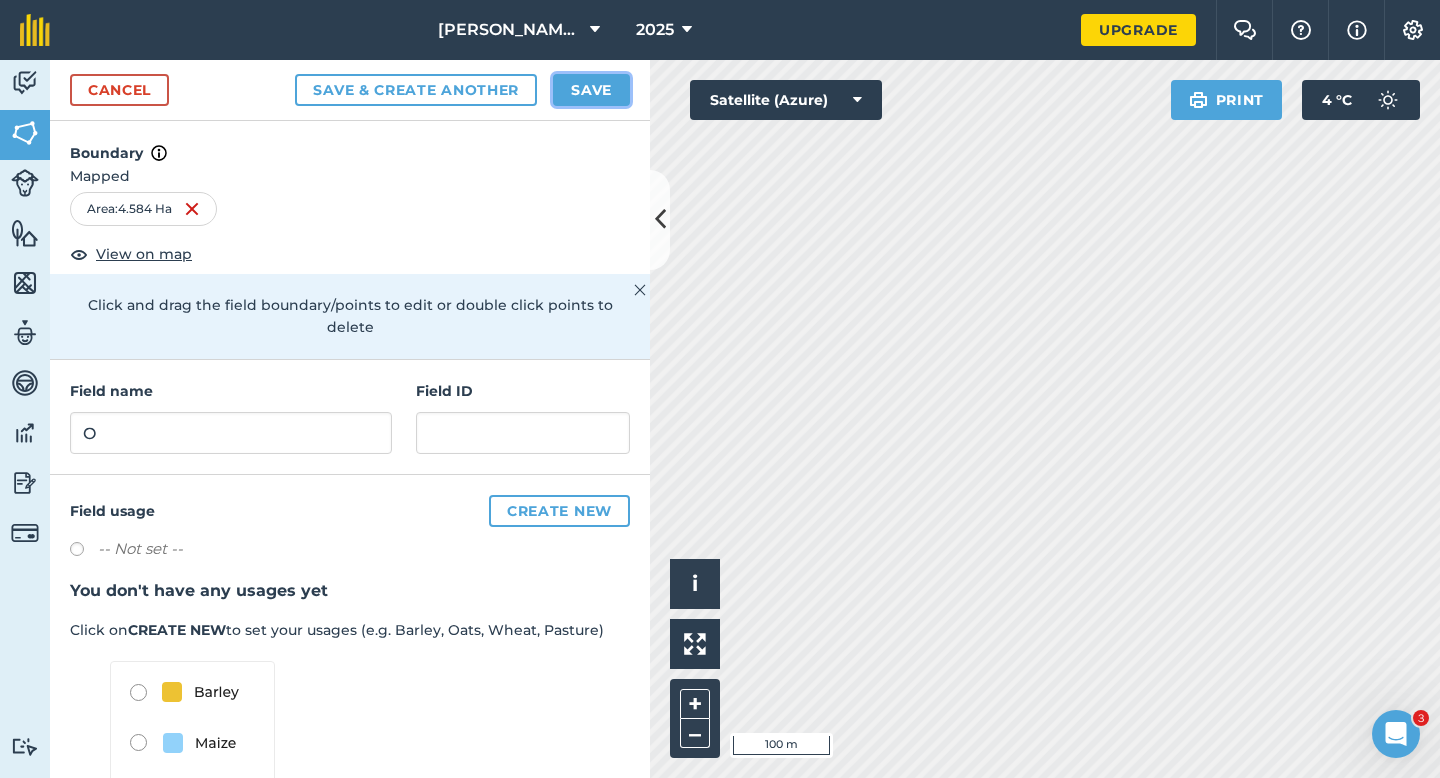 click on "Save" at bounding box center [591, 90] 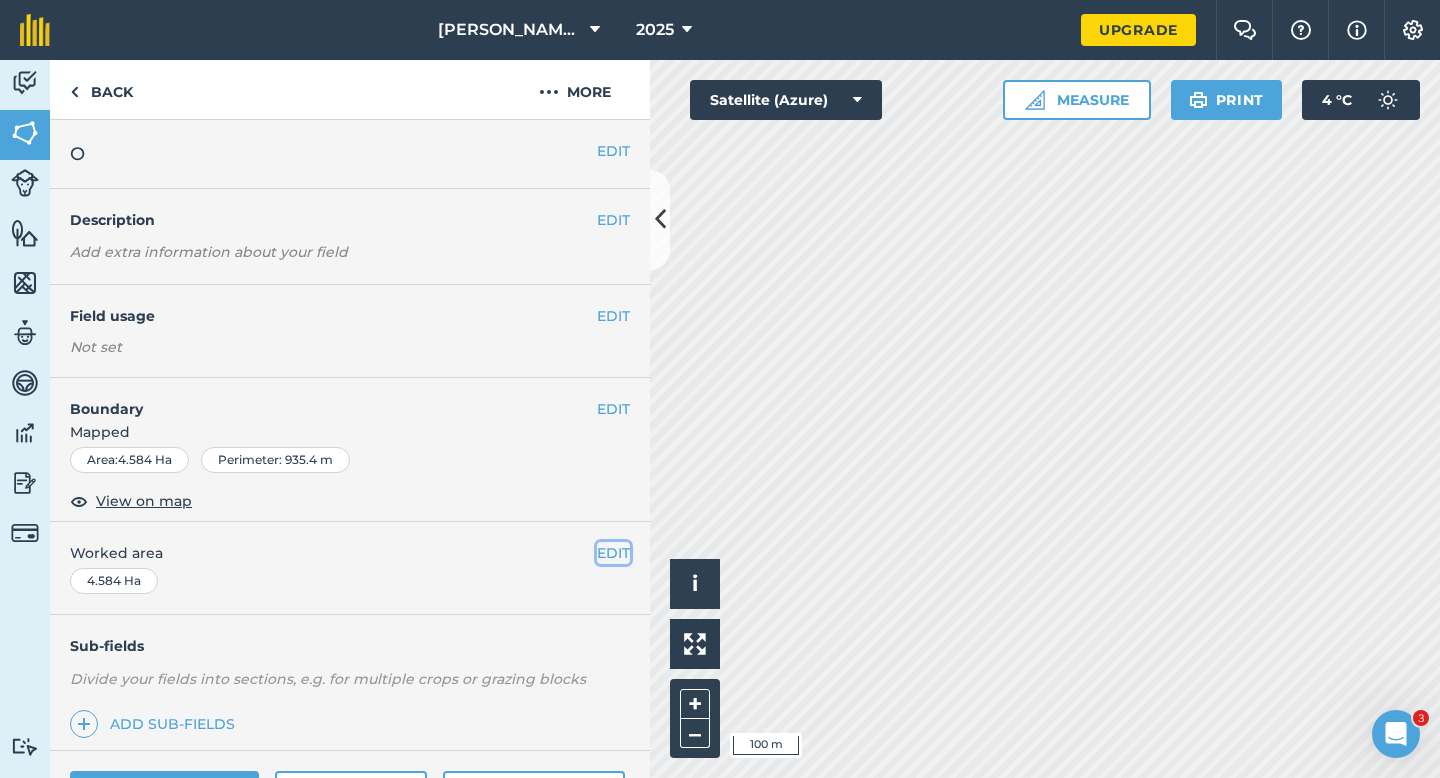 click on "EDIT" at bounding box center [613, 553] 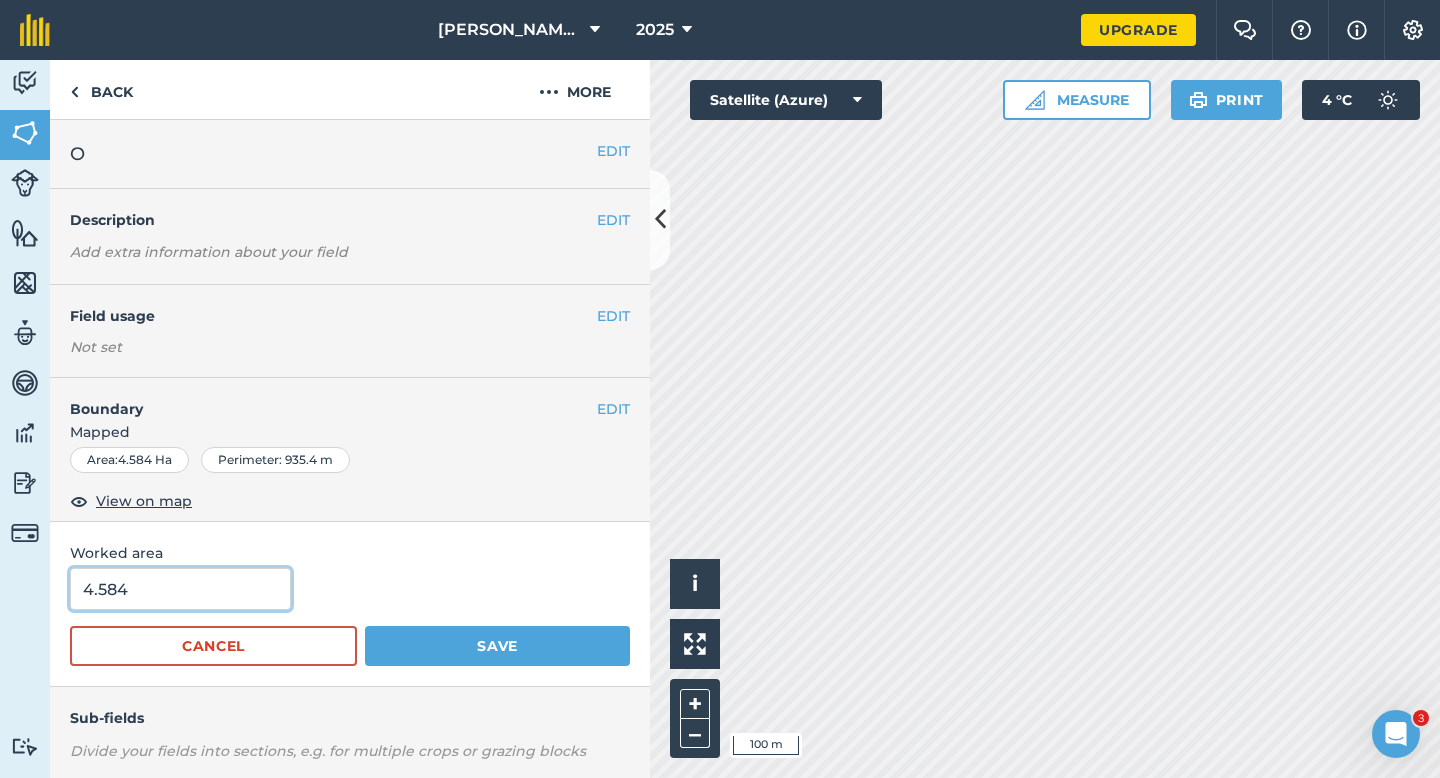 click on "4.584" at bounding box center [180, 589] 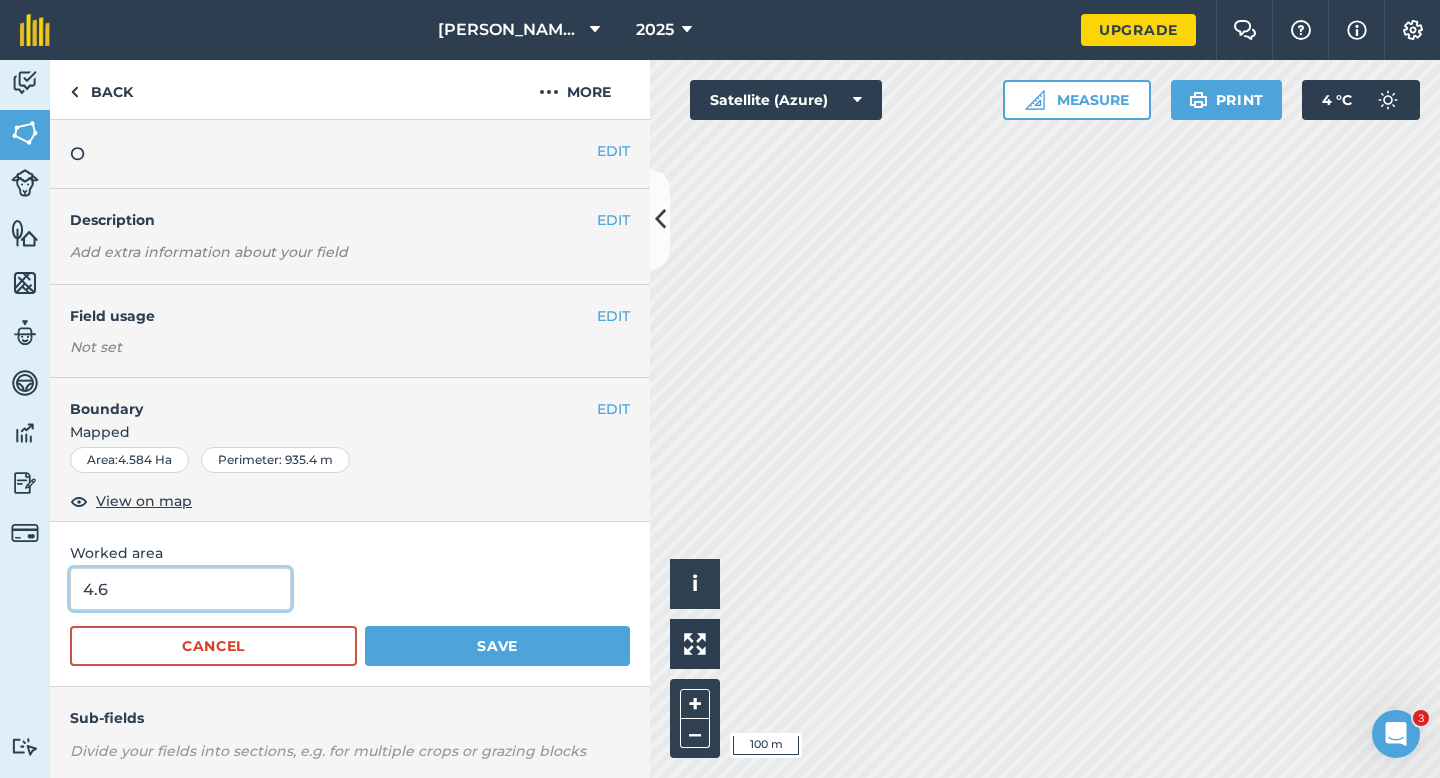 type on "4.6" 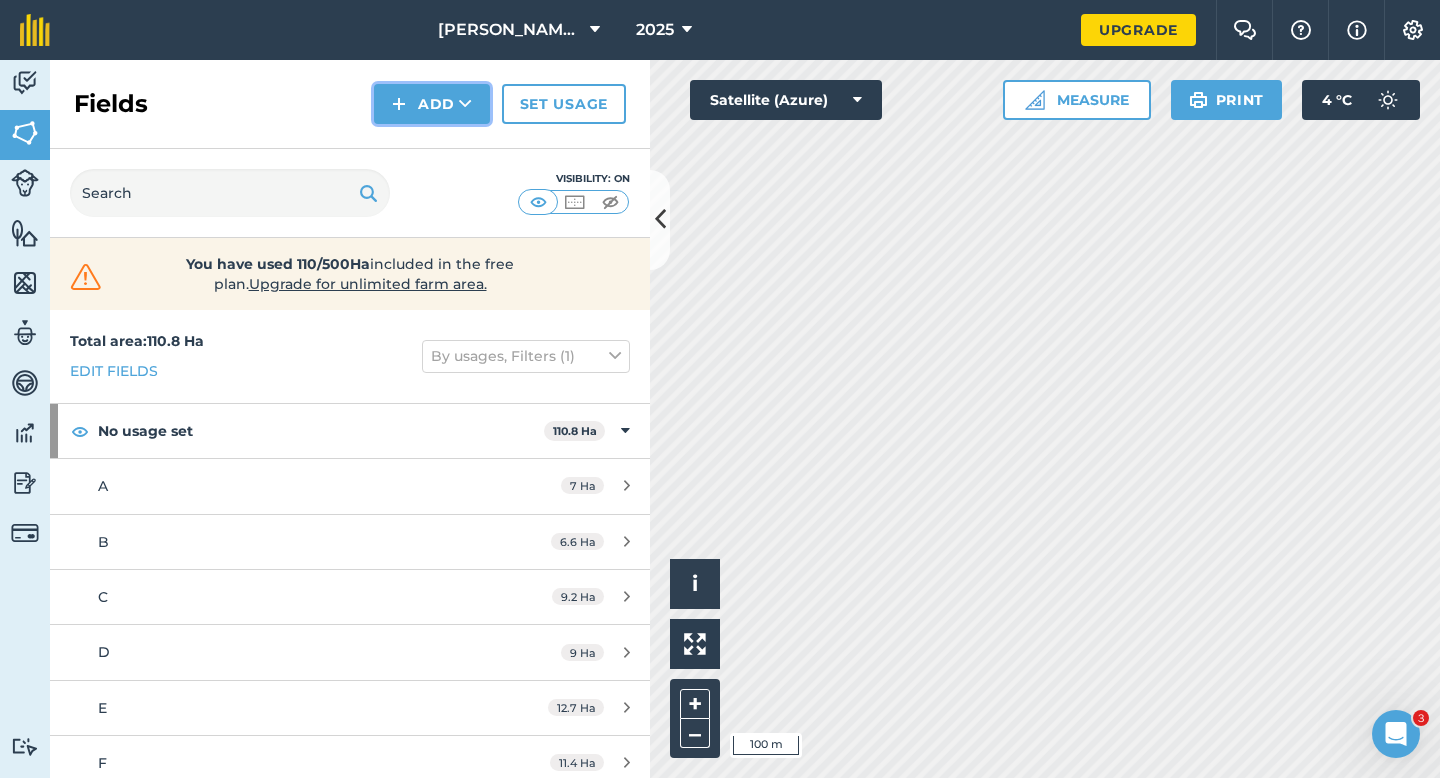 click on "Add" at bounding box center (432, 104) 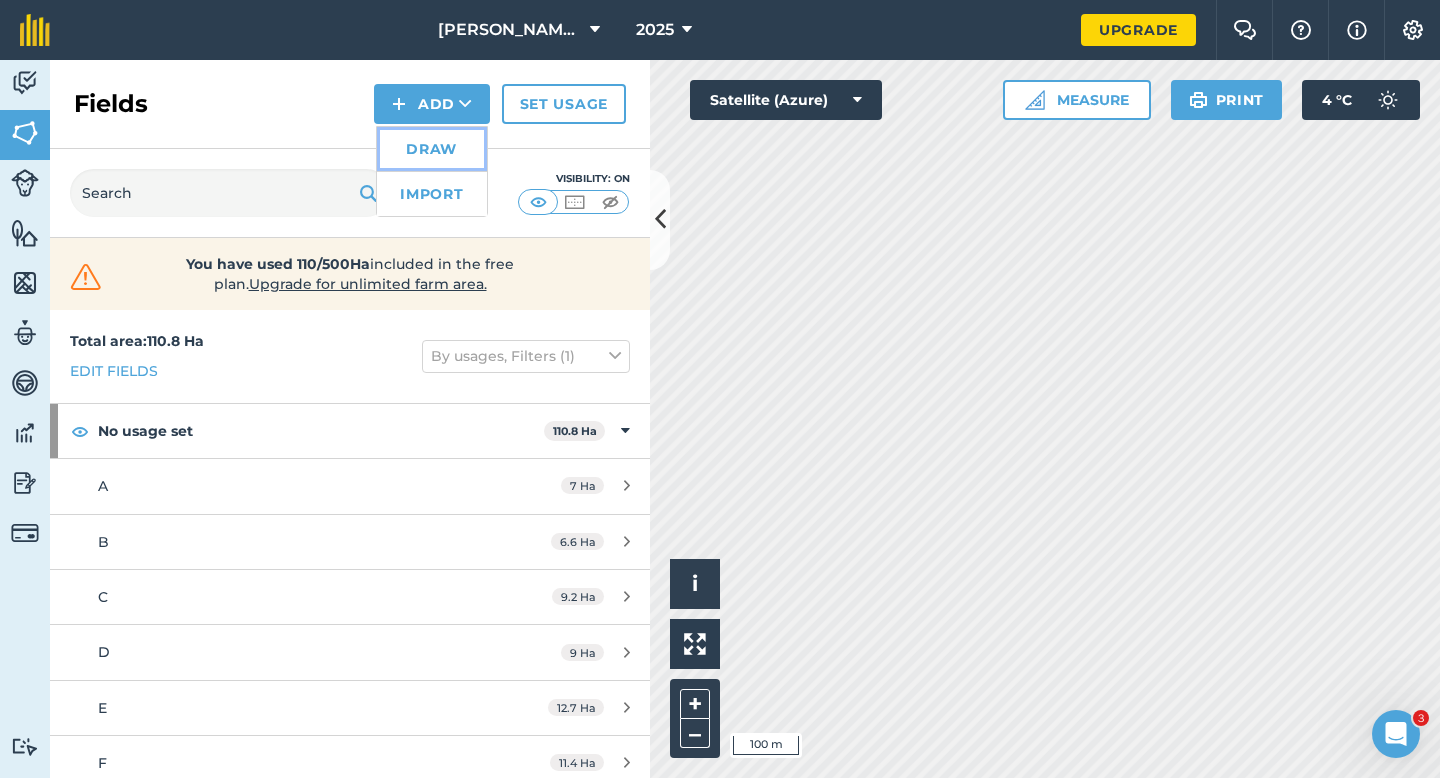 click on "Draw" at bounding box center [432, 149] 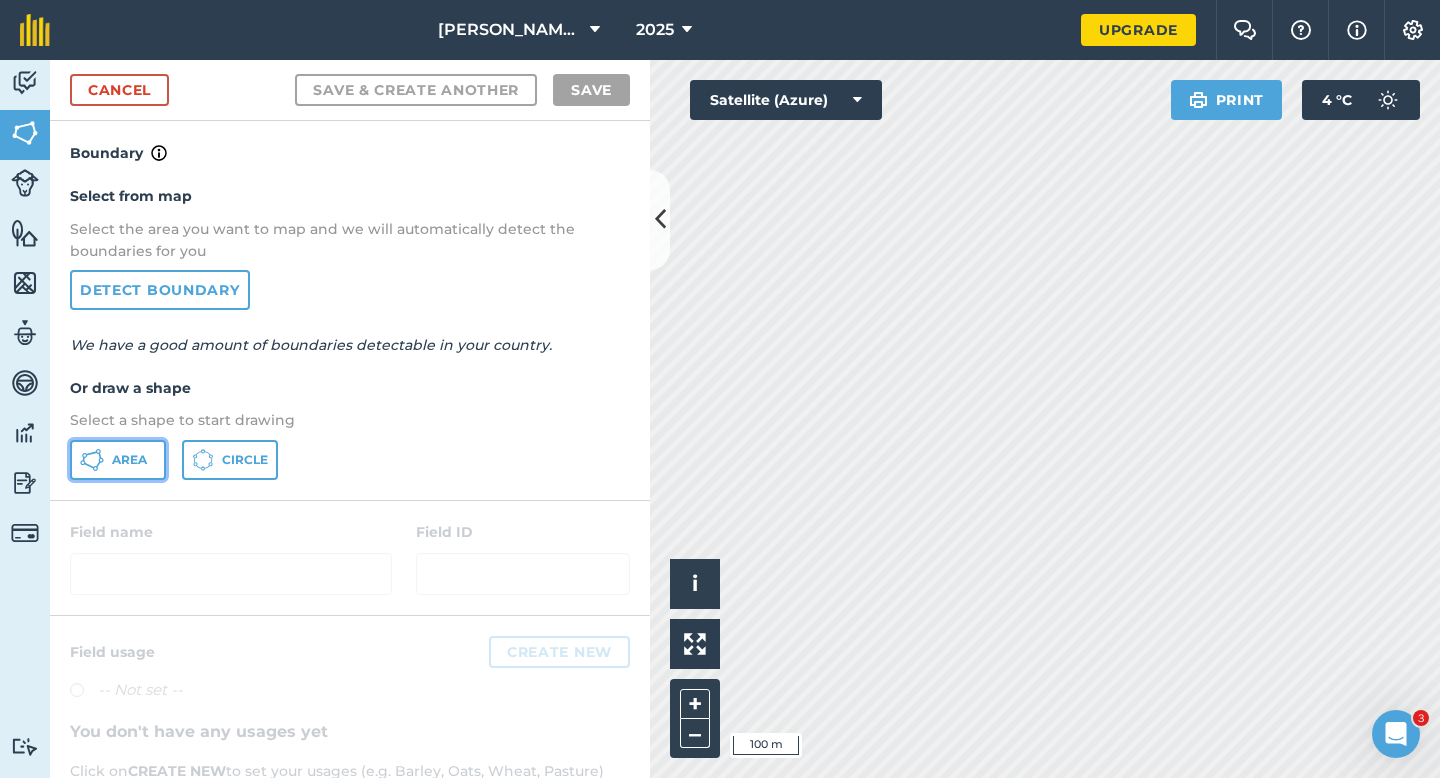 click on "Area" at bounding box center (118, 460) 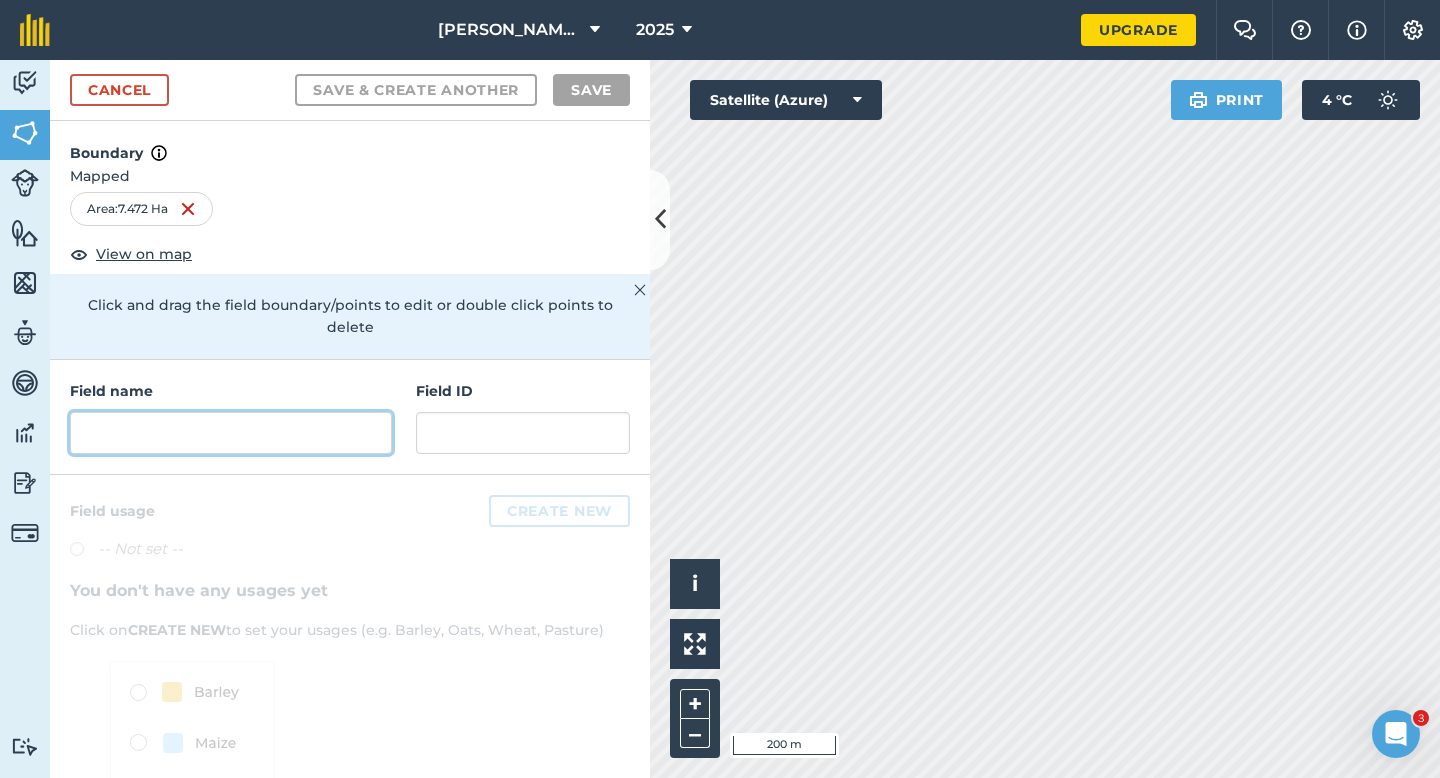 click at bounding box center [231, 433] 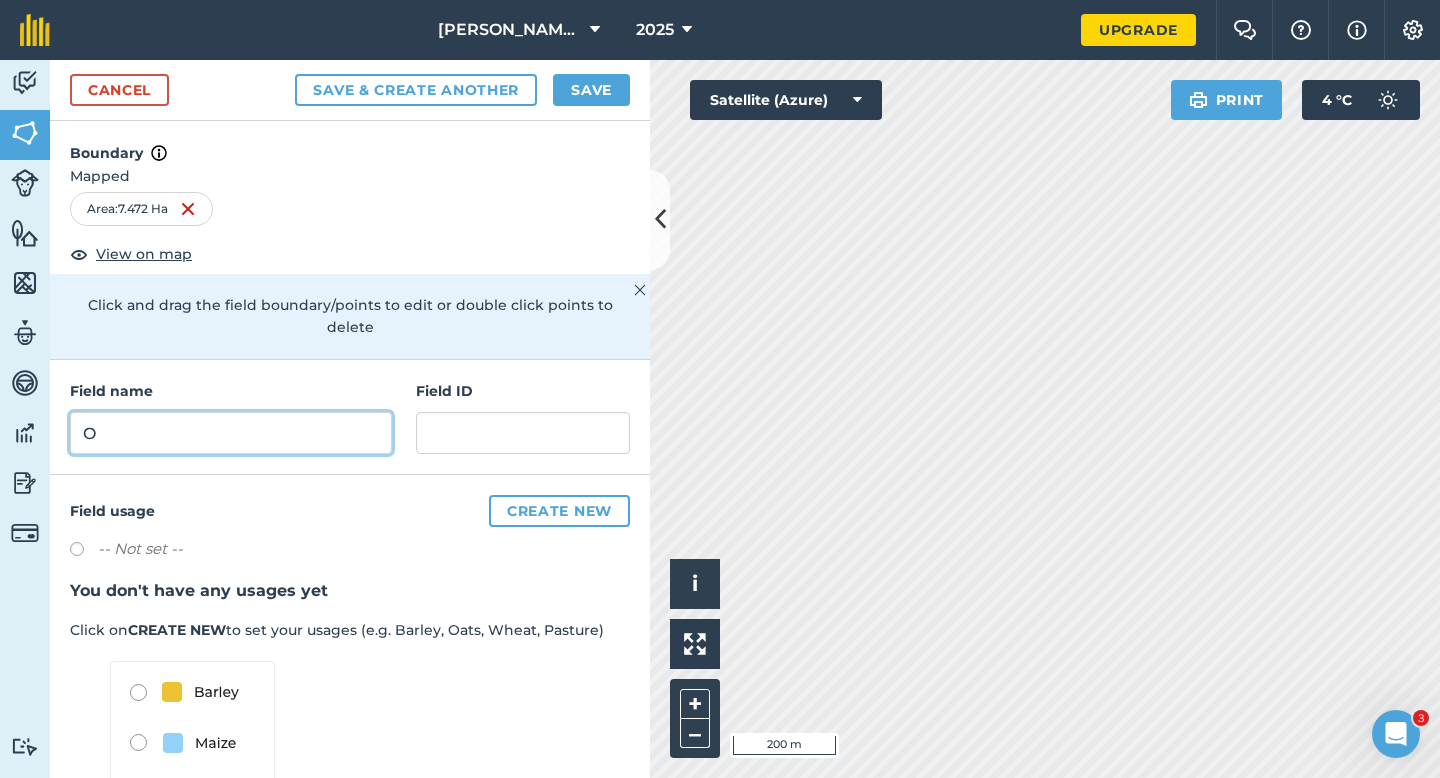 type on "O" 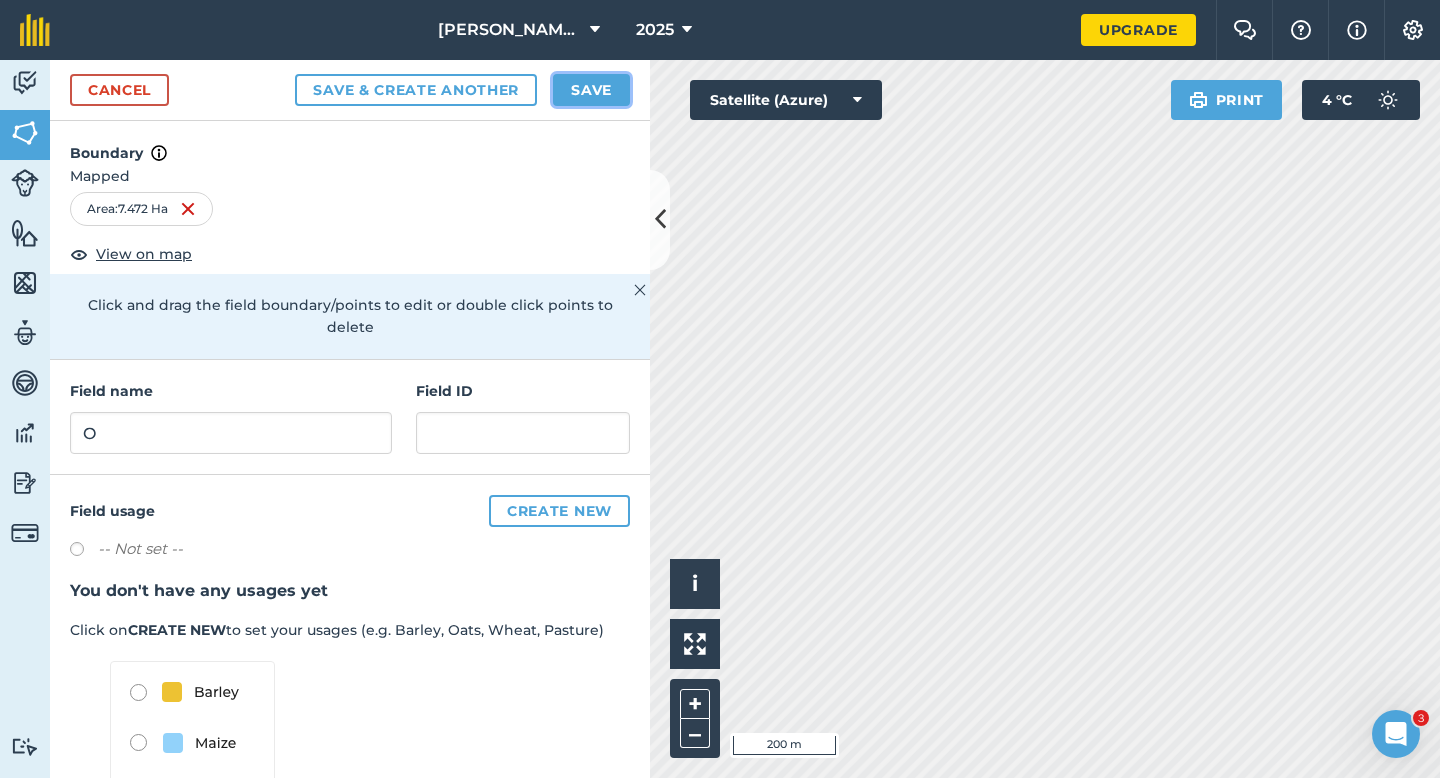 click on "Save" at bounding box center [591, 90] 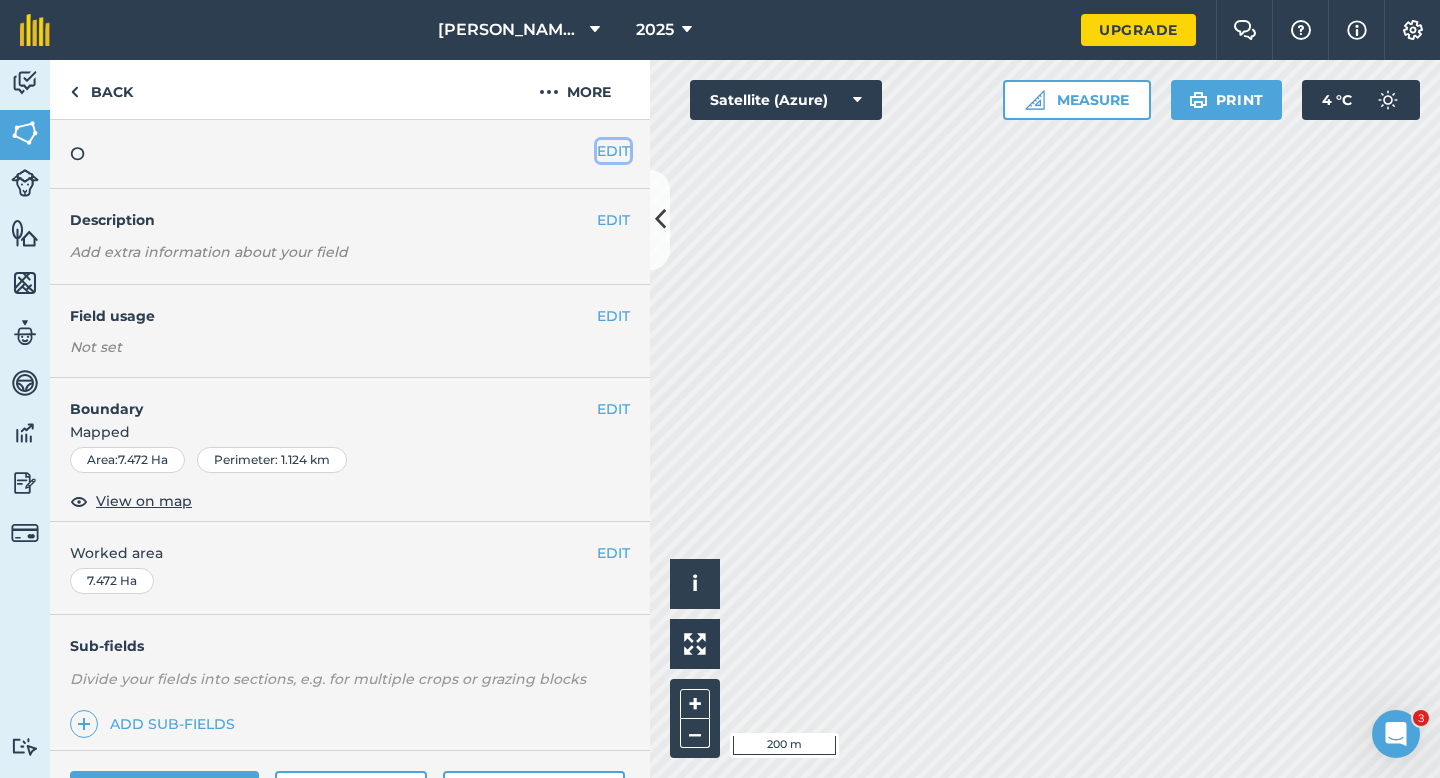 click on "EDIT" at bounding box center [613, 151] 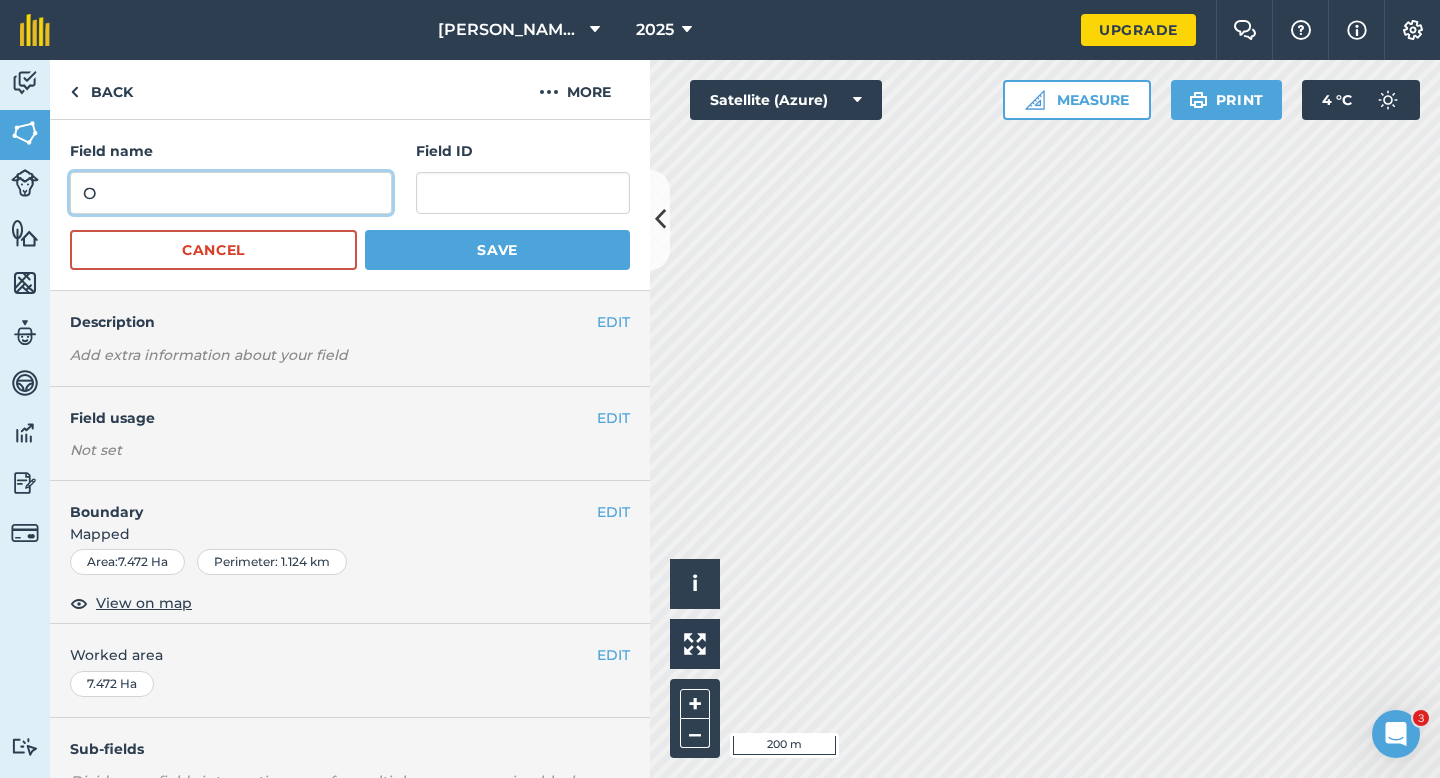 click on "O" at bounding box center (231, 193) 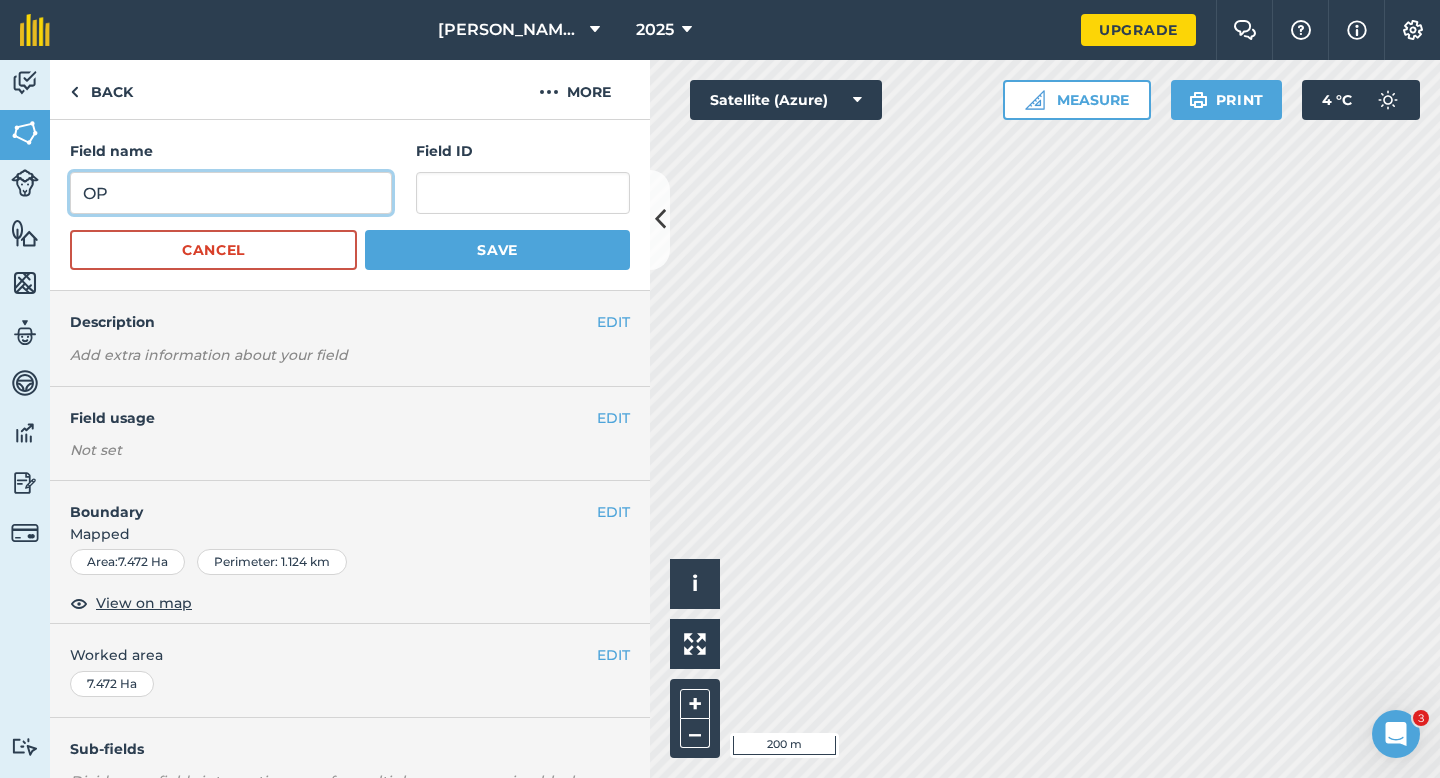 click on "OP" at bounding box center [231, 193] 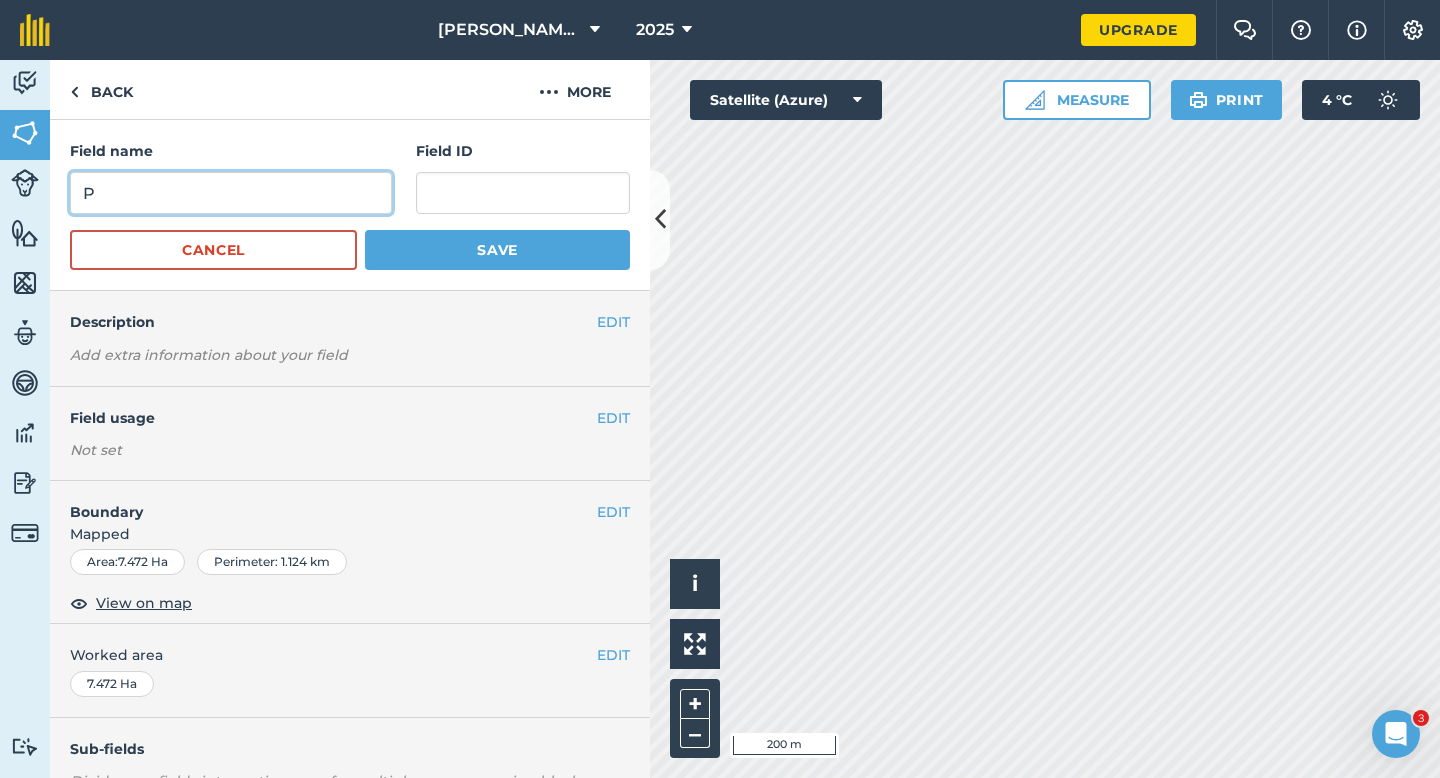 type on "P" 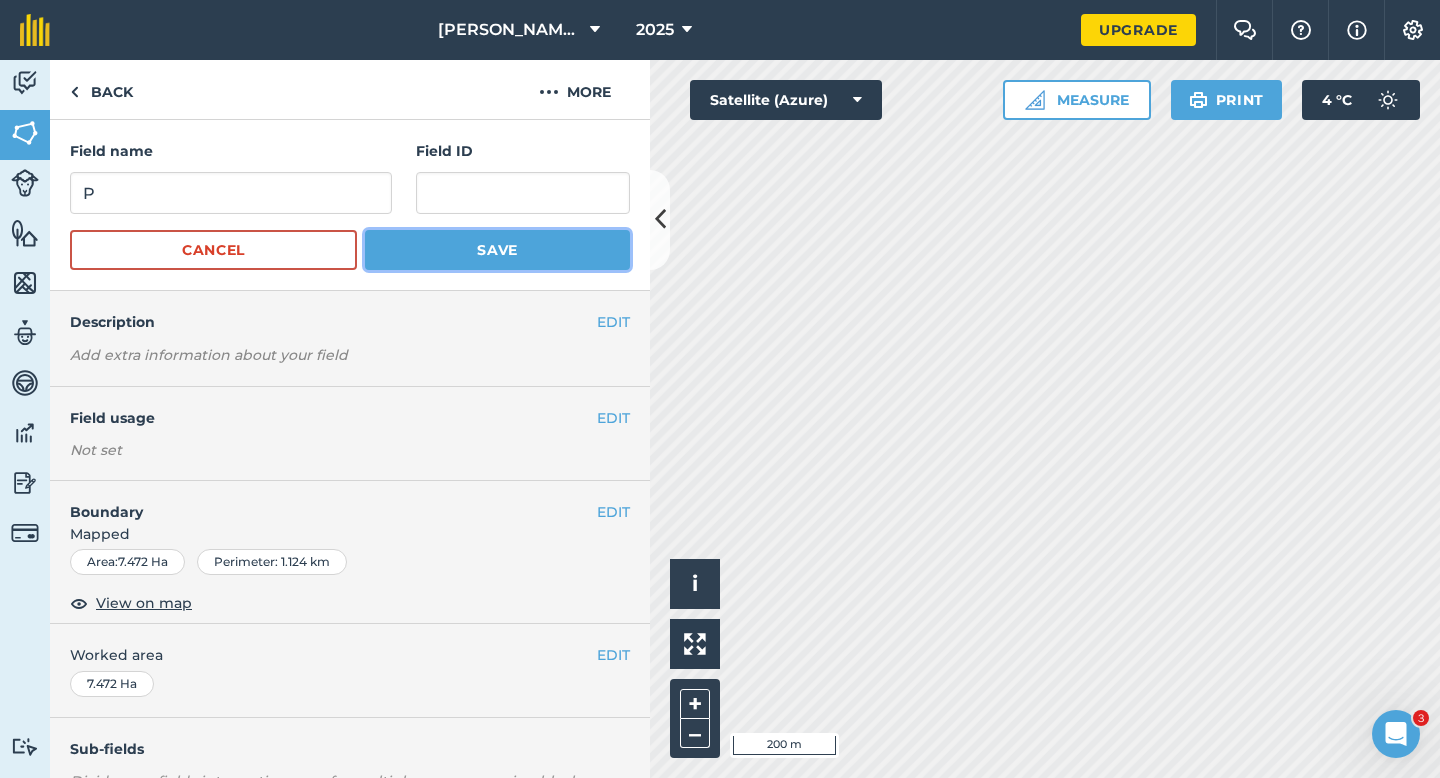 click on "Save" at bounding box center (497, 250) 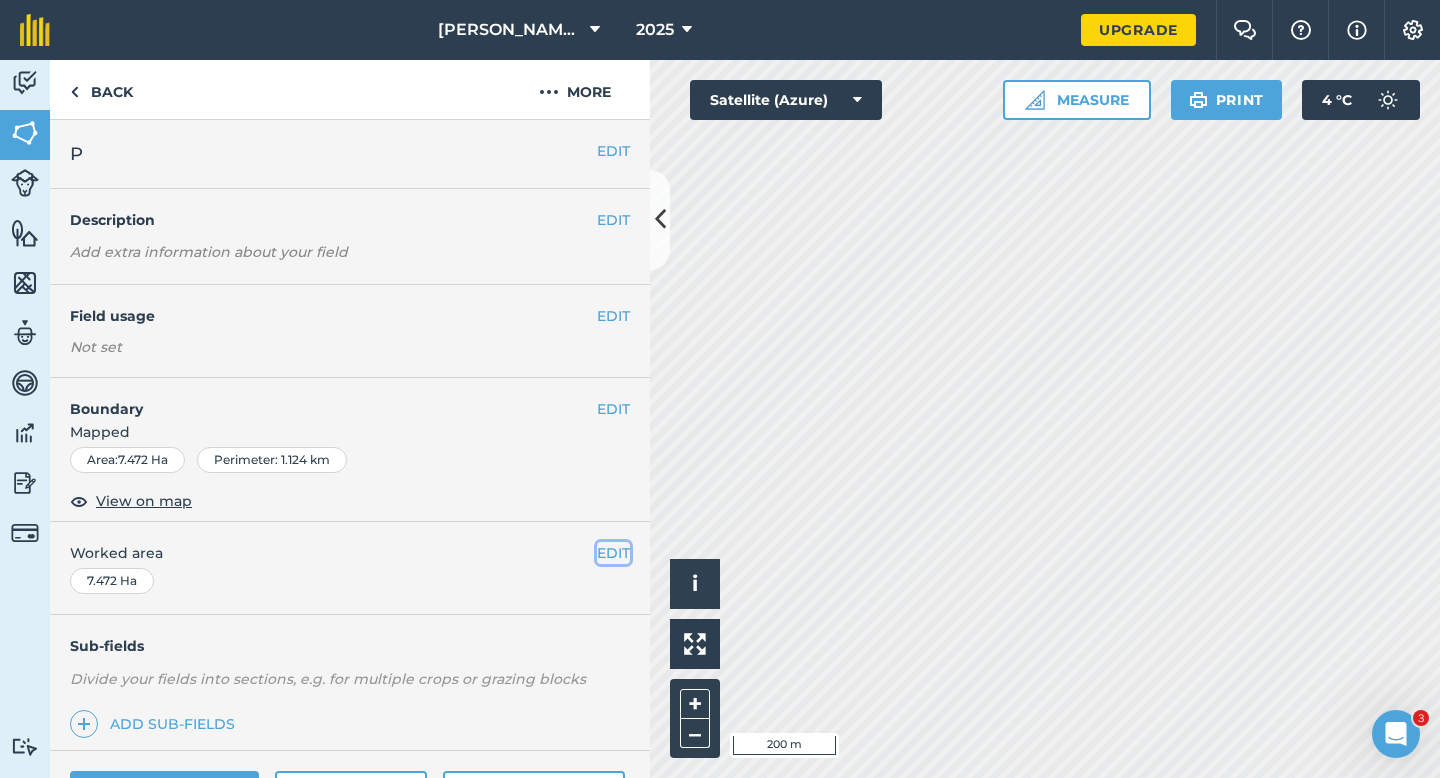 click on "EDIT" at bounding box center (613, 553) 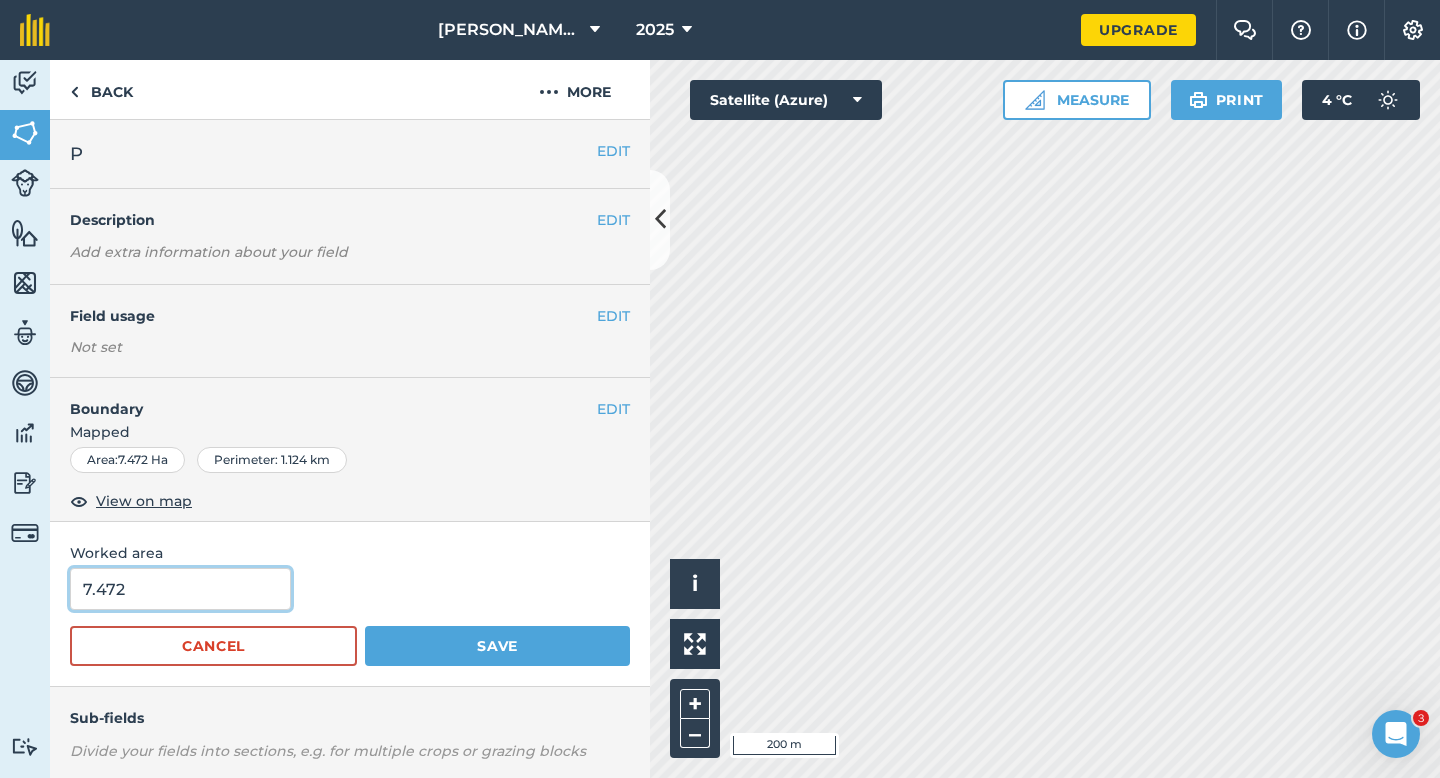 click on "7.472" at bounding box center (180, 589) 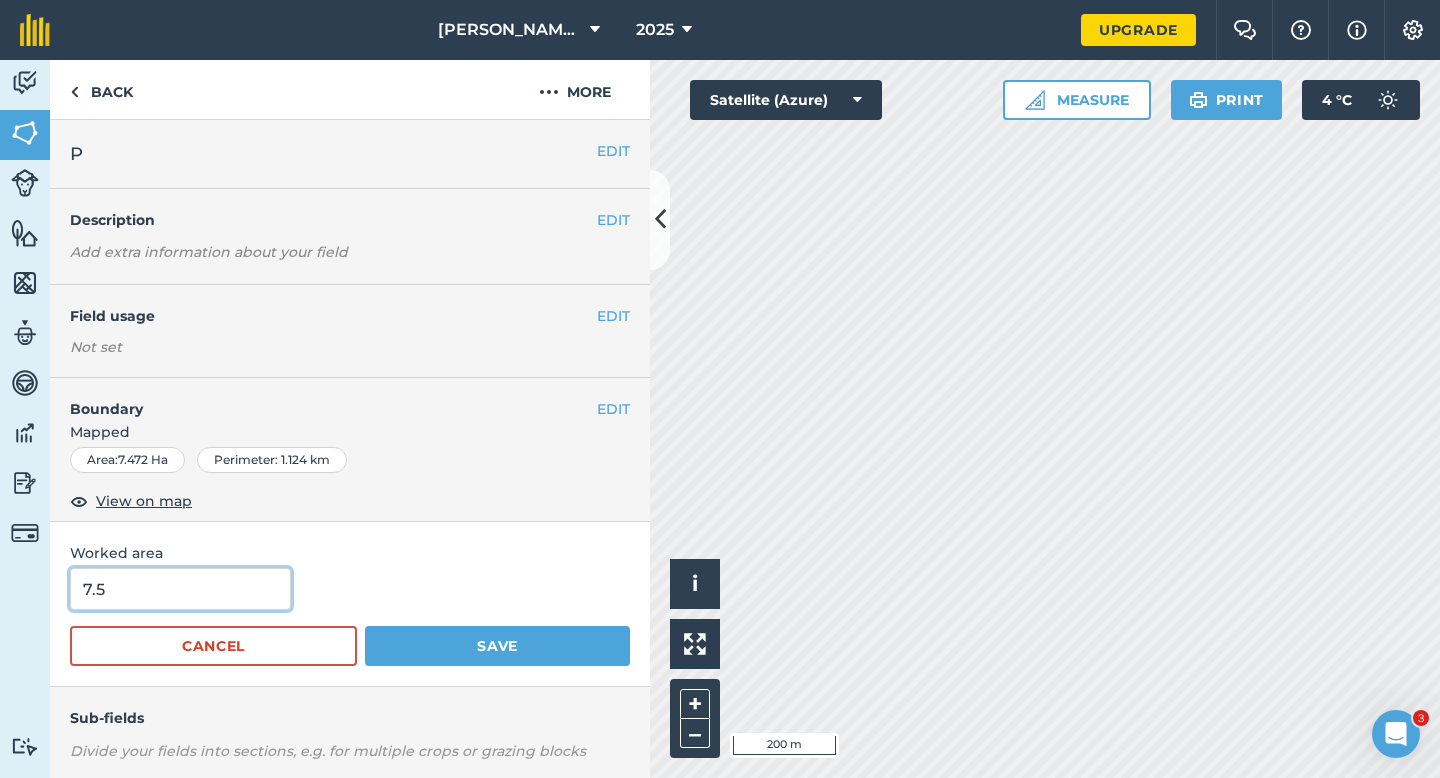 type on "7.5" 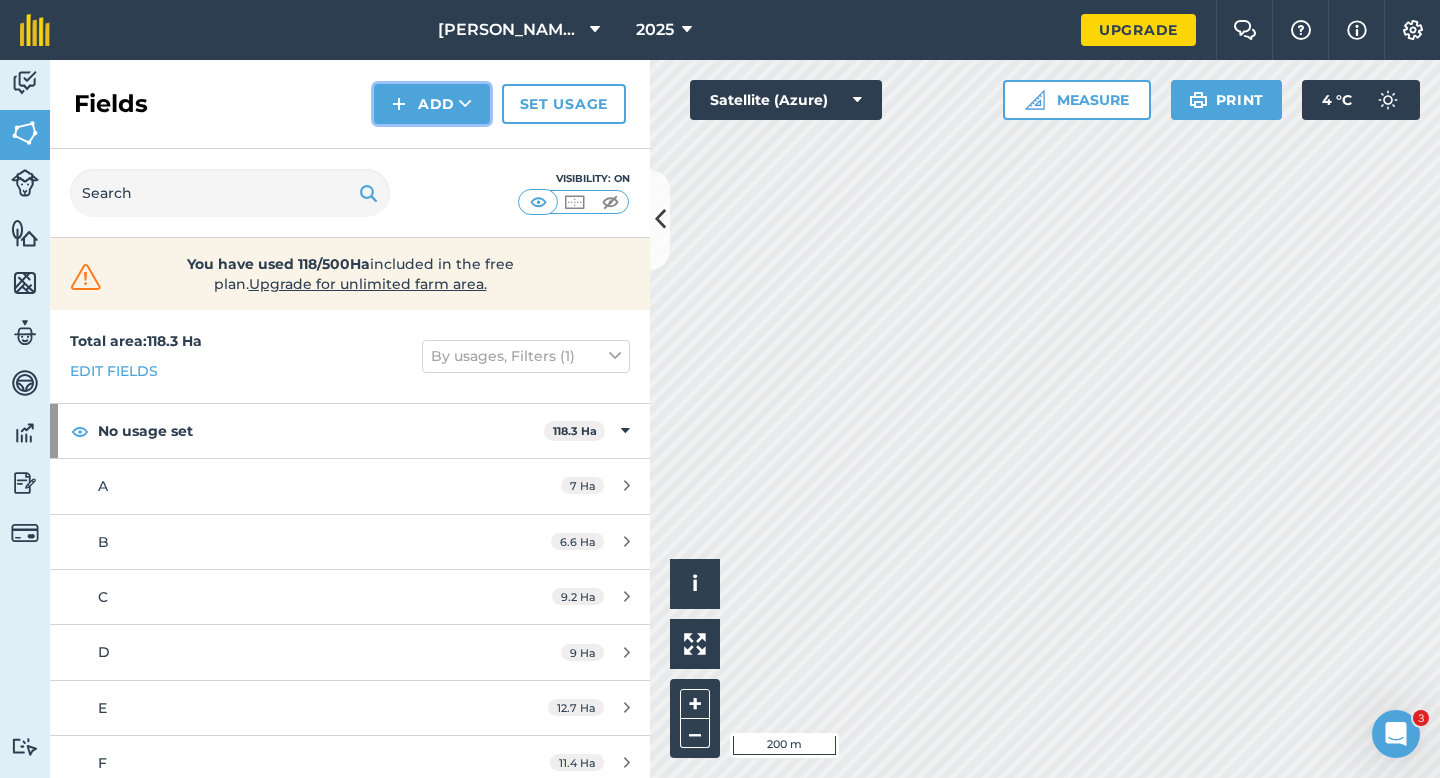 click on "Add" at bounding box center [432, 104] 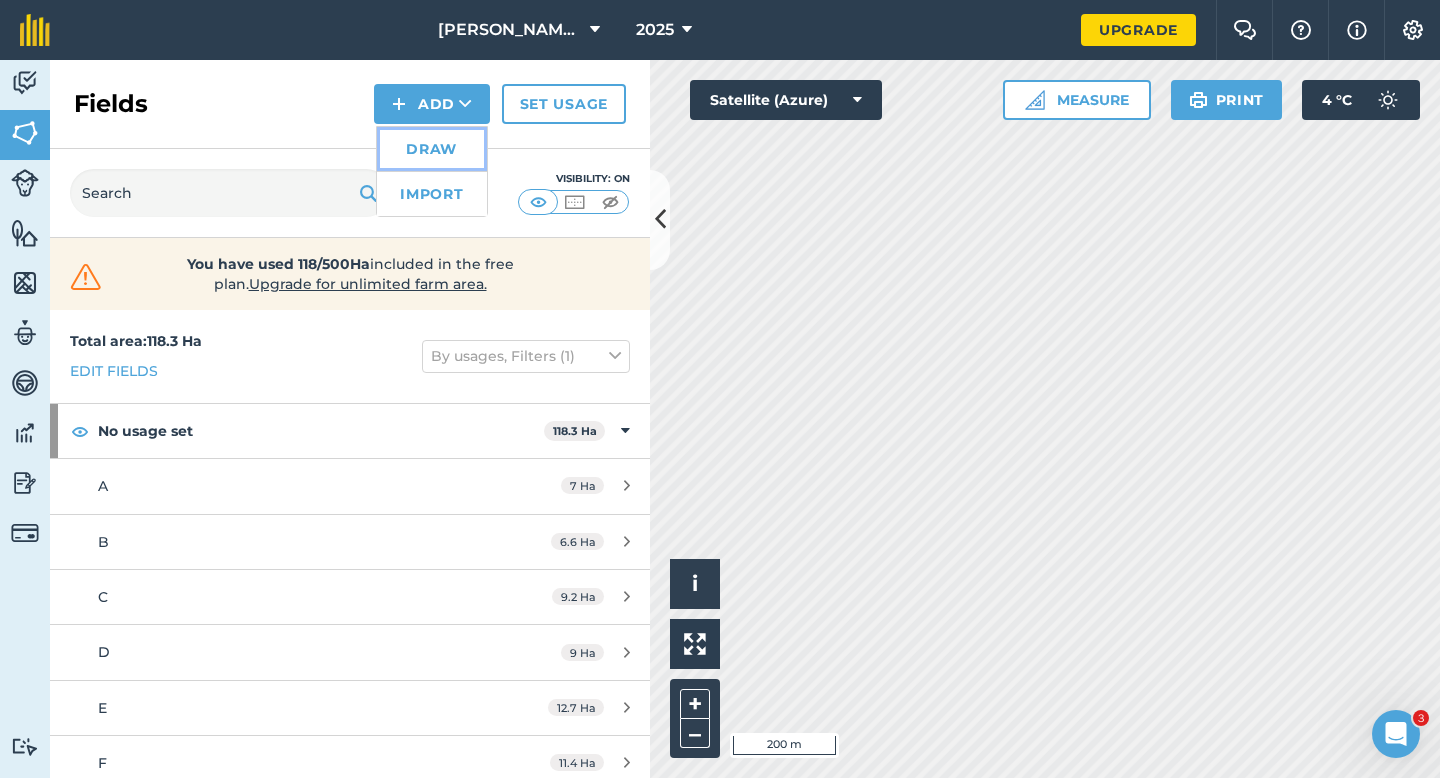 click on "Draw" at bounding box center (432, 149) 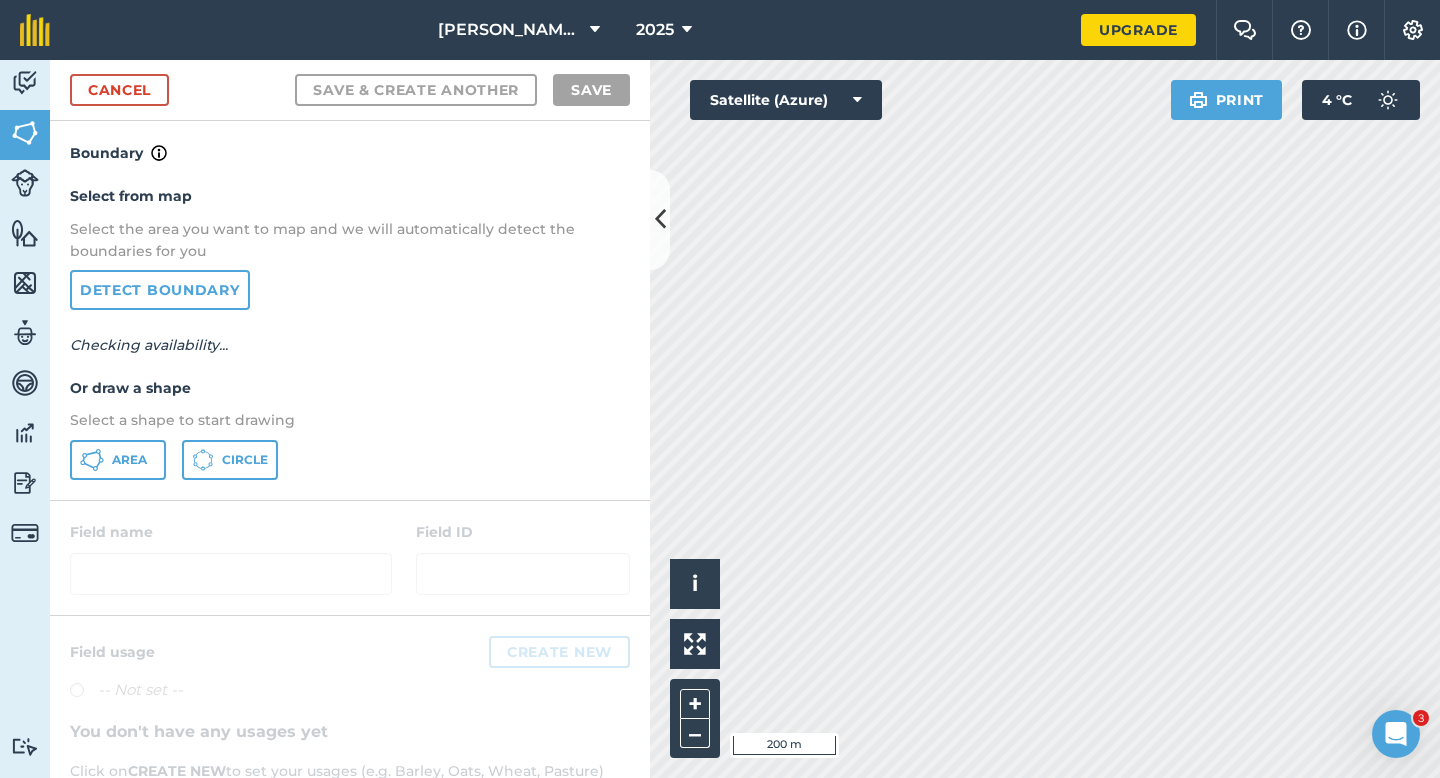 click on "Select from map Select the area you want to map and we will automatically detect the boundaries for you Detect boundary Checking availability... Or draw a shape Select a shape to start drawing Area Circle" at bounding box center (350, 332) 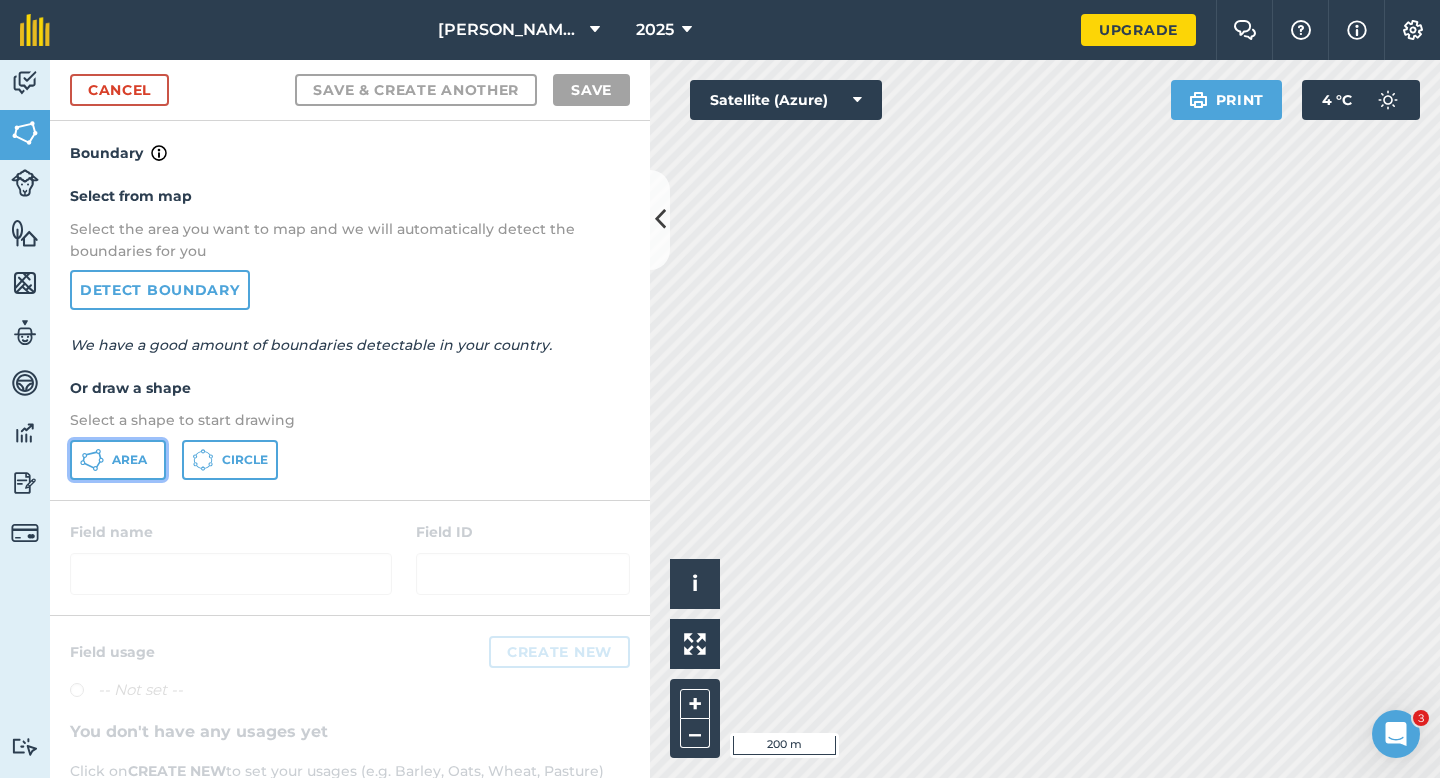click on "Area" at bounding box center [129, 460] 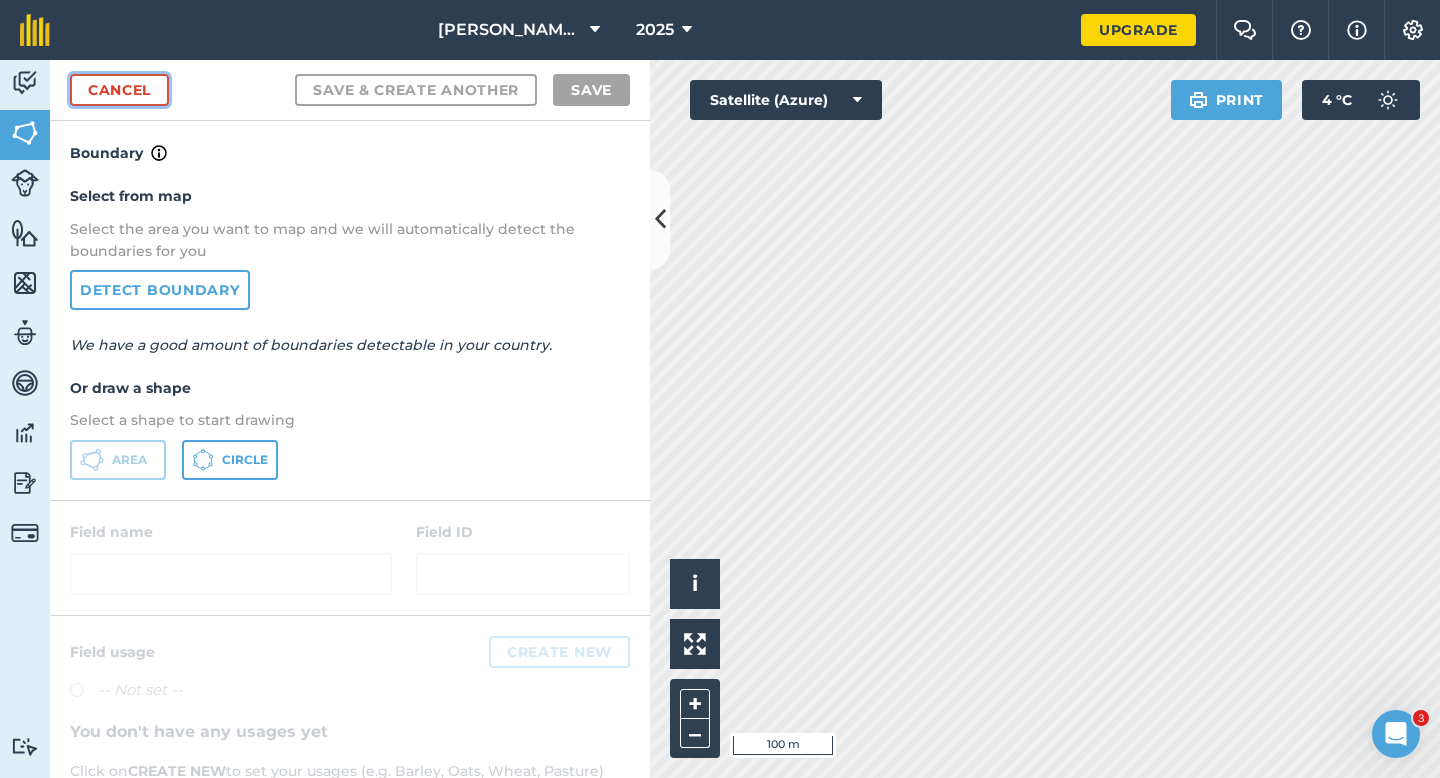 click on "Cancel" at bounding box center (119, 90) 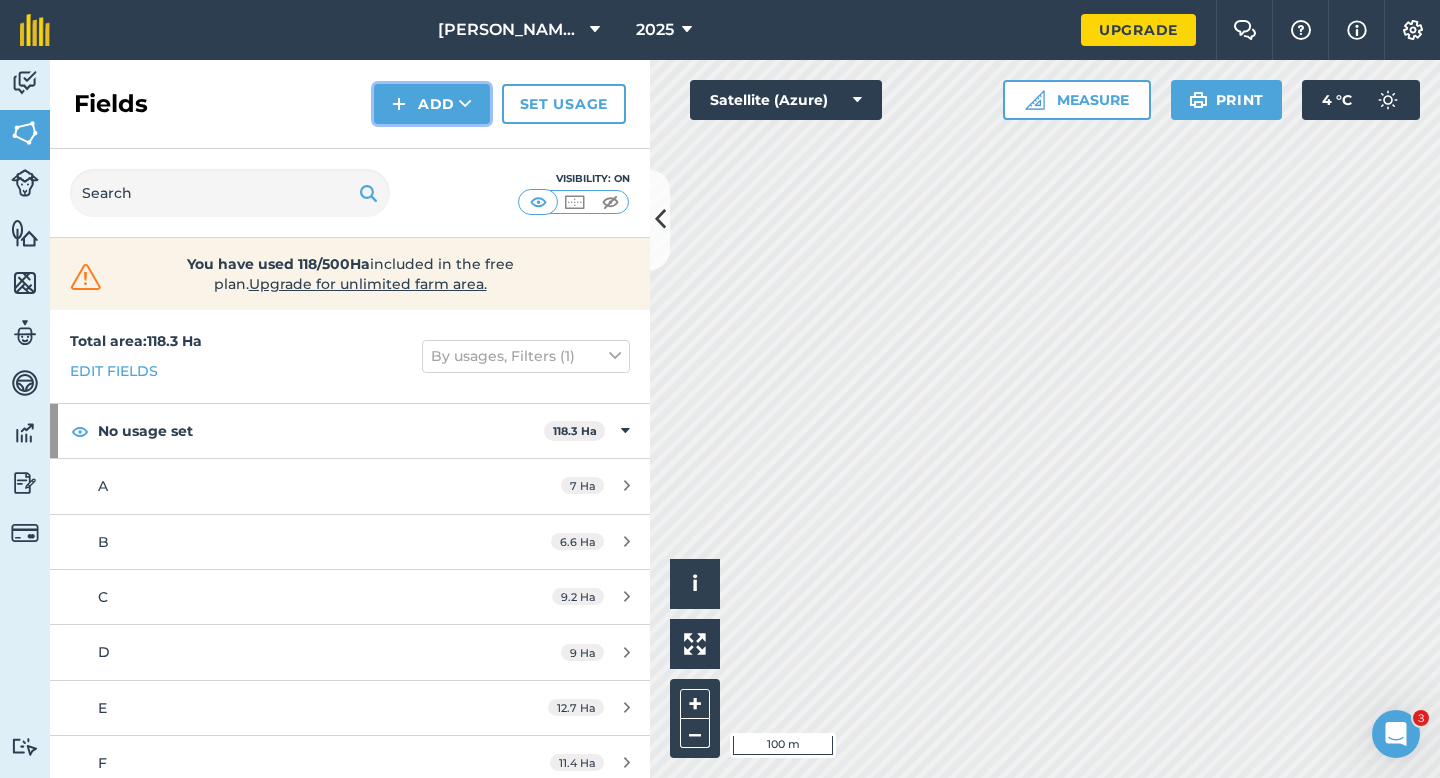 click at bounding box center [399, 104] 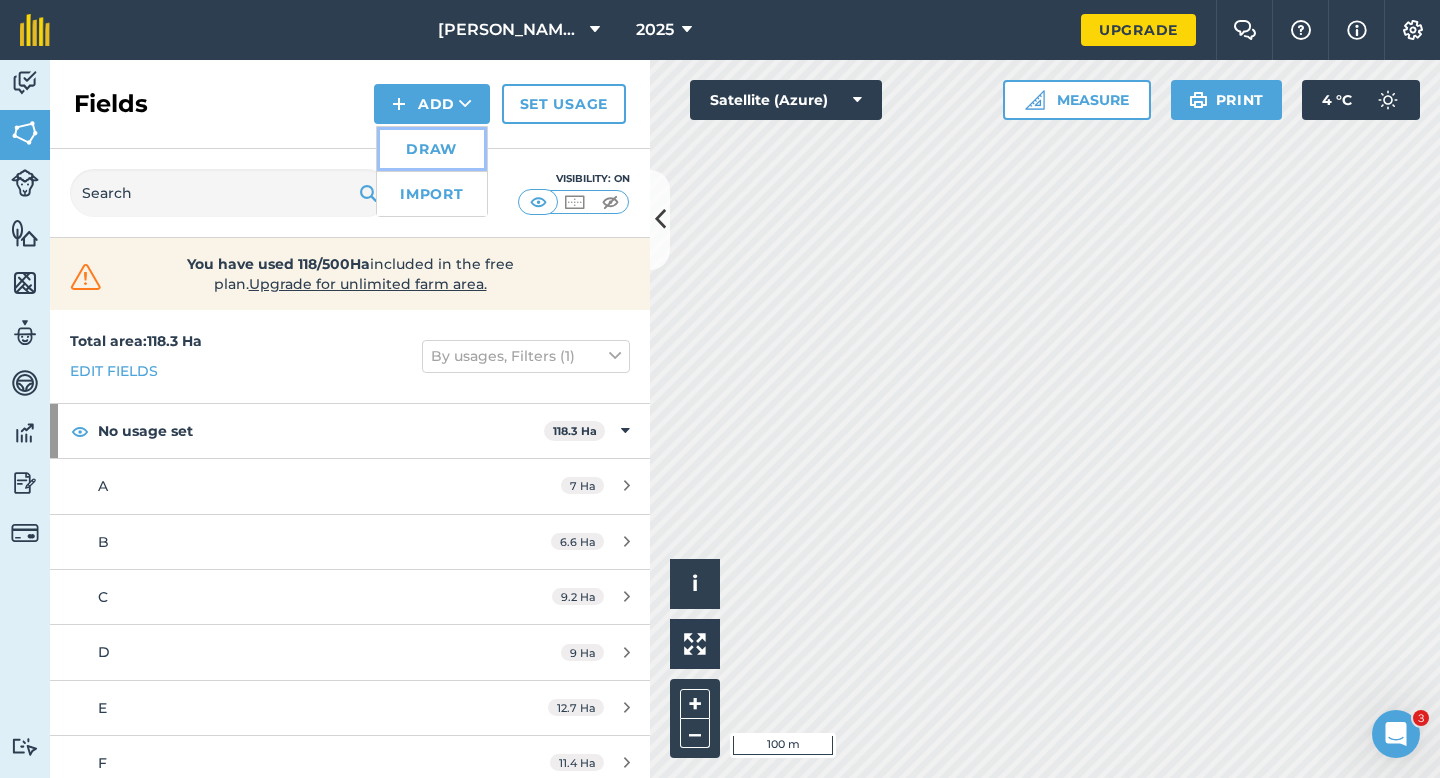 click on "Draw" at bounding box center [432, 149] 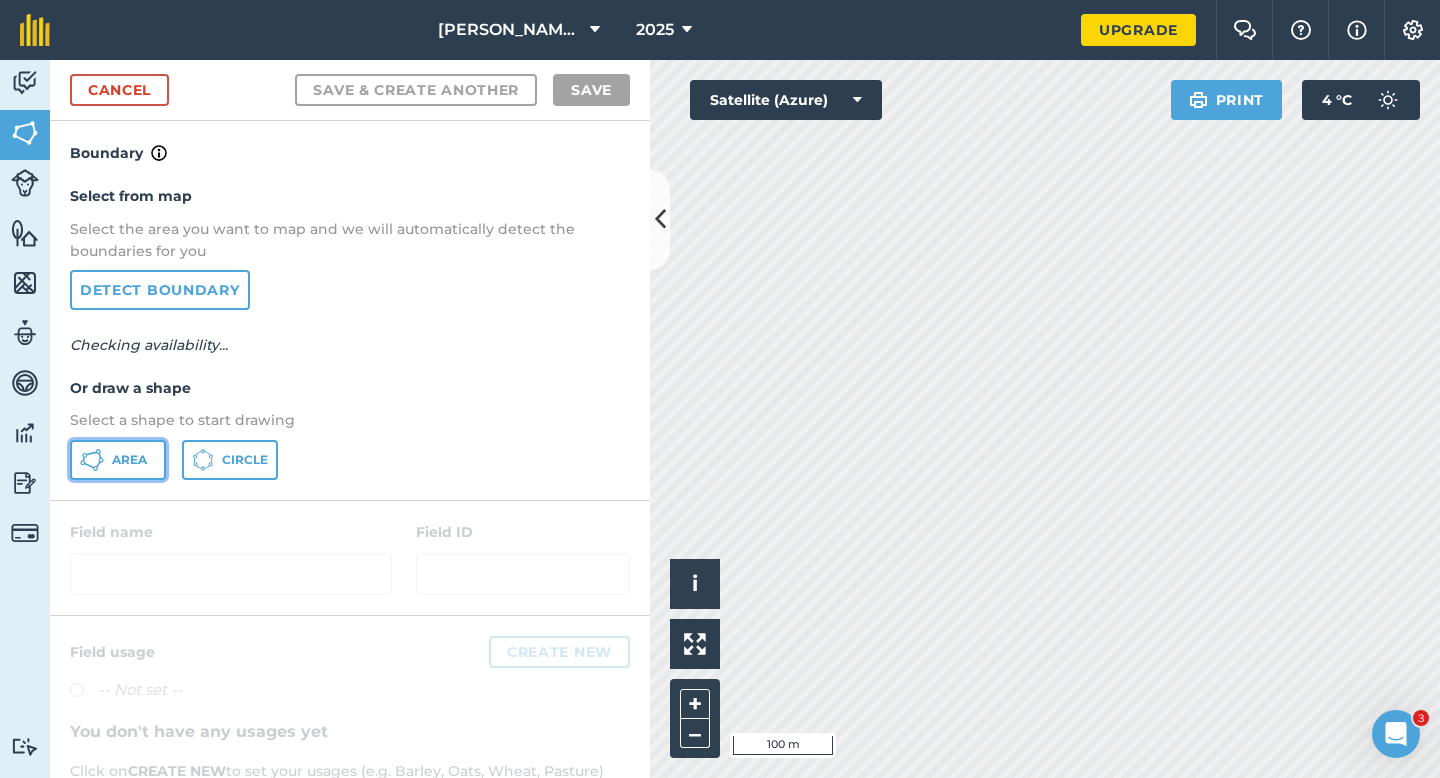 click on "Area" at bounding box center [118, 460] 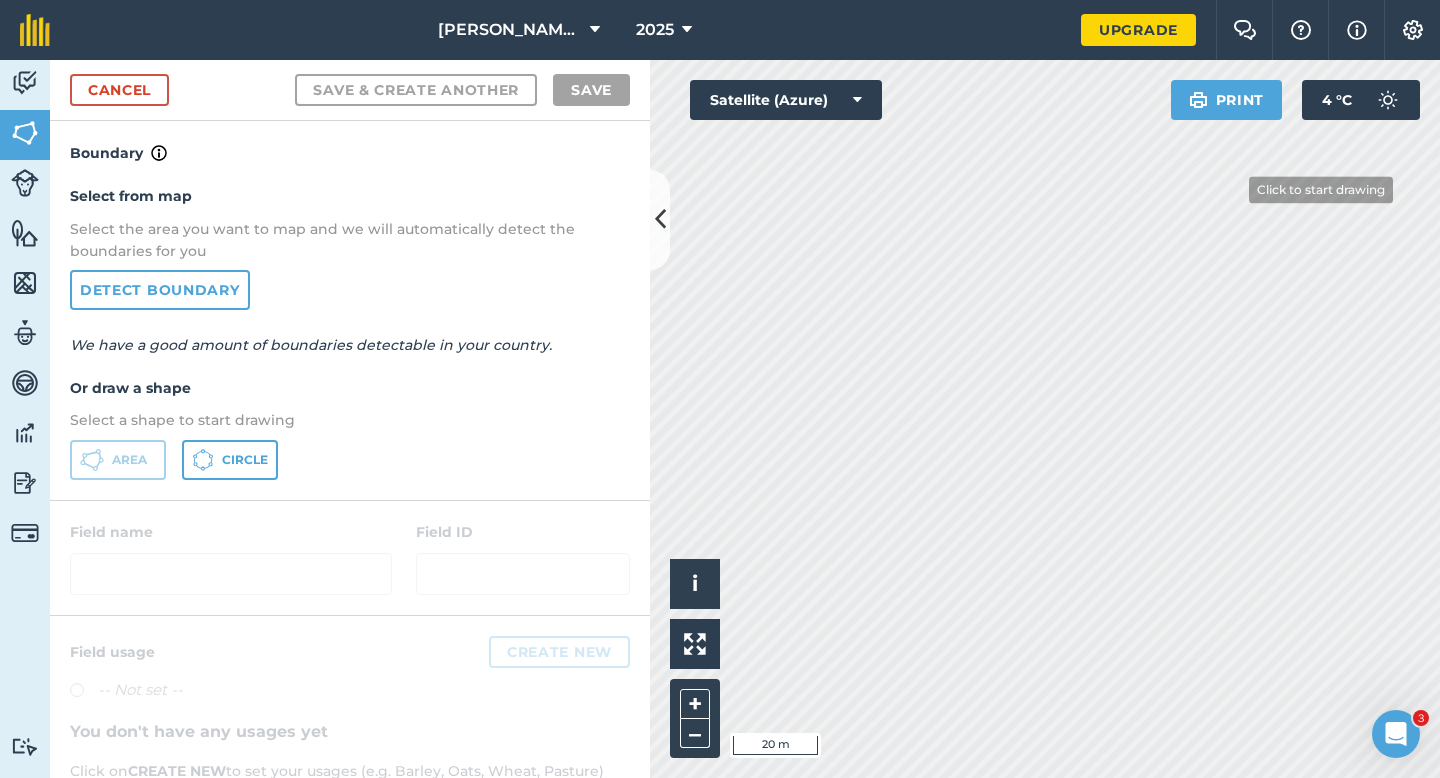 click on "[PERSON_NAME] & Son Farming LTD 2025 Upgrade Farm Chat Help Info Settings Map printing is not available on our free plan Please upgrade to our Essentials, Plus or Pro plan to access this feature. Activity Fields Livestock Features Maps Team Vehicles Data Reporting Billing Tutorials Tutorials Cancel Save & Create Another Save Boundary   Select from map Select the area you want to map and we will automatically detect the boundaries for you Detect boundary We have a good amount of boundaries detectable in your country. Or draw a shape Select a shape to start drawing Area Circle Field name Field ID Field usage   Create new -- Not set -- You don't have any usages yet Click on  CREATE NEW  to set your usages (e.g. Barley, Oats, Wheat, Pasture) Click to start drawing i © 2025 TomTom, Microsoft 20 m + – Satellite (Azure) Print 4   ° C" at bounding box center [720, 389] 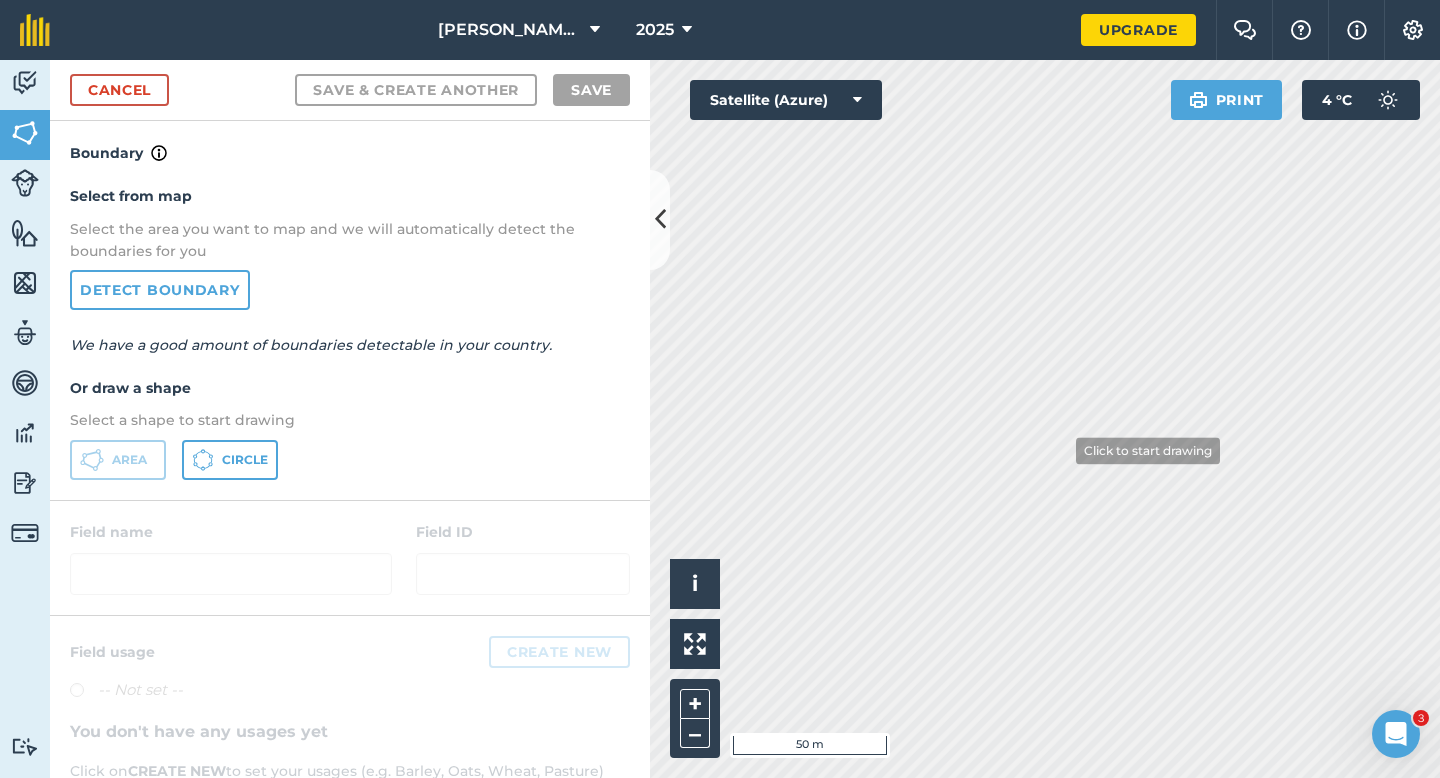 click on "[PERSON_NAME] & Son Farming LTD 2025 Upgrade Farm Chat Help Info Settings Map printing is not available on our free plan Please upgrade to our Essentials, Plus or Pro plan to access this feature. Activity Fields Livestock Features Maps Team Vehicles Data Reporting Billing Tutorials Tutorials Cancel Save & Create Another Save Boundary   Select from map Select the area you want to map and we will automatically detect the boundaries for you Detect boundary We have a good amount of boundaries detectable in your country. Or draw a shape Select a shape to start drawing Area Circle Field name Field ID Field usage   Create new -- Not set -- You don't have any usages yet Click on  CREATE NEW  to set your usages (e.g. Barley, Oats, Wheat, Pasture) Click to start drawing i © 2025 TomTom, Microsoft 50 m + – Satellite (Azure) Print 4   ° C" at bounding box center [720, 389] 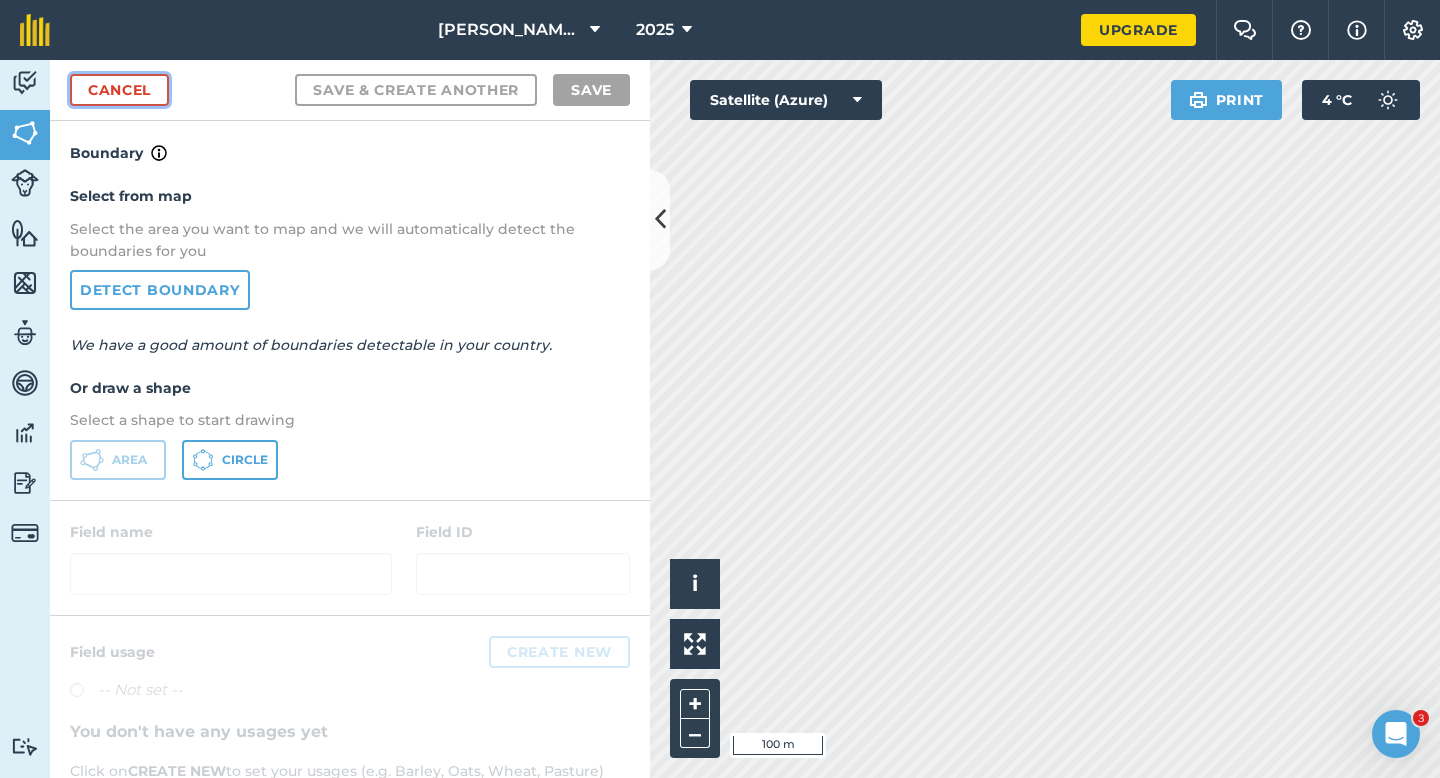 click on "Cancel" at bounding box center (119, 90) 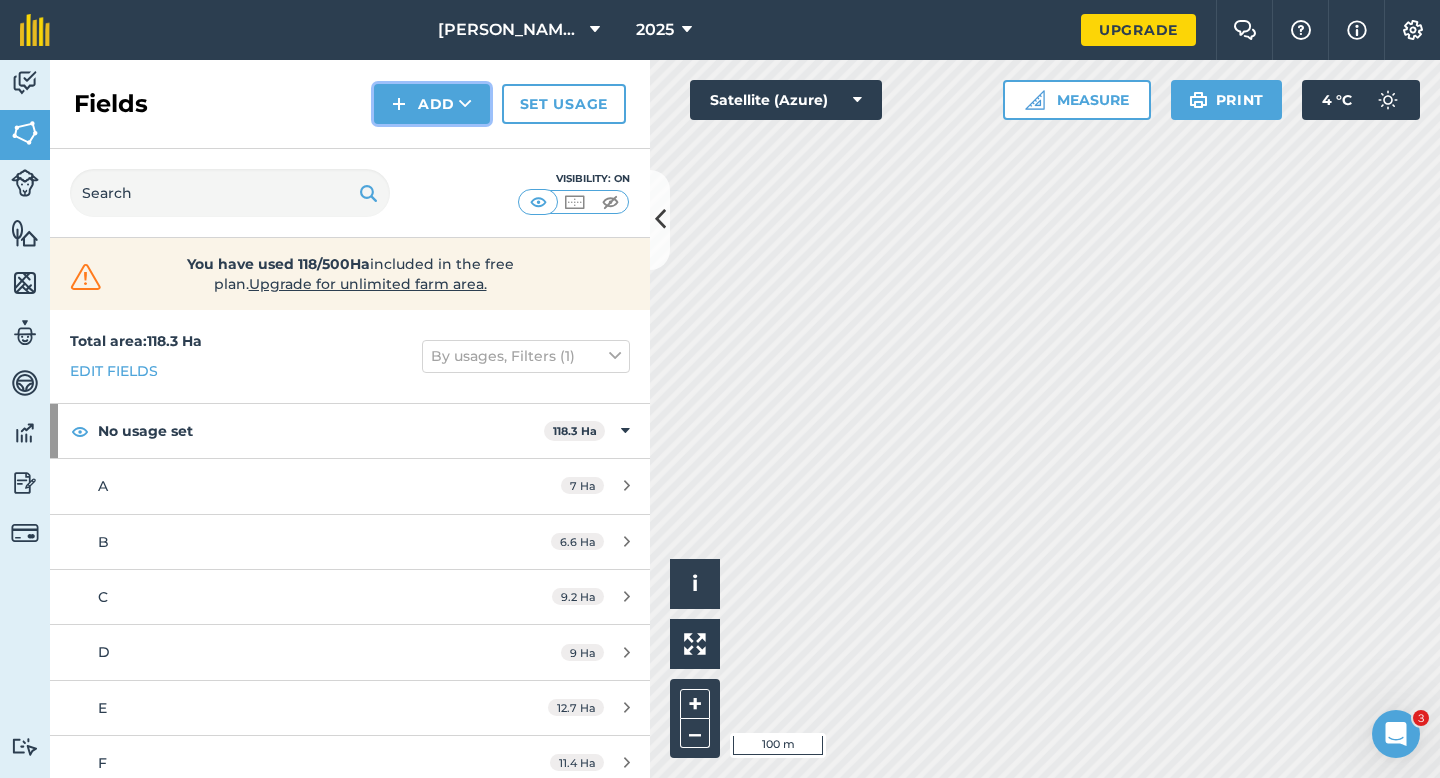 click at bounding box center [399, 104] 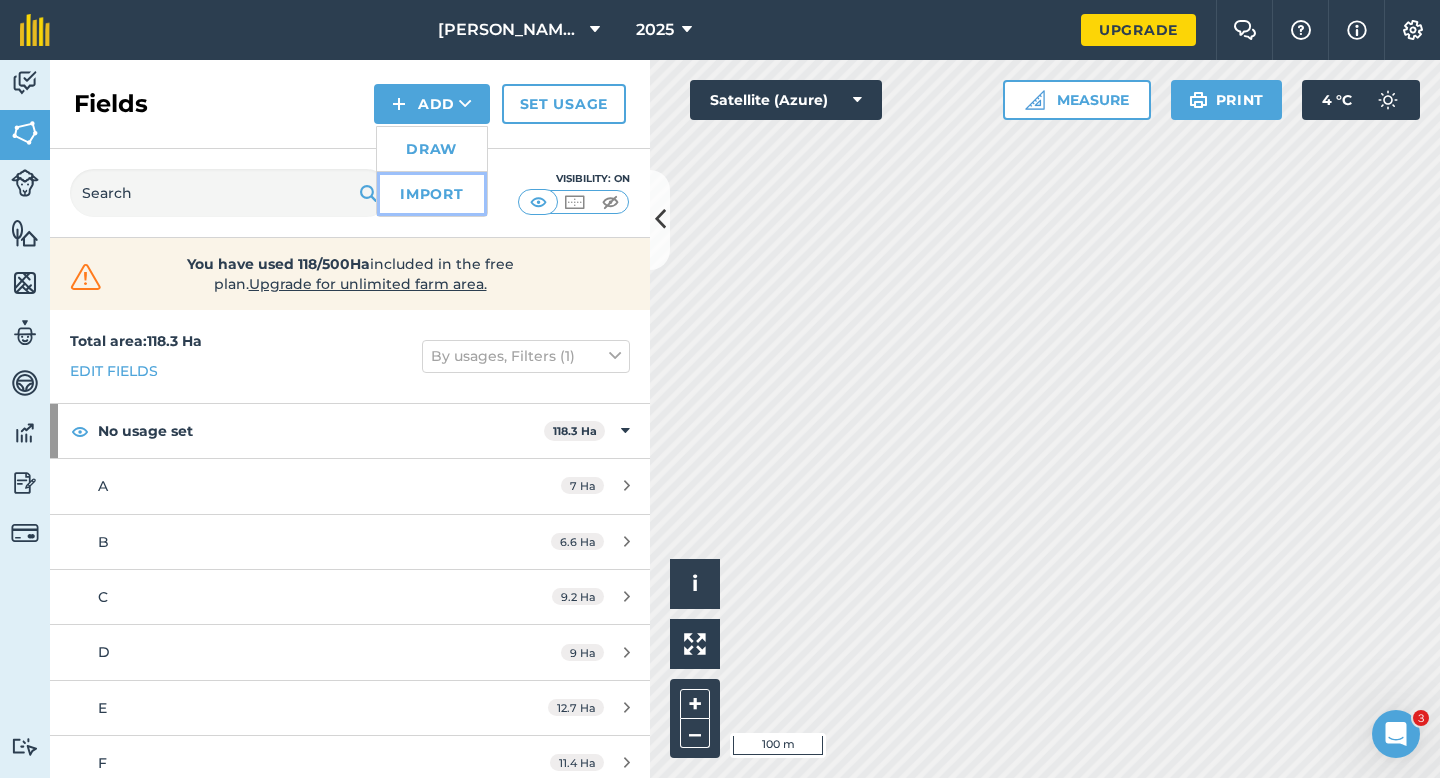 click on "Import" at bounding box center (432, 194) 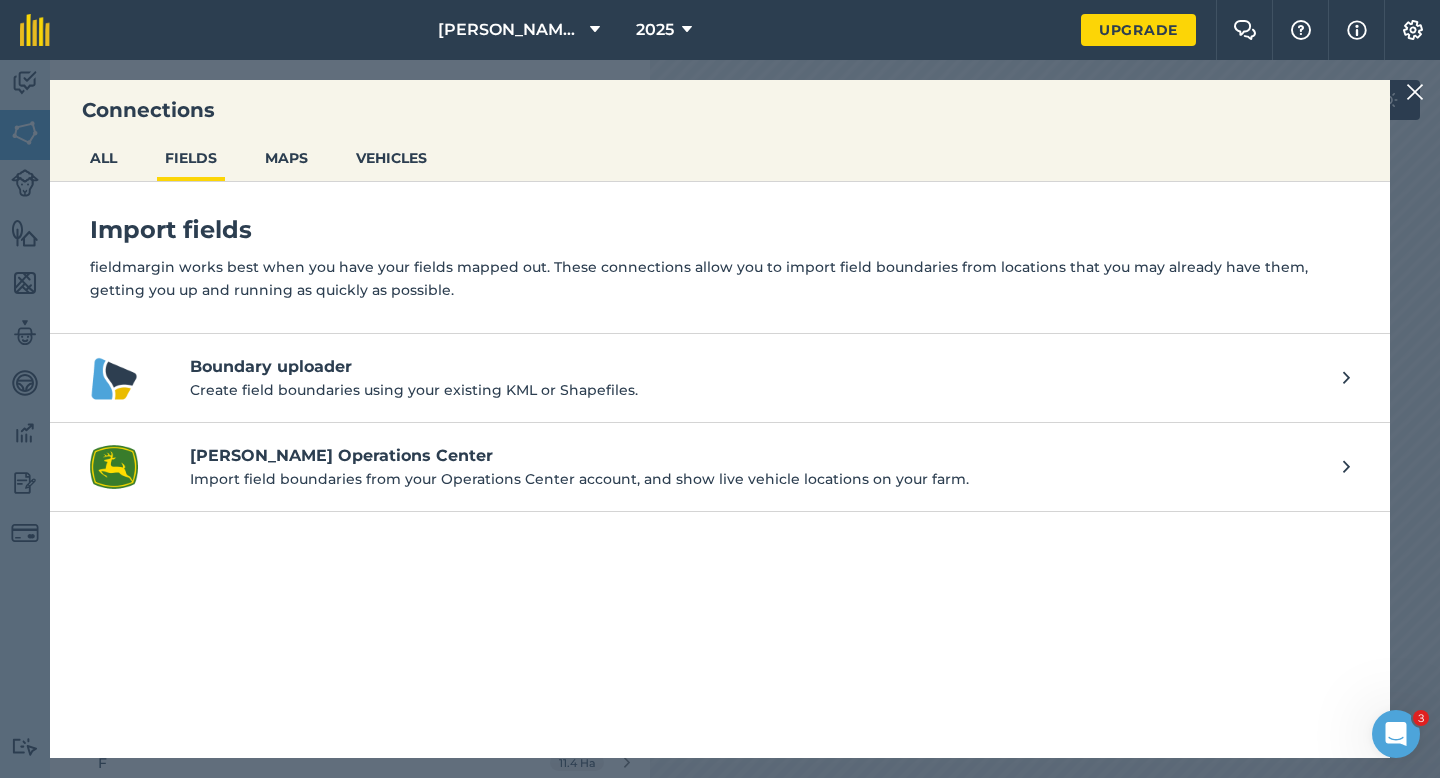 click at bounding box center [1415, 92] 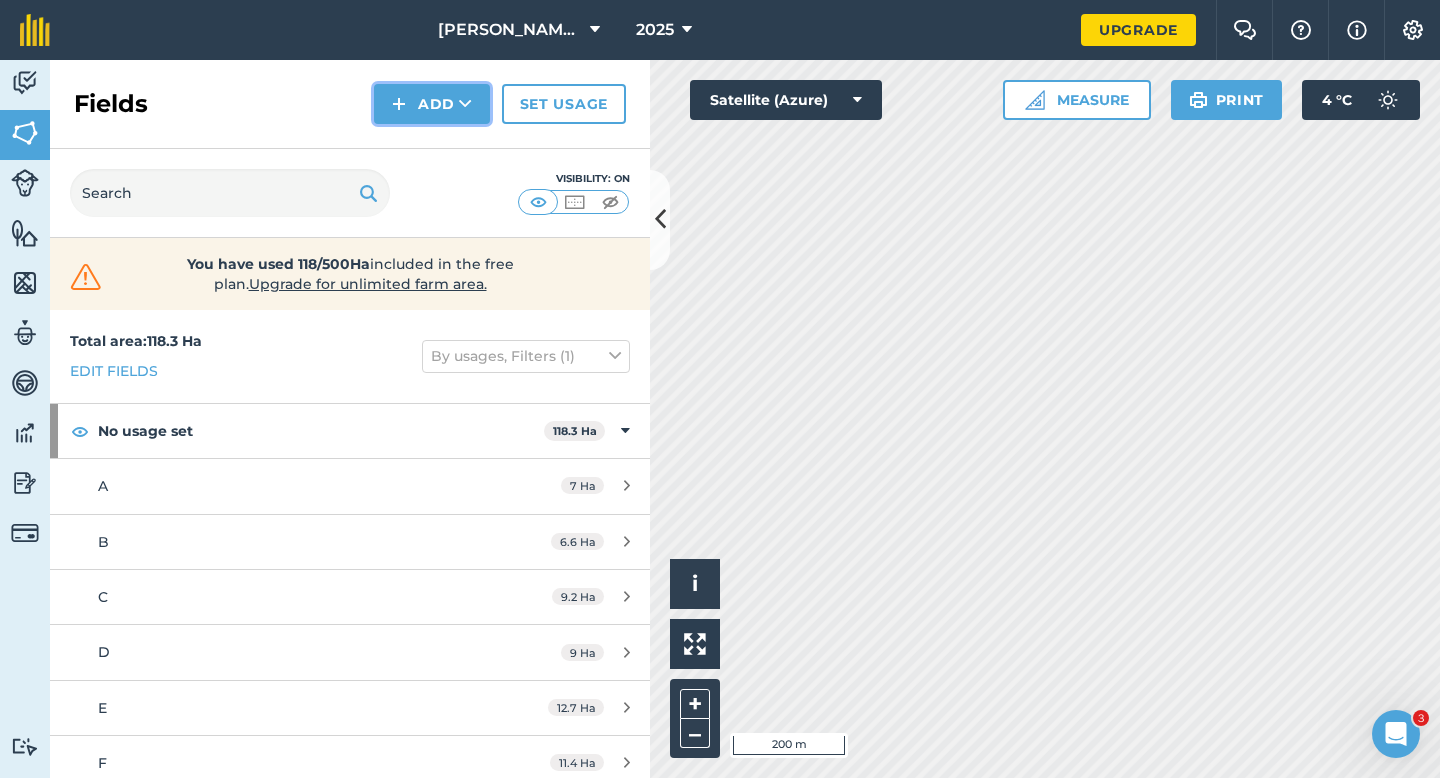 click on "Add" at bounding box center (432, 104) 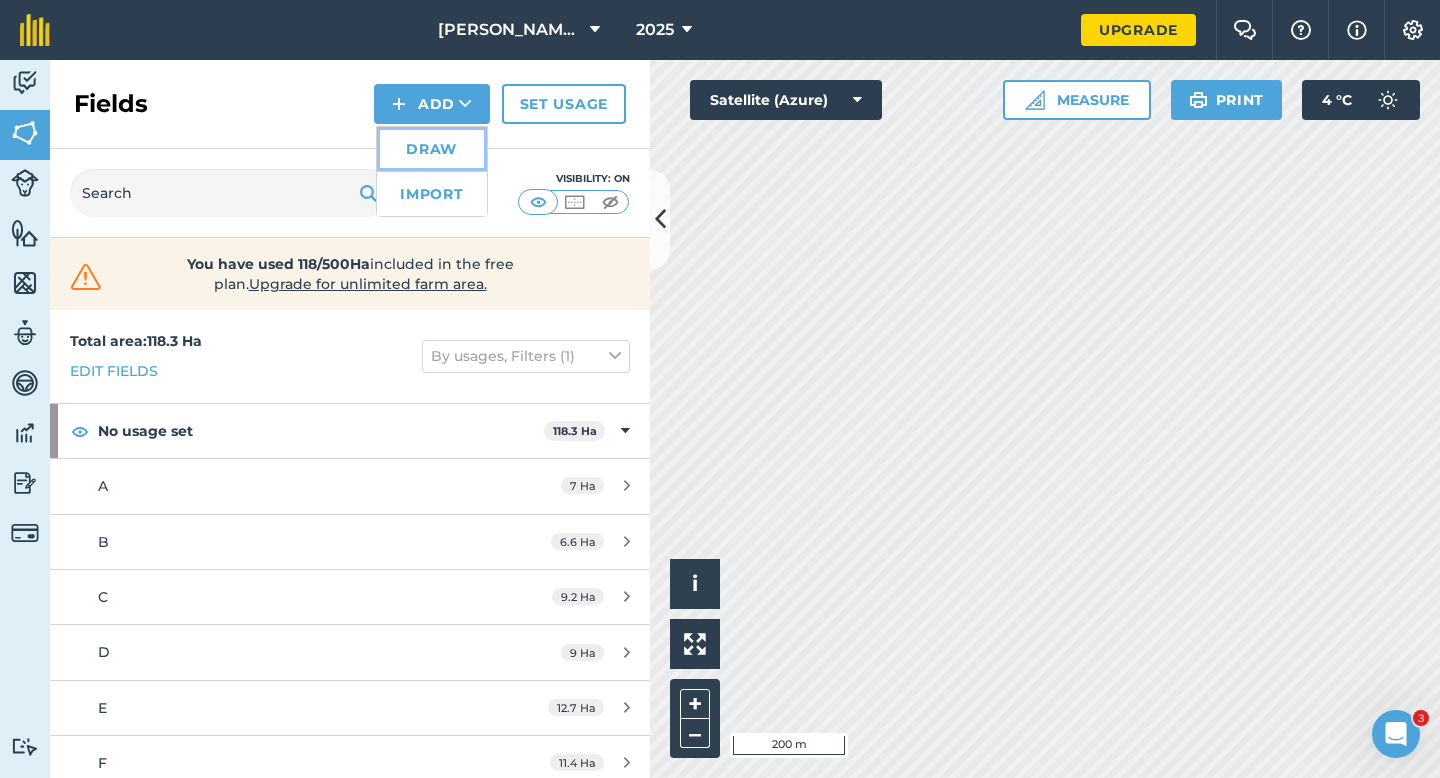 click on "Draw" at bounding box center (432, 149) 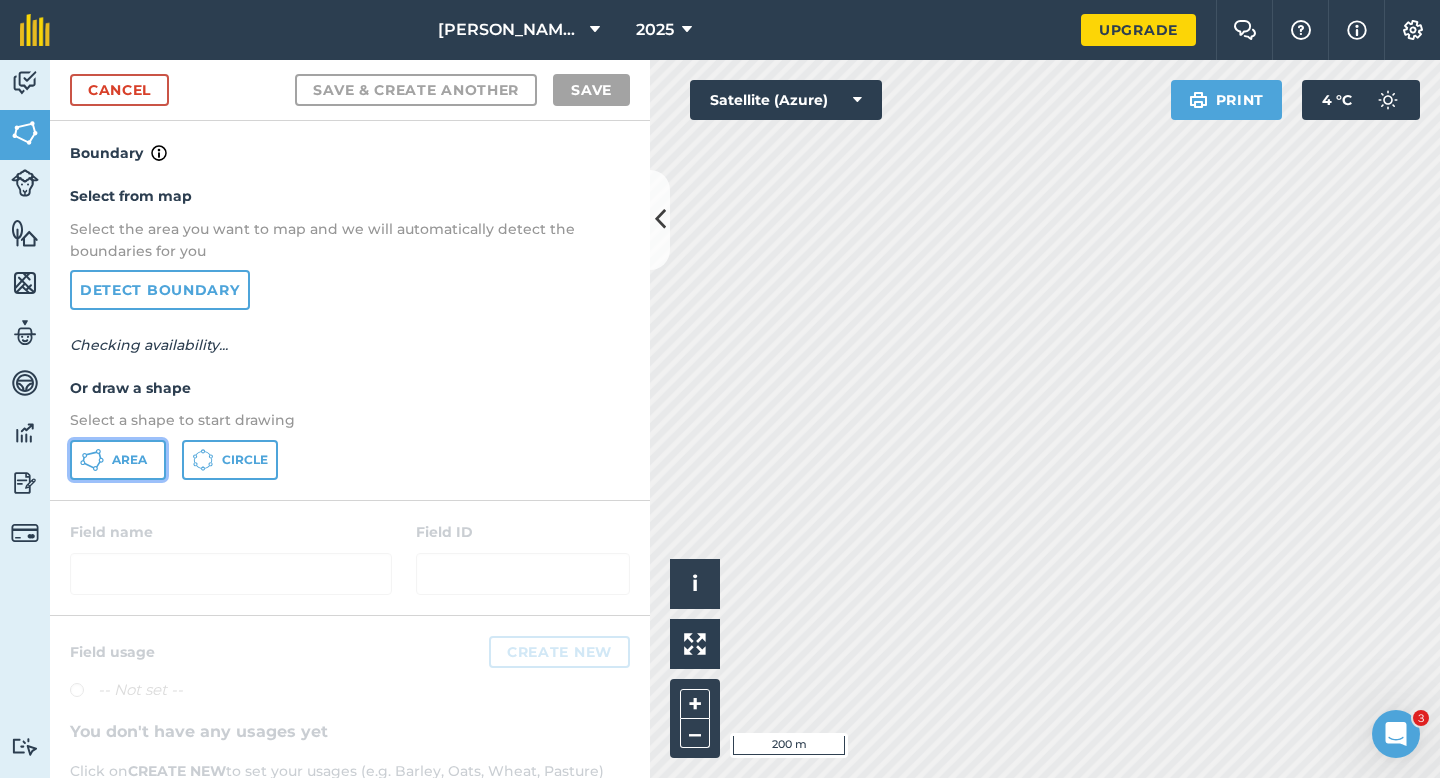 click on "Area" at bounding box center (118, 460) 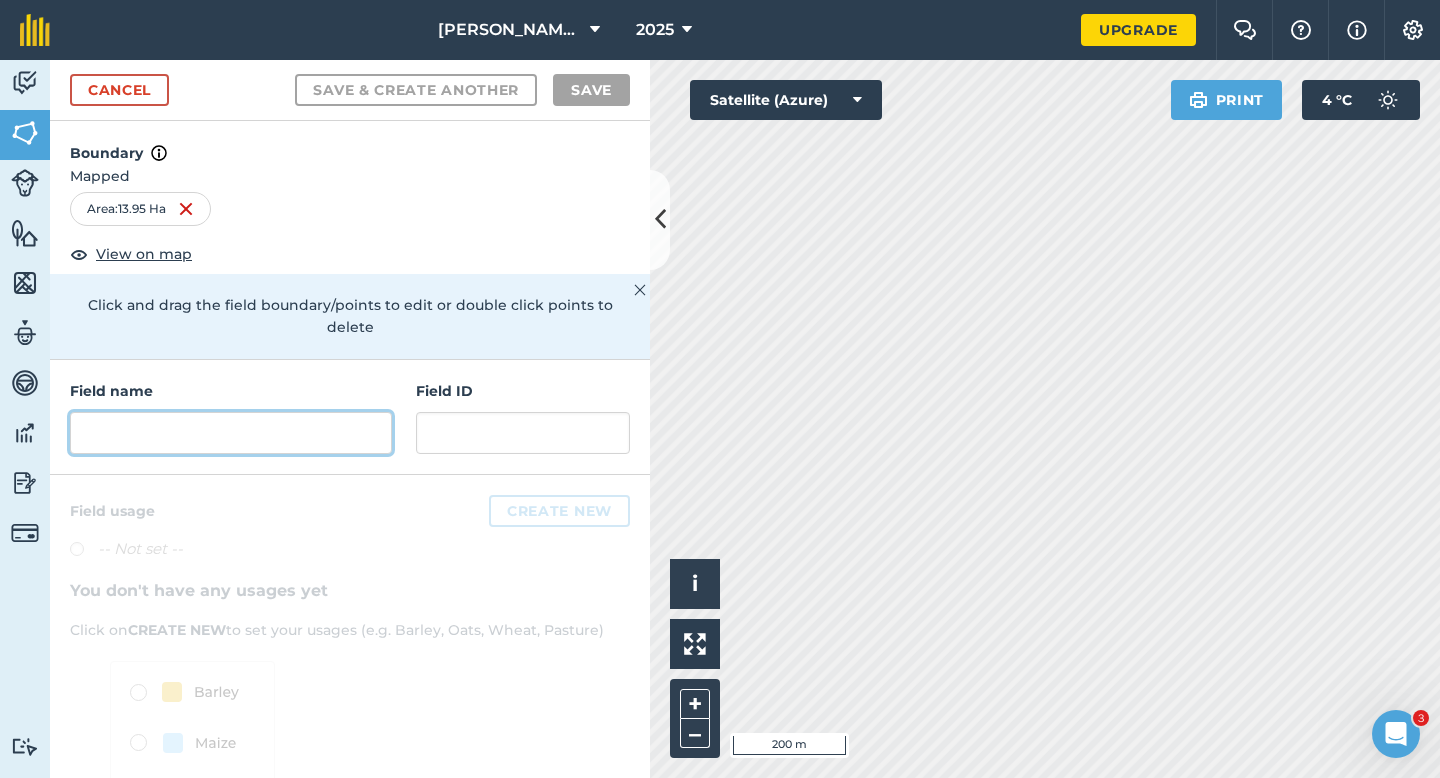 click at bounding box center (231, 433) 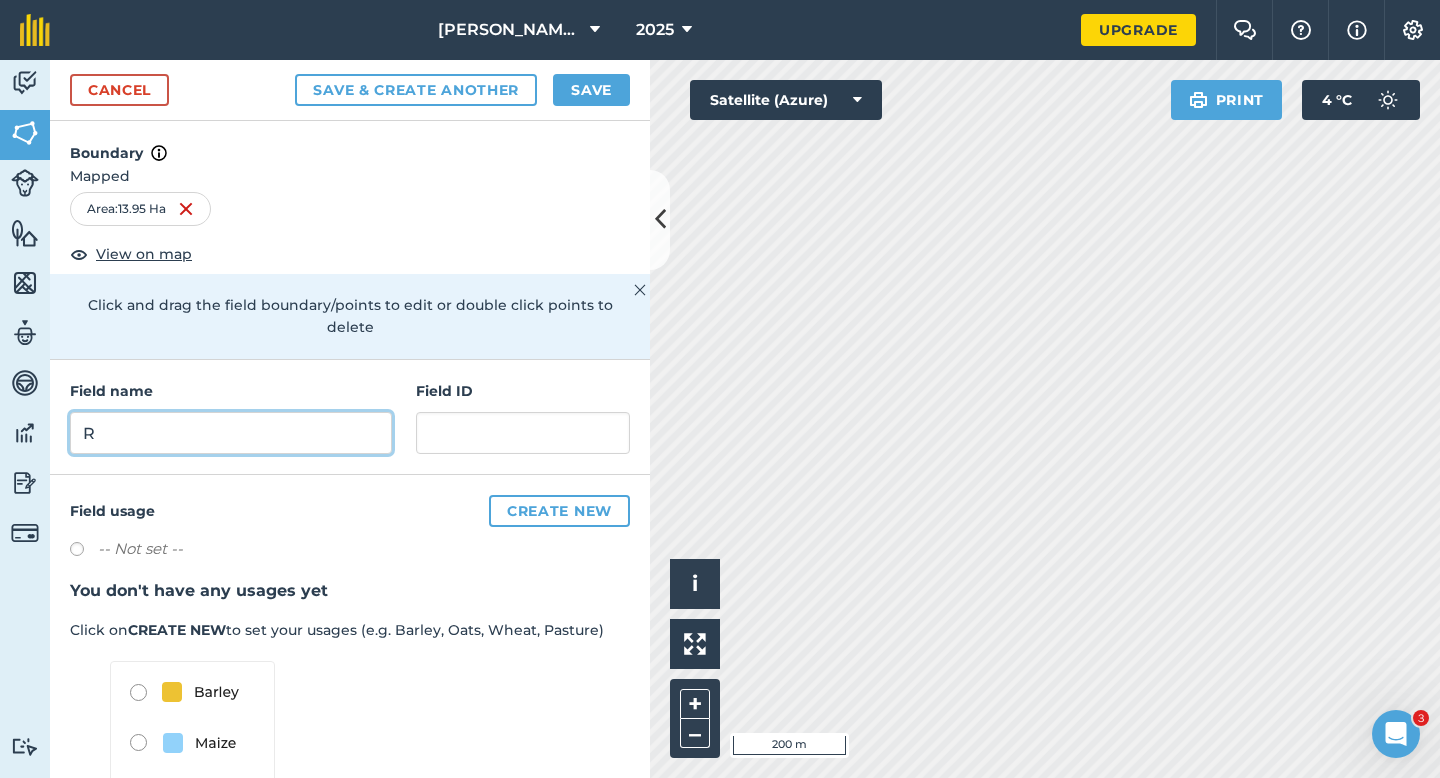 type on "R" 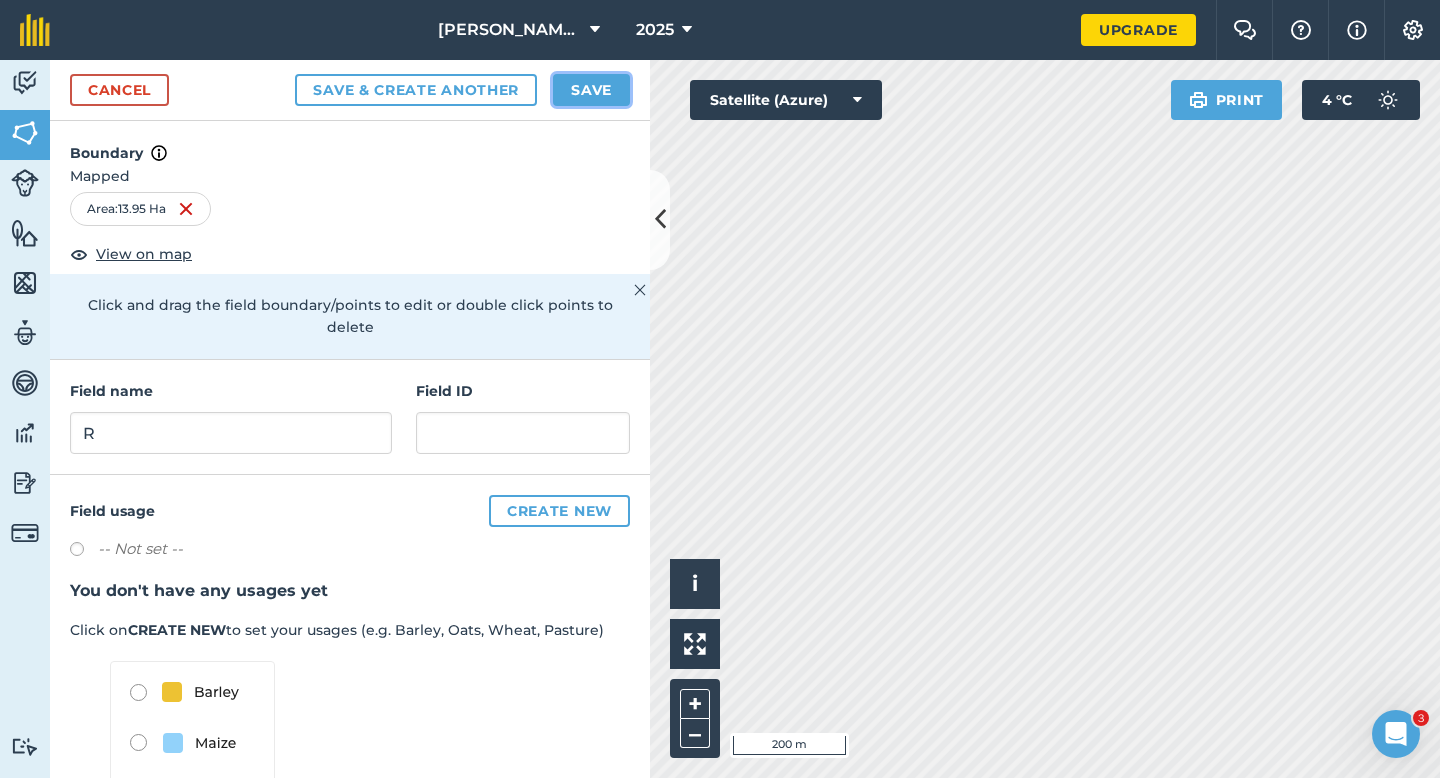 click on "Save" at bounding box center [591, 90] 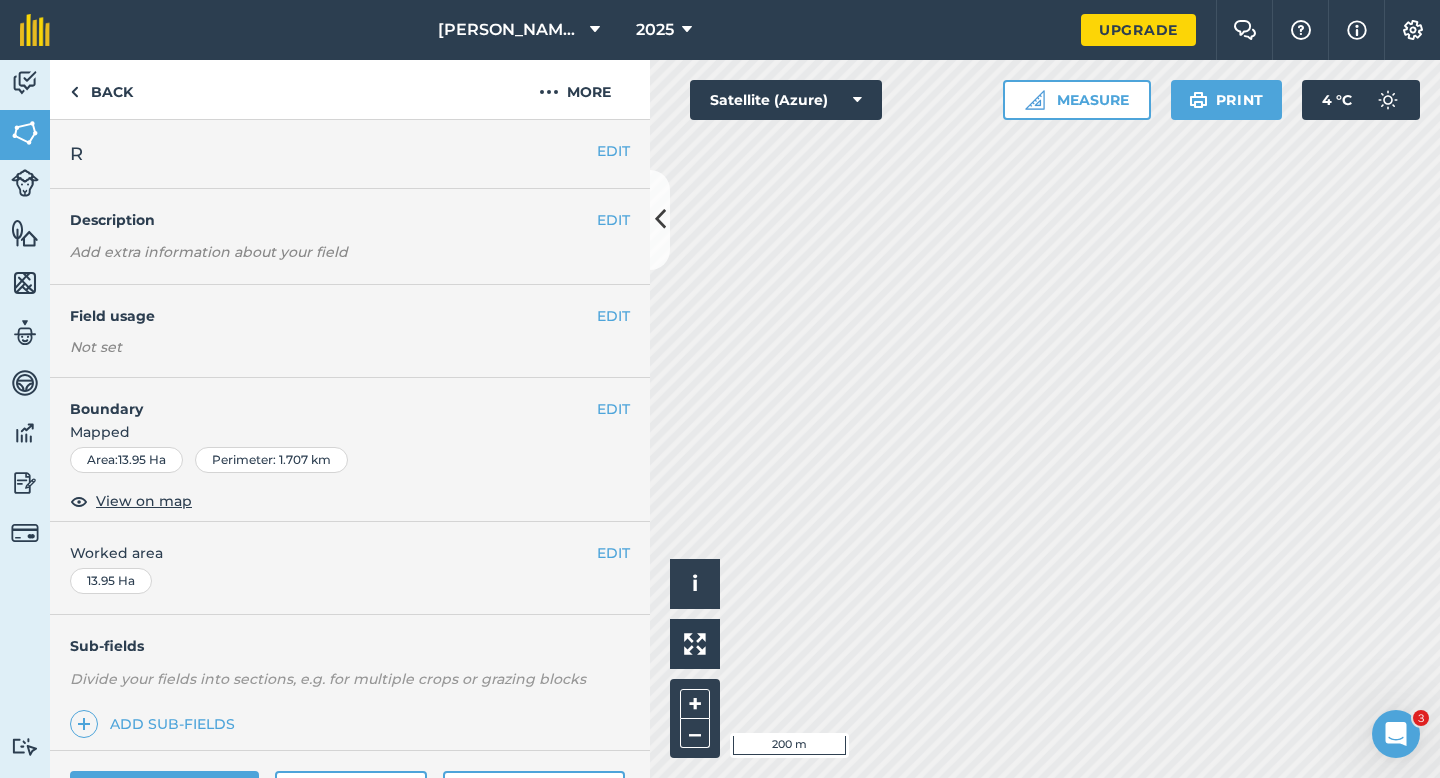 click on "EDIT Worked area 13.95   Ha" at bounding box center [350, 568] 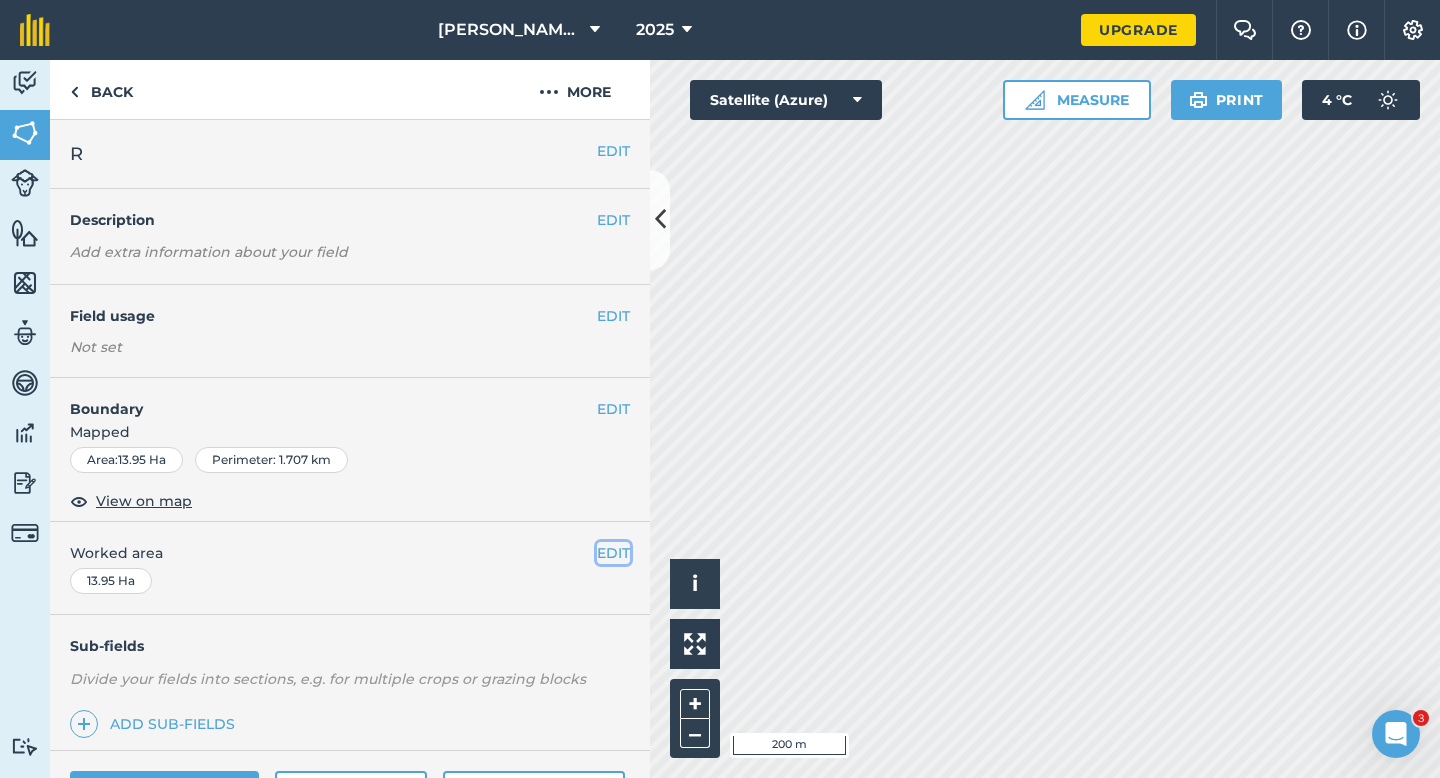 click on "EDIT" at bounding box center (613, 553) 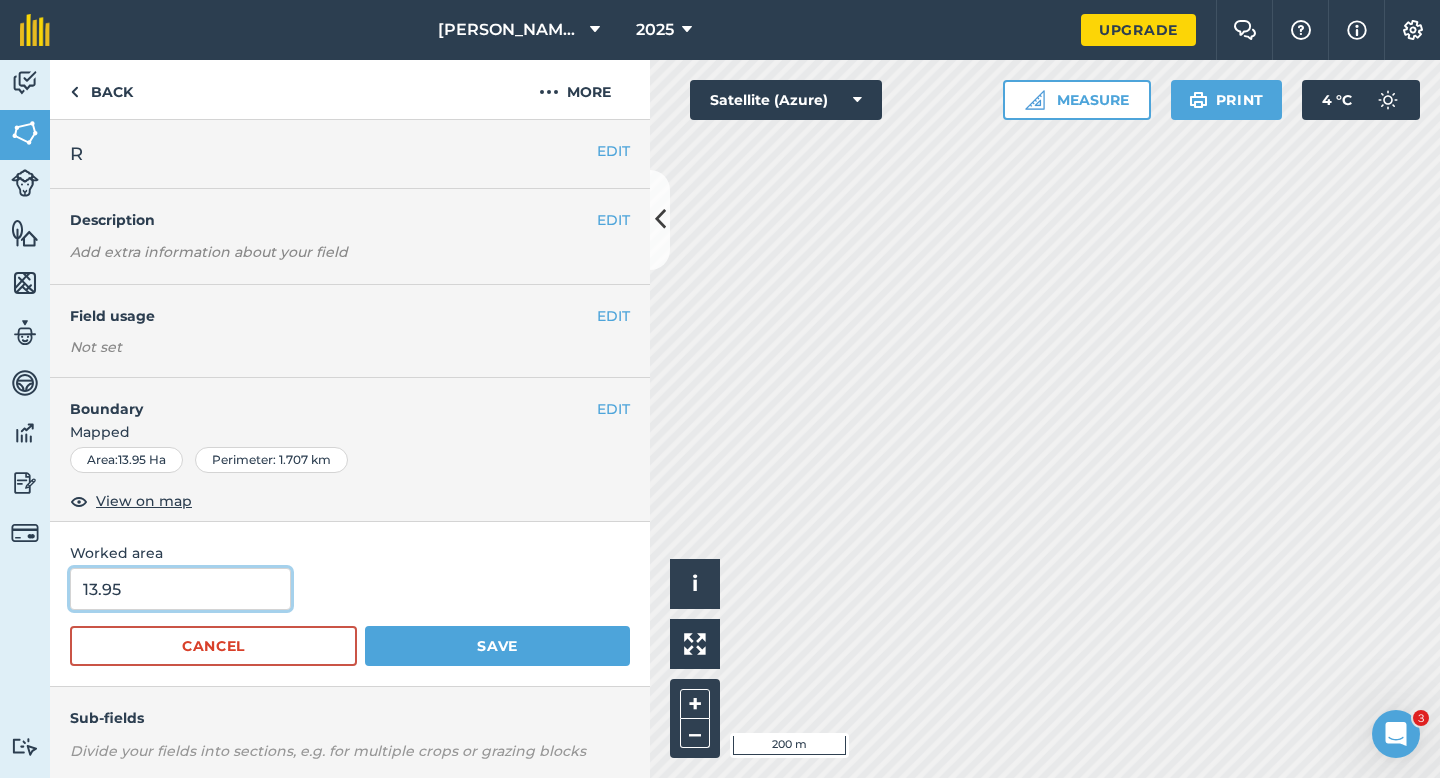 click on "13.95" at bounding box center [180, 589] 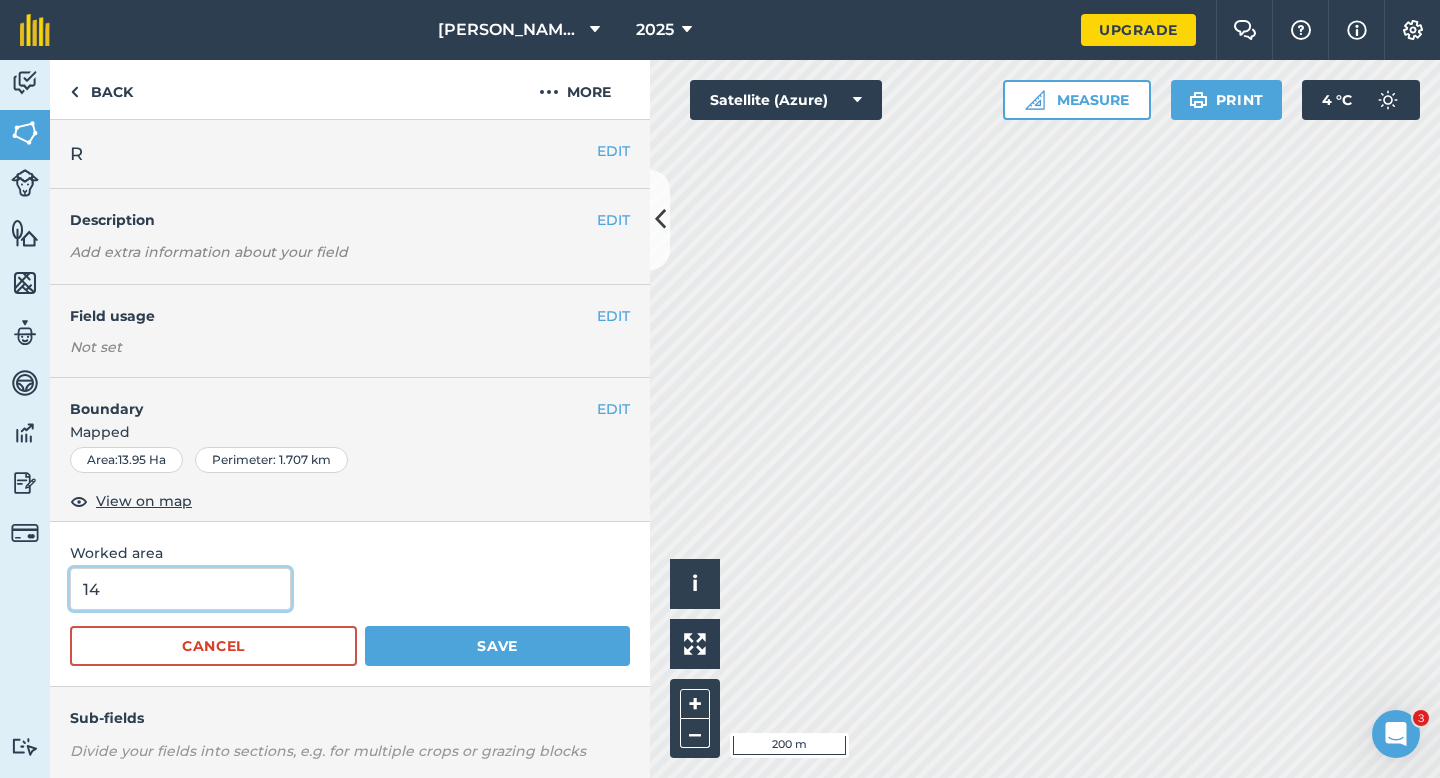 click on "Save" at bounding box center [497, 646] 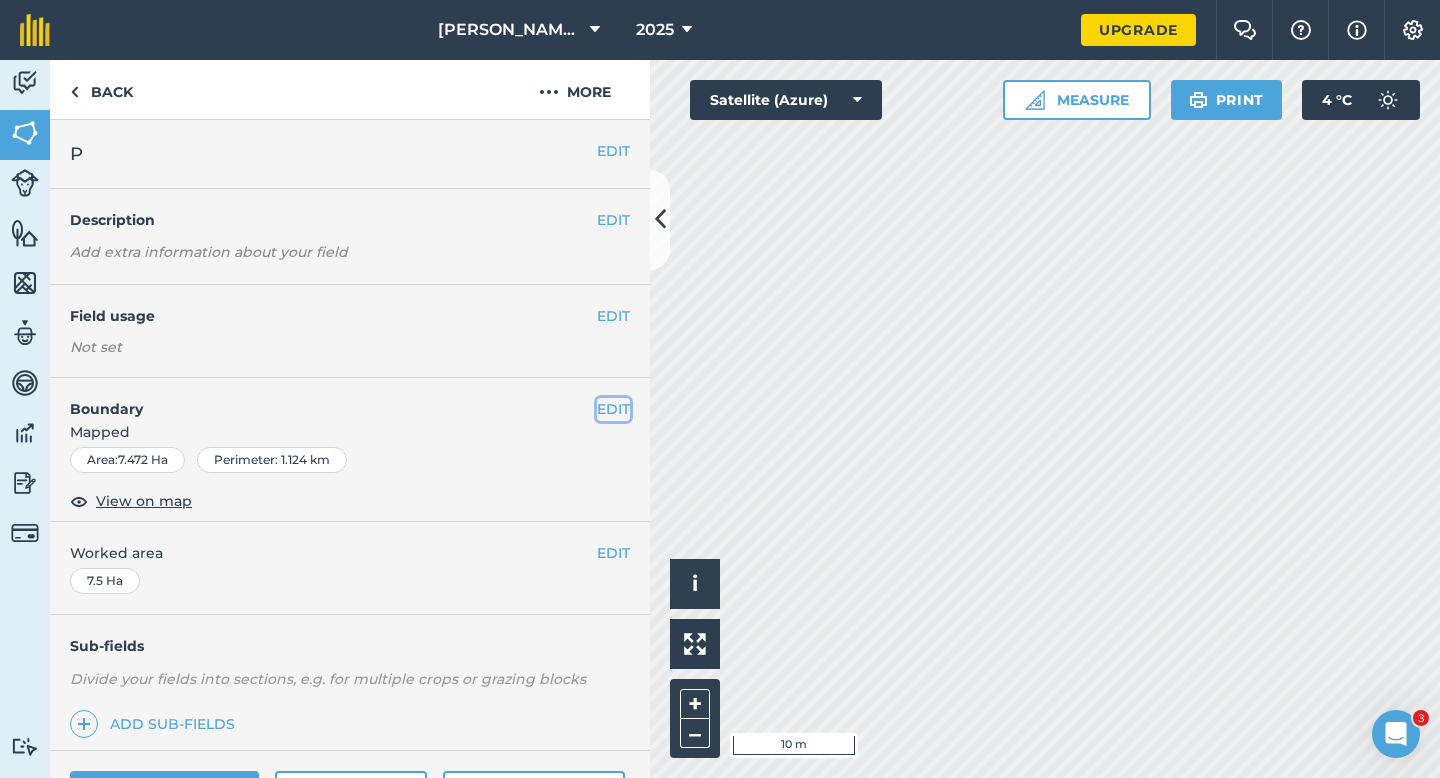 click on "EDIT" at bounding box center (613, 409) 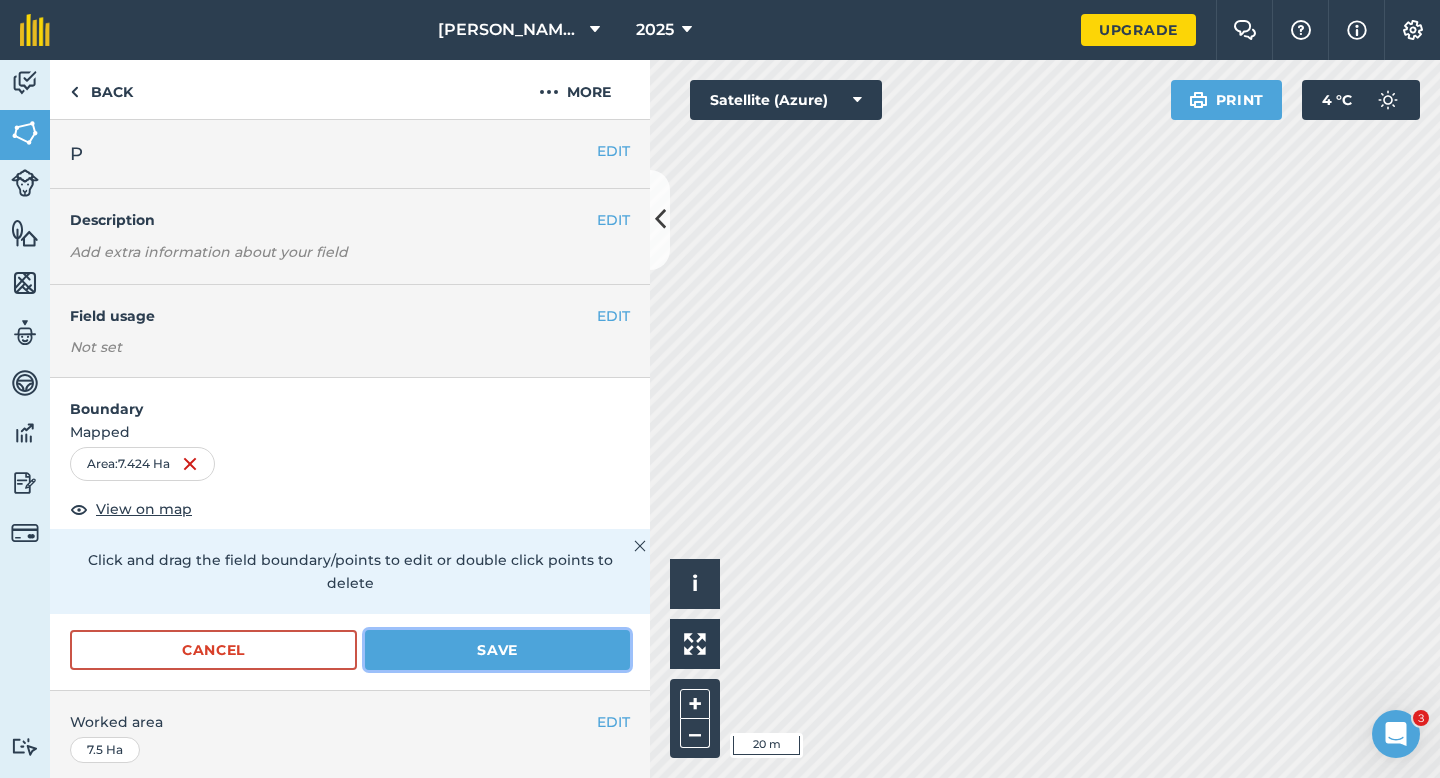 click on "Save" at bounding box center [497, 650] 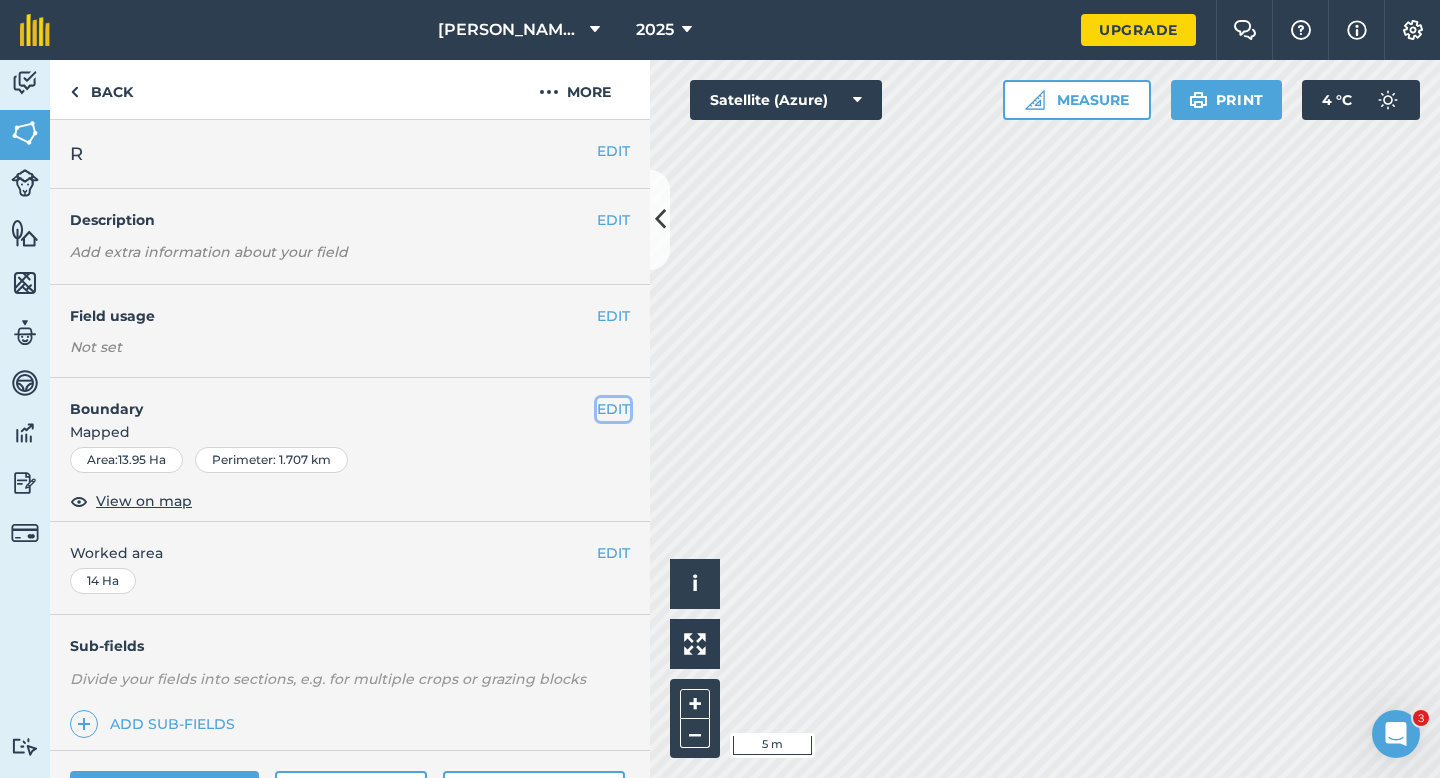 click on "EDIT" at bounding box center [613, 409] 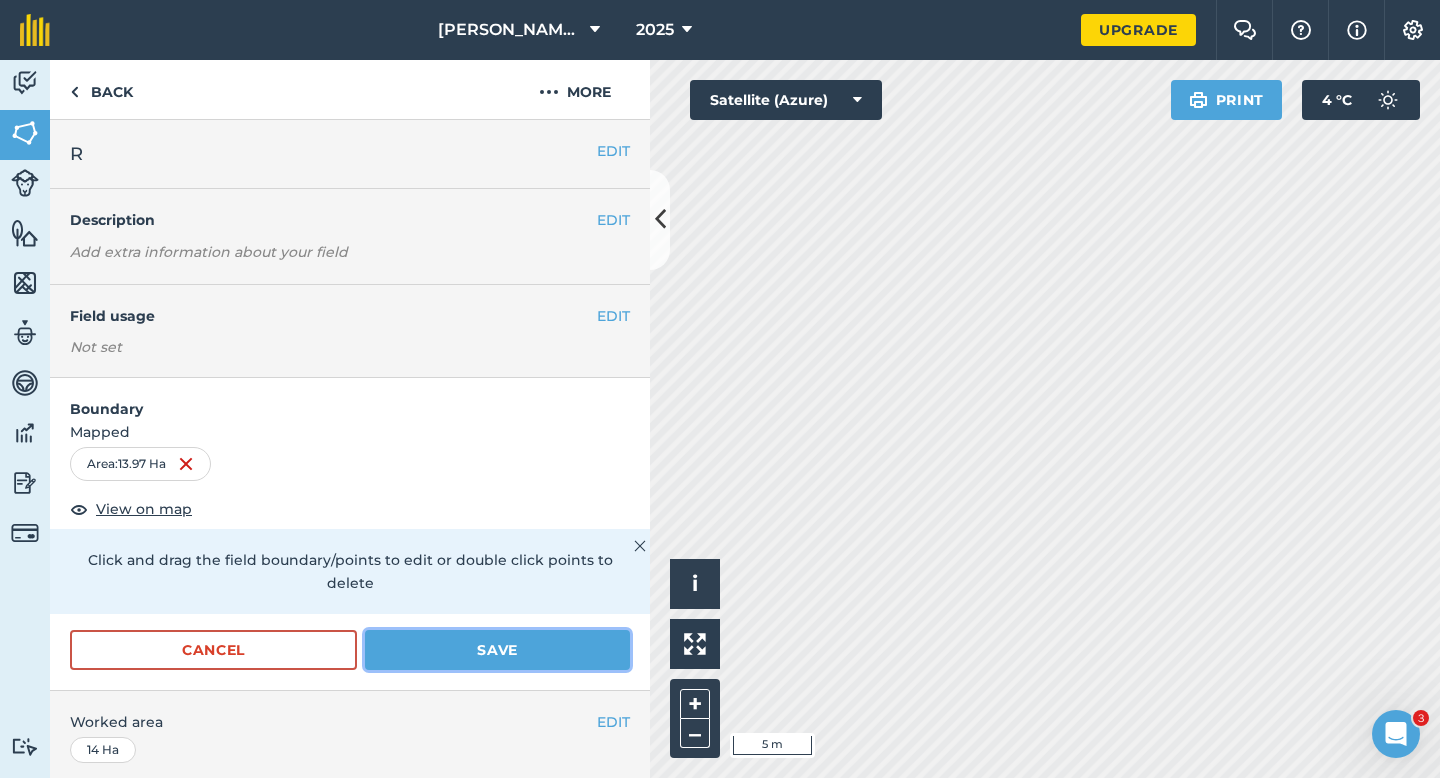 click on "Save" at bounding box center (497, 650) 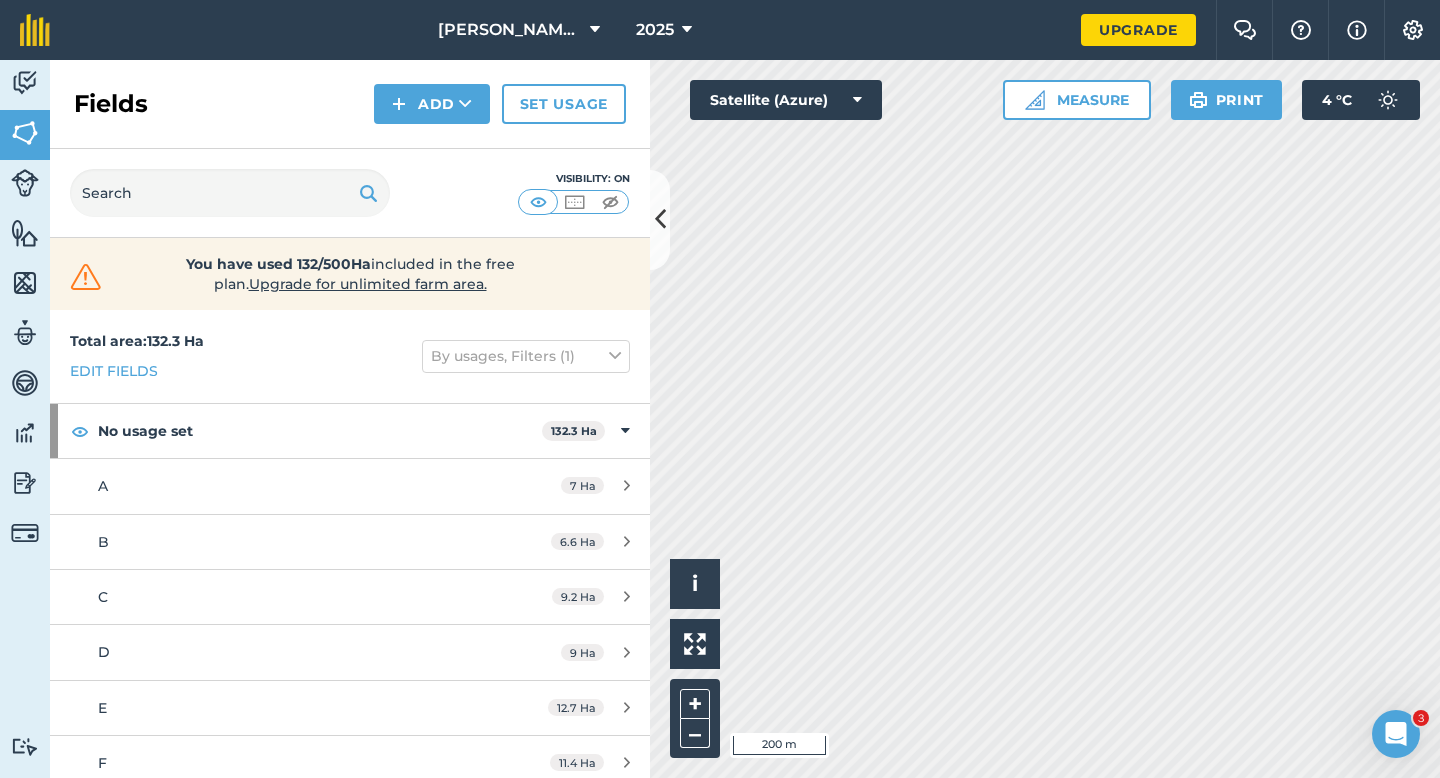 click on "Fields   Add   Set usage" at bounding box center (350, 104) 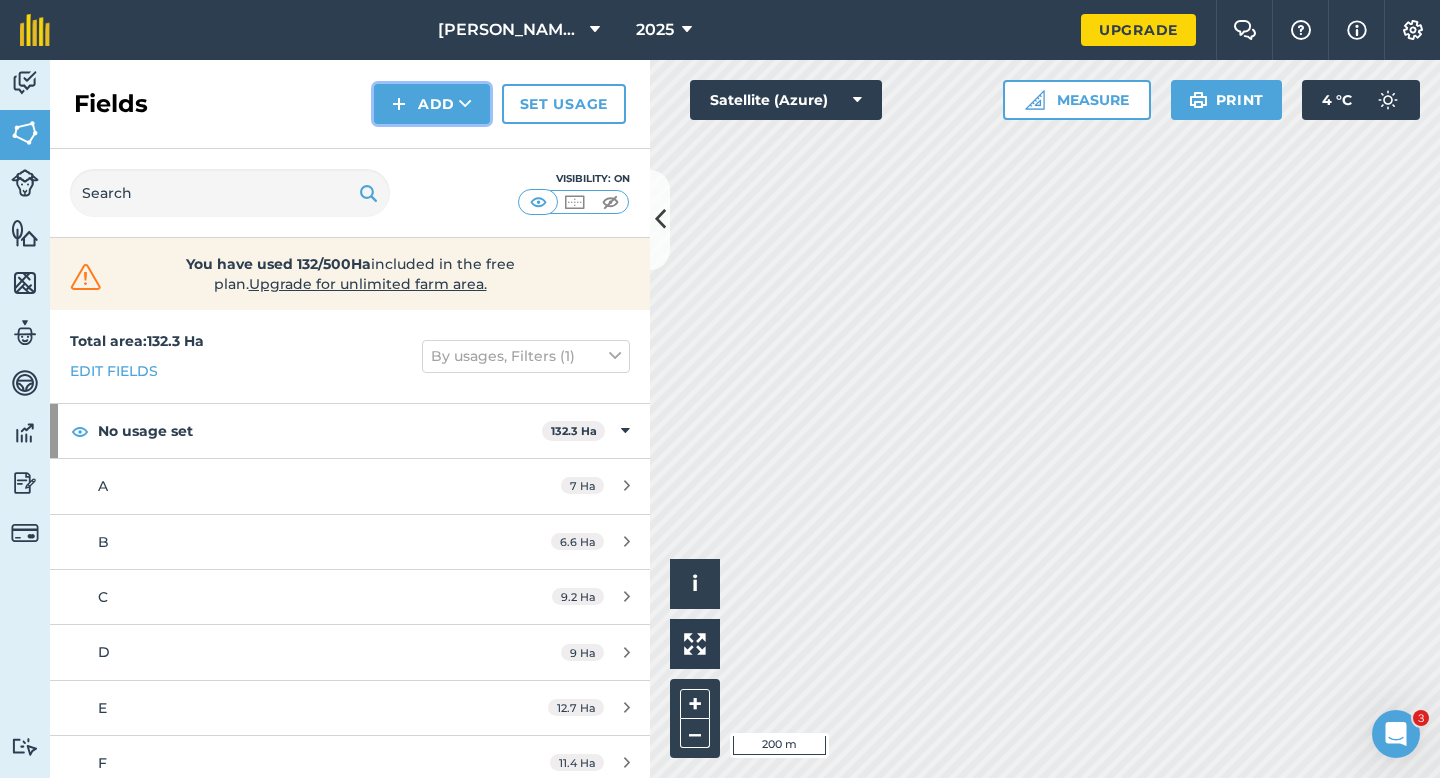 drag, startPoint x: 441, startPoint y: 118, endPoint x: 441, endPoint y: 138, distance: 20 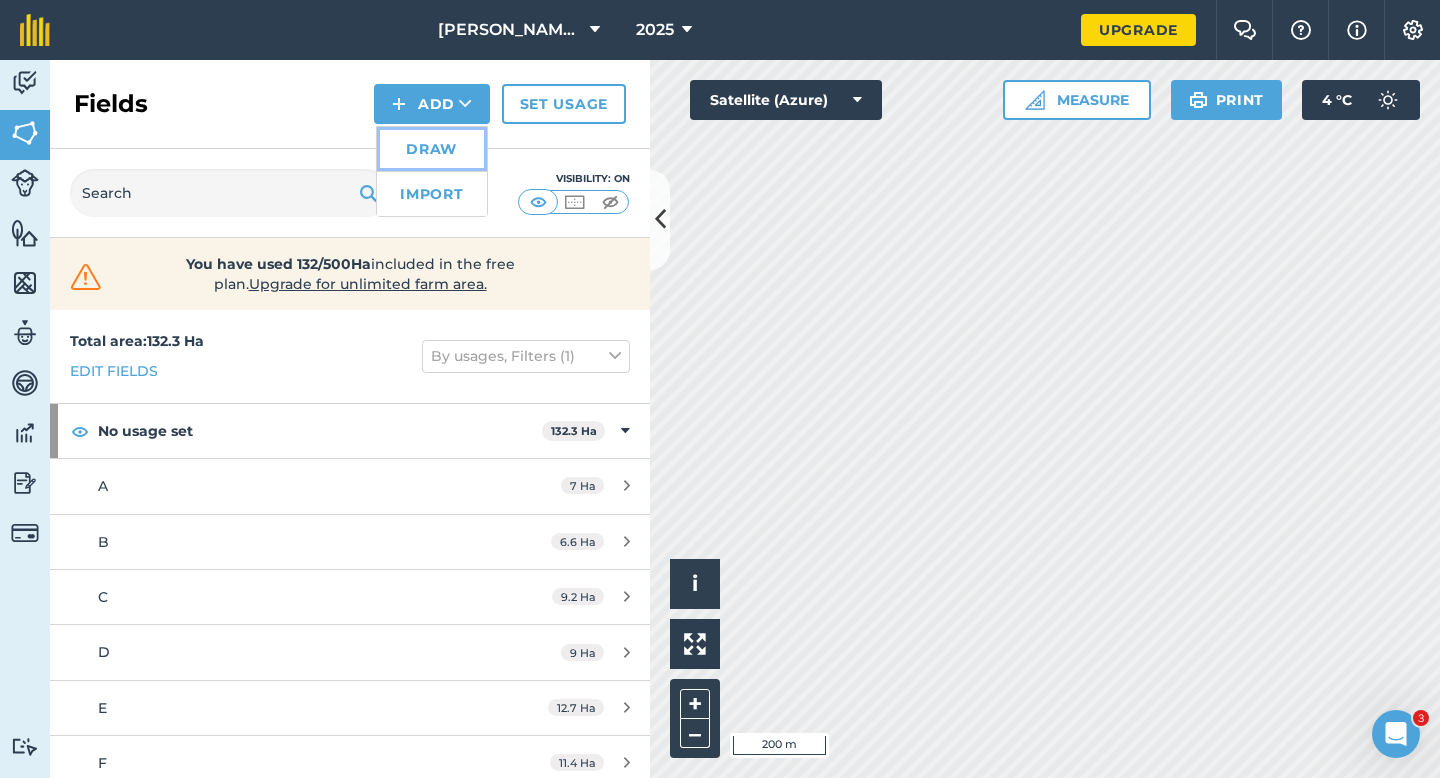 click on "Draw" at bounding box center [432, 149] 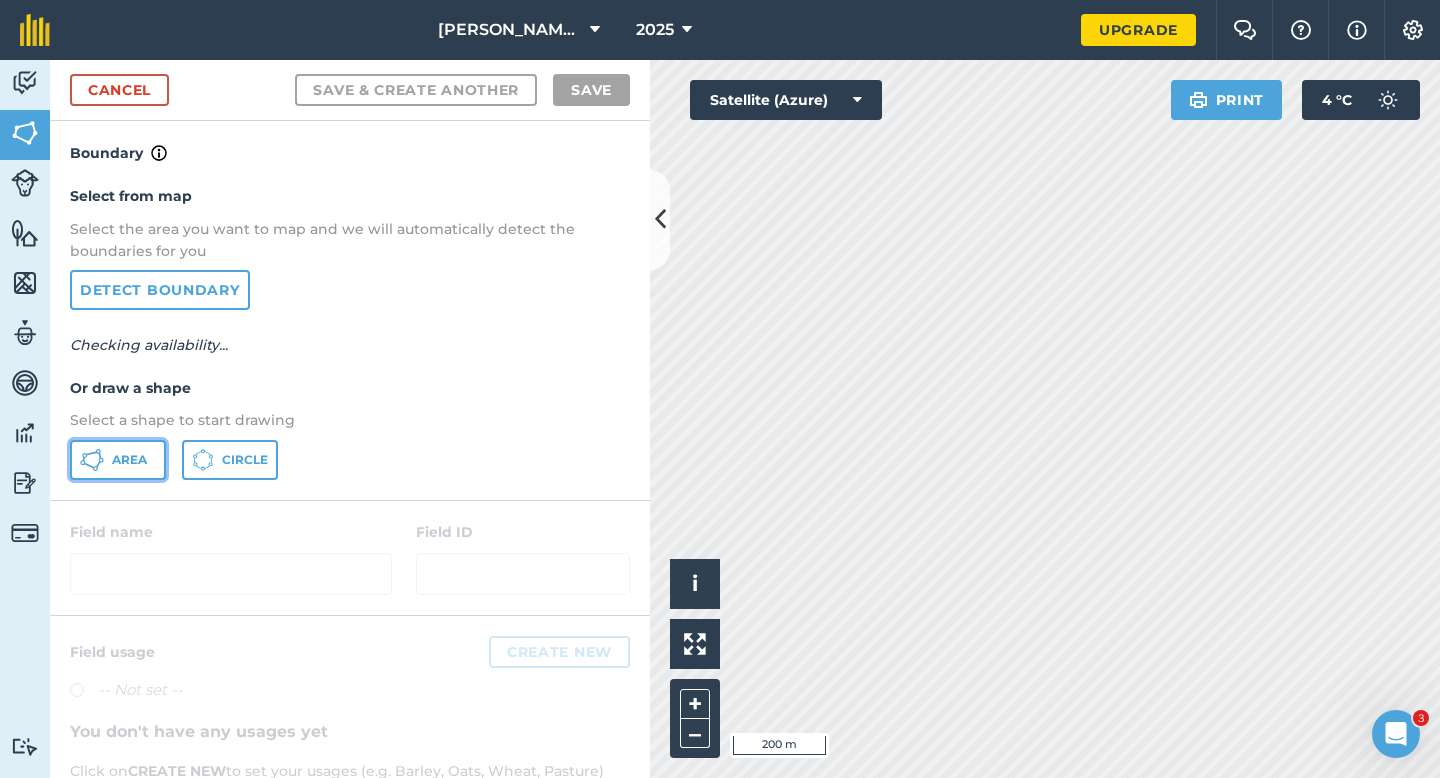 click on "Area" at bounding box center (129, 460) 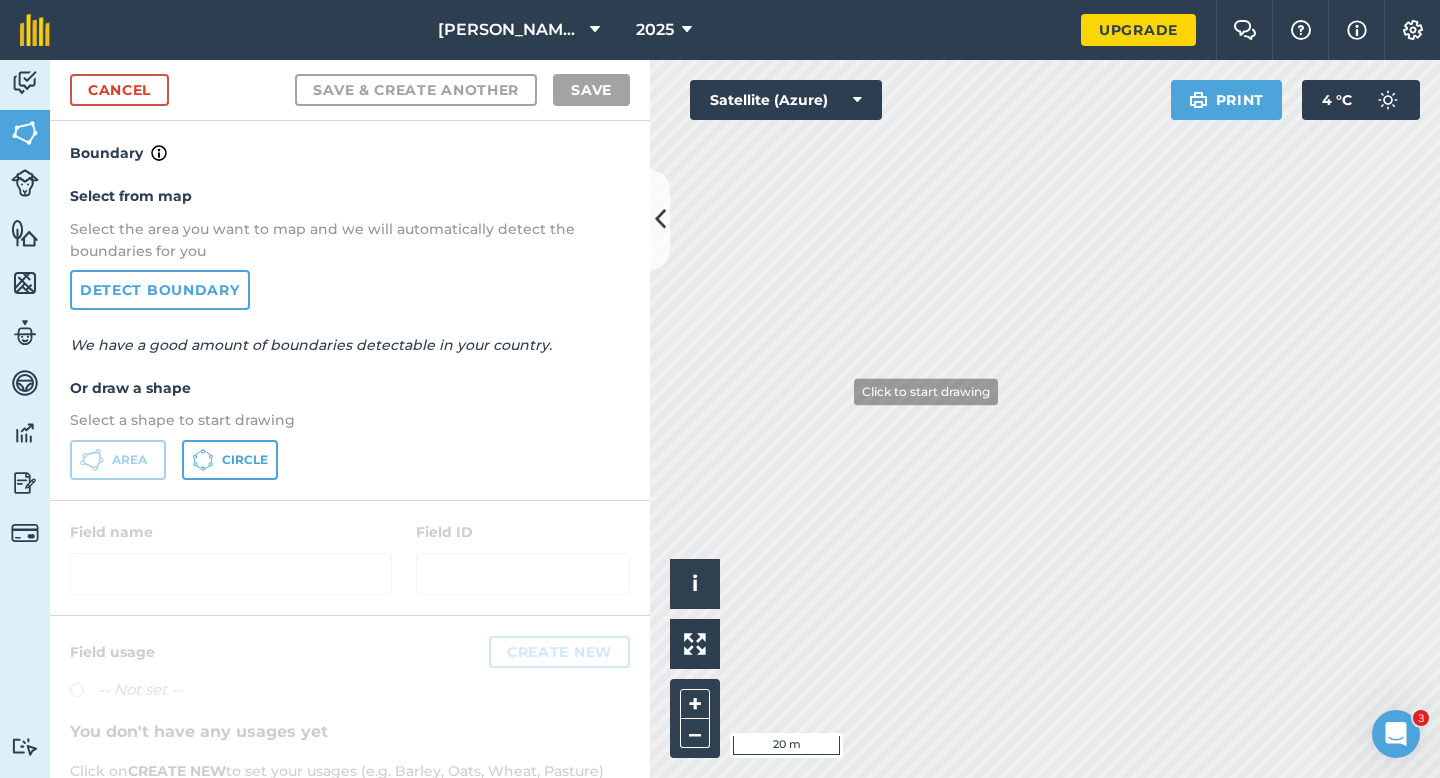 click on "[PERSON_NAME] & Son Farming LTD 2025 Upgrade Farm Chat Help Info Settings Map printing is not available on our free plan Please upgrade to our Essentials, Plus or Pro plan to access this feature. Activity Fields Livestock Features Maps Team Vehicles Data Reporting Billing Tutorials Tutorials Cancel Save & Create Another Save Boundary   Select from map Select the area you want to map and we will automatically detect the boundaries for you Detect boundary We have a good amount of boundaries detectable in your country. Or draw a shape Select a shape to start drawing Area Circle Field name Field ID Field usage   Create new -- Not set -- You don't have any usages yet Click on  CREATE NEW  to set your usages (e.g. Barley, Oats, Wheat, Pasture) Click to start drawing i © 2025 TomTom, Microsoft 20 m + – Satellite (Azure) Print 4   ° C" at bounding box center [720, 389] 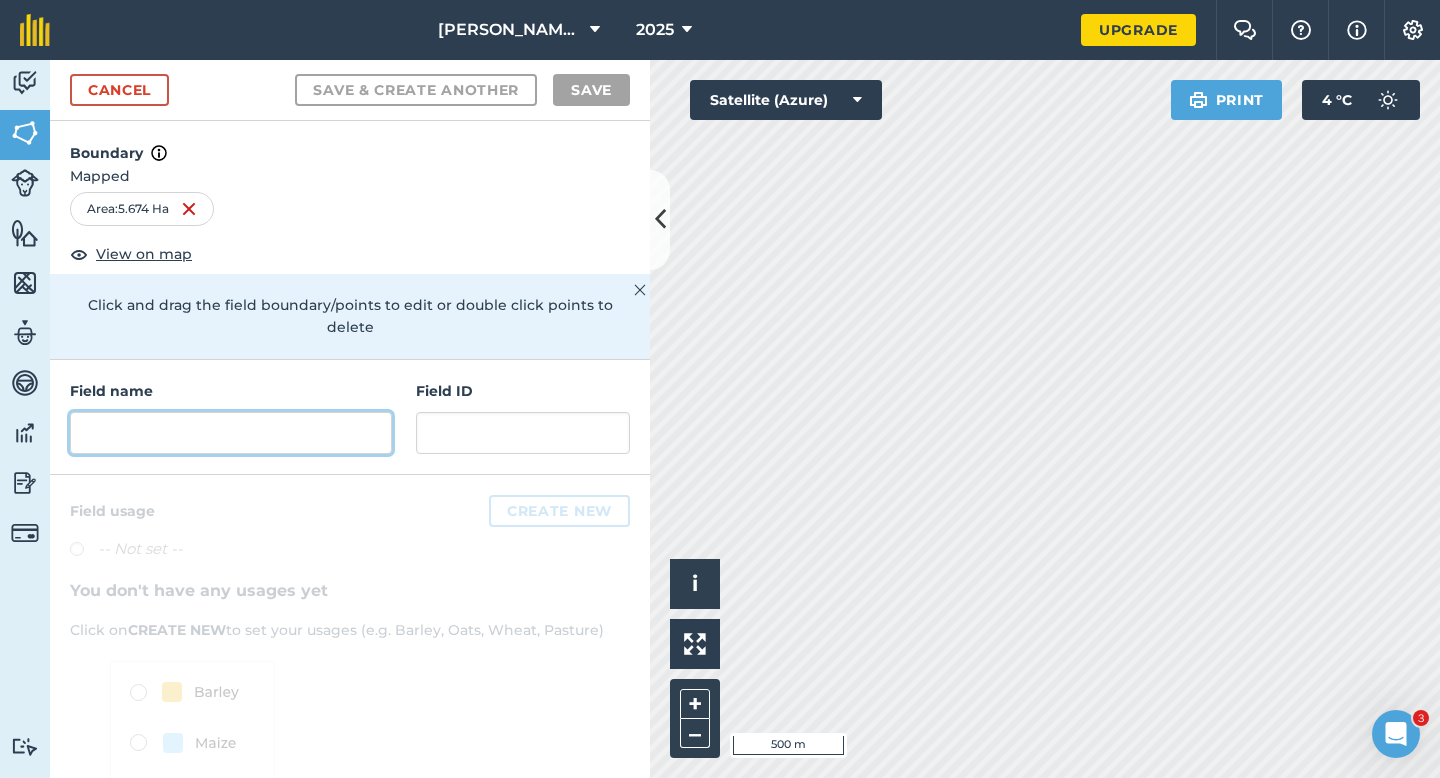 click at bounding box center (231, 433) 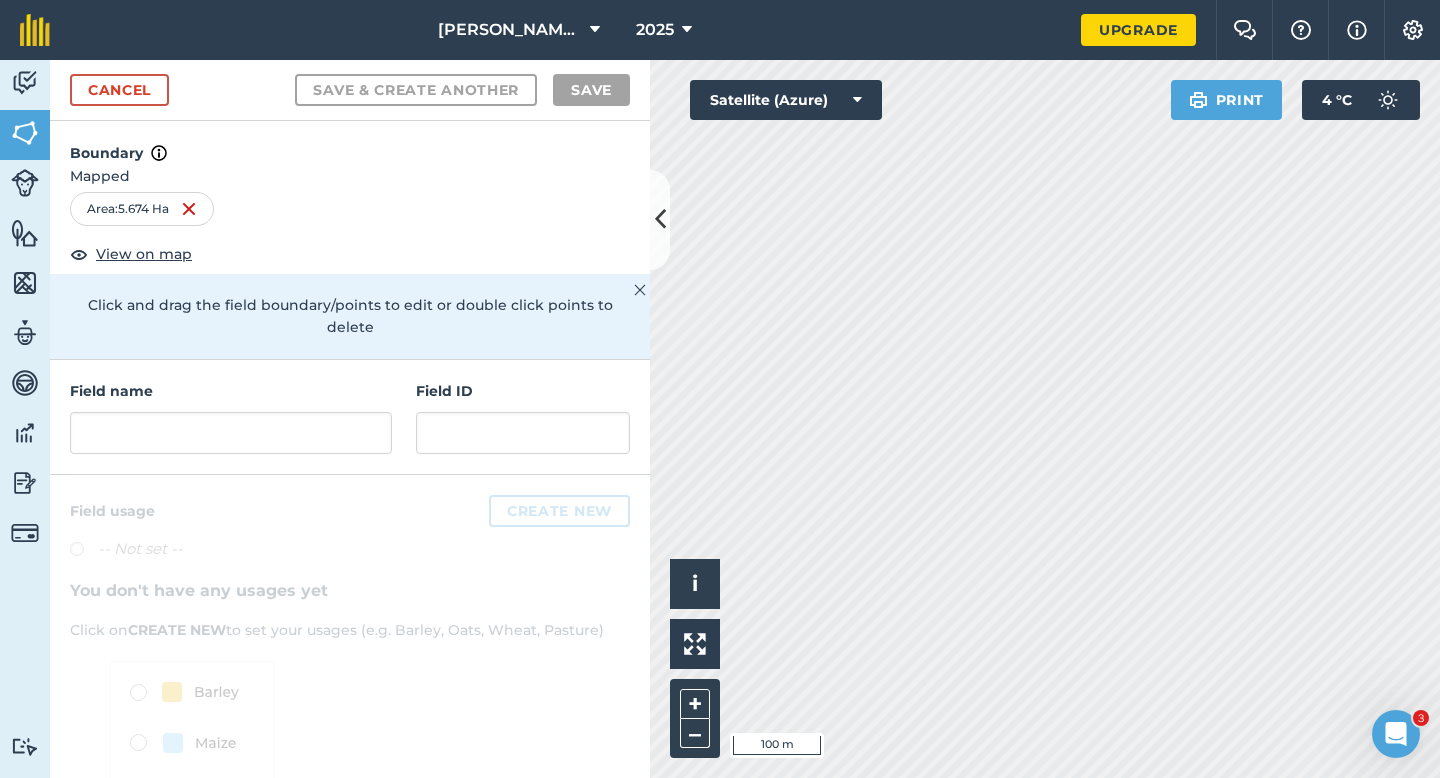 click on "Field name Field ID" at bounding box center [350, 417] 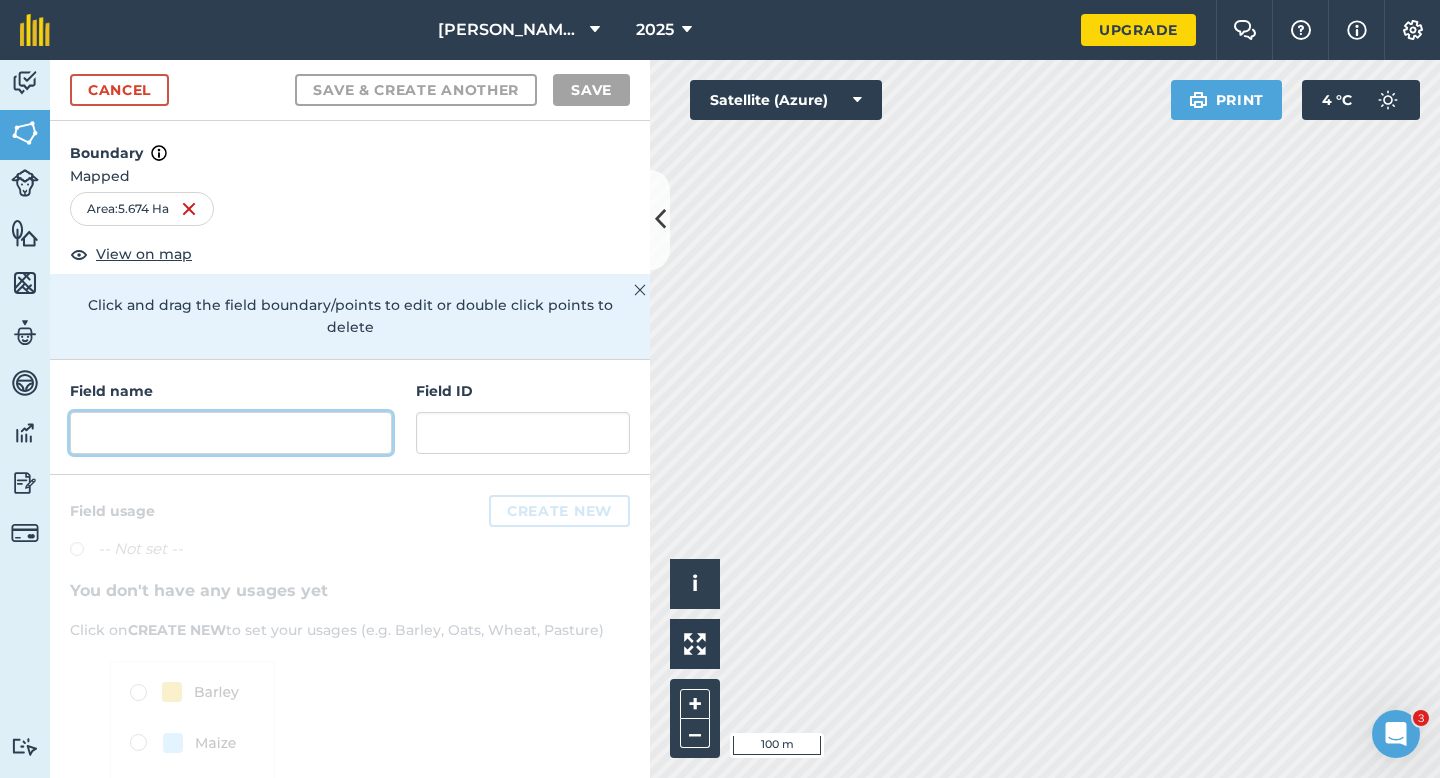 click at bounding box center (231, 433) 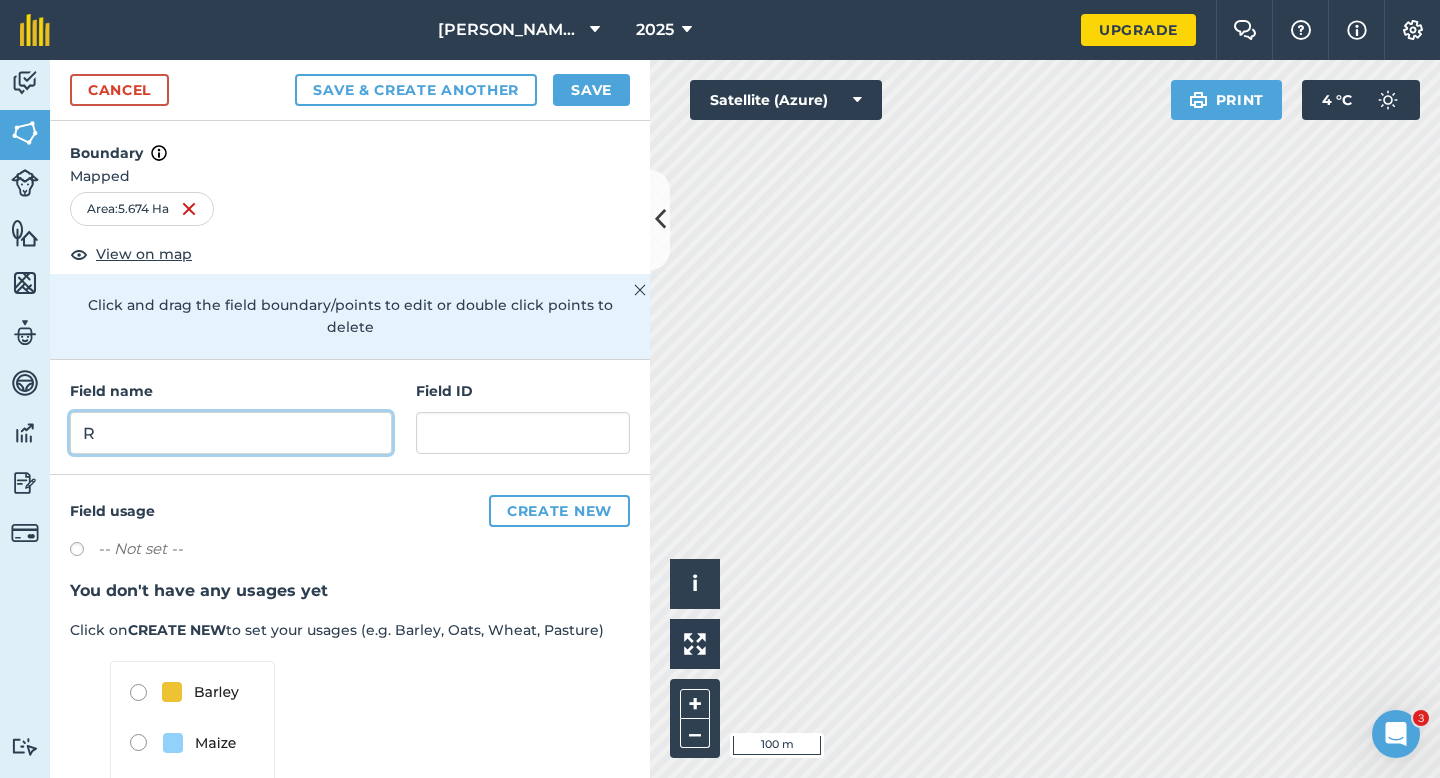 type on "R" 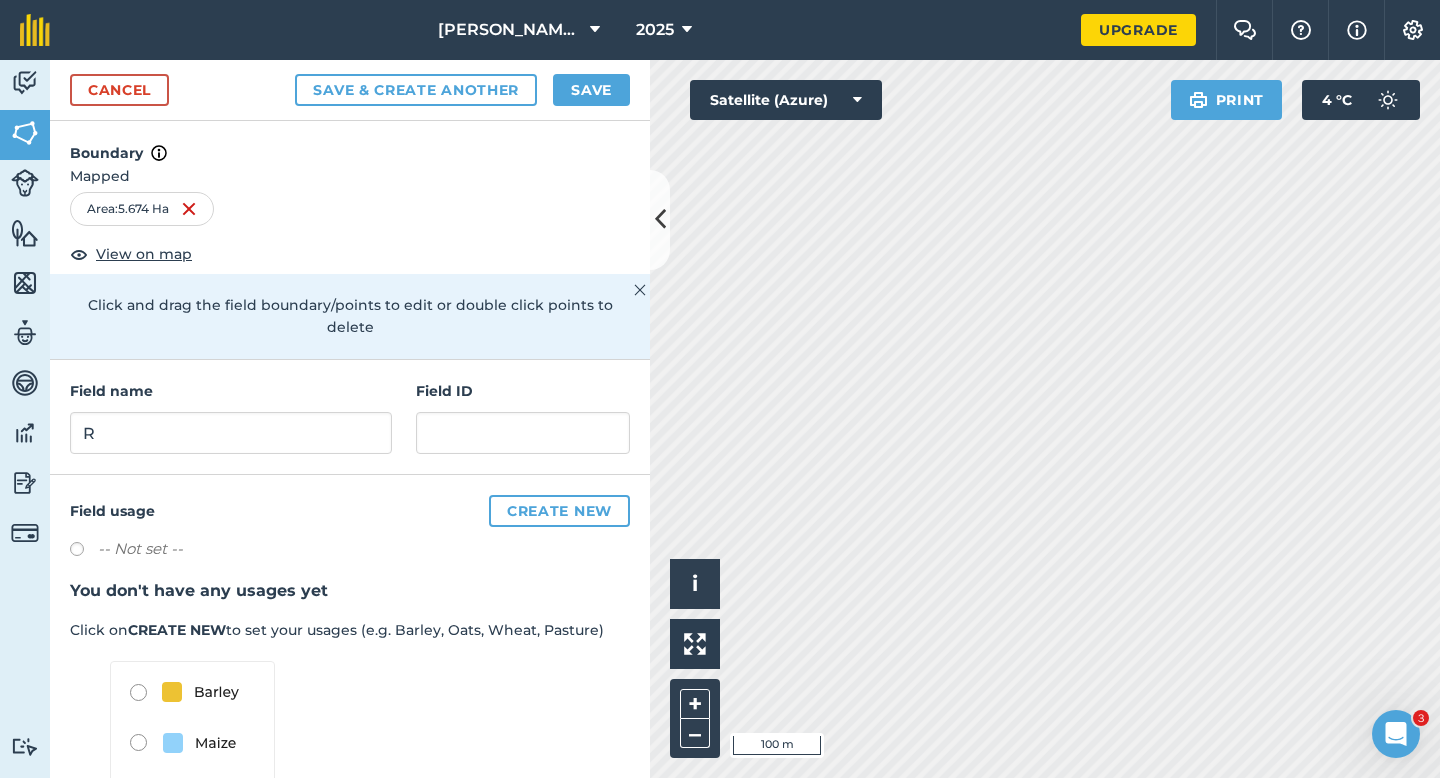 click on "Save & Create Another Save" at bounding box center [462, 90] 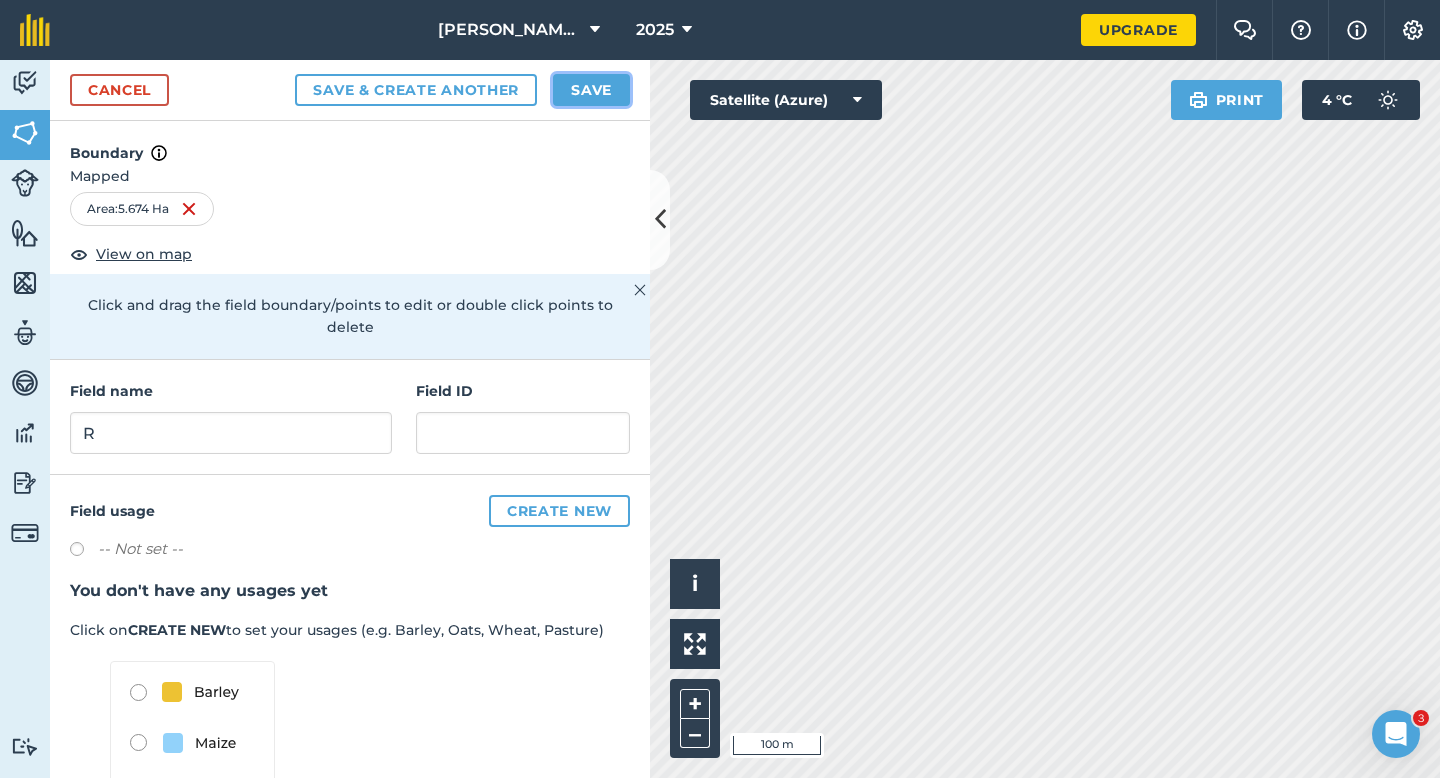 click on "Save" at bounding box center (591, 90) 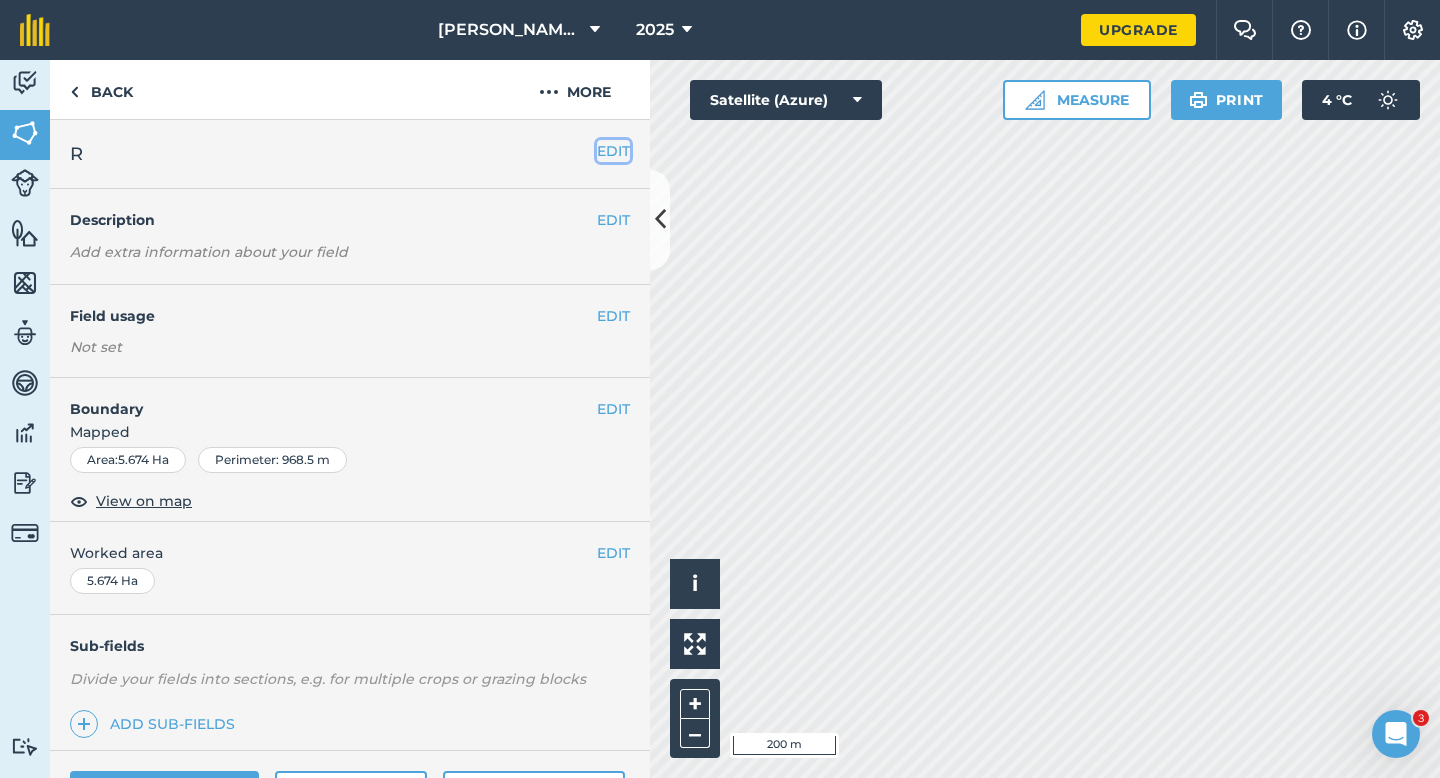 click on "EDIT" at bounding box center (613, 151) 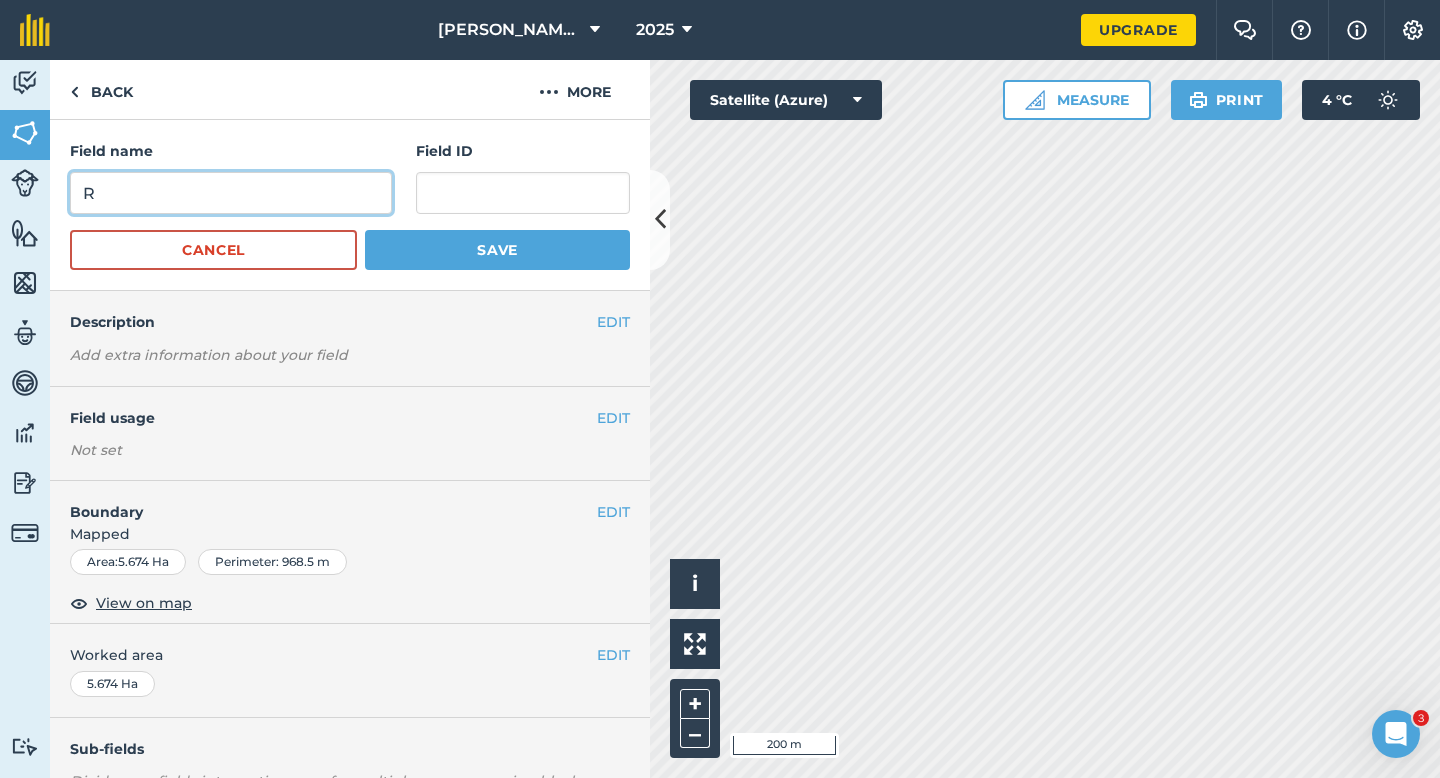 click on "R" at bounding box center [231, 193] 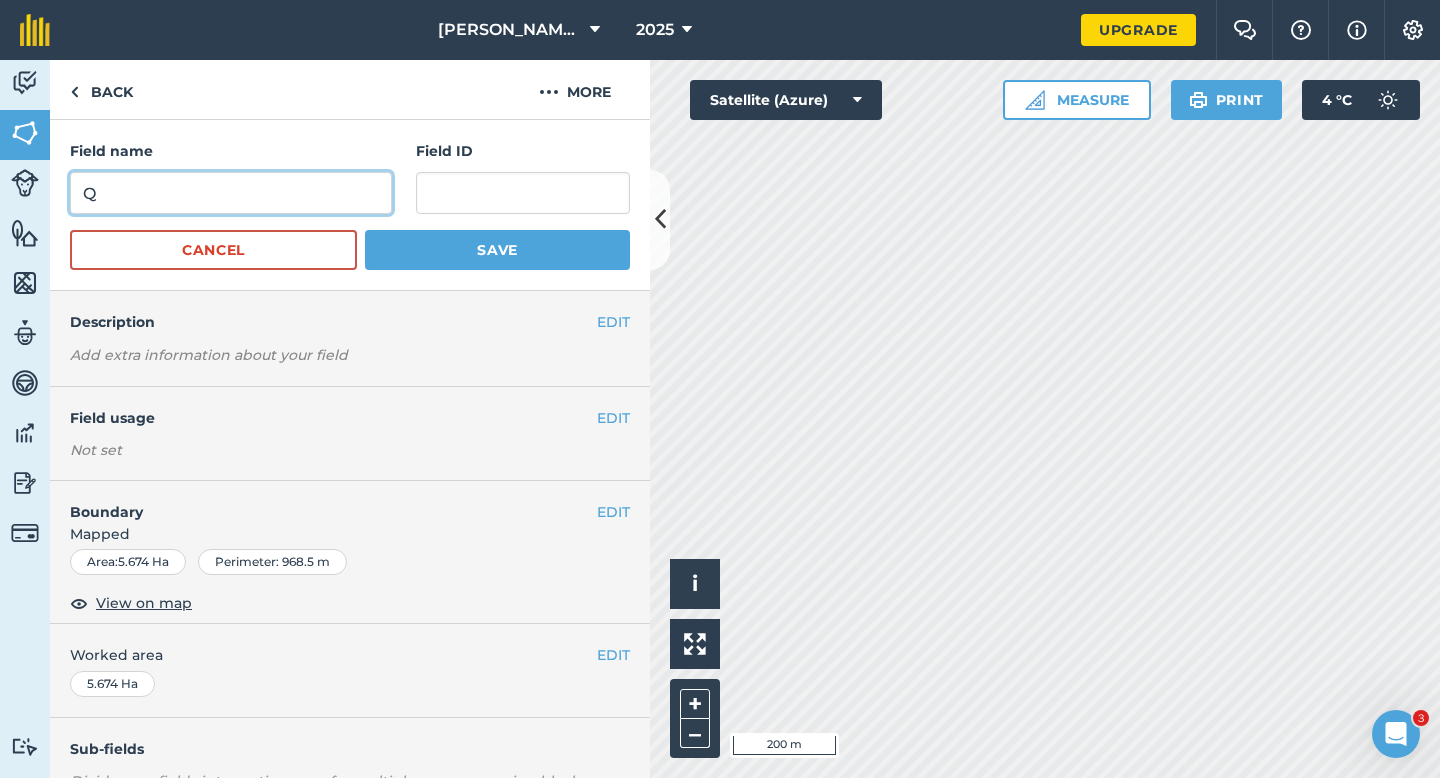 type on "Q" 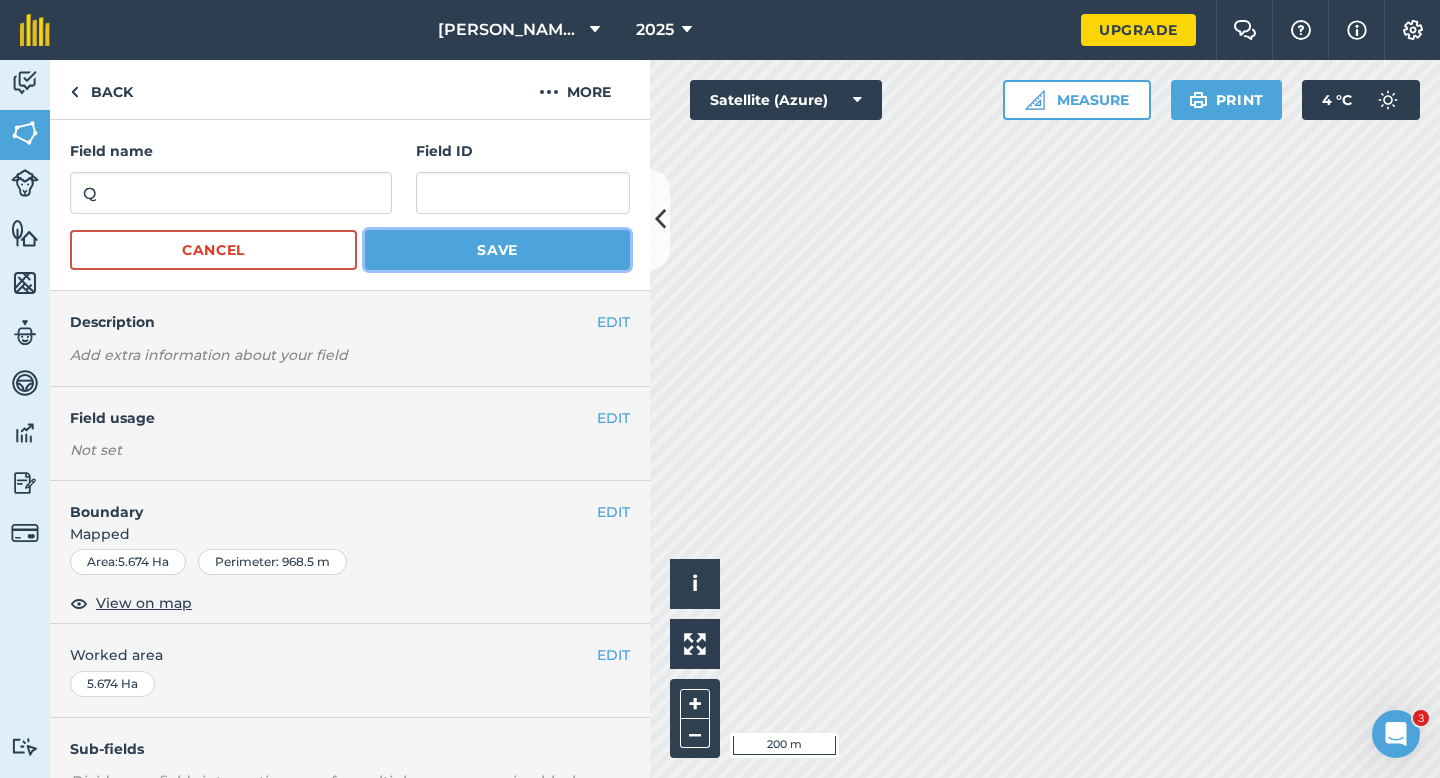 click on "Save" at bounding box center [497, 250] 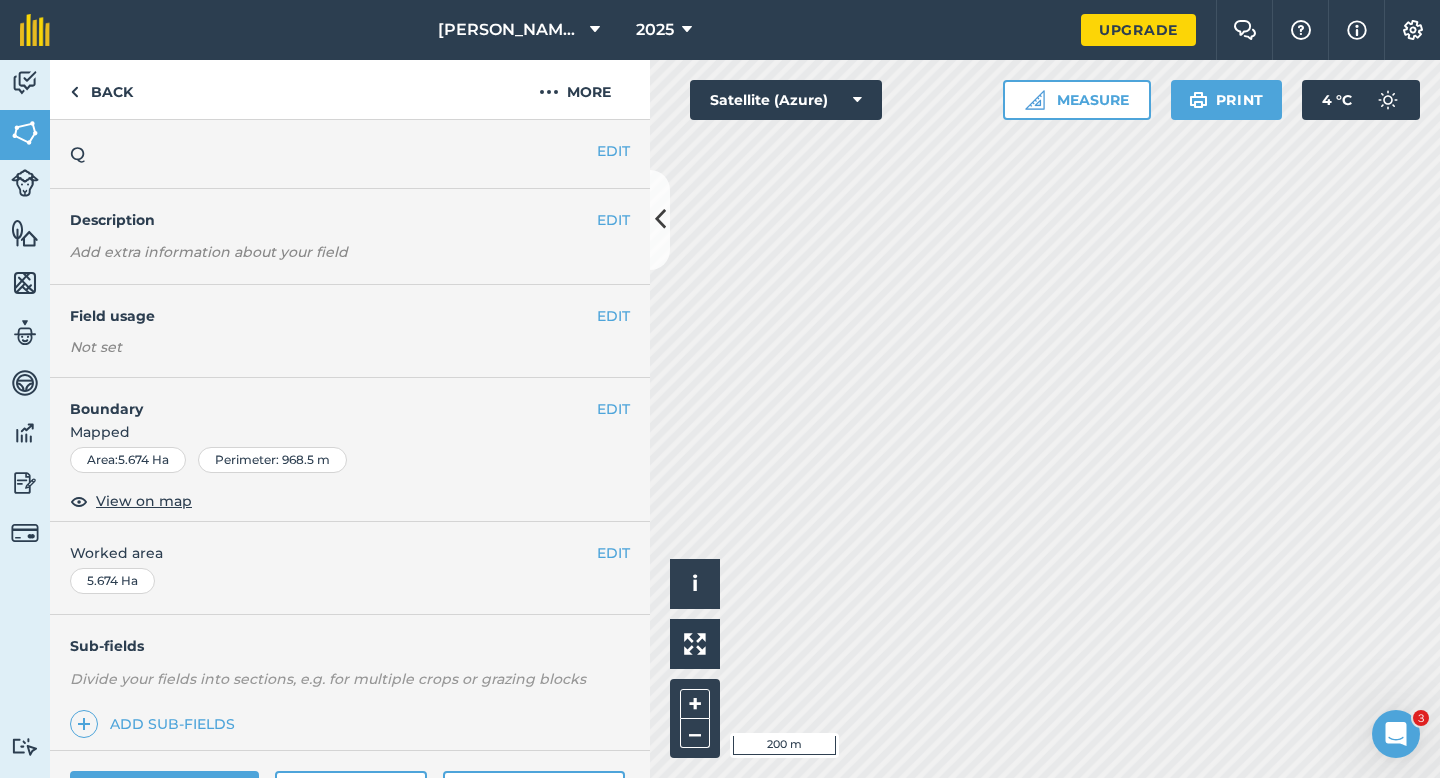 click on "EDIT Worked area 5.674   Ha" at bounding box center (350, 568) 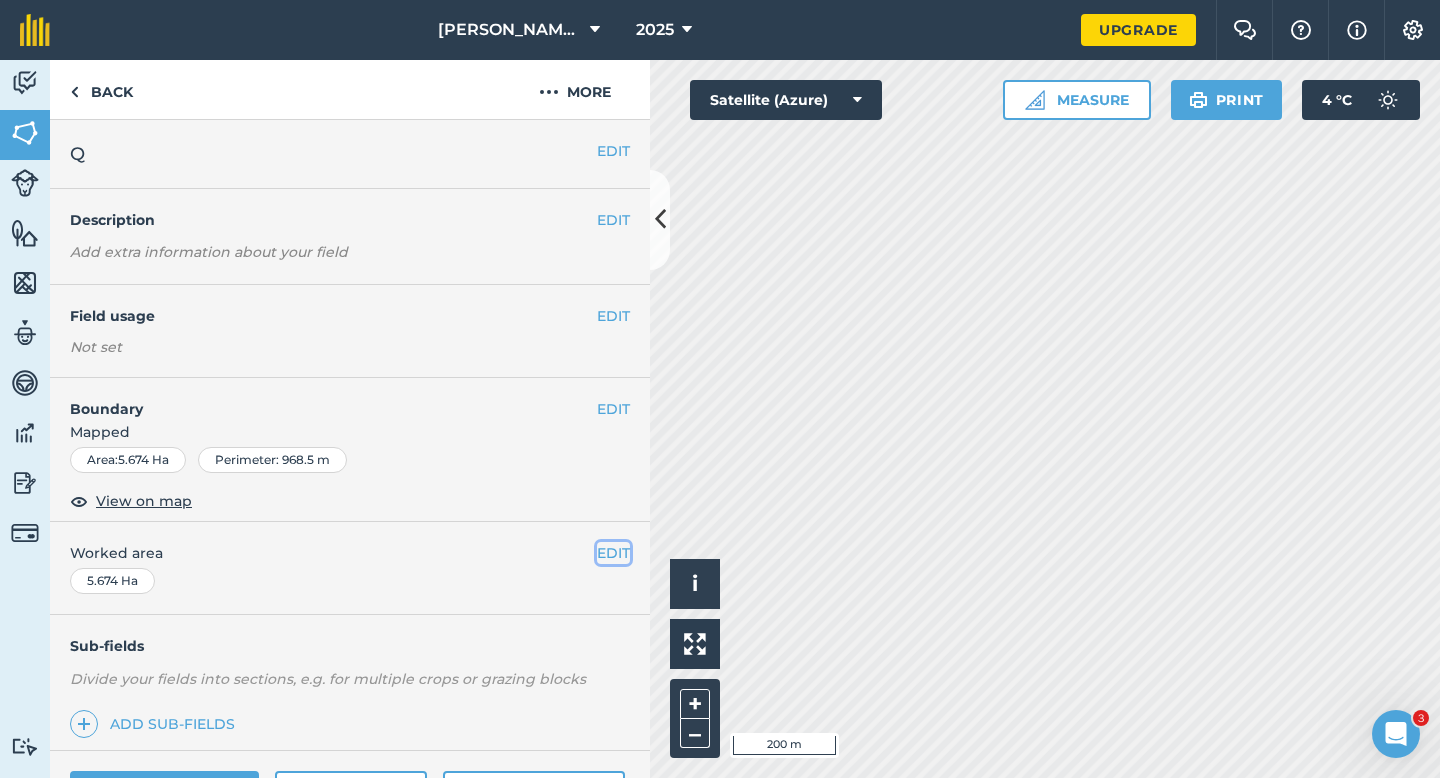 click on "EDIT" at bounding box center (613, 553) 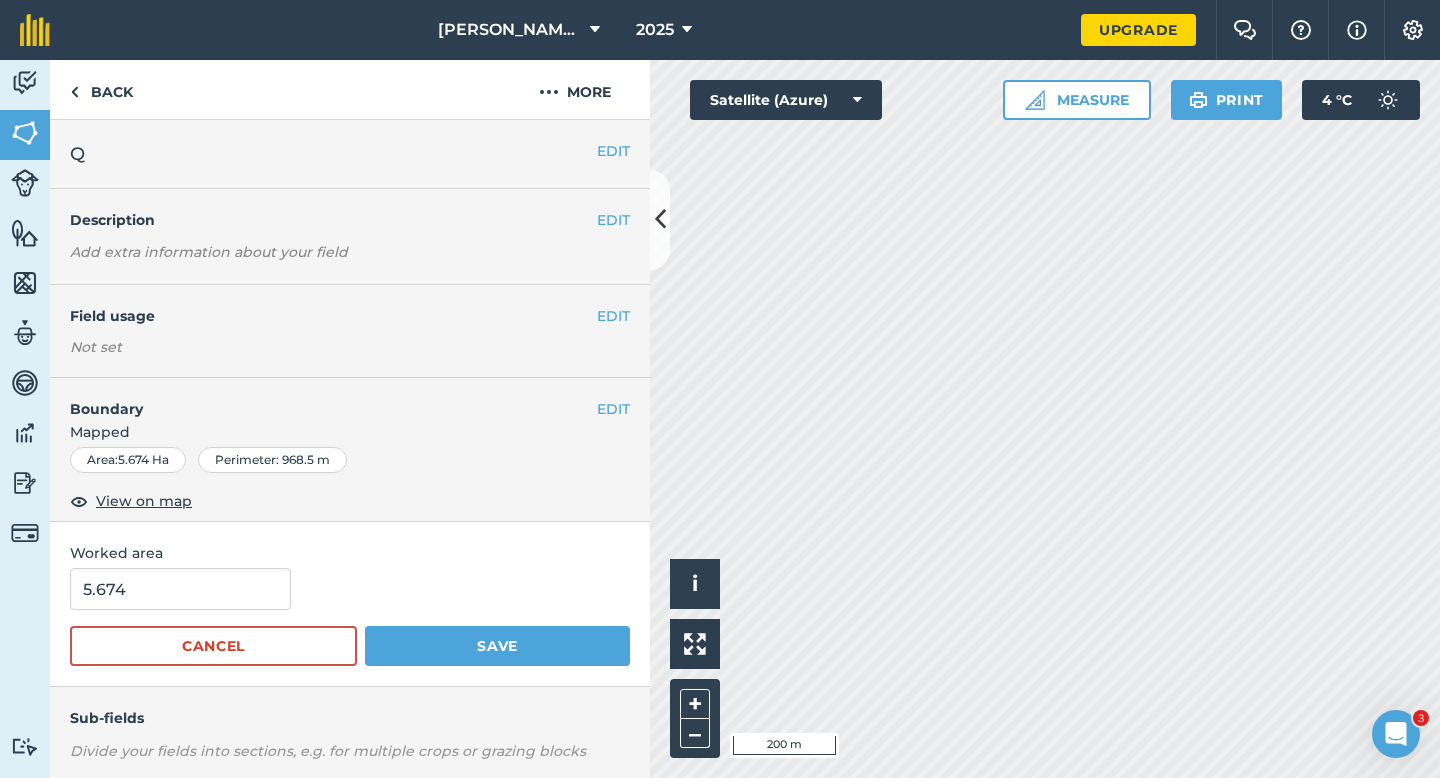 click on "5.674 Cancel Save" at bounding box center (350, 617) 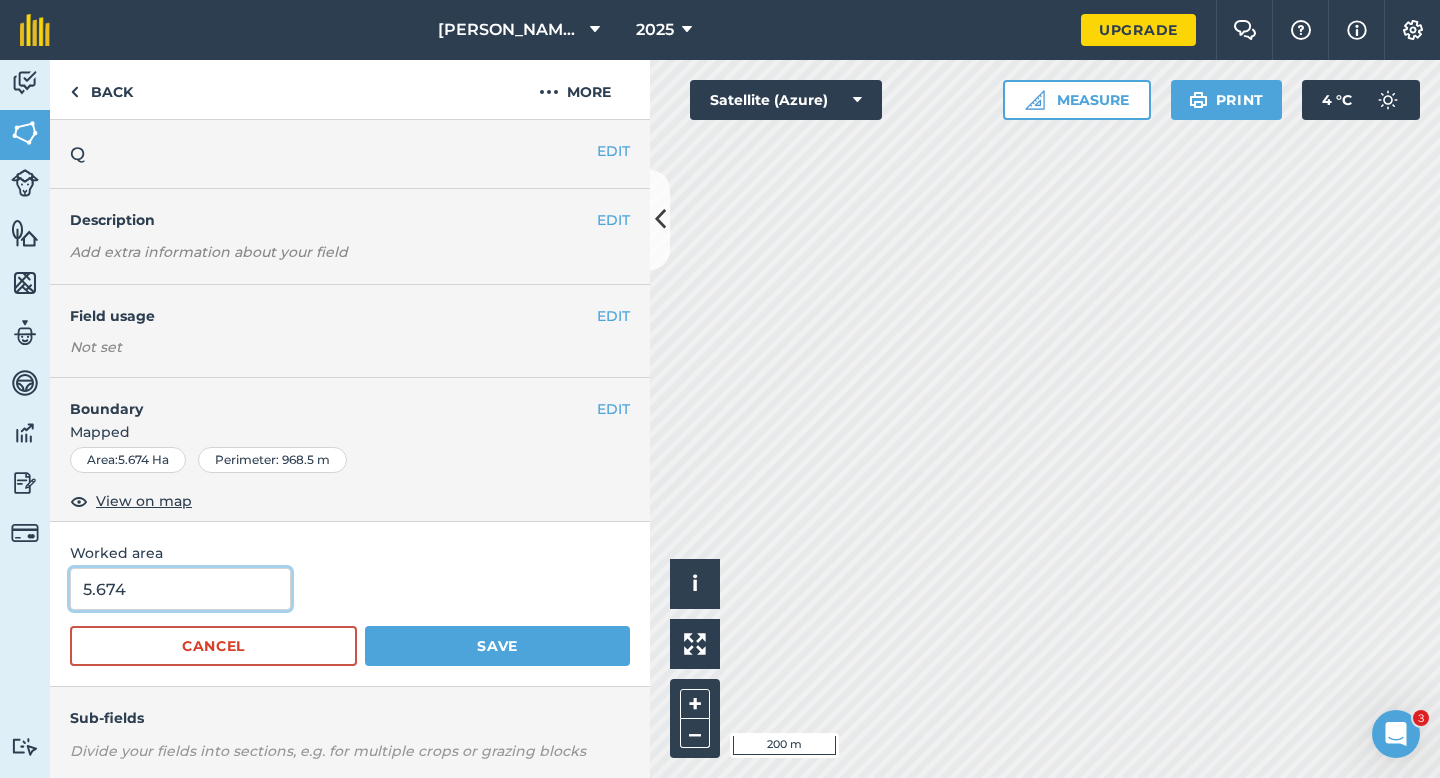 click on "5.674" at bounding box center (180, 589) 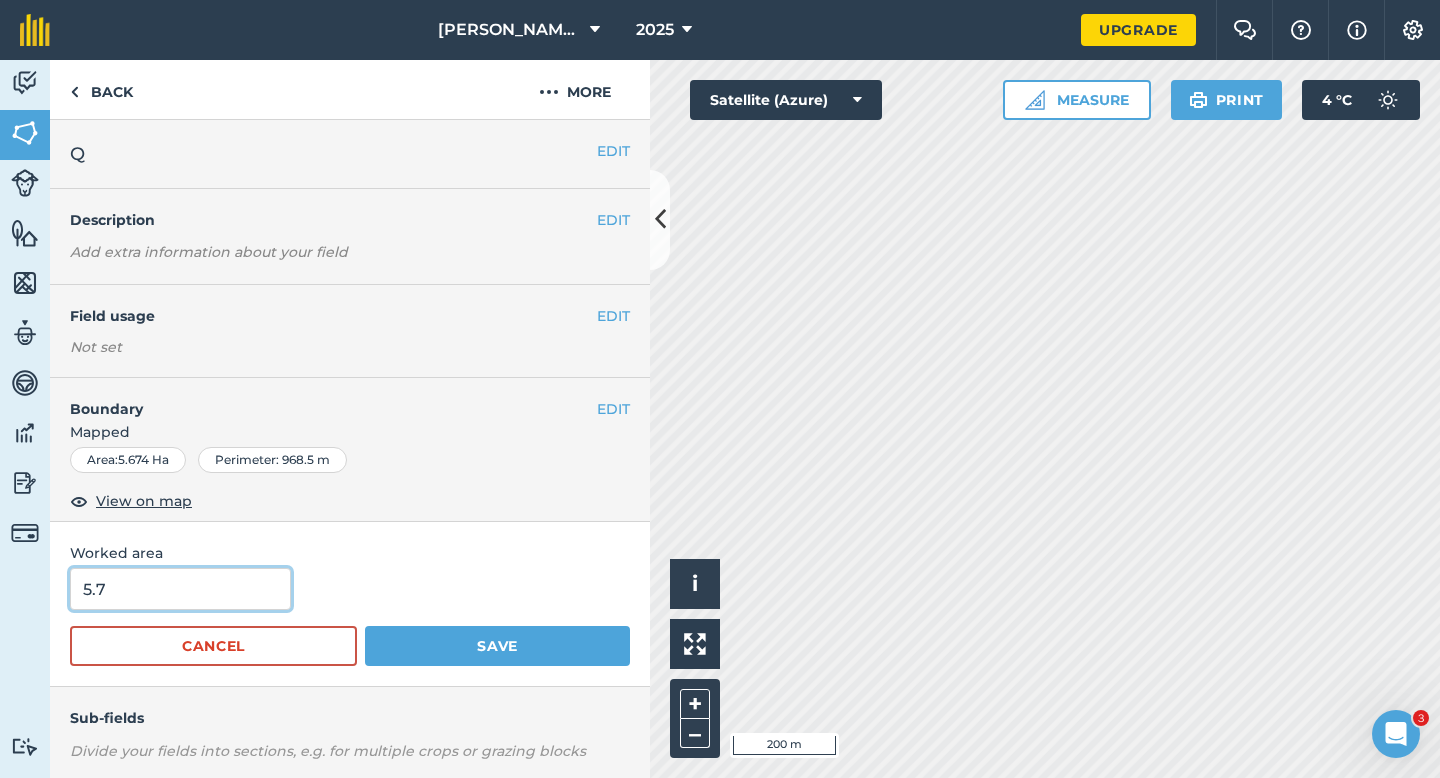 type on "5.7" 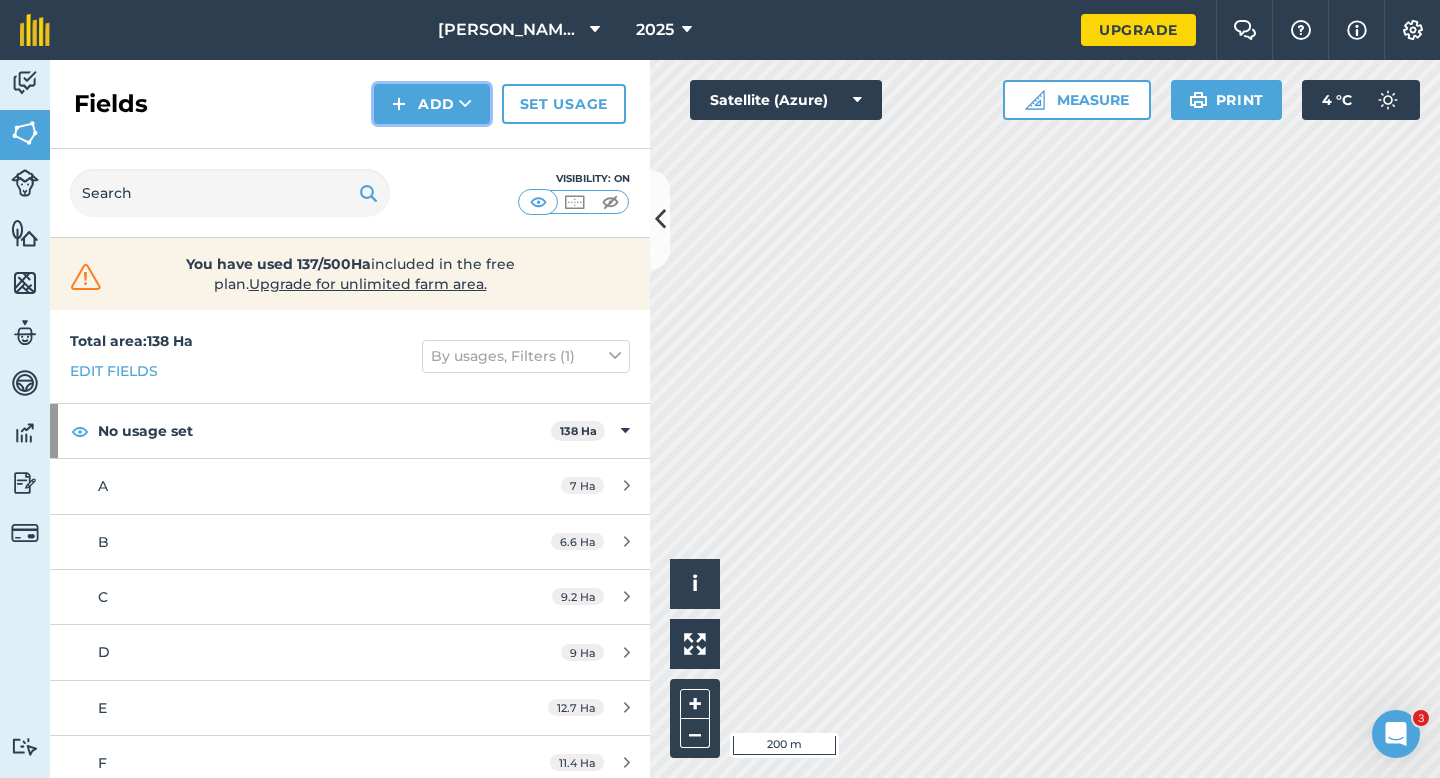 click on "Add" at bounding box center [432, 104] 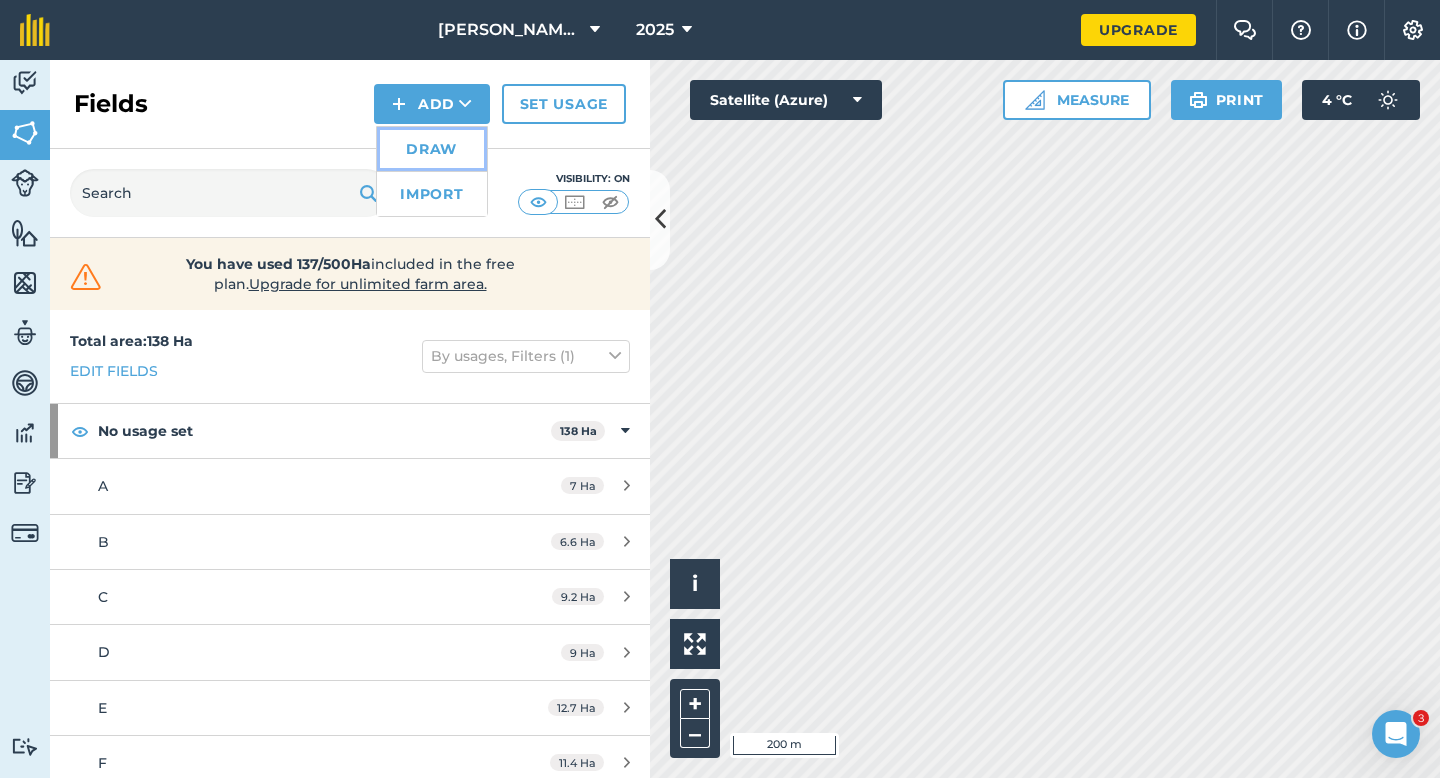 click on "Draw" at bounding box center (432, 149) 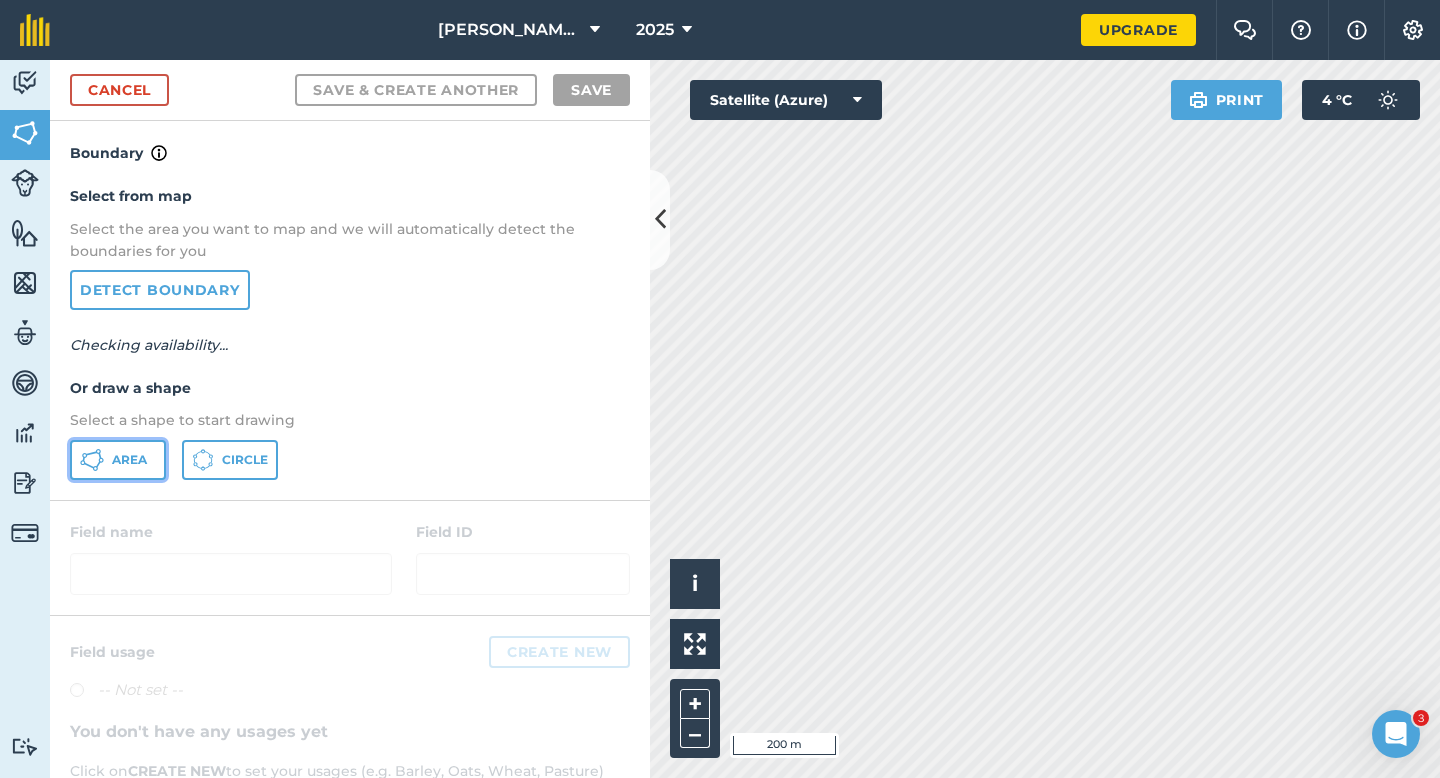 click on "Area" at bounding box center (129, 460) 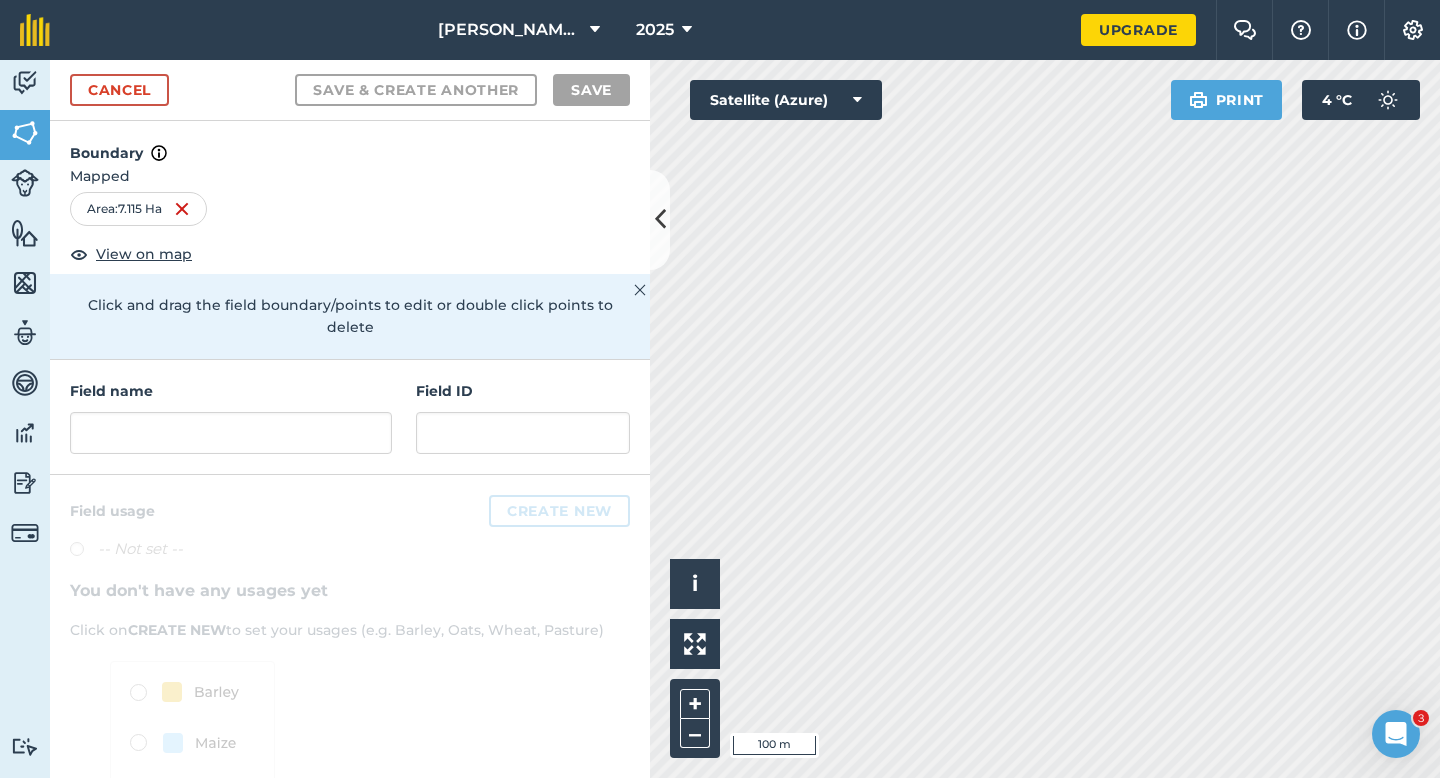 click on "Field name" at bounding box center (231, 417) 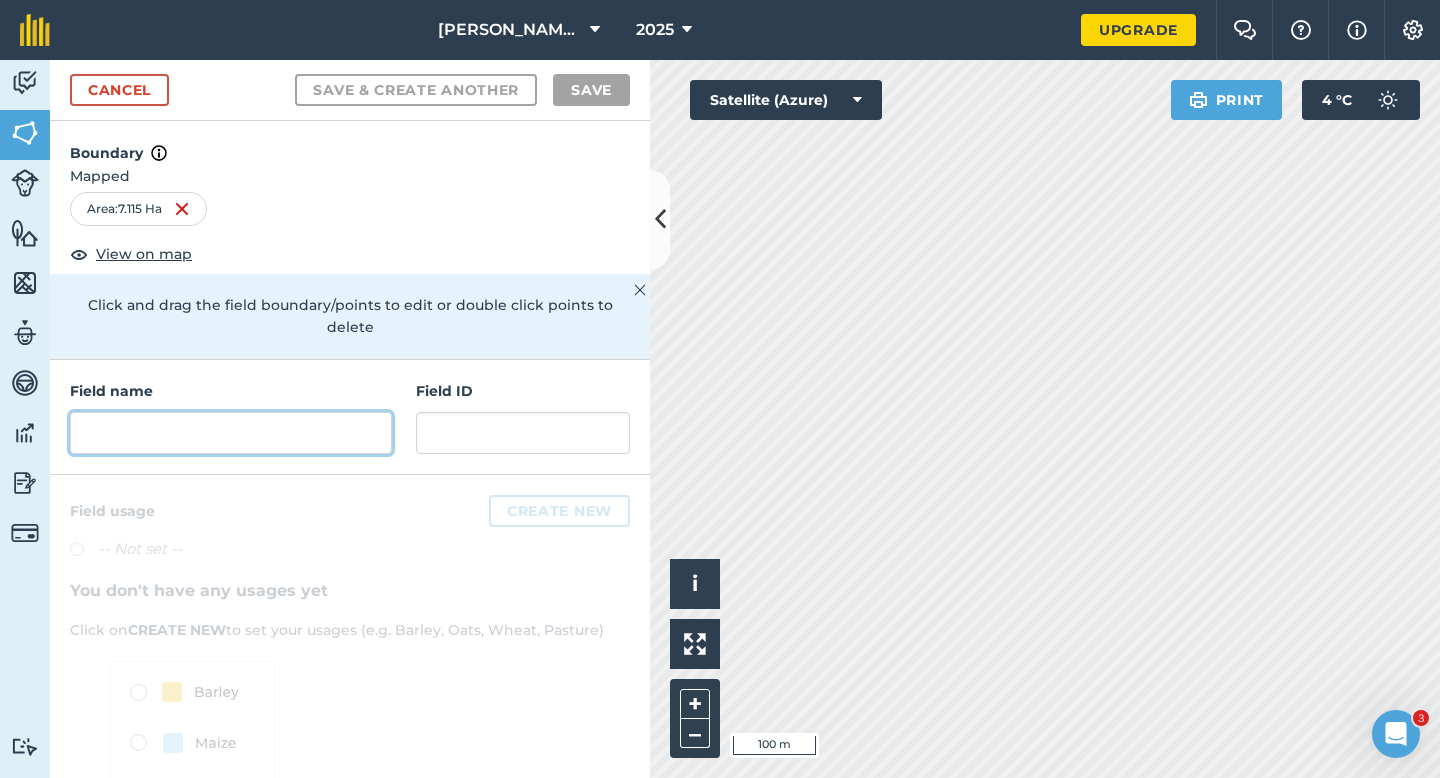 click at bounding box center [231, 433] 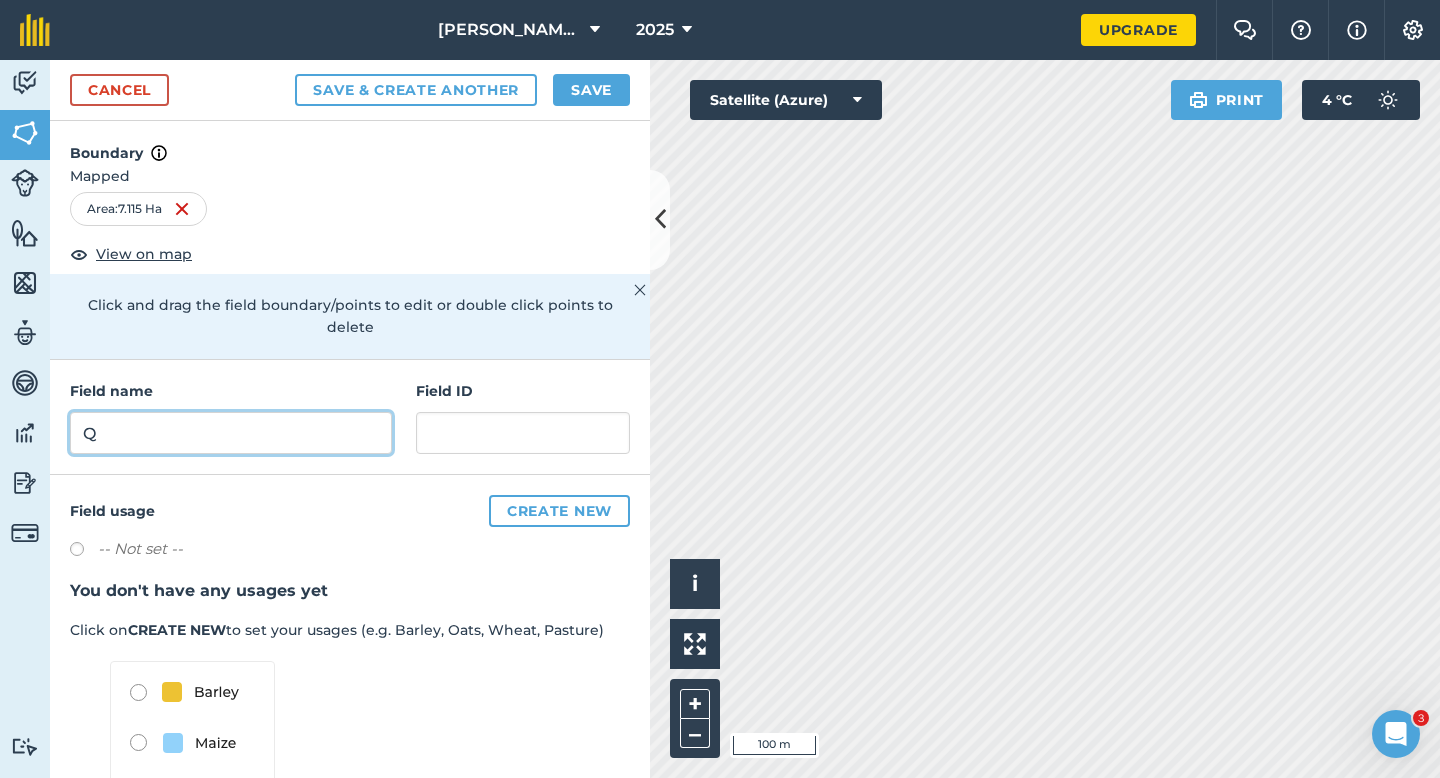 type on "Q" 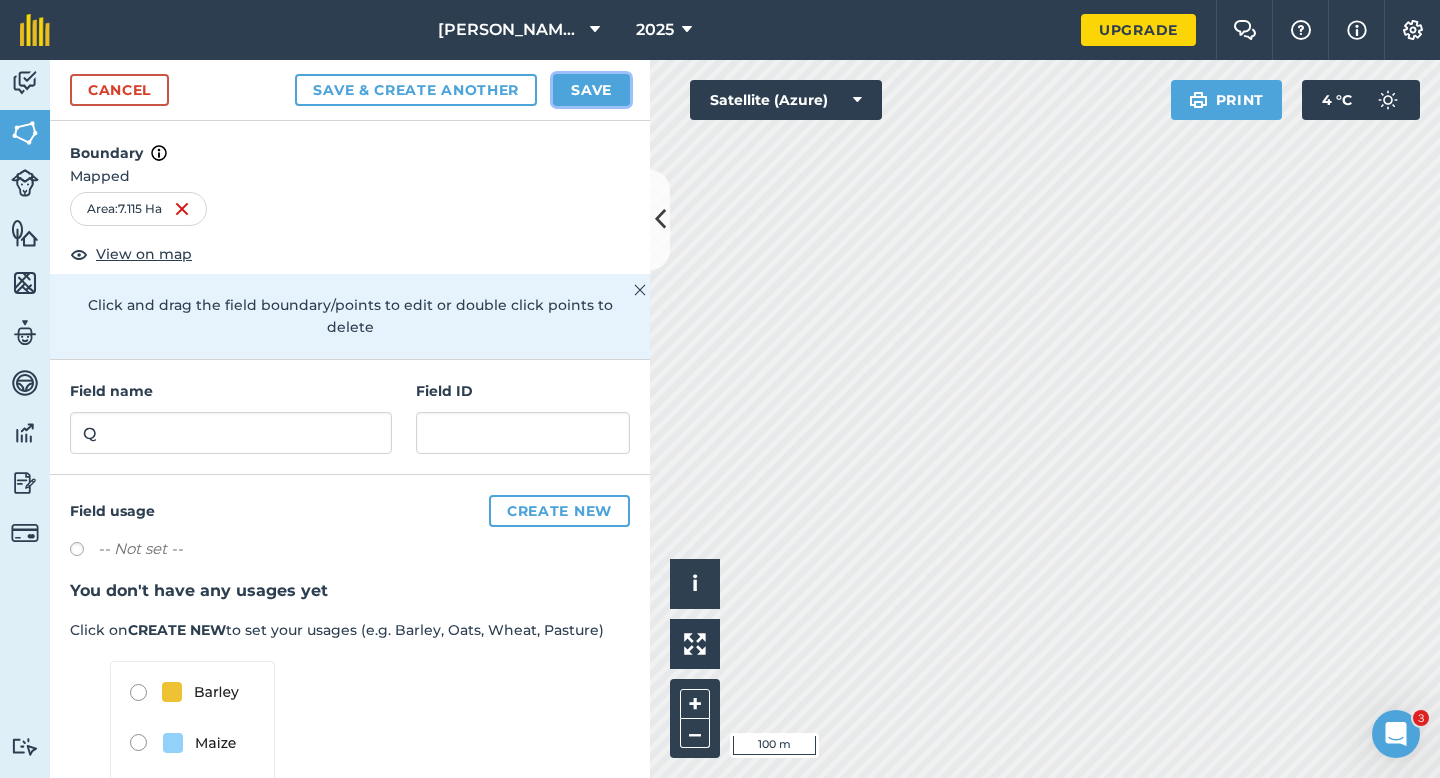 click on "Save" at bounding box center [591, 90] 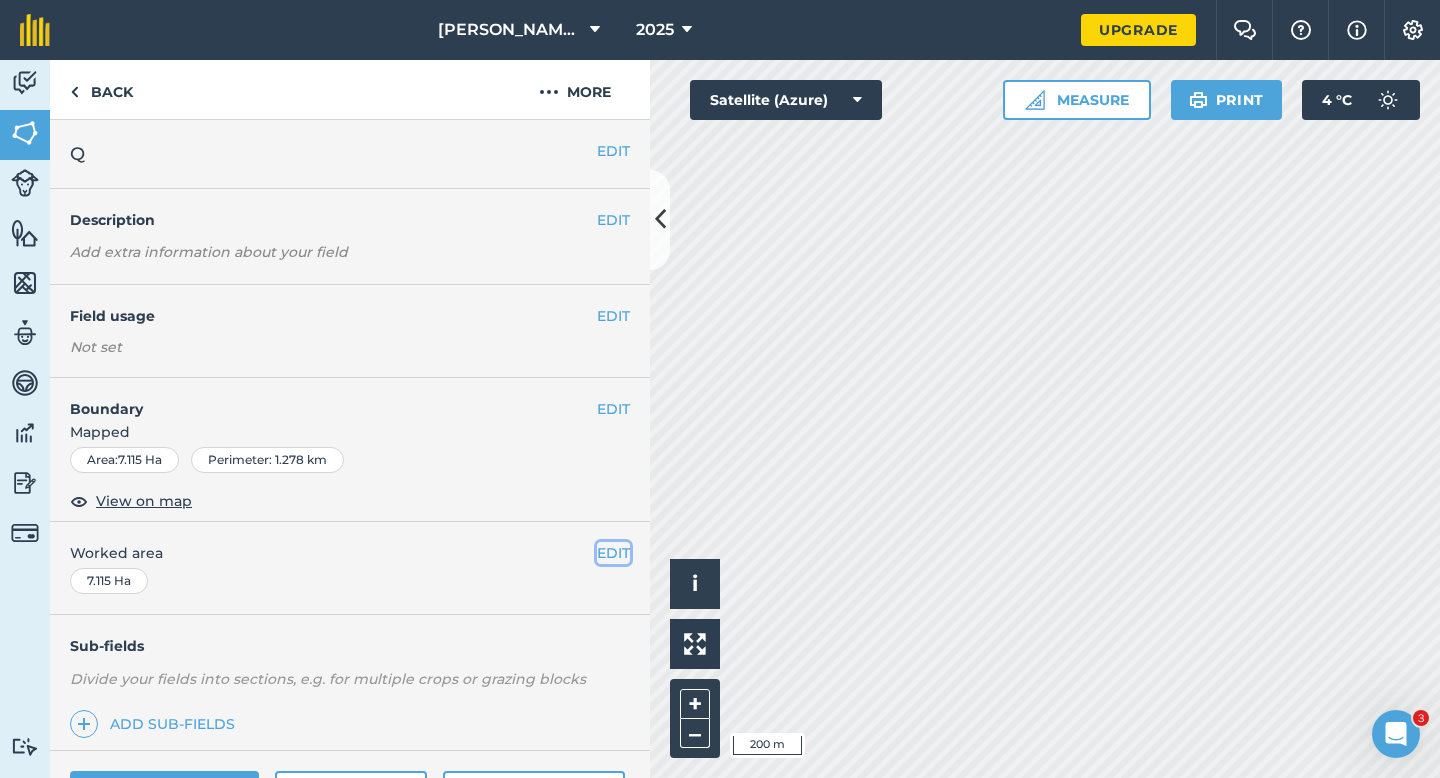 click on "EDIT" at bounding box center [613, 553] 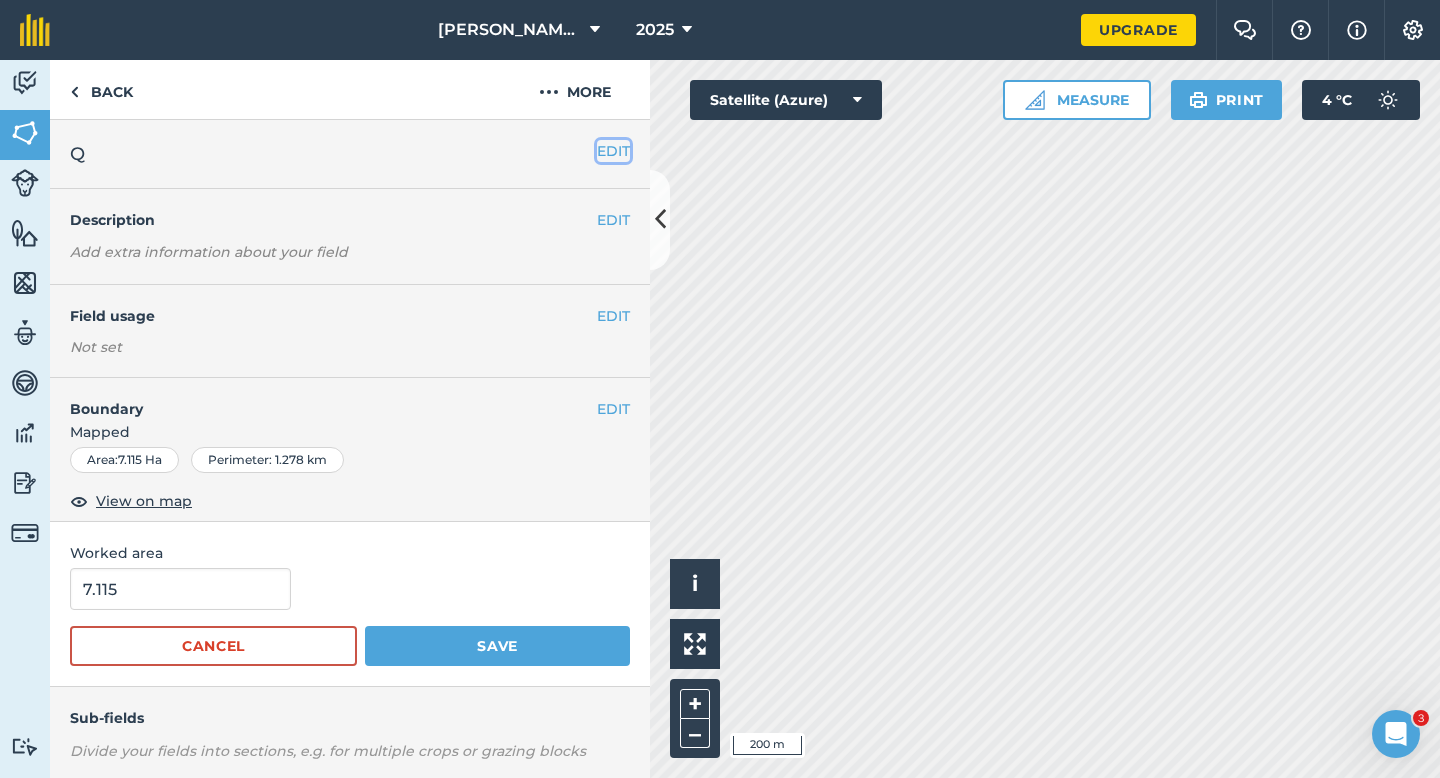 click on "EDIT" at bounding box center (613, 151) 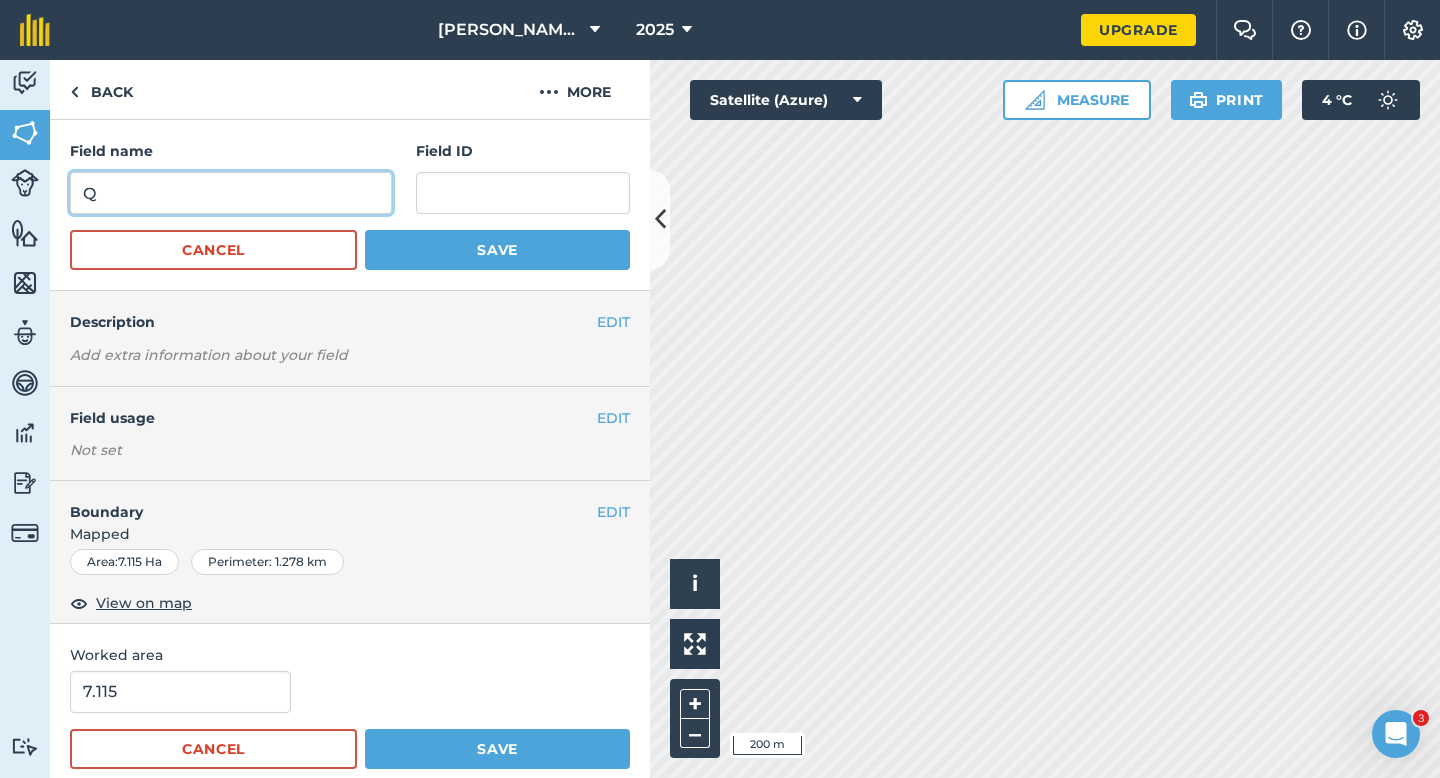 click on "Q" at bounding box center (231, 193) 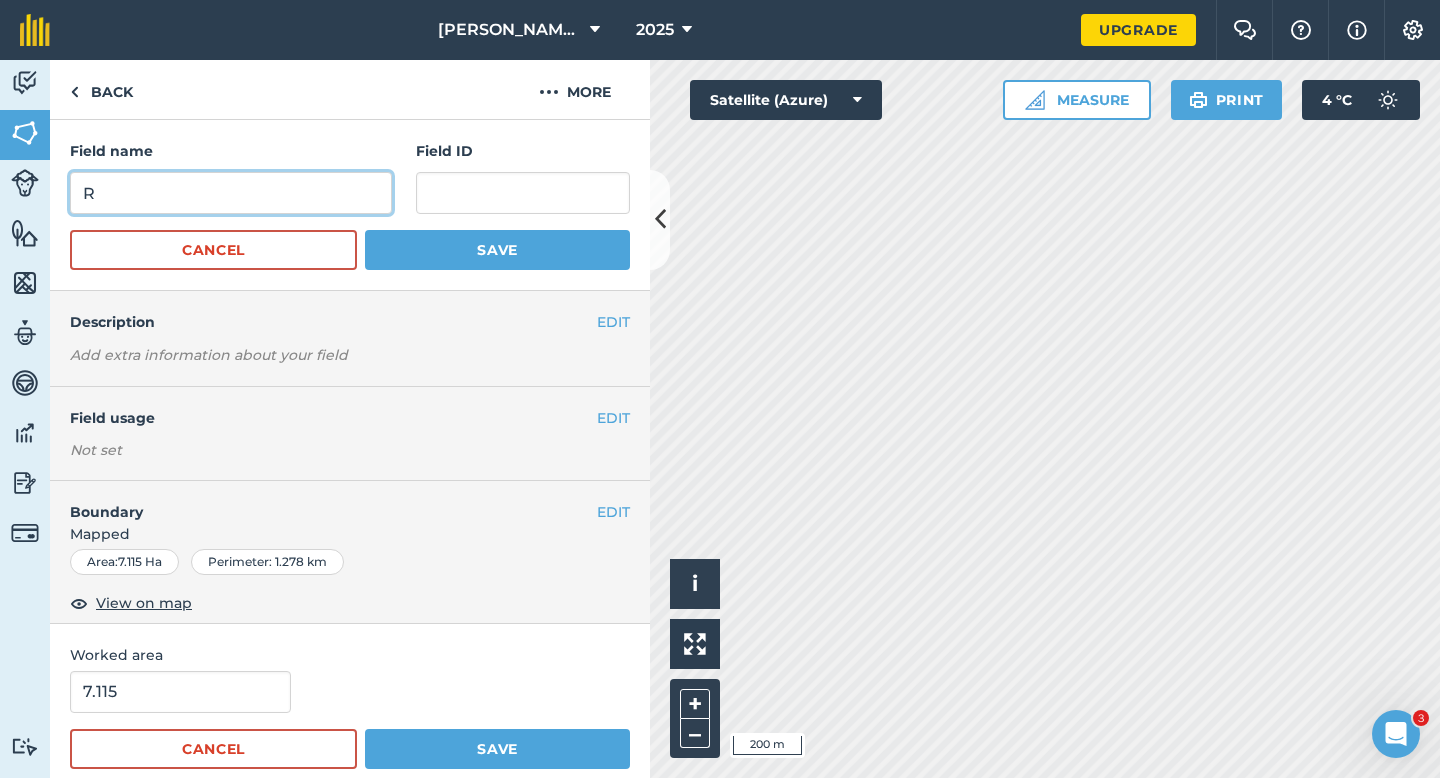 type on "R" 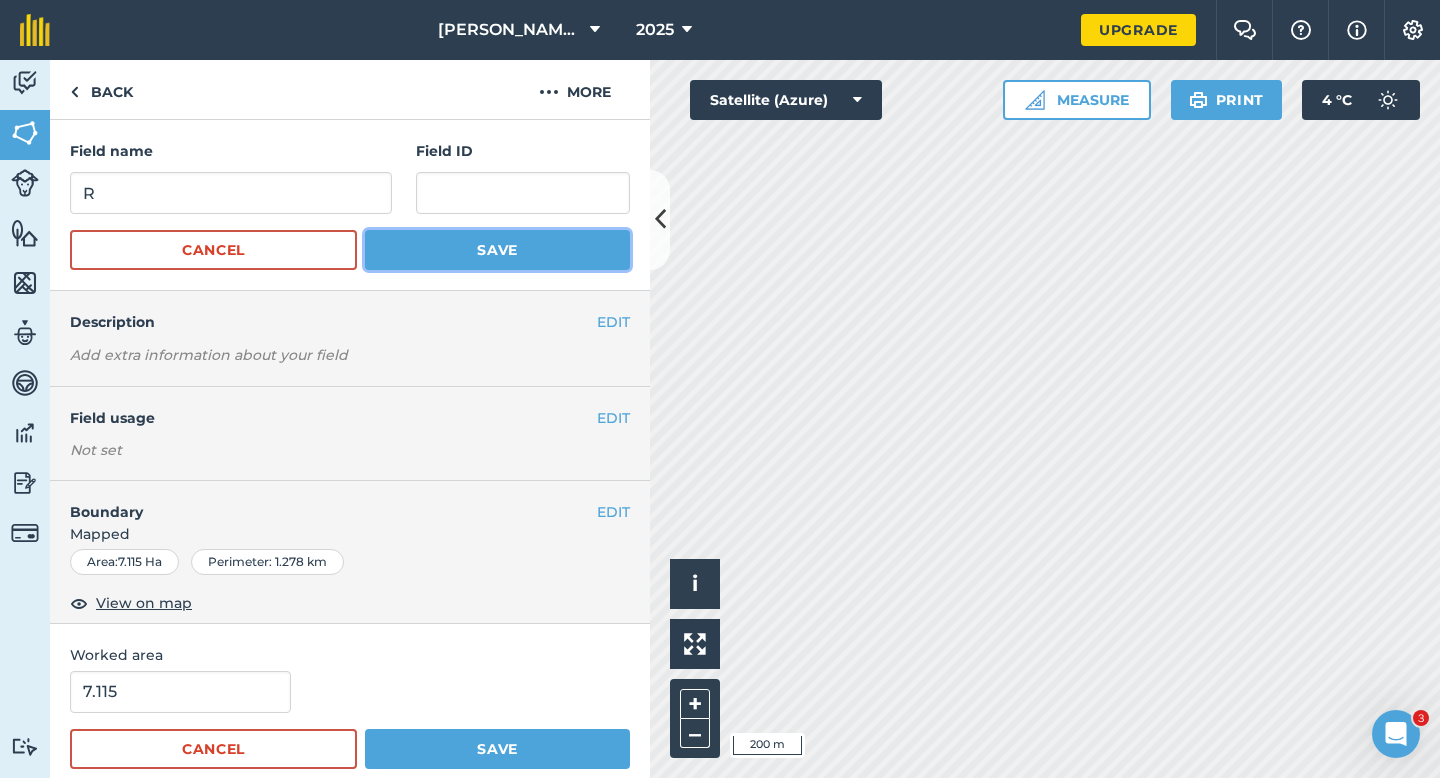 click on "Save" at bounding box center [497, 250] 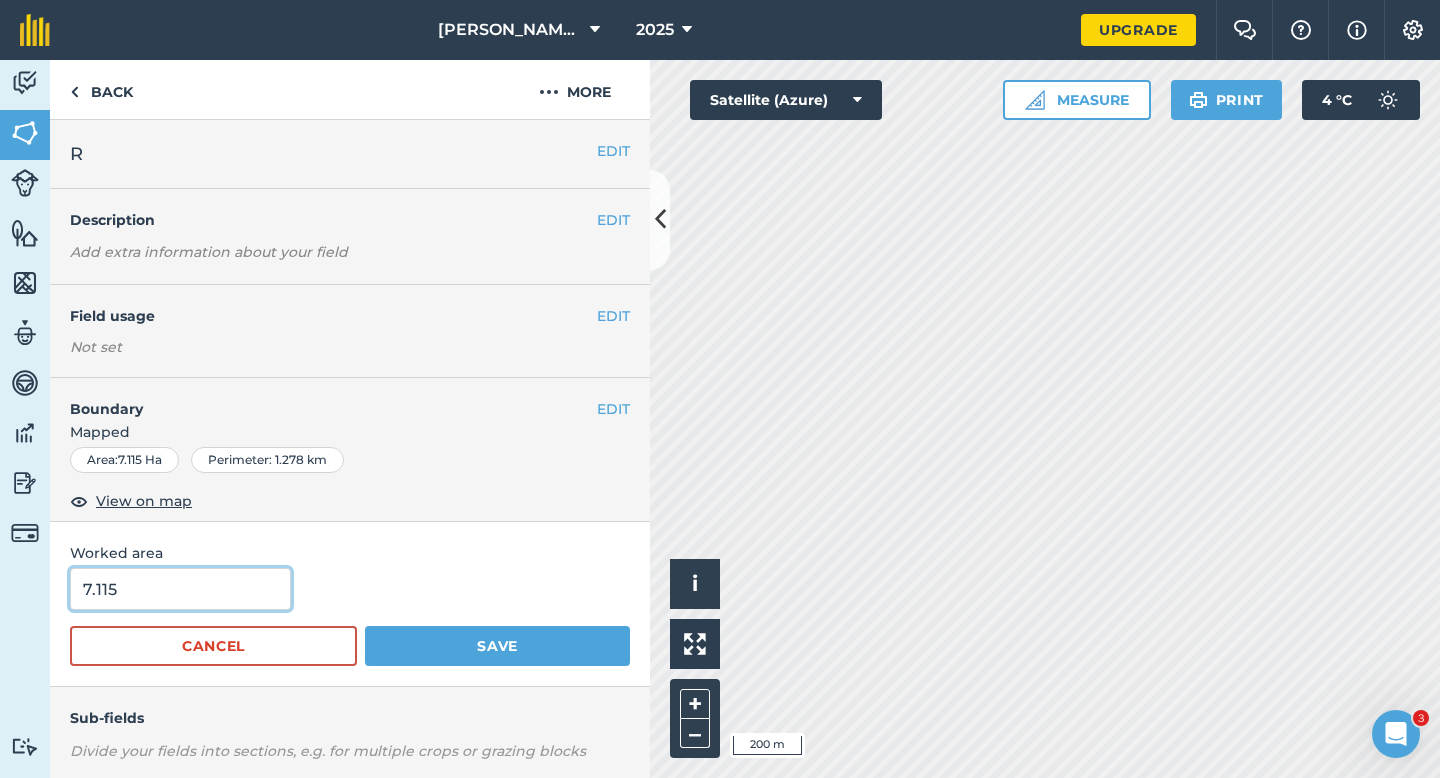 click on "7.115" at bounding box center (180, 589) 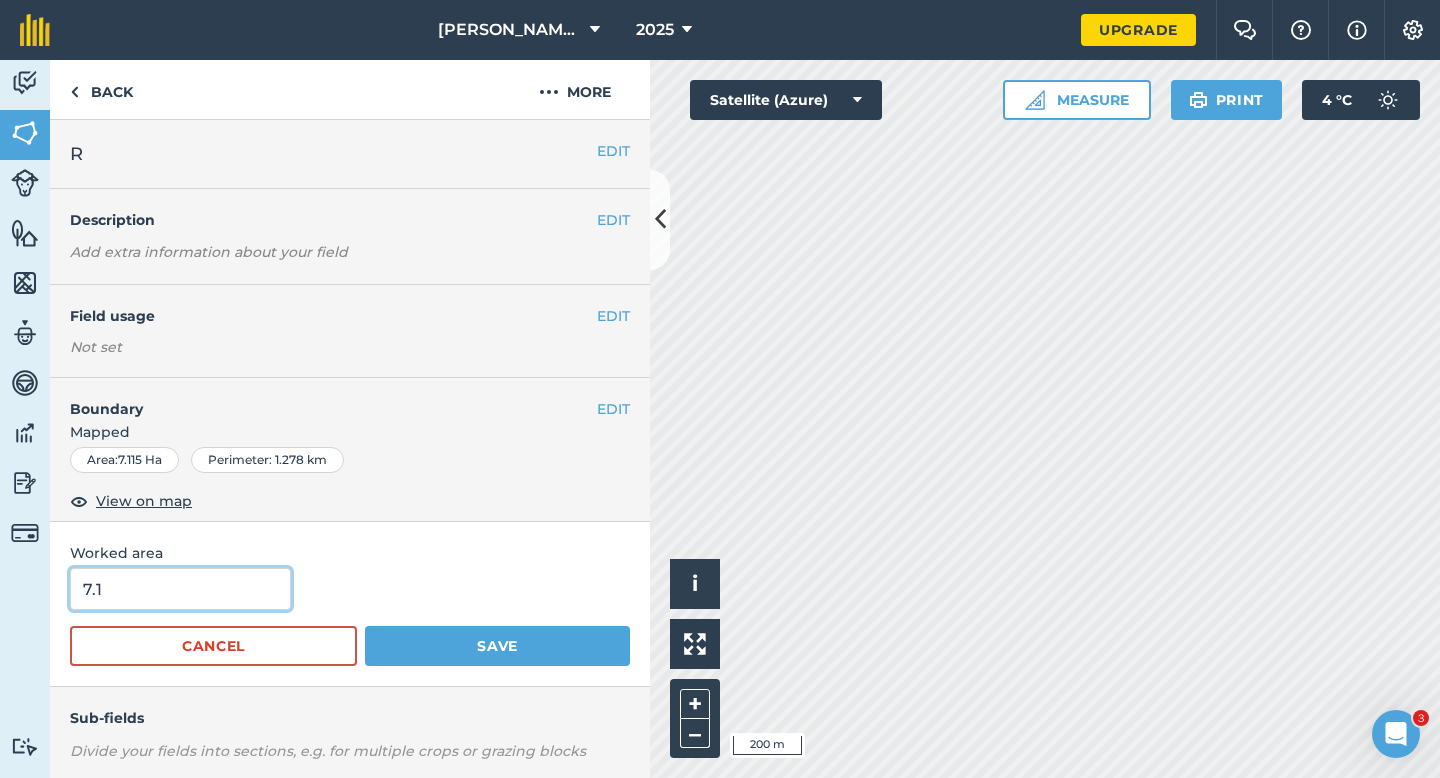 type on "7.1" 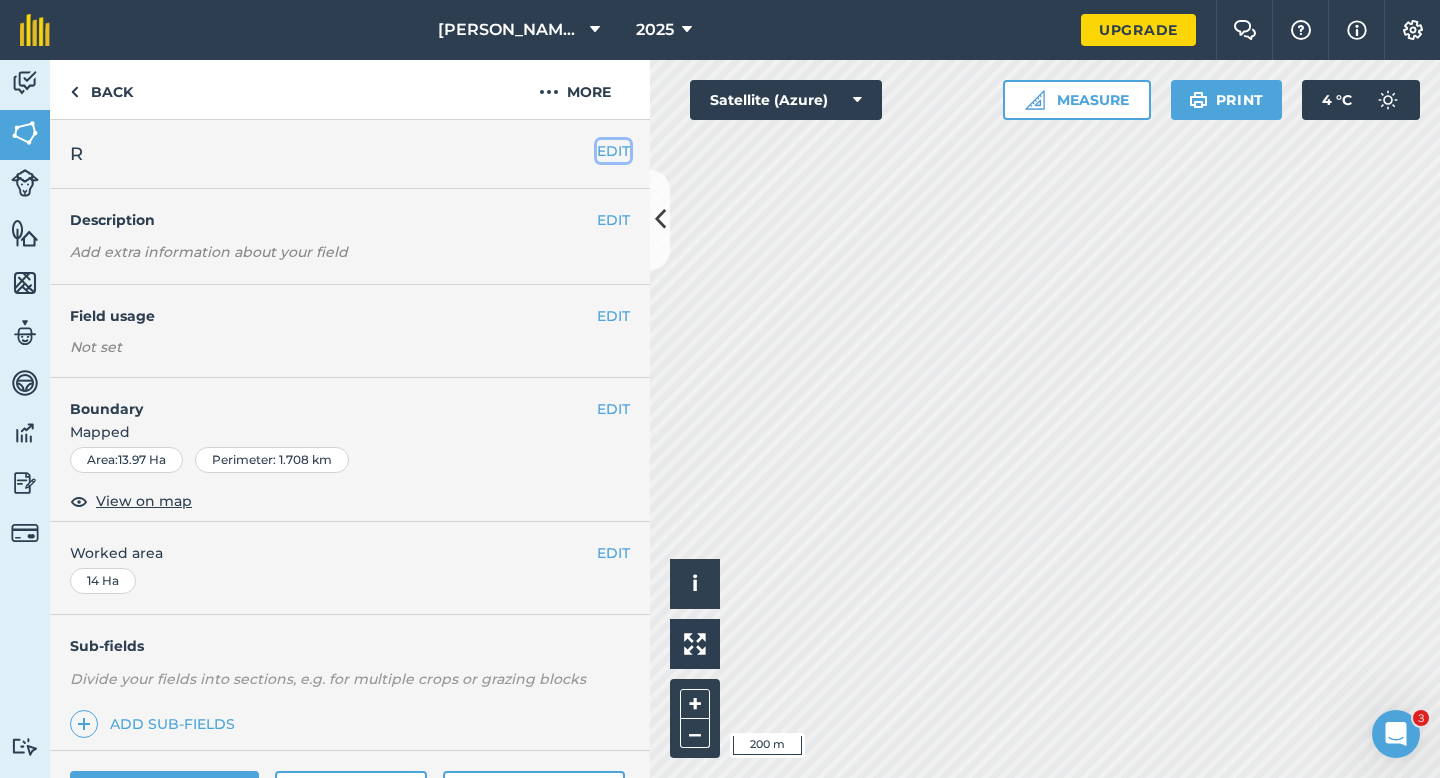 click on "EDIT" at bounding box center [613, 151] 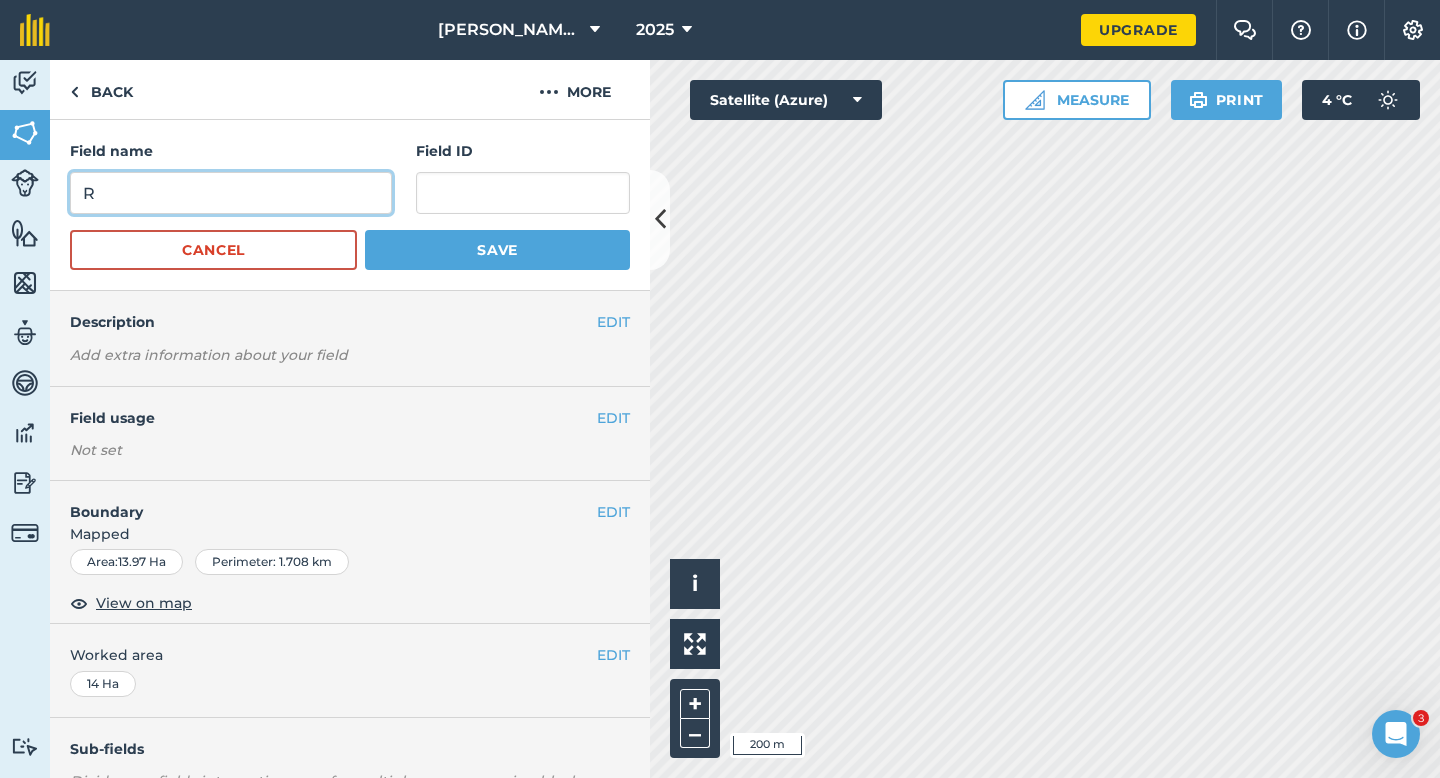 click on "R" at bounding box center (231, 193) 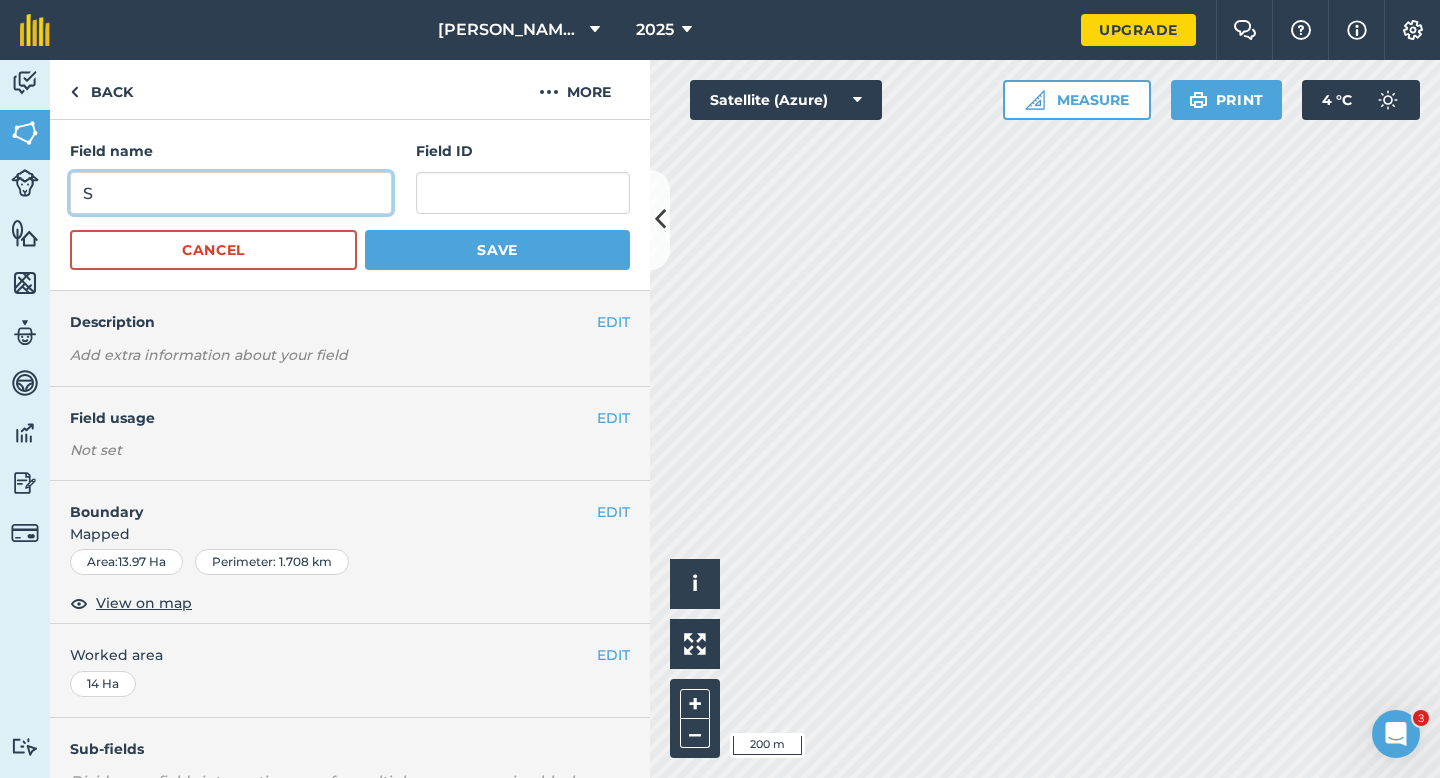 type on "S" 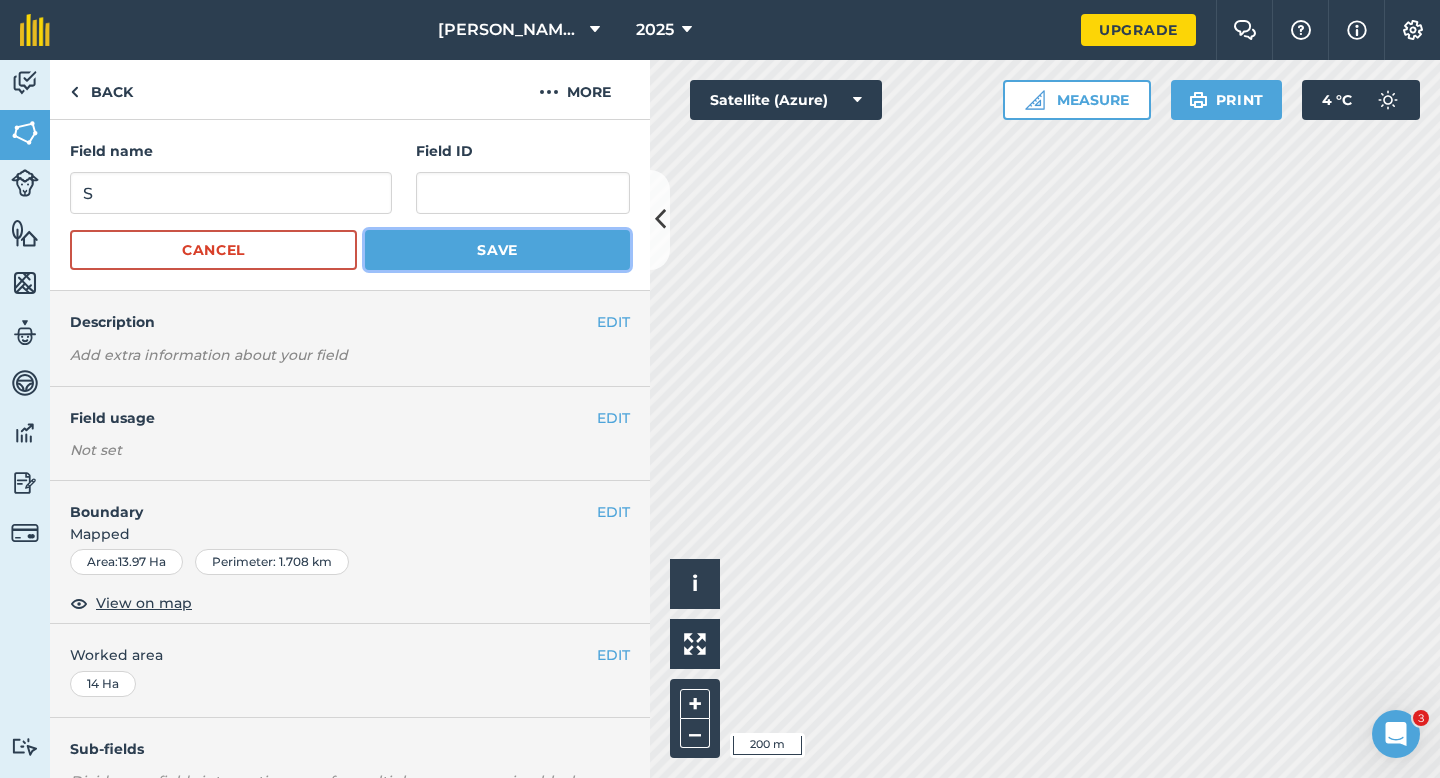 click on "Save" at bounding box center (497, 250) 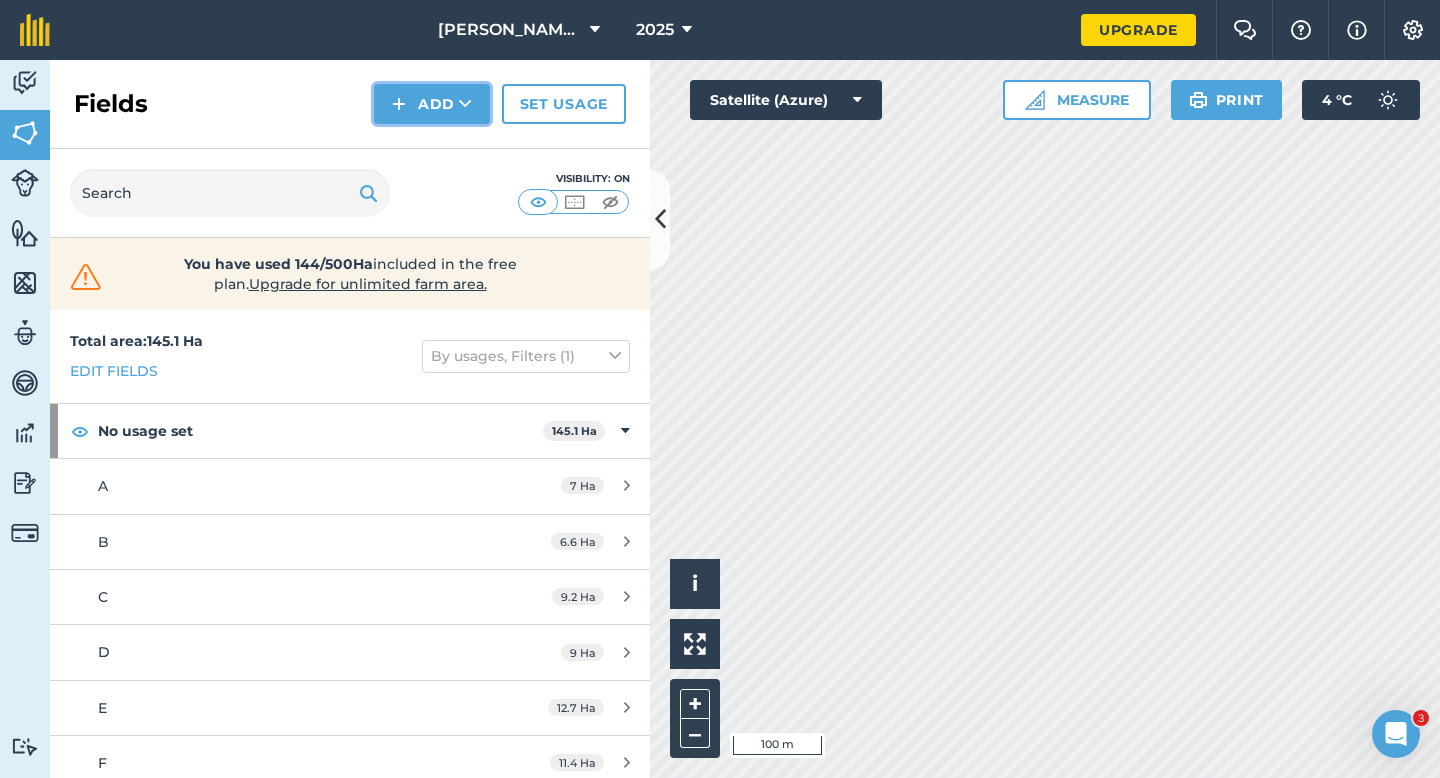 click on "Add" at bounding box center (432, 104) 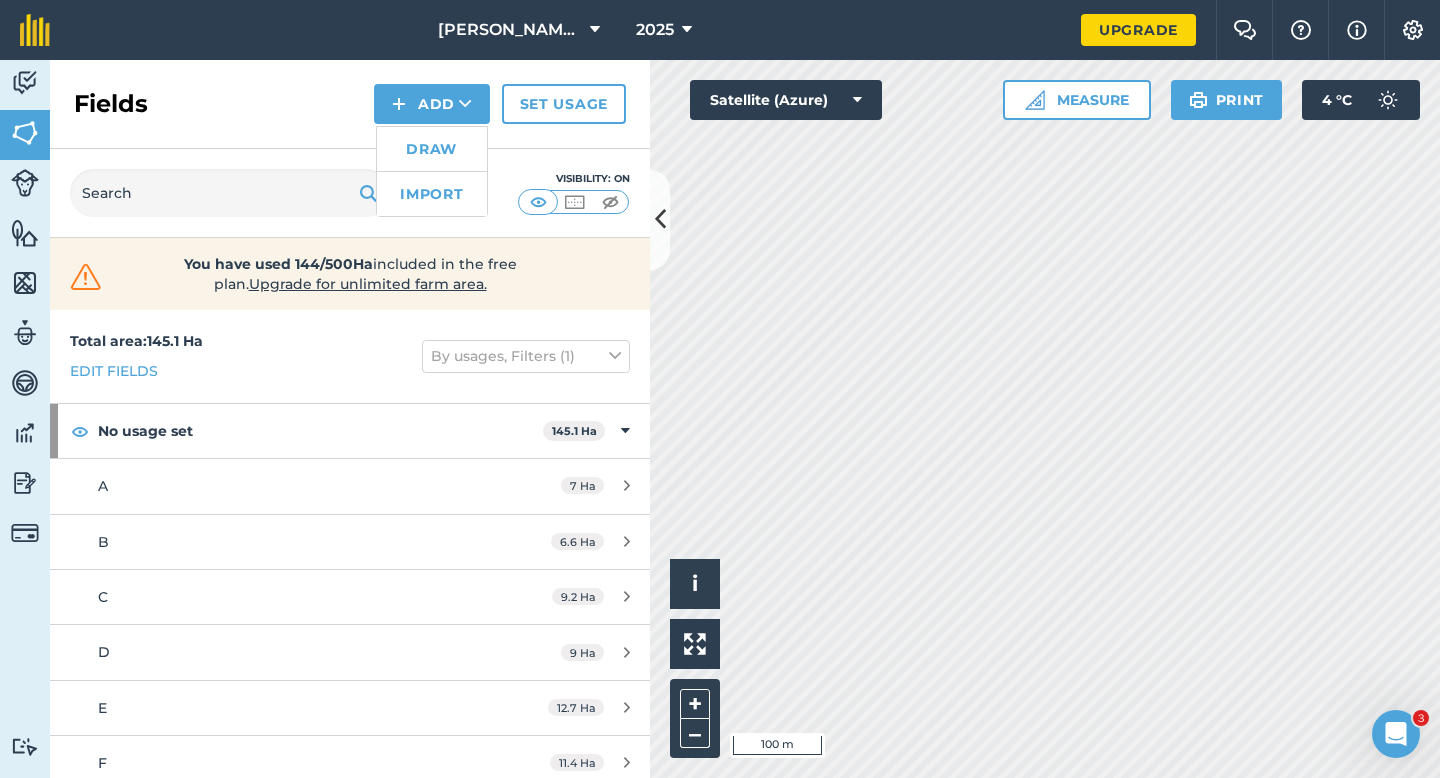 click on "Draw" at bounding box center [432, 149] 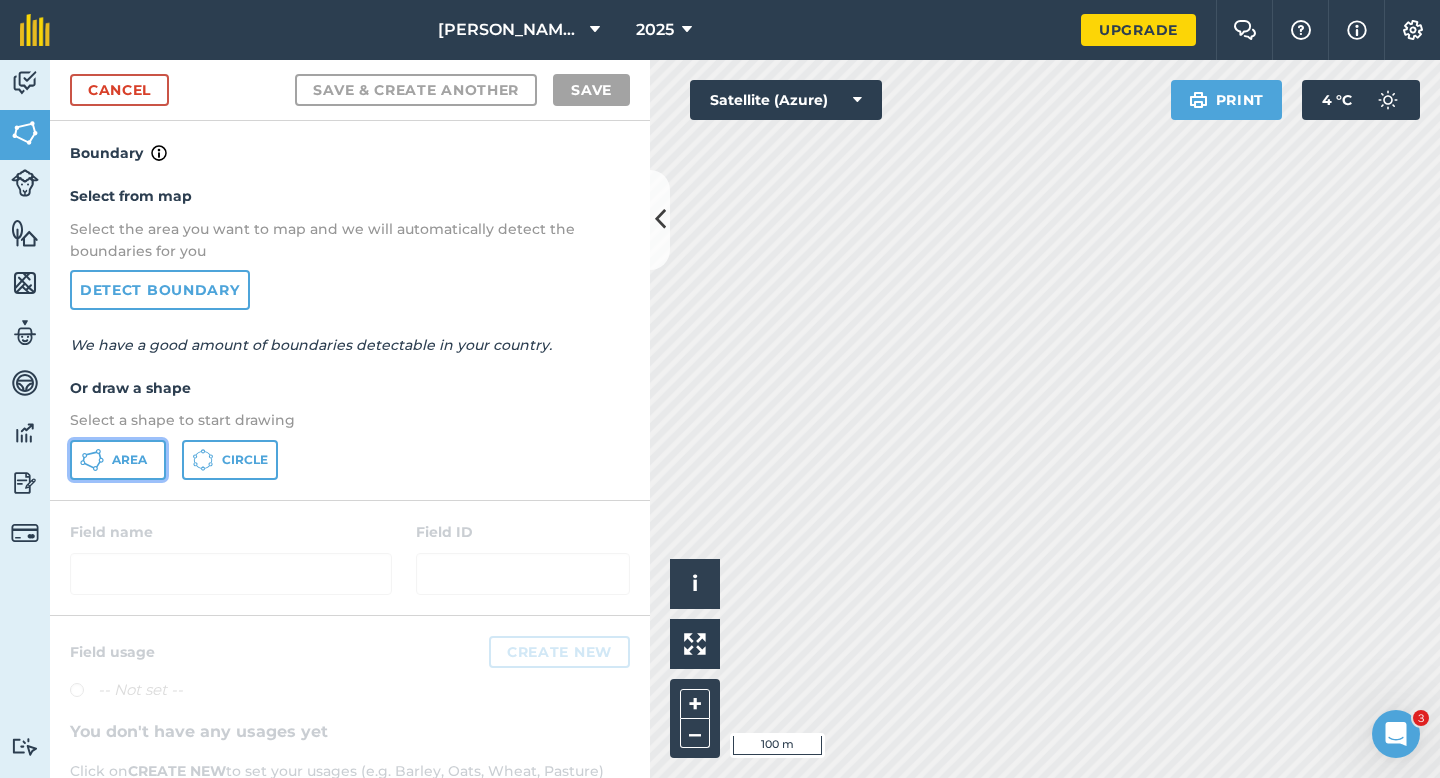 click on "Area" at bounding box center [118, 460] 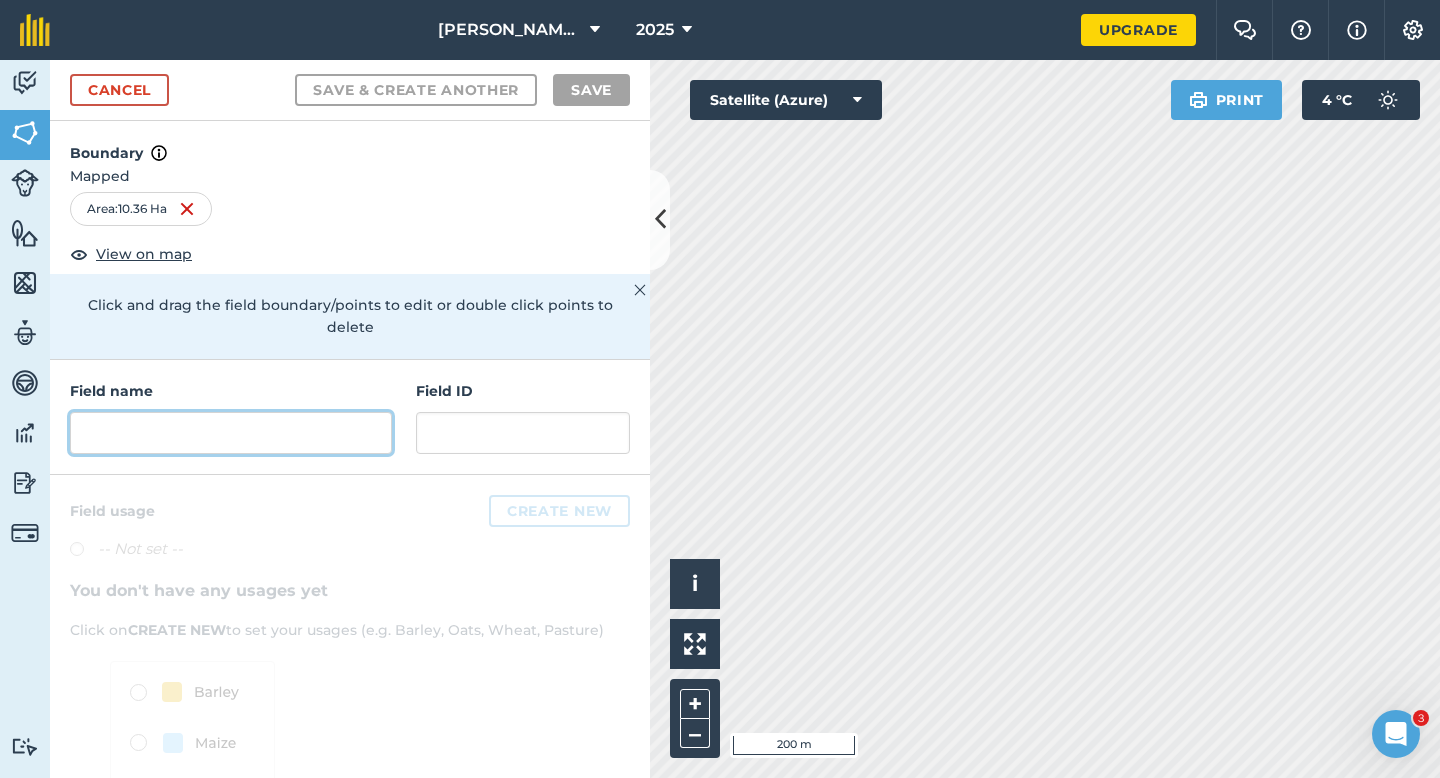 click at bounding box center [231, 433] 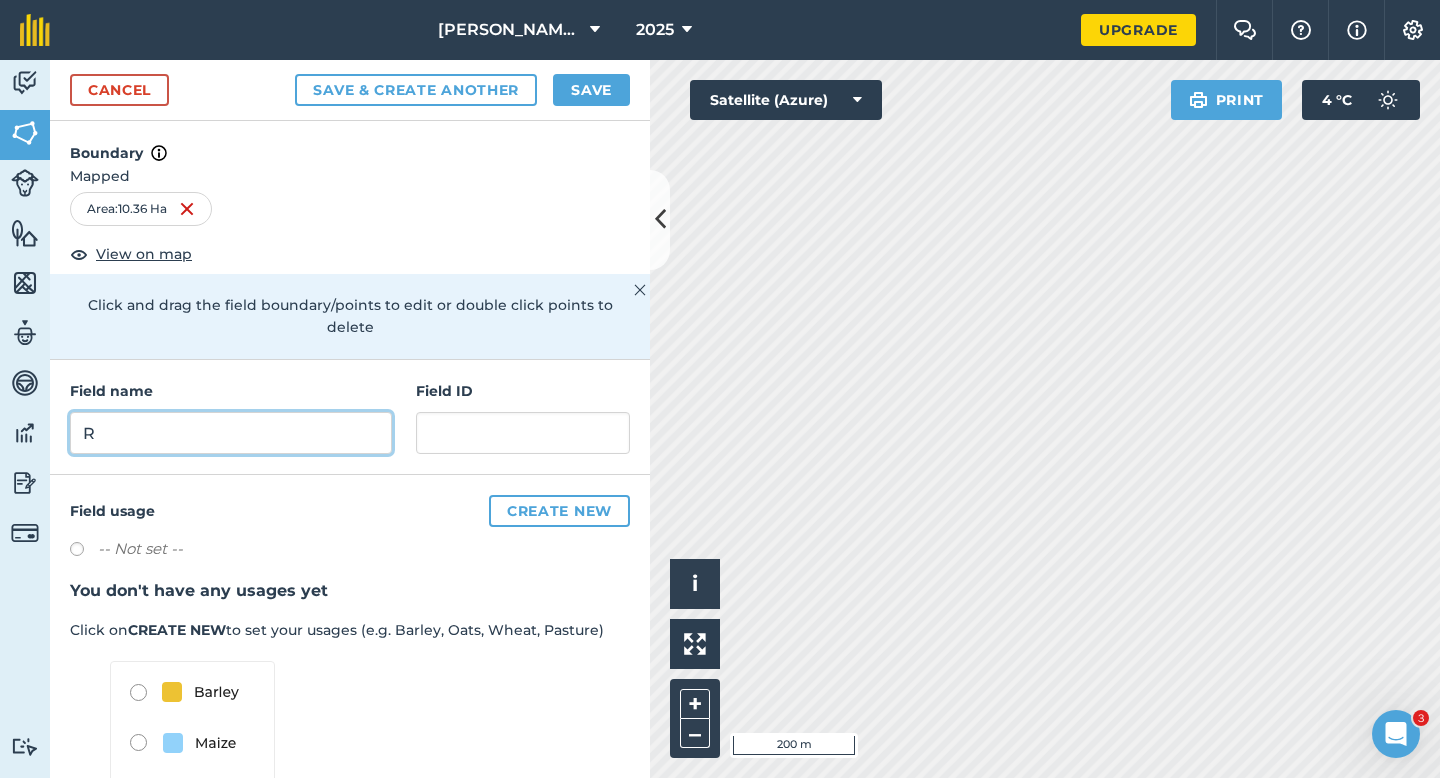 click on "R" at bounding box center (231, 433) 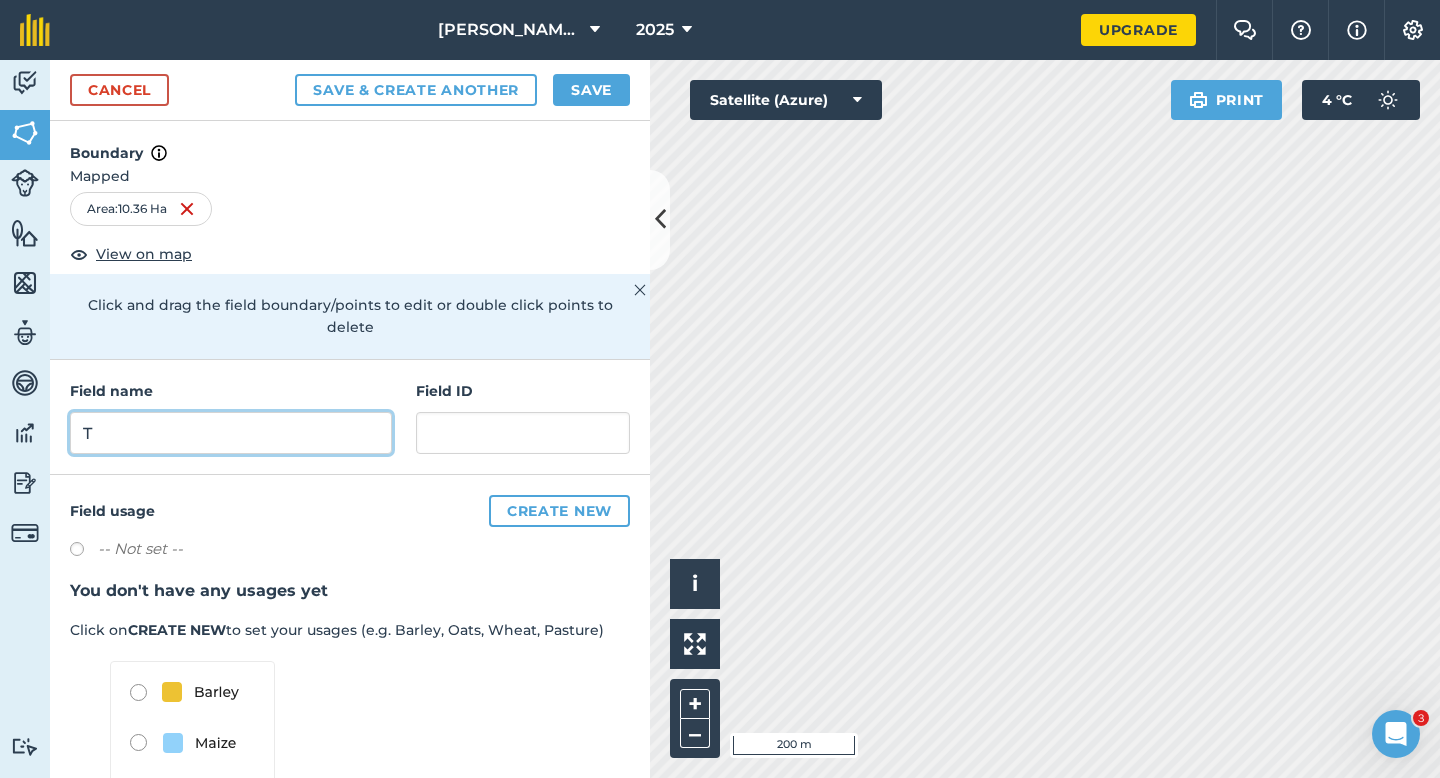 type on "T" 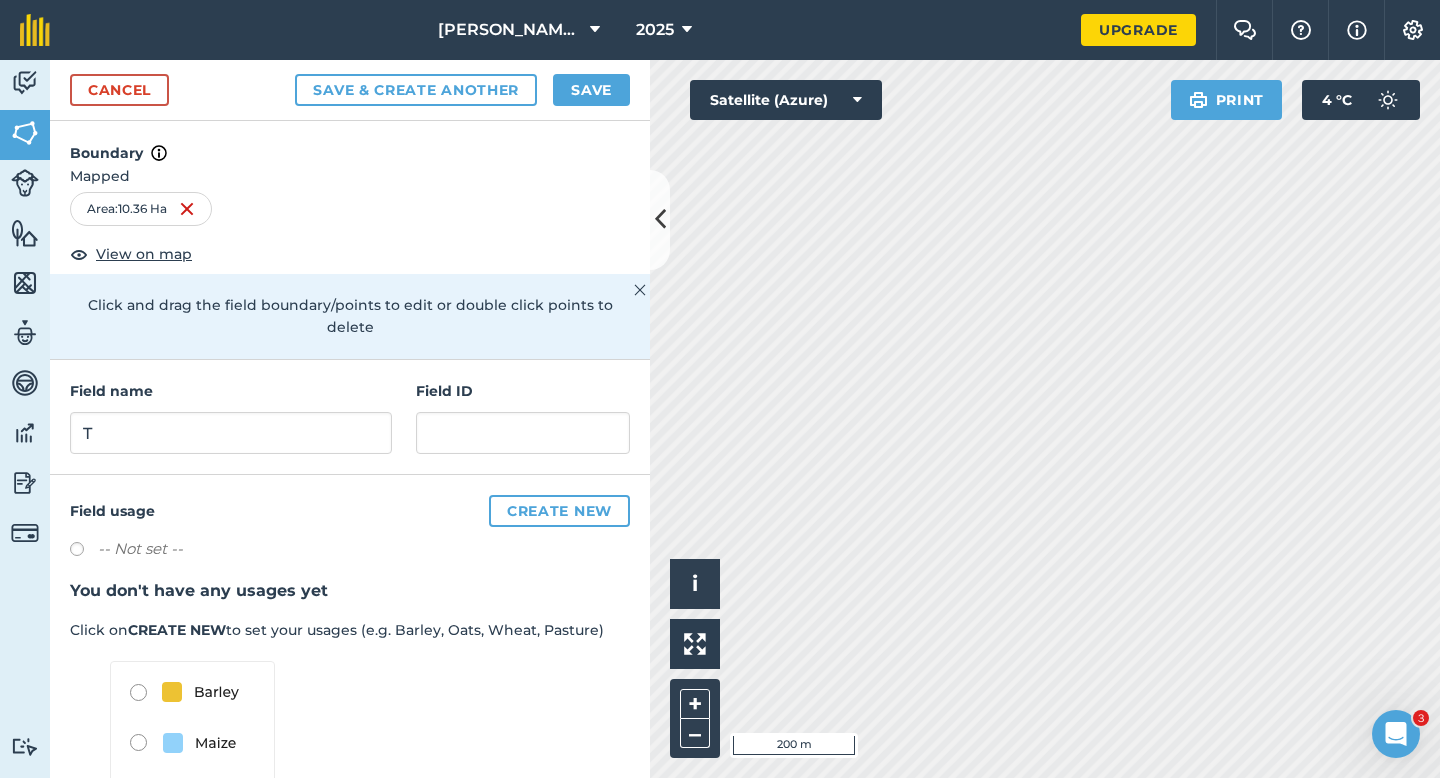 click on "Cancel Save & Create Another Save" at bounding box center (350, 90) 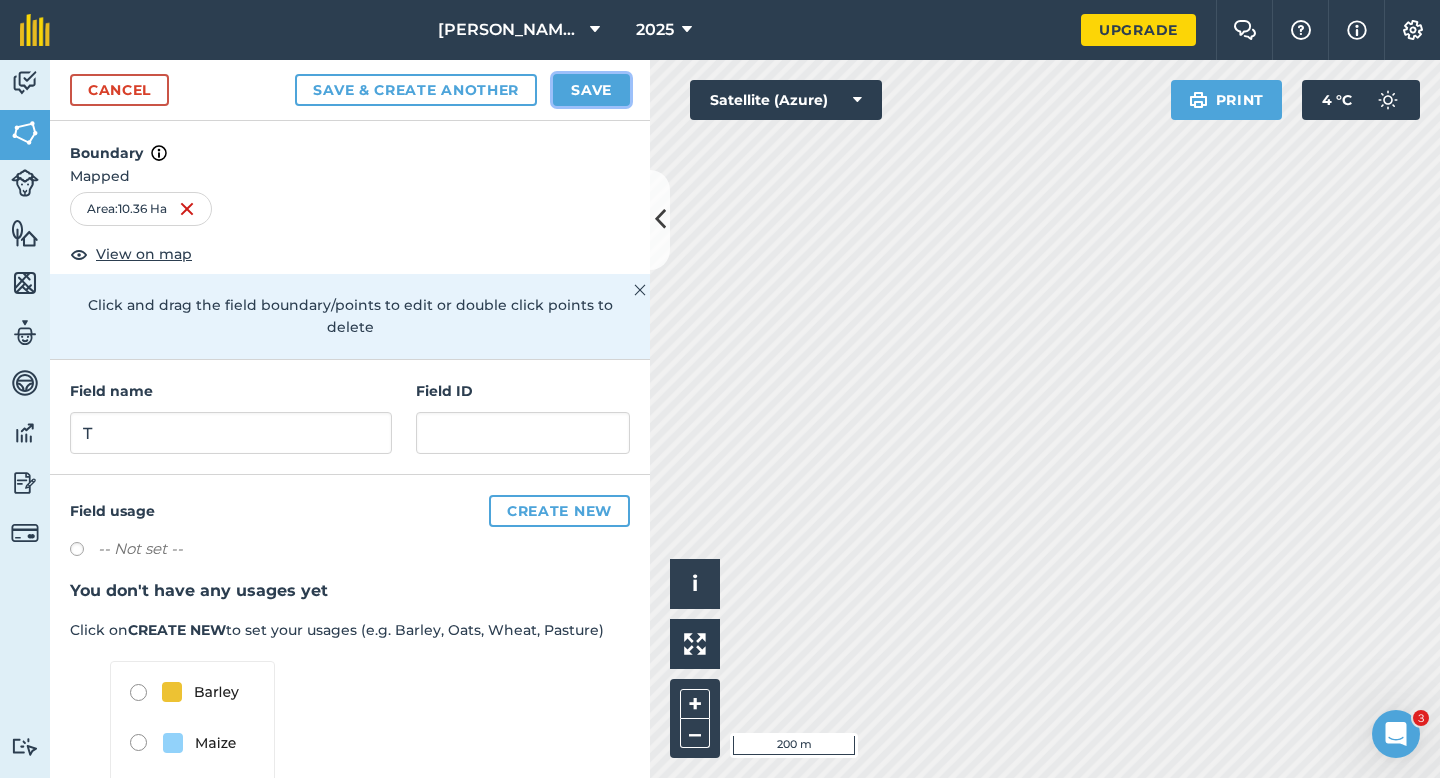 click on "Save" at bounding box center [591, 90] 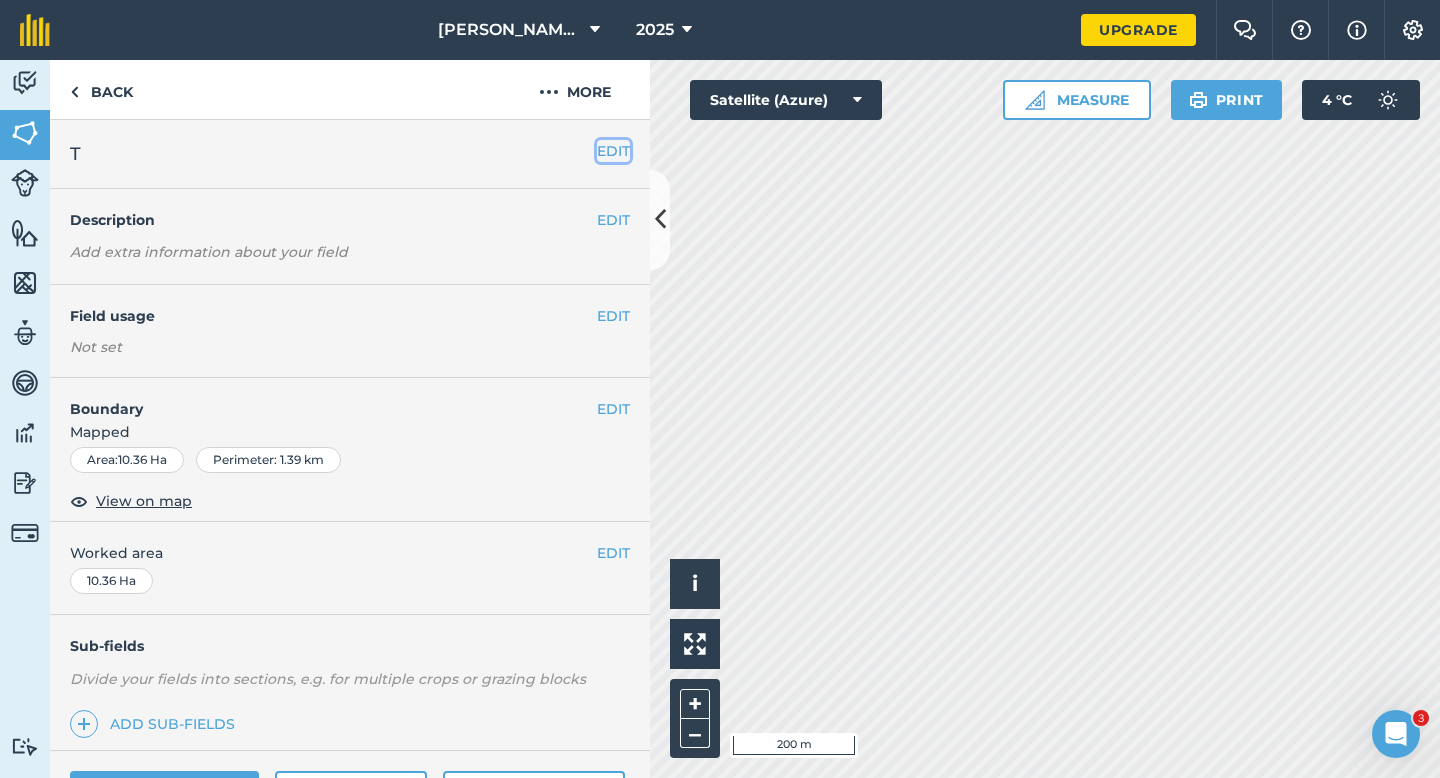 click on "EDIT" at bounding box center [613, 151] 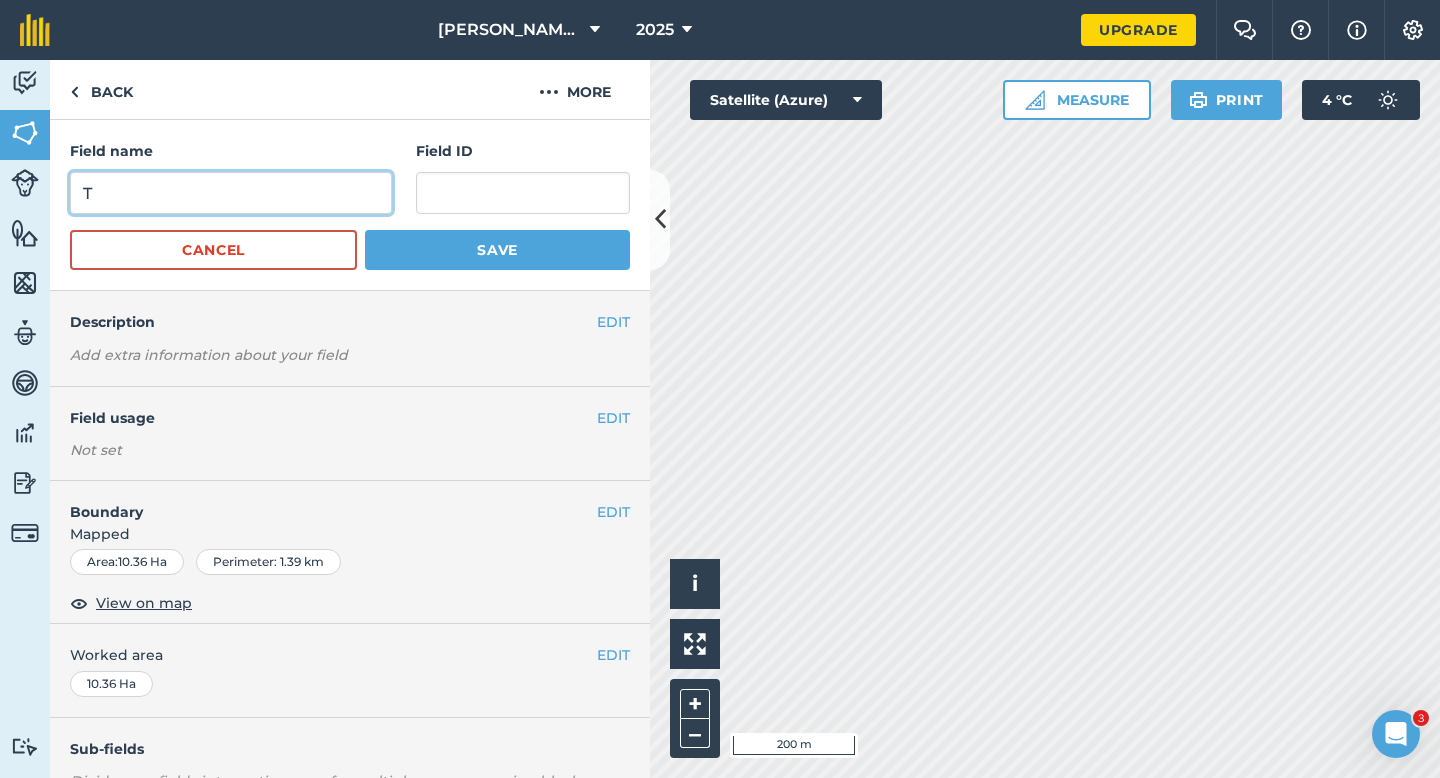 click on "T" at bounding box center (231, 193) 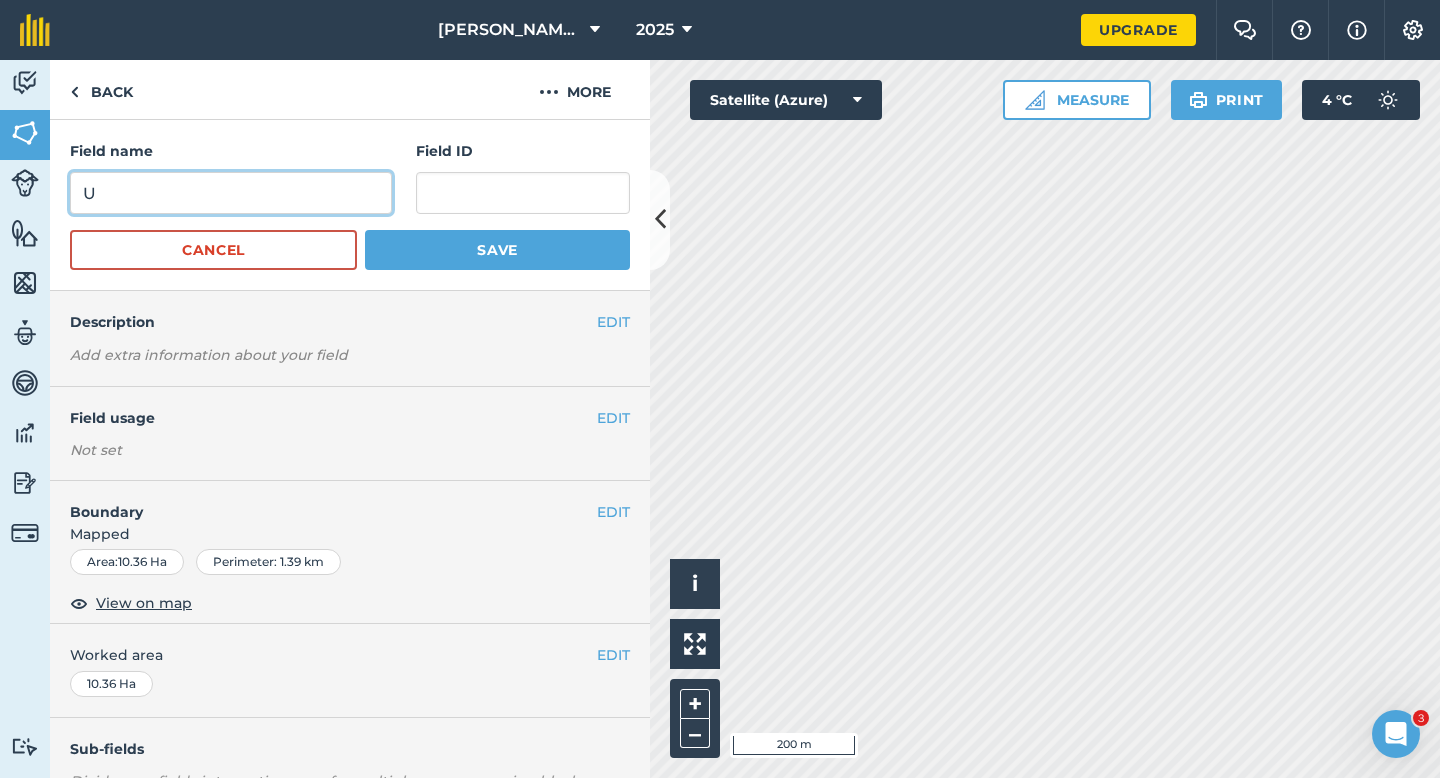 type on "U" 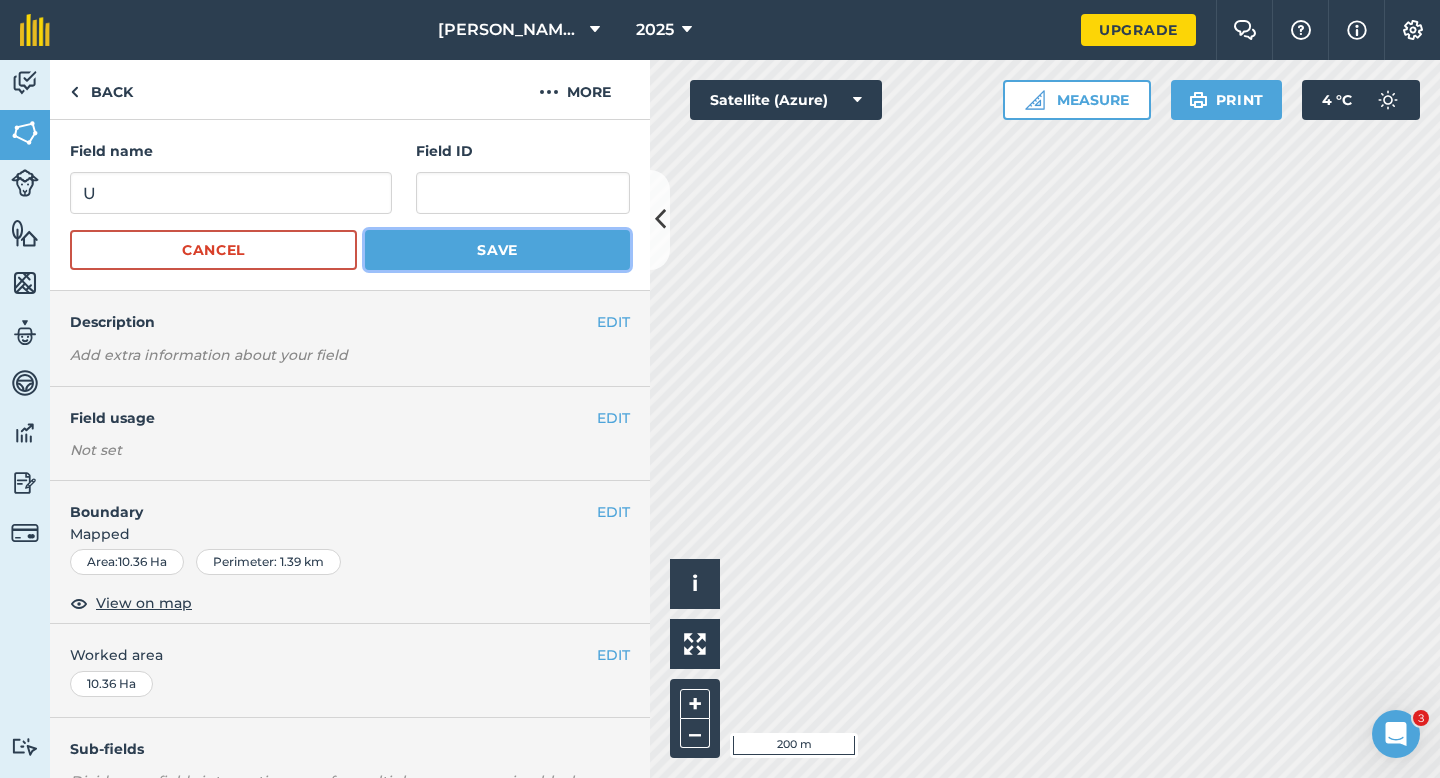 click on "Save" at bounding box center [497, 250] 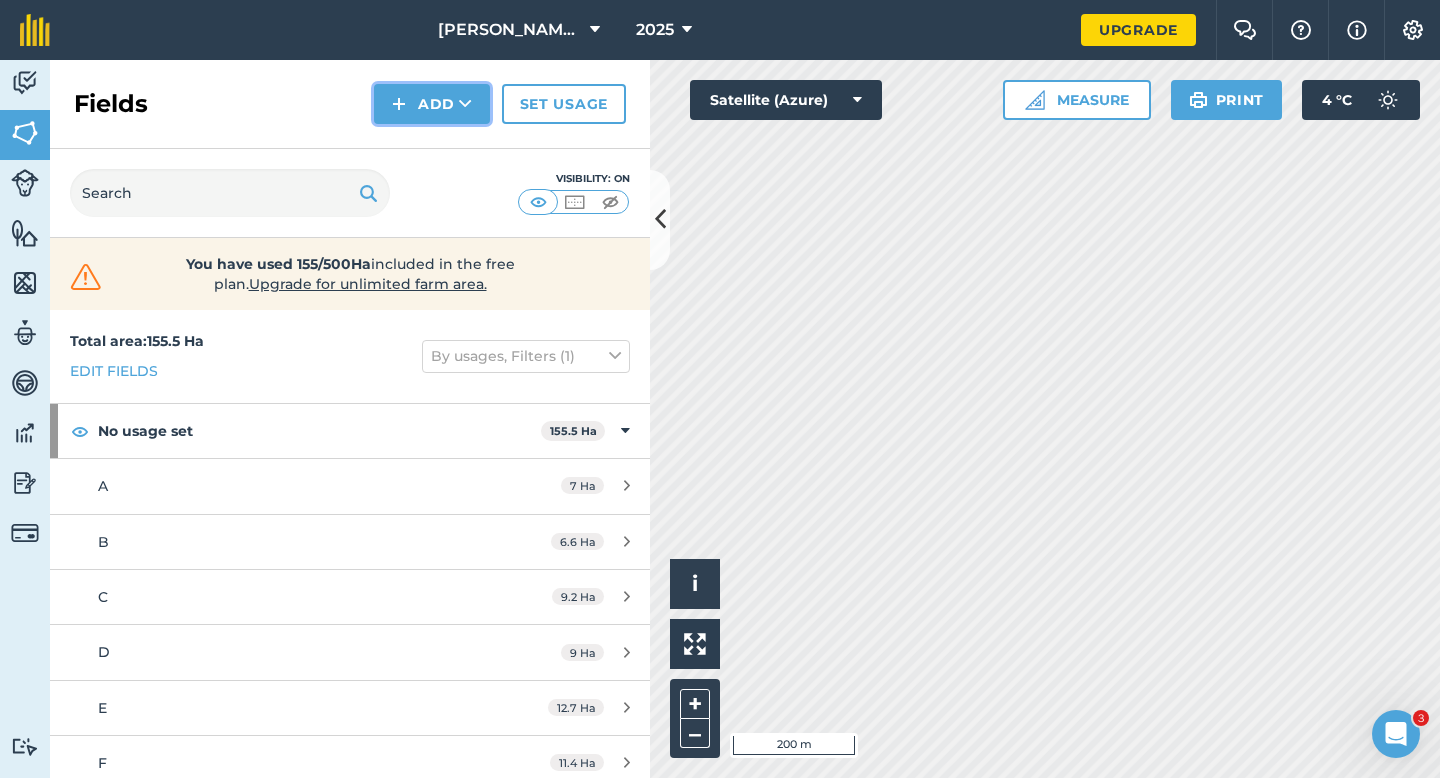click on "Add" at bounding box center (432, 104) 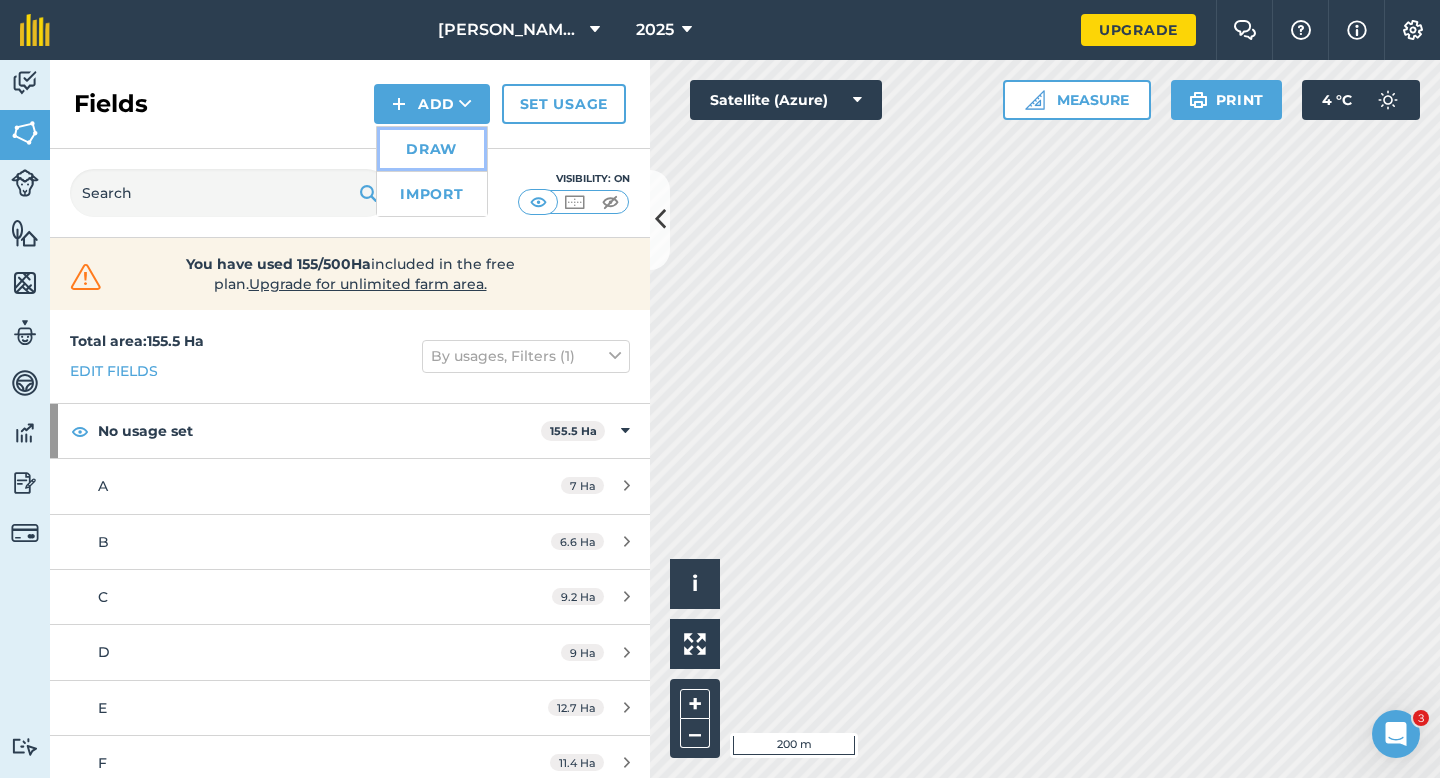 click on "Draw" at bounding box center (432, 149) 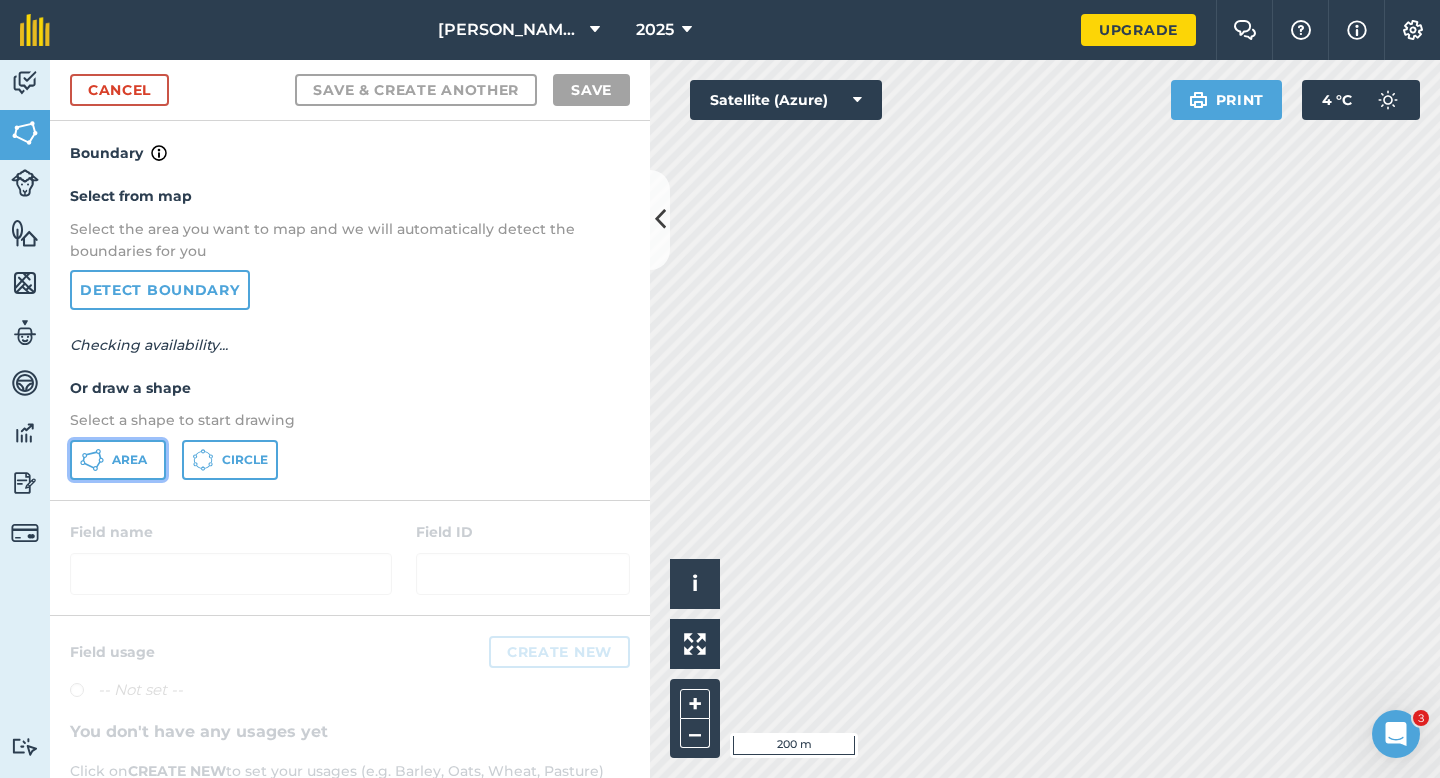 click on "Area" at bounding box center (129, 460) 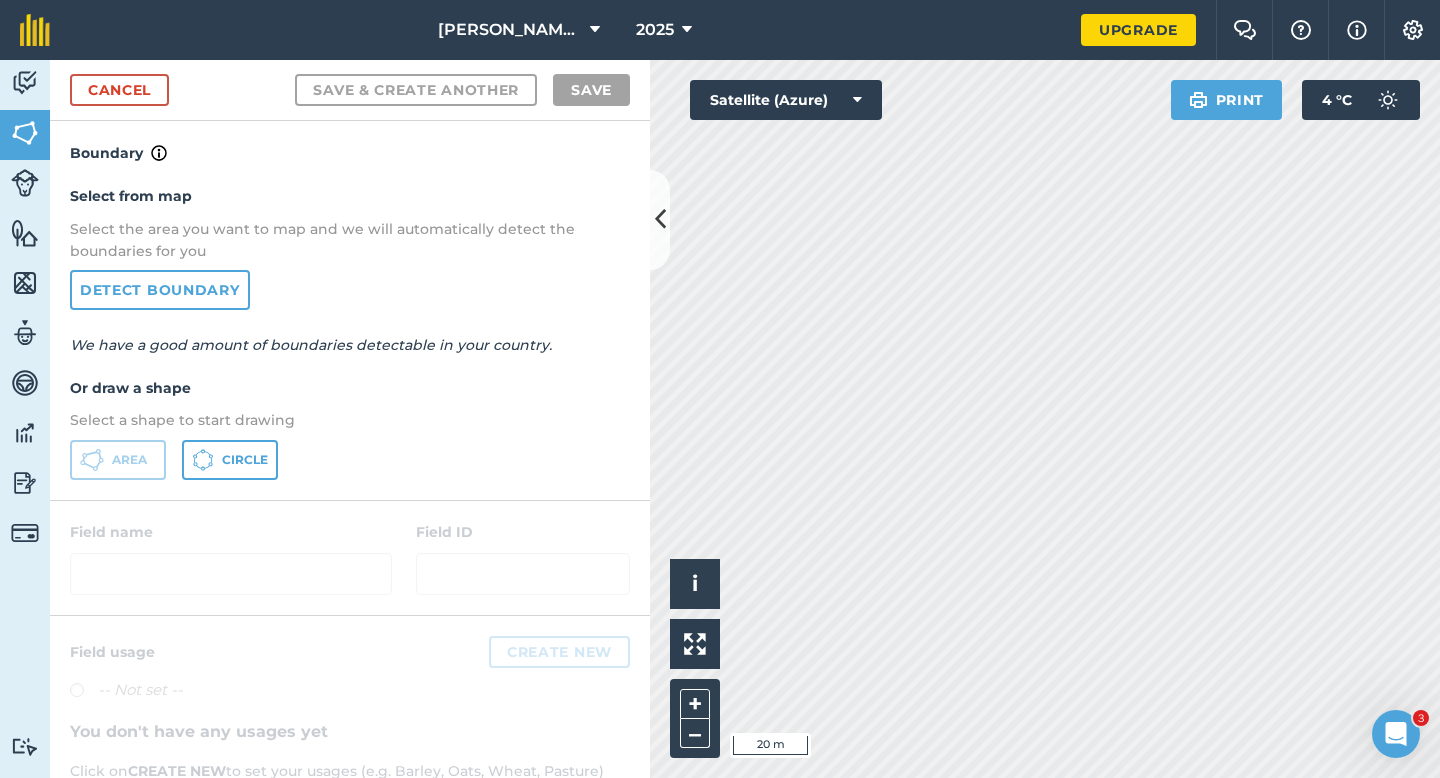 click on "[PERSON_NAME] & Son Farming LTD 2025 Upgrade Farm Chat Help Info Settings Map printing is not available on our free plan Please upgrade to our Essentials, Plus or Pro plan to access this feature. Activity Fields Livestock Features Maps Team Vehicles Data Reporting Billing Tutorials Tutorials Cancel Save & Create Another Save Boundary   Select from map Select the area you want to map and we will automatically detect the boundaries for you Detect boundary We have a good amount of boundaries detectable in your country. Or draw a shape Select a shape to start drawing Area Circle Field name Field ID Field usage   Create new -- Not set -- You don't have any usages yet Click on  CREATE NEW  to set your usages (e.g. Barley, Oats, Wheat, Pasture) Click to start drawing i © 2025 TomTom, Microsoft 20 m + – Satellite (Azure) Print 4   ° C
3" at bounding box center [720, 389] 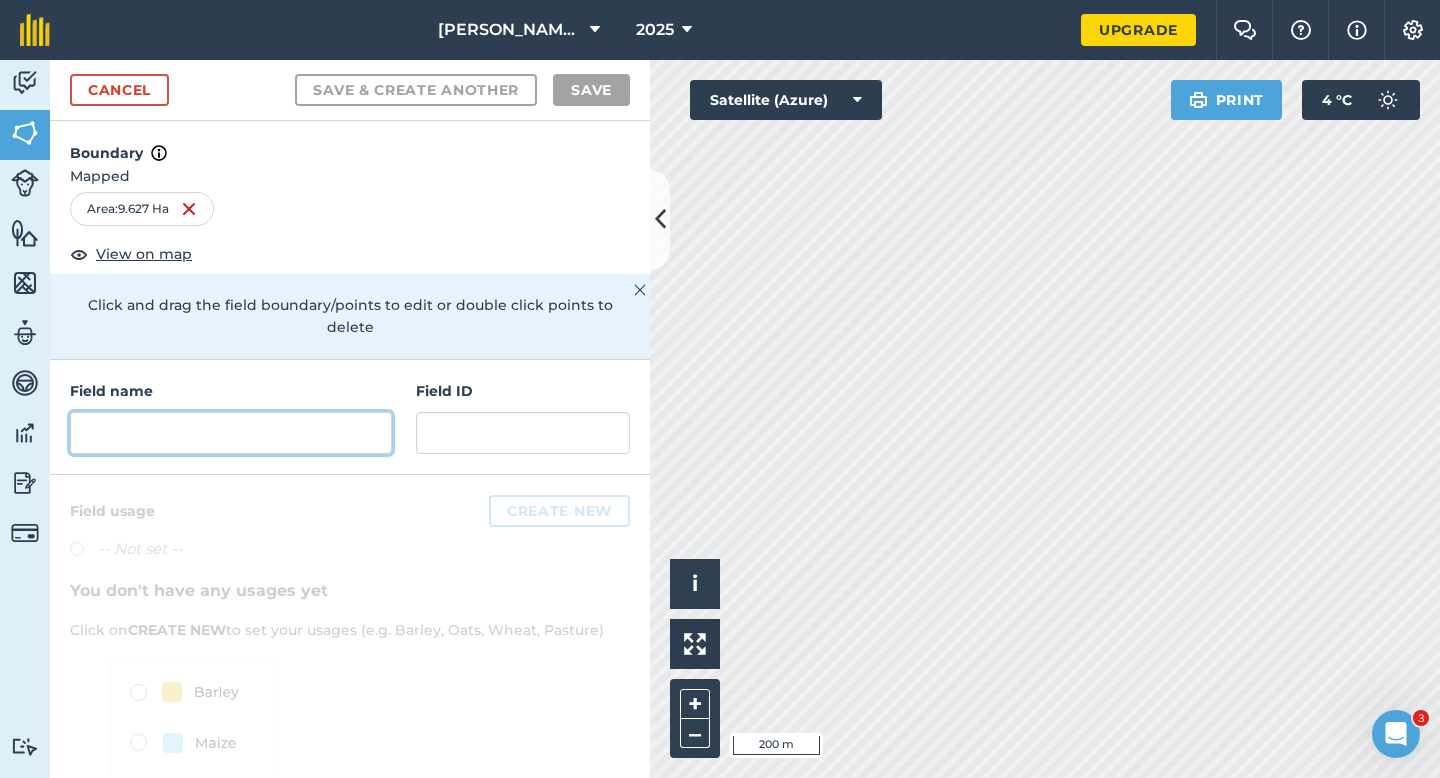 click at bounding box center (231, 433) 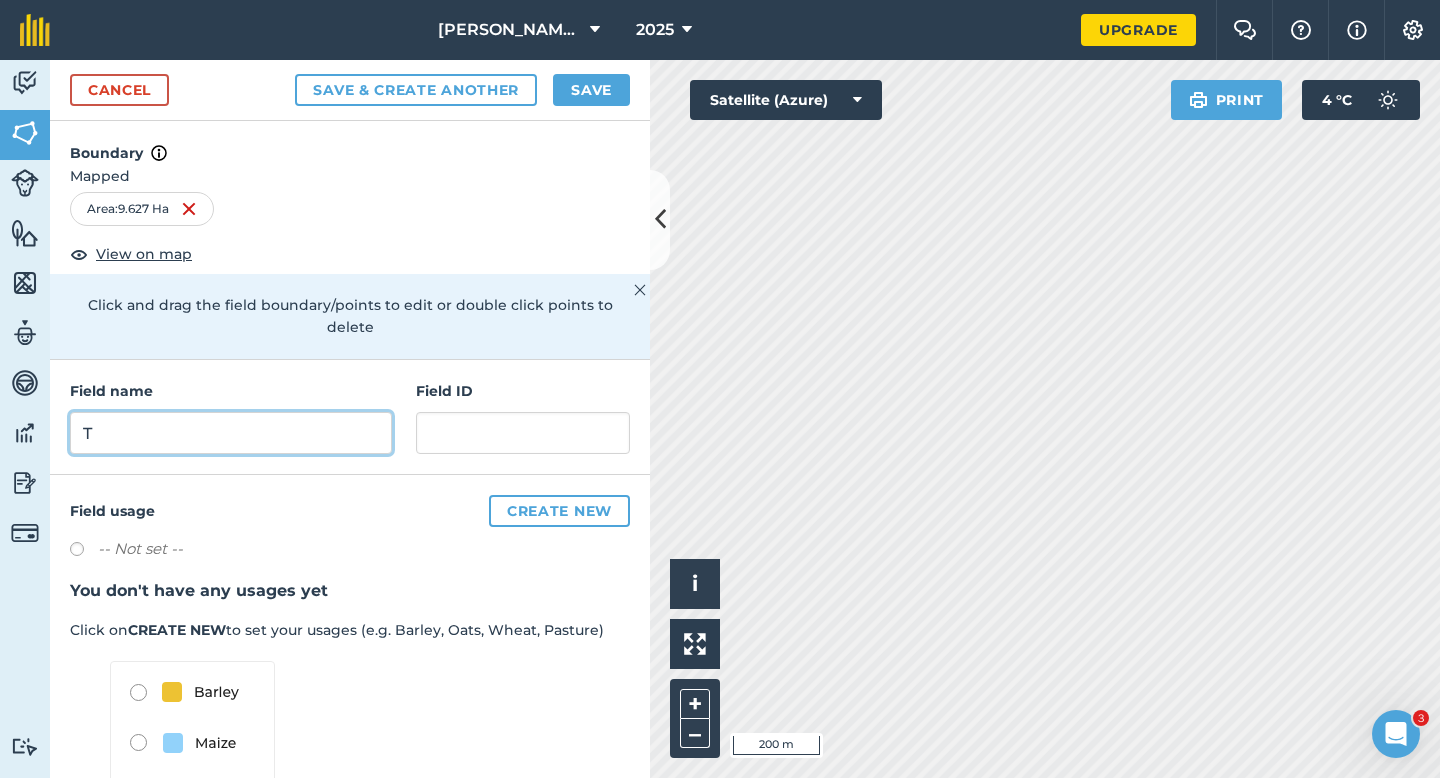 type on "T" 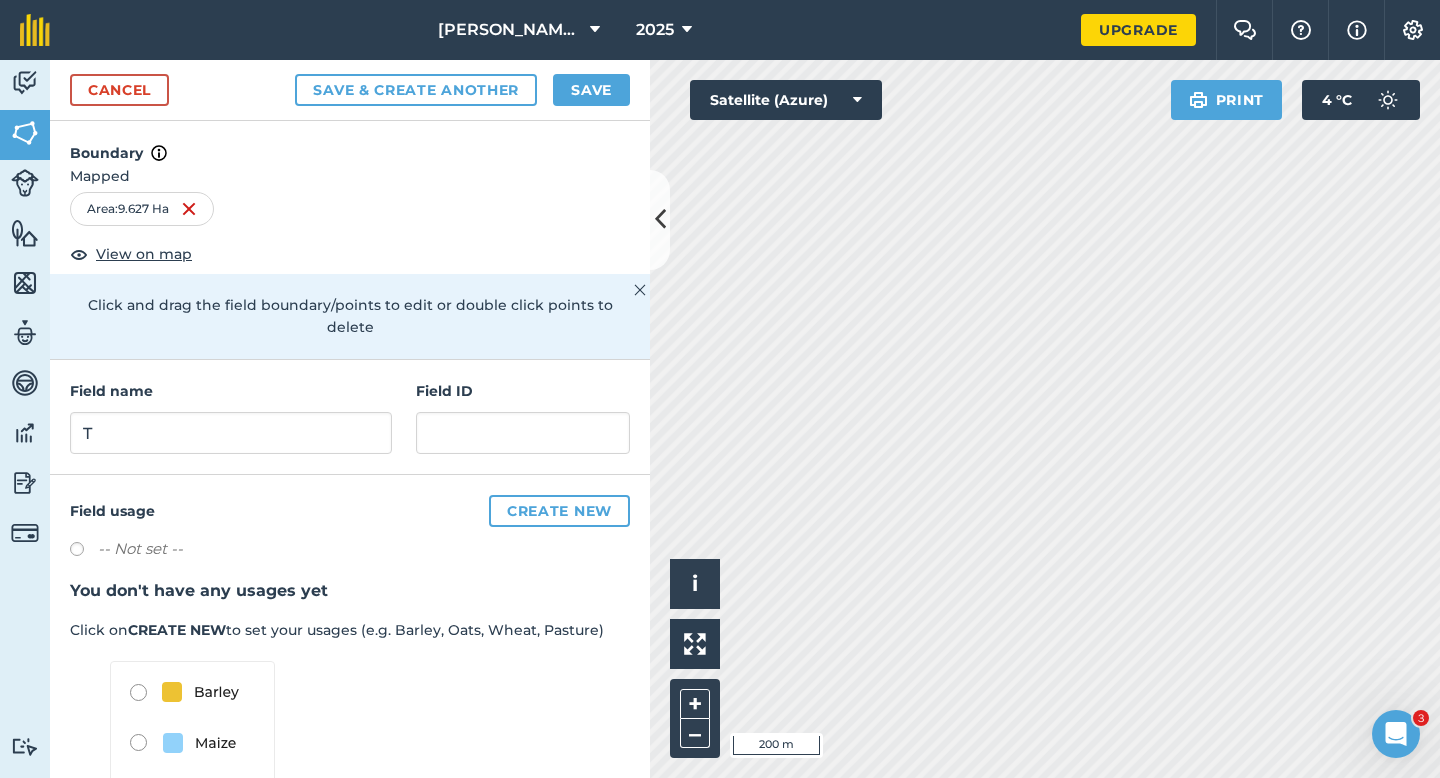 click on "Cancel Save & Create Another Save" at bounding box center (350, 90) 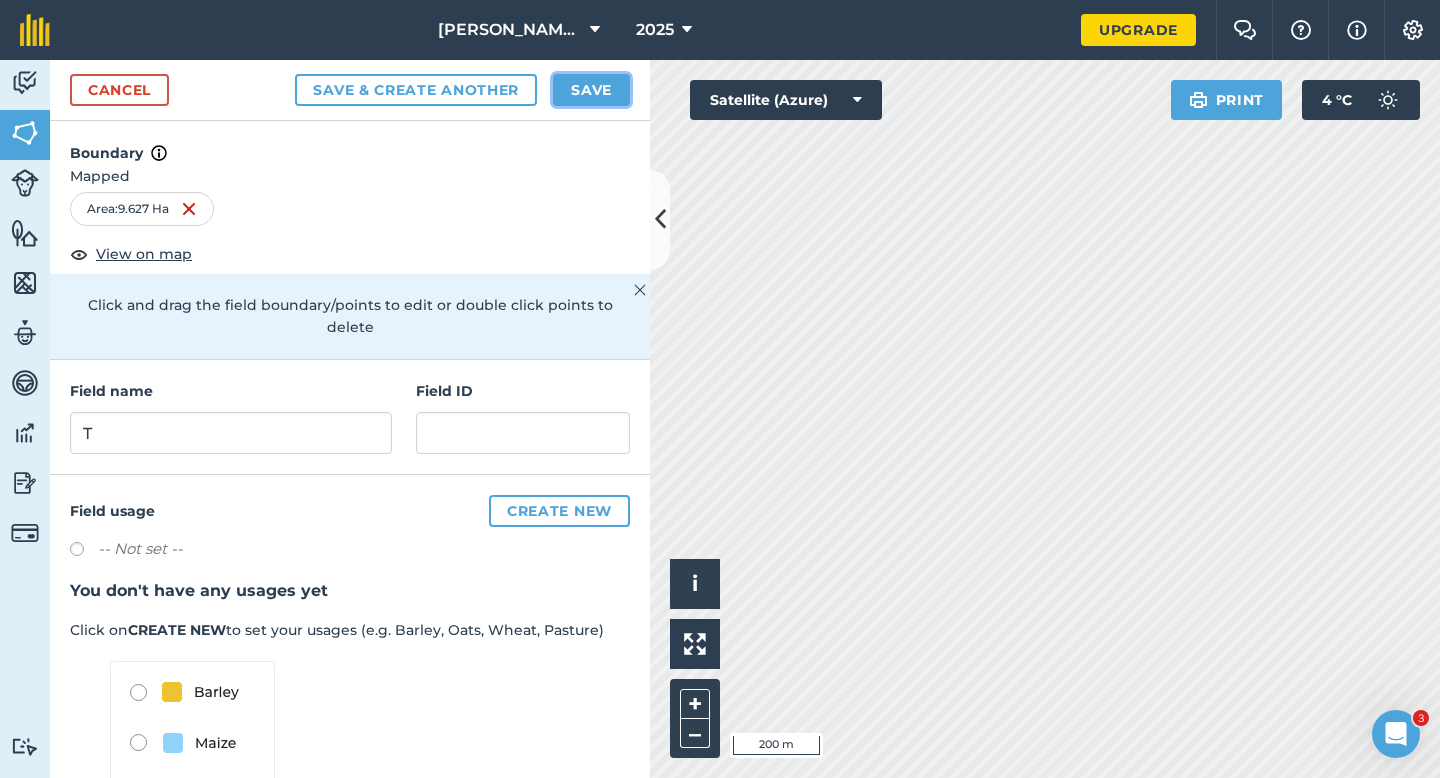 click on "Save" at bounding box center [591, 90] 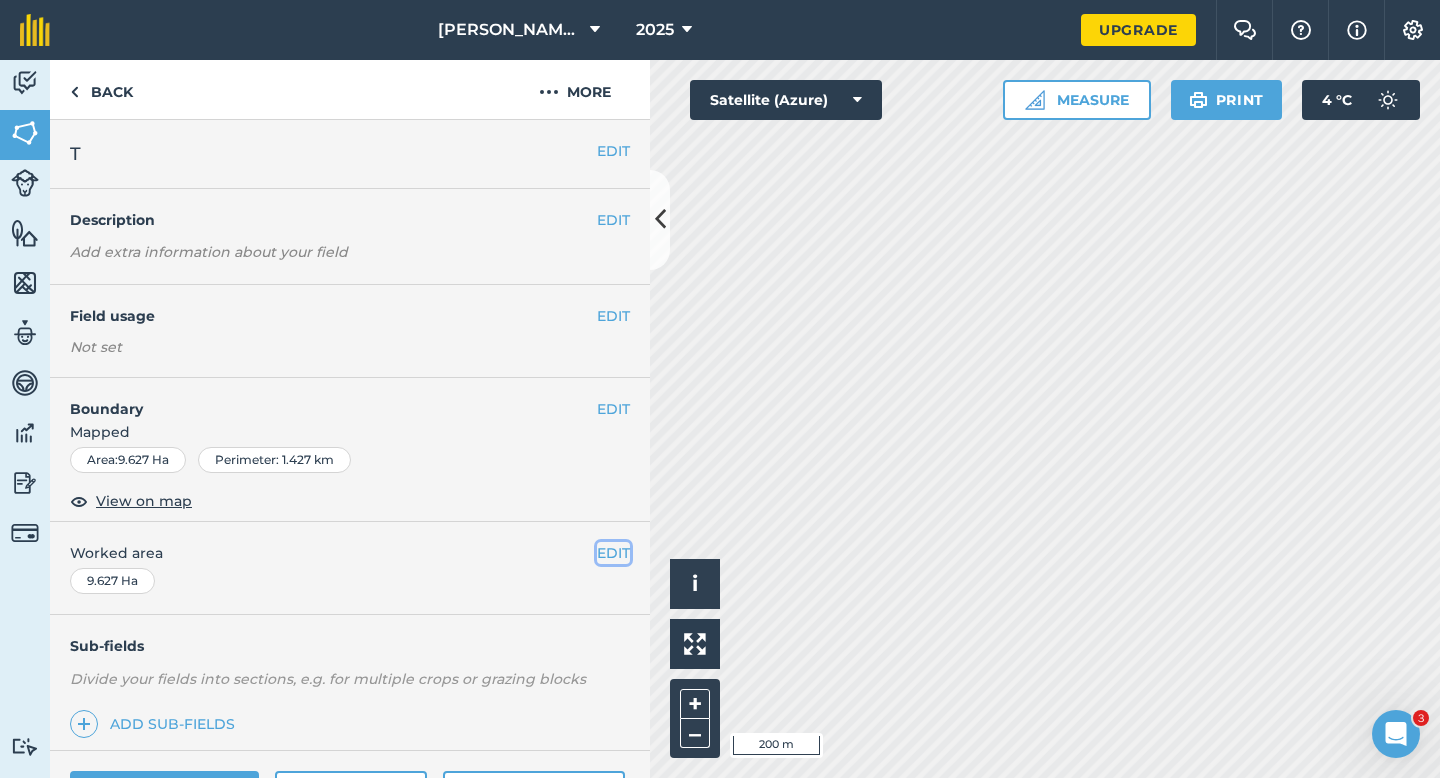 click on "EDIT" at bounding box center (613, 553) 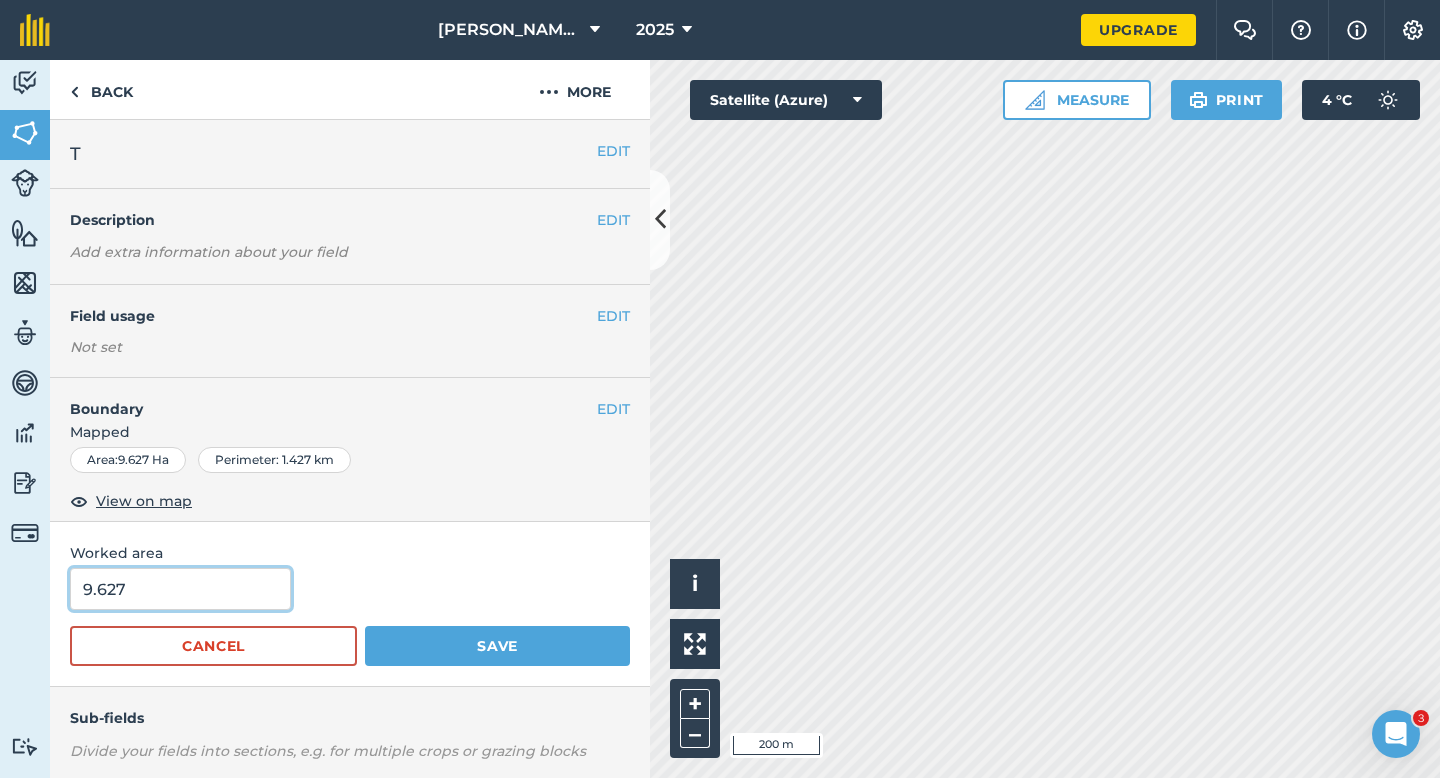 click on "9.627" at bounding box center (180, 589) 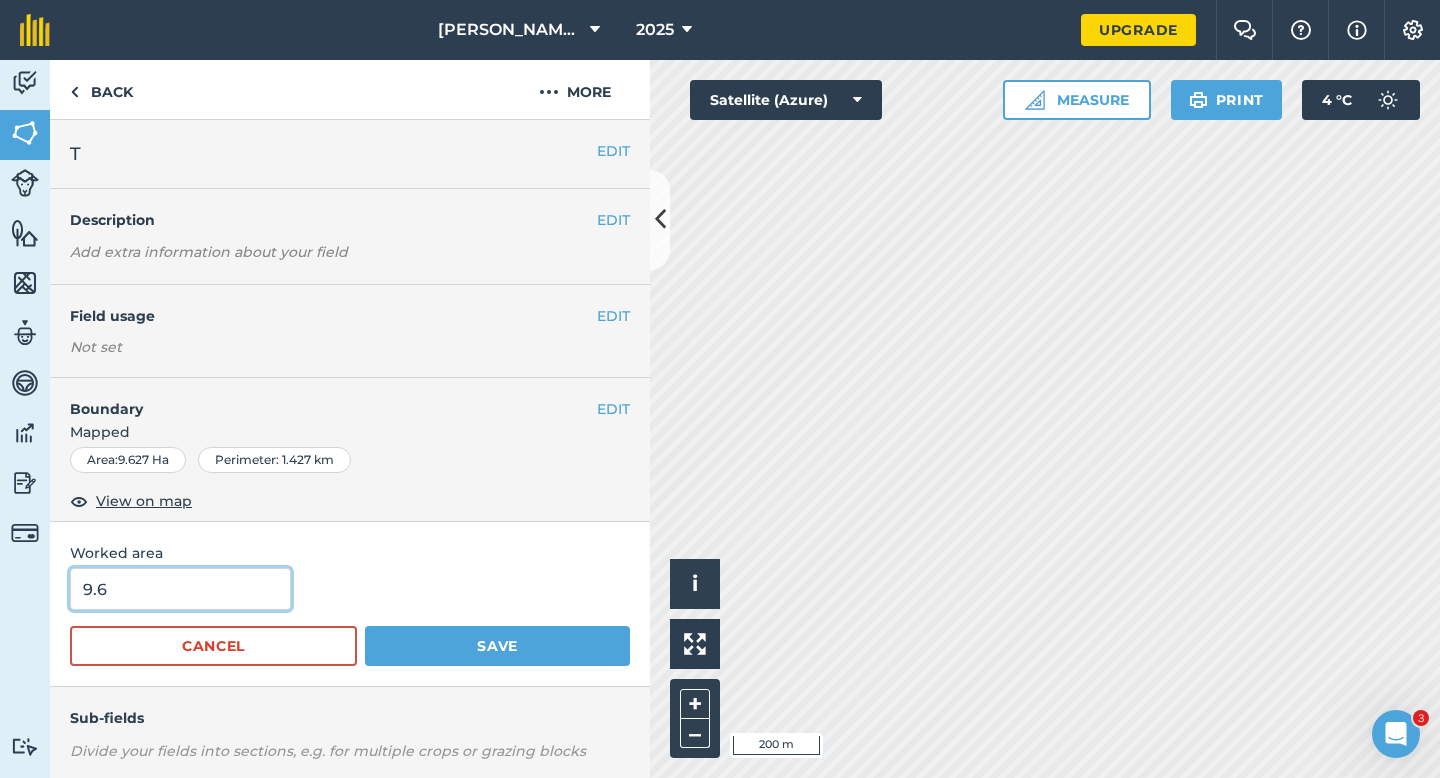 type on "9.6" 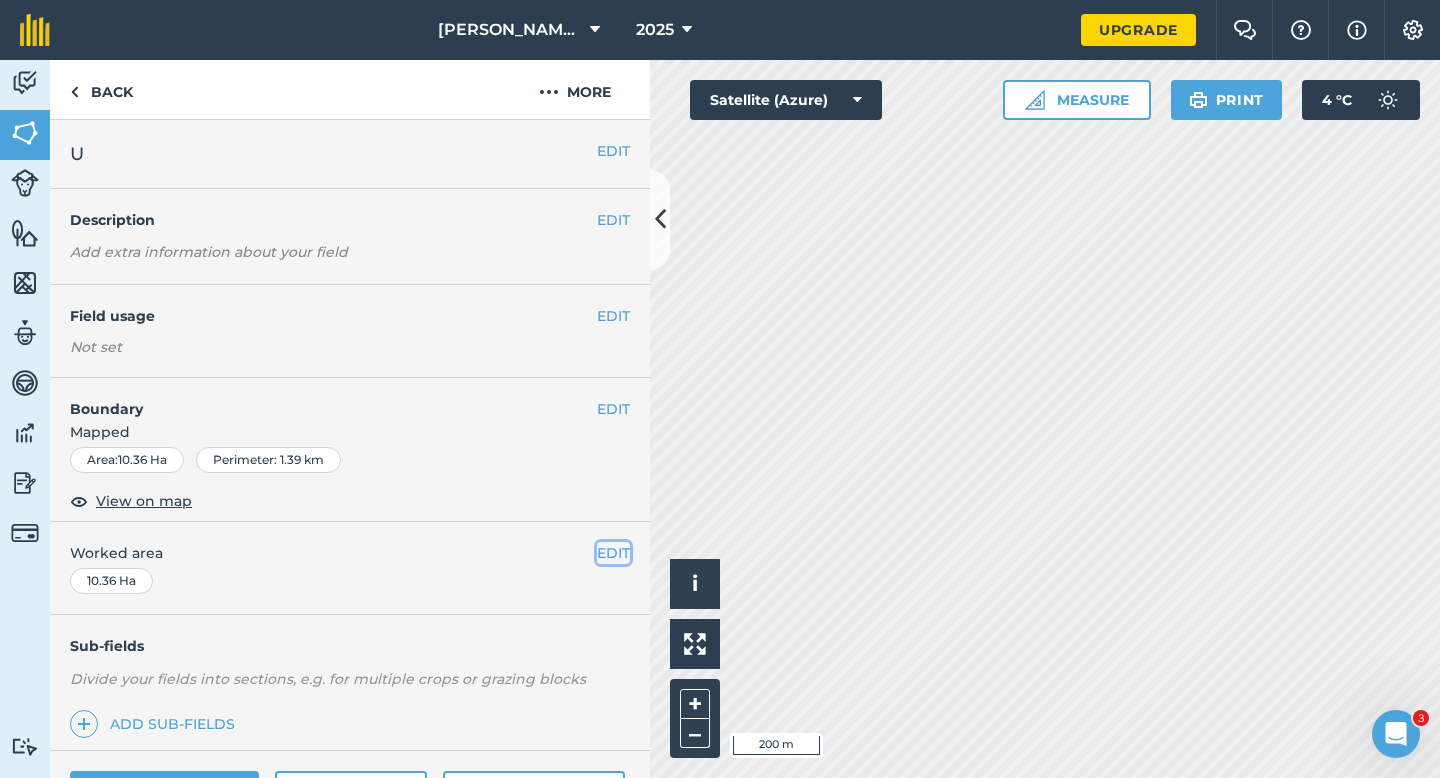click on "EDIT" at bounding box center [613, 553] 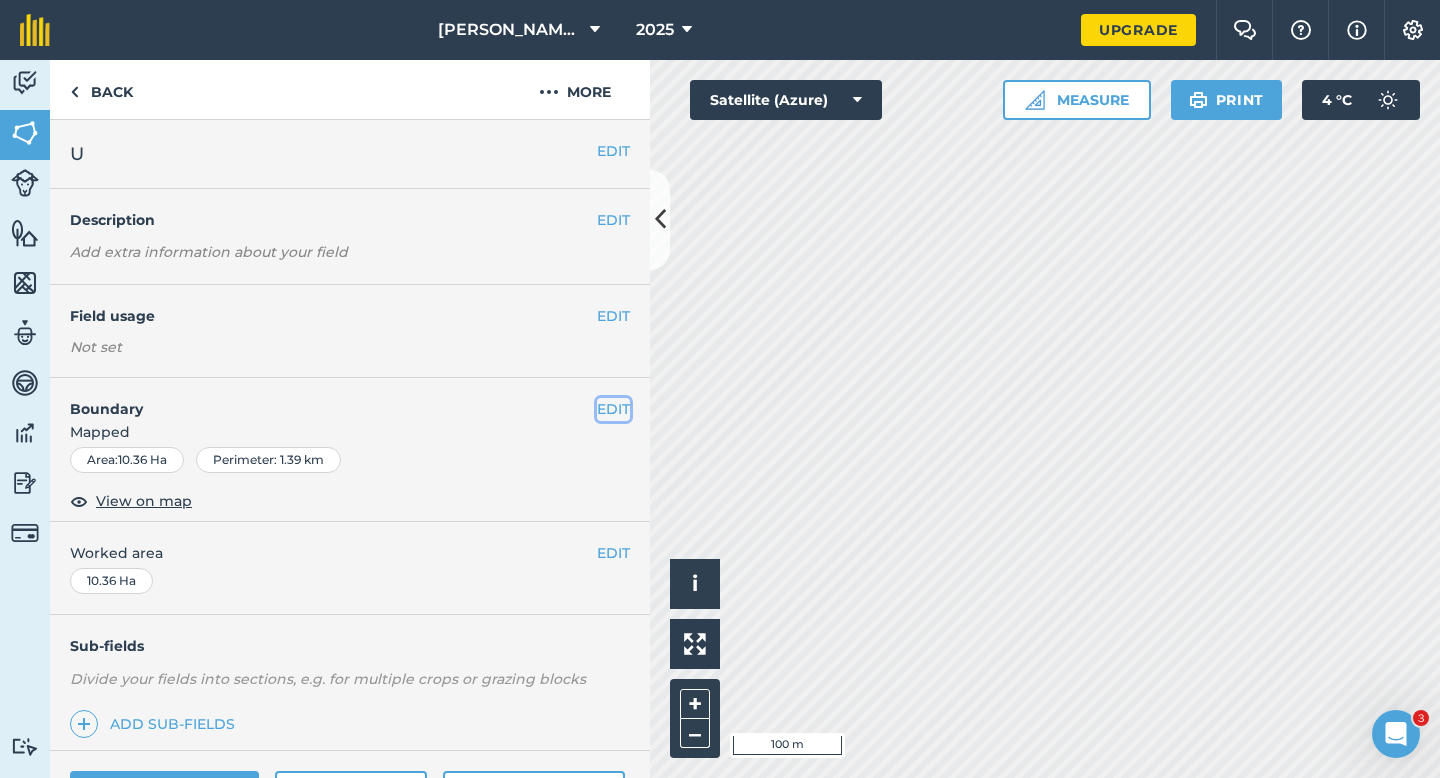 click on "EDIT" at bounding box center (613, 409) 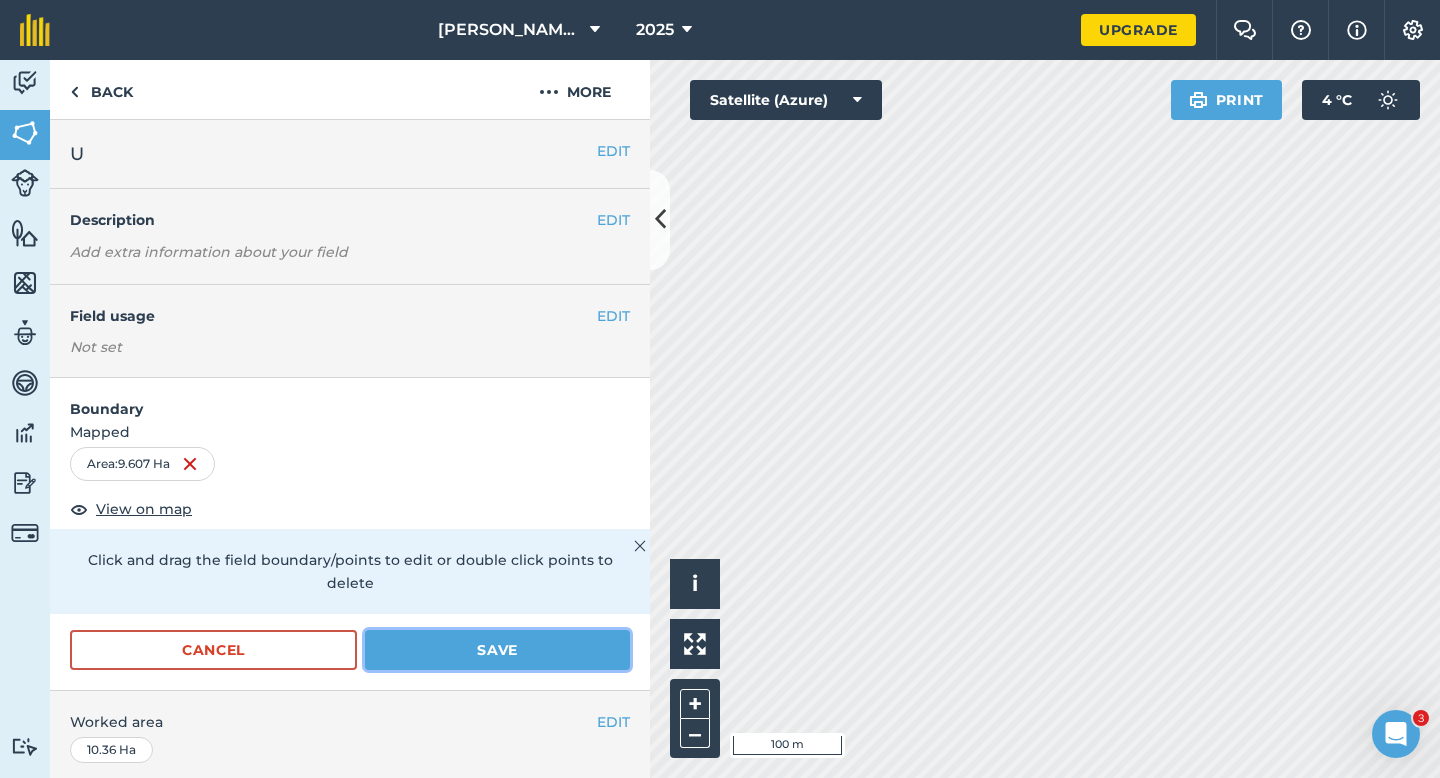 click on "Save" at bounding box center (497, 650) 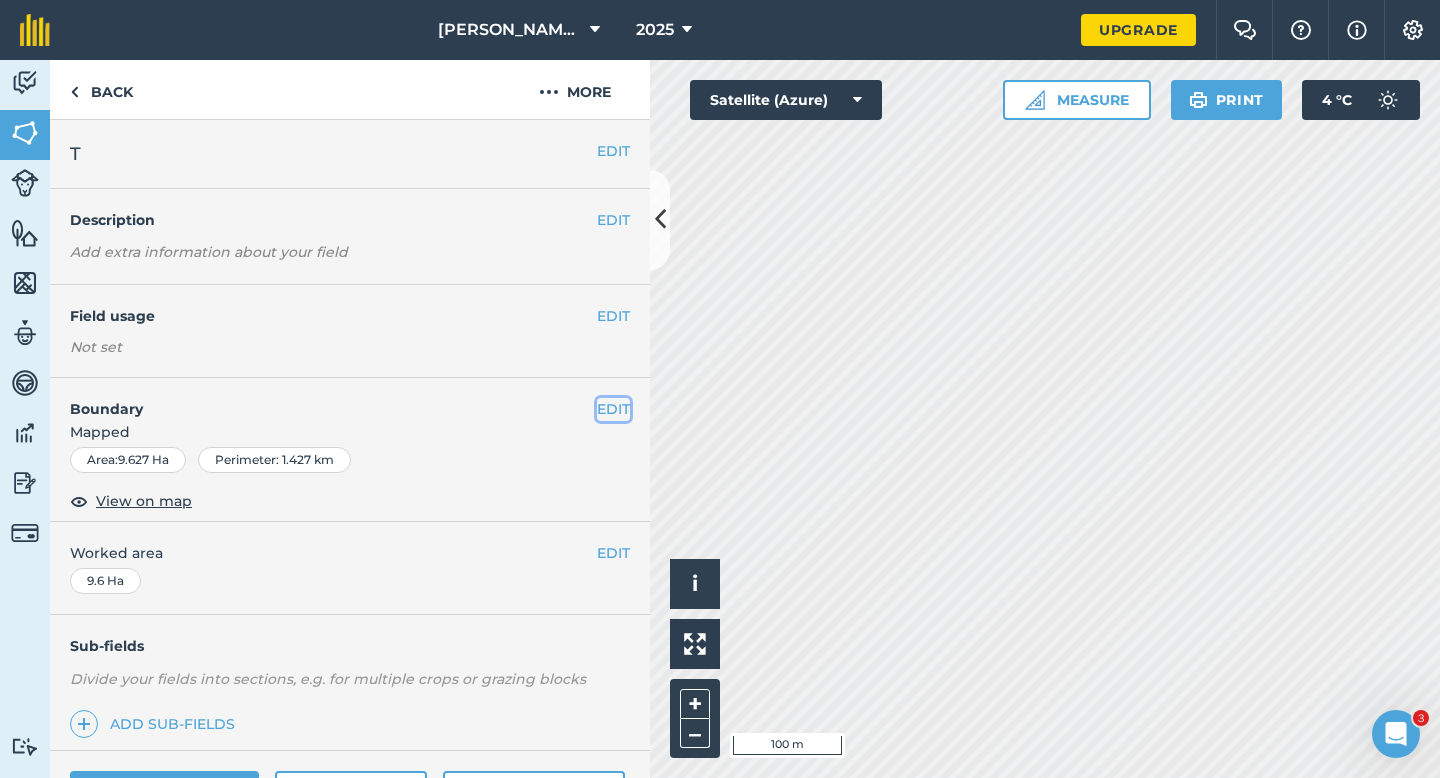 click on "EDIT" at bounding box center (613, 409) 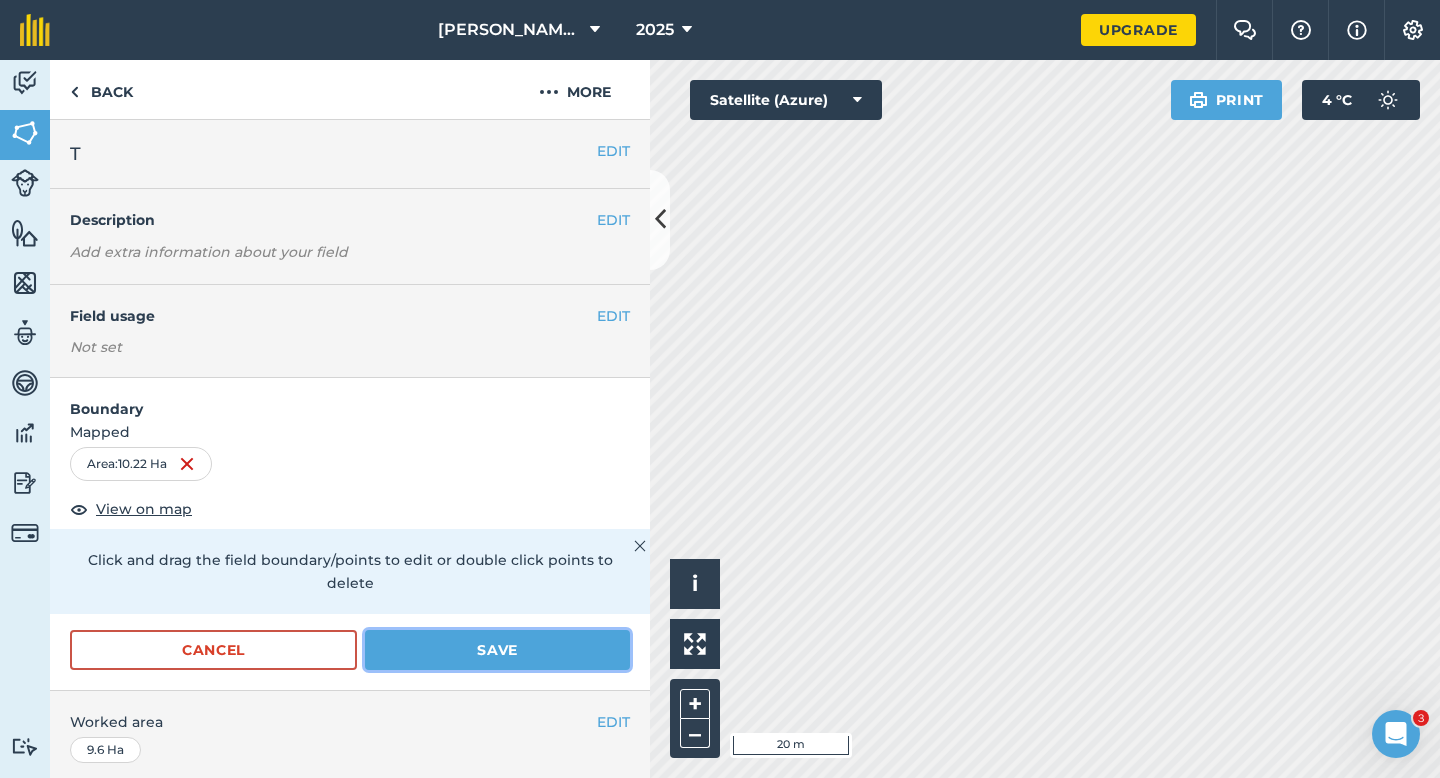 click on "Save" at bounding box center [497, 650] 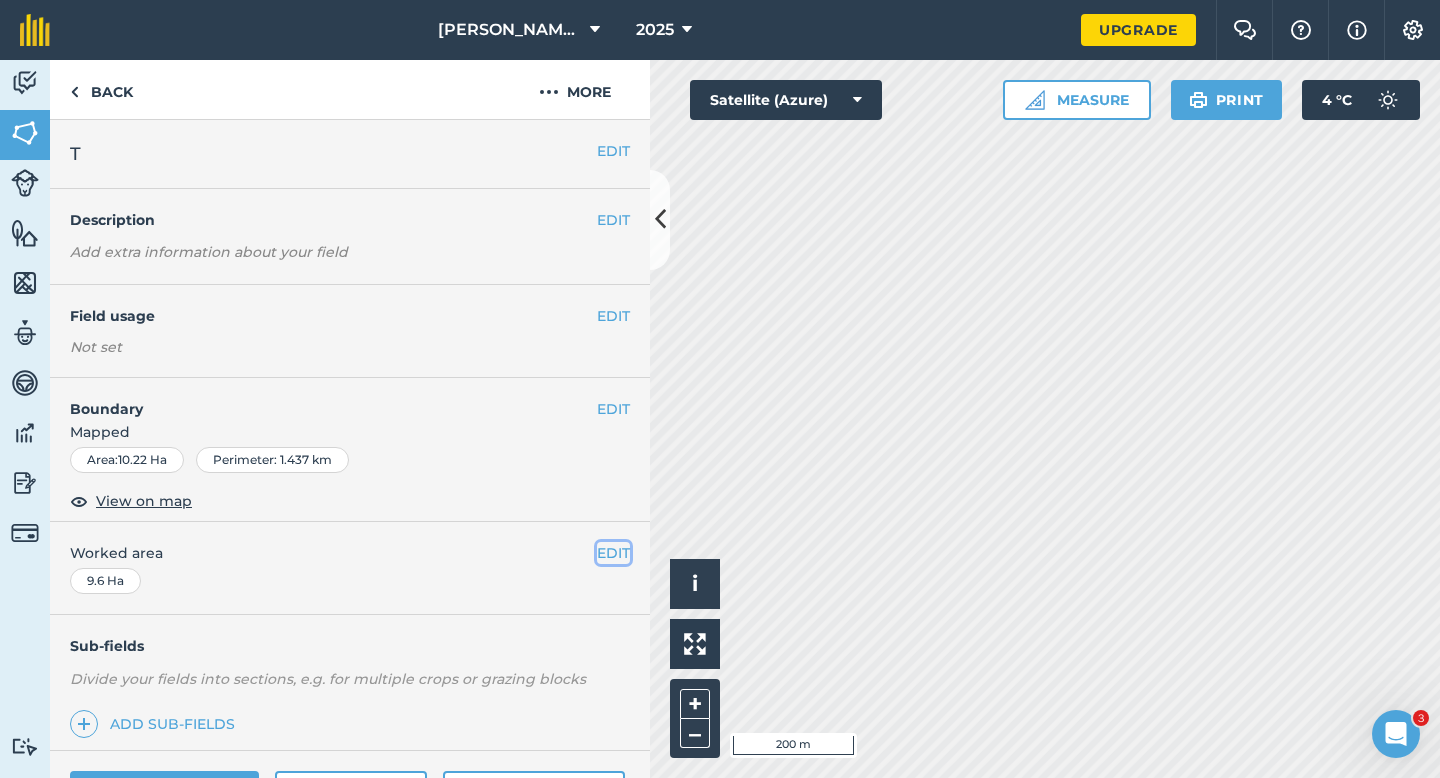 click on "EDIT" at bounding box center [613, 553] 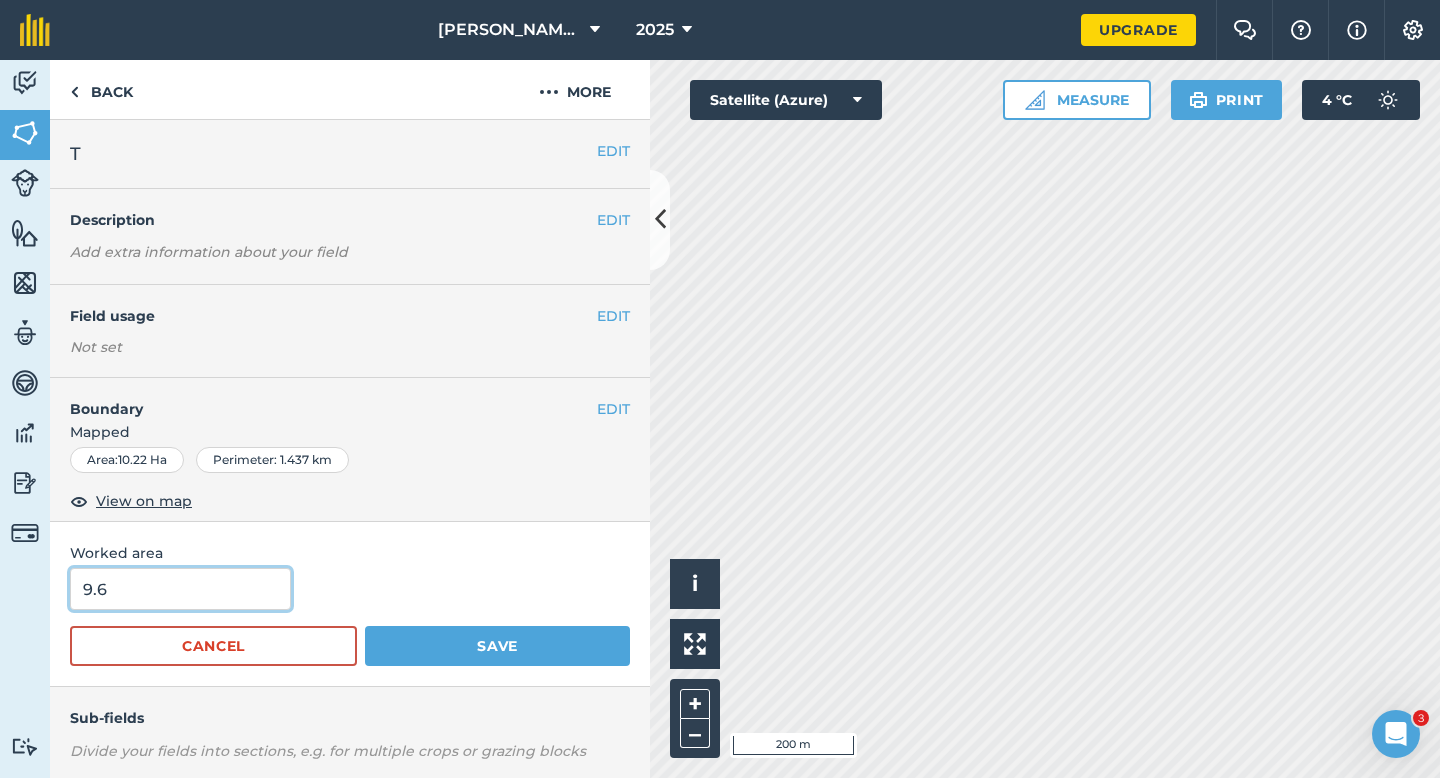 click on "9.6" at bounding box center [180, 589] 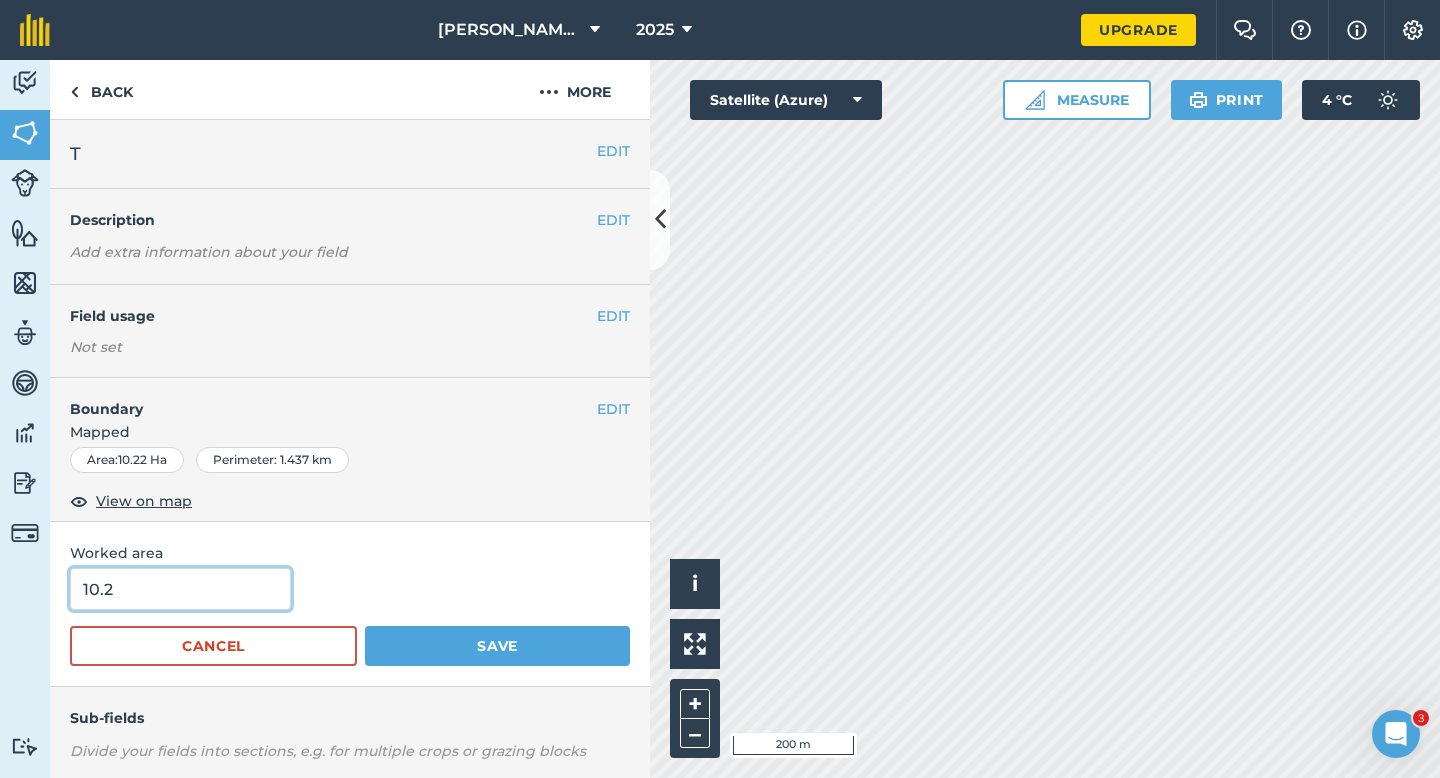 type on "10.2" 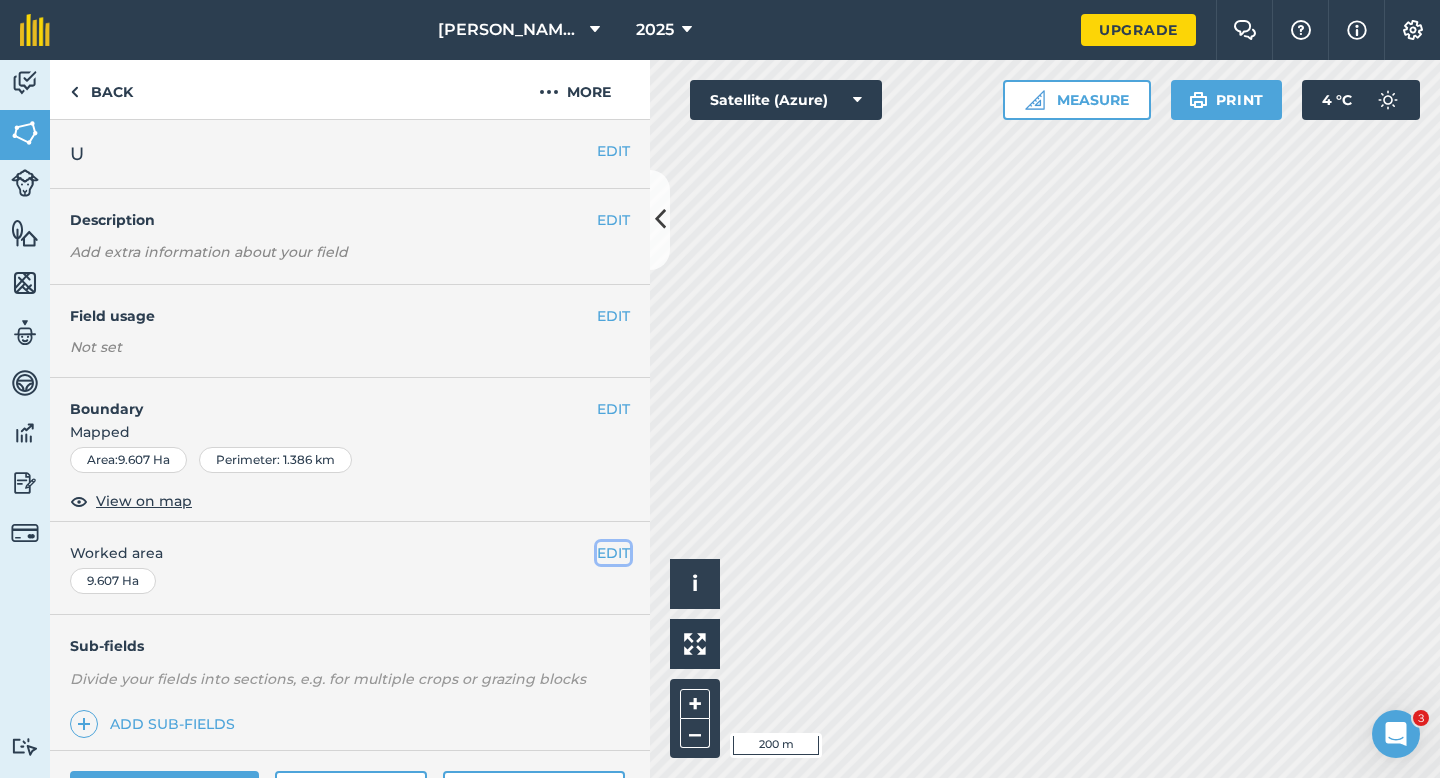 click on "EDIT" at bounding box center (613, 553) 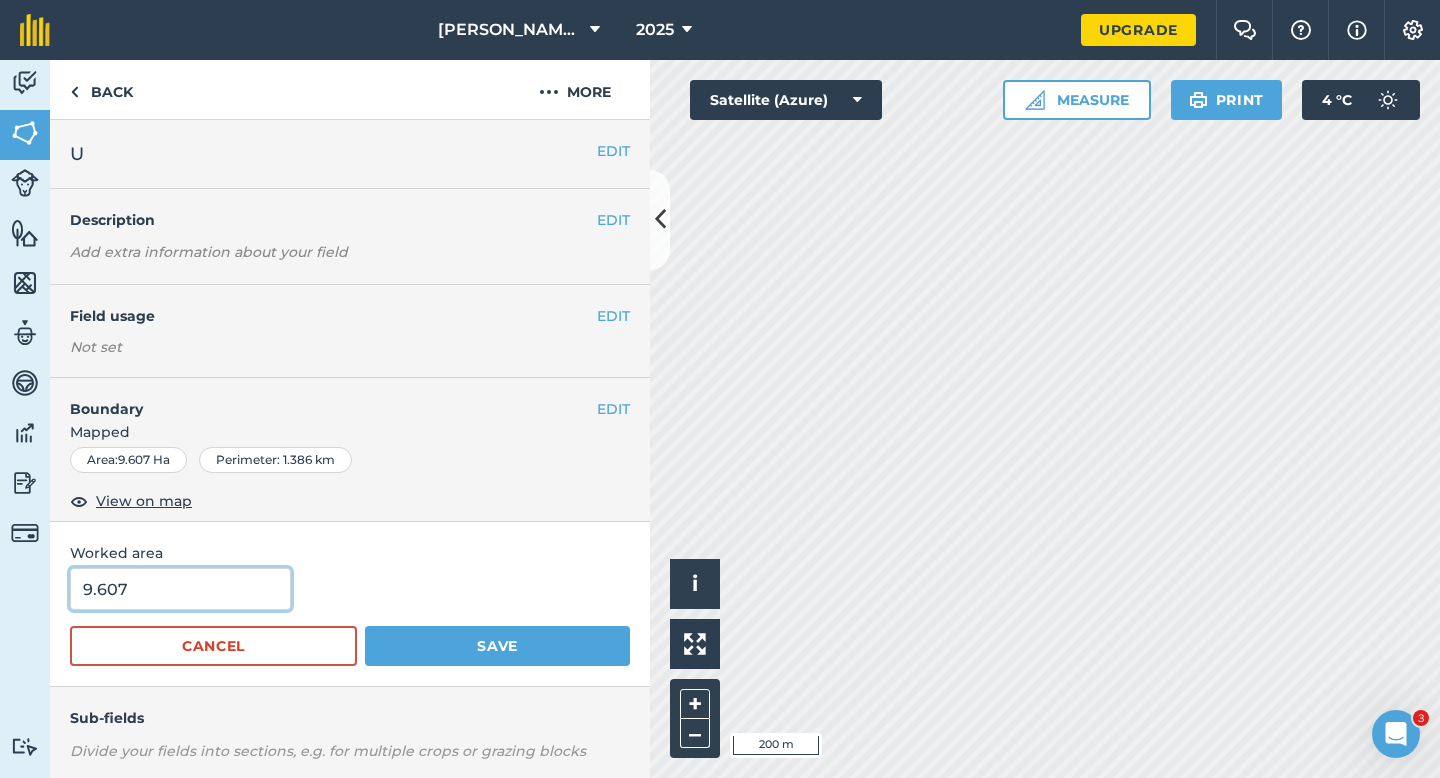click on "9.607" at bounding box center (180, 589) 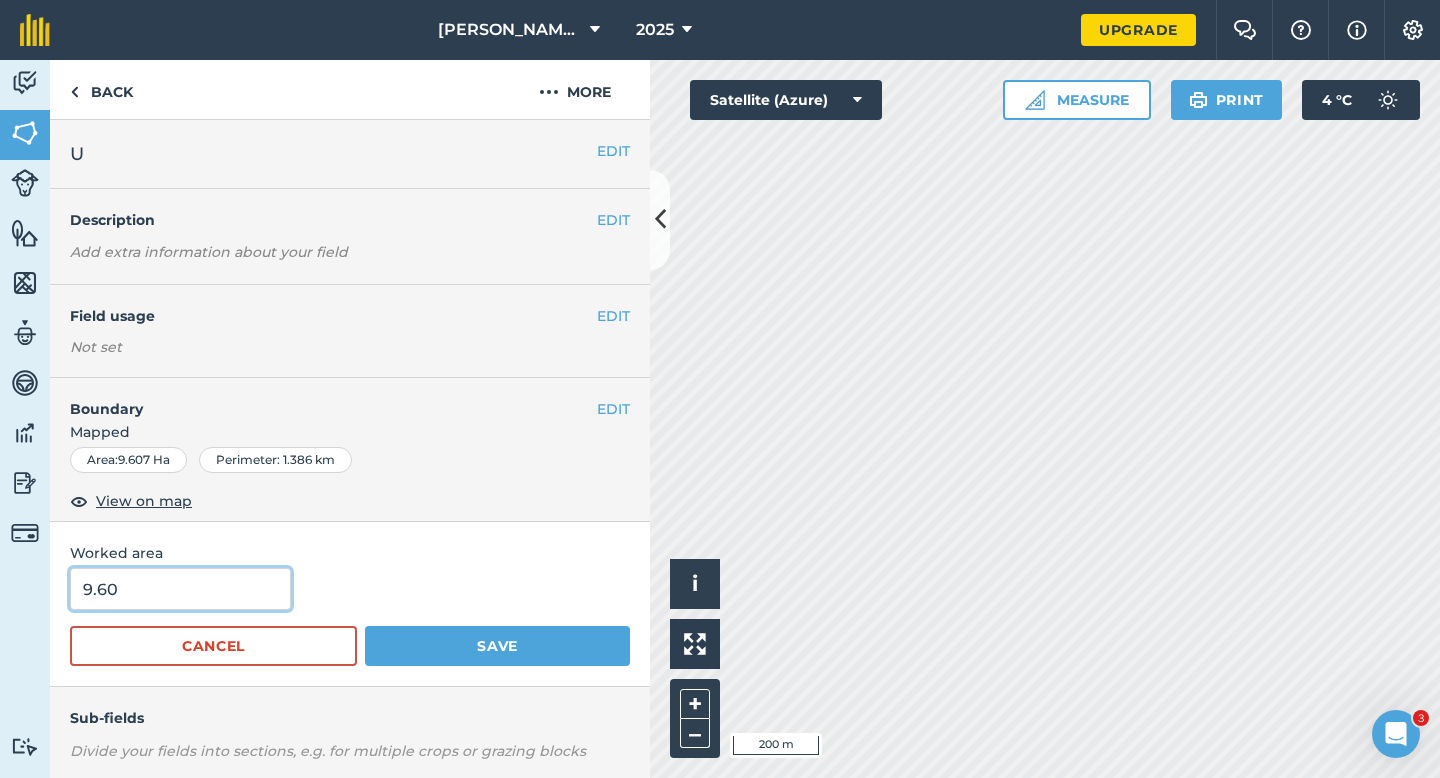 type on "9.6" 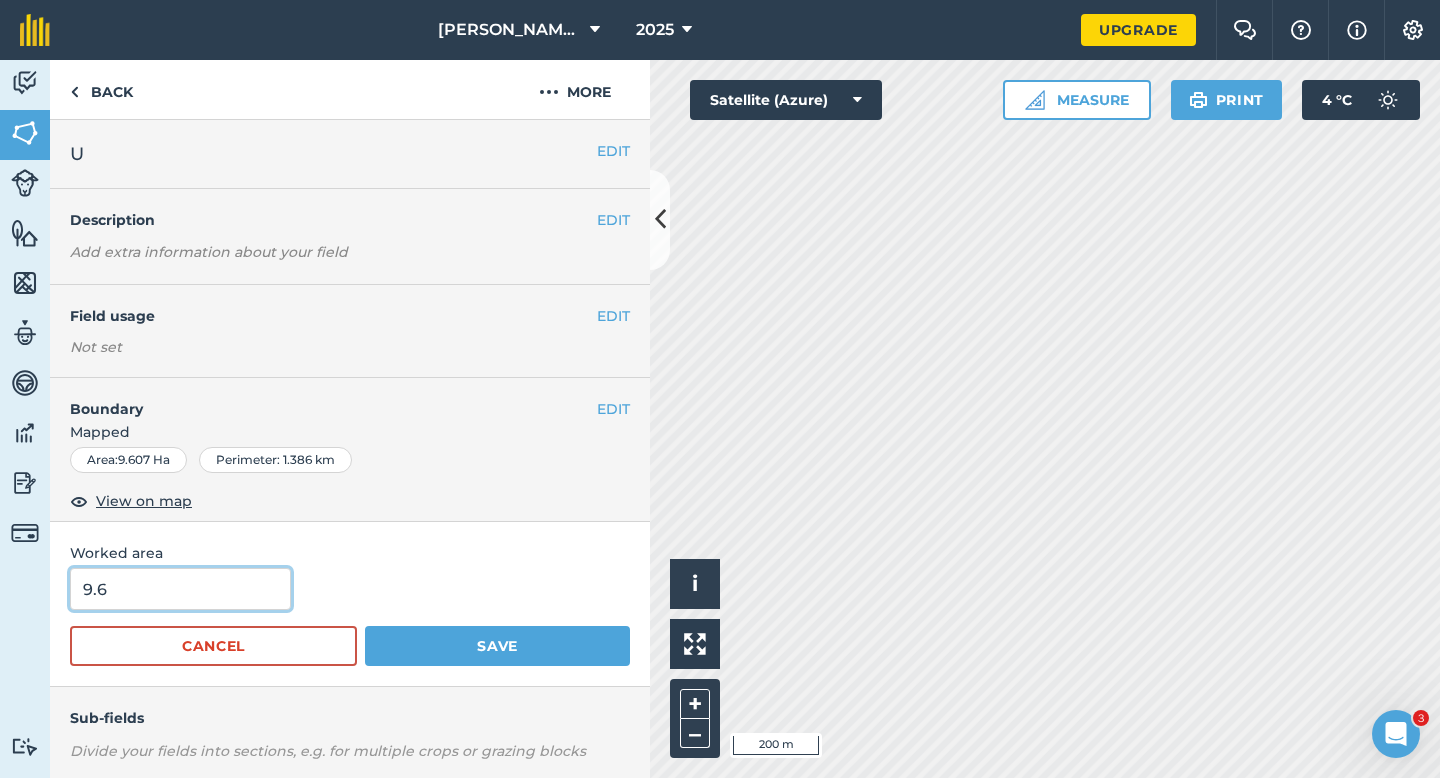 click on "Save" at bounding box center [497, 646] 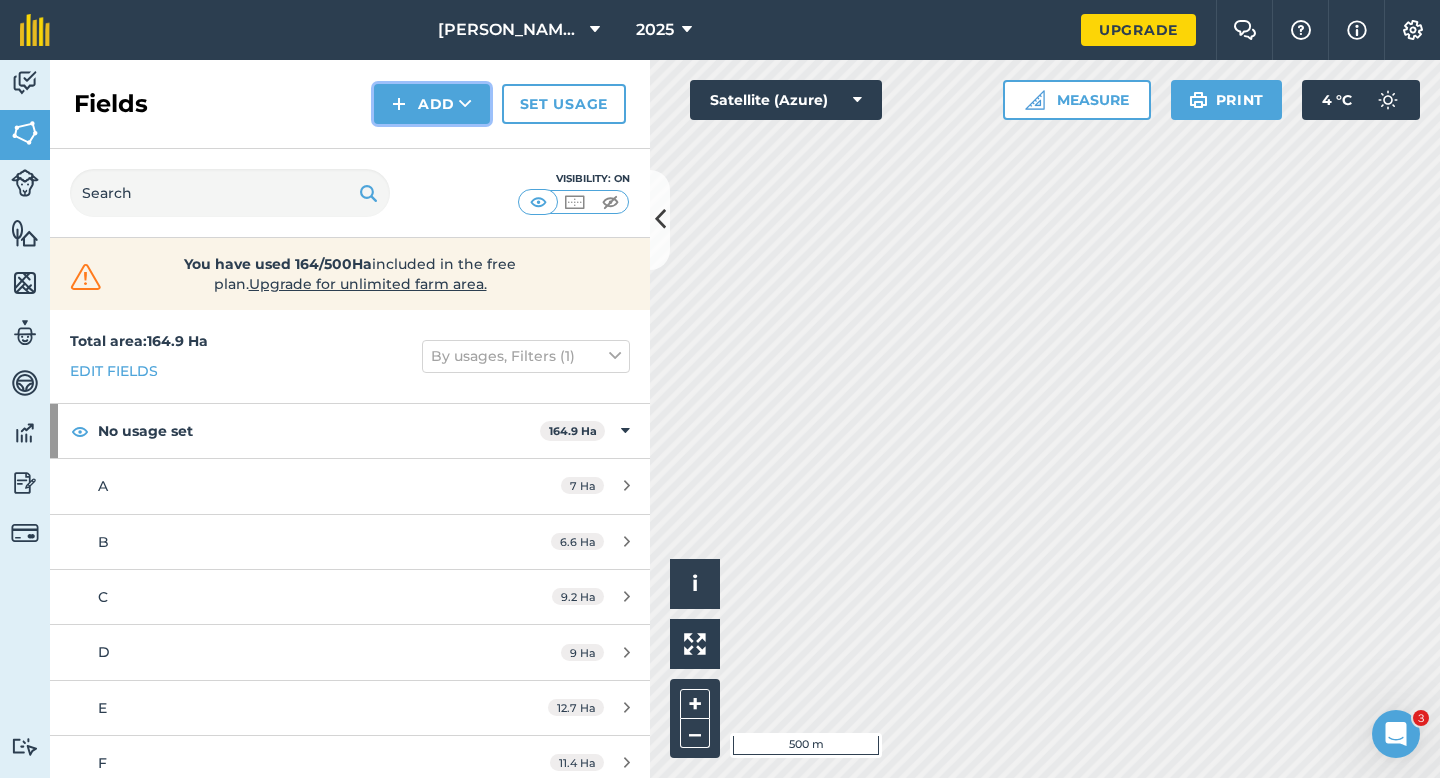 click on "Add" at bounding box center (432, 104) 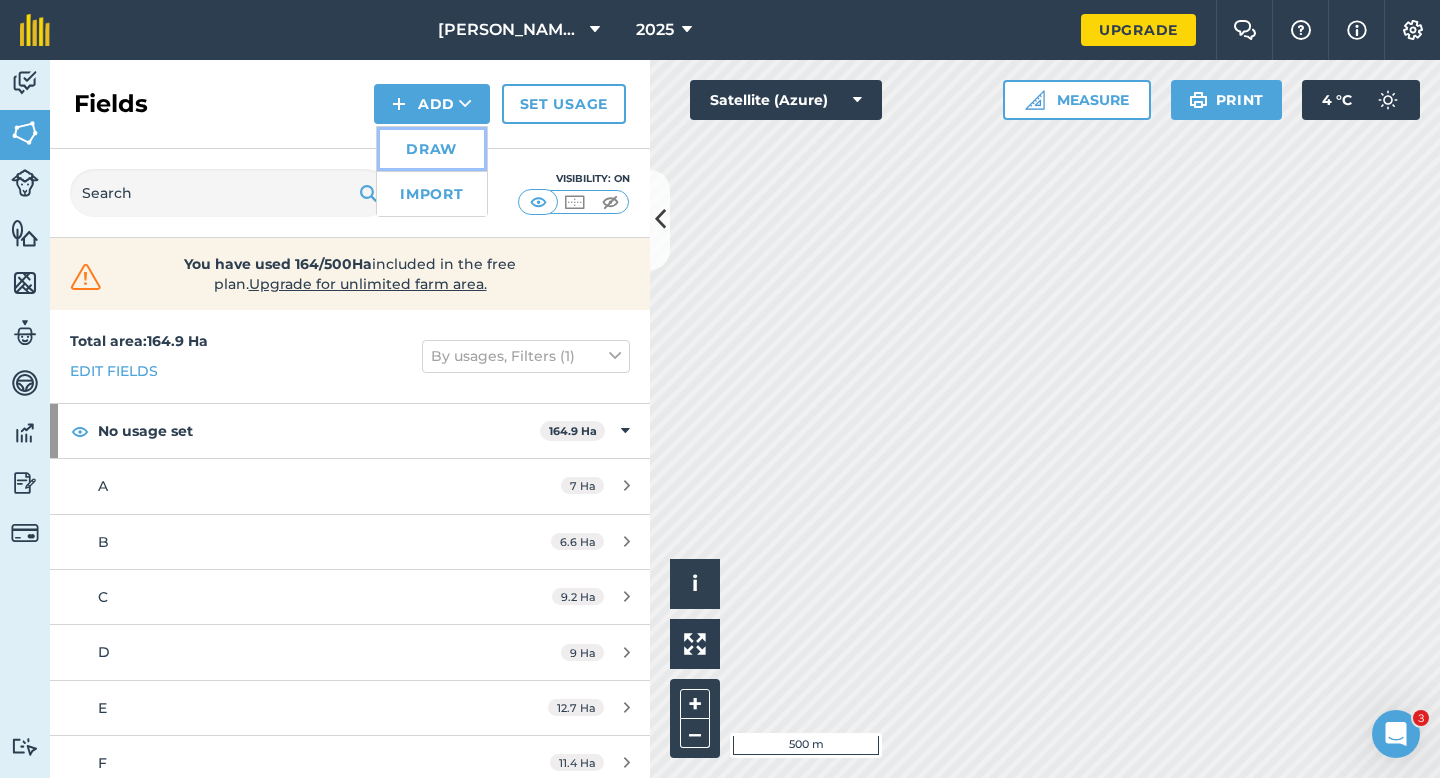 click on "Draw" at bounding box center (432, 149) 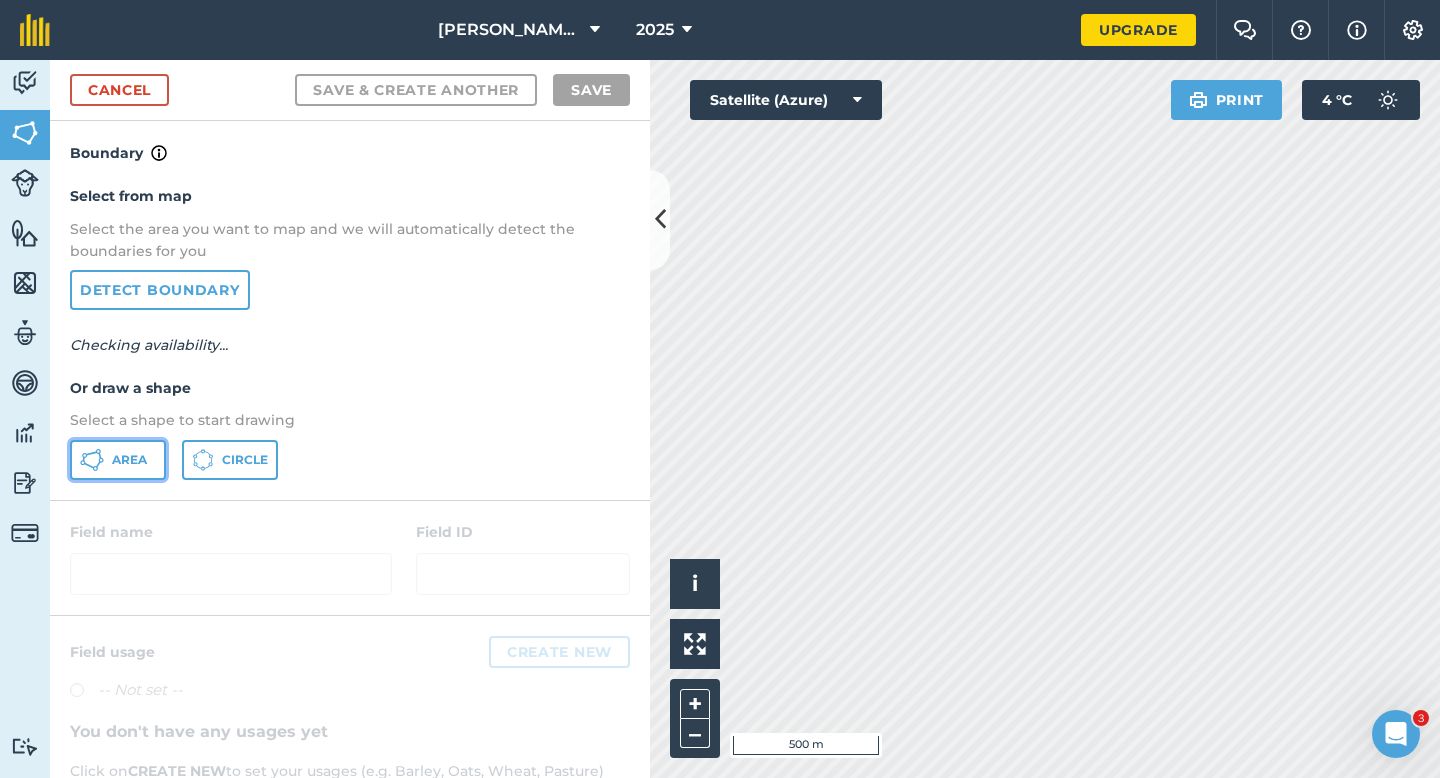 click on "Area" at bounding box center (118, 460) 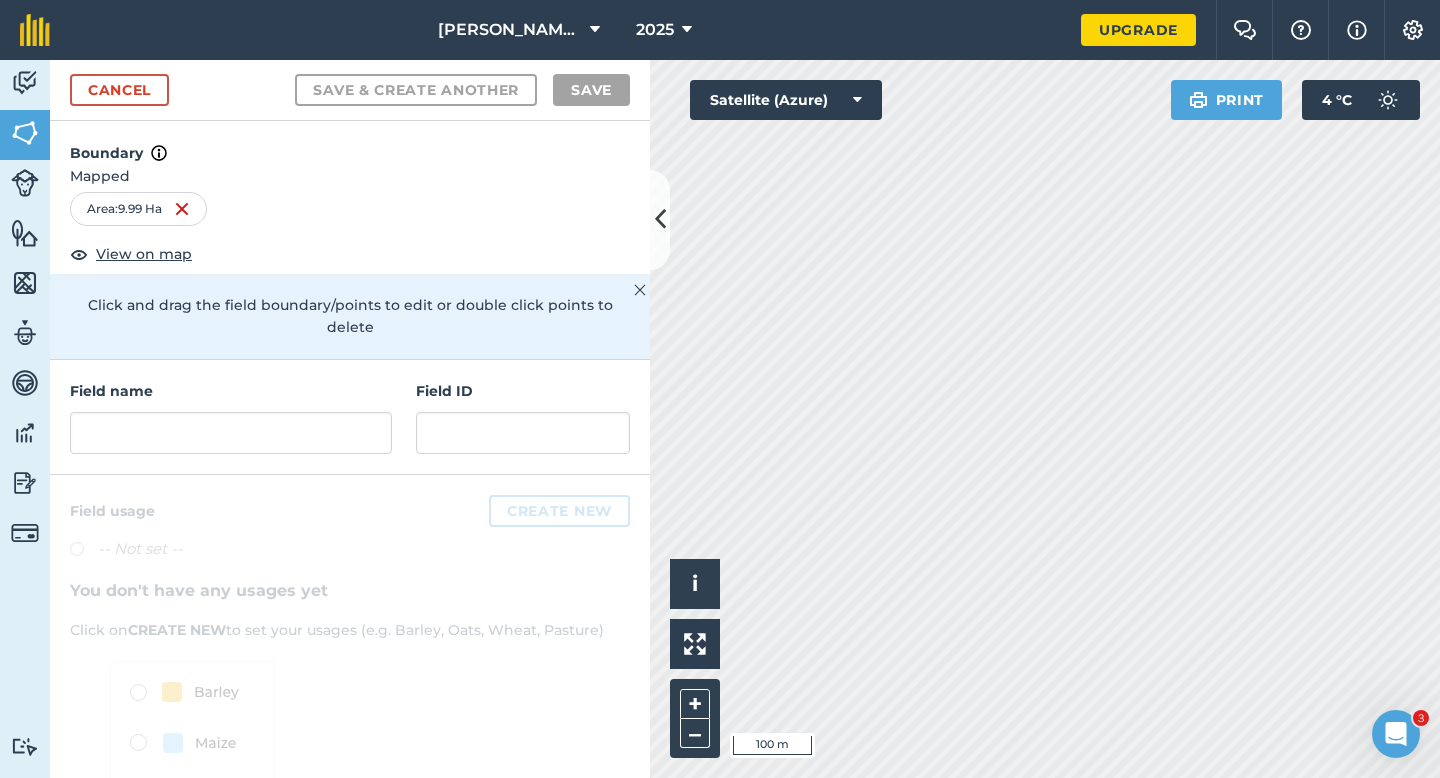 click on "Field name Field ID" at bounding box center (350, 417) 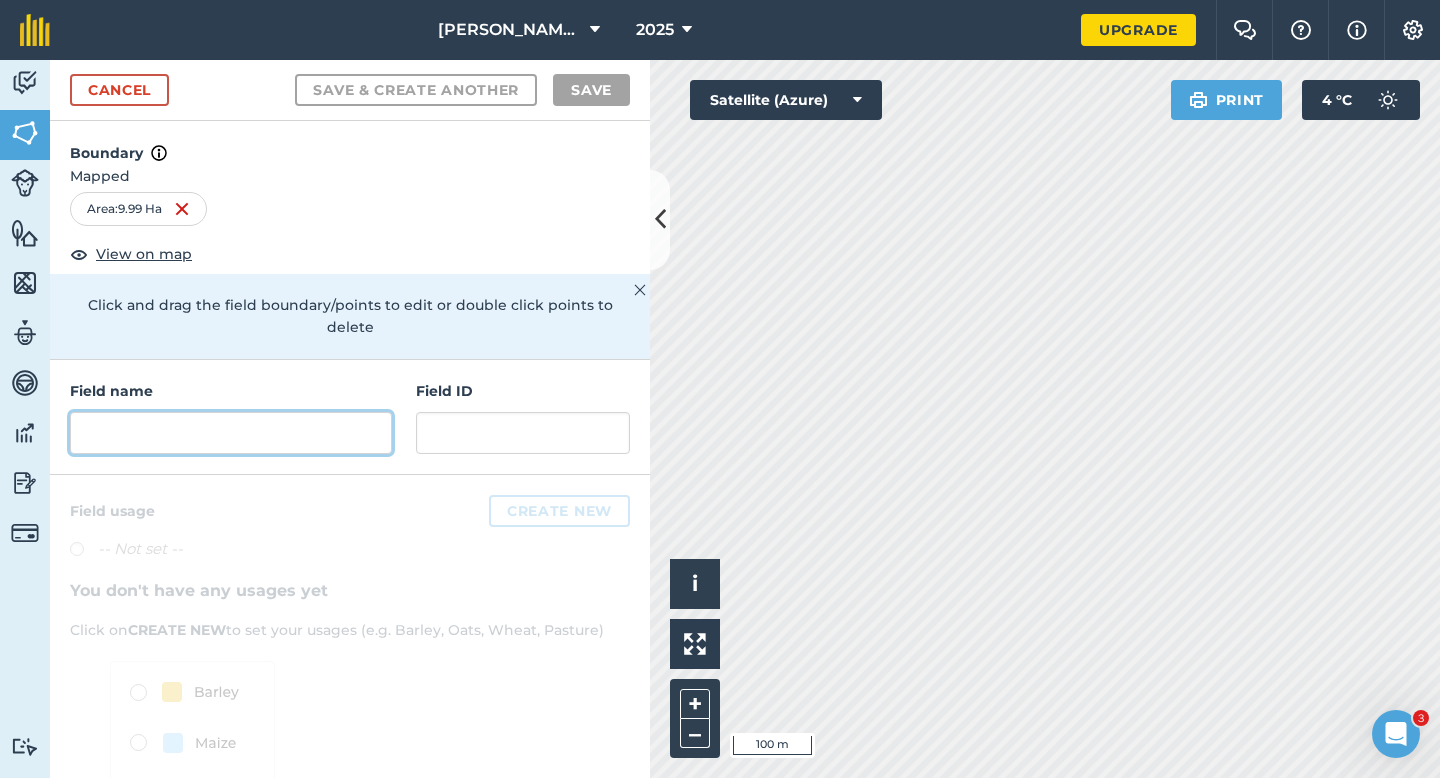 click at bounding box center (231, 433) 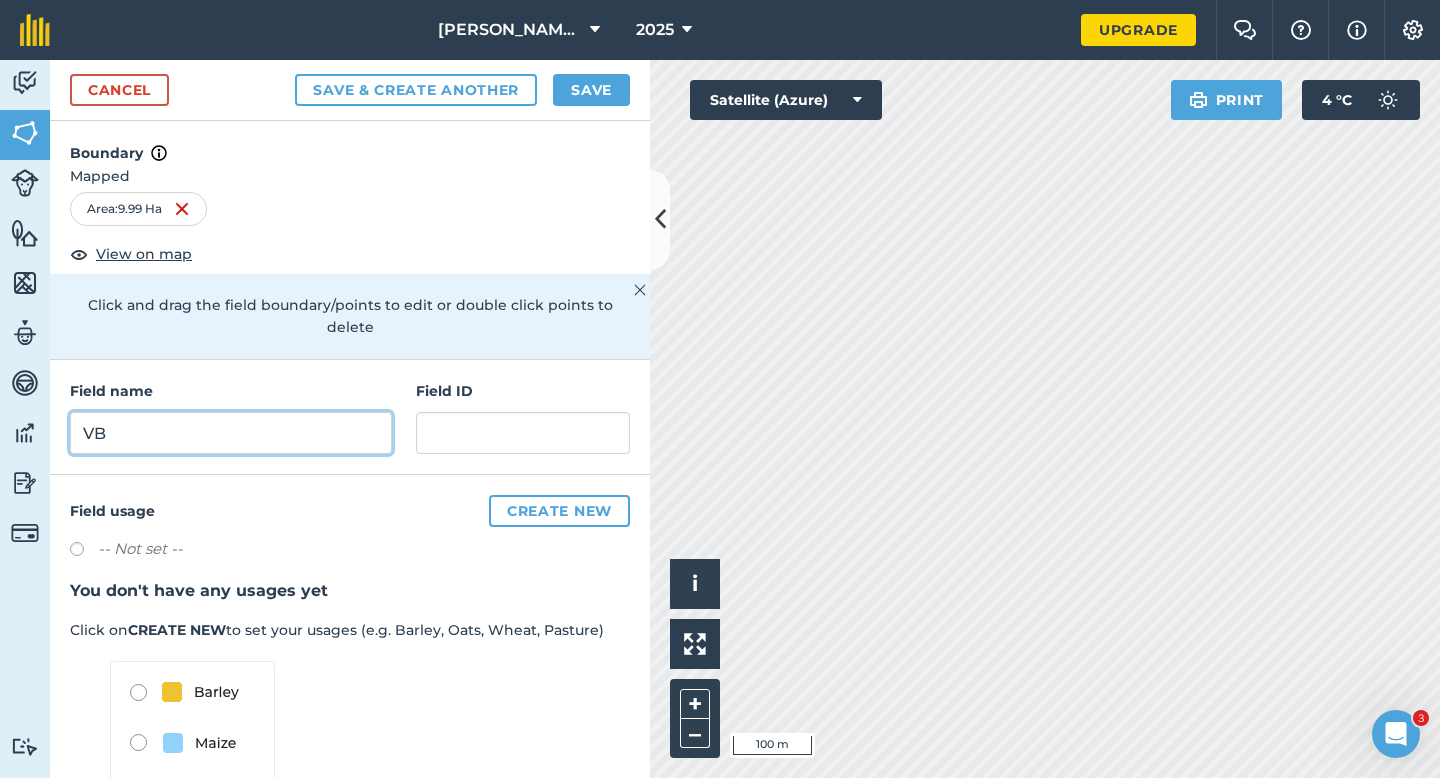 click on "VB" at bounding box center (231, 433) 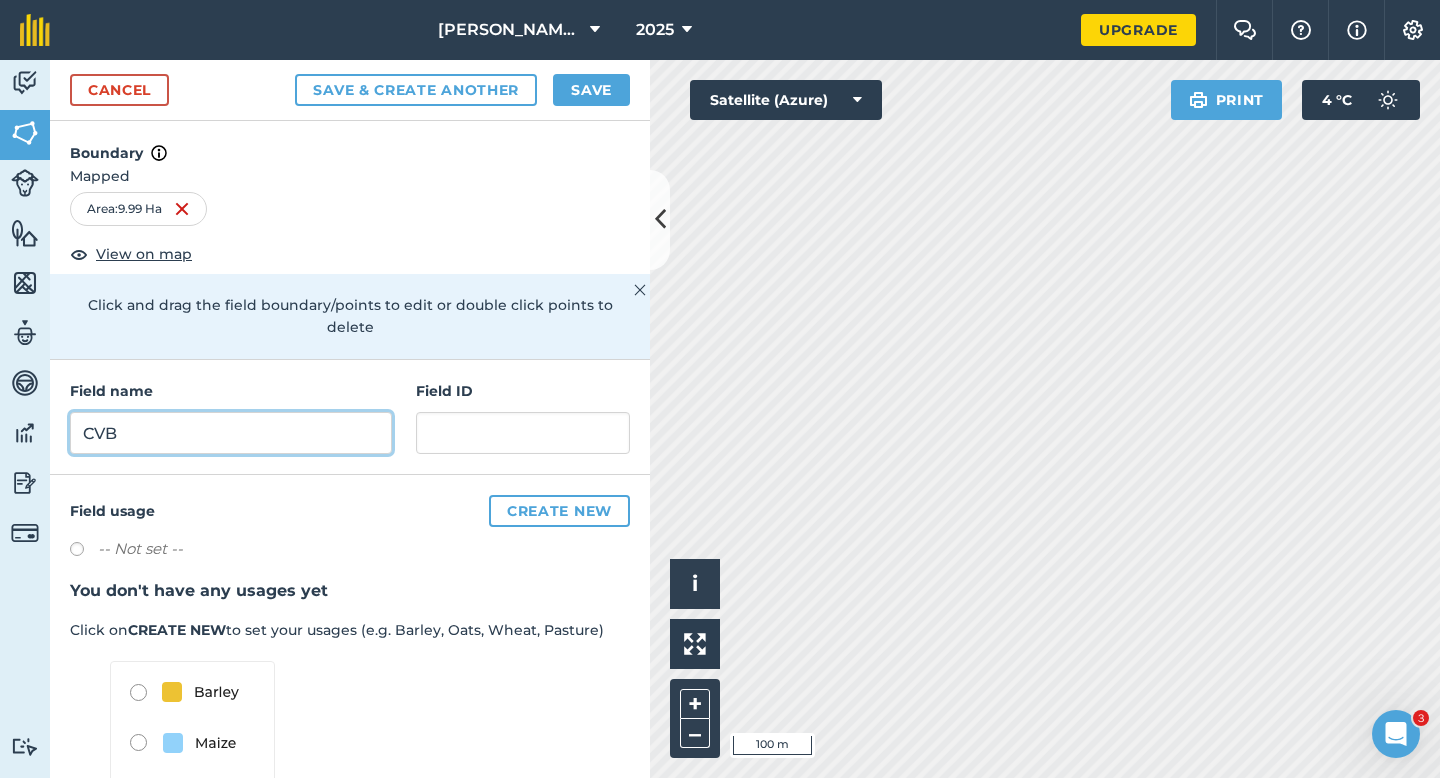 click on "CVB" at bounding box center [231, 433] 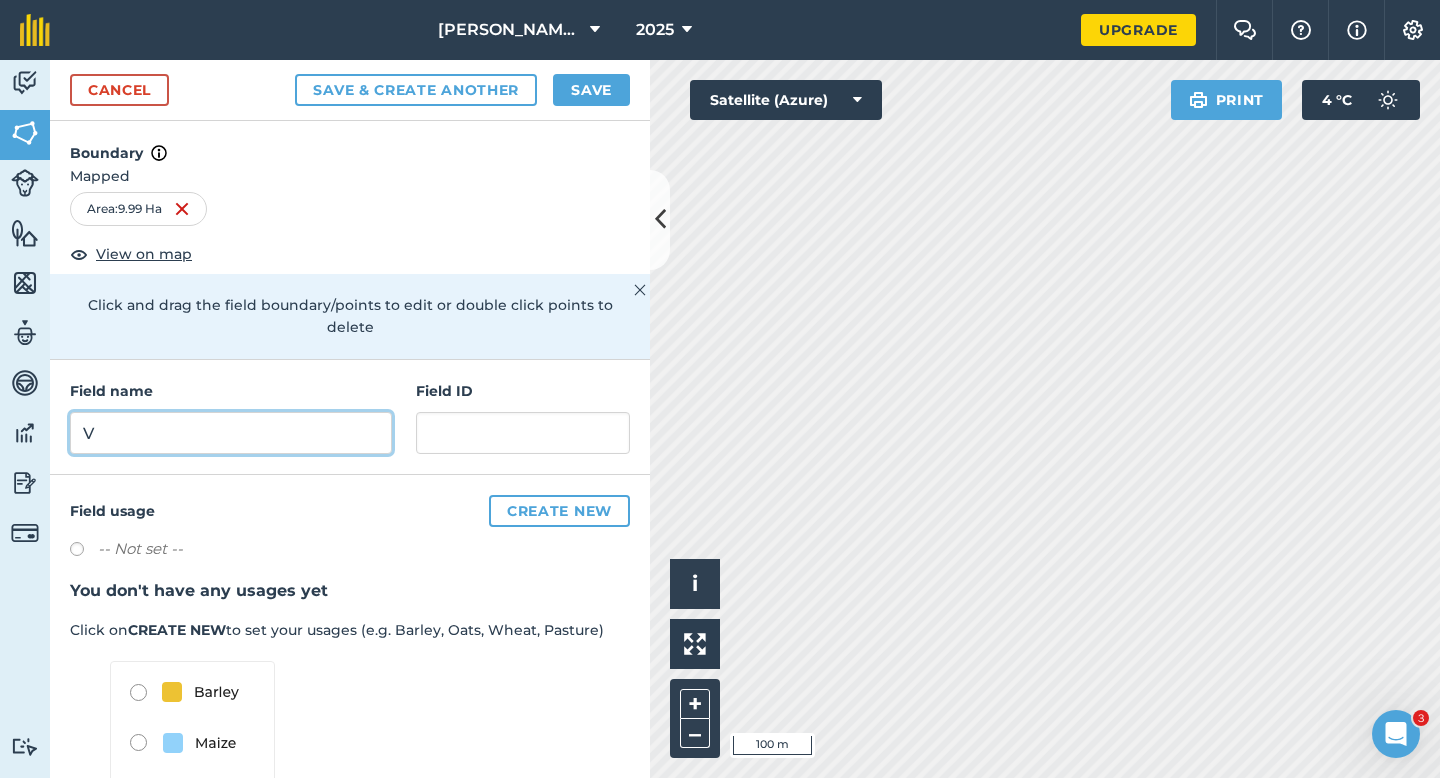 type on "V" 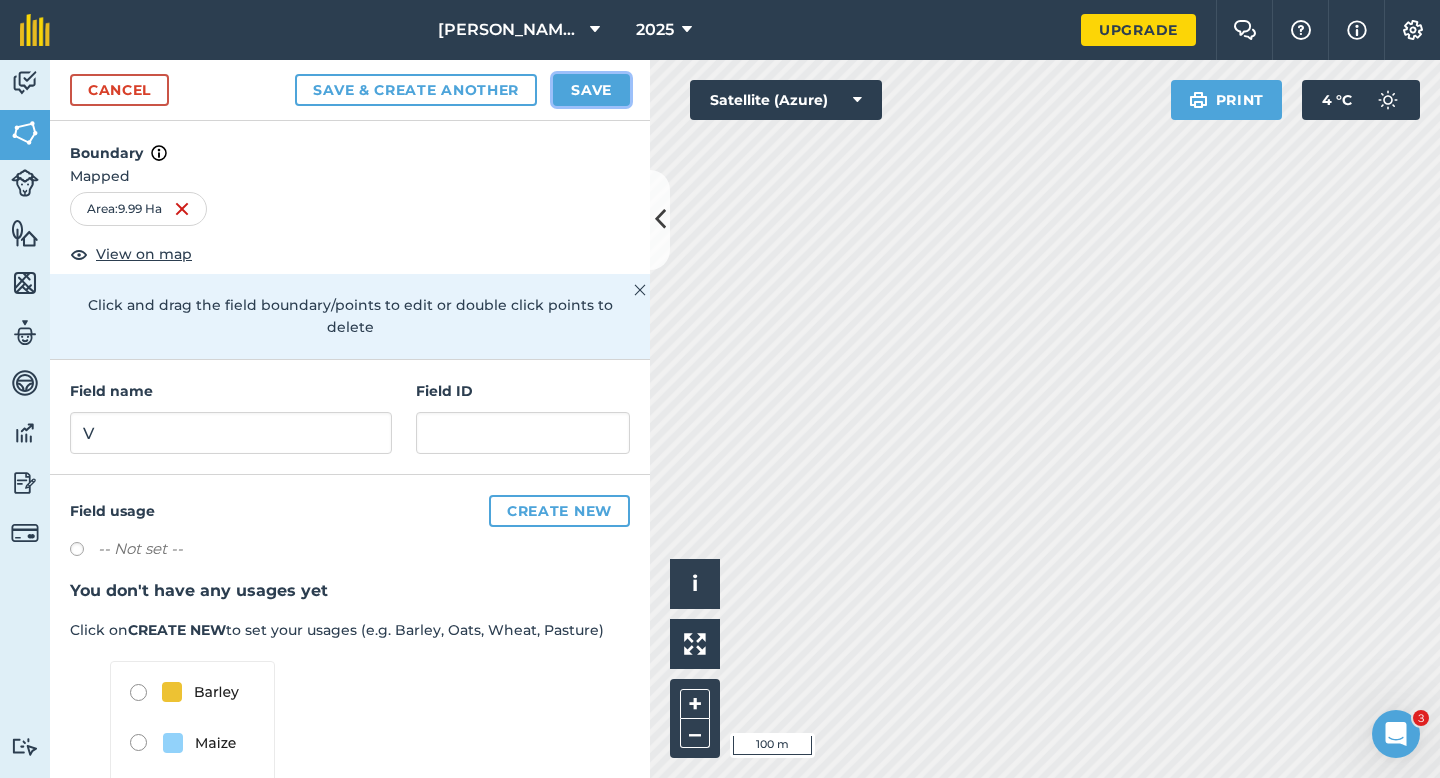 click on "Save" at bounding box center [591, 90] 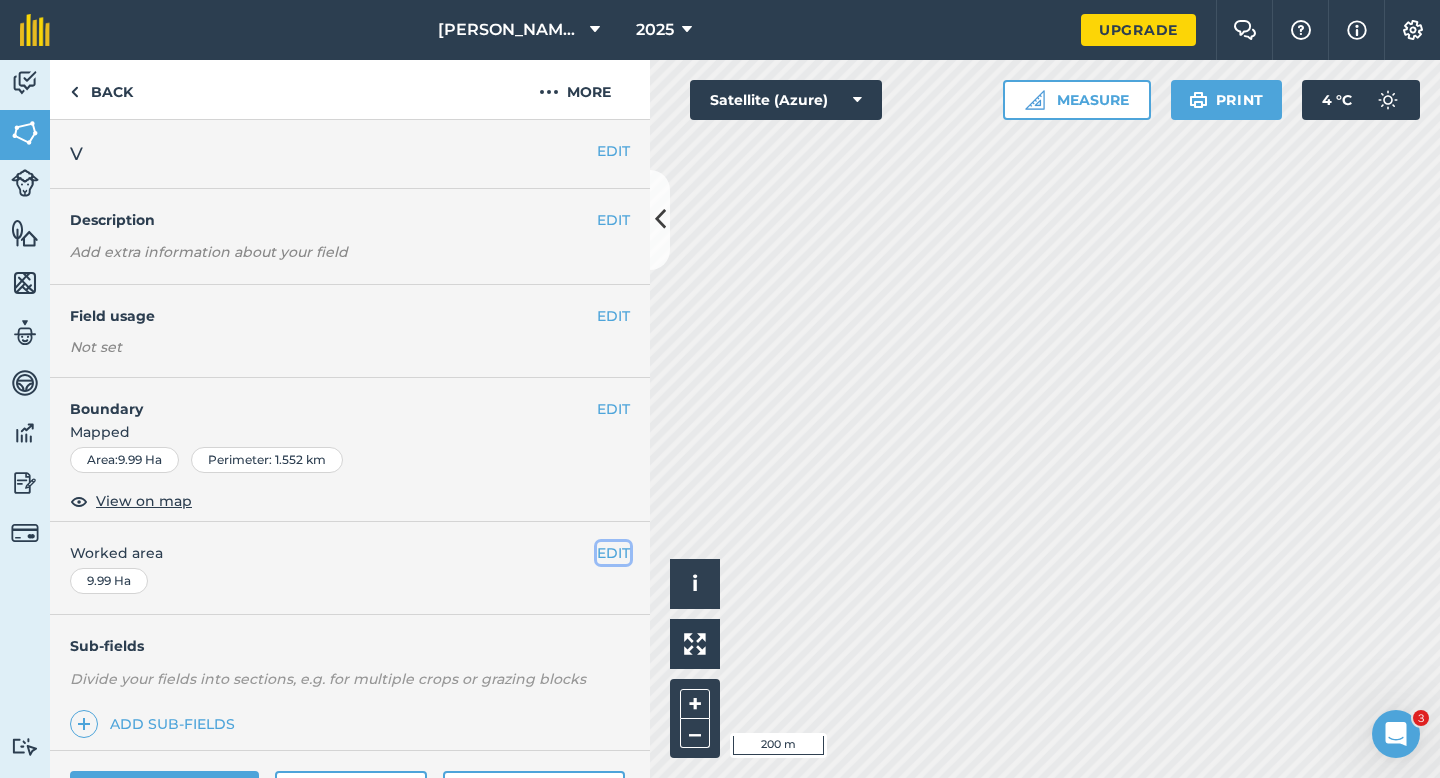 click on "EDIT" at bounding box center (613, 553) 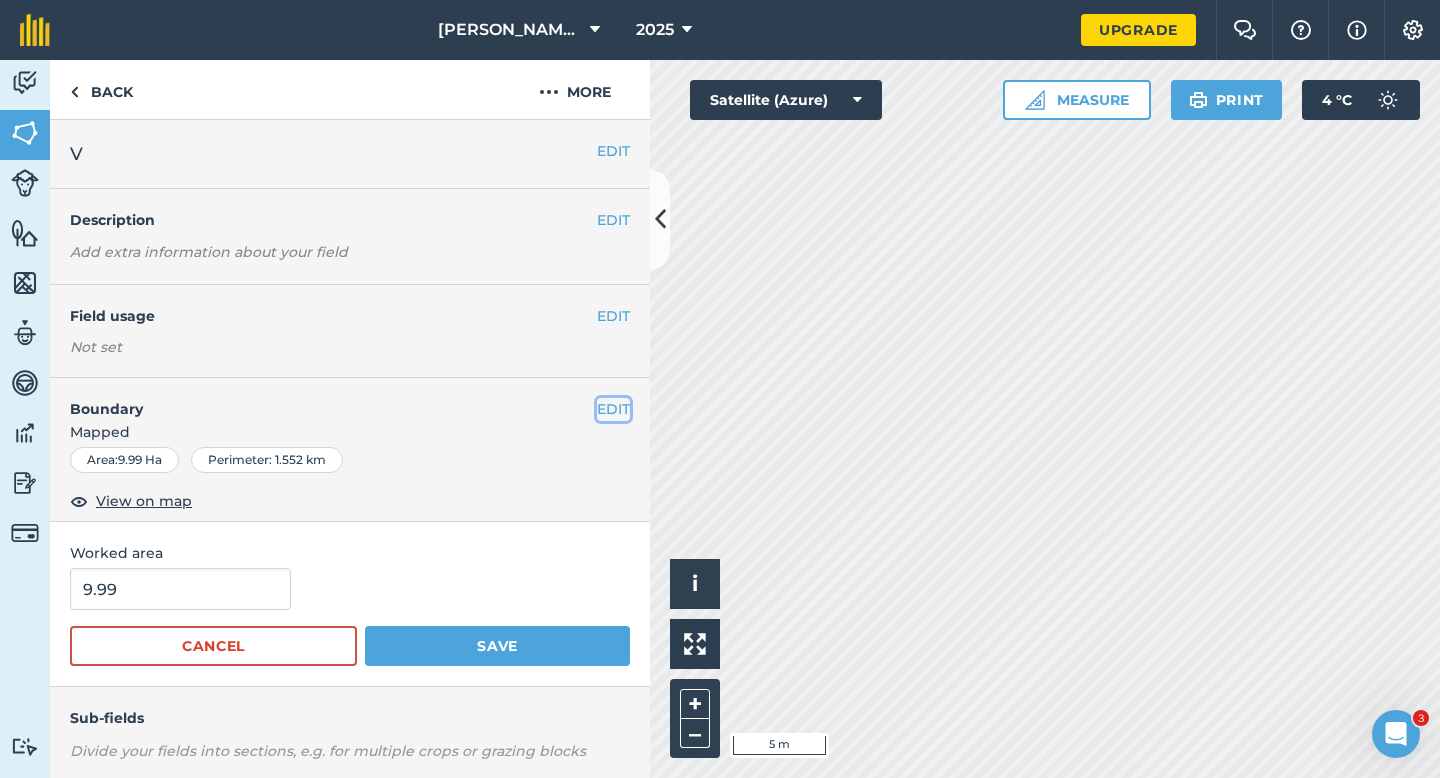 click on "EDIT" at bounding box center [613, 409] 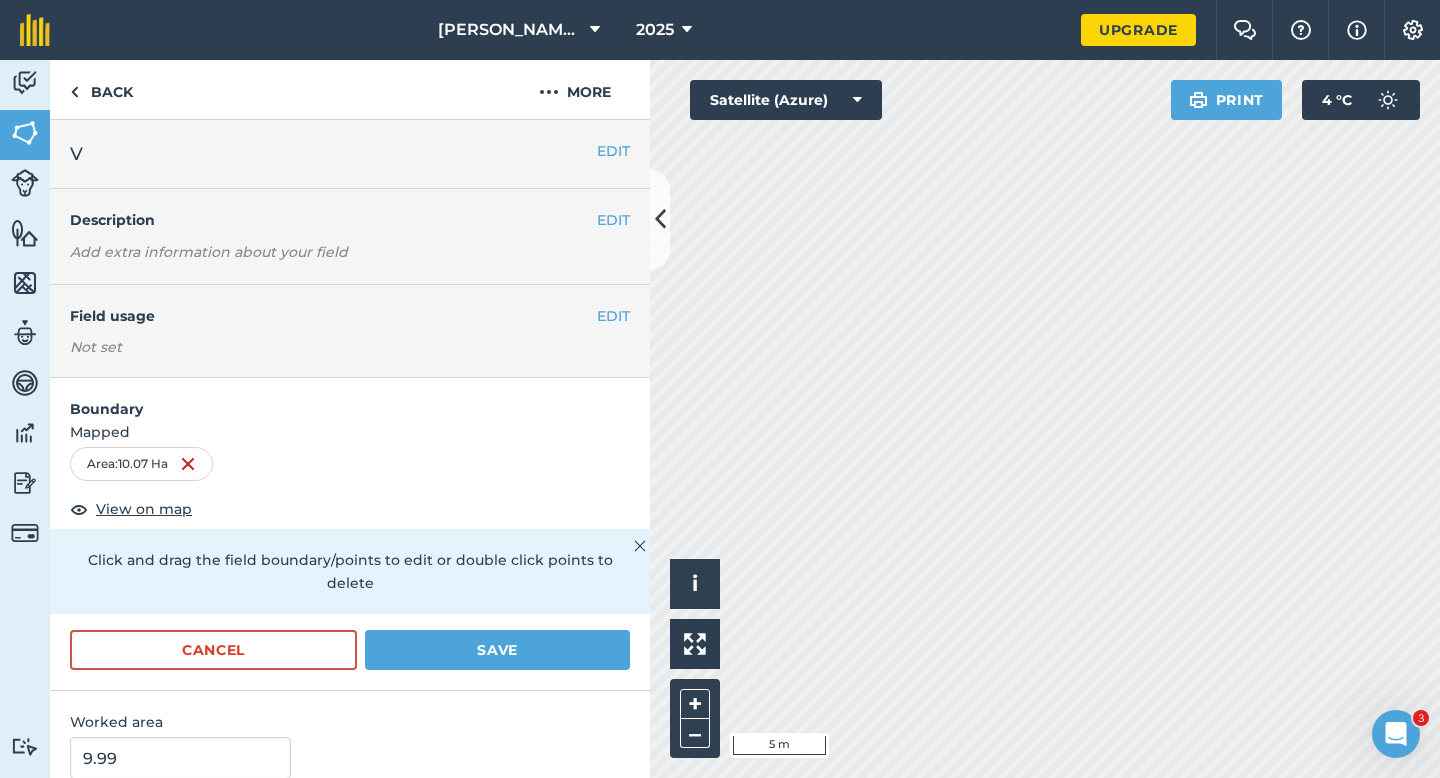 click on "Cancel Save" at bounding box center (350, 660) 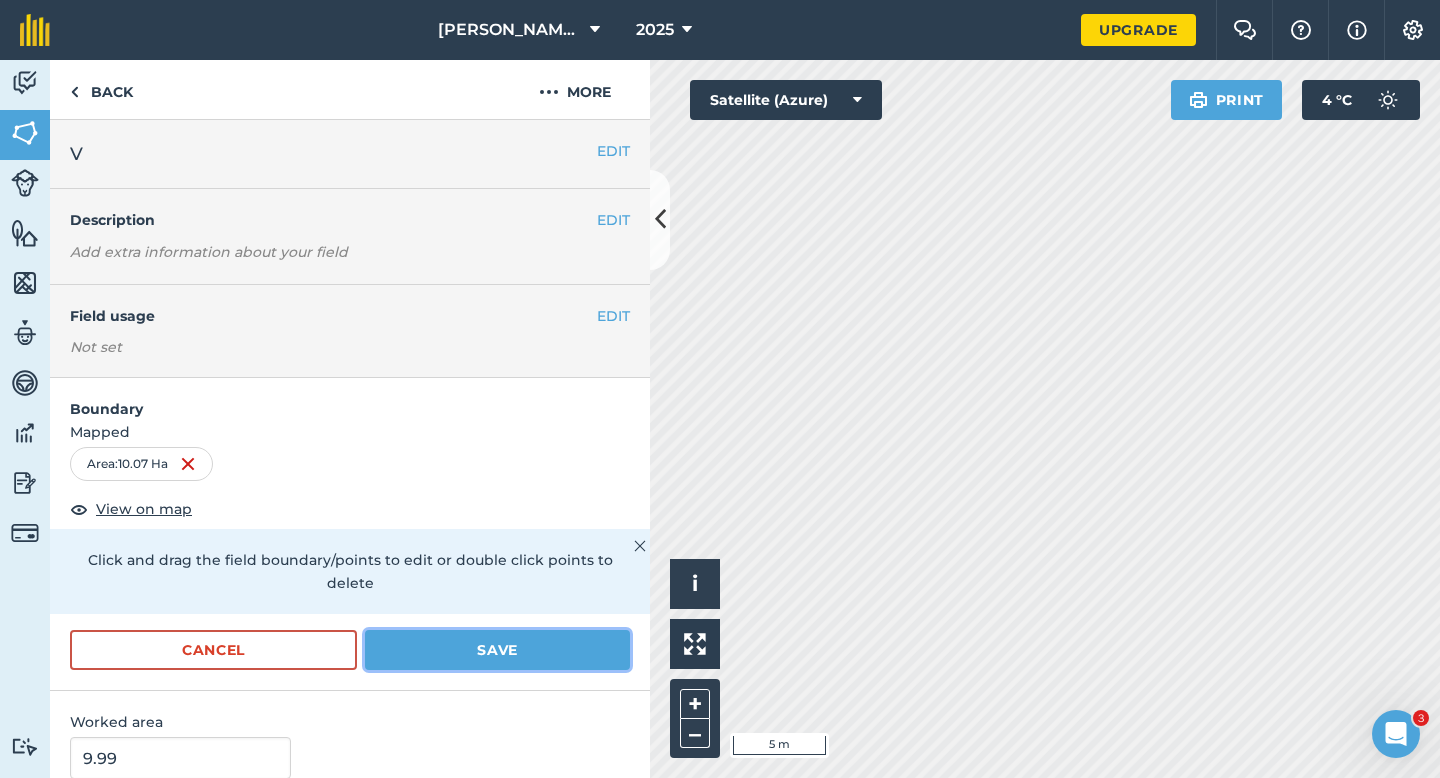 click on "Save" at bounding box center [497, 650] 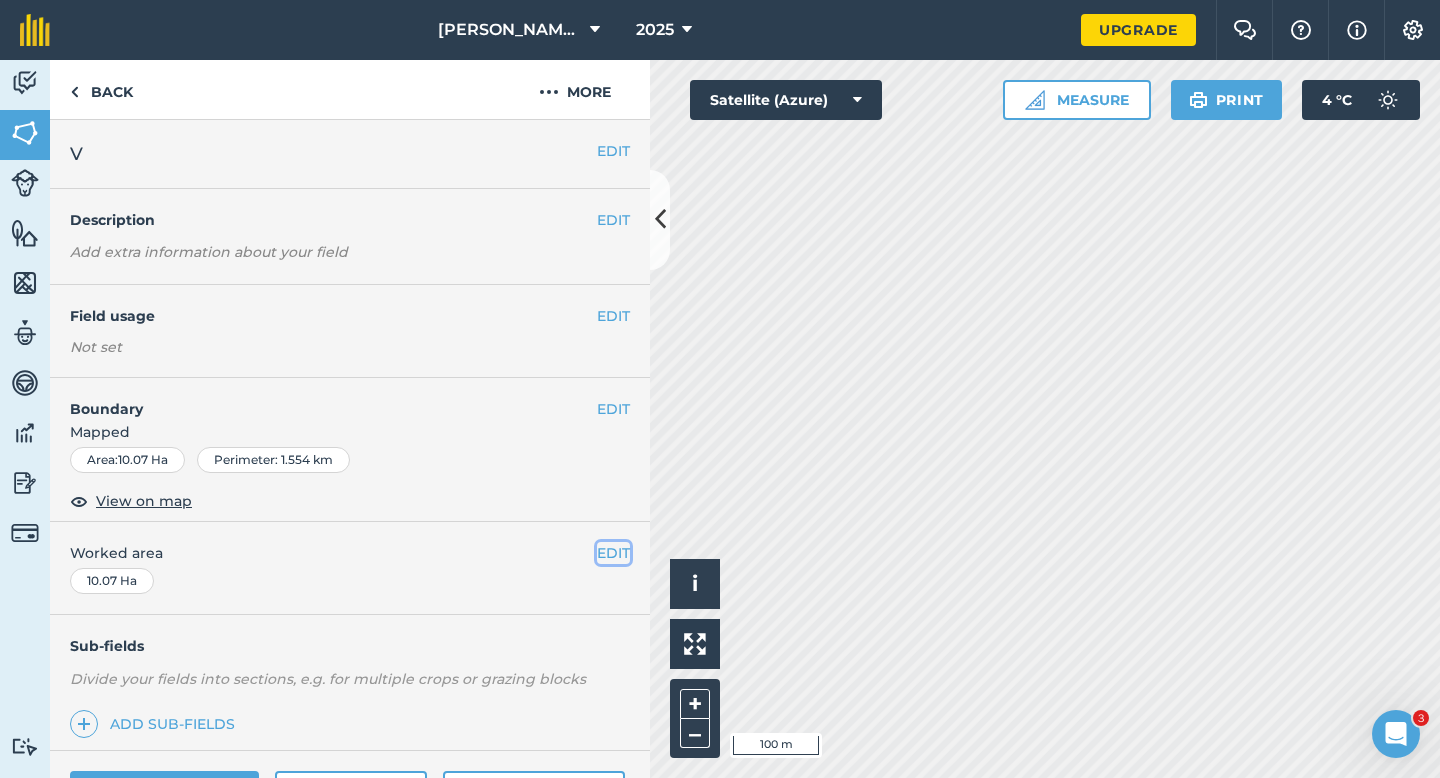 click on "EDIT" at bounding box center (613, 553) 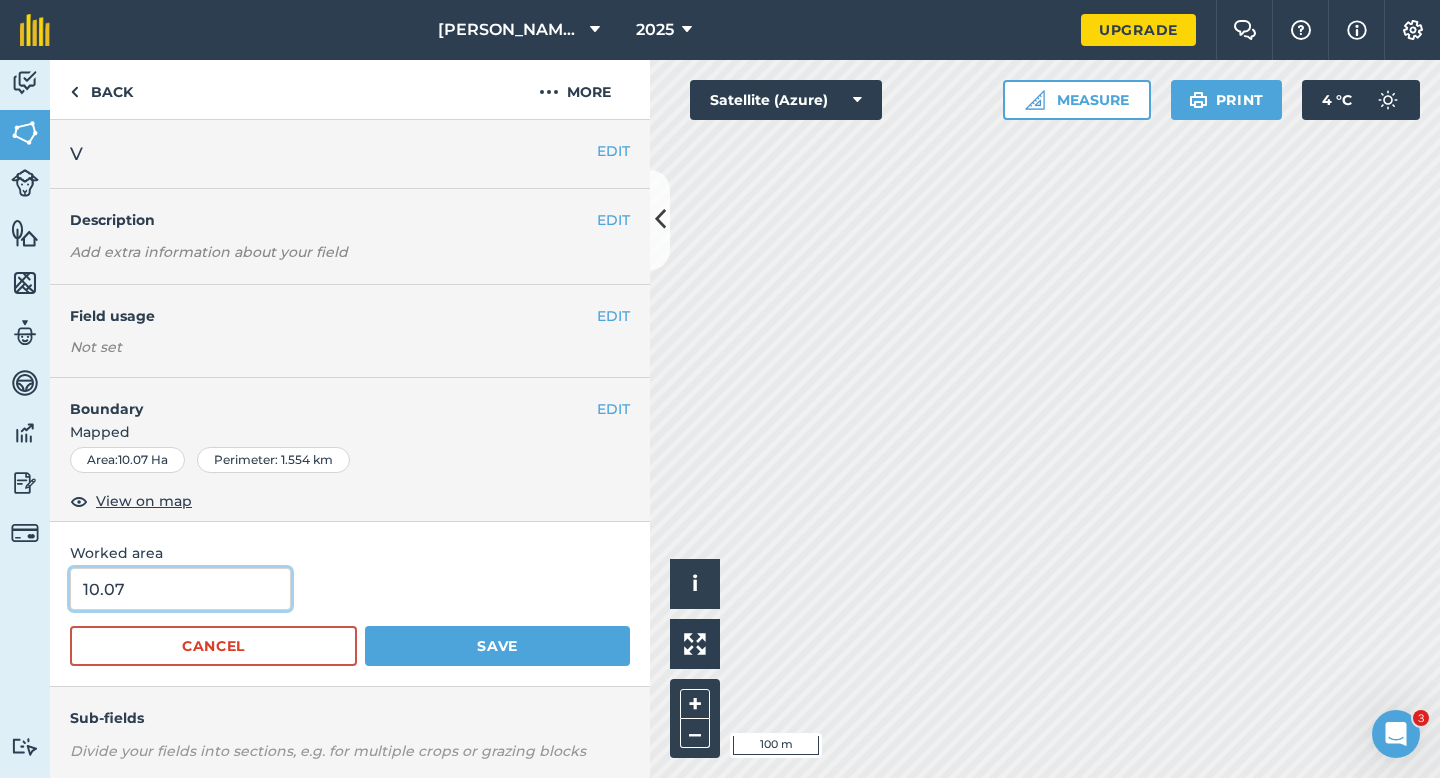 click on "10.07" at bounding box center (180, 589) 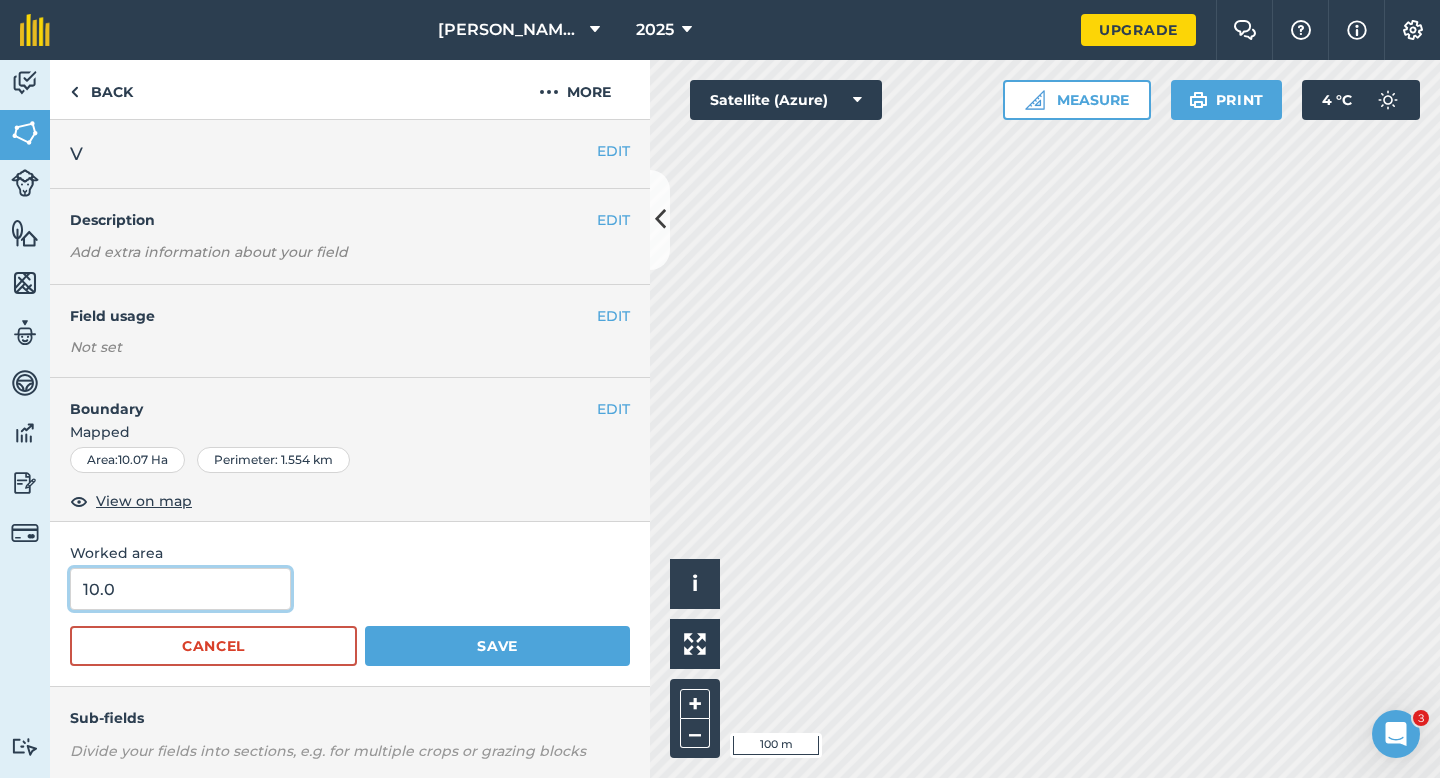 type on "10" 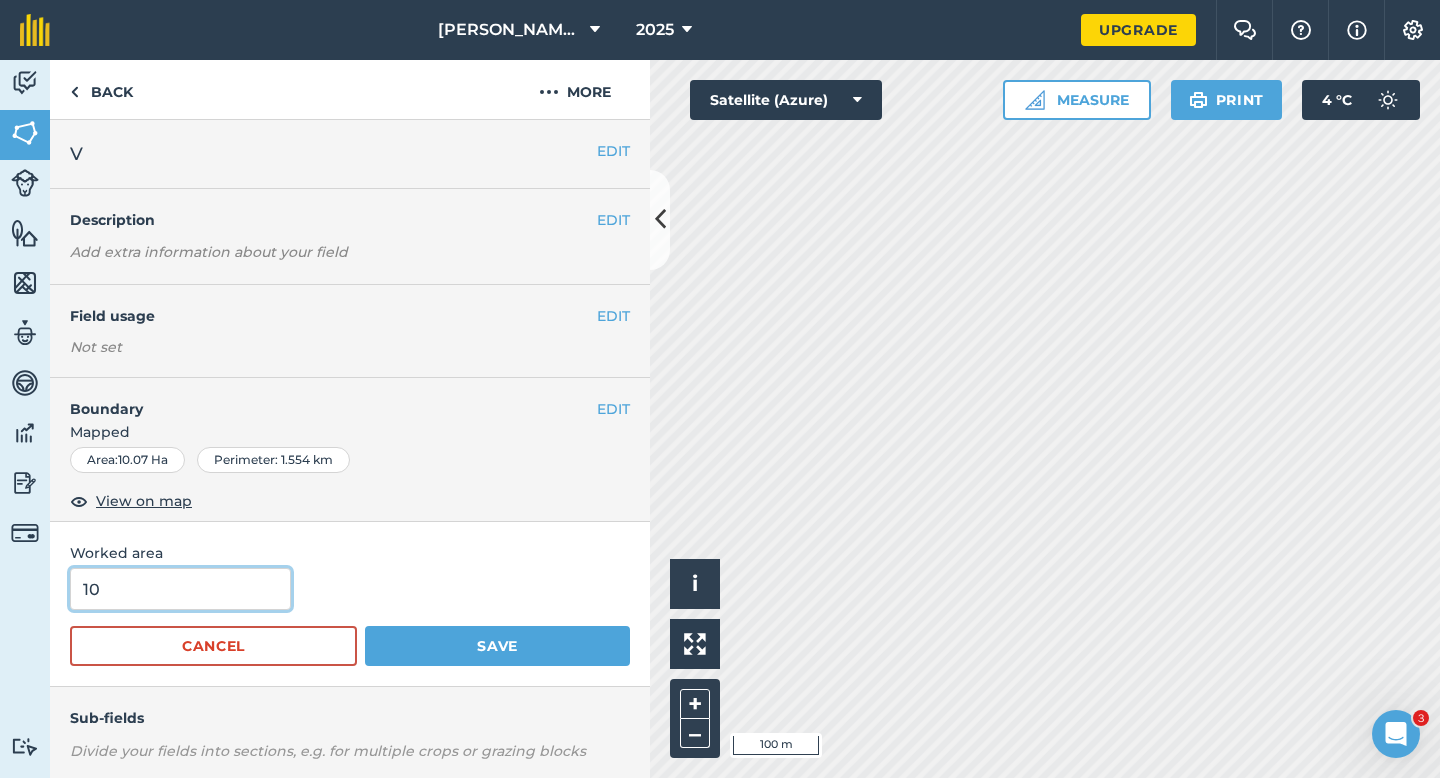 click on "Save" at bounding box center [497, 646] 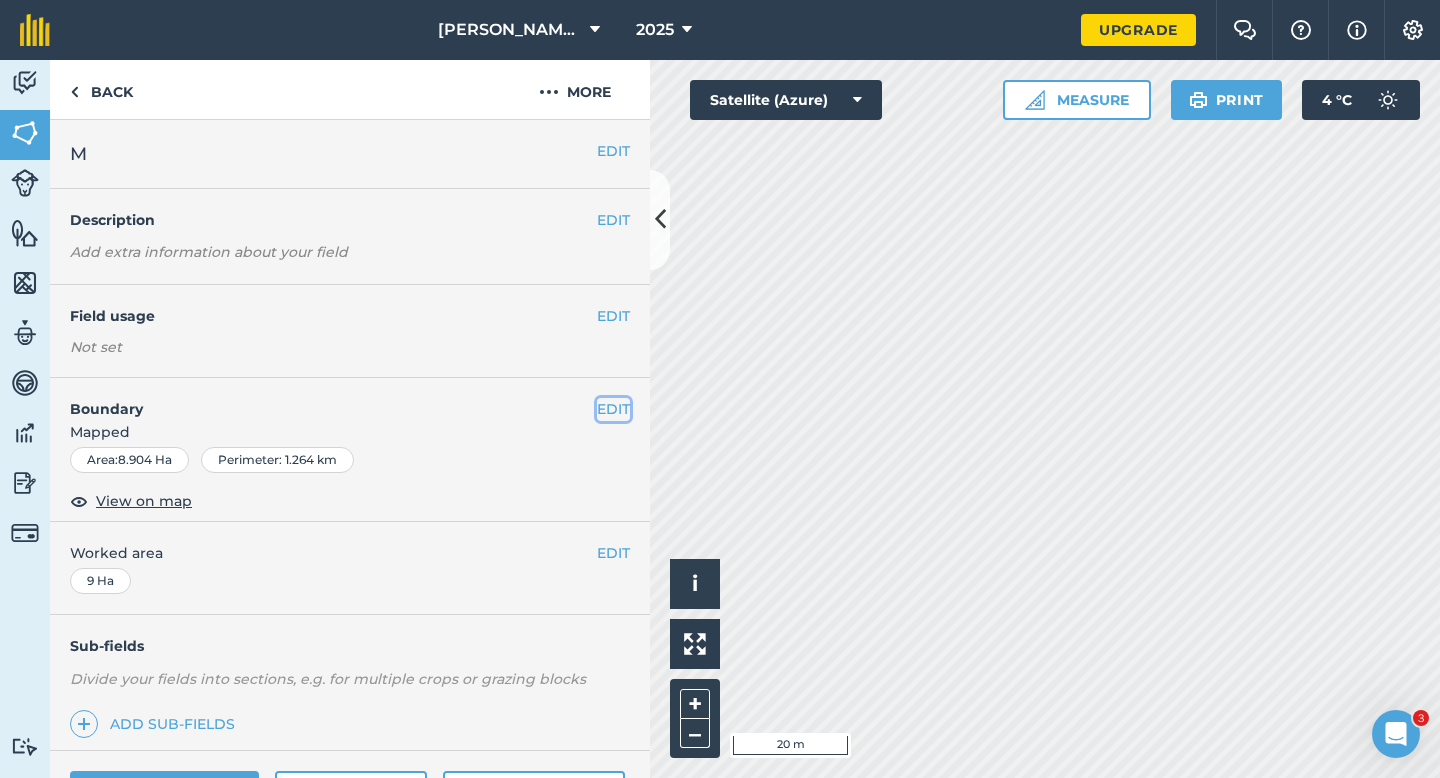 click on "EDIT" at bounding box center (613, 409) 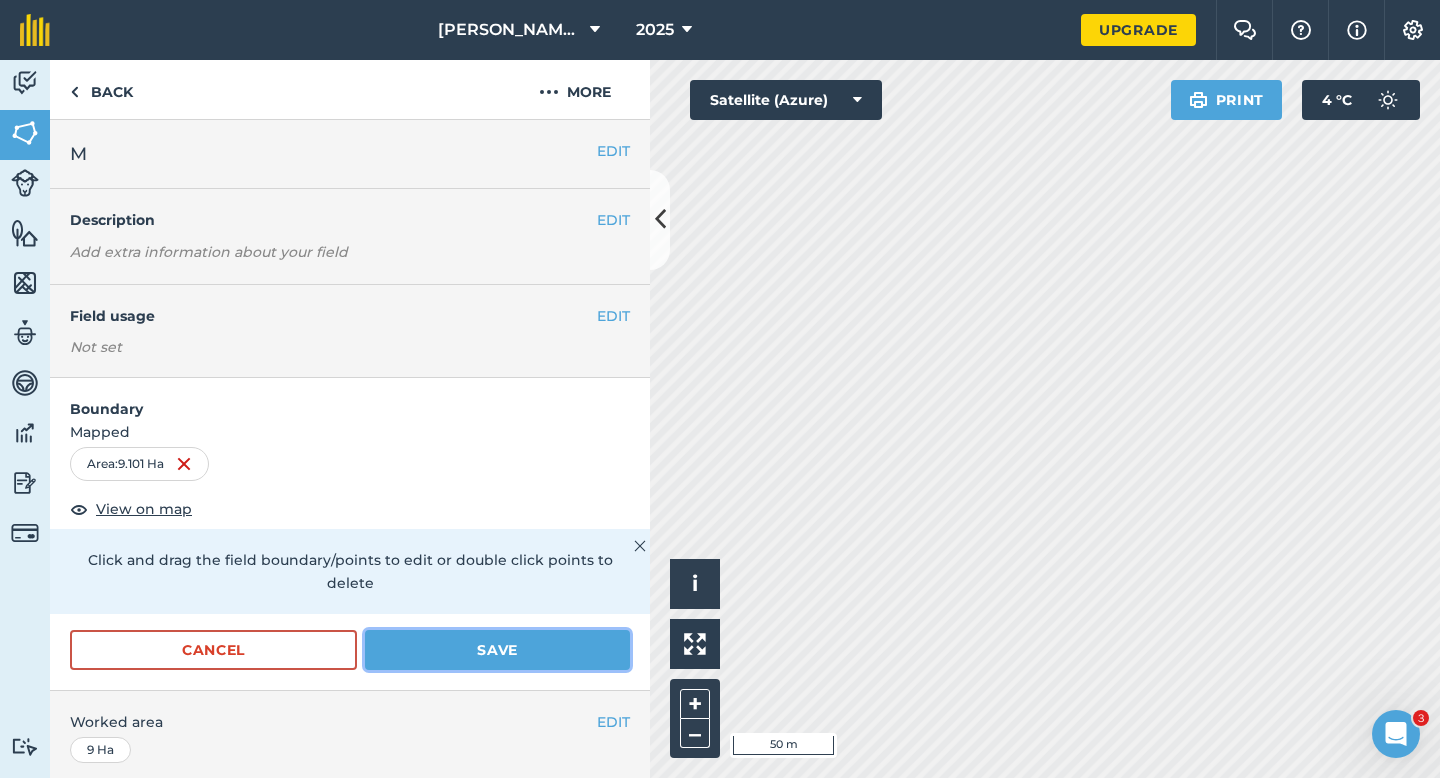 click on "Save" at bounding box center (497, 650) 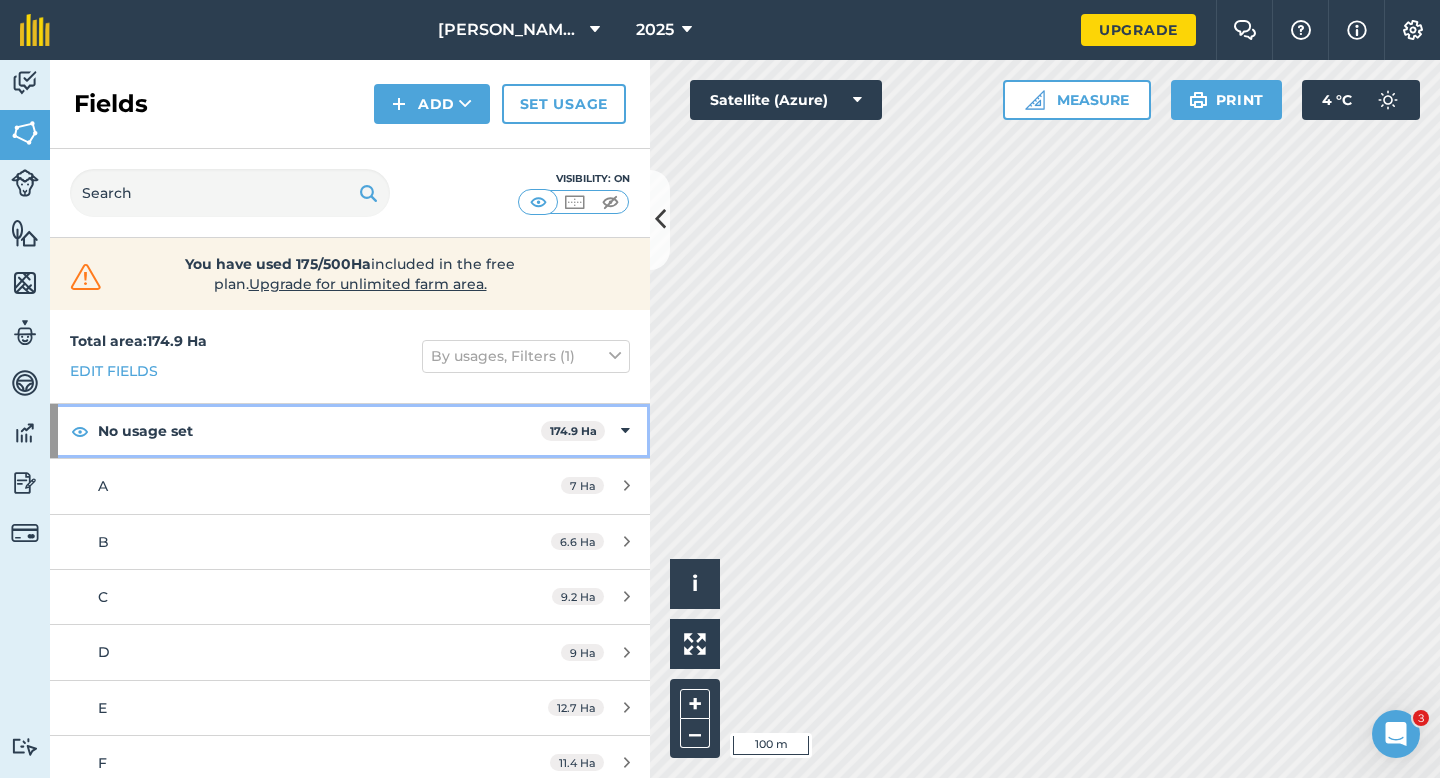 click on "No usage set 174.9   Ha" at bounding box center [350, 431] 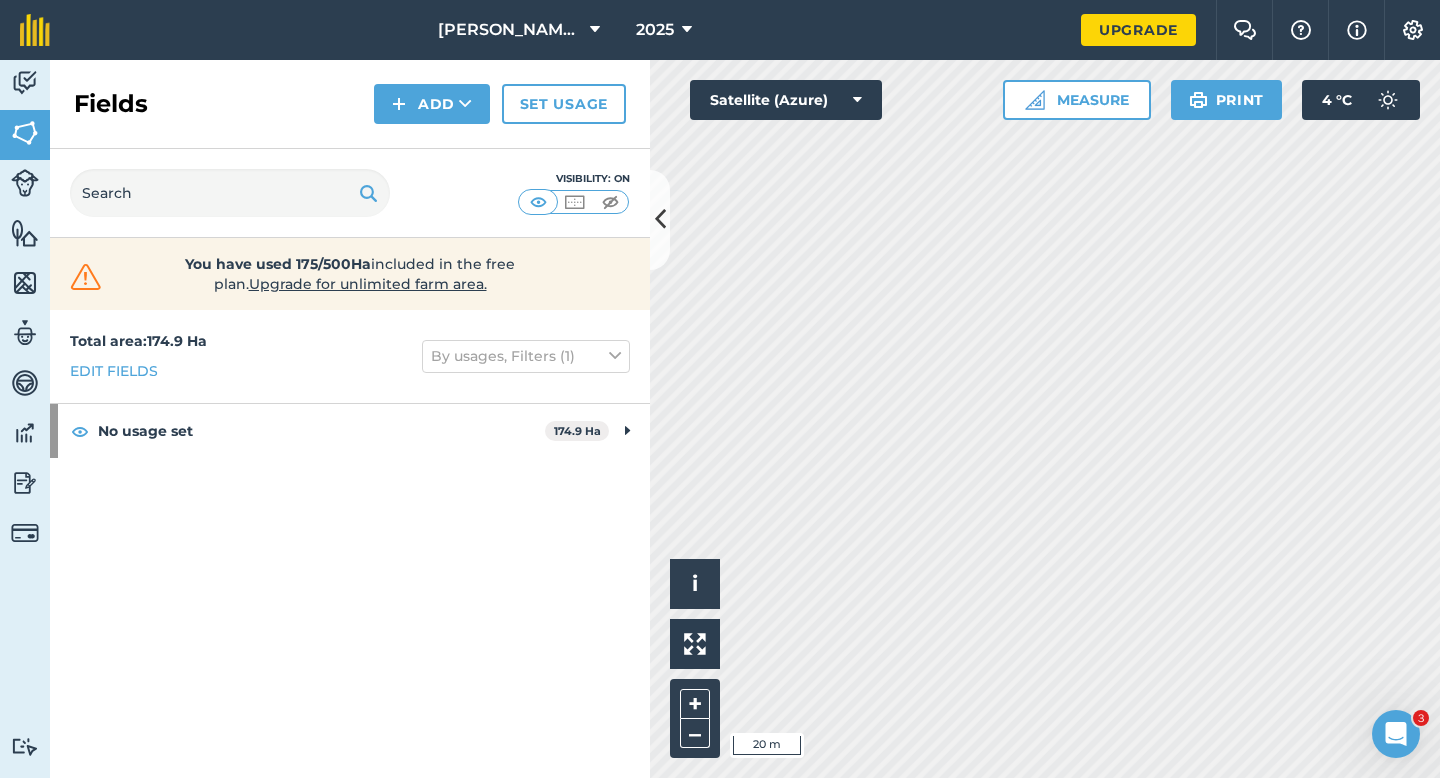 click on "Click to start drawing i © 2025 TomTom, Microsoft 20 m + – Satellite (Azure) Measure Print 4   ° C" at bounding box center [1045, 419] 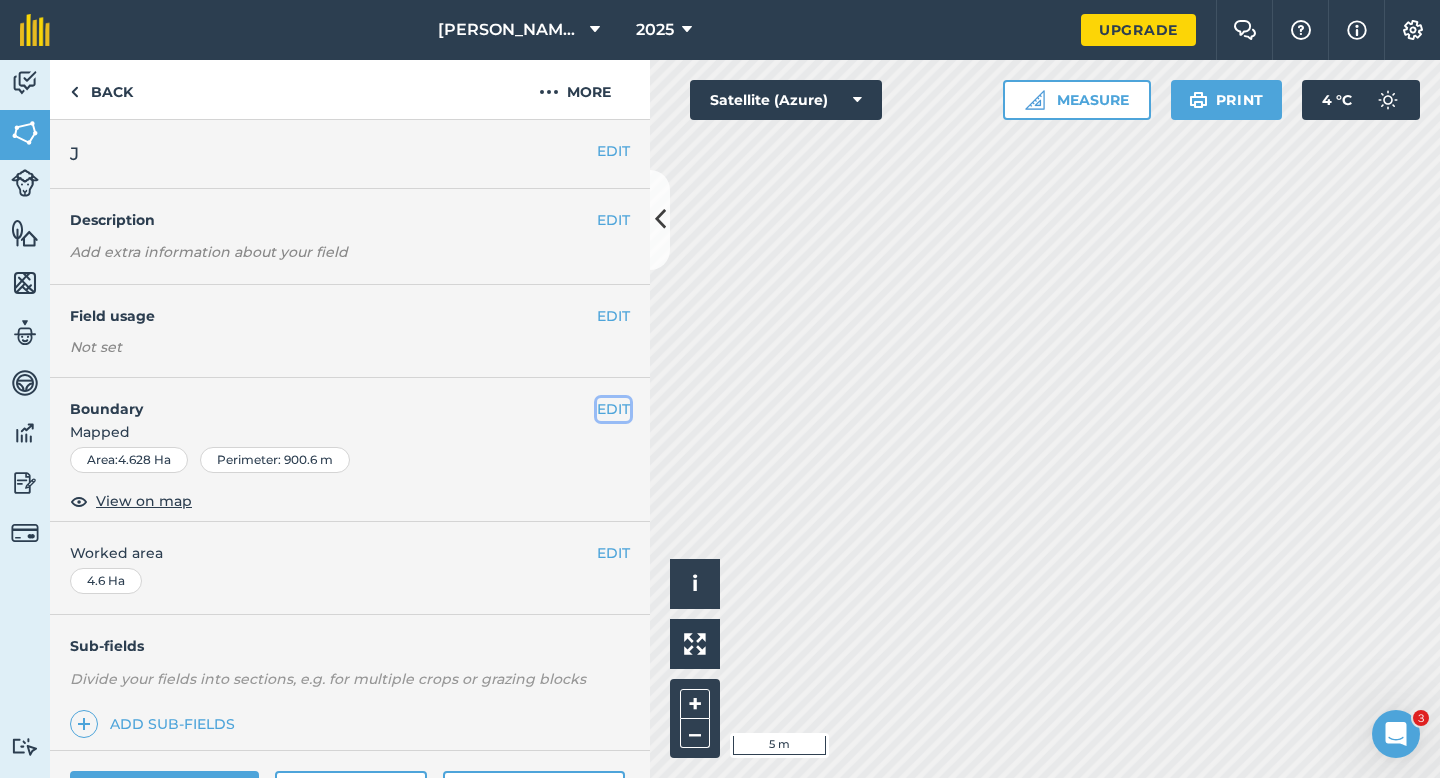 click on "EDIT" at bounding box center (613, 409) 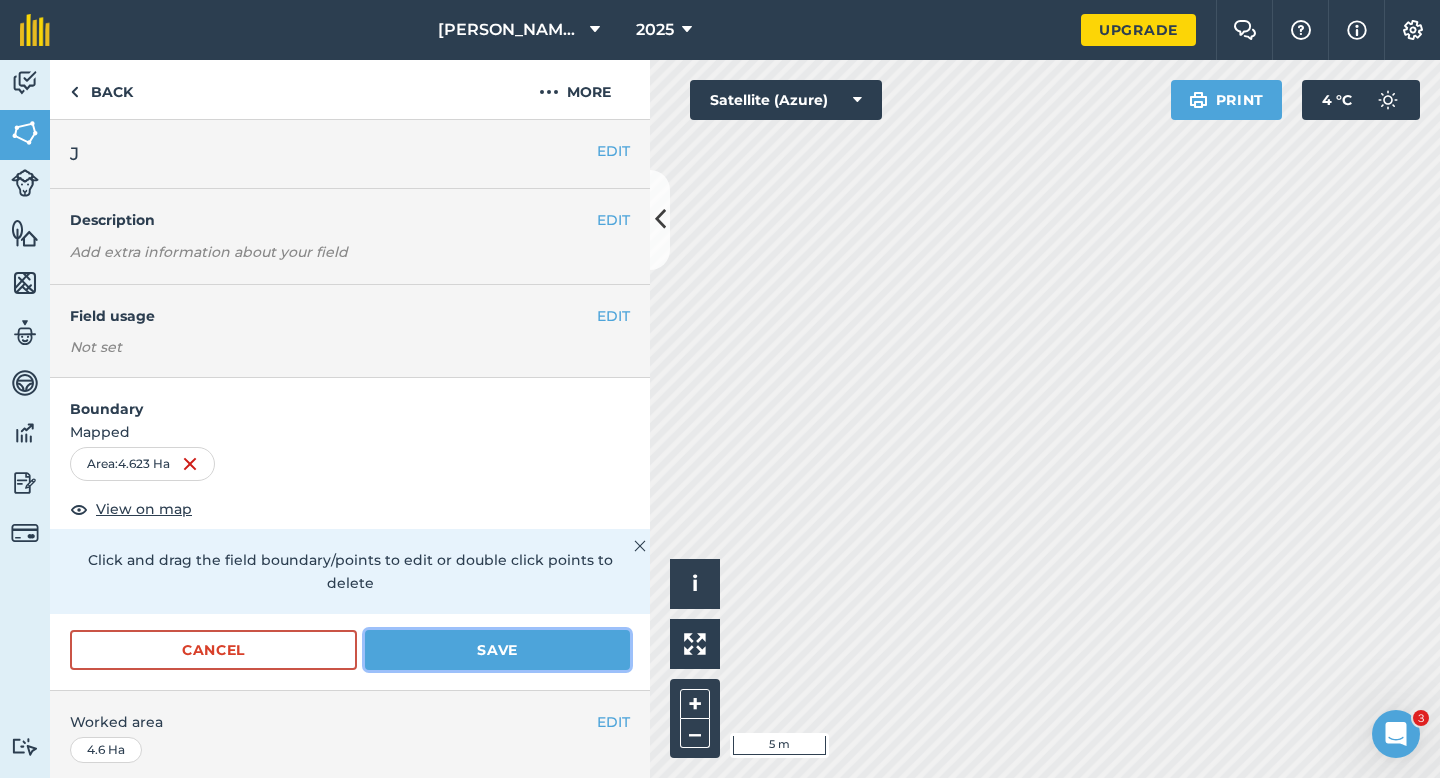click on "Save" at bounding box center [497, 650] 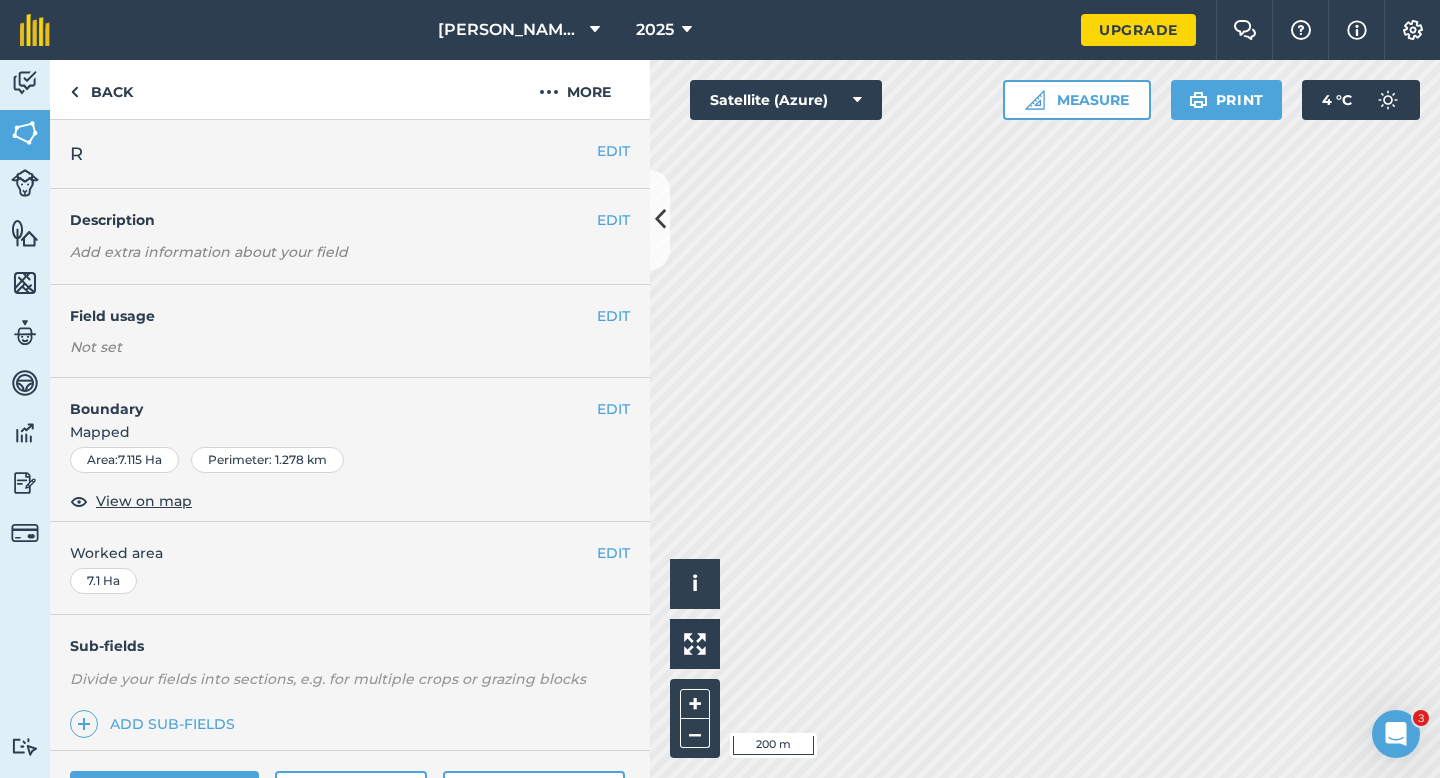click on "EDIT Field usage Not set" at bounding box center [350, 331] 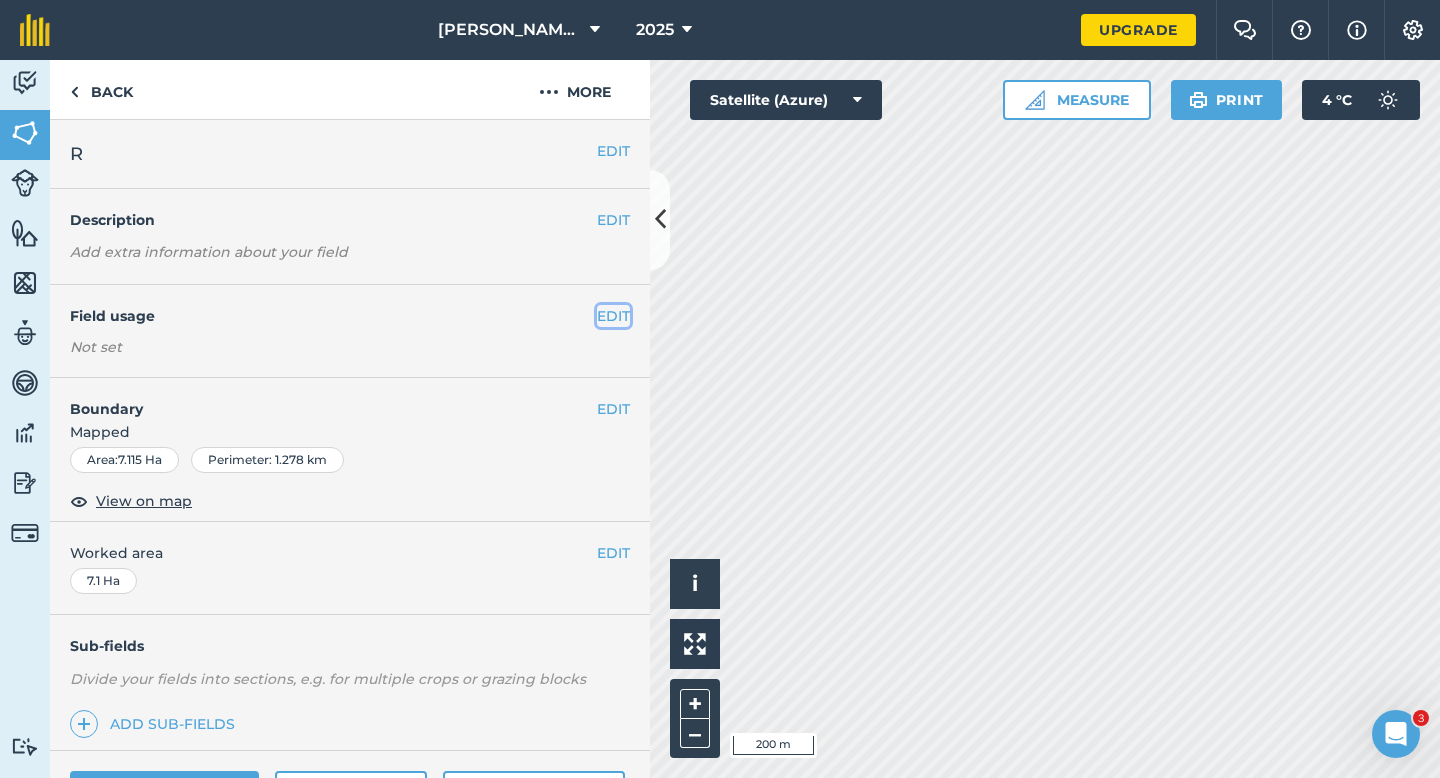 click on "EDIT" at bounding box center (613, 316) 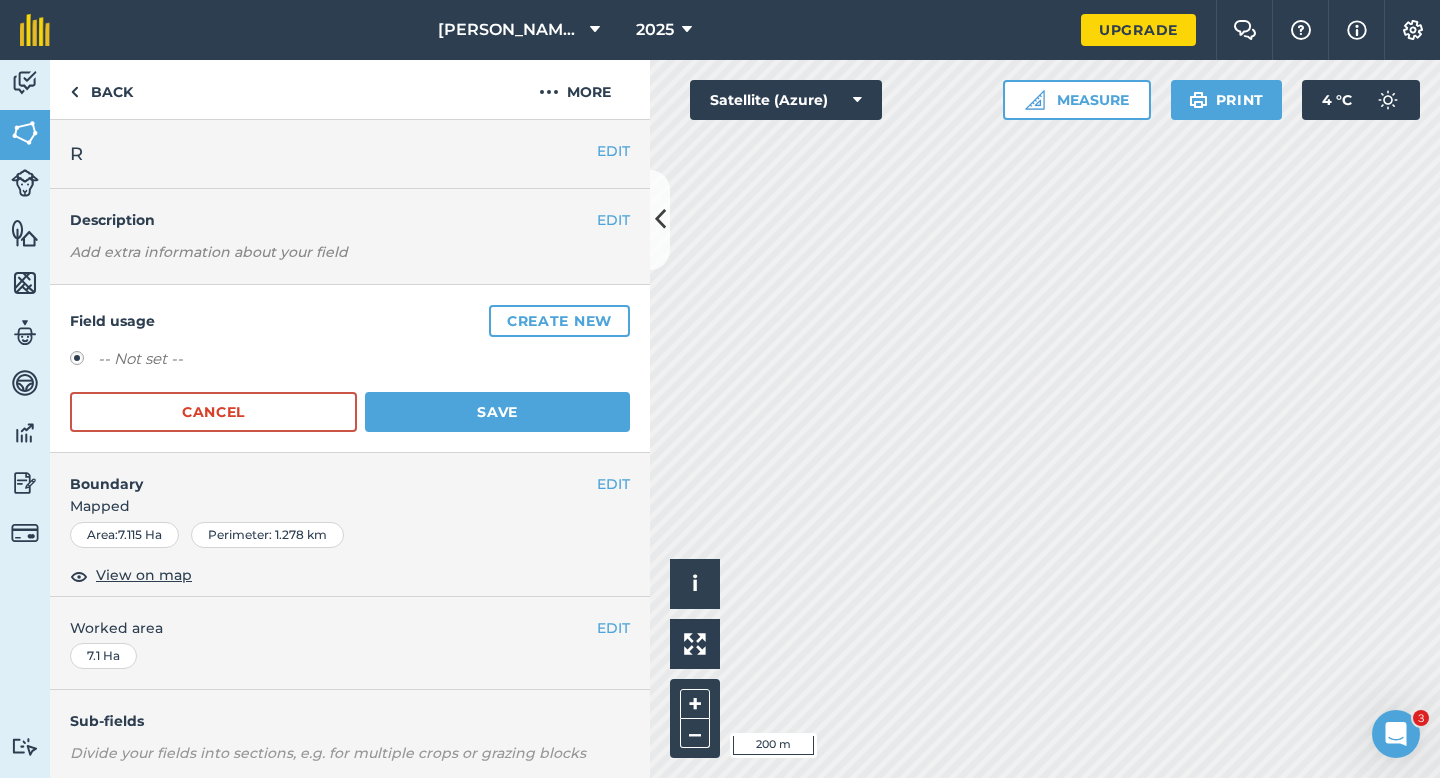 click on "Create new" at bounding box center [559, 321] 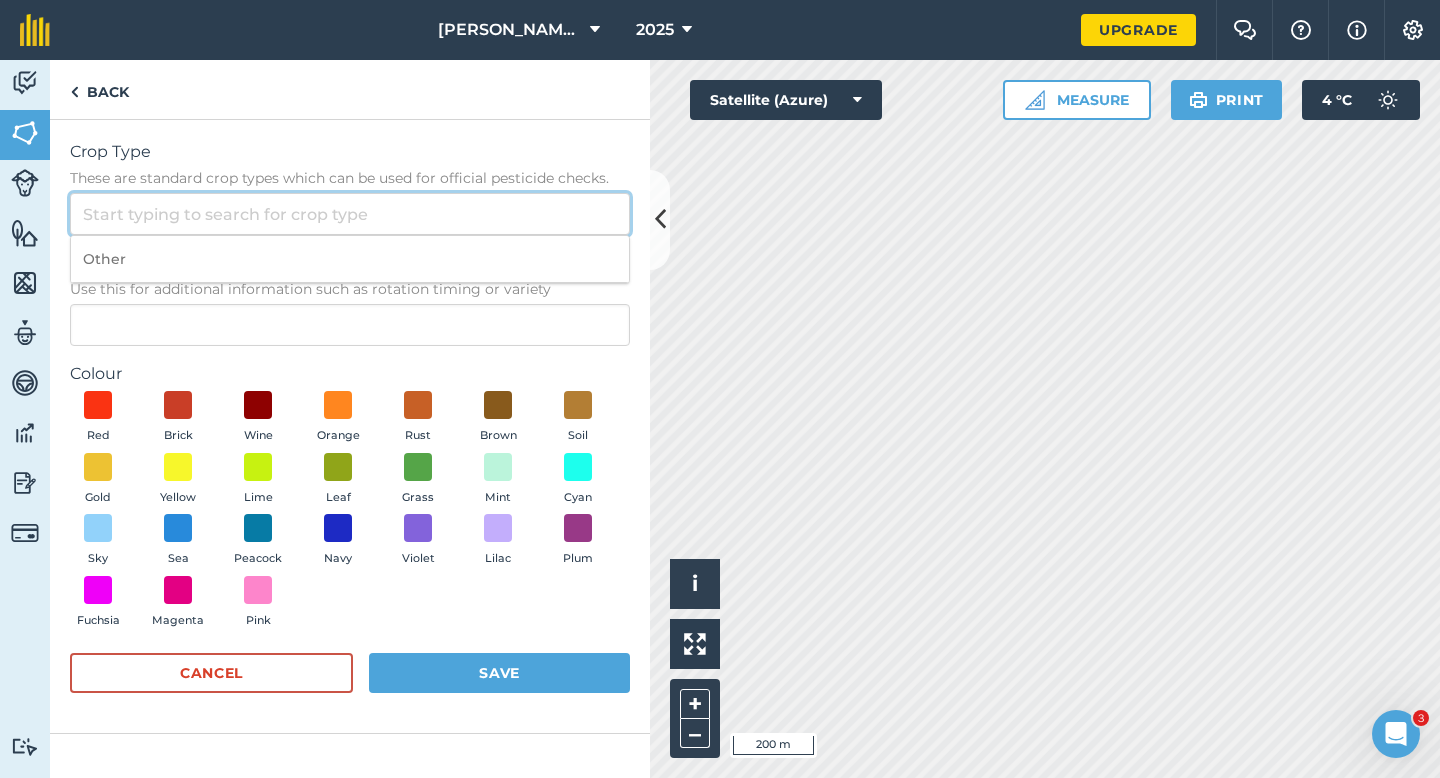 click on "Crop Type These are standard crop types which can be used for official pesticide checks." at bounding box center [350, 214] 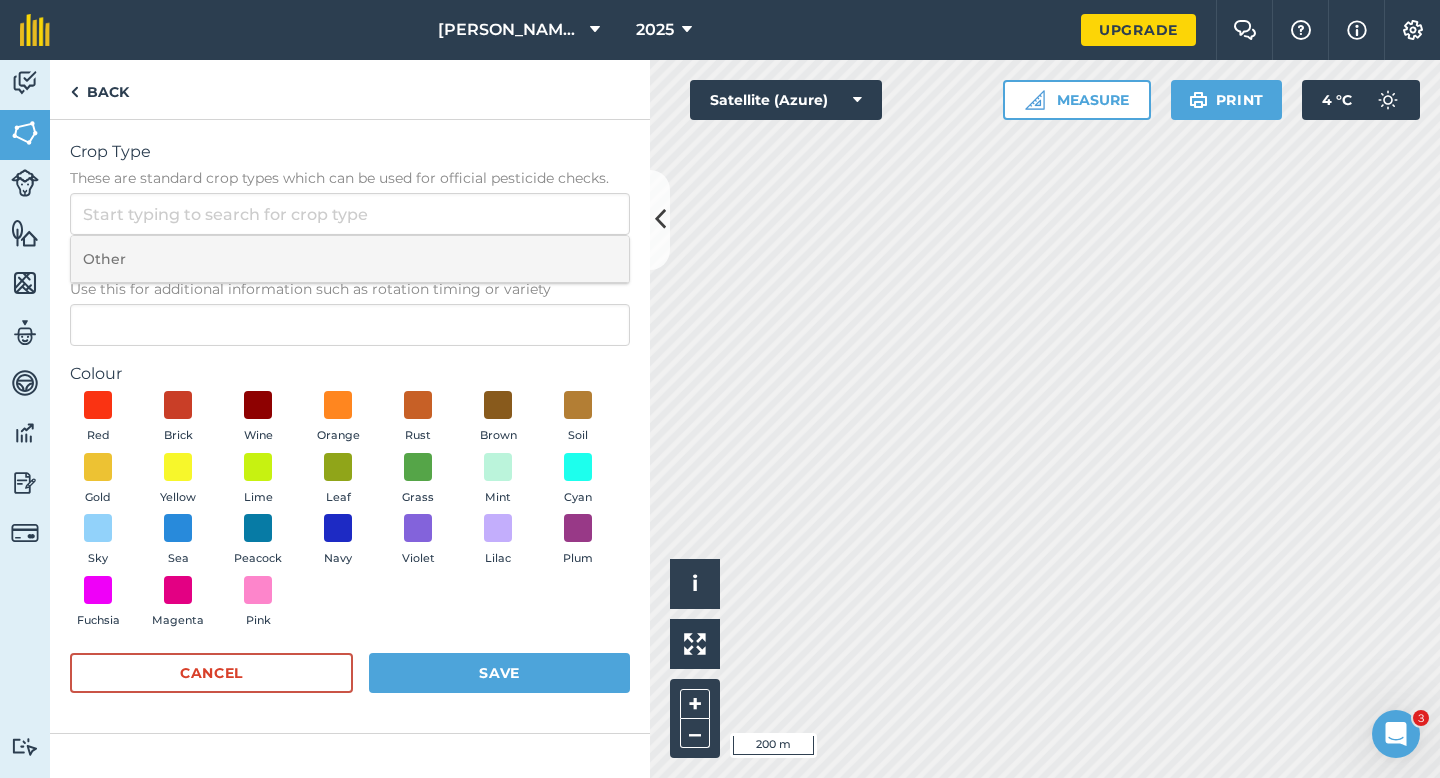click on "Other" at bounding box center [350, 259] 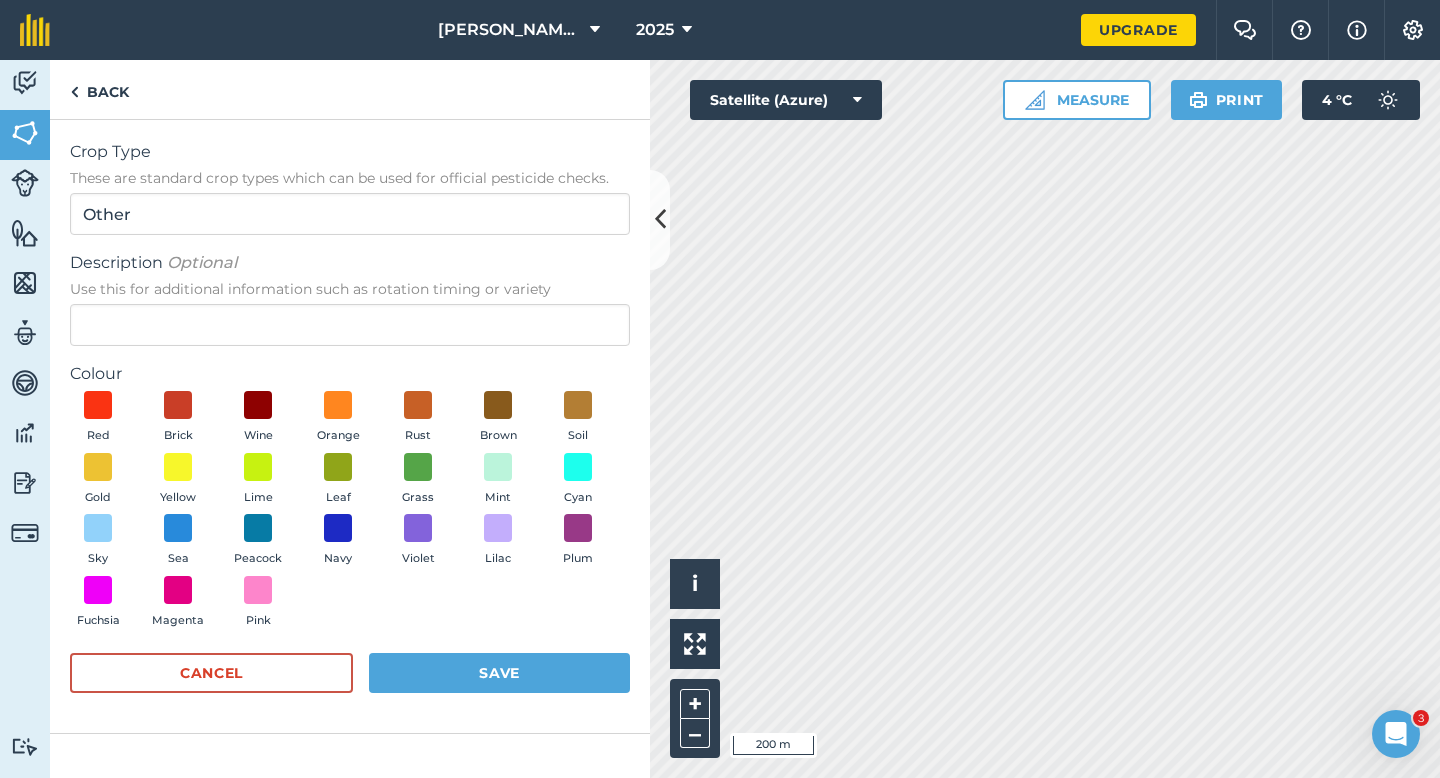 click on "Description   Optional Use this for additional information such as rotation timing or variety" at bounding box center (350, 298) 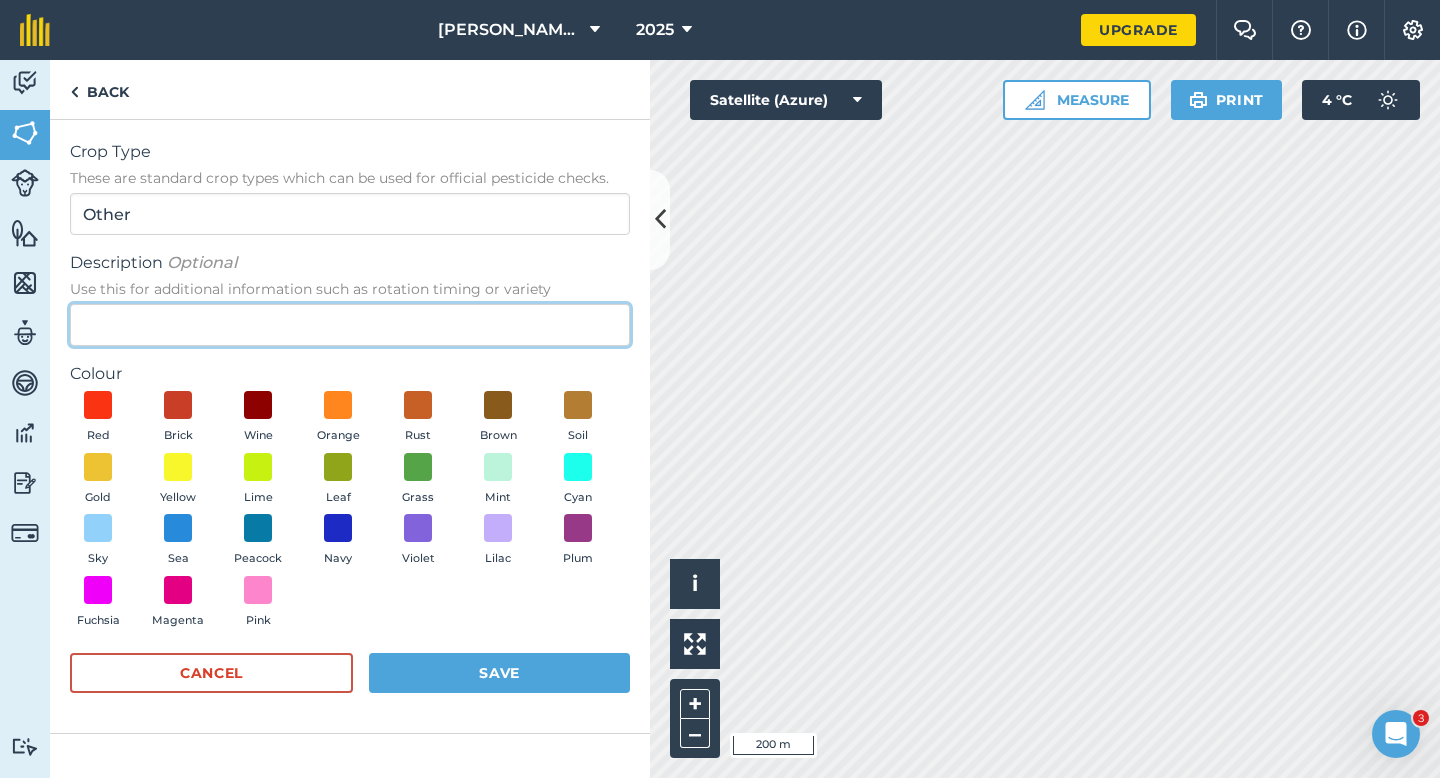 click on "Description   Optional Use this for additional information such as rotation timing or variety" at bounding box center (350, 325) 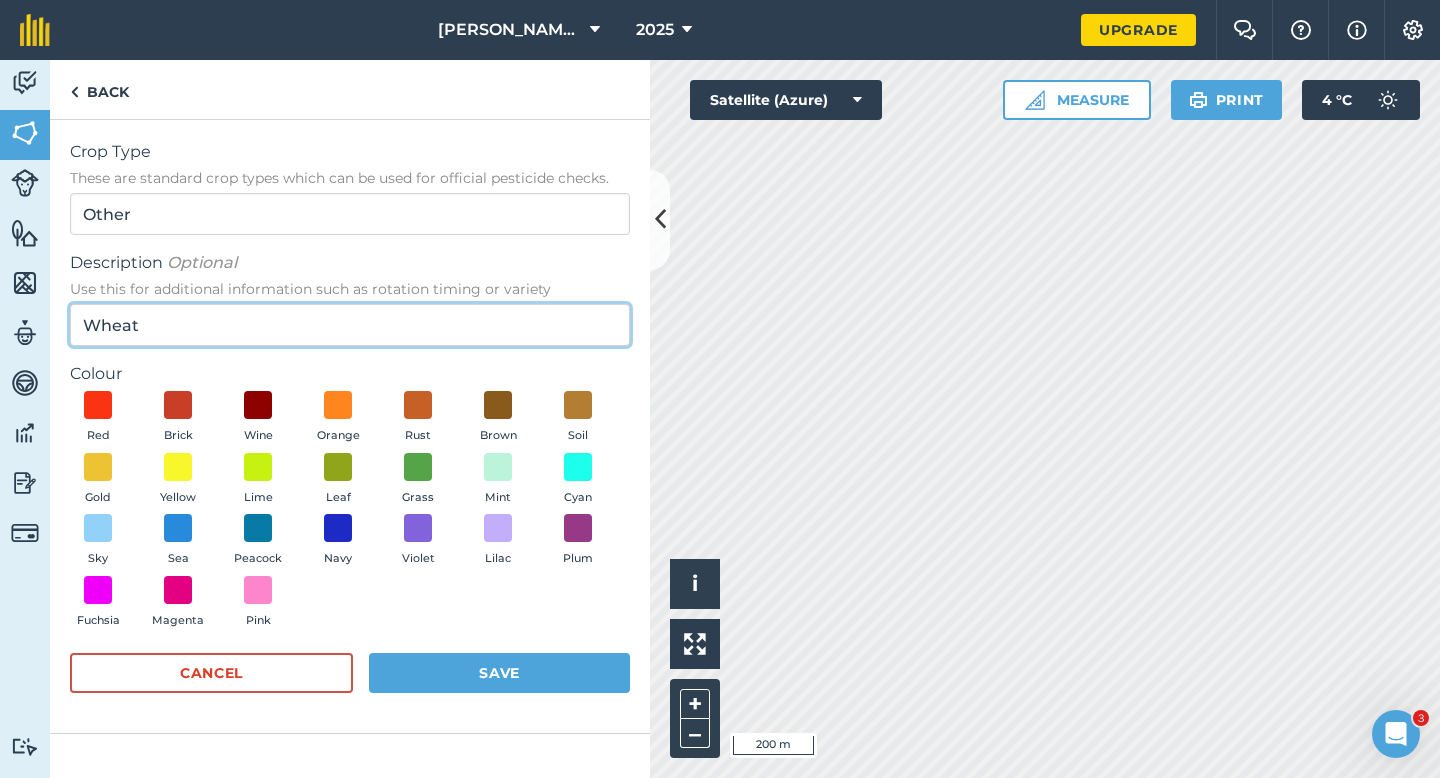 type on "Wheat" 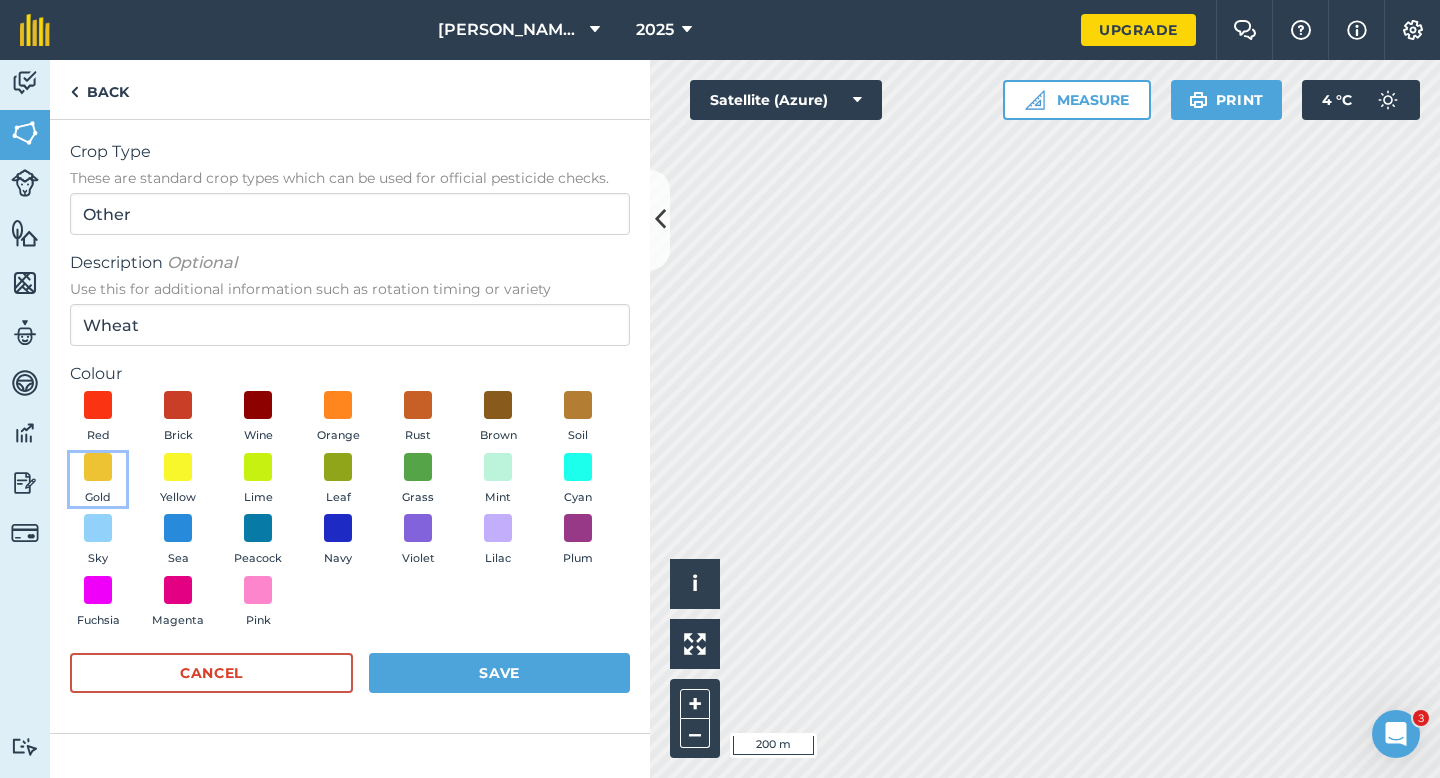 click on "Gold" at bounding box center [98, 480] 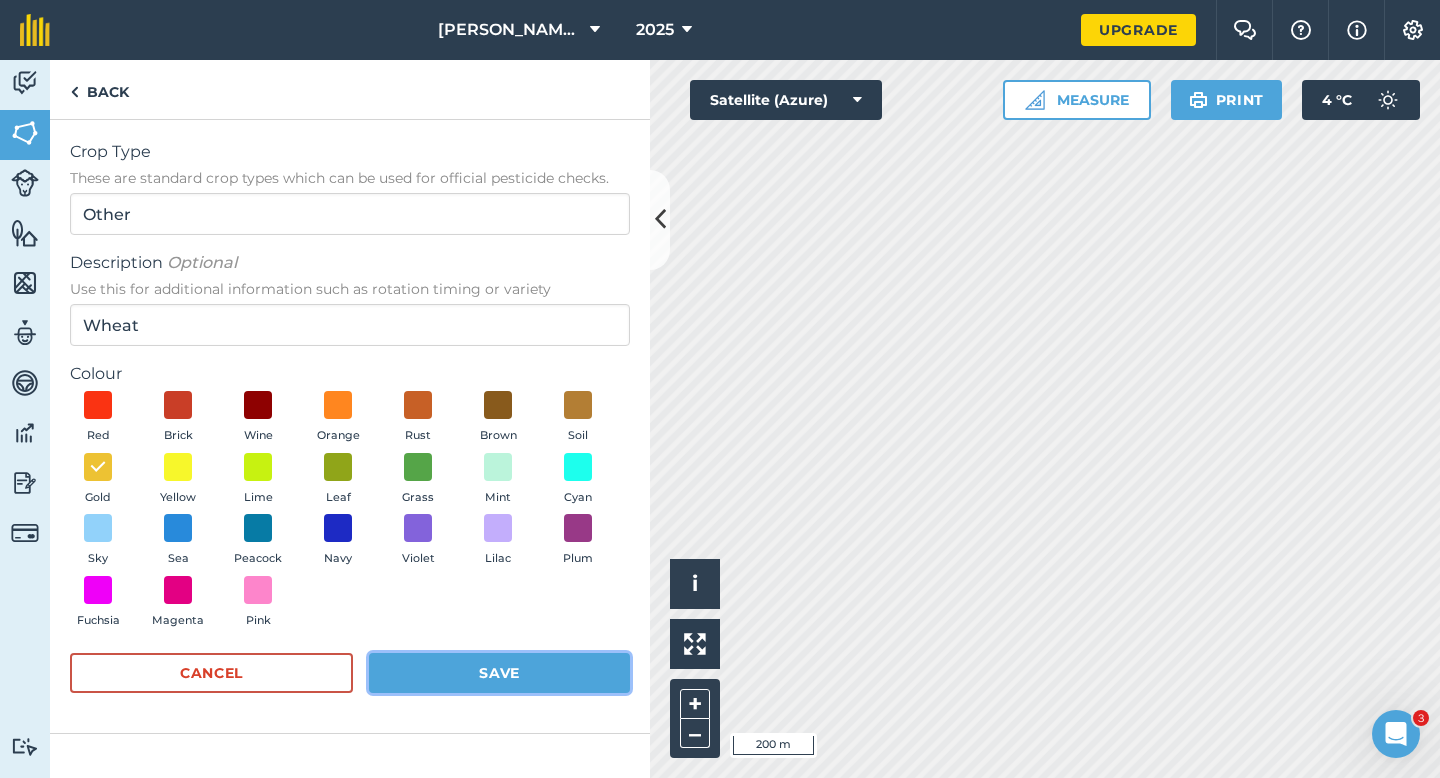 click on "Save" at bounding box center [499, 673] 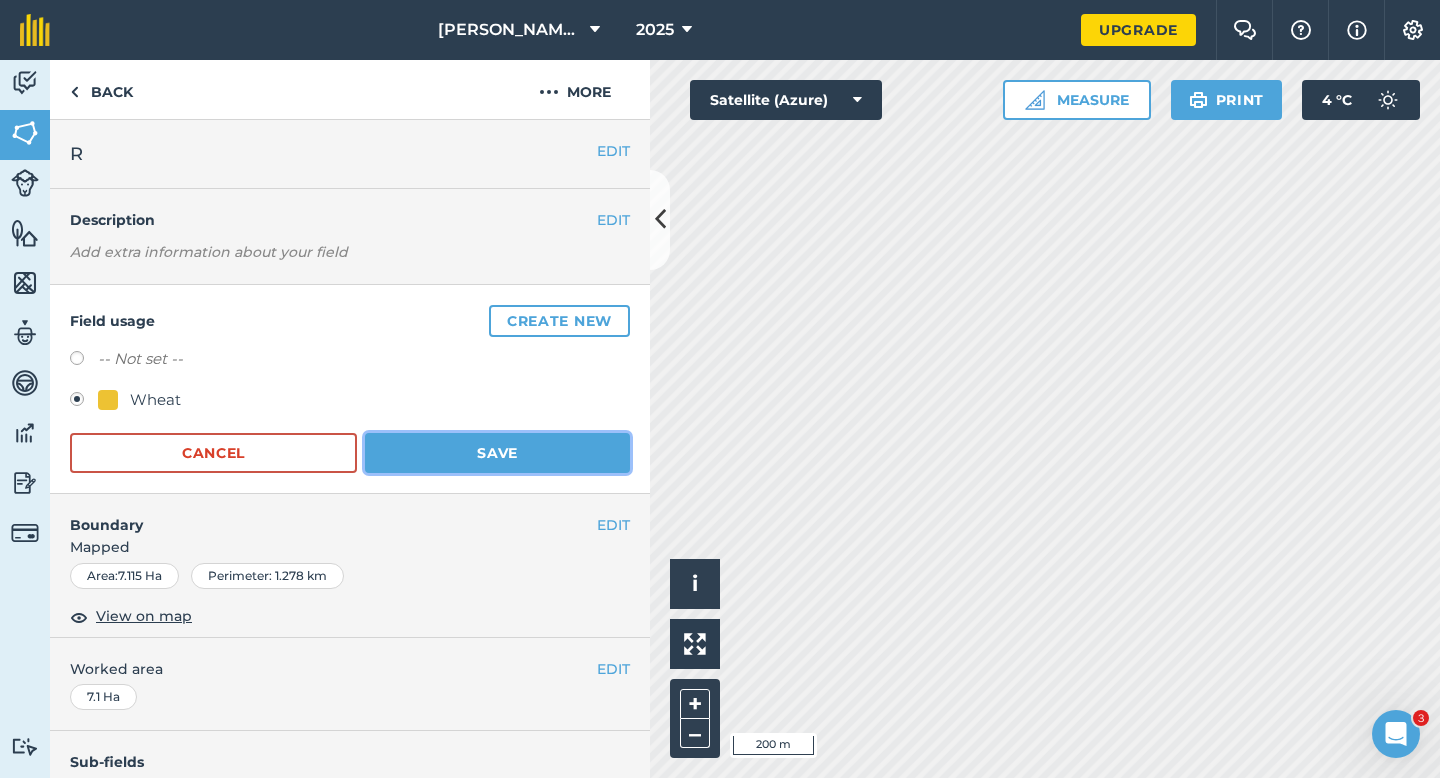 click on "Save" at bounding box center (497, 453) 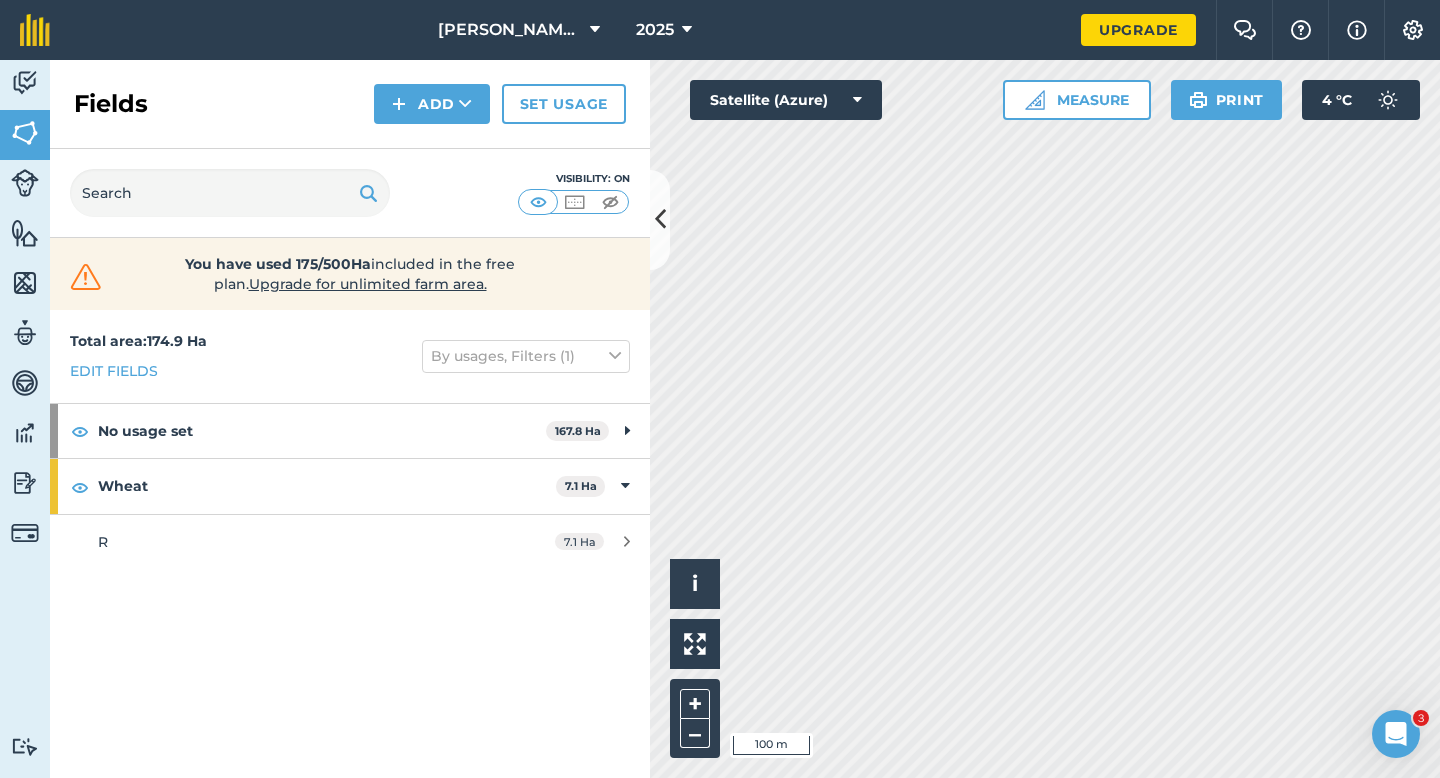 click on "Click to start drawing i © 2025 TomTom, Microsoft 100 m + – Satellite (Azure) Measure Print 4   ° C" at bounding box center (1045, 419) 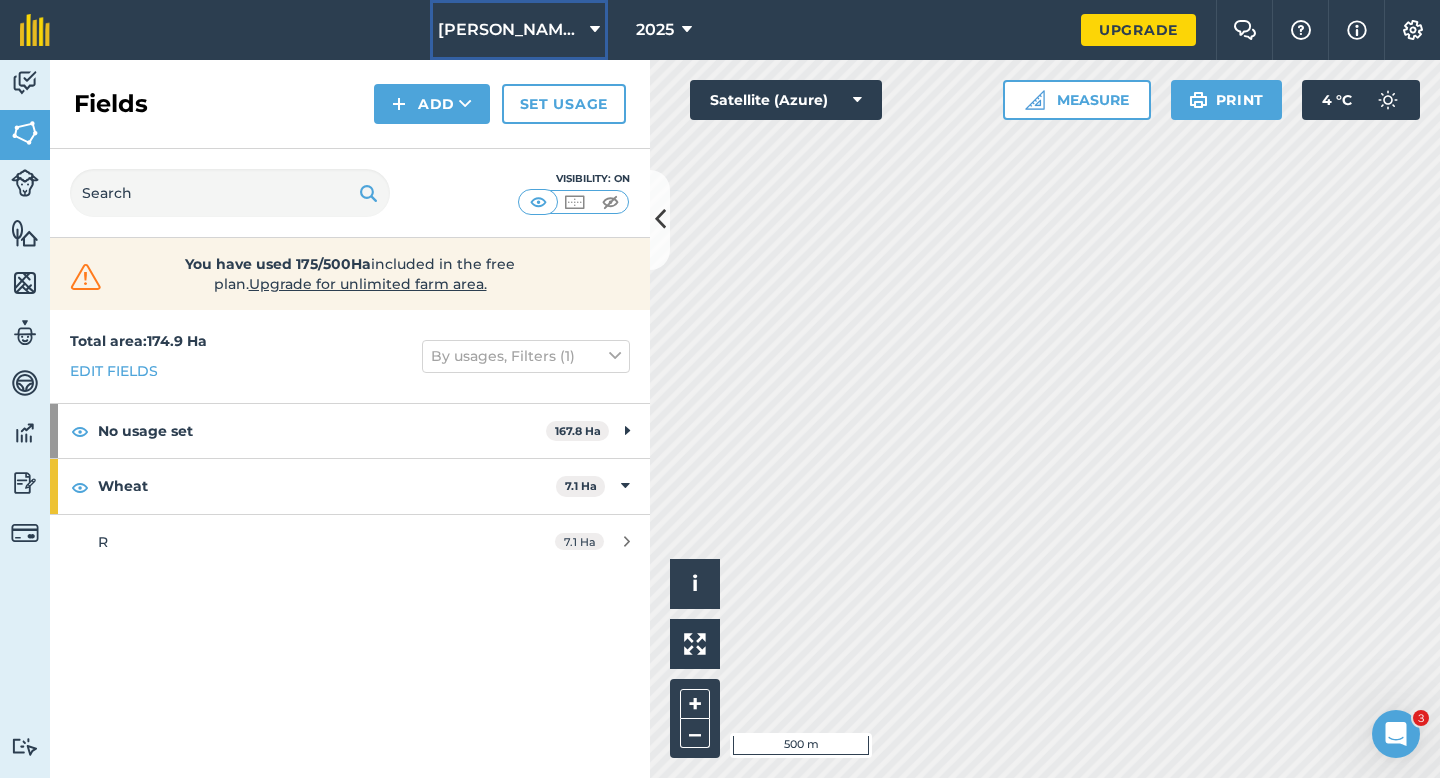 click on "[PERSON_NAME] & Son Farming LTD" at bounding box center [519, 30] 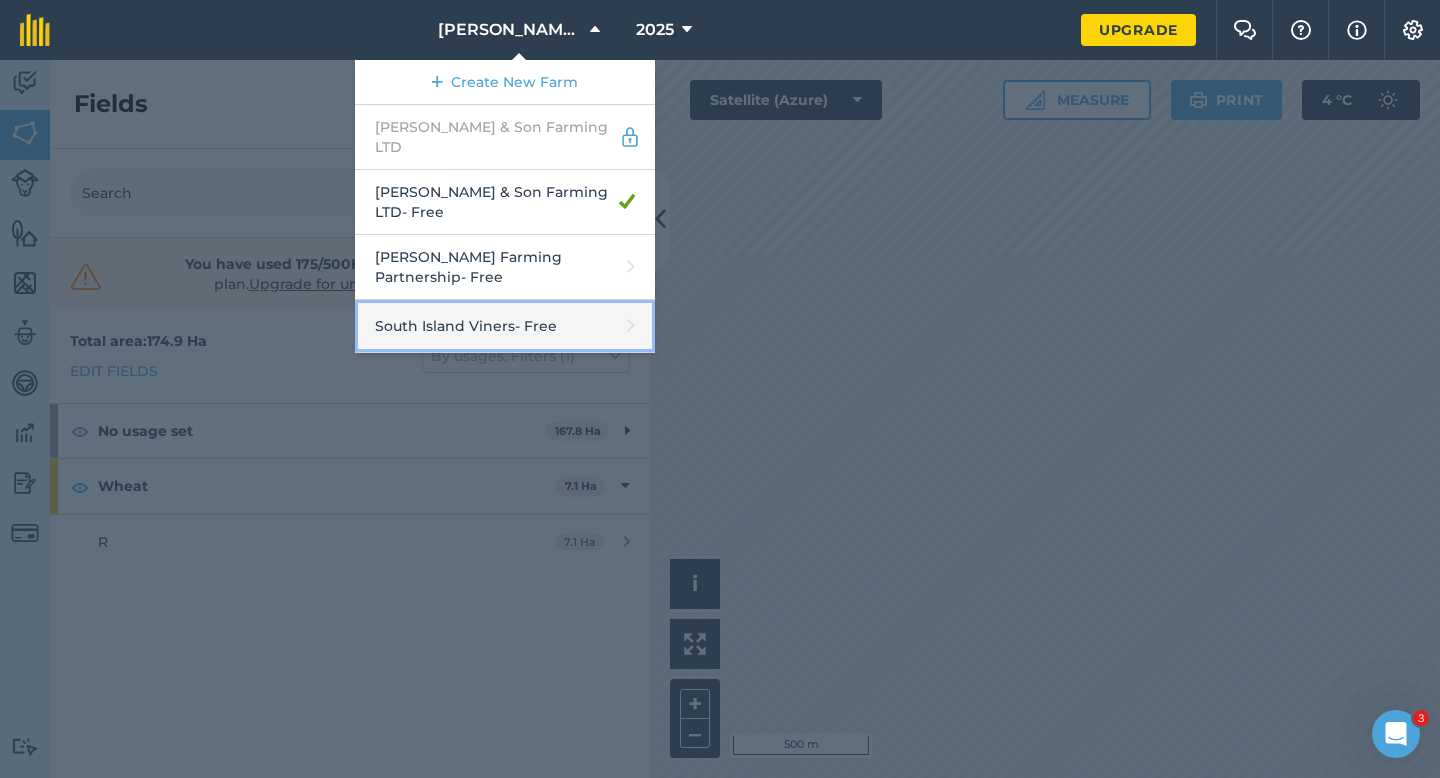click on "South Island Viners  - Free" at bounding box center (505, 326) 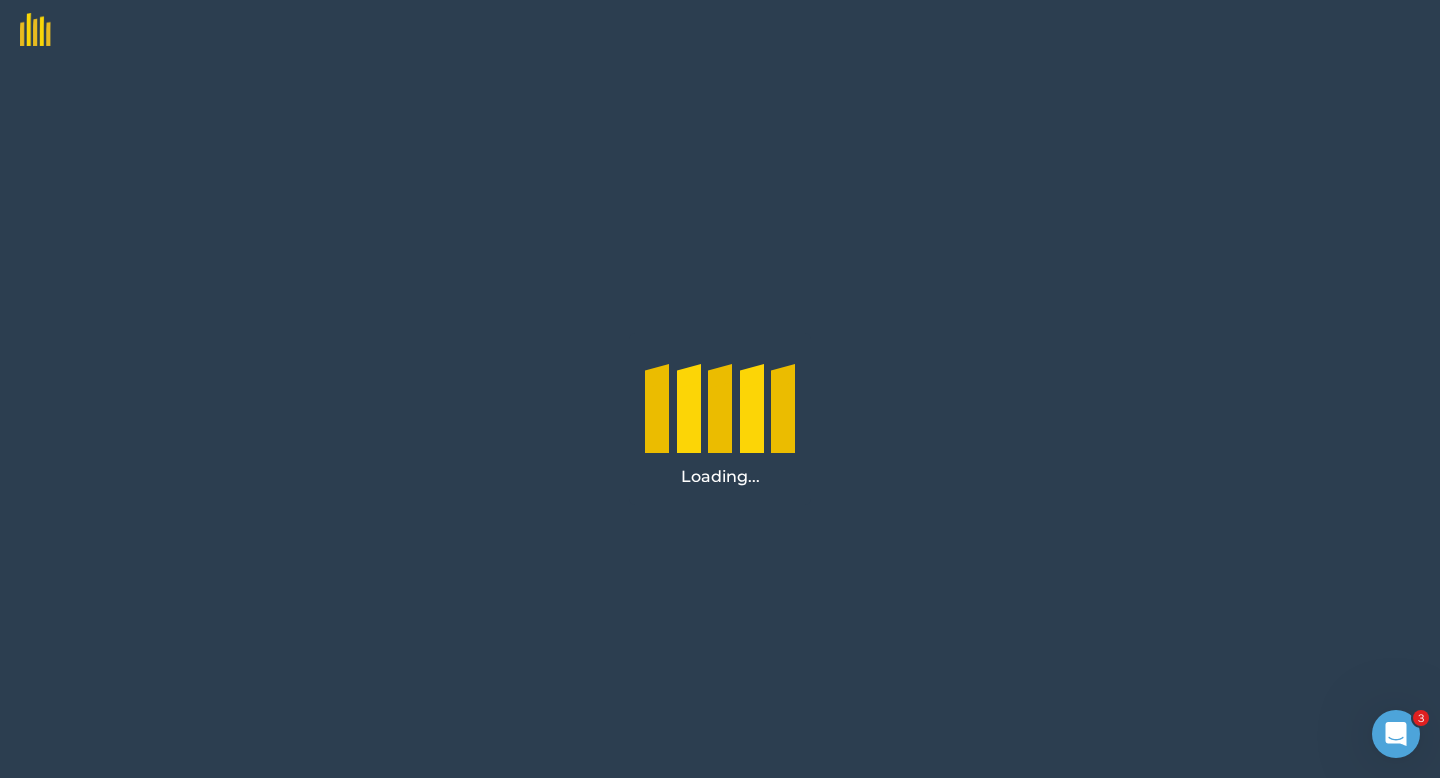 click on "Loading..." at bounding box center [720, 419] 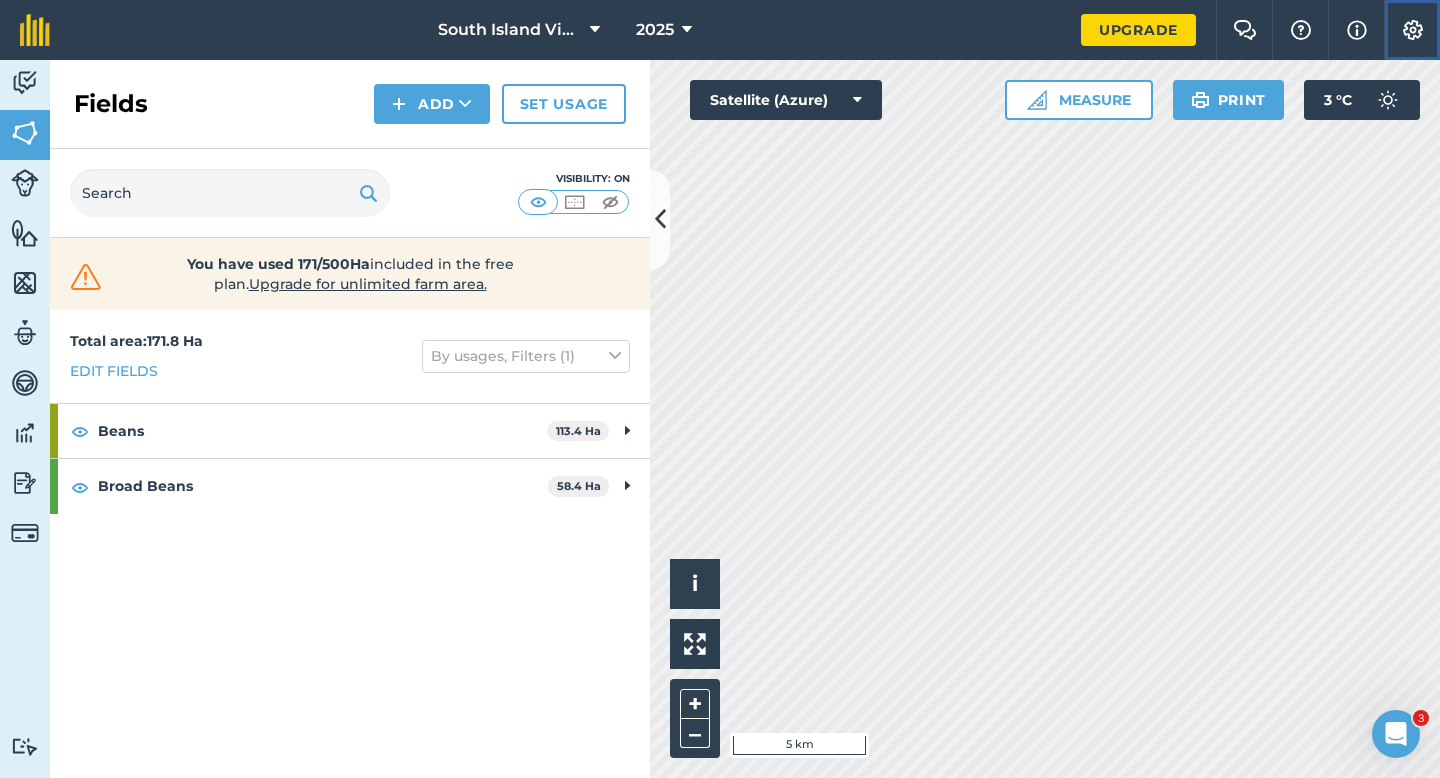 click on "Settings" at bounding box center (1412, 30) 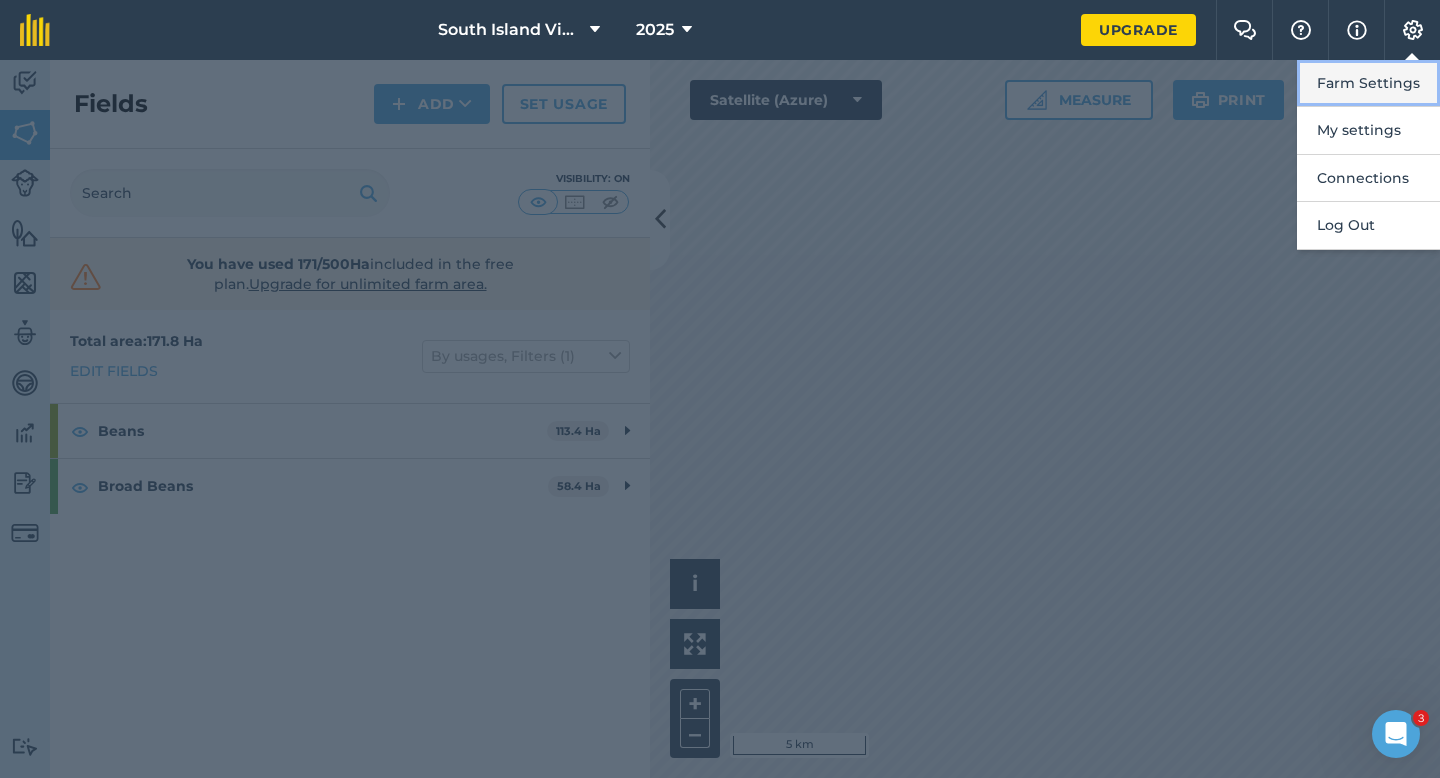 click on "Farm Settings" at bounding box center [1368, 83] 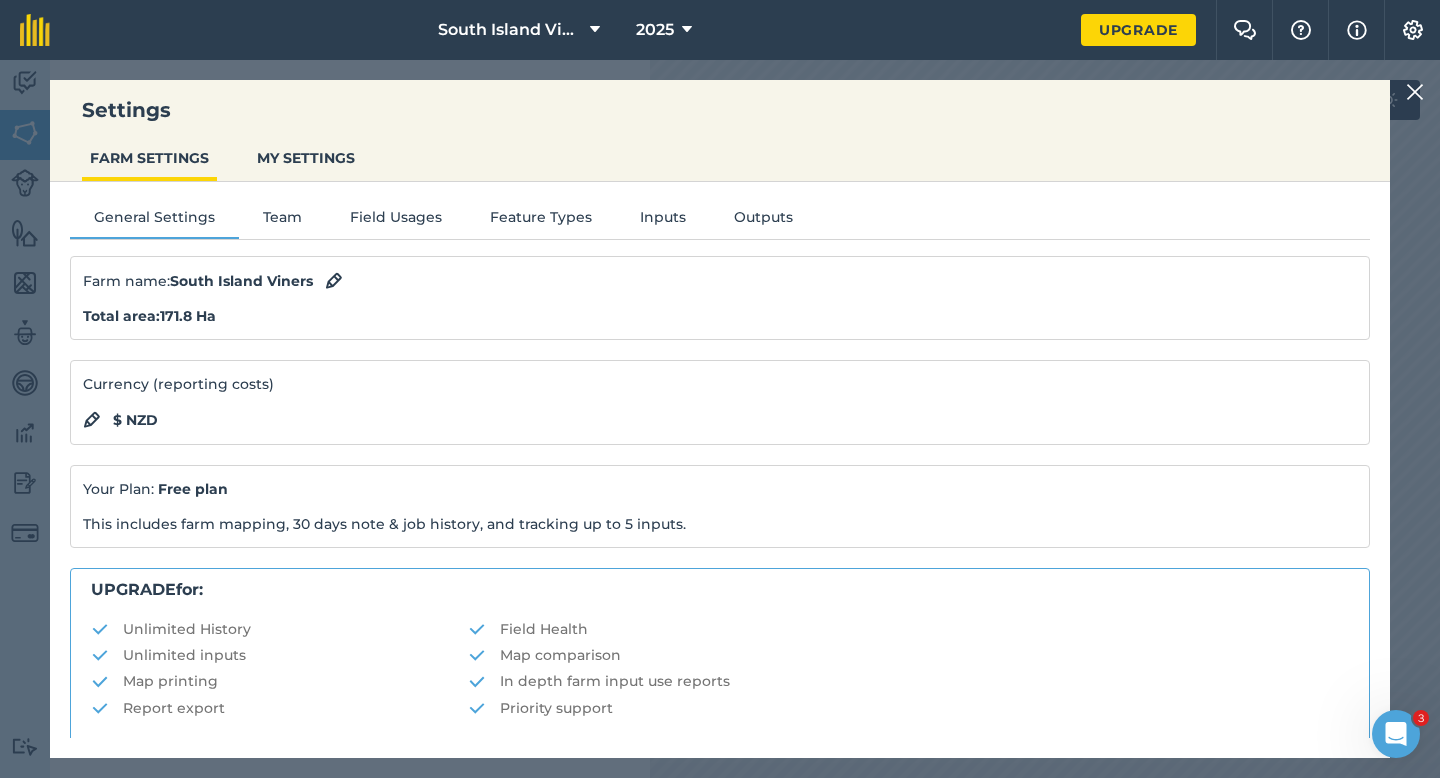 scroll, scrollTop: 384, scrollLeft: 0, axis: vertical 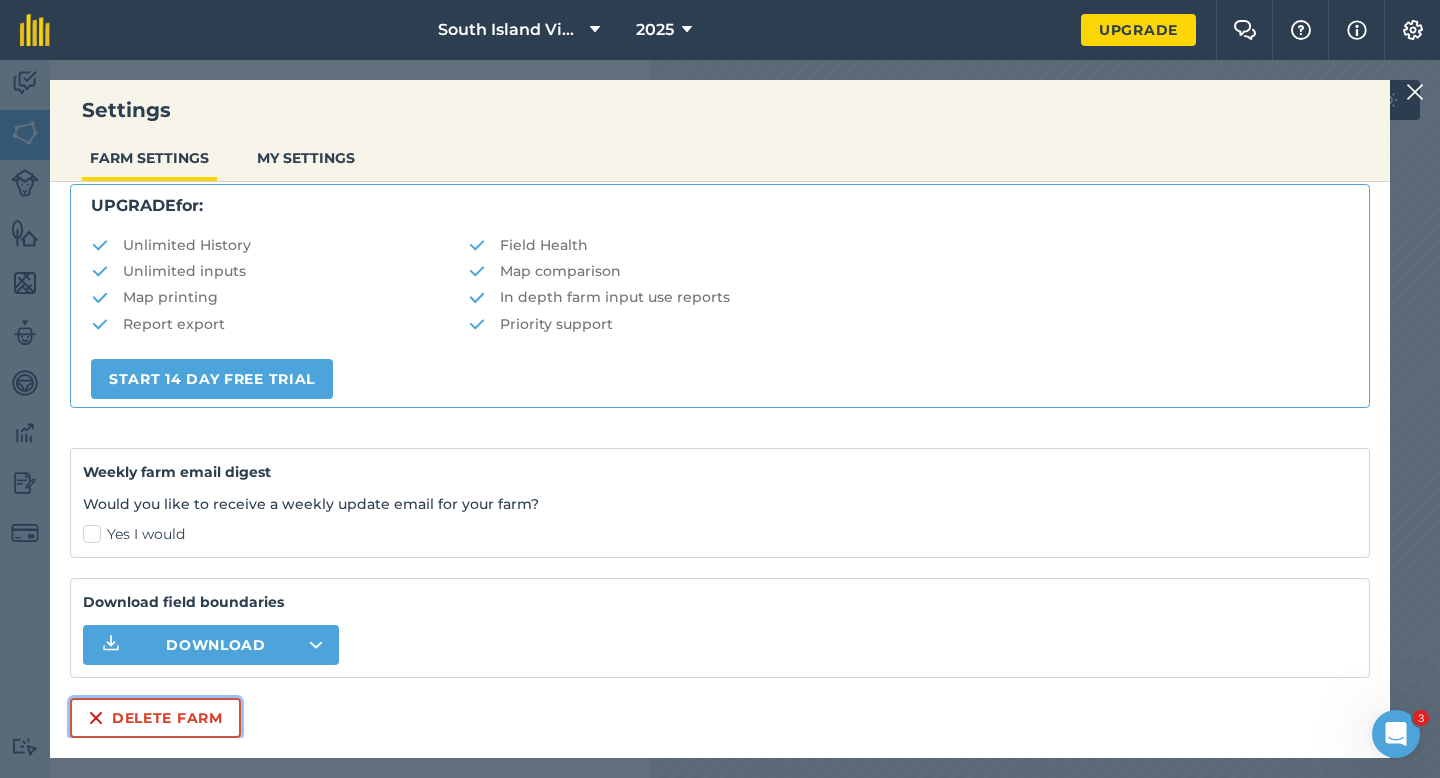 click on "Delete farm" at bounding box center [155, 718] 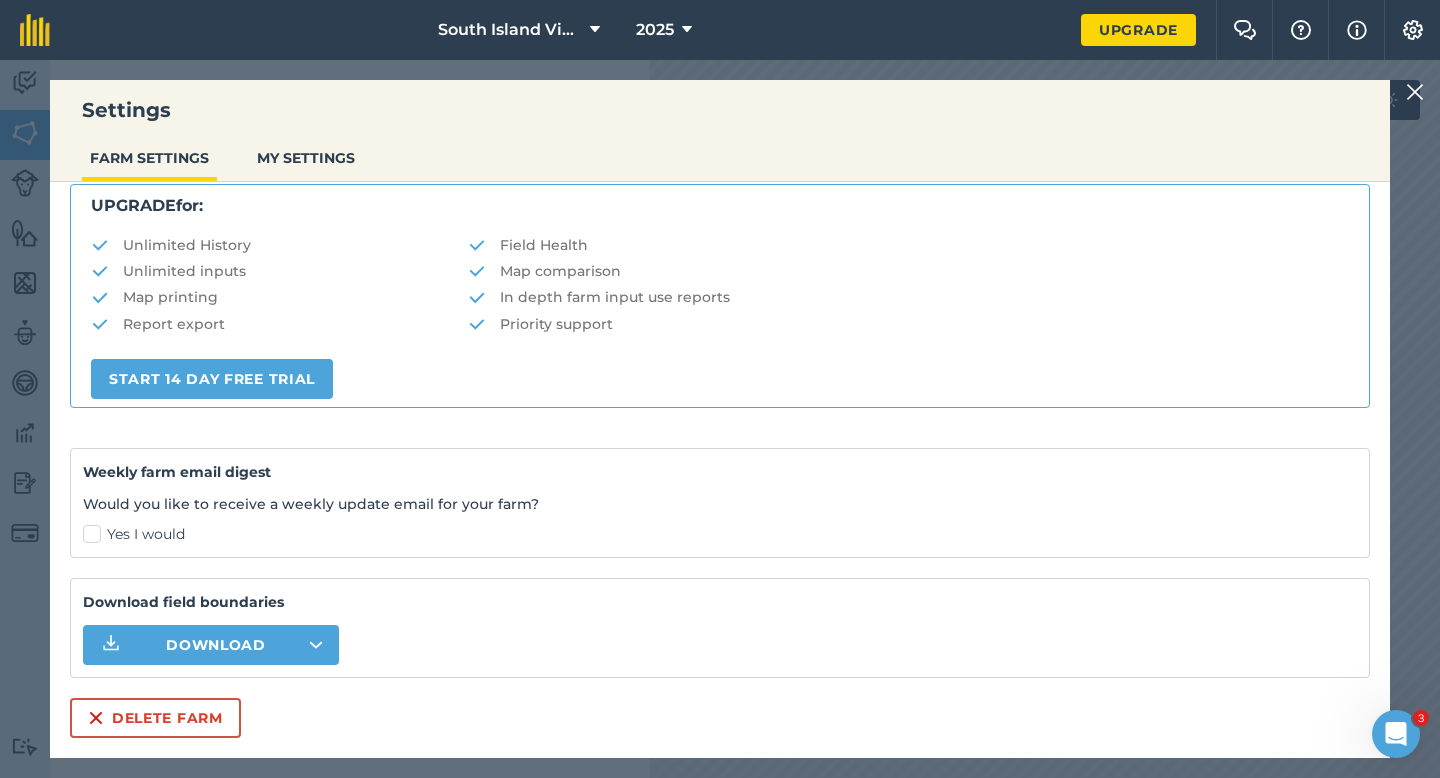 scroll, scrollTop: 0, scrollLeft: 0, axis: both 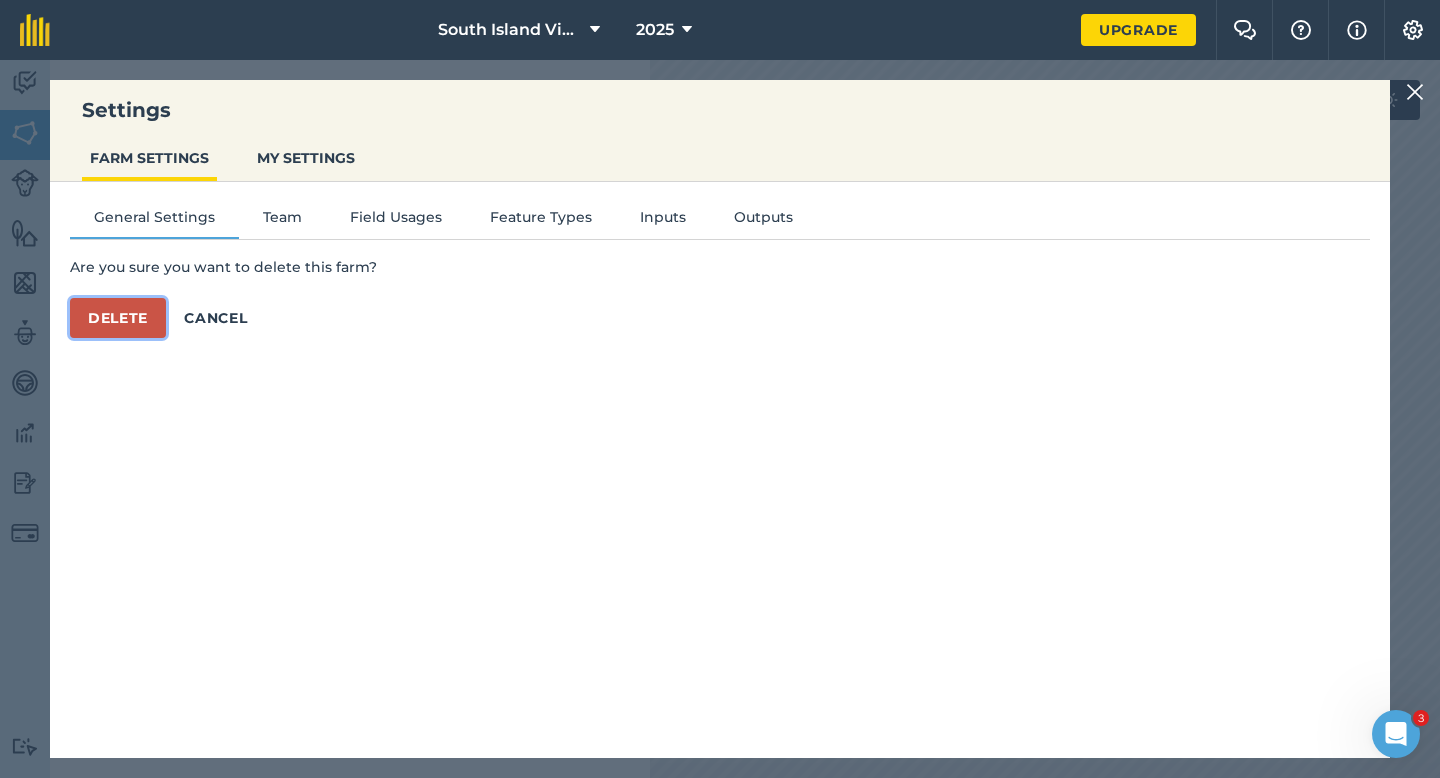 click on "Delete" at bounding box center (118, 318) 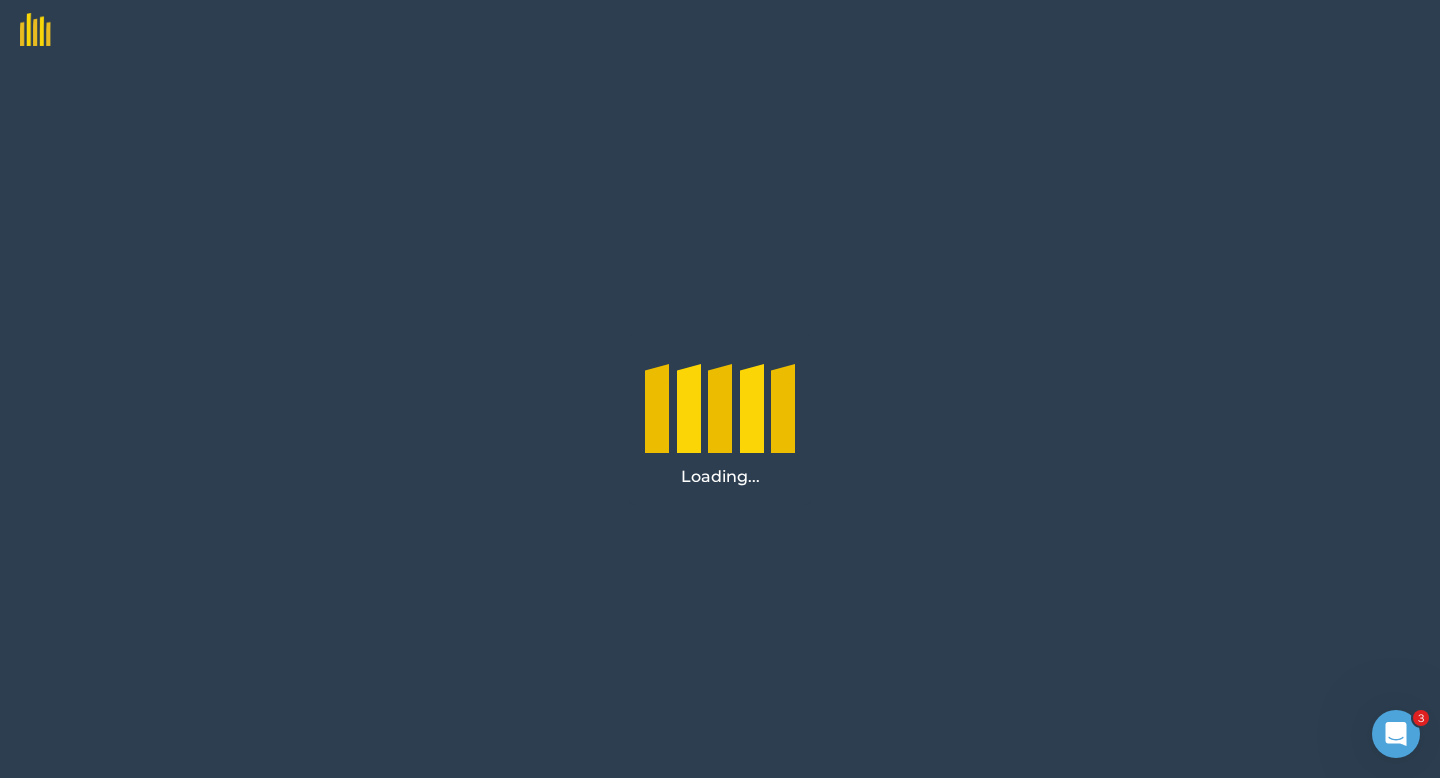 click at bounding box center (720, 30) 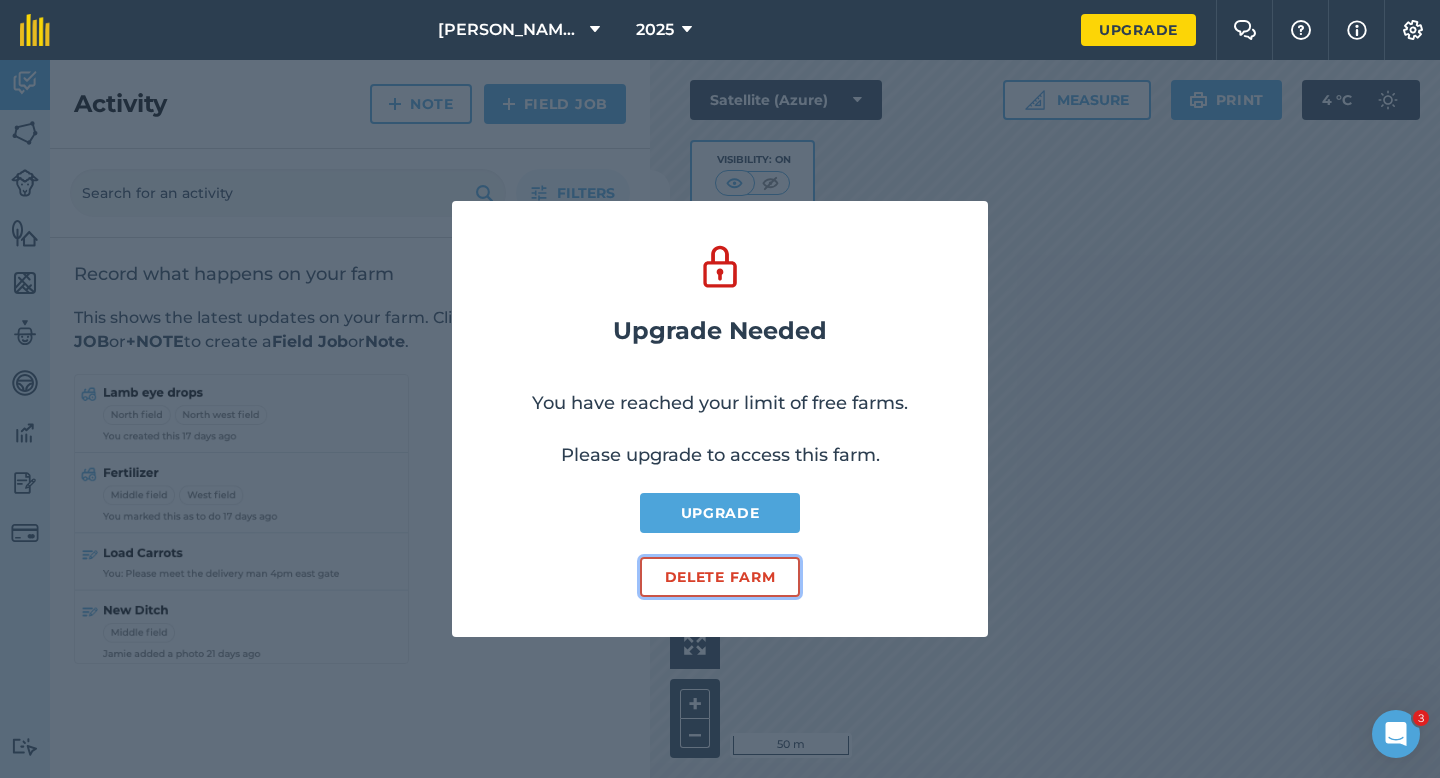 click on "Delete farm" at bounding box center (720, 577) 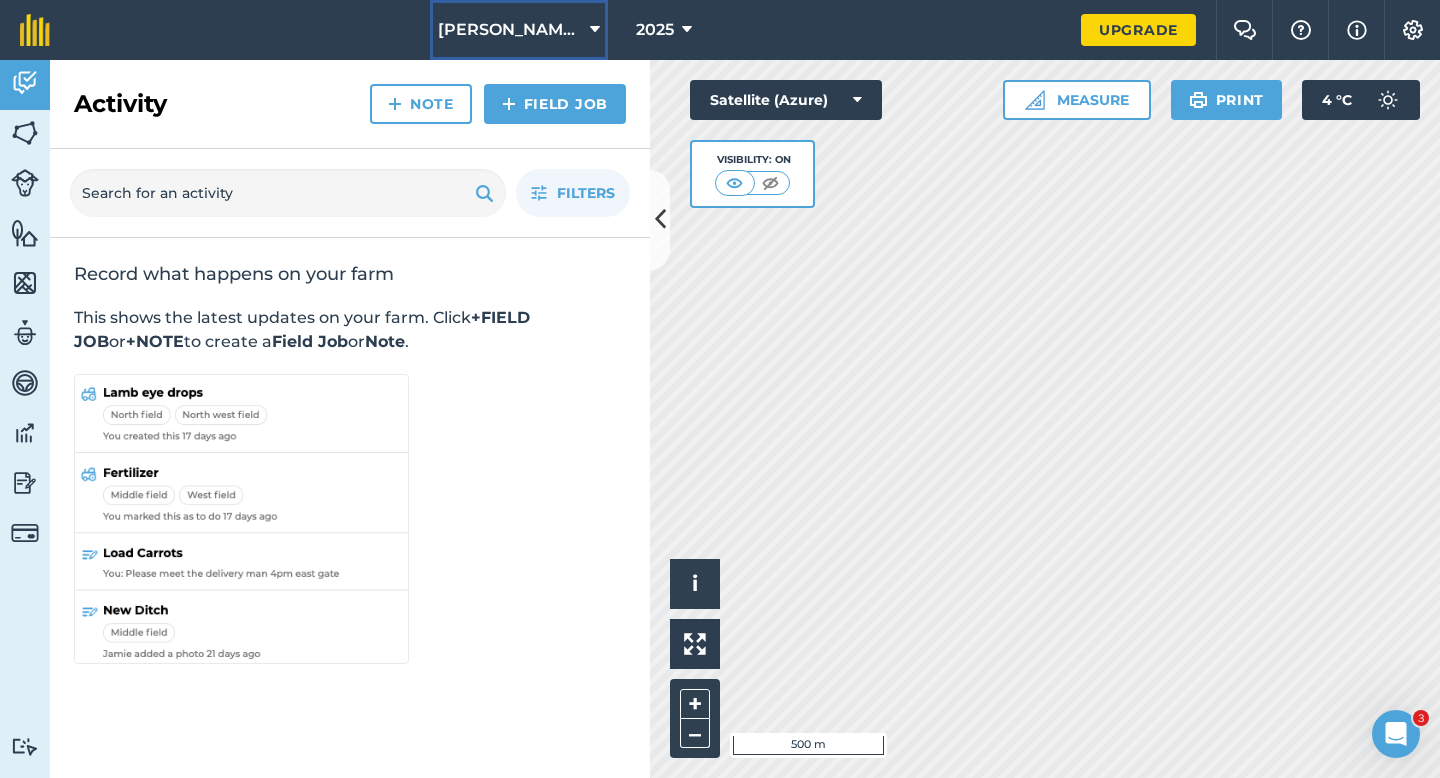 click on "[PERSON_NAME] & Son Farming LTD" at bounding box center [510, 30] 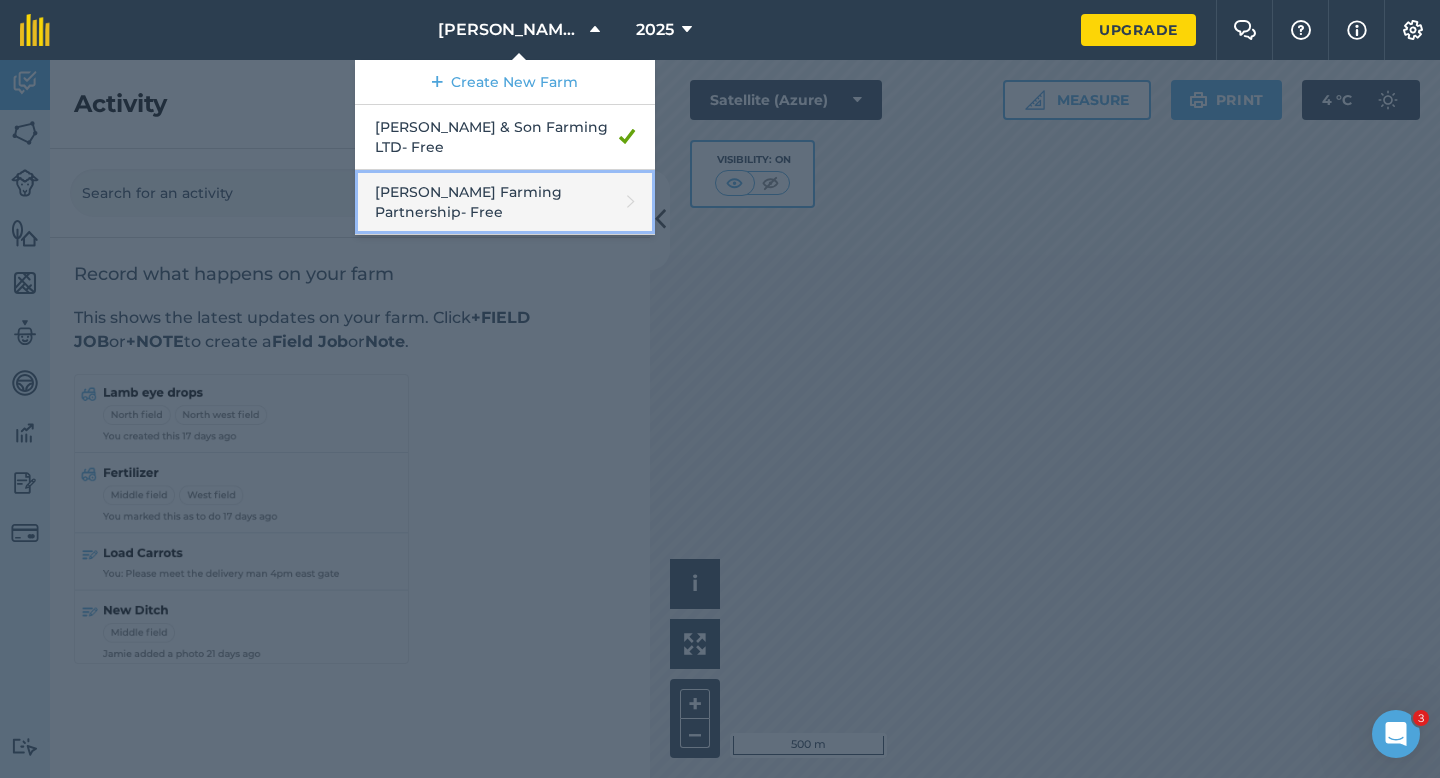 click on "[PERSON_NAME] Farming Partnership  - Free" at bounding box center (505, 202) 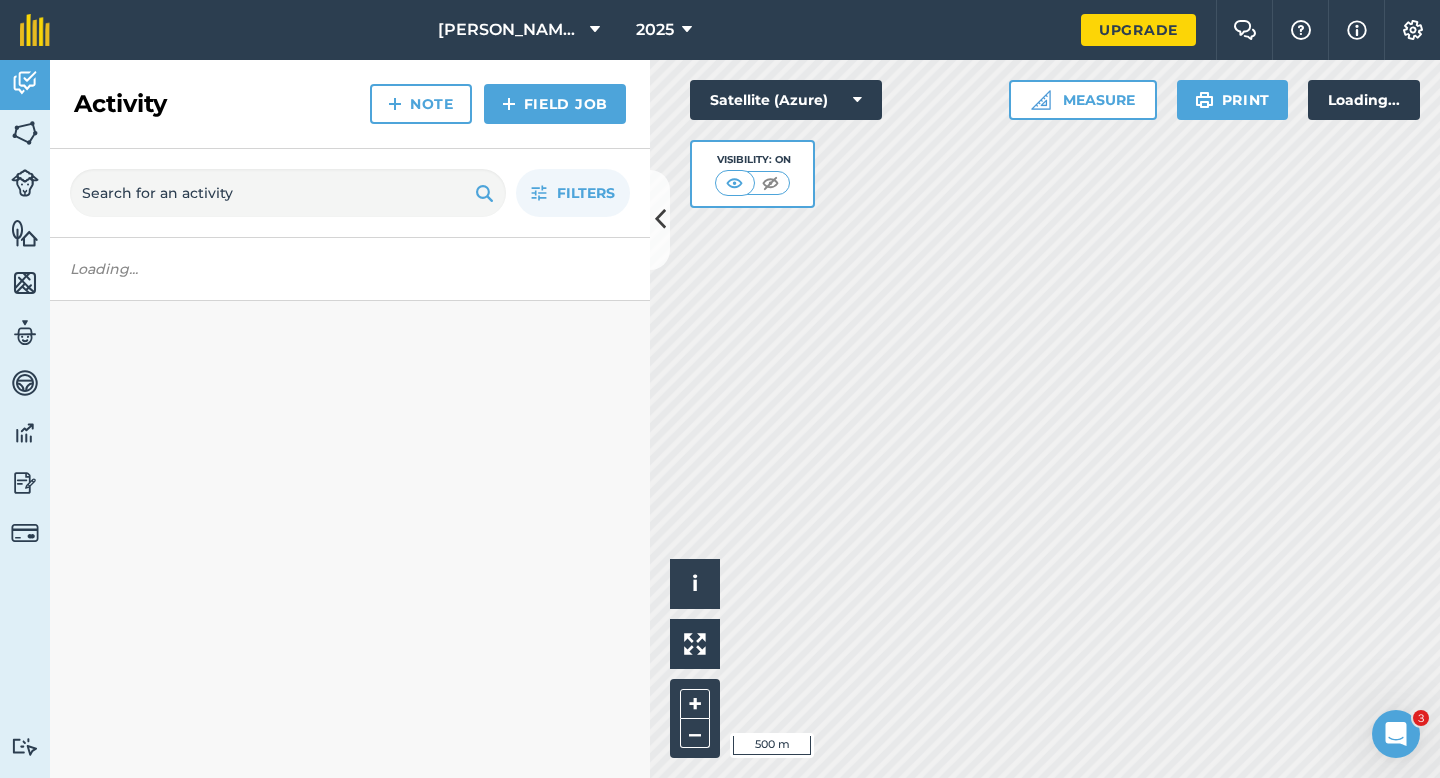 click on "Activity   Note   Field Job" at bounding box center [350, 104] 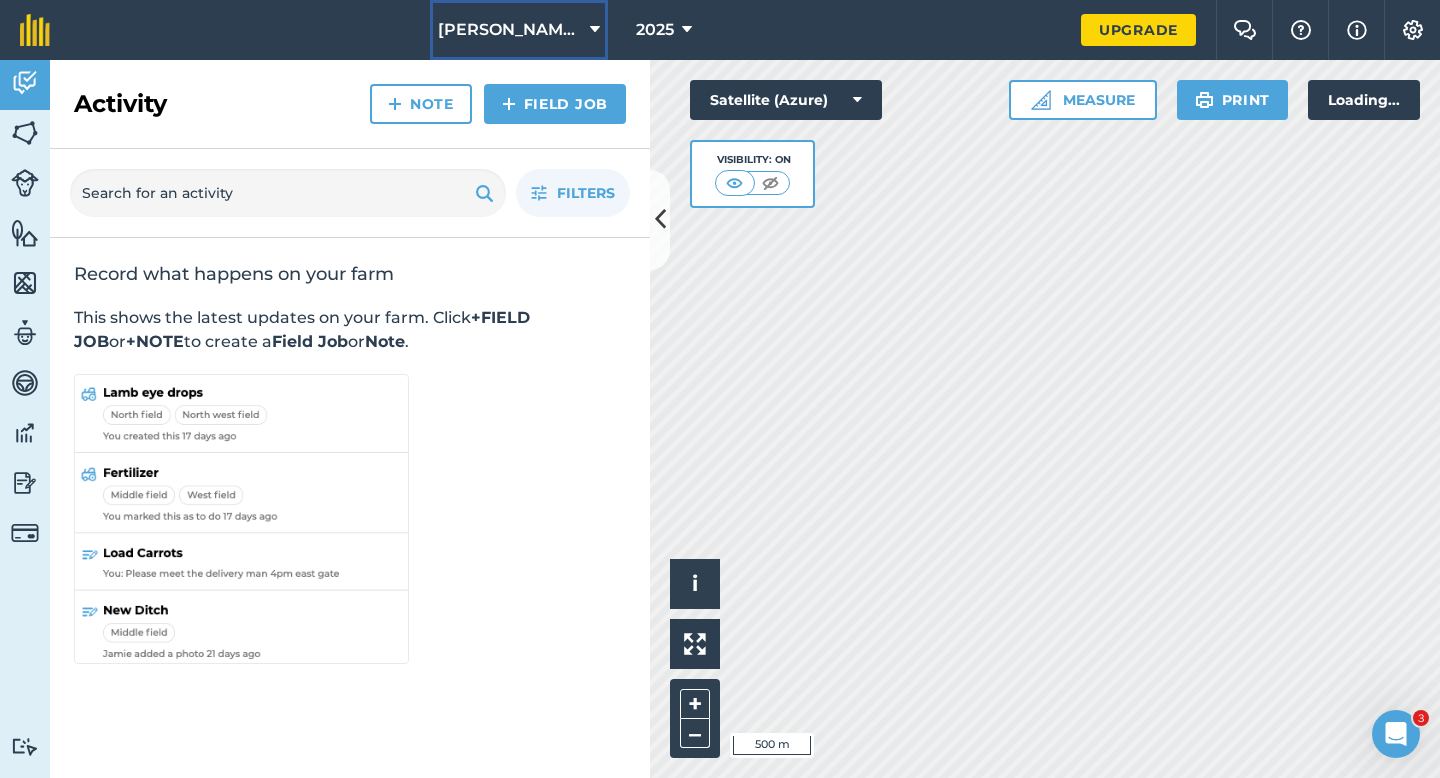 click at bounding box center [595, 30] 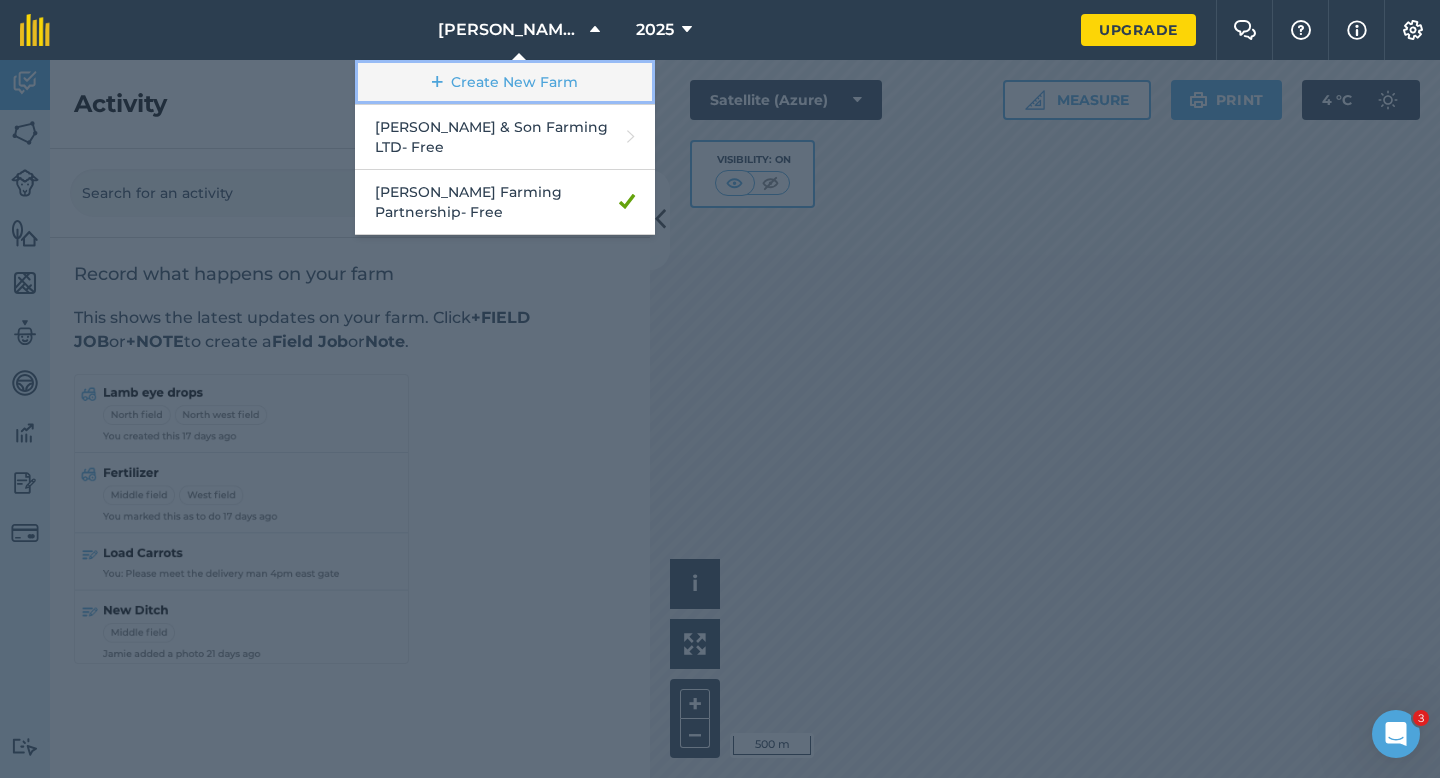click on "Create New Farm" at bounding box center [505, 82] 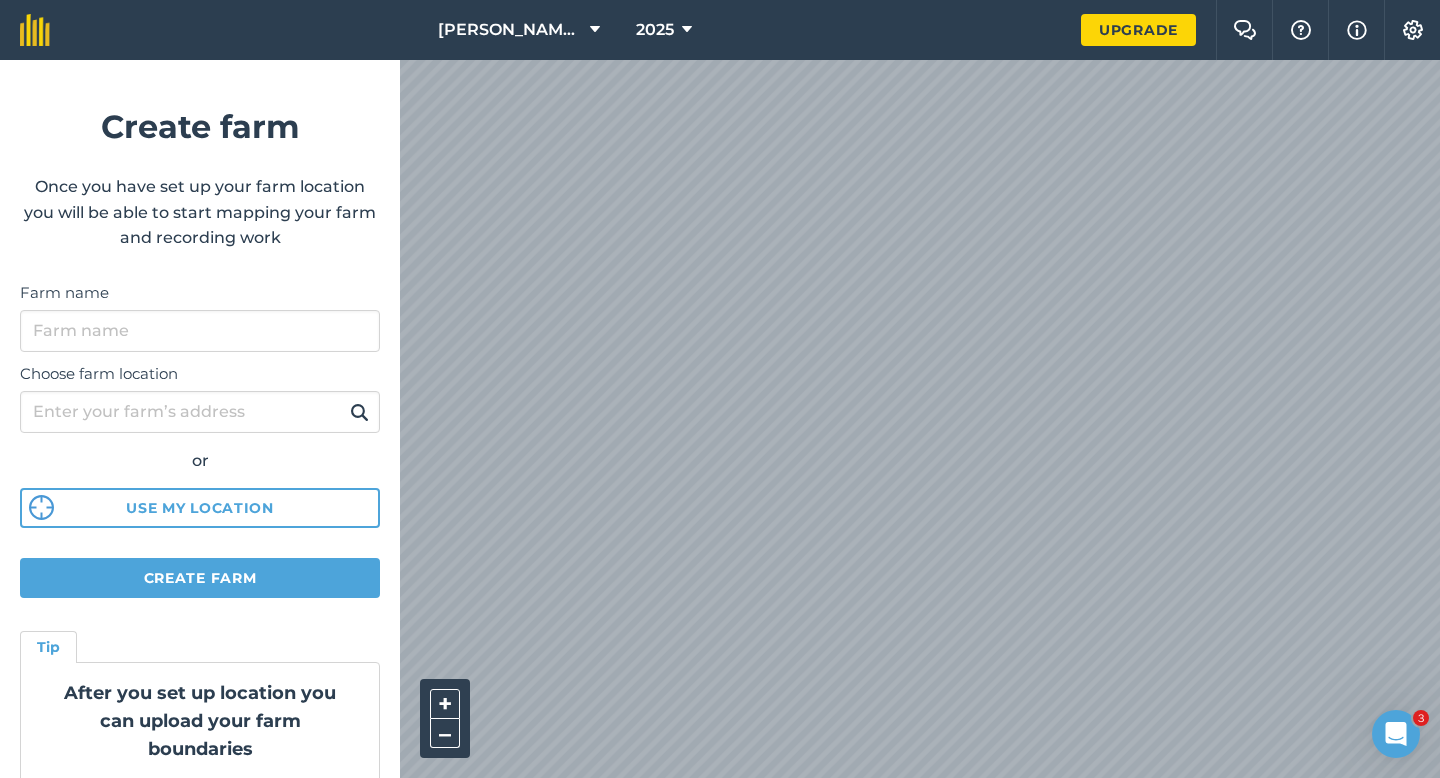 click on "Farm name" at bounding box center (200, 316) 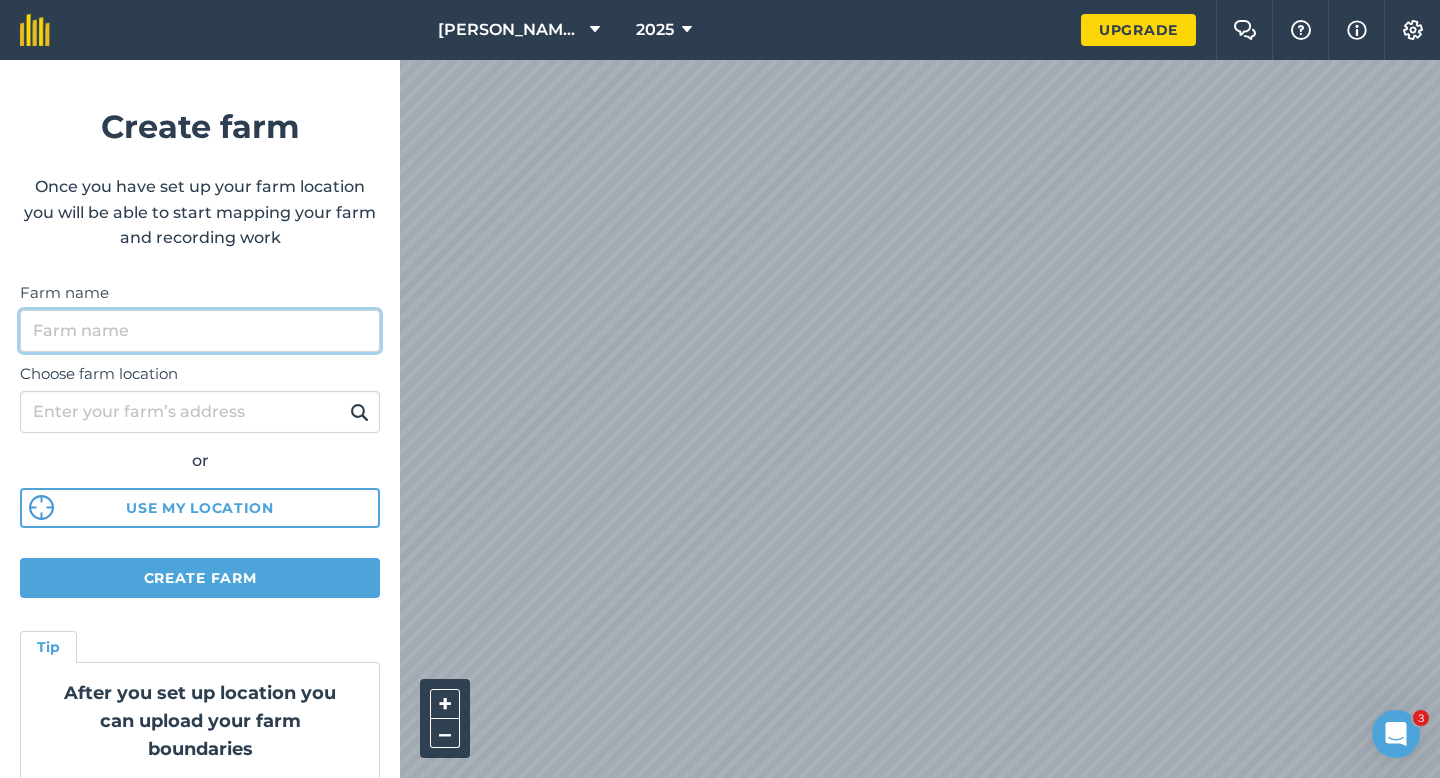 click on "Farm name" at bounding box center [200, 331] 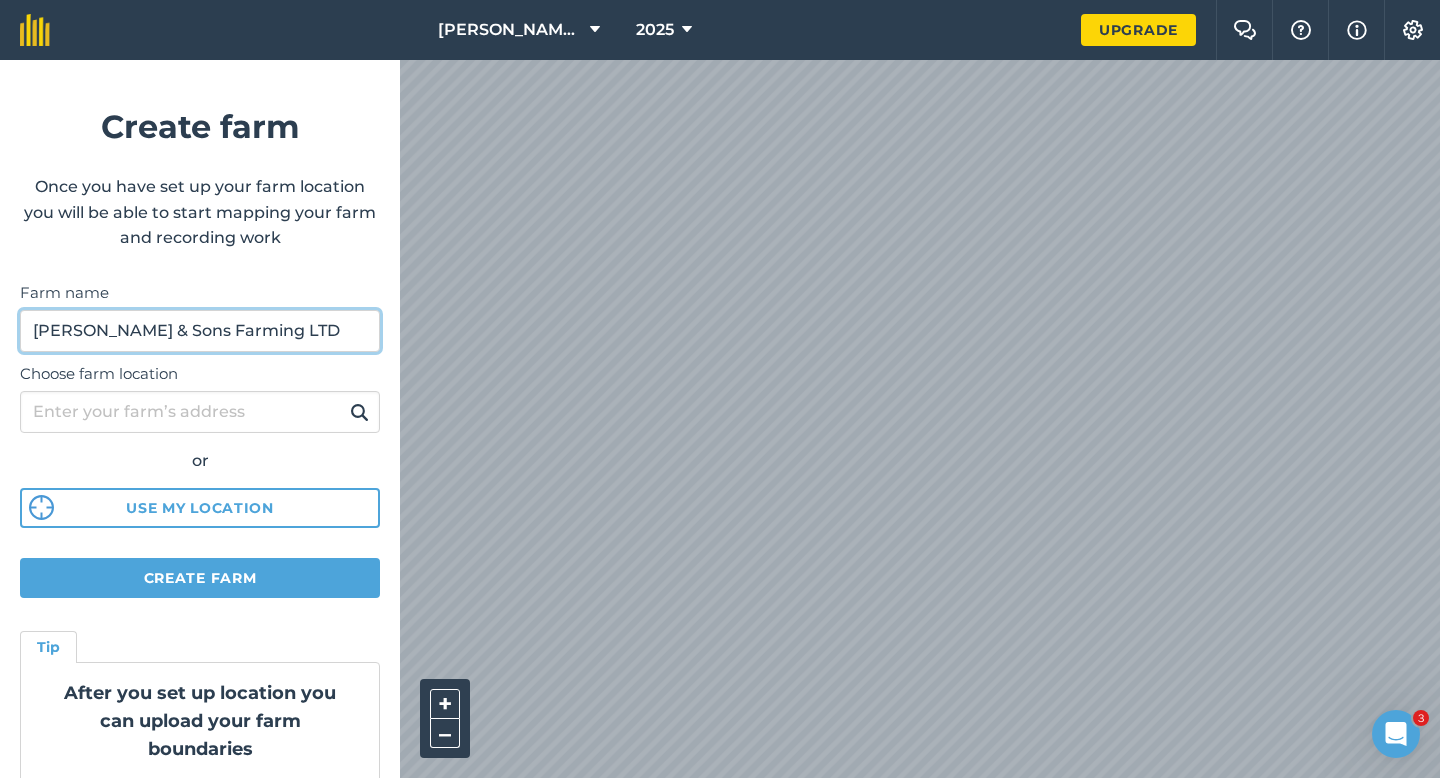 type on "[PERSON_NAME] & Sons Farming LTD" 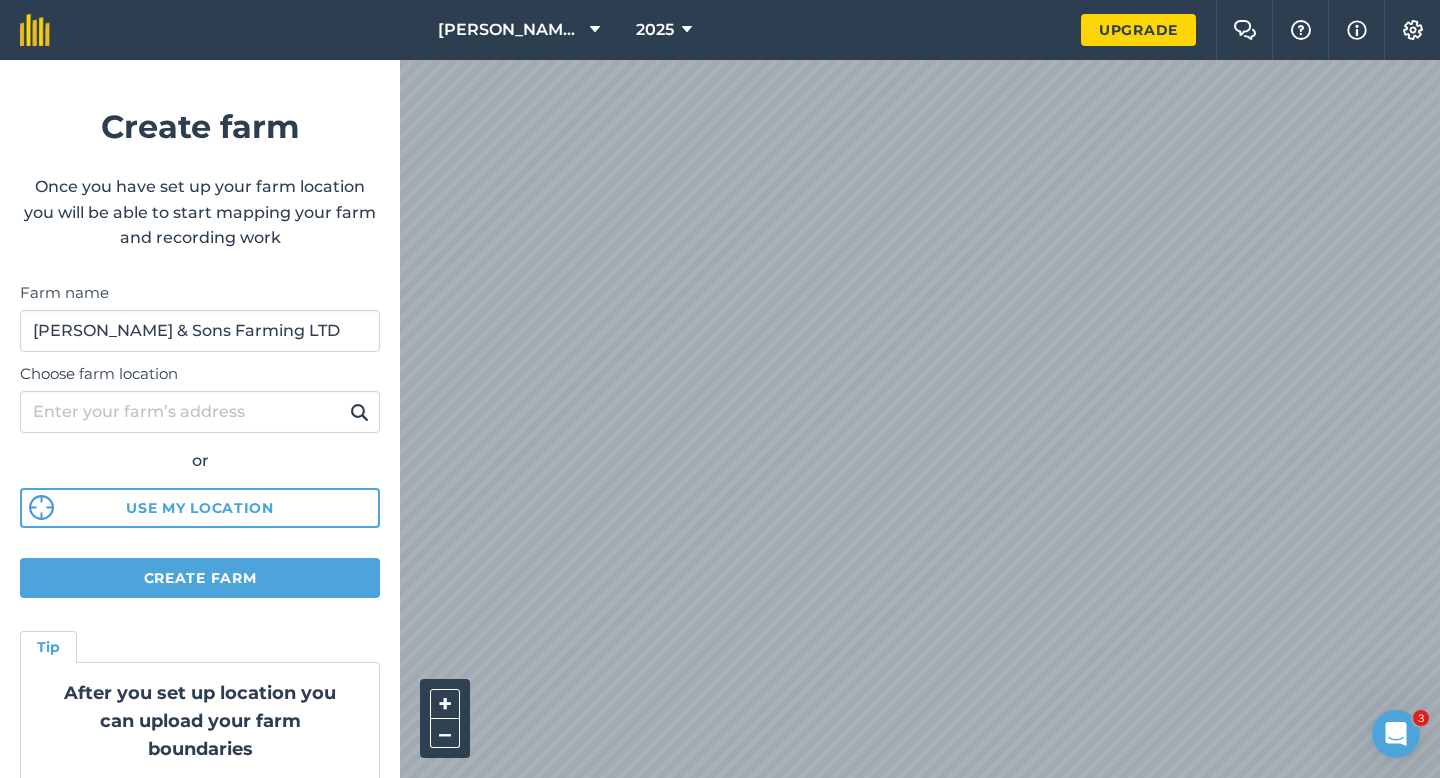 click on "[PERSON_NAME] Farming Partnership 2025 Upgrade Farm Chat Help Info Settings Create farm Once you have set up your farm location you will be able to start mapping your farm and recording work Farm name [PERSON_NAME] & Sons Farming LTD Choose farm location or   Use my location Create farm Tip After you set up location you can upload your farm boundaries Just go to  Settings > Connections + – Satellite (Azure)
3" at bounding box center [720, 389] 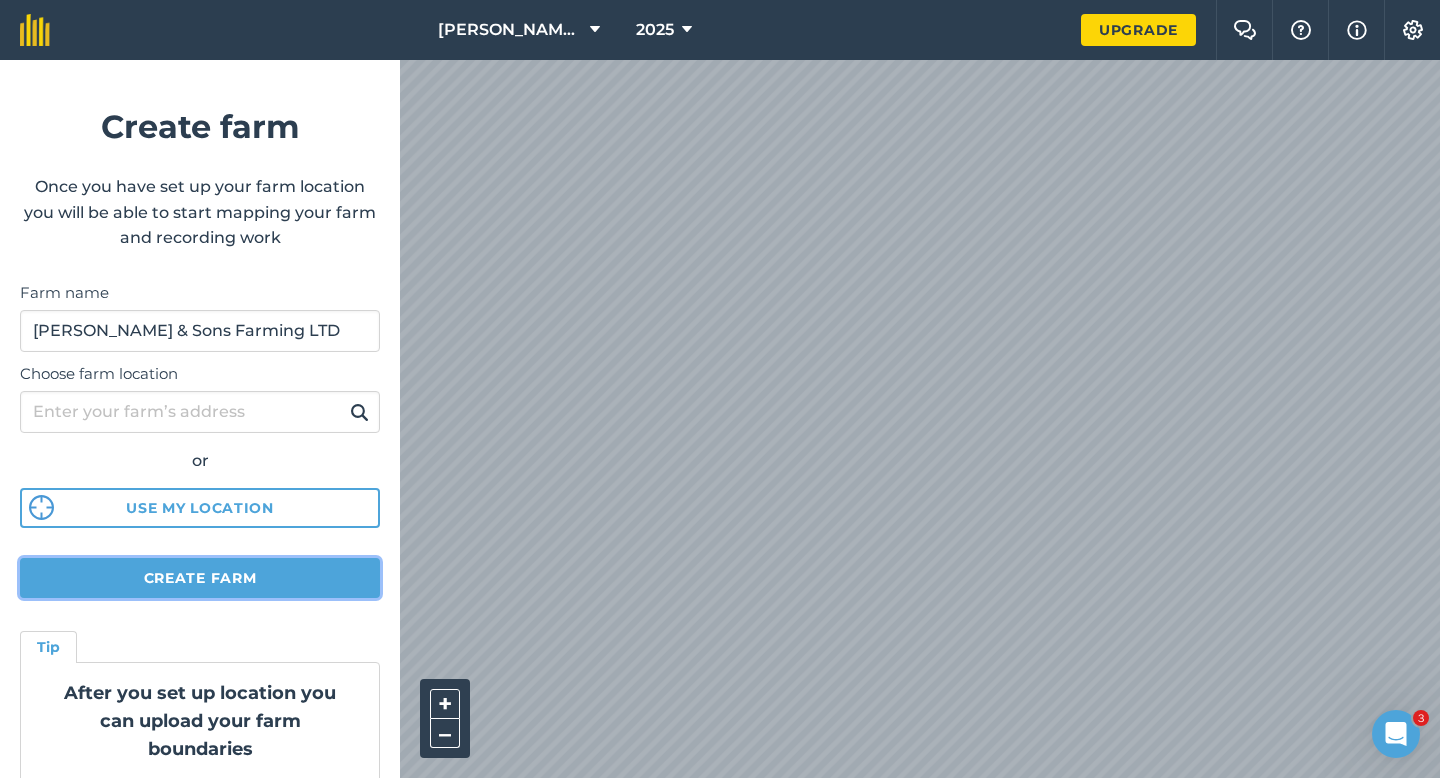 click on "Create farm" at bounding box center (200, 578) 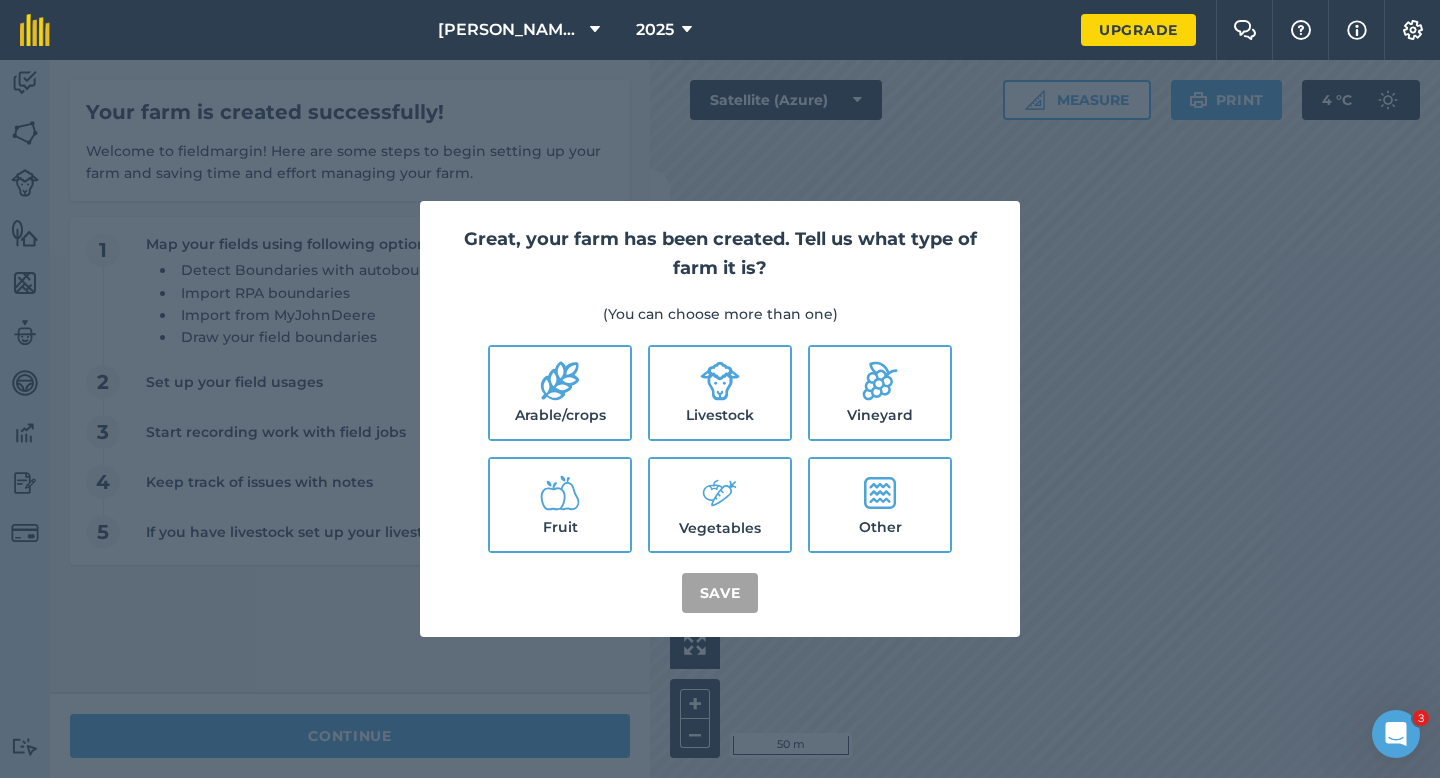 click on "Arable/crops" at bounding box center (560, 393) 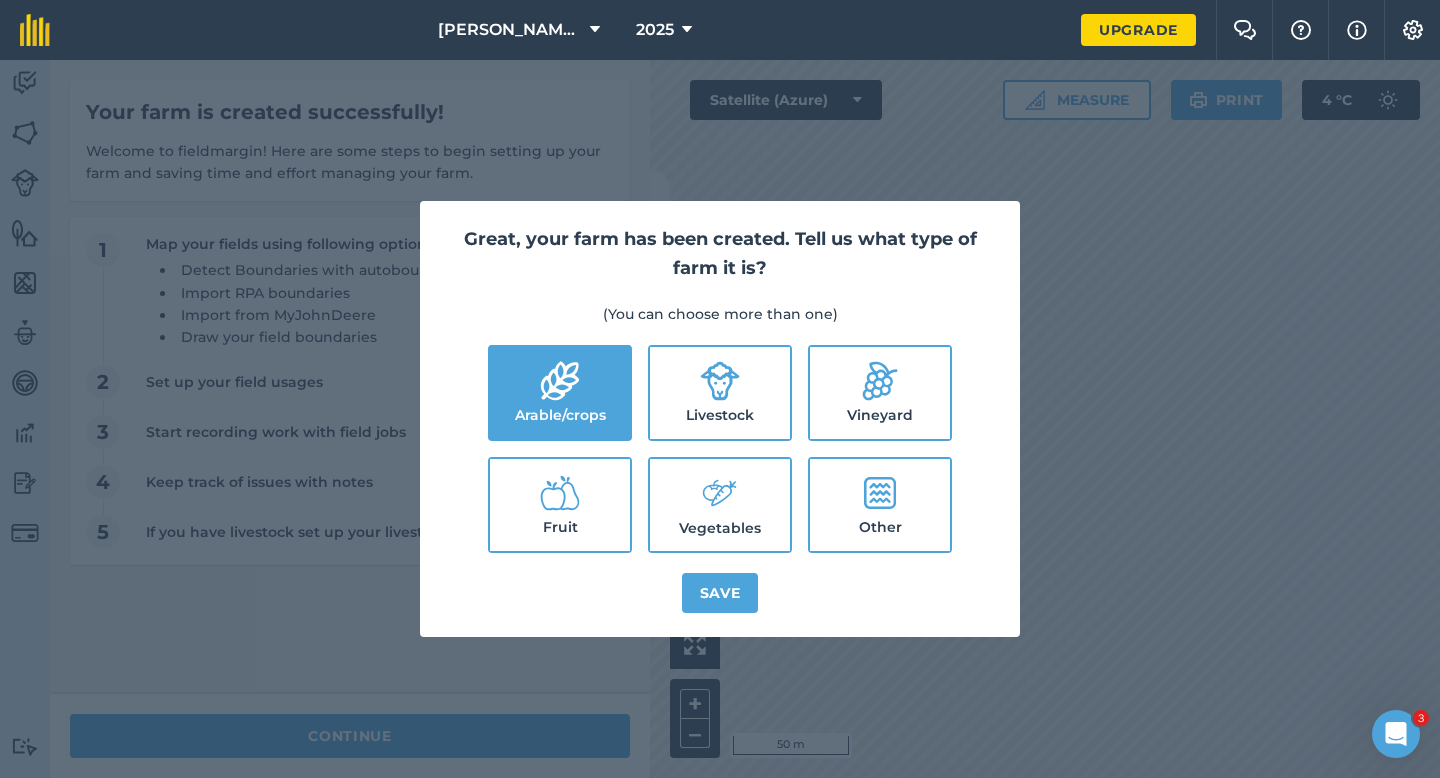click on "Livestock" at bounding box center [720, 393] 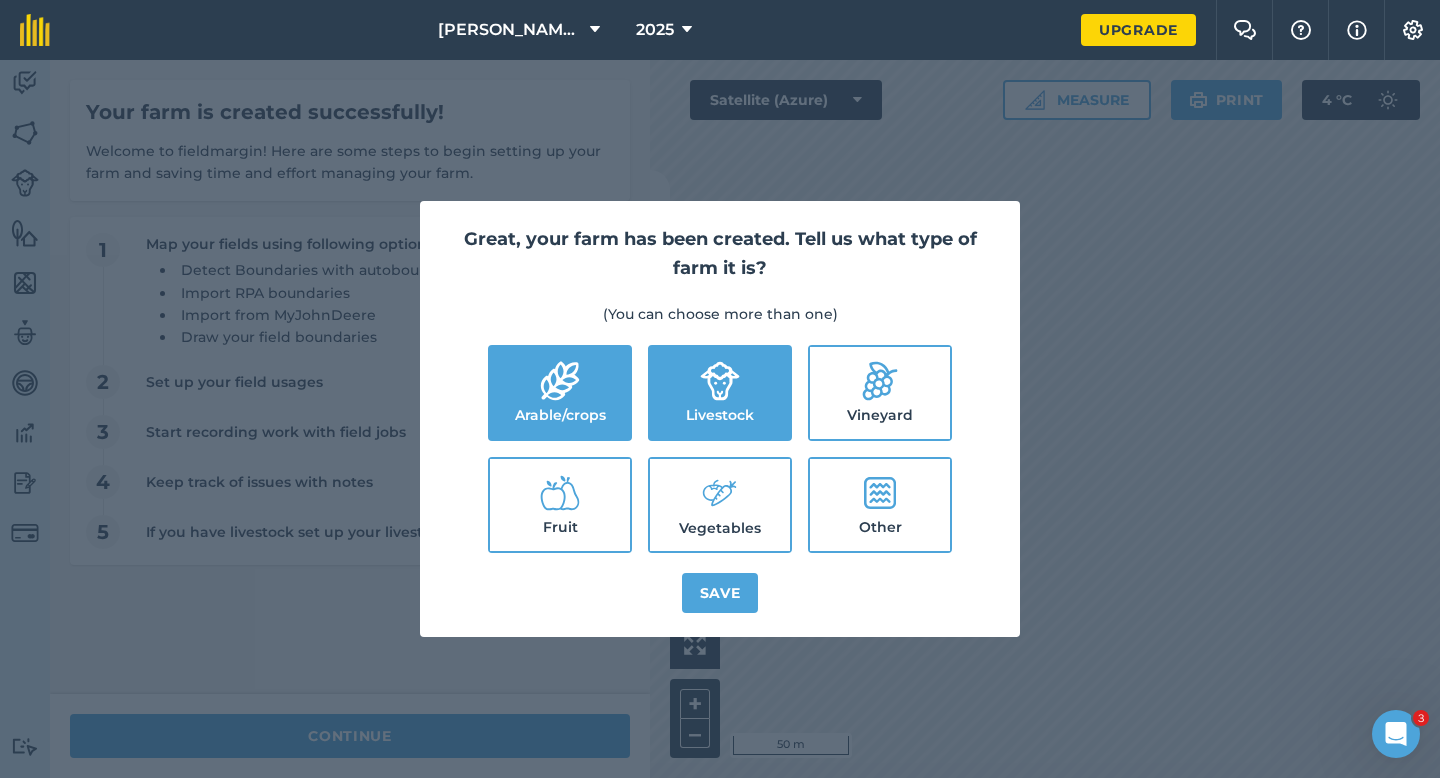 click on "Vegetables" at bounding box center [720, 505] 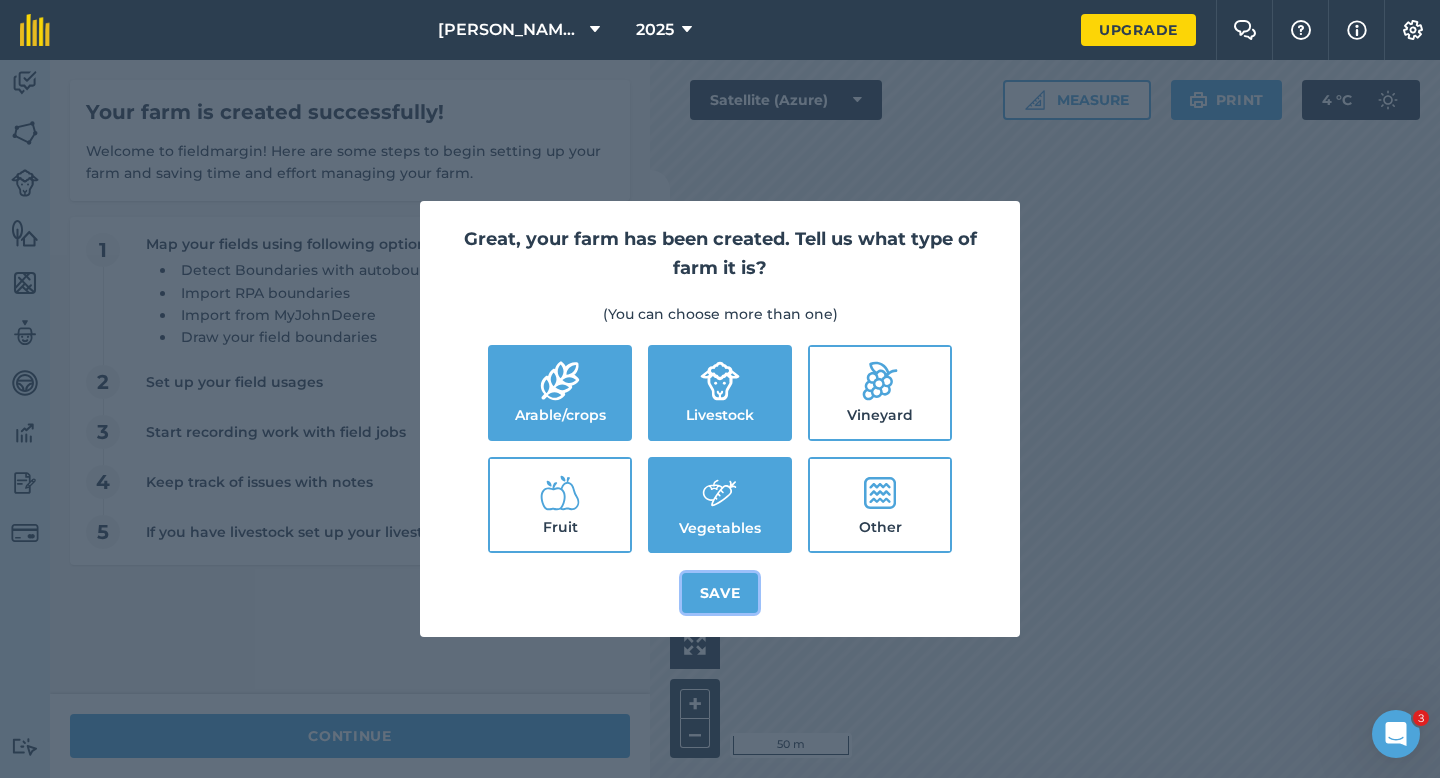 click on "Save" at bounding box center (720, 593) 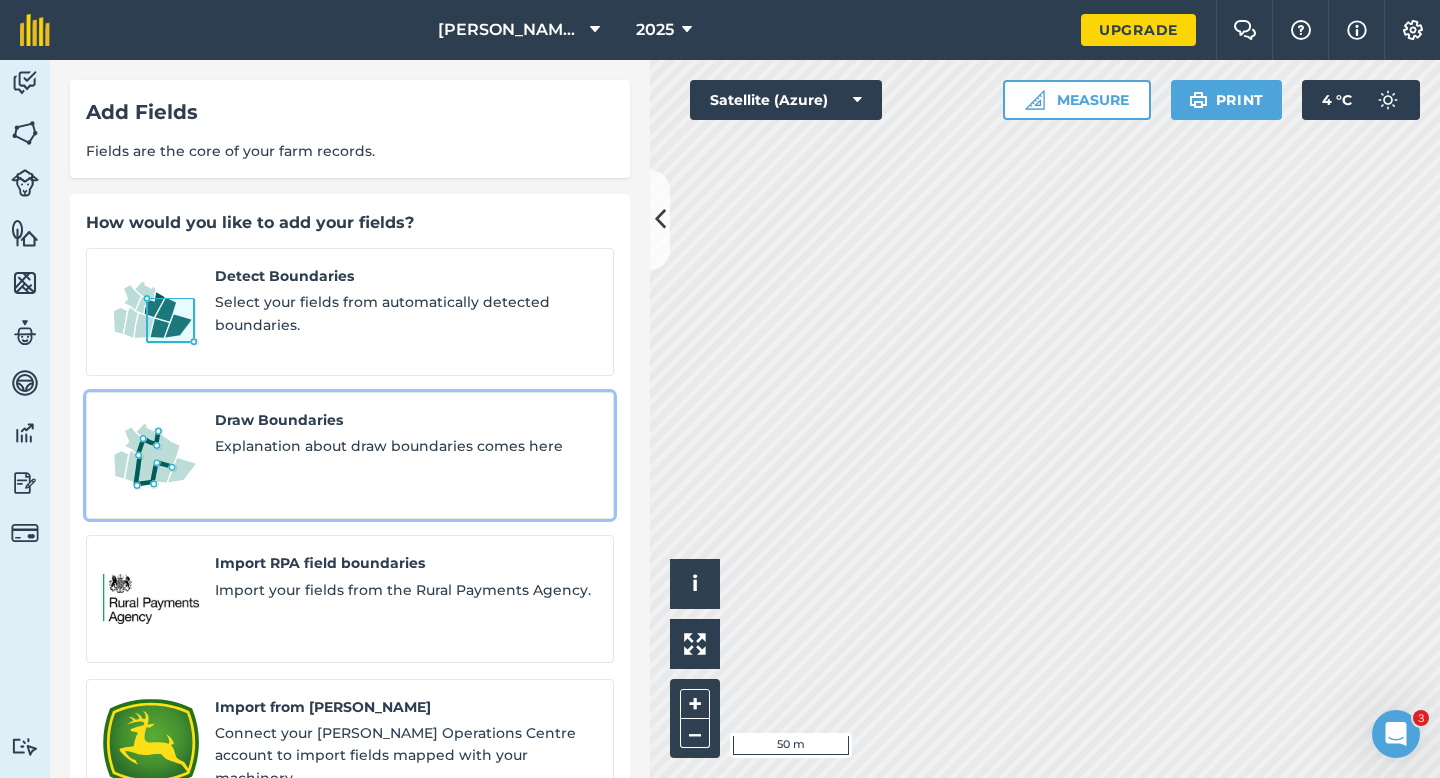 click on "Draw Boundaries Explanation about draw boundaries comes here" at bounding box center [350, 456] 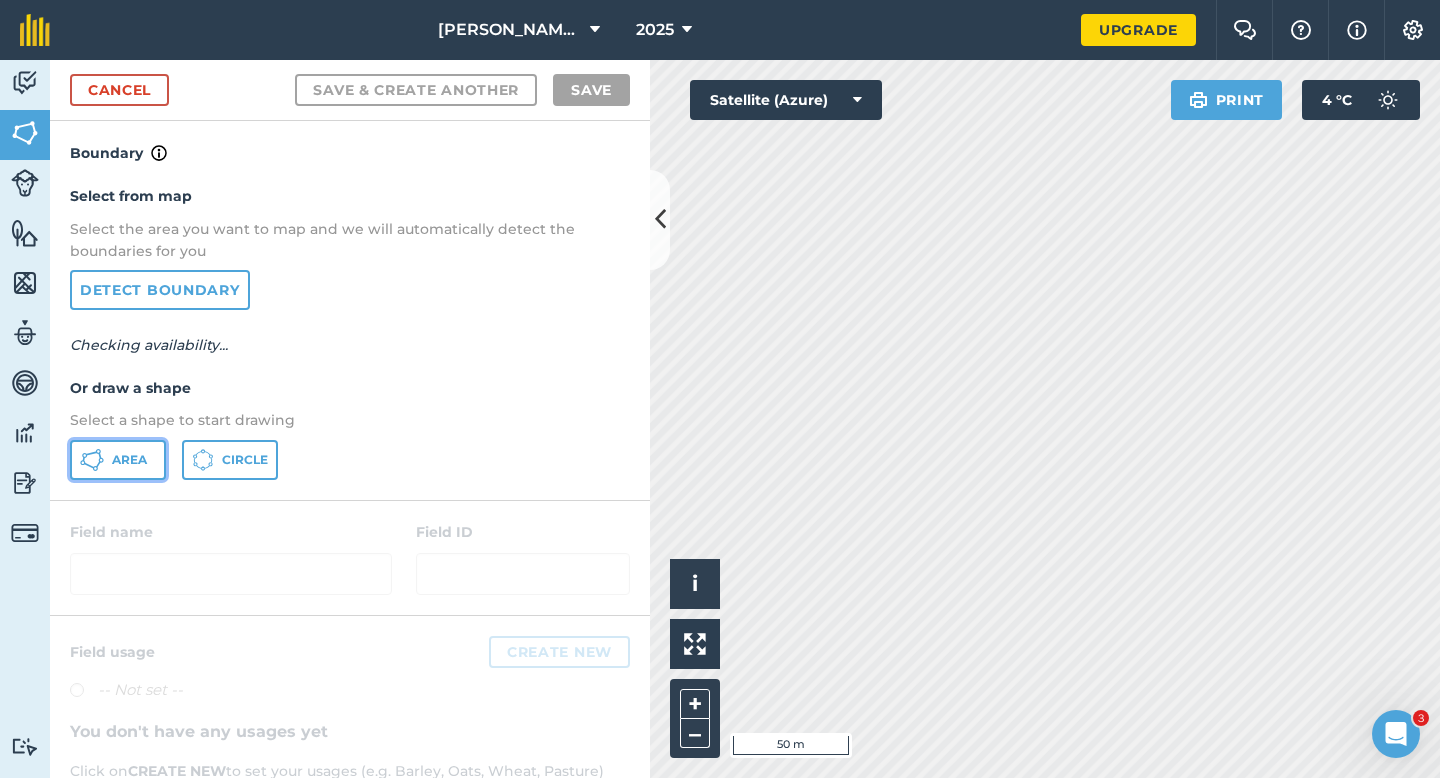 click on "Area" at bounding box center [118, 460] 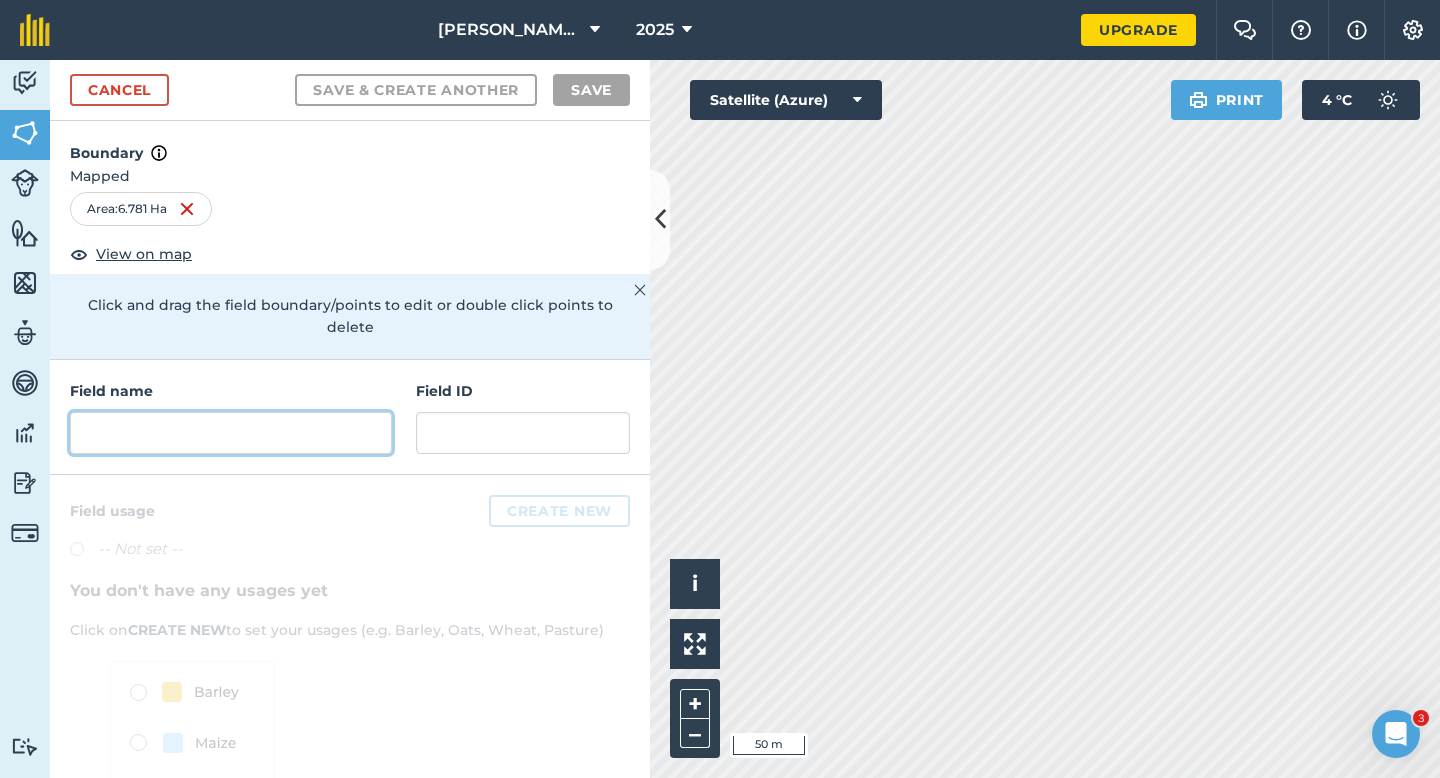 click at bounding box center [231, 433] 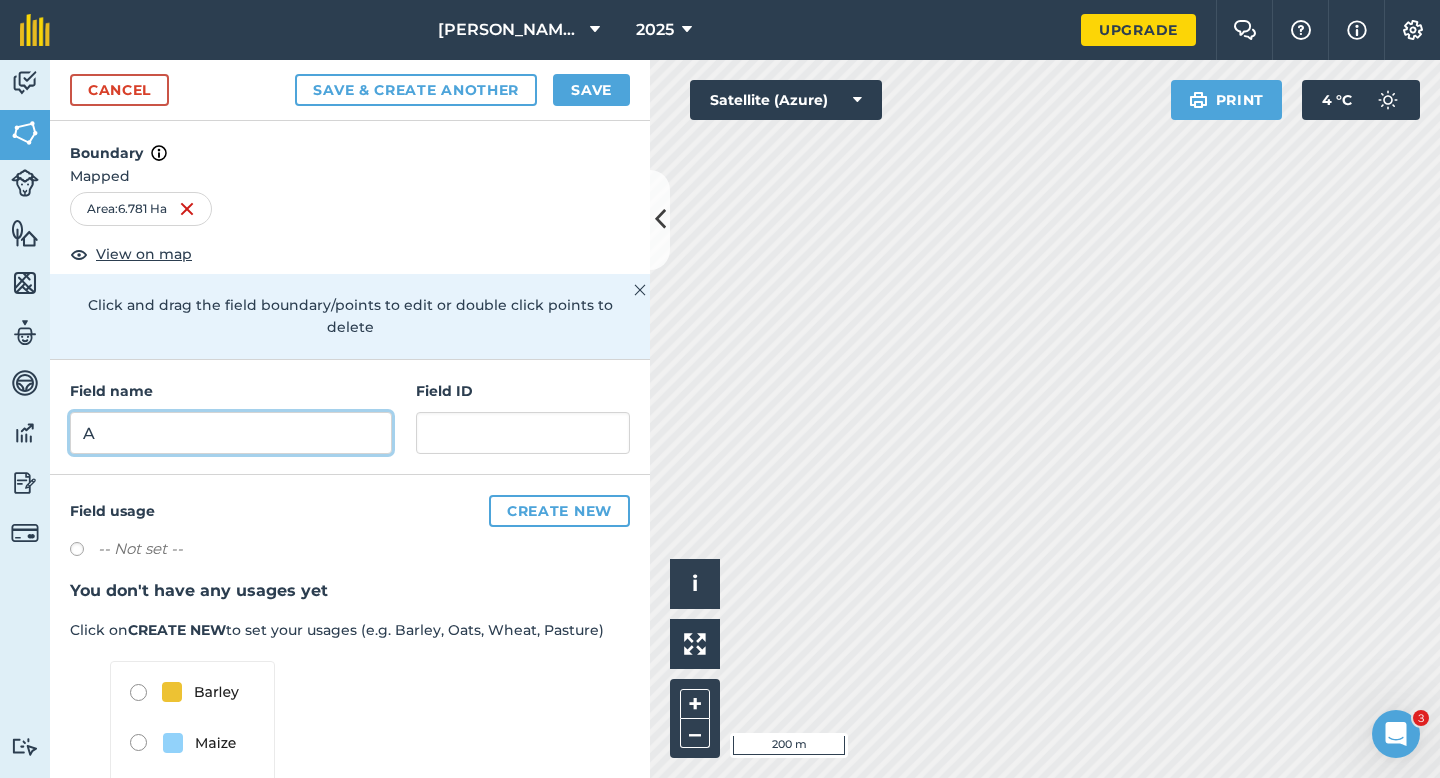 type on "A" 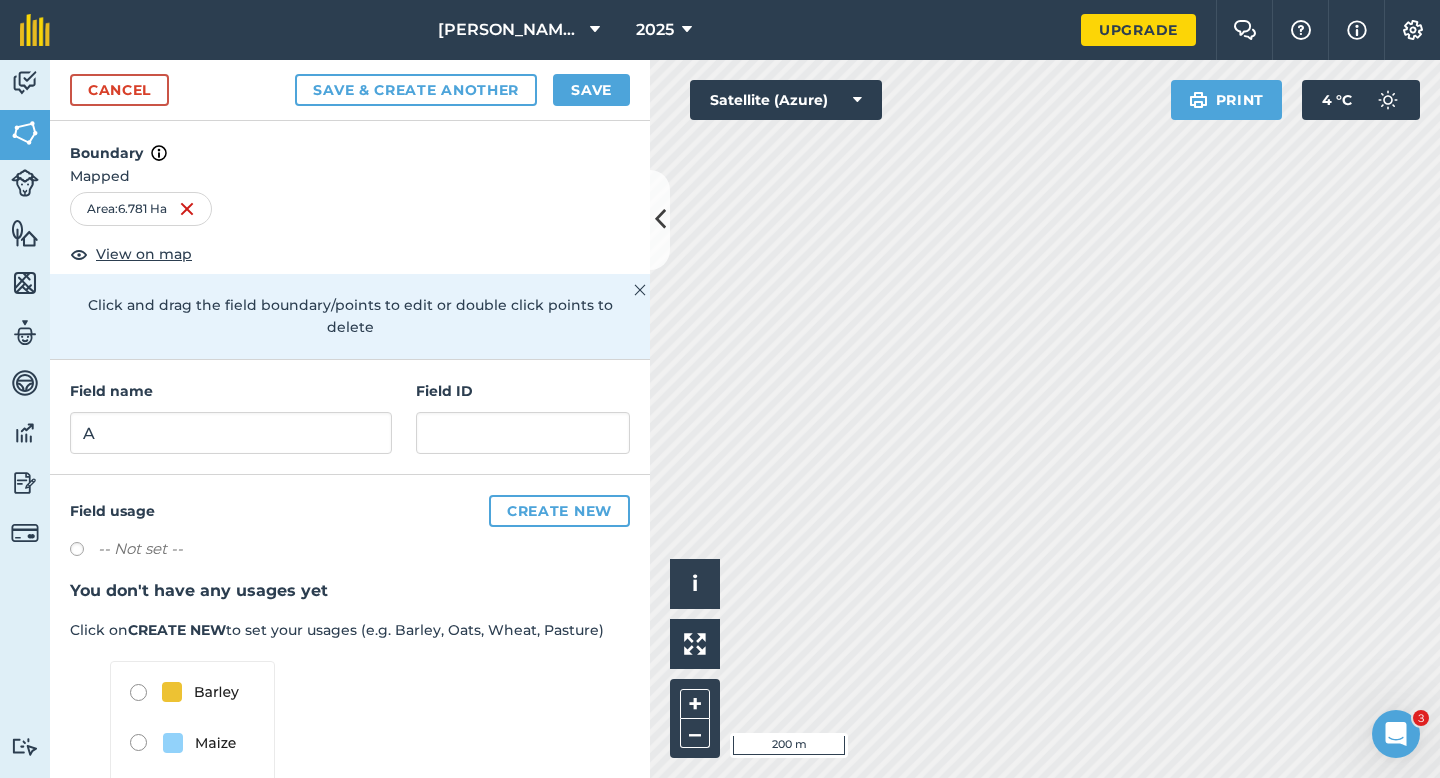 click on "Cancel Save & Create Another Save" at bounding box center (350, 90) 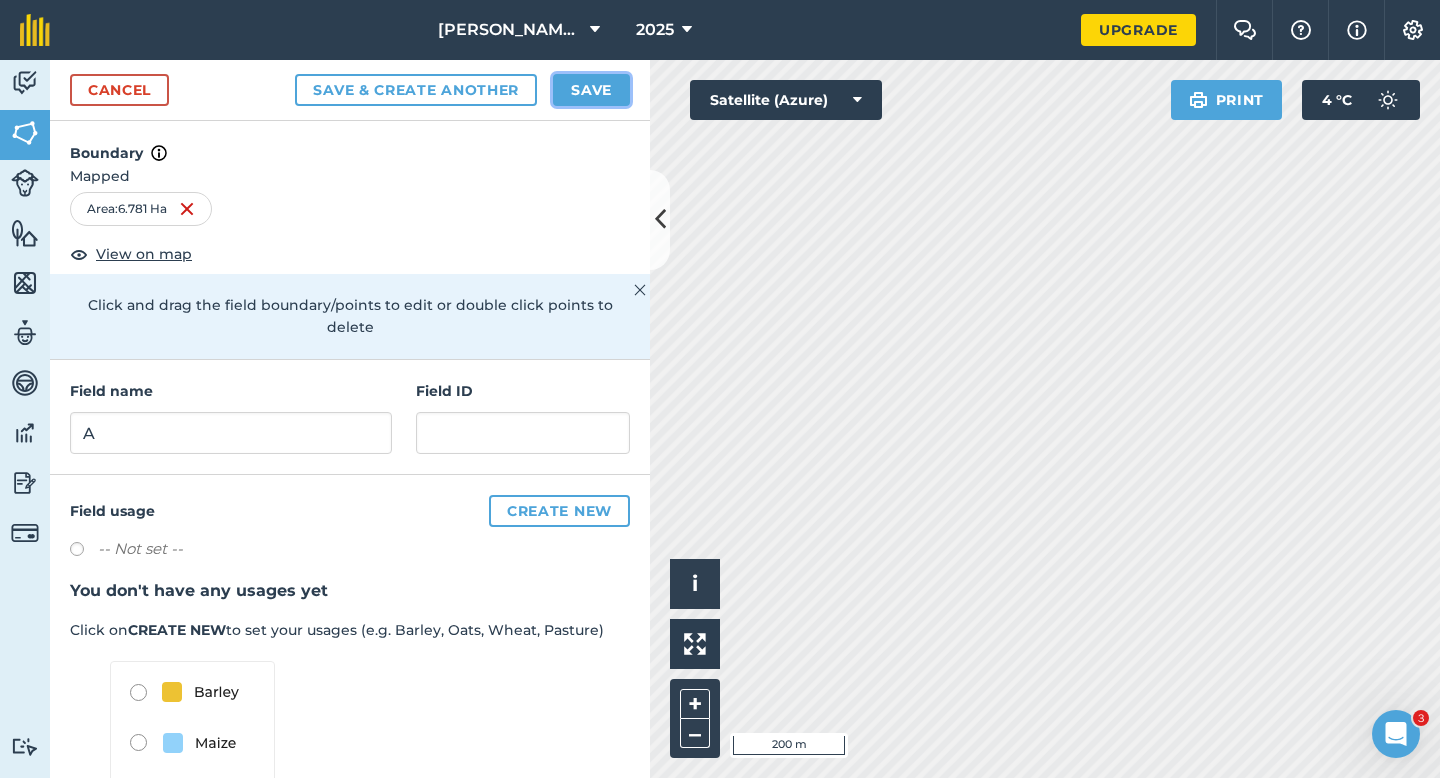 click on "Save" at bounding box center [591, 90] 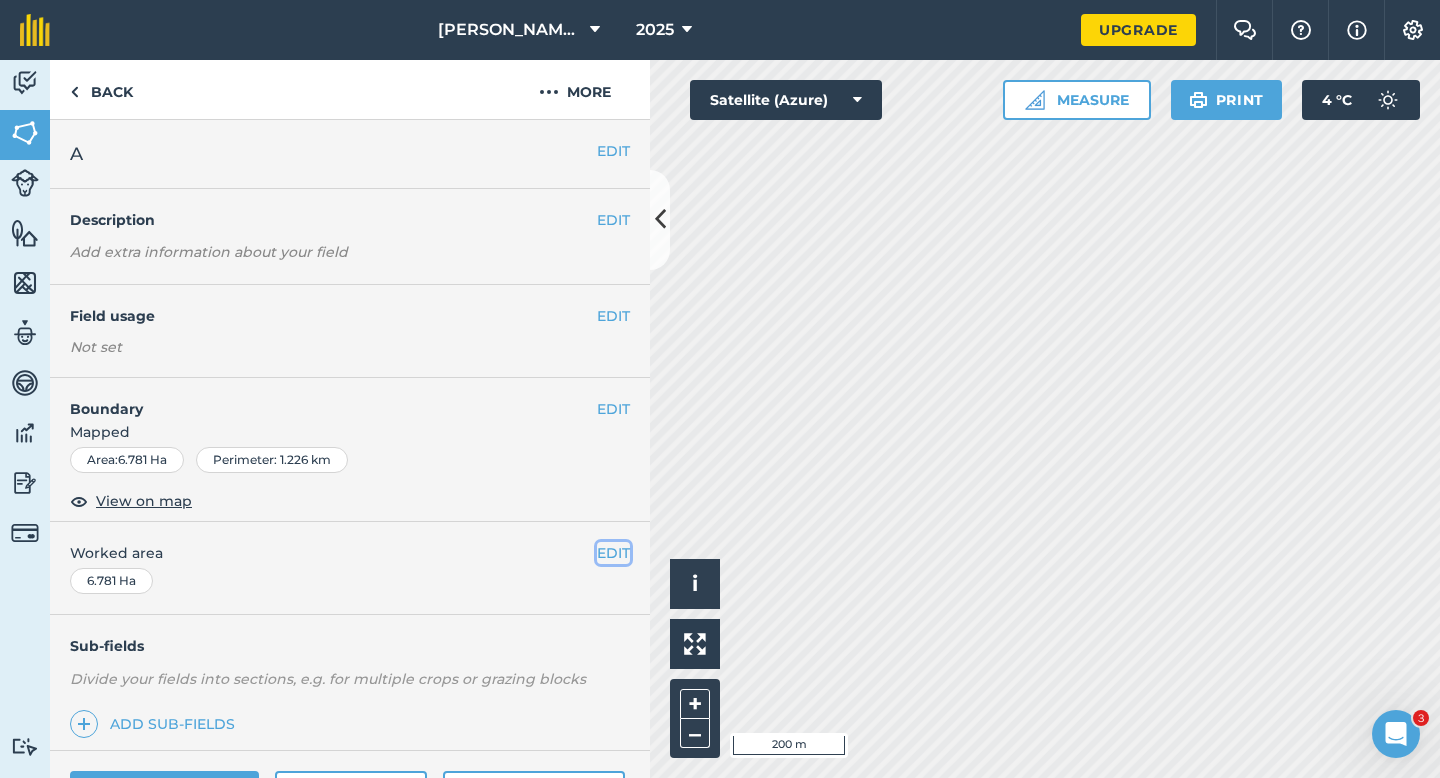 click on "EDIT" at bounding box center [613, 553] 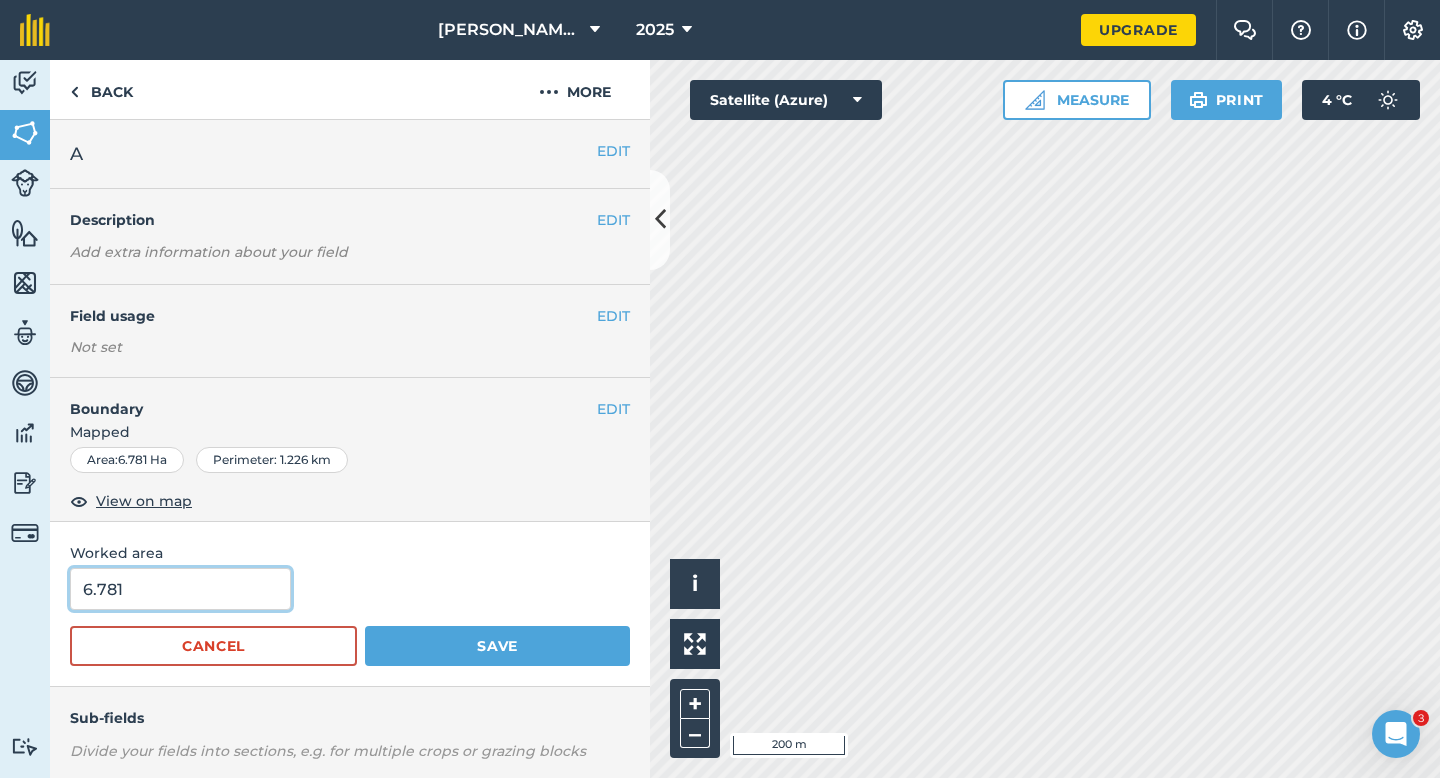click on "6.781" at bounding box center (180, 589) 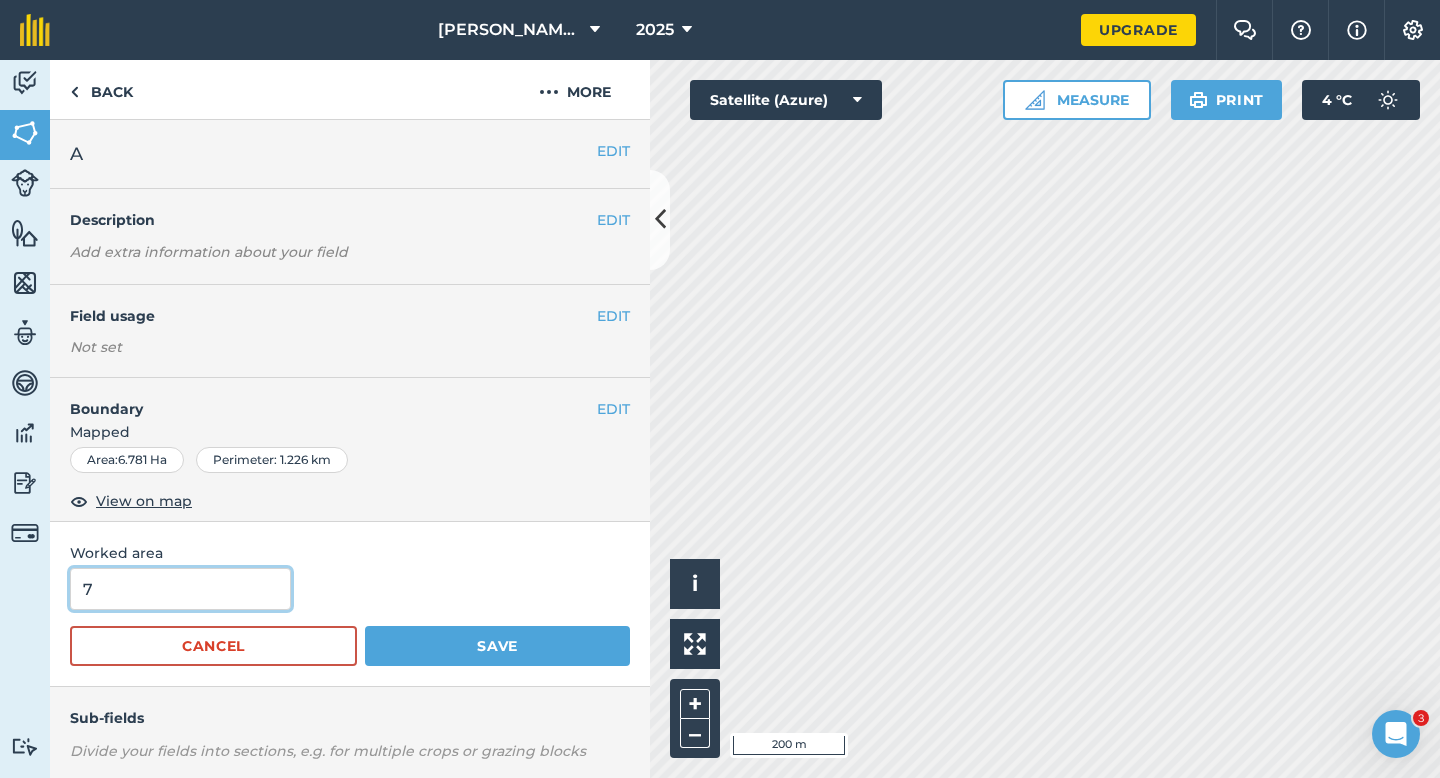 click on "Save" at bounding box center [497, 646] 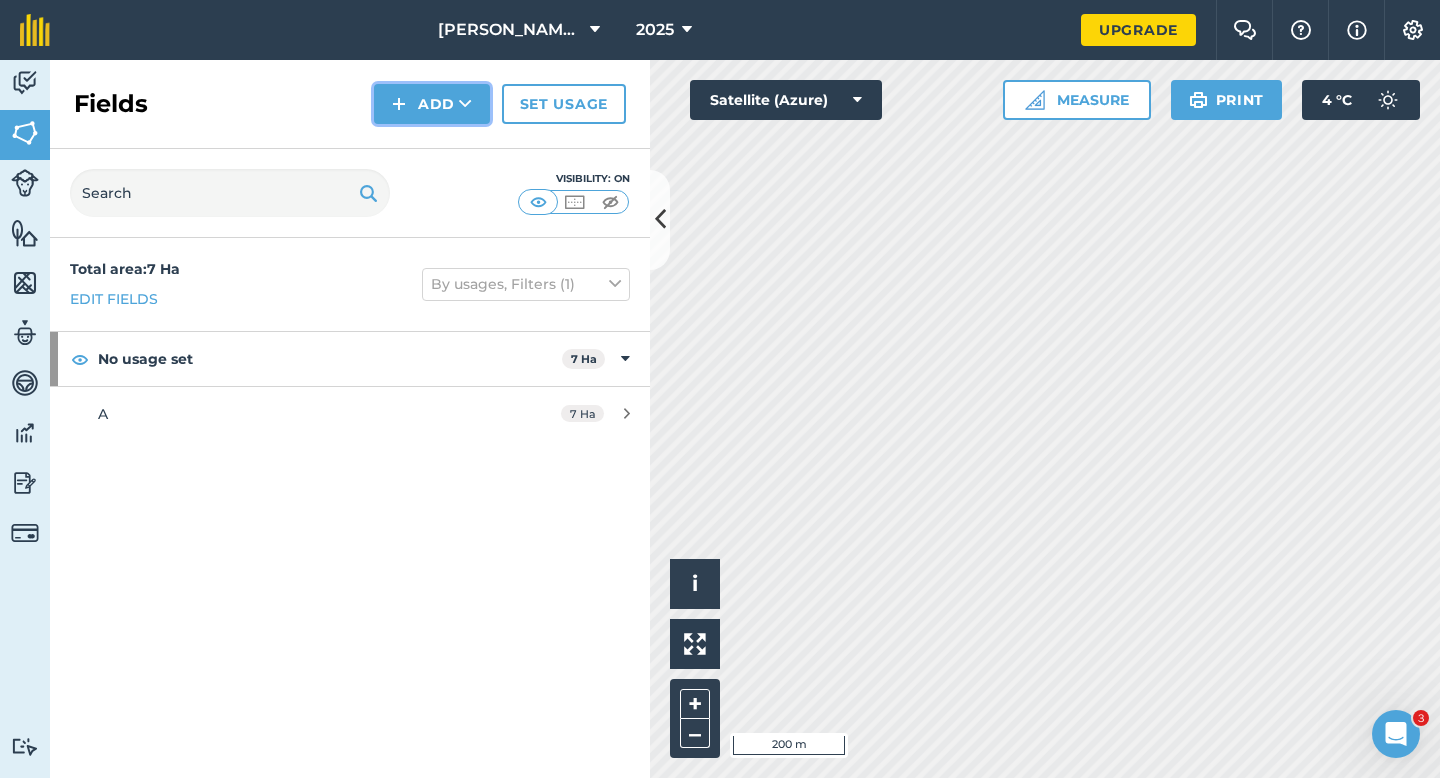 click on "Add" at bounding box center (432, 104) 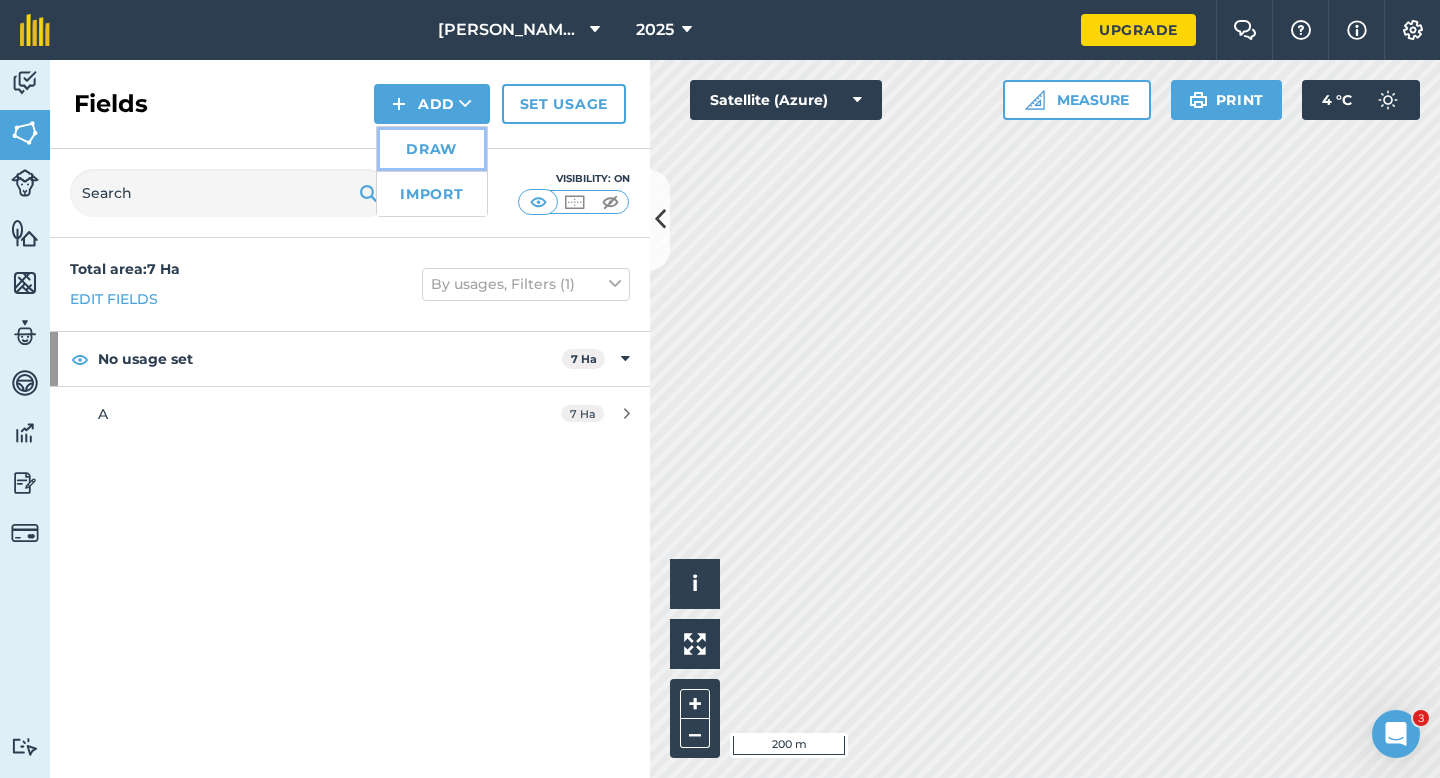 click on "Draw" at bounding box center [432, 149] 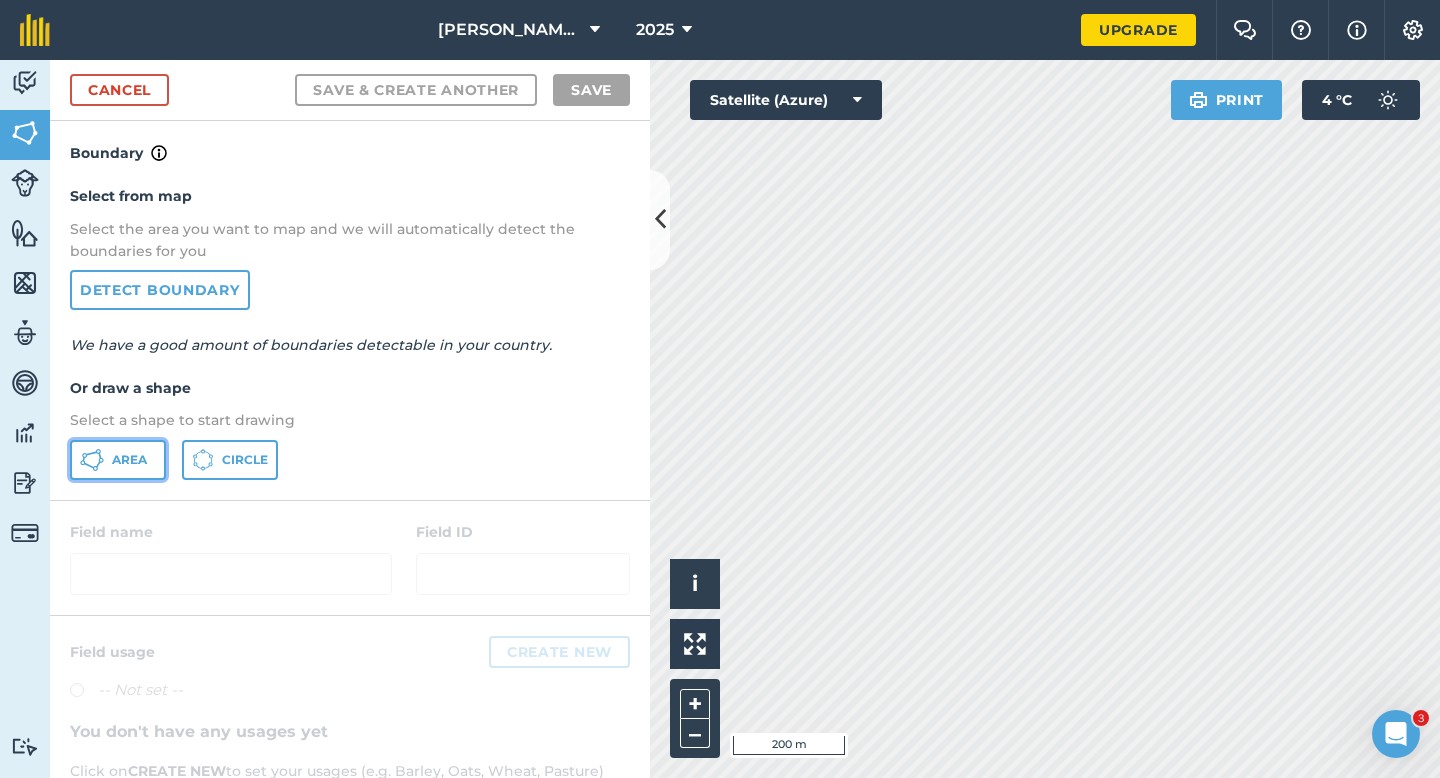 click on "Area" at bounding box center (118, 460) 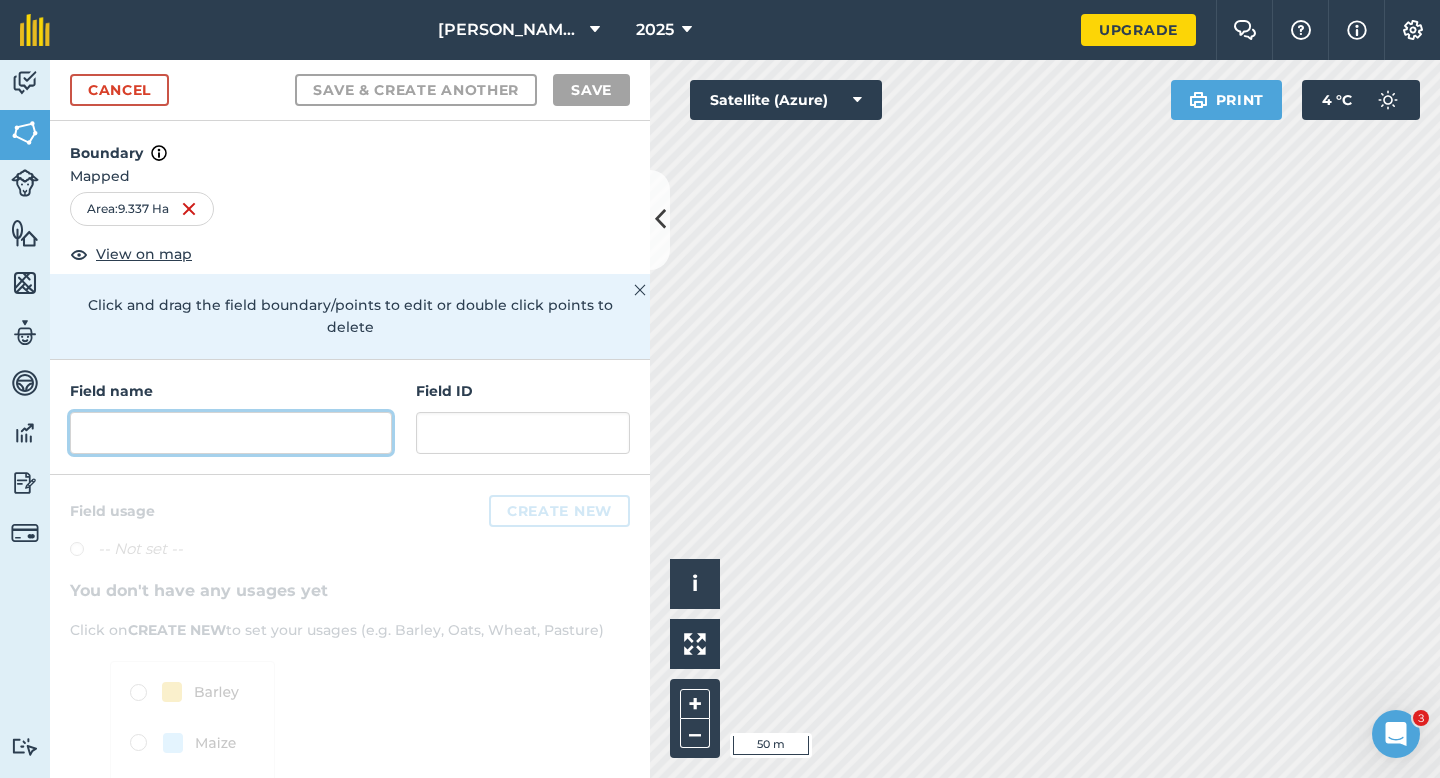 click at bounding box center [231, 433] 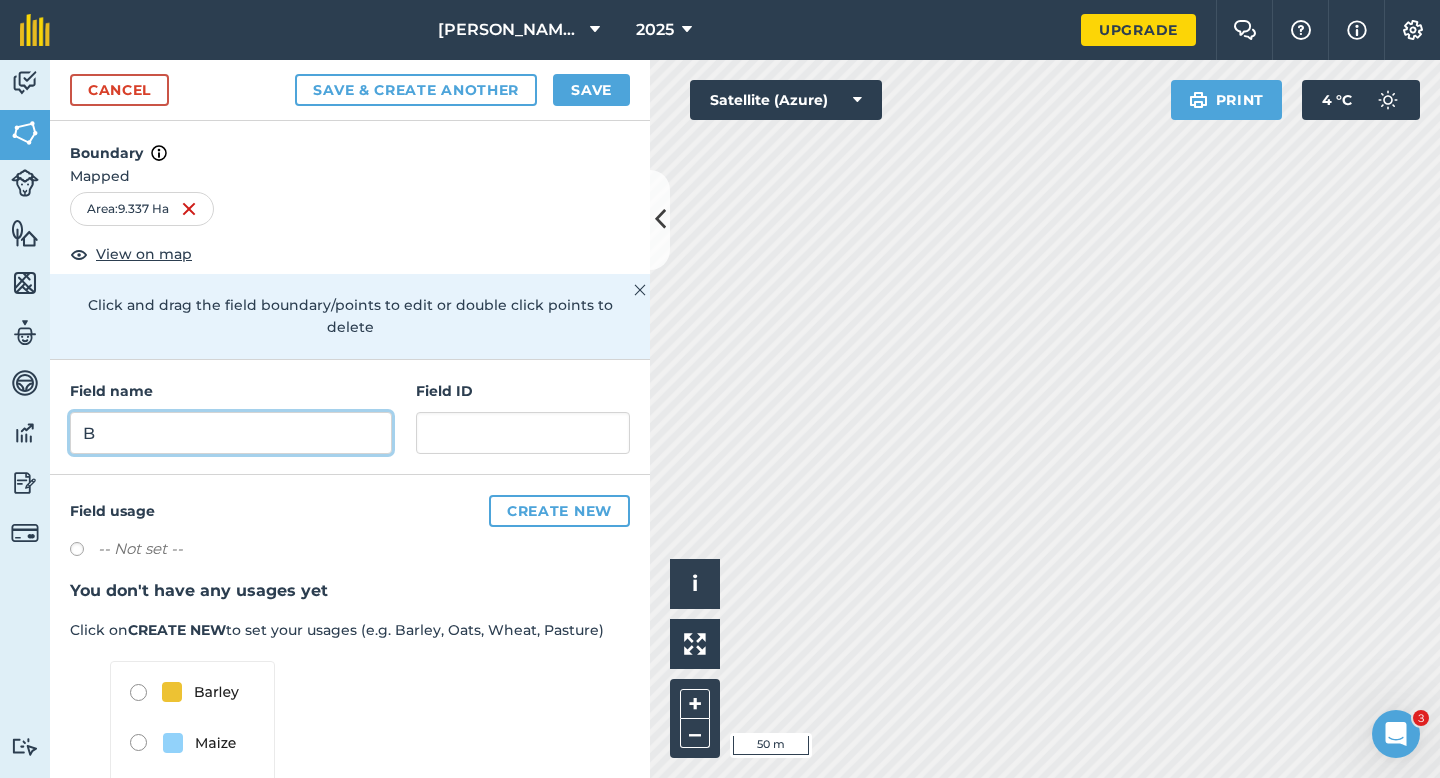 click on "B" at bounding box center (231, 433) 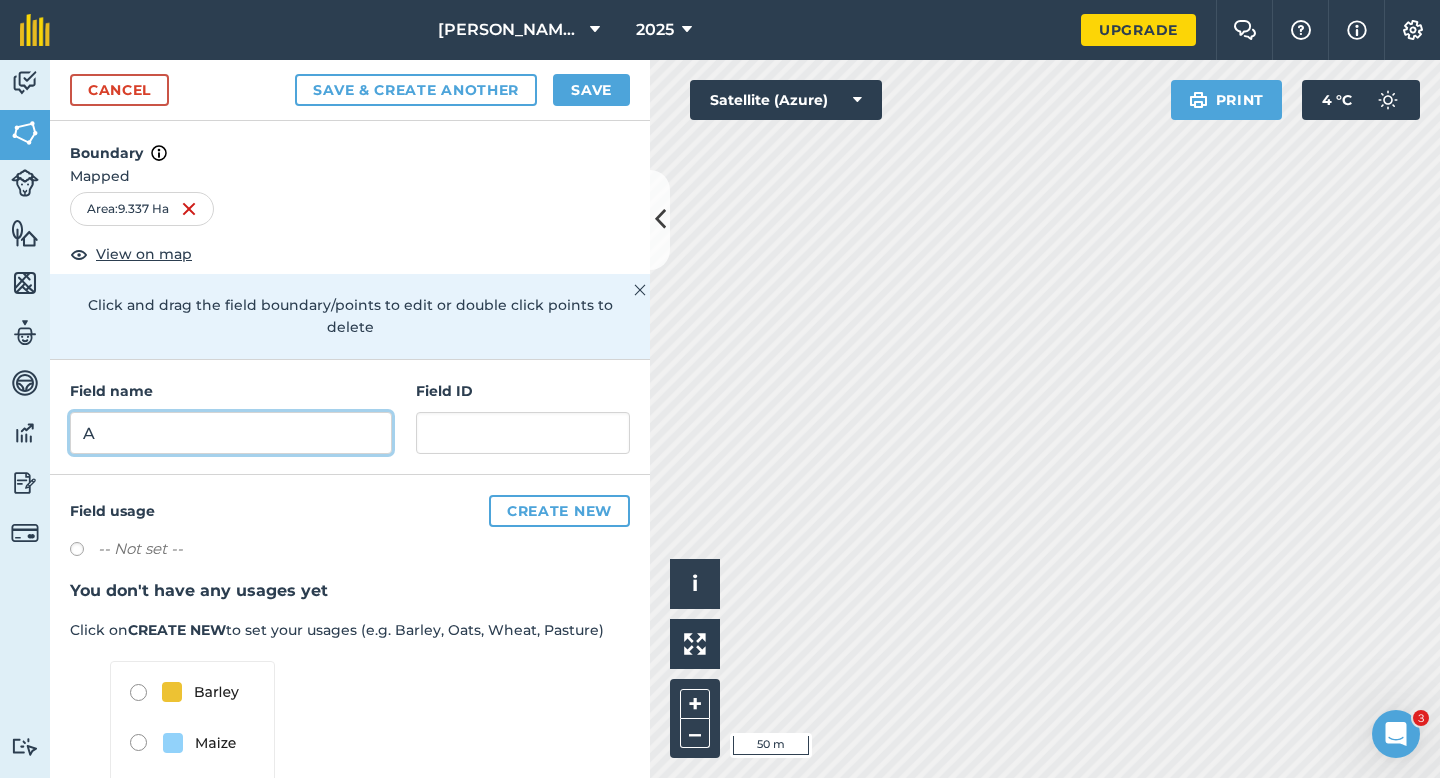 type on "A" 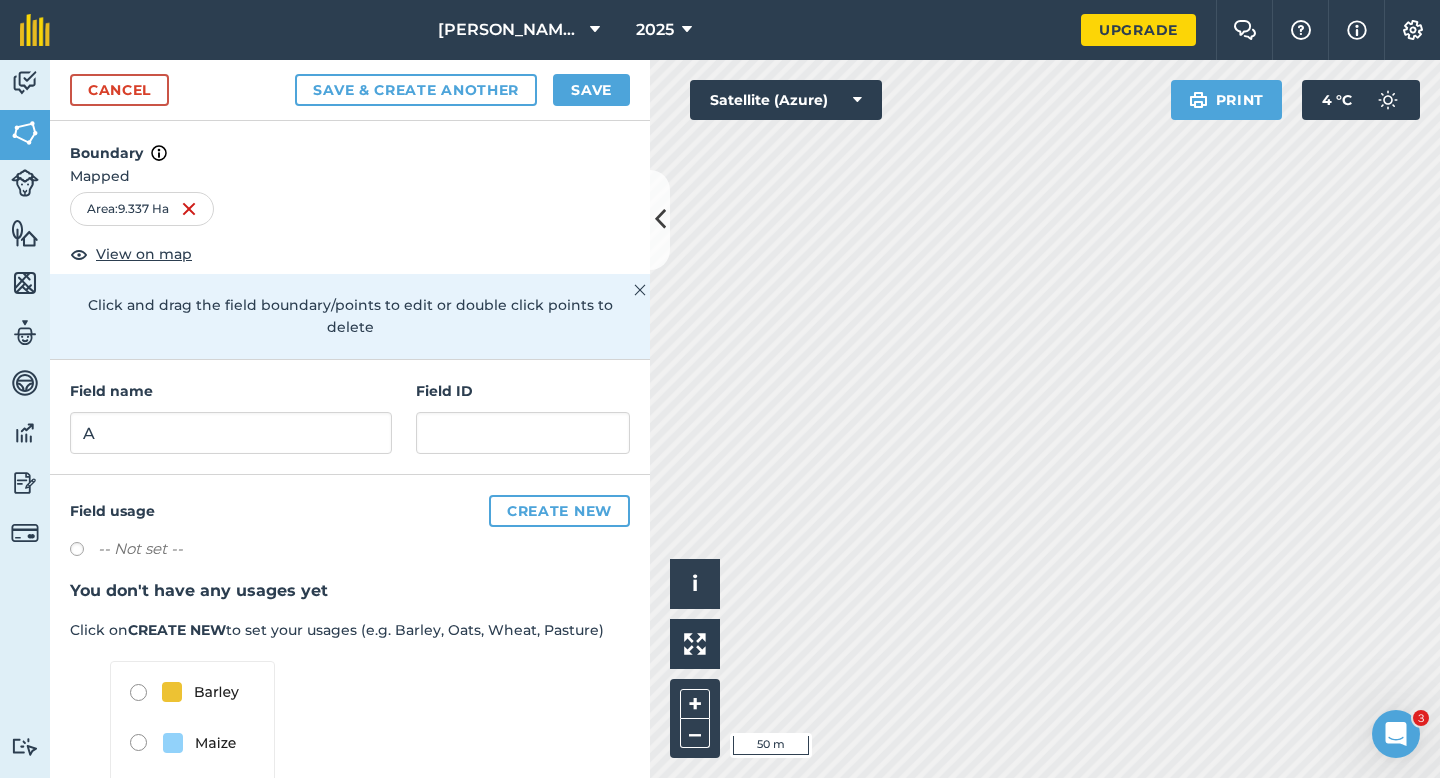 click on "Save & Create Another Save" at bounding box center [462, 90] 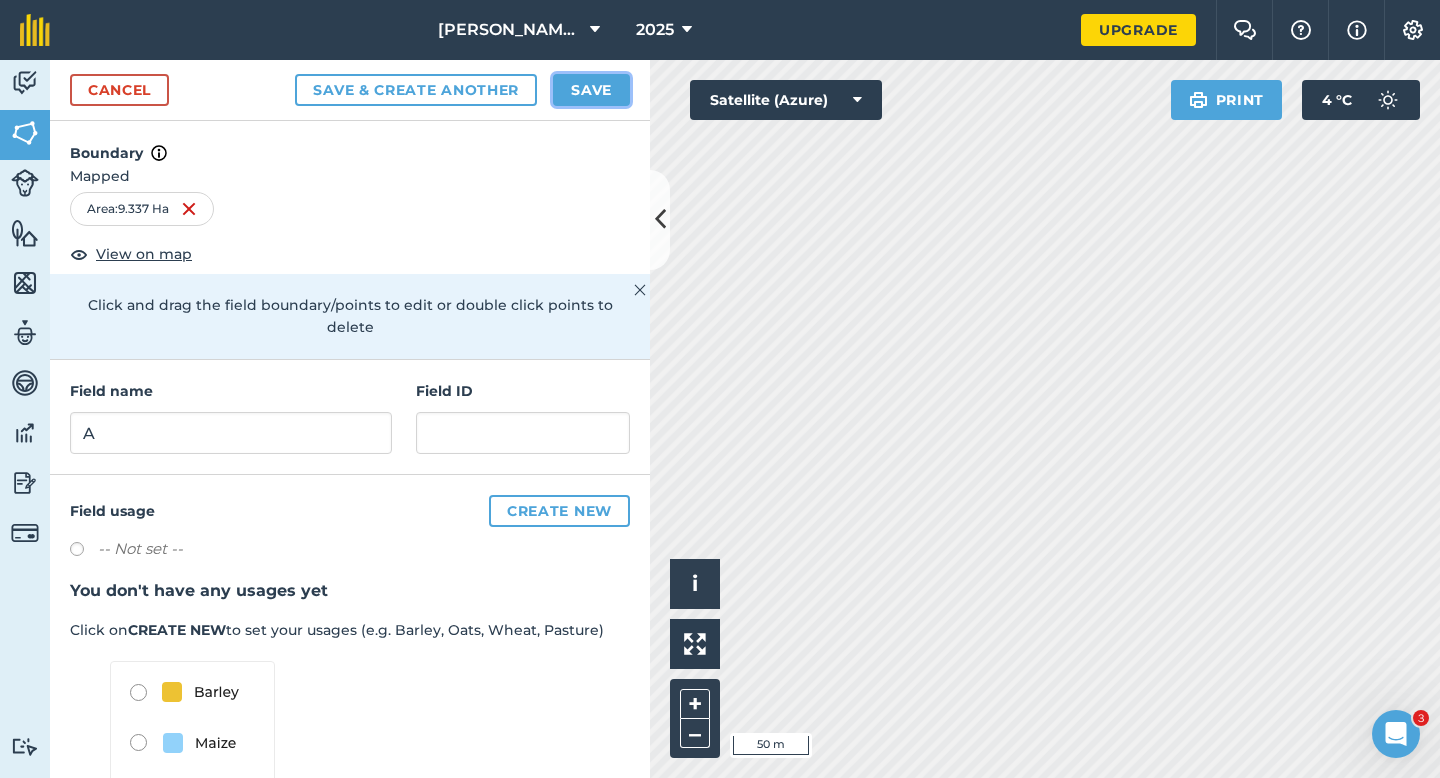 click on "Save" at bounding box center (591, 90) 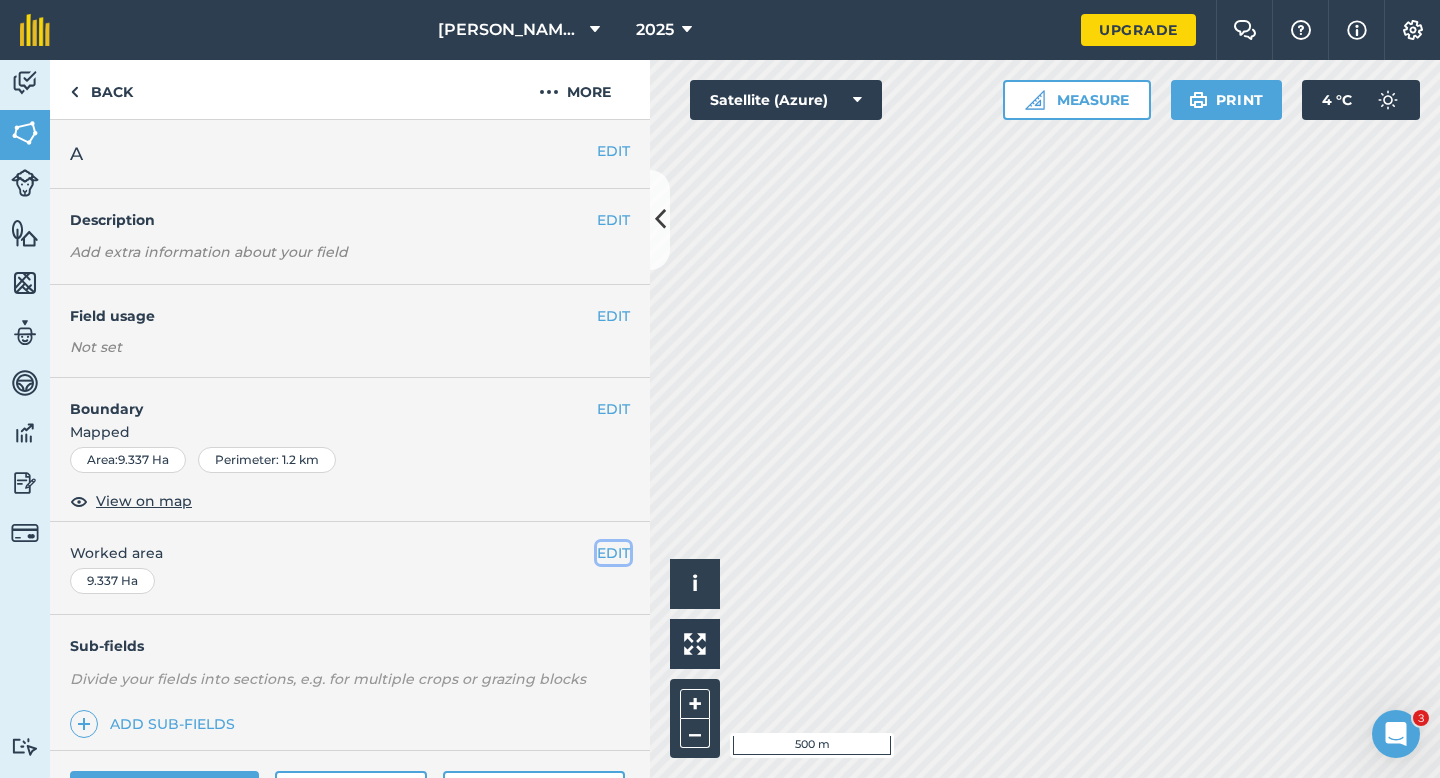 click on "EDIT" at bounding box center (613, 553) 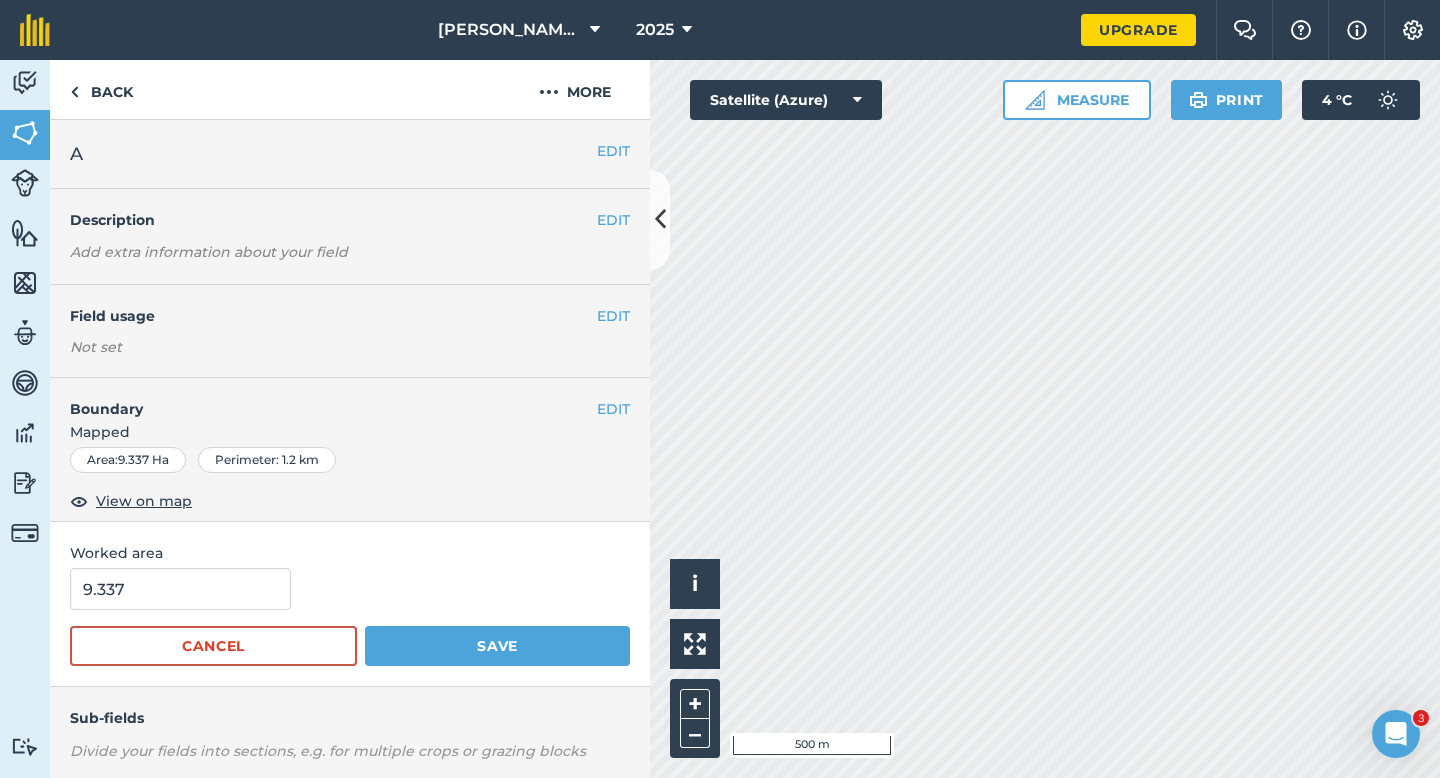 click on "9.337 Cancel Save" at bounding box center [350, 617] 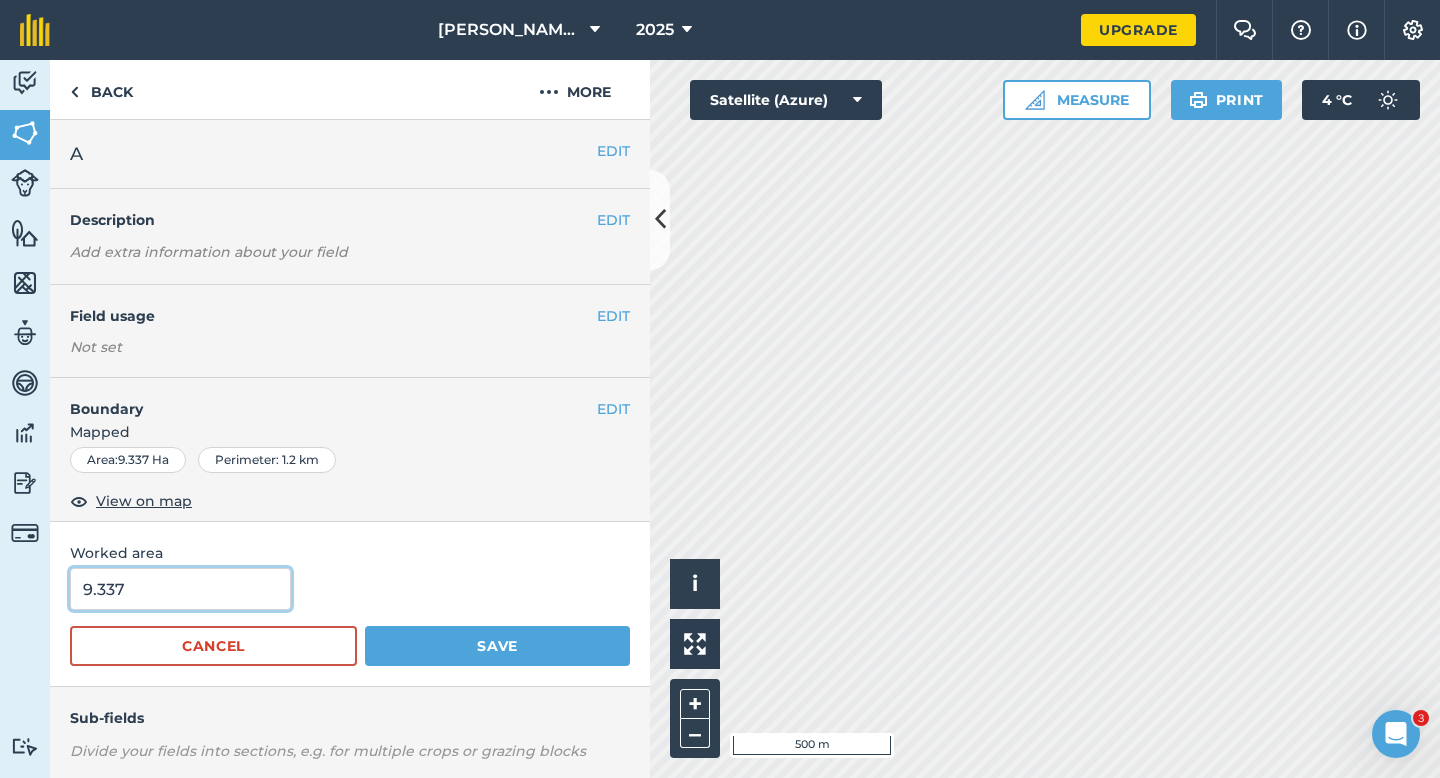 click on "9.337" at bounding box center (180, 589) 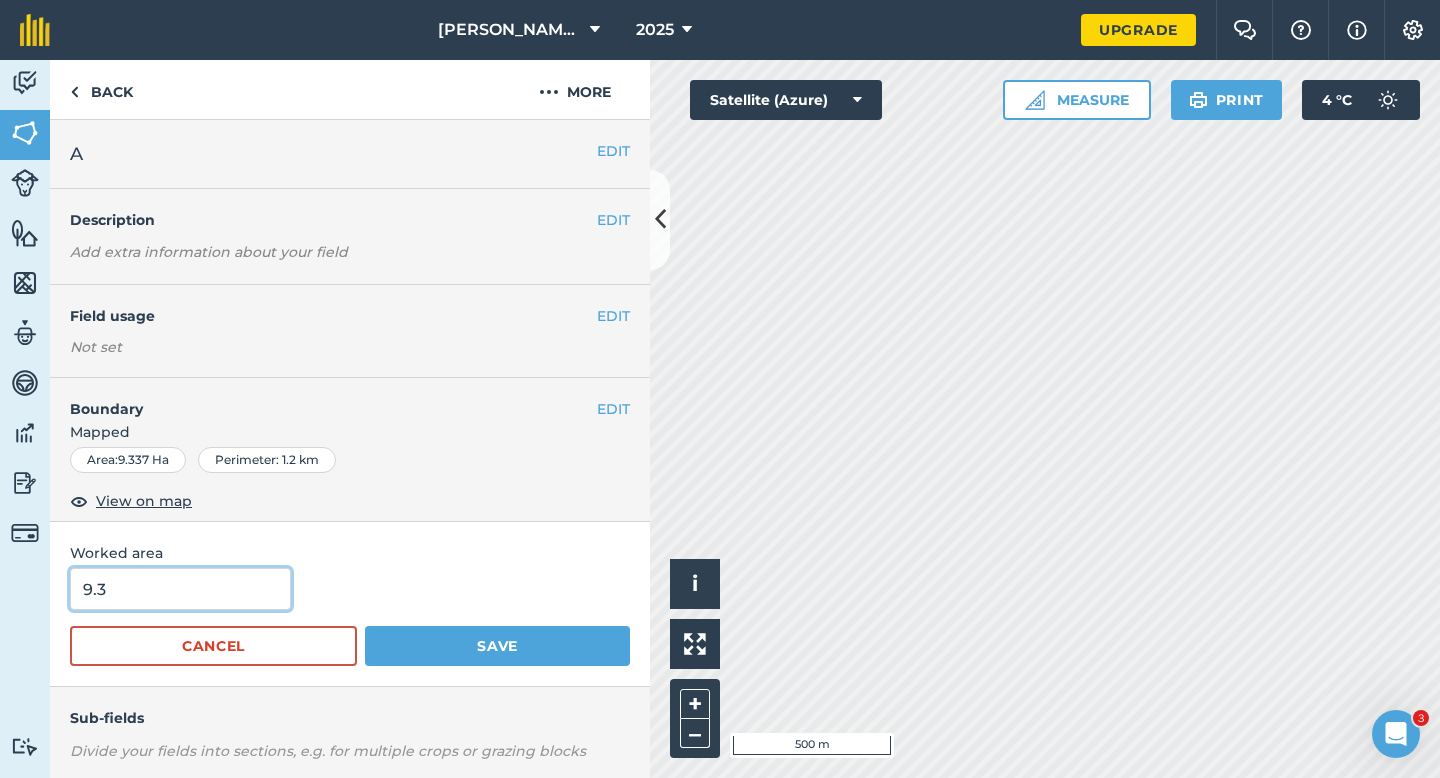 type on "9.3" 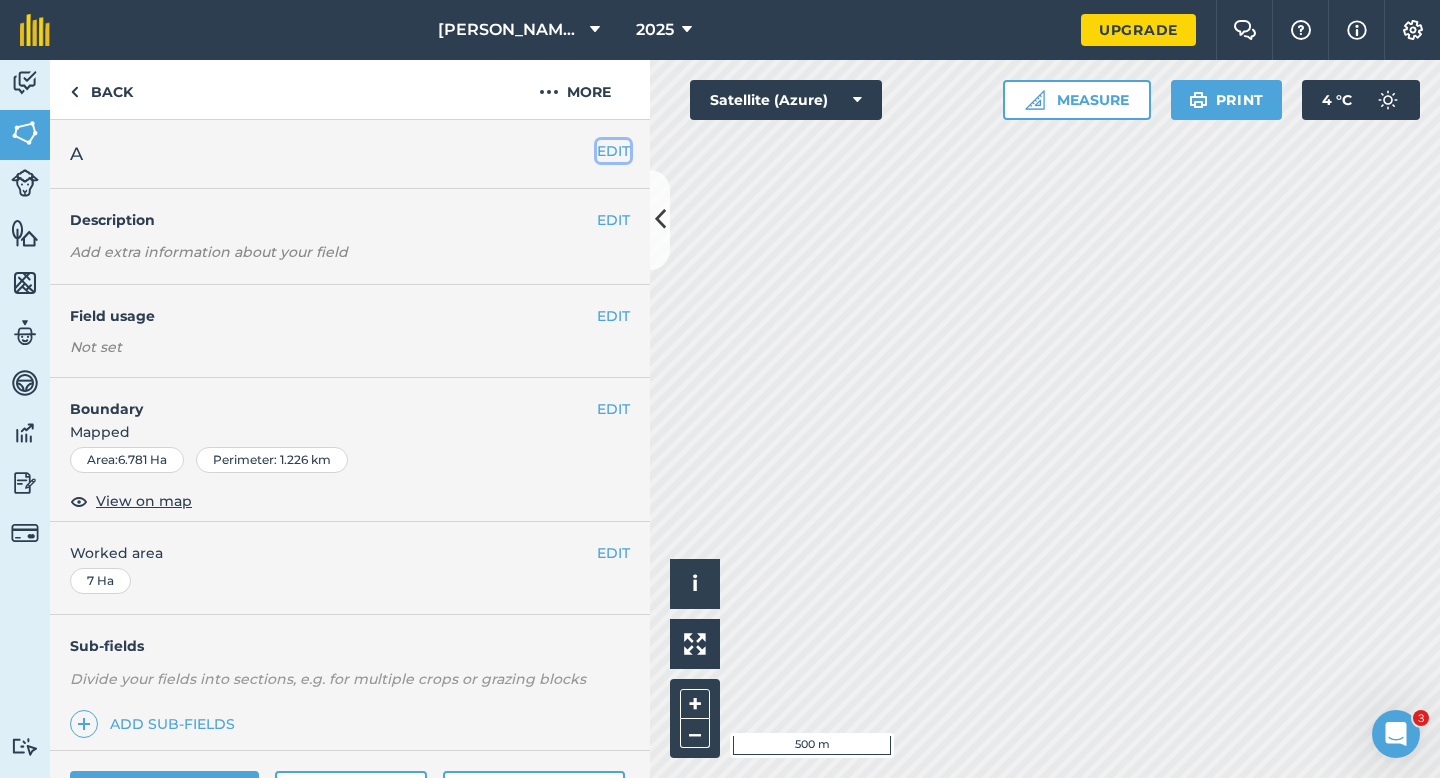 click on "EDIT" at bounding box center [613, 151] 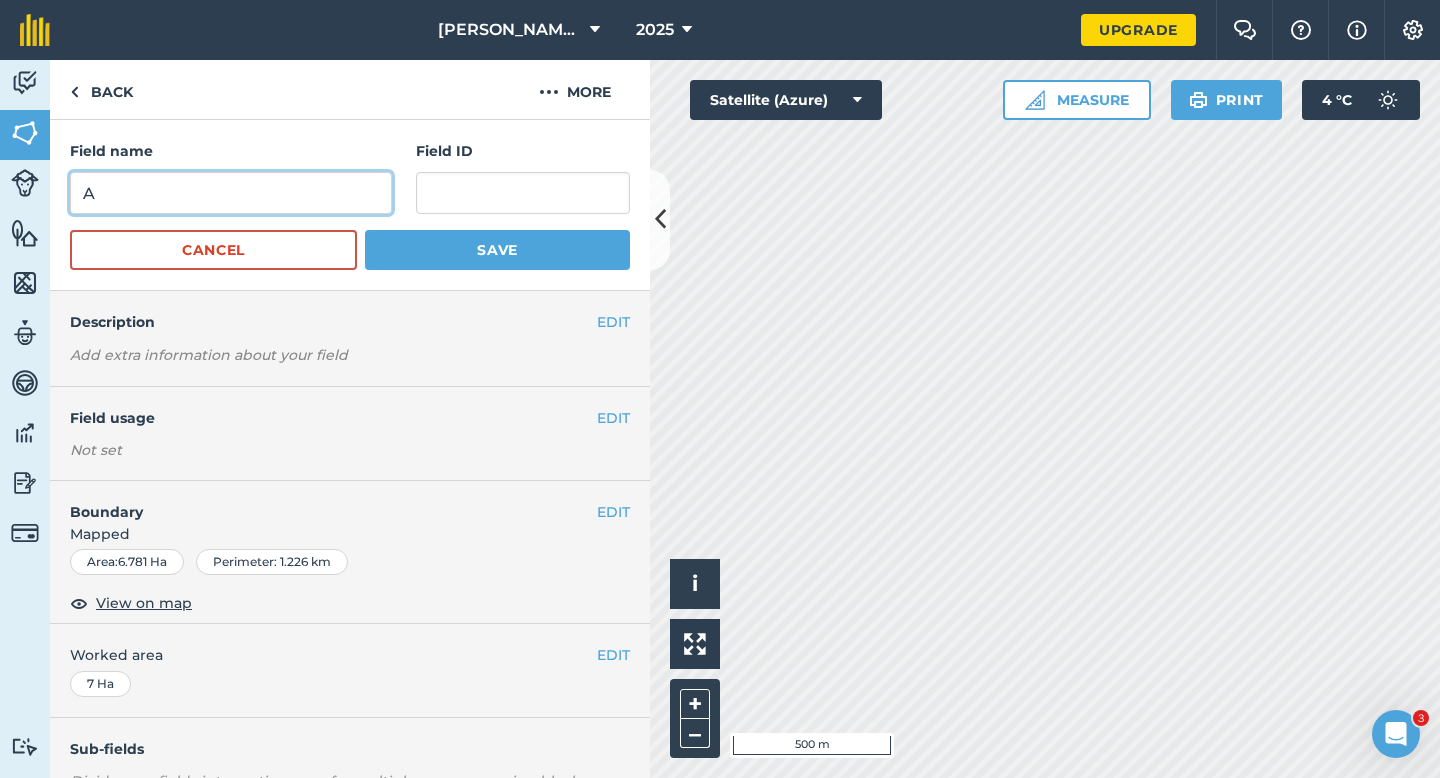 click on "A" at bounding box center (231, 193) 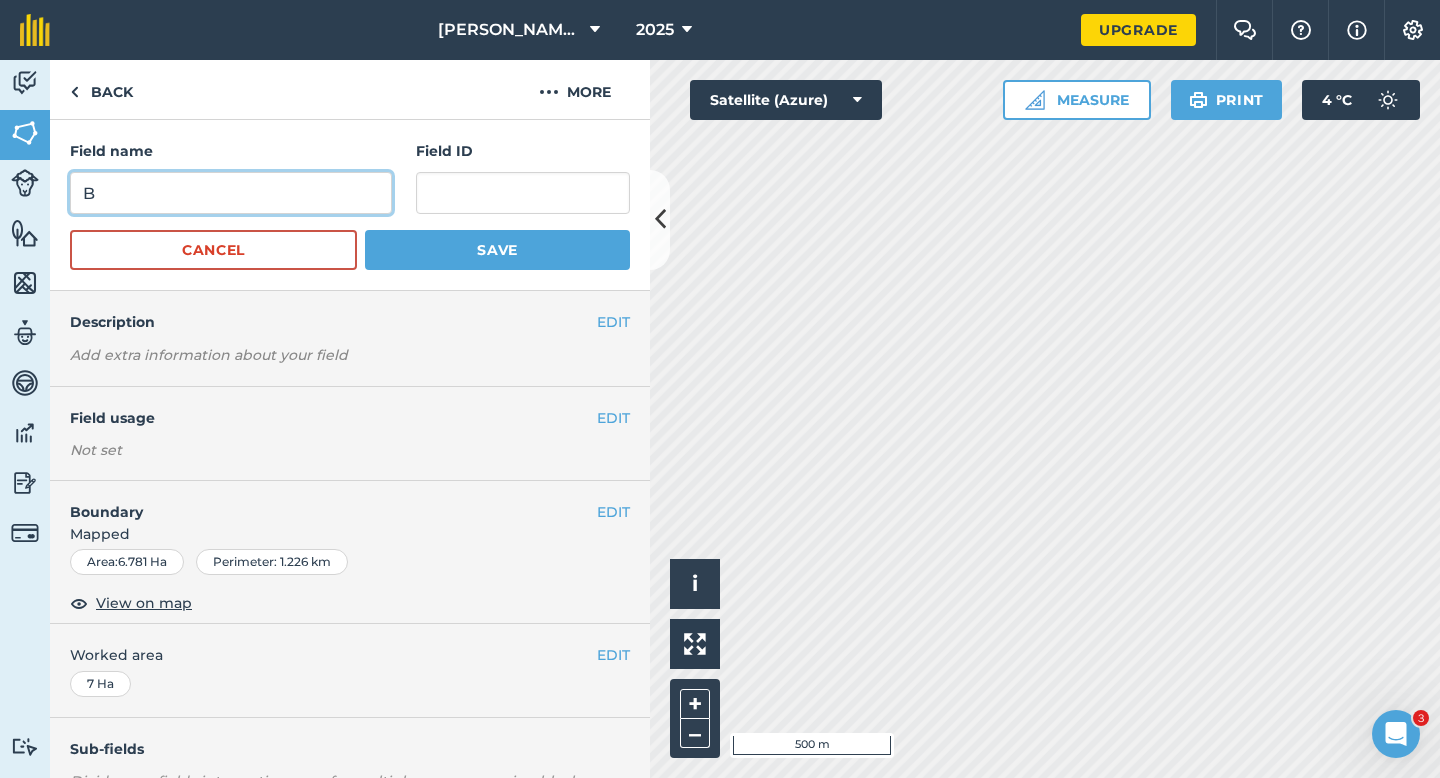 type on "B" 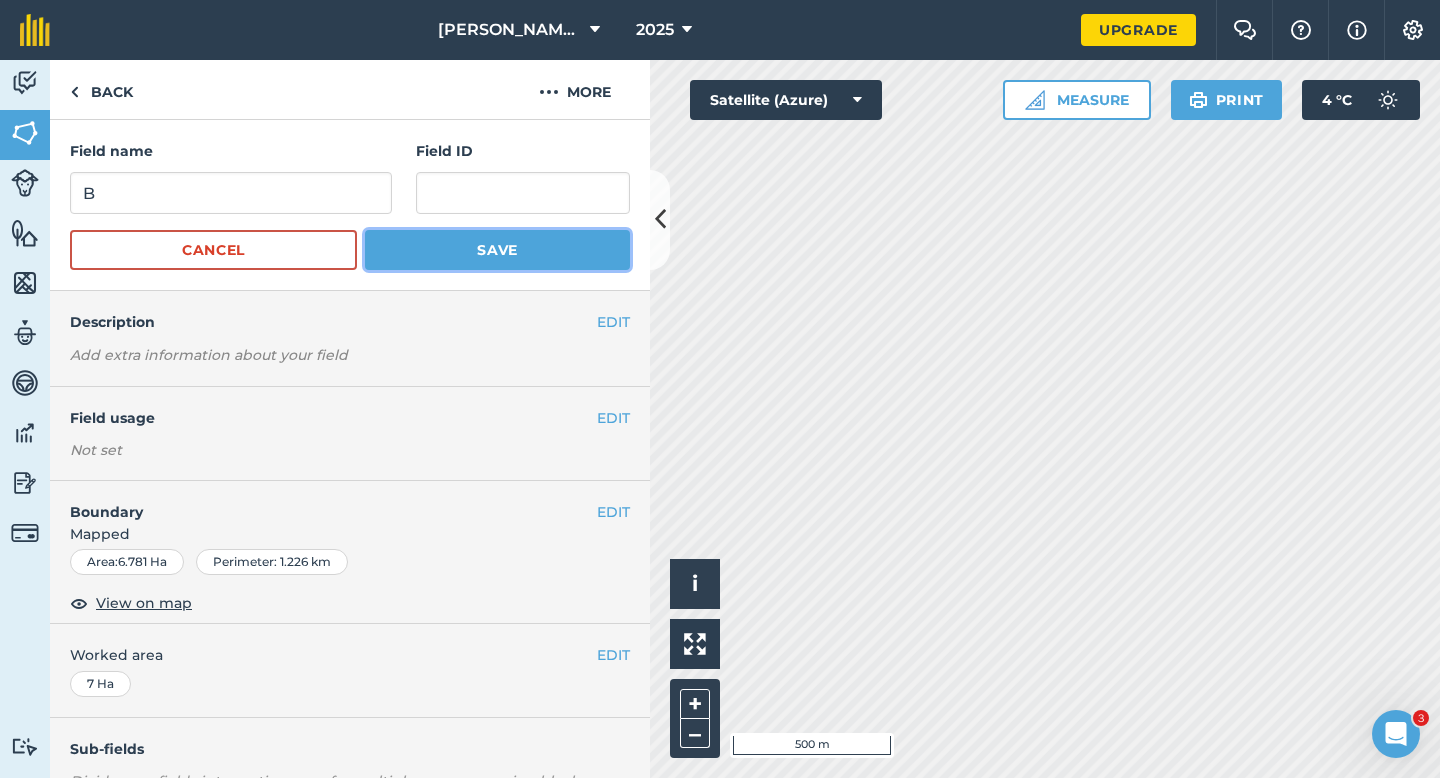 click on "Save" at bounding box center [497, 250] 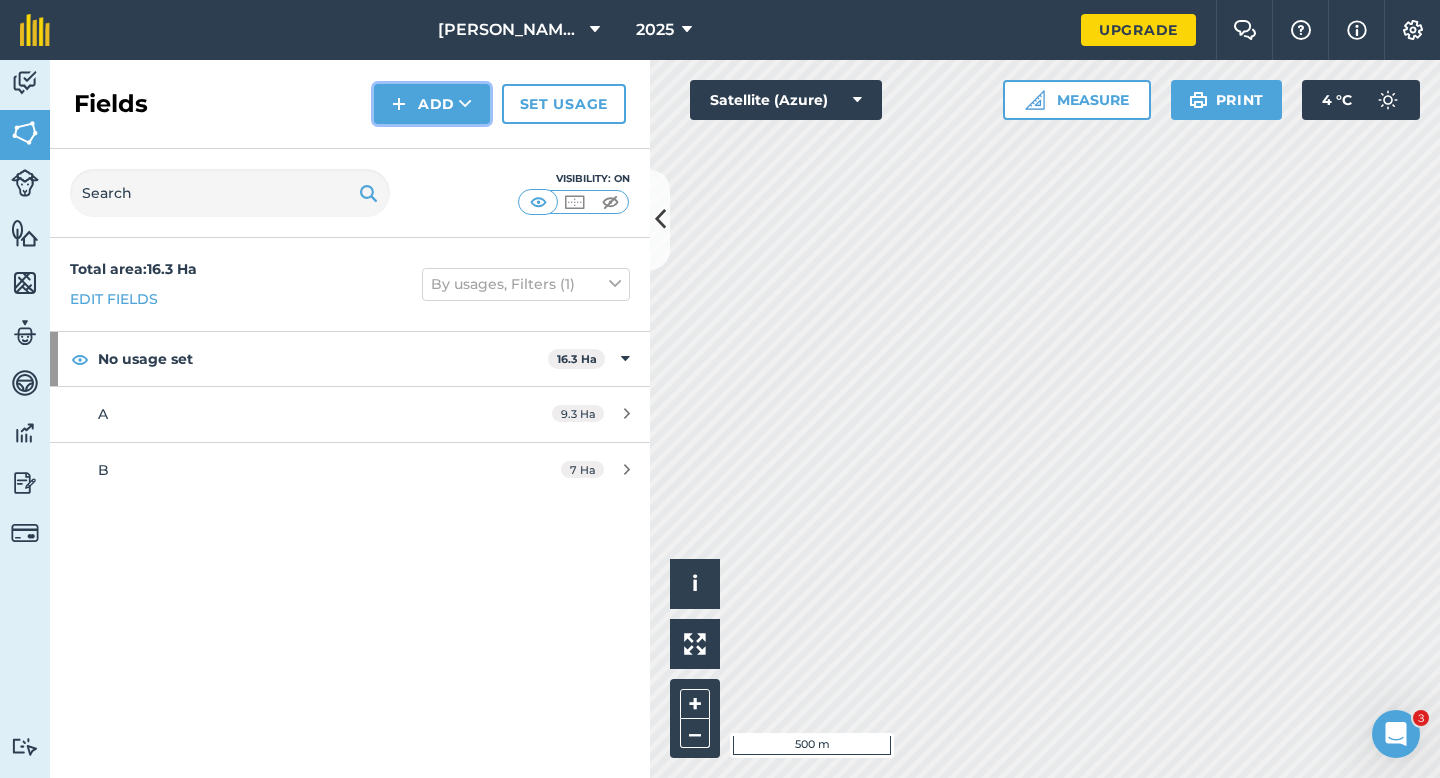 click on "Add" at bounding box center [432, 104] 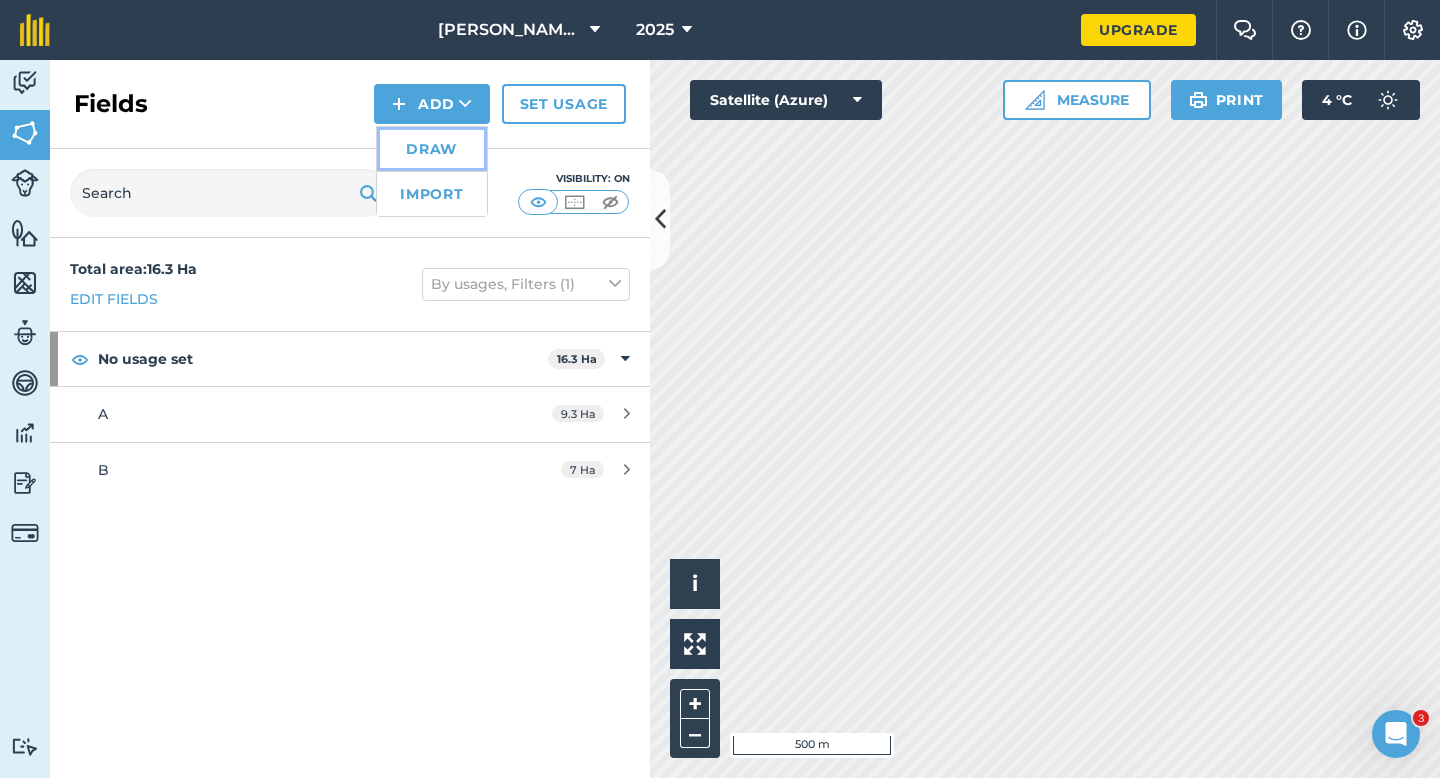 click on "Draw" at bounding box center (432, 149) 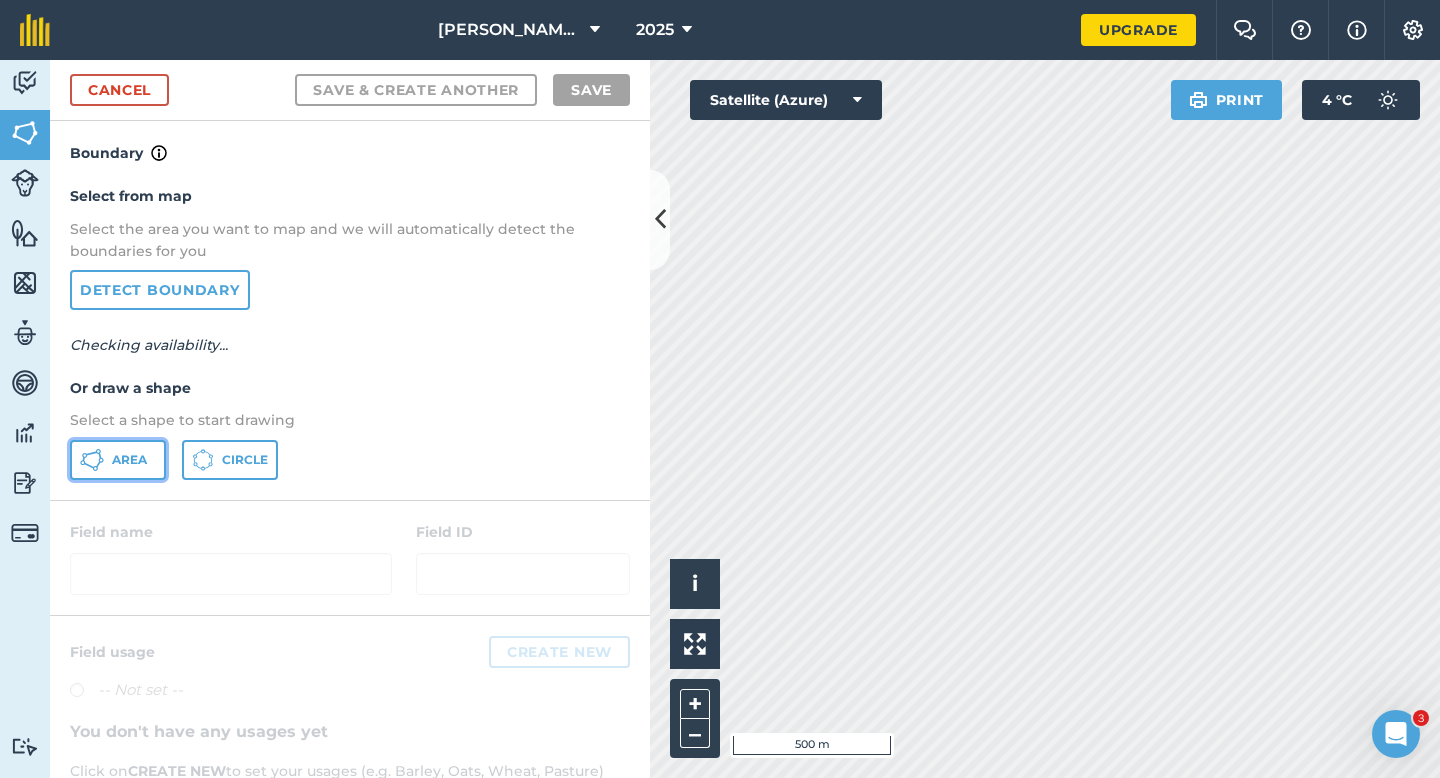 click on "Area" at bounding box center [129, 460] 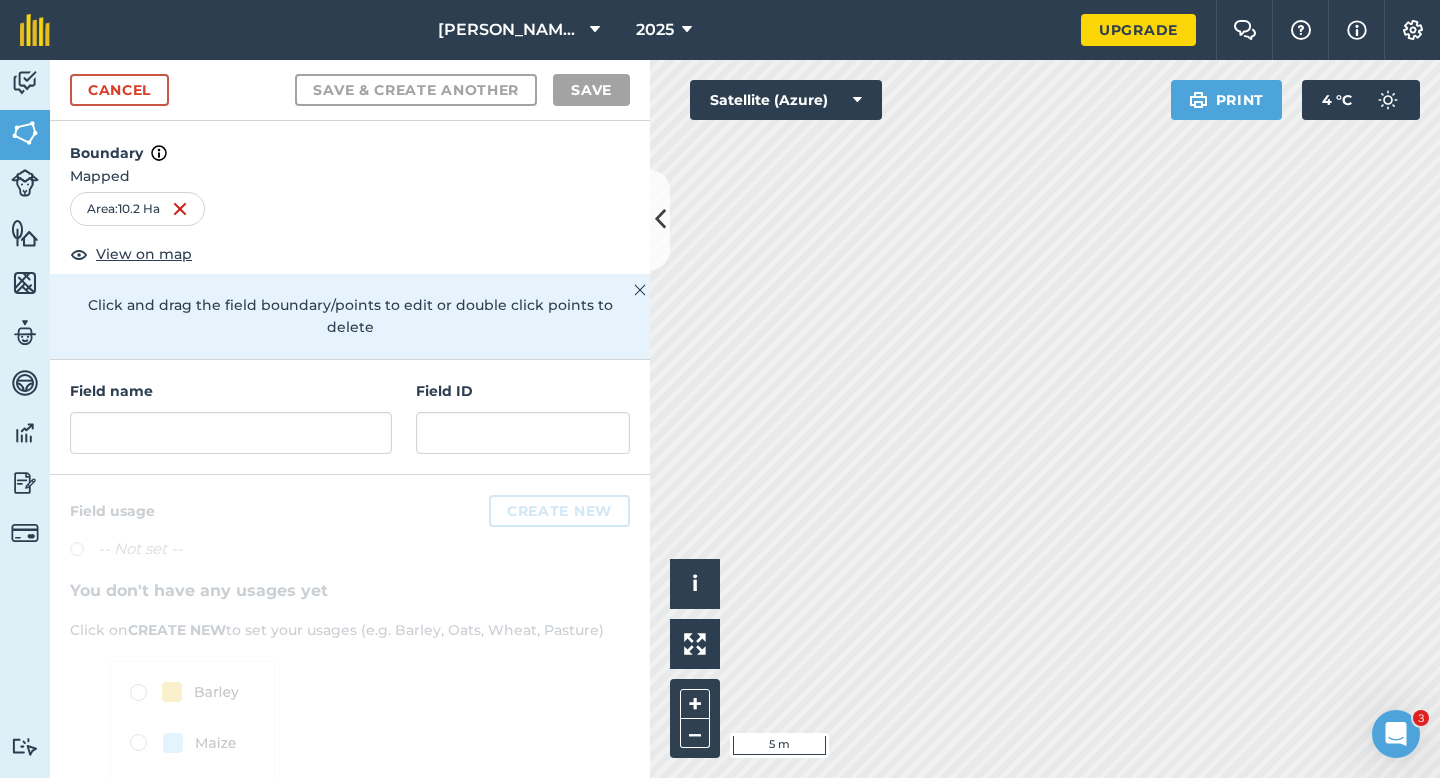 click on "Field name Field ID" at bounding box center (350, 417) 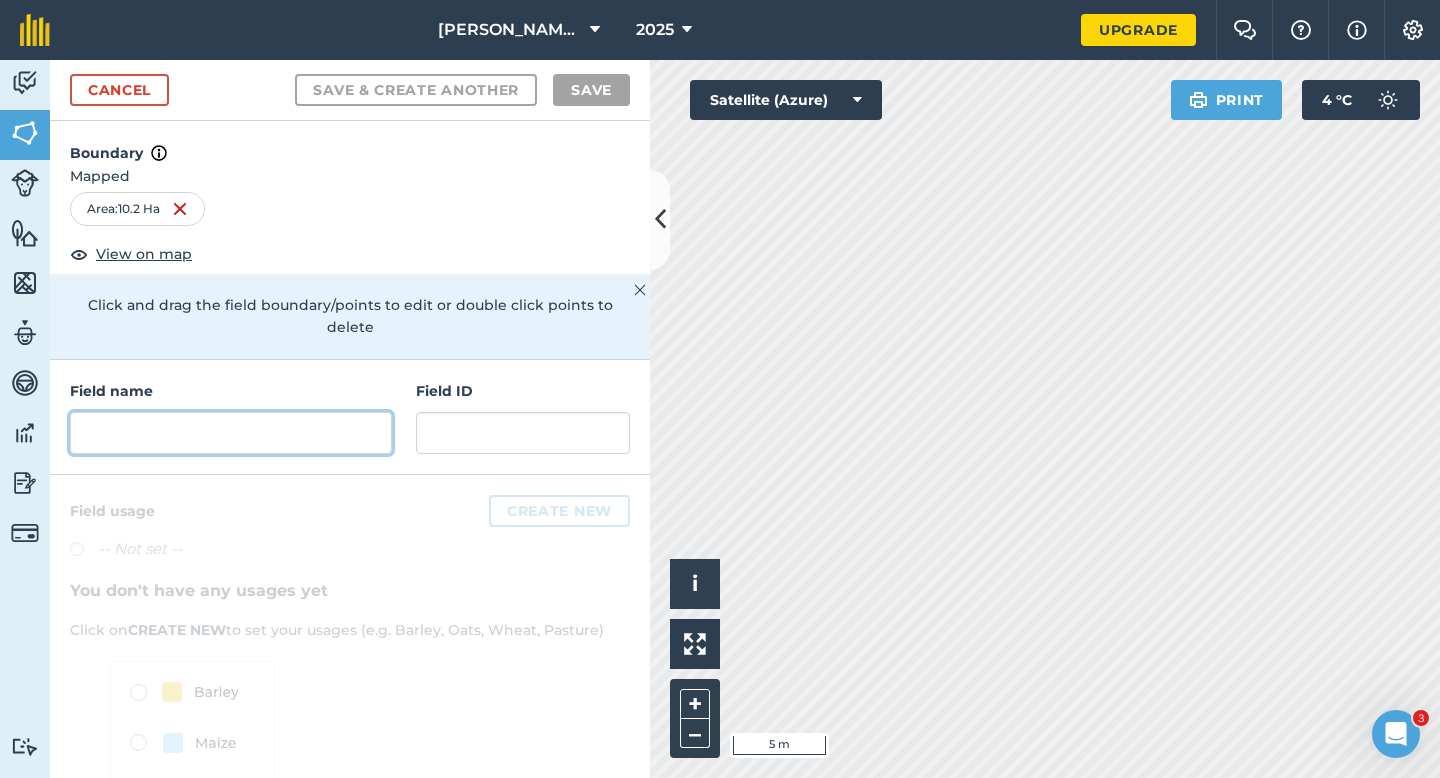 click at bounding box center (231, 433) 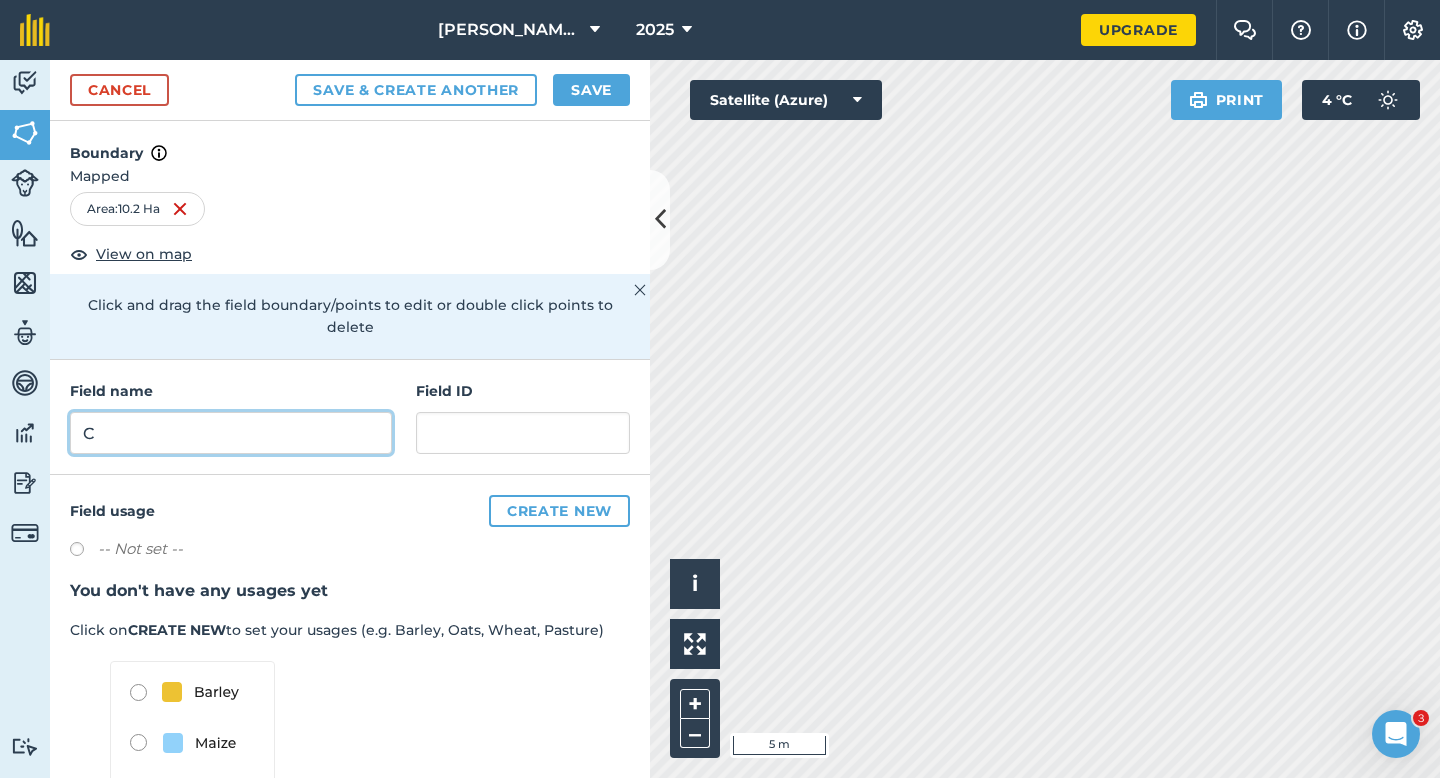 type on "C" 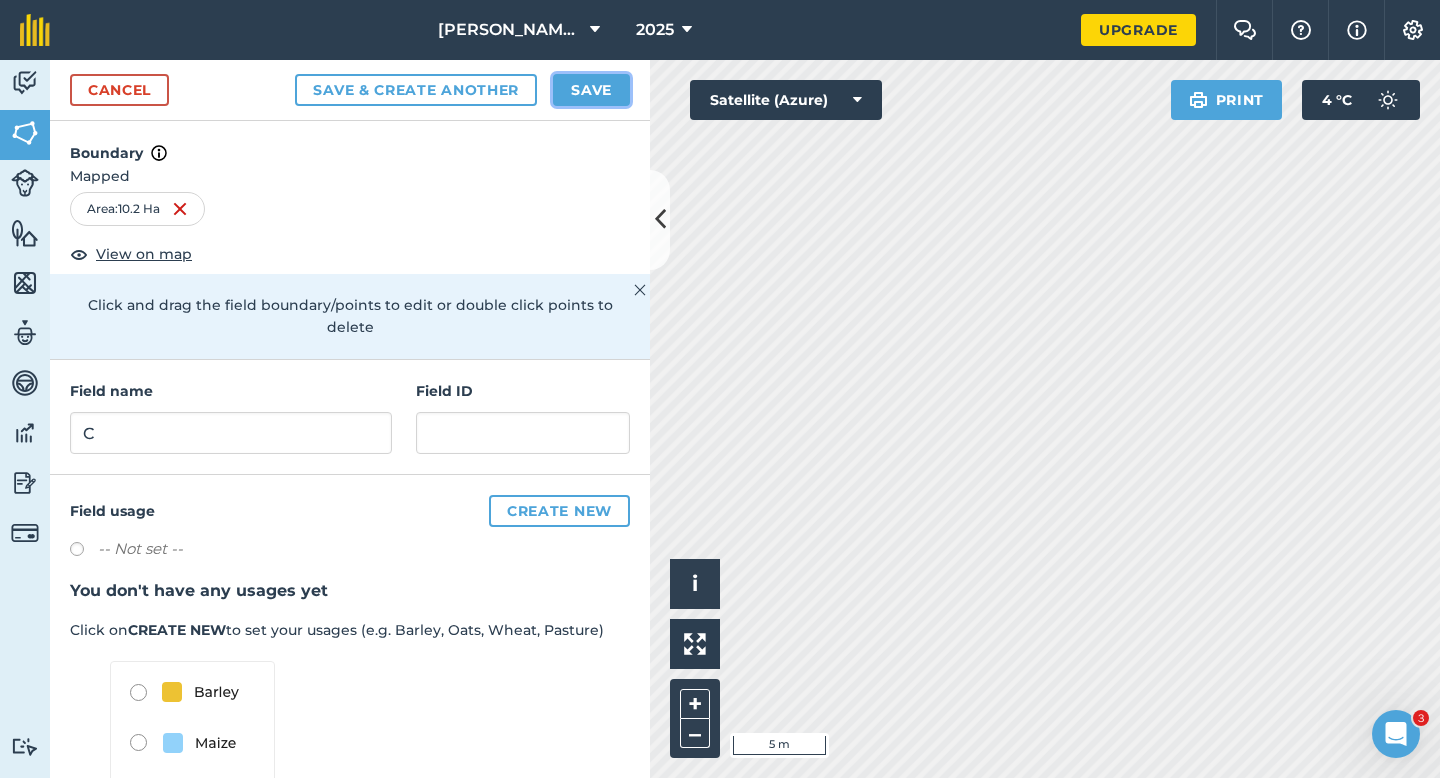 click on "Save" at bounding box center (591, 90) 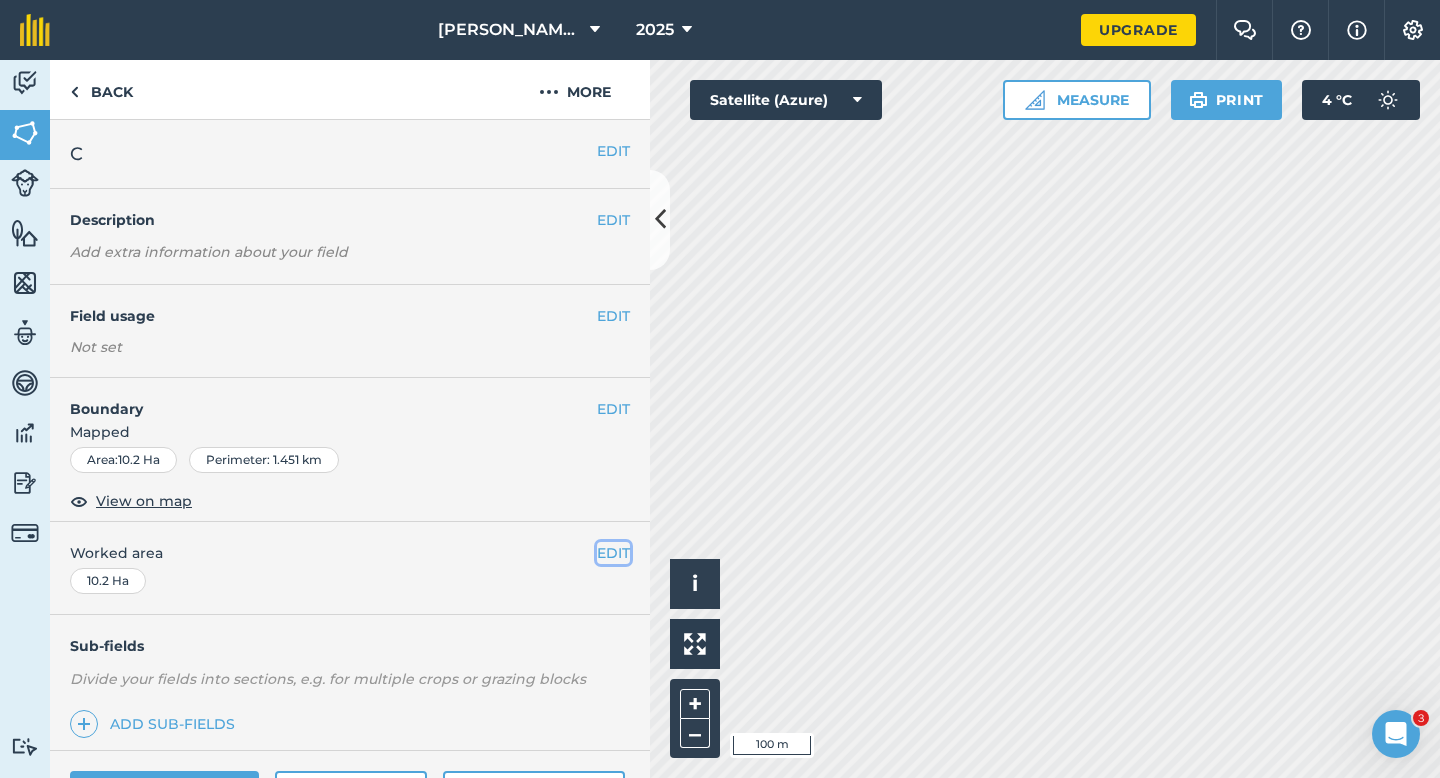 click on "EDIT" at bounding box center (613, 553) 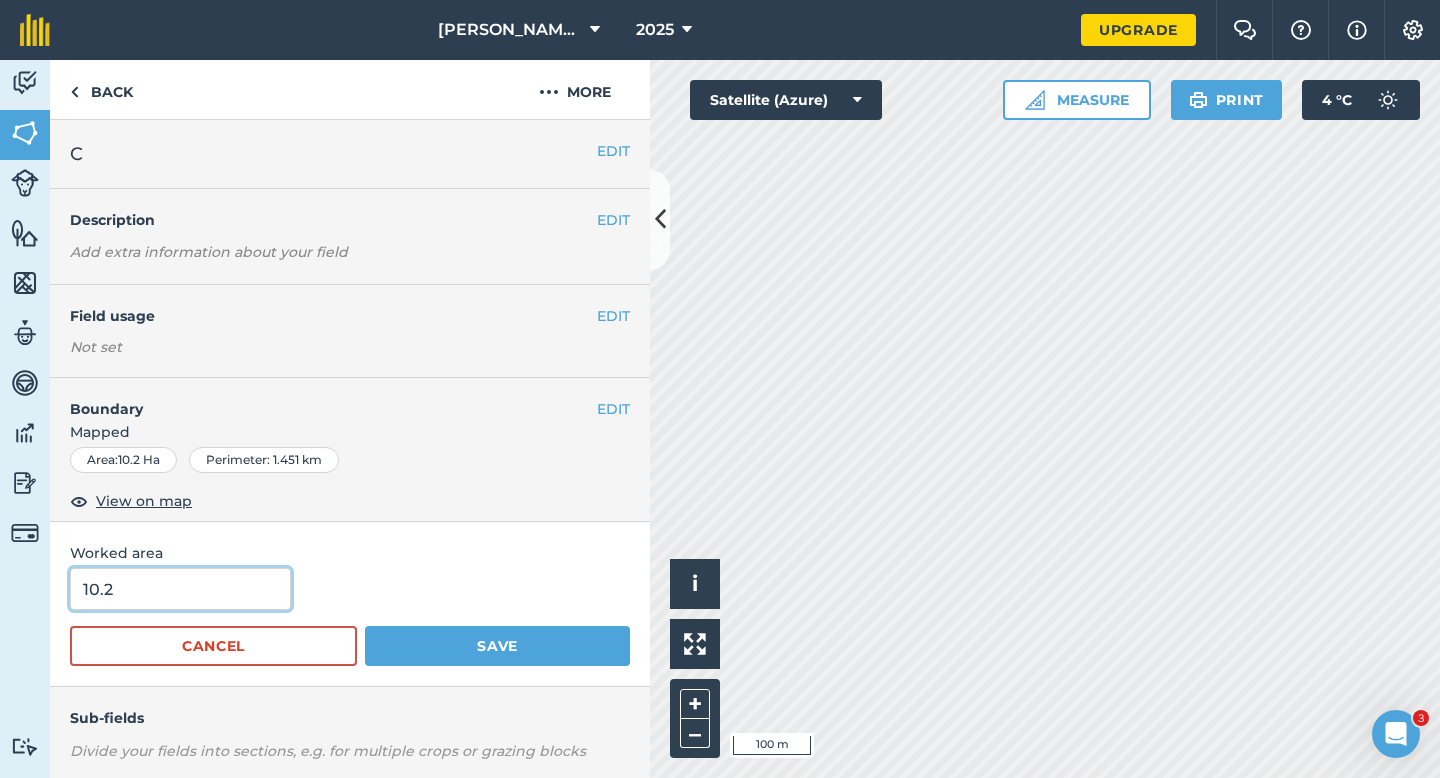 click on "10.2" at bounding box center [180, 589] 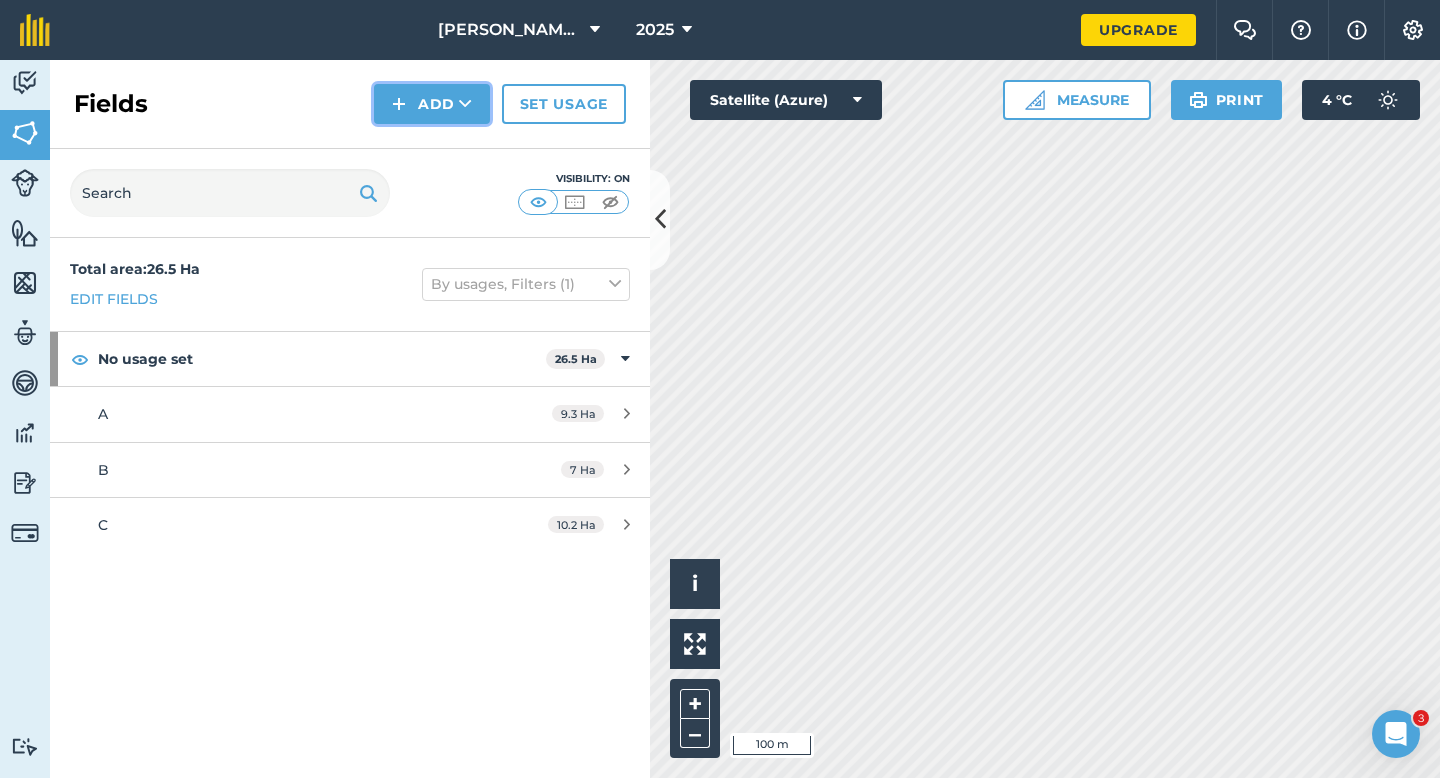 click on "Add" at bounding box center (432, 104) 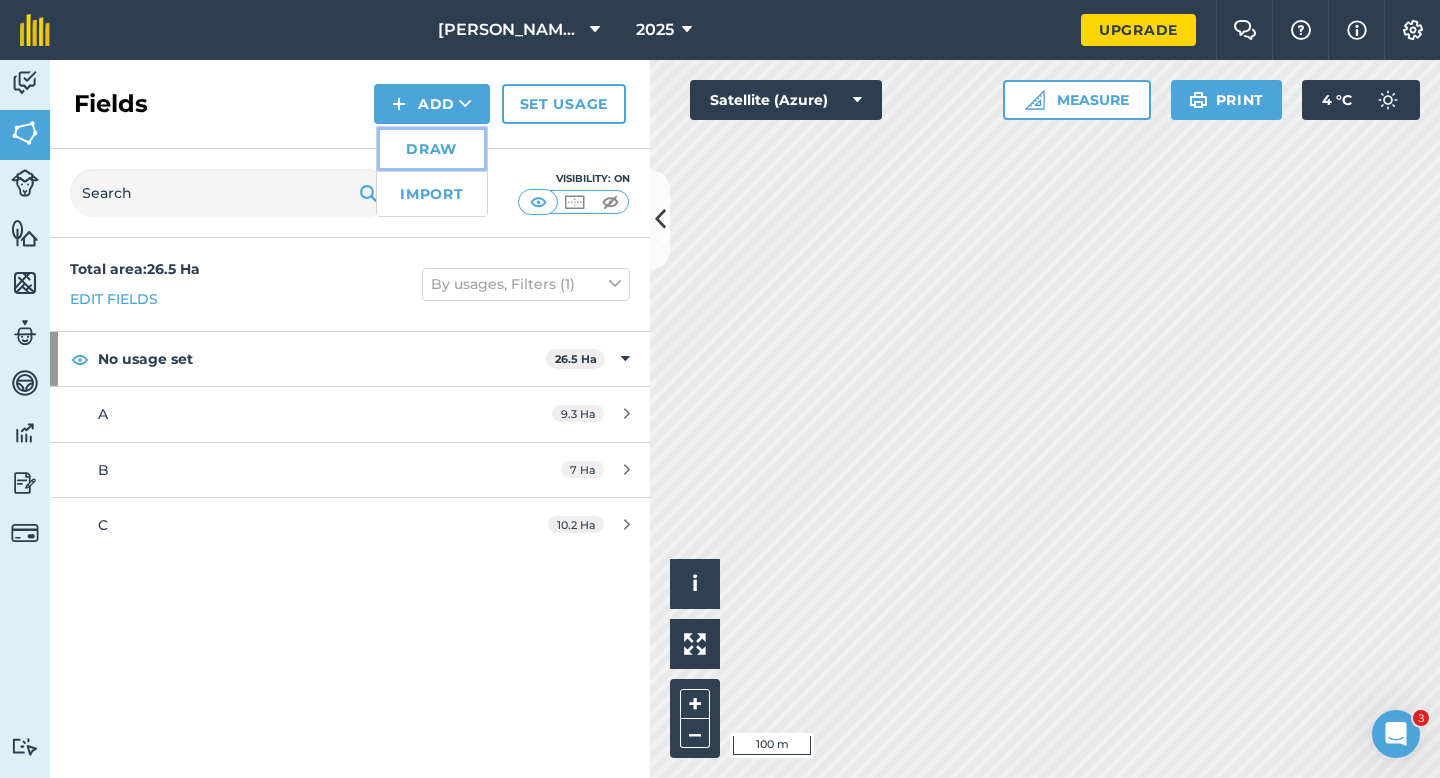 click on "Draw" at bounding box center (432, 149) 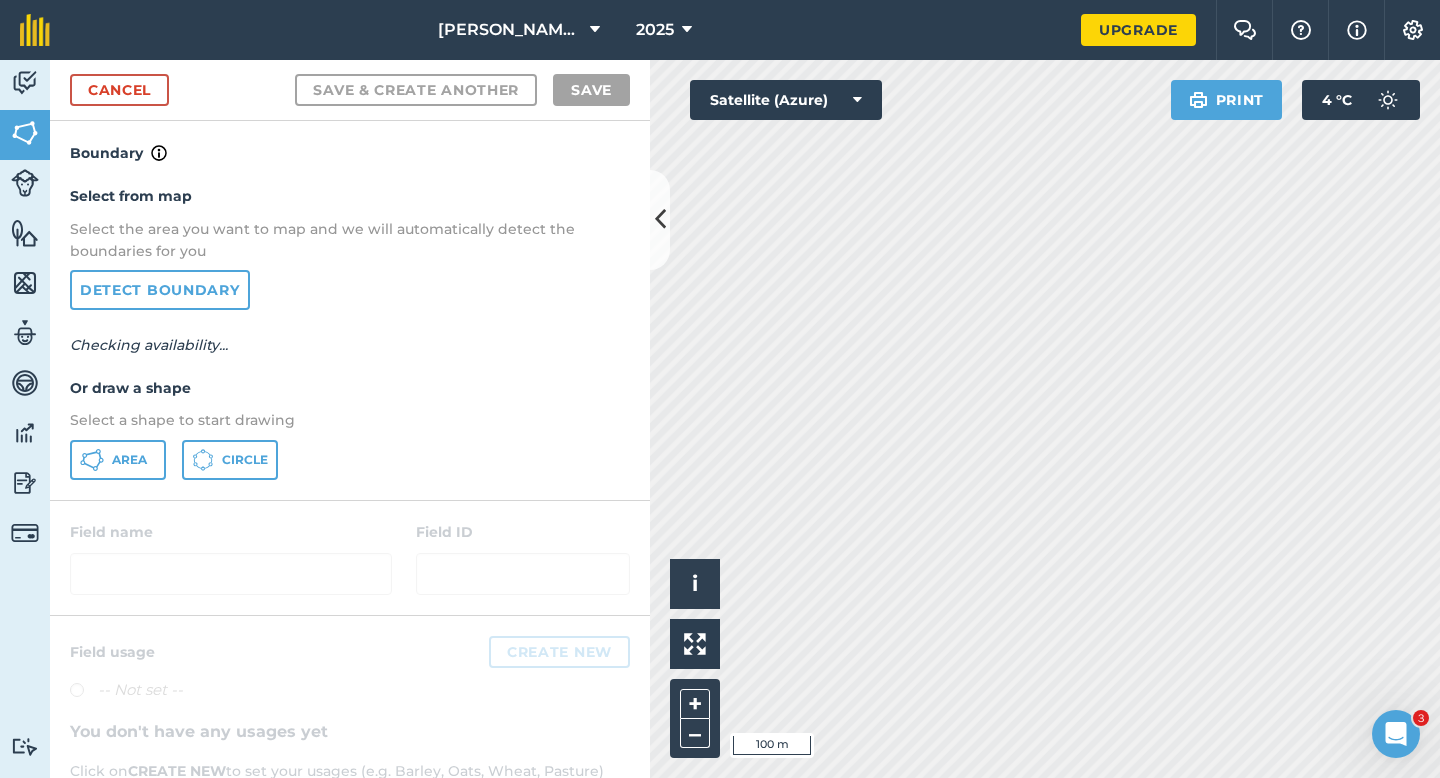 click on "Select from map Select the area you want to map and we will automatically detect the boundaries for you Detect boundary Checking availability... Or draw a shape Select a shape to start drawing Area Circle" at bounding box center (350, 332) 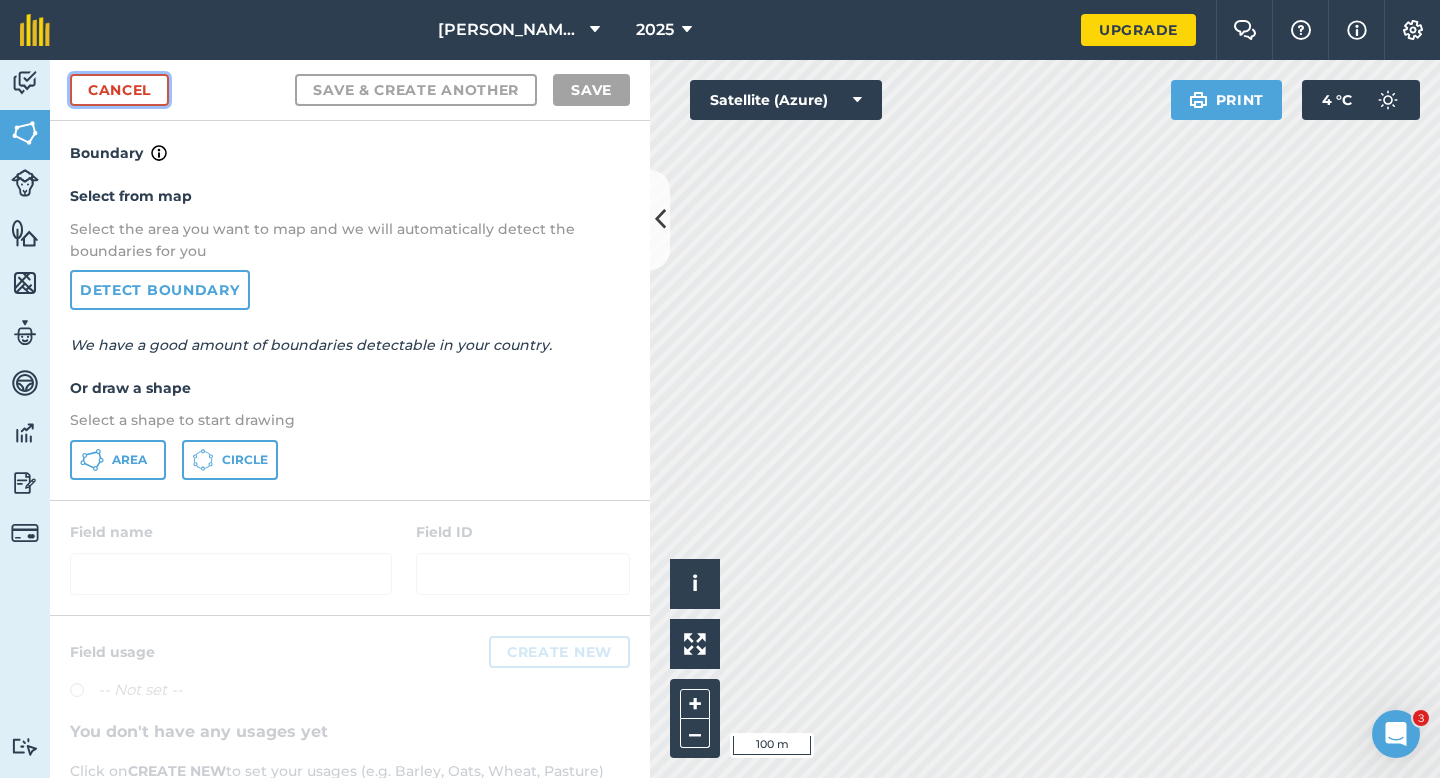 click on "Cancel" at bounding box center [119, 90] 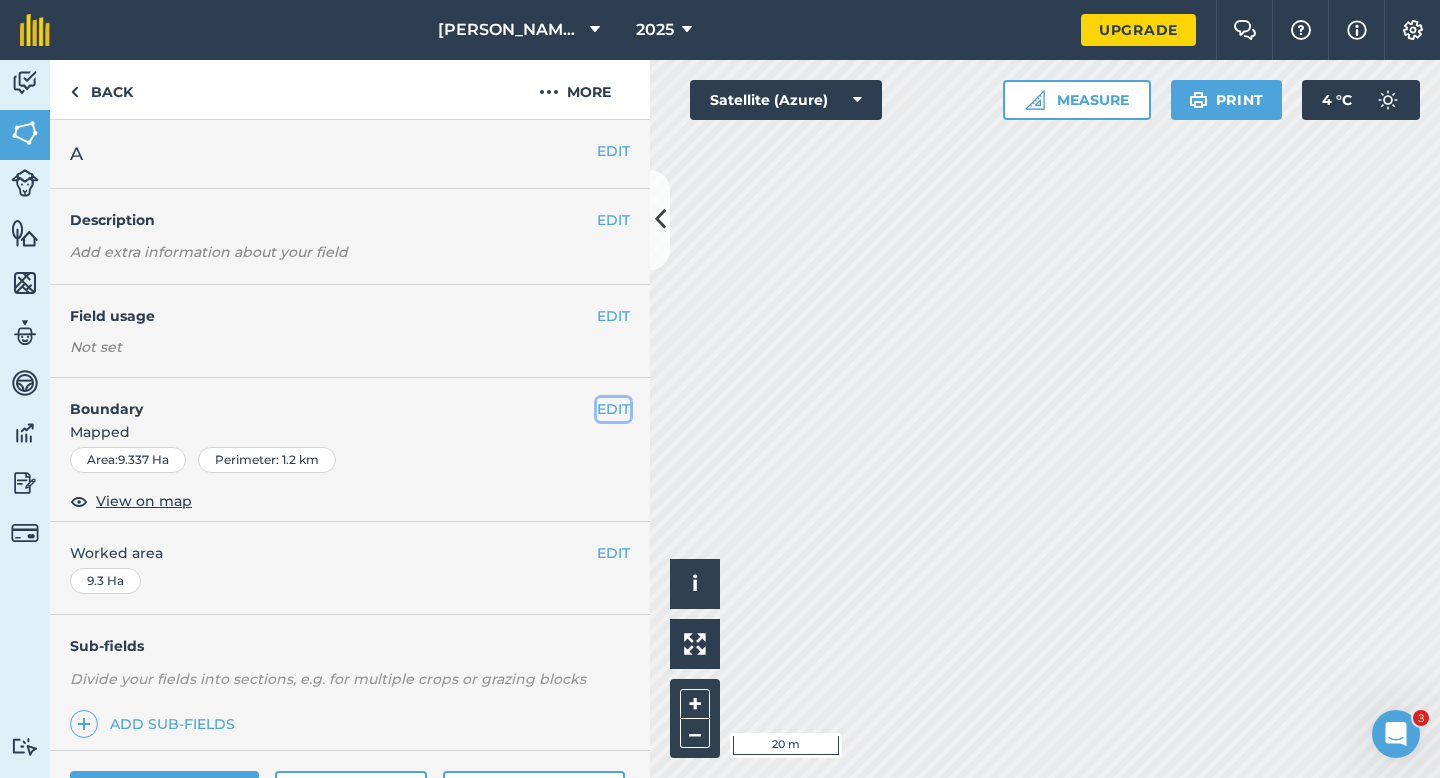 click on "EDIT" at bounding box center (613, 409) 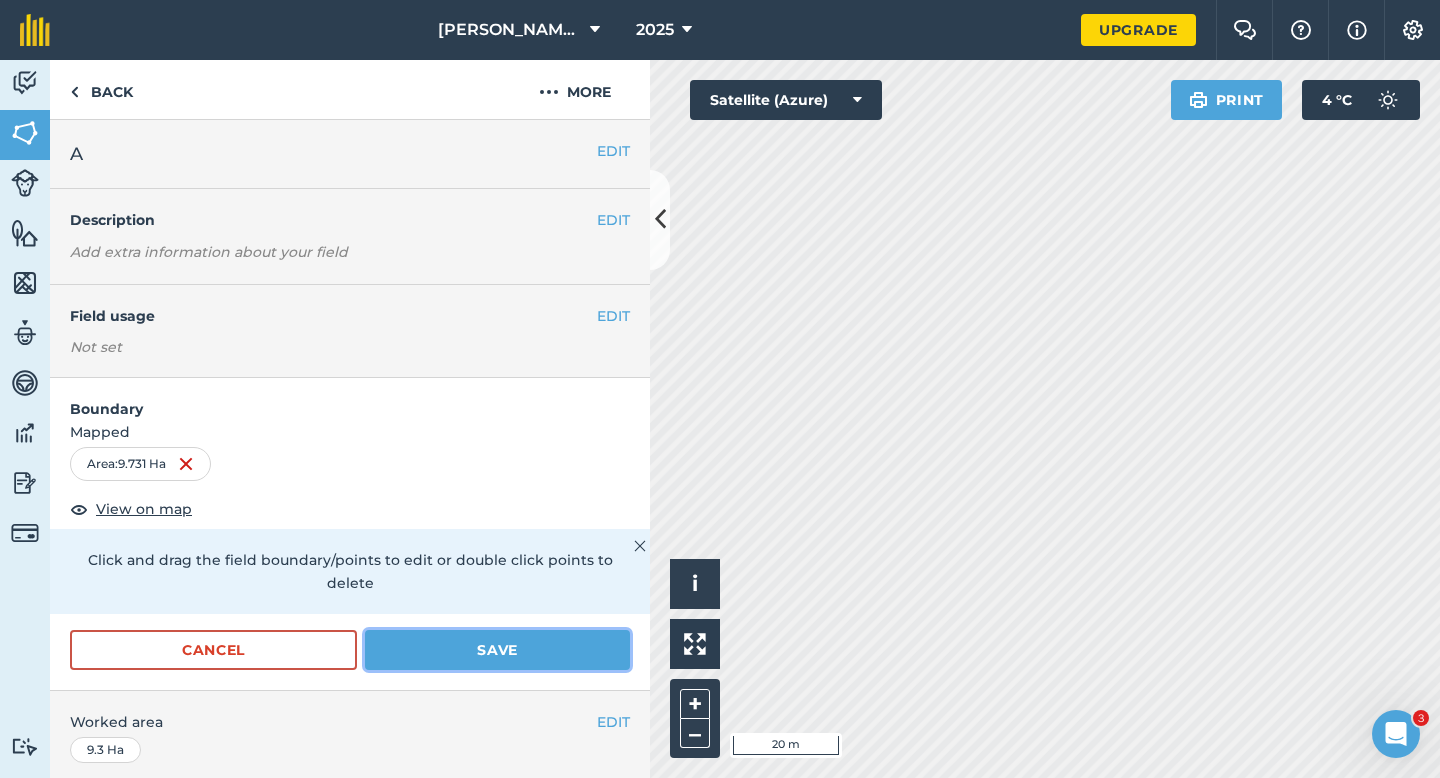click on "Save" at bounding box center (497, 650) 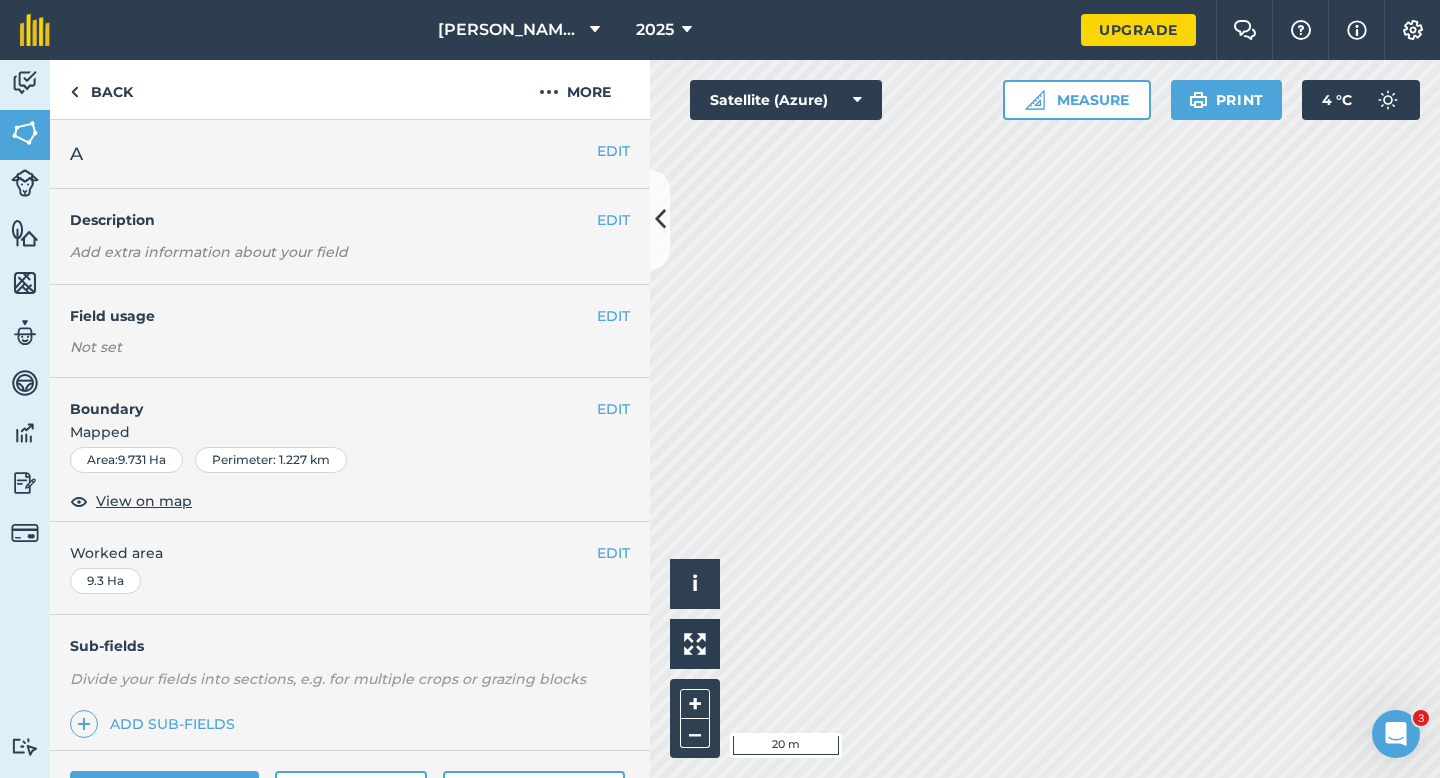 click on "EDIT Worked area 9.3   Ha" at bounding box center (350, 568) 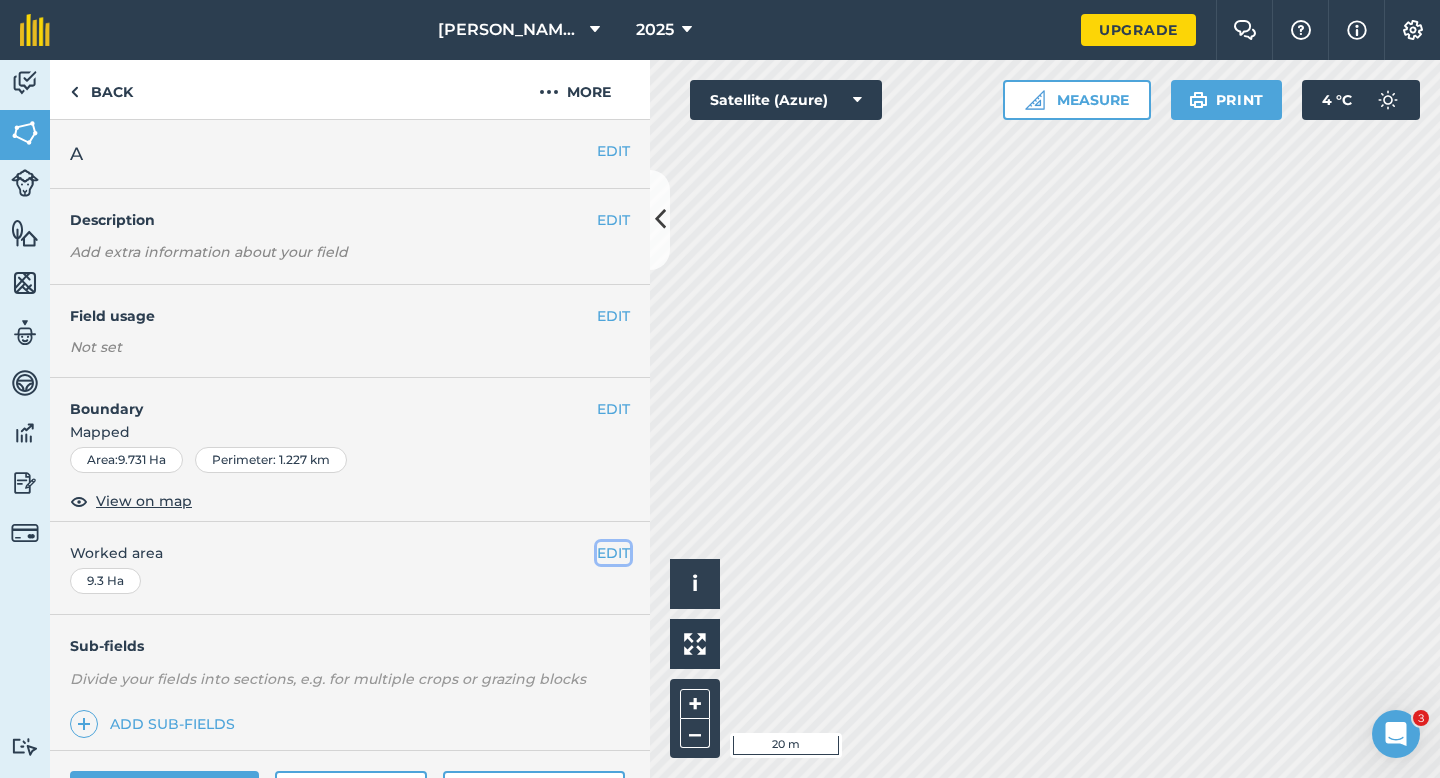 click on "EDIT" at bounding box center (613, 553) 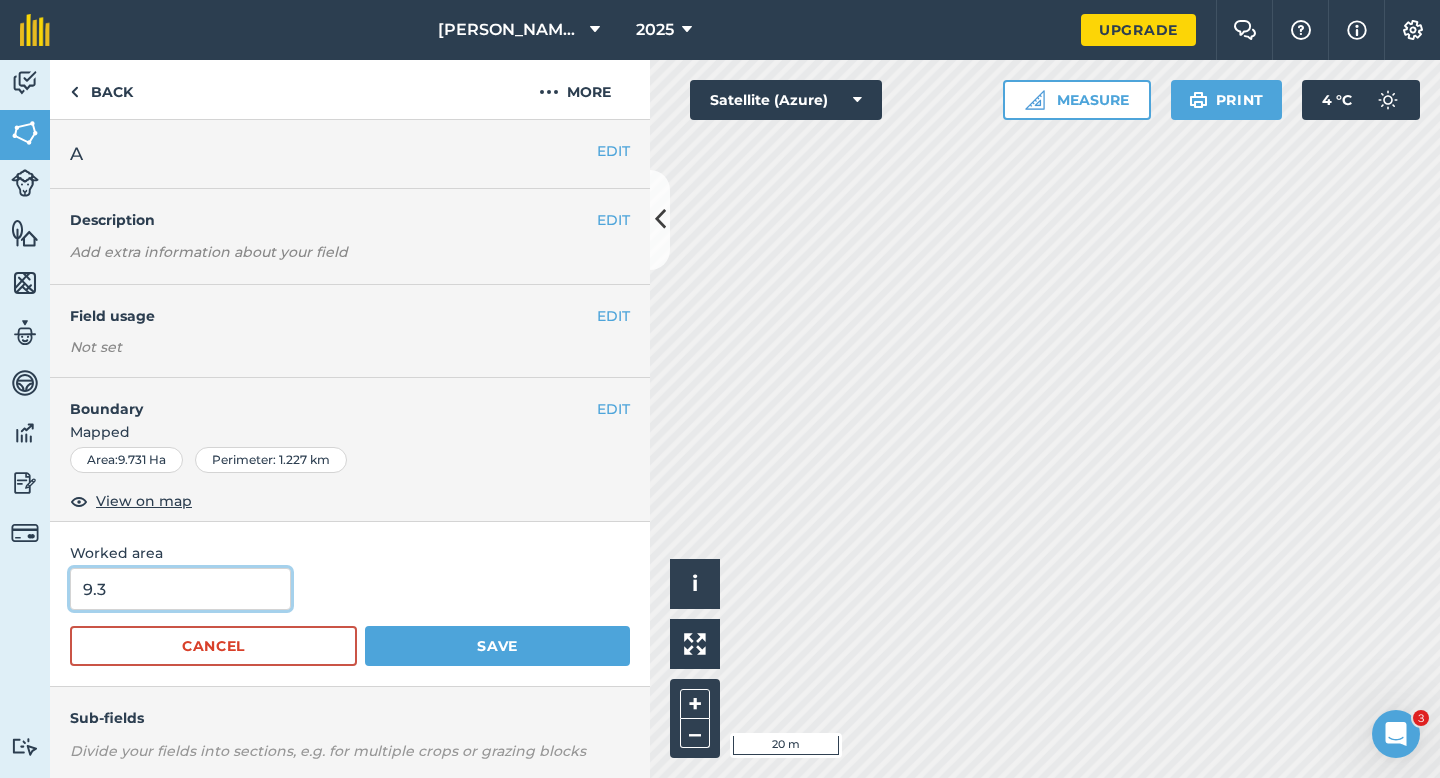 click on "9.3" at bounding box center [180, 589] 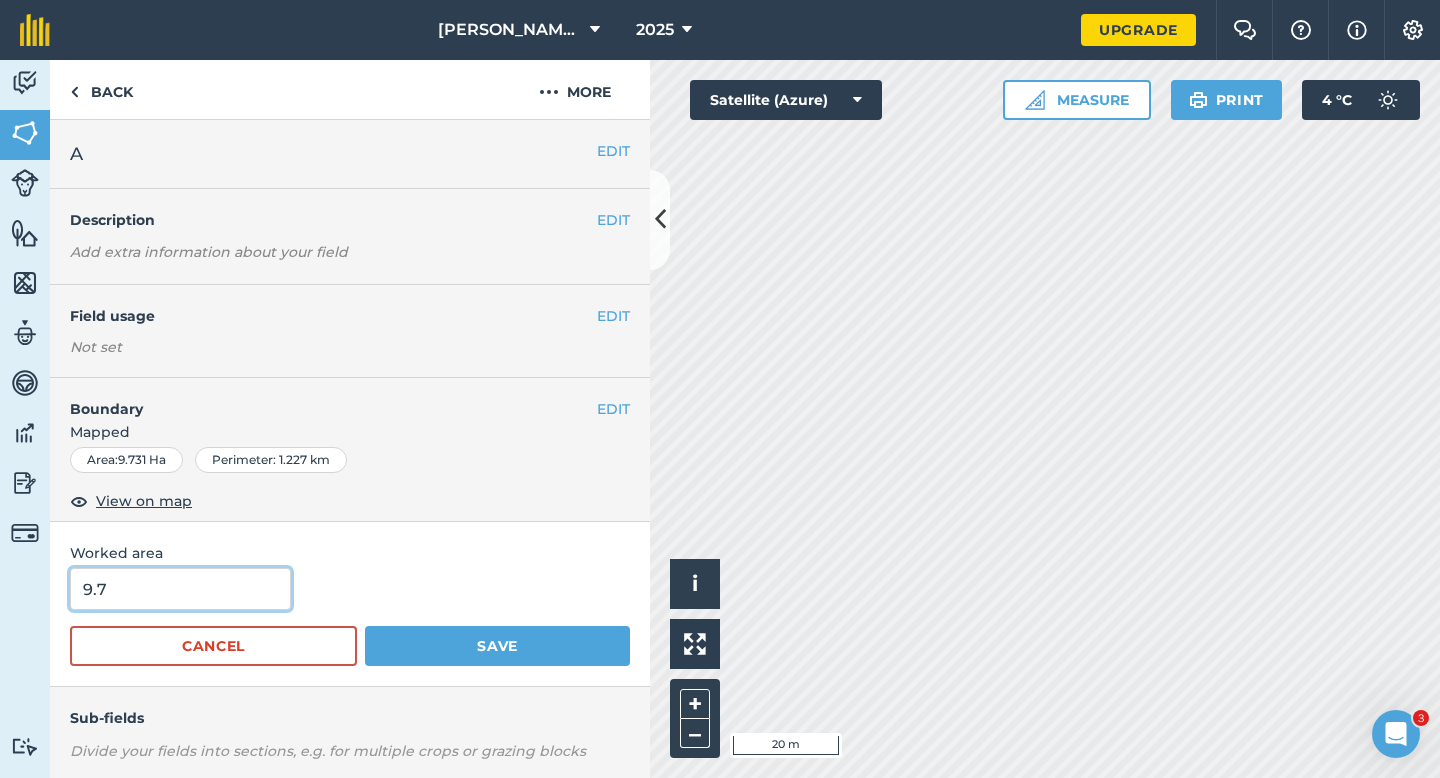 type on "9.7" 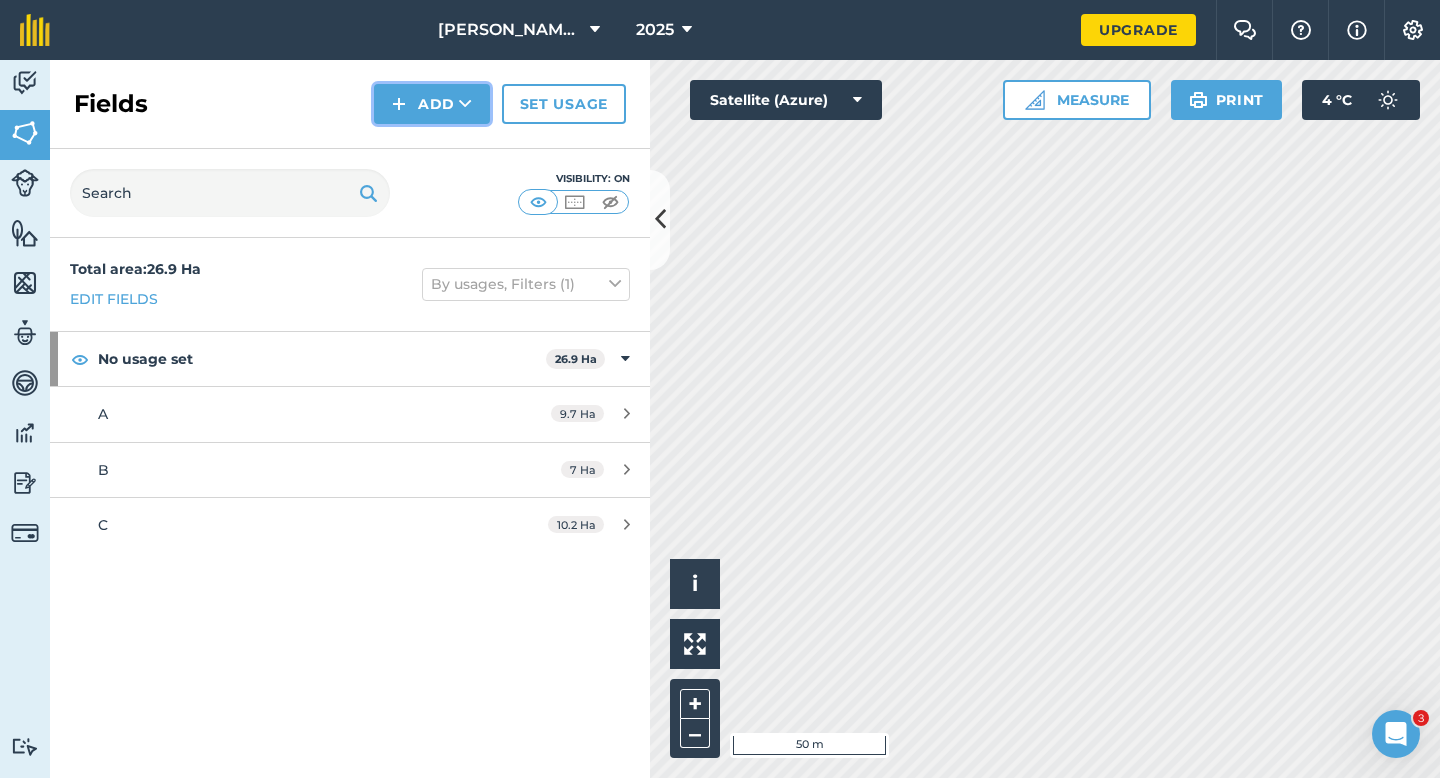 click on "Add" at bounding box center [432, 104] 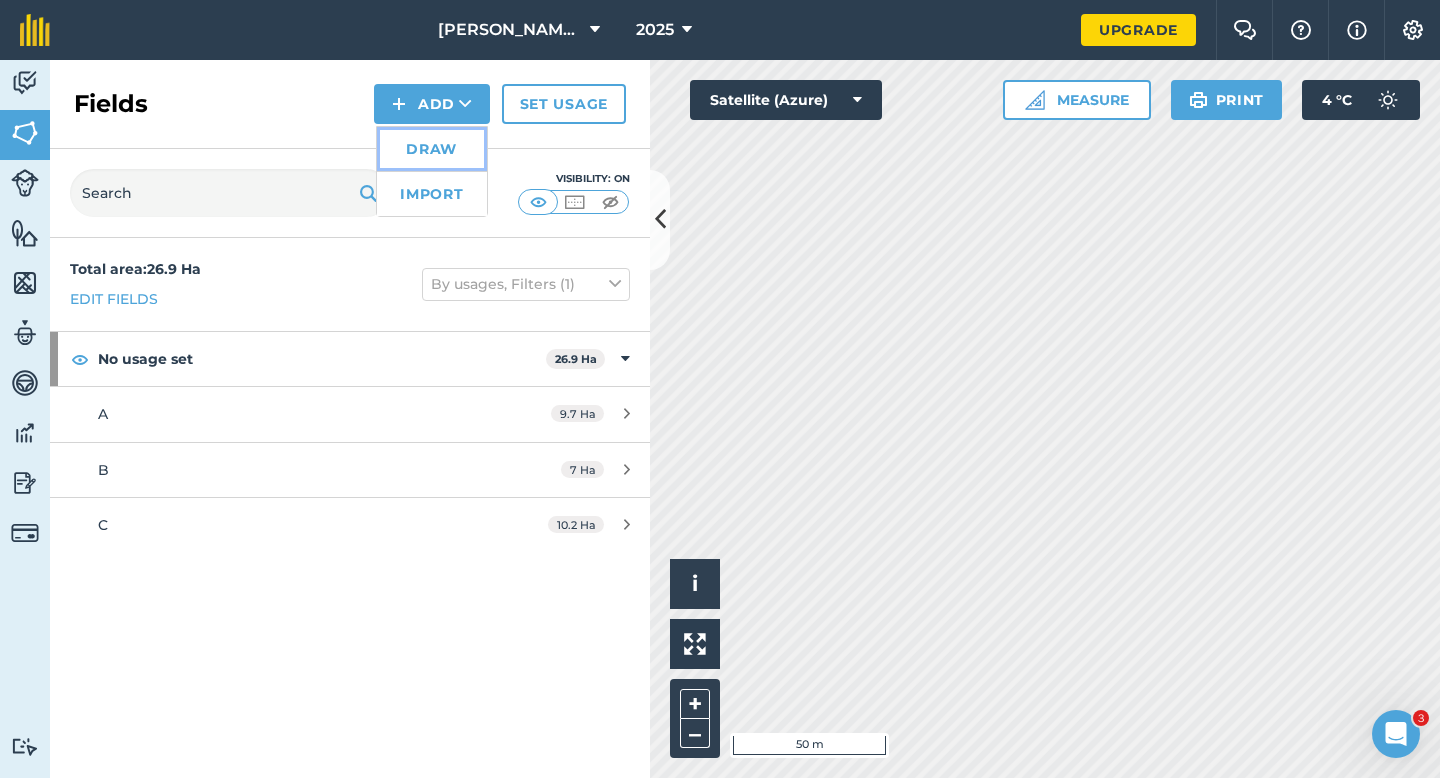 click on "Draw" at bounding box center [432, 149] 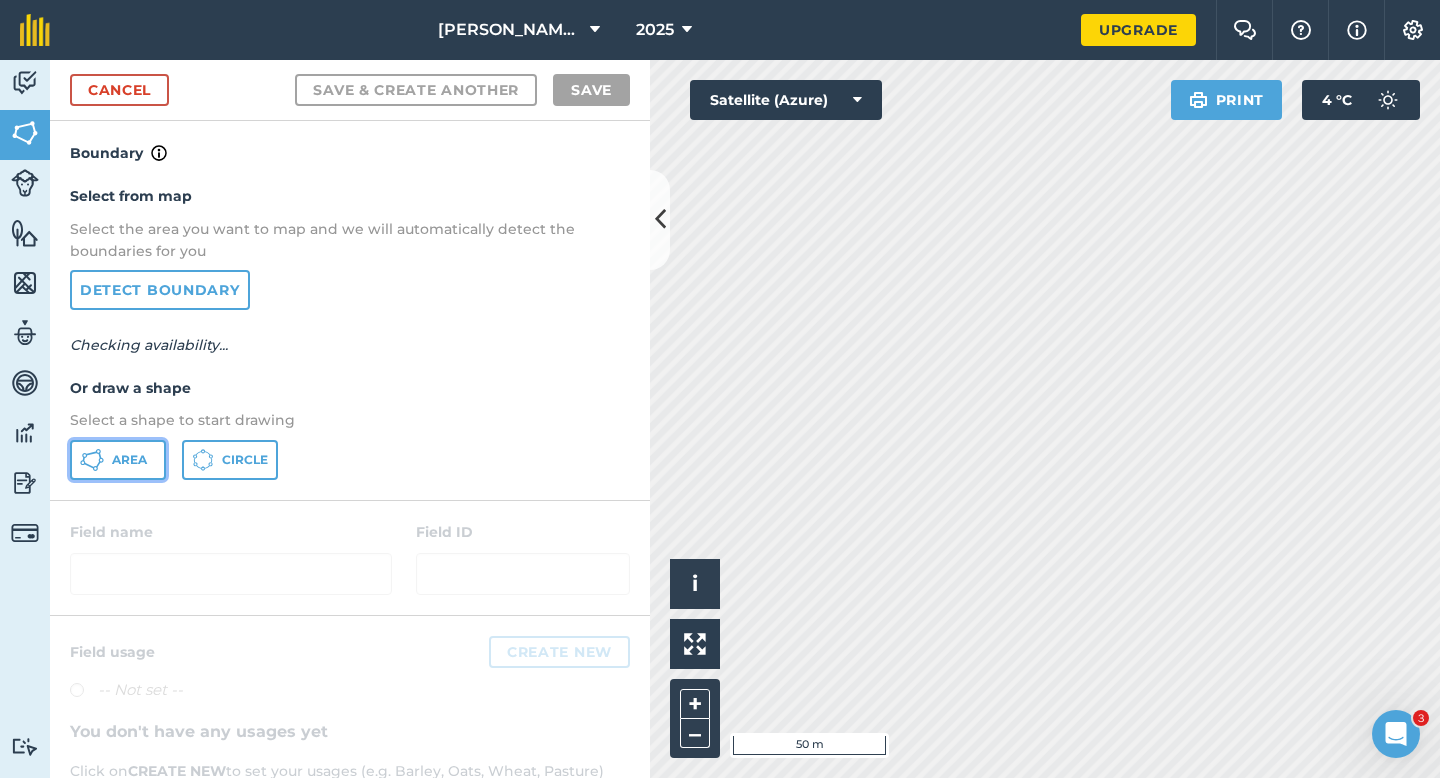 click on "Area" at bounding box center [118, 460] 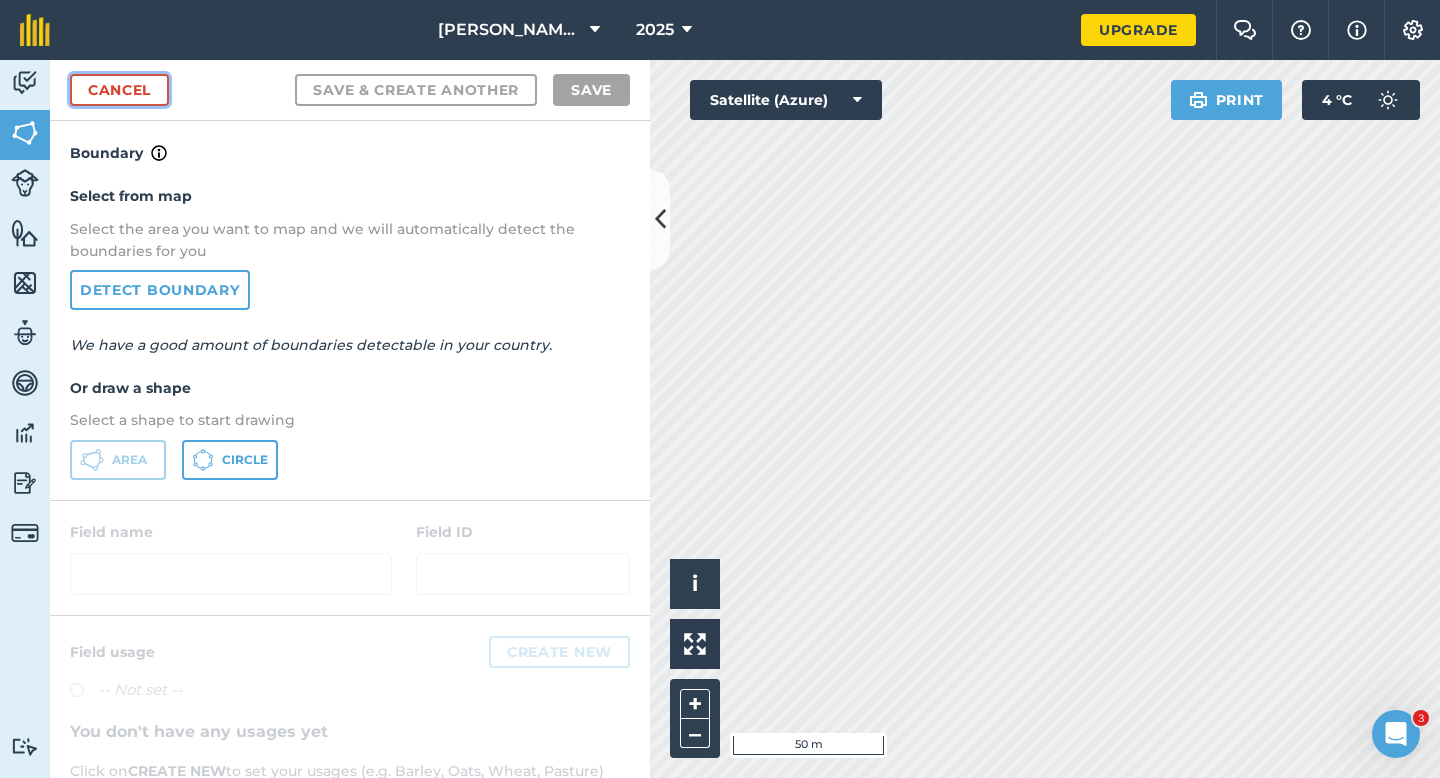 click on "Cancel" at bounding box center (119, 90) 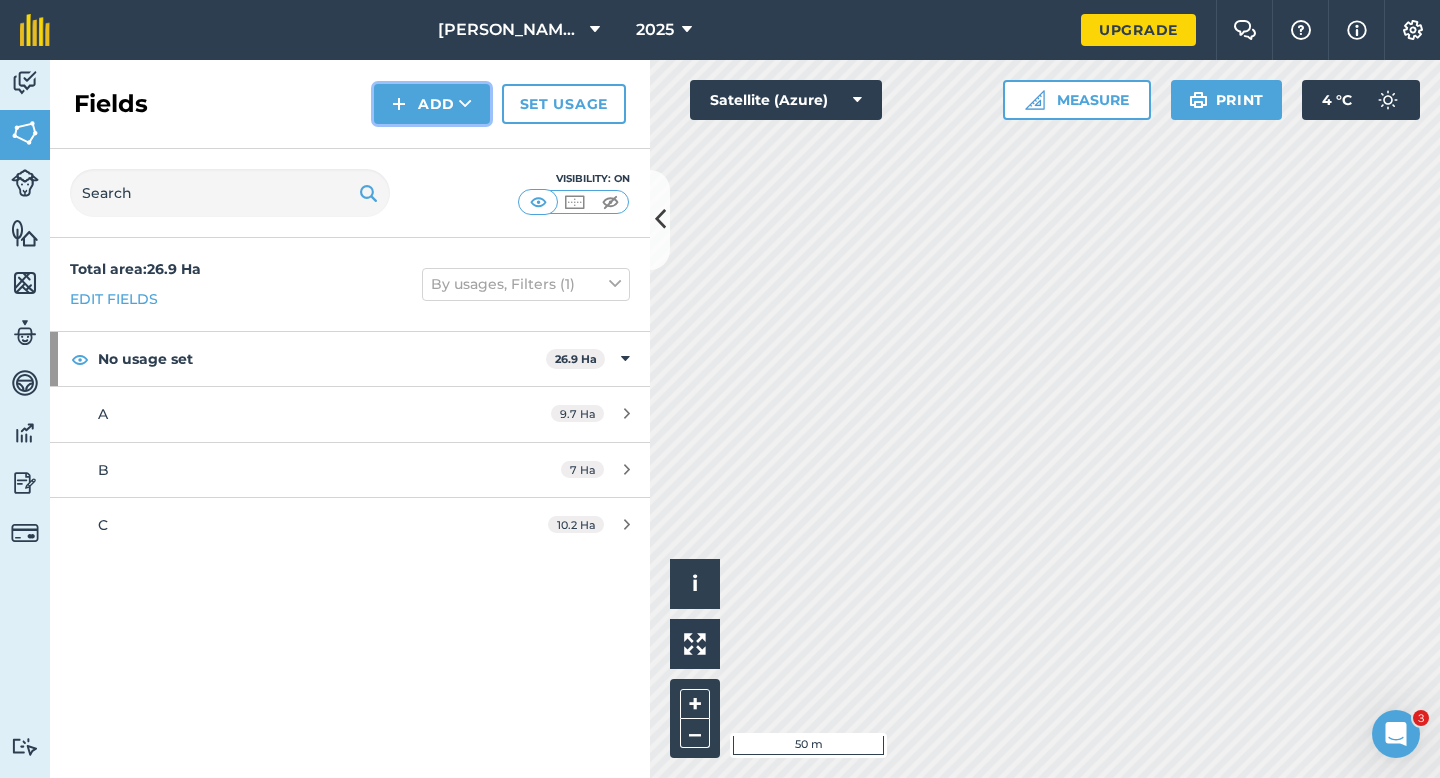 click at bounding box center [465, 104] 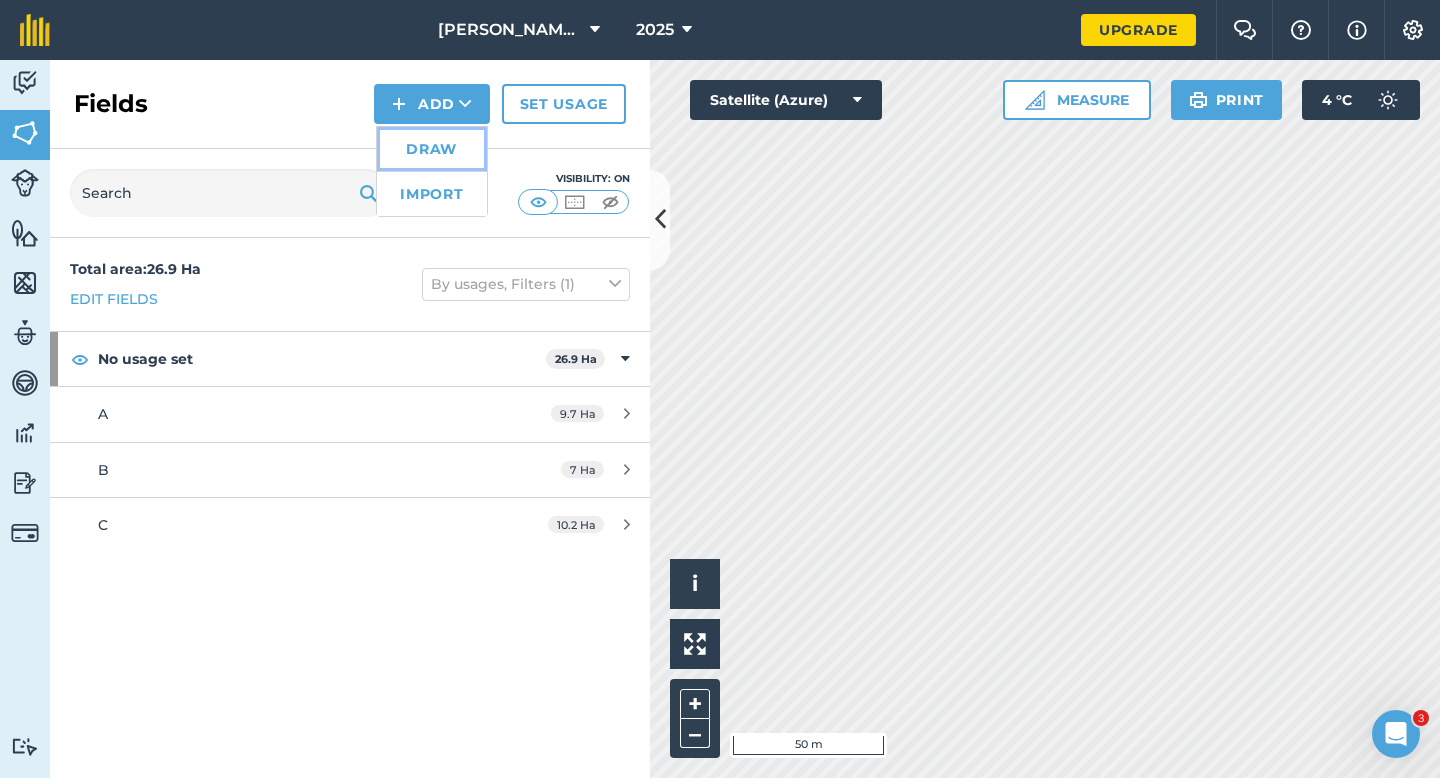 click on "Draw" at bounding box center (432, 149) 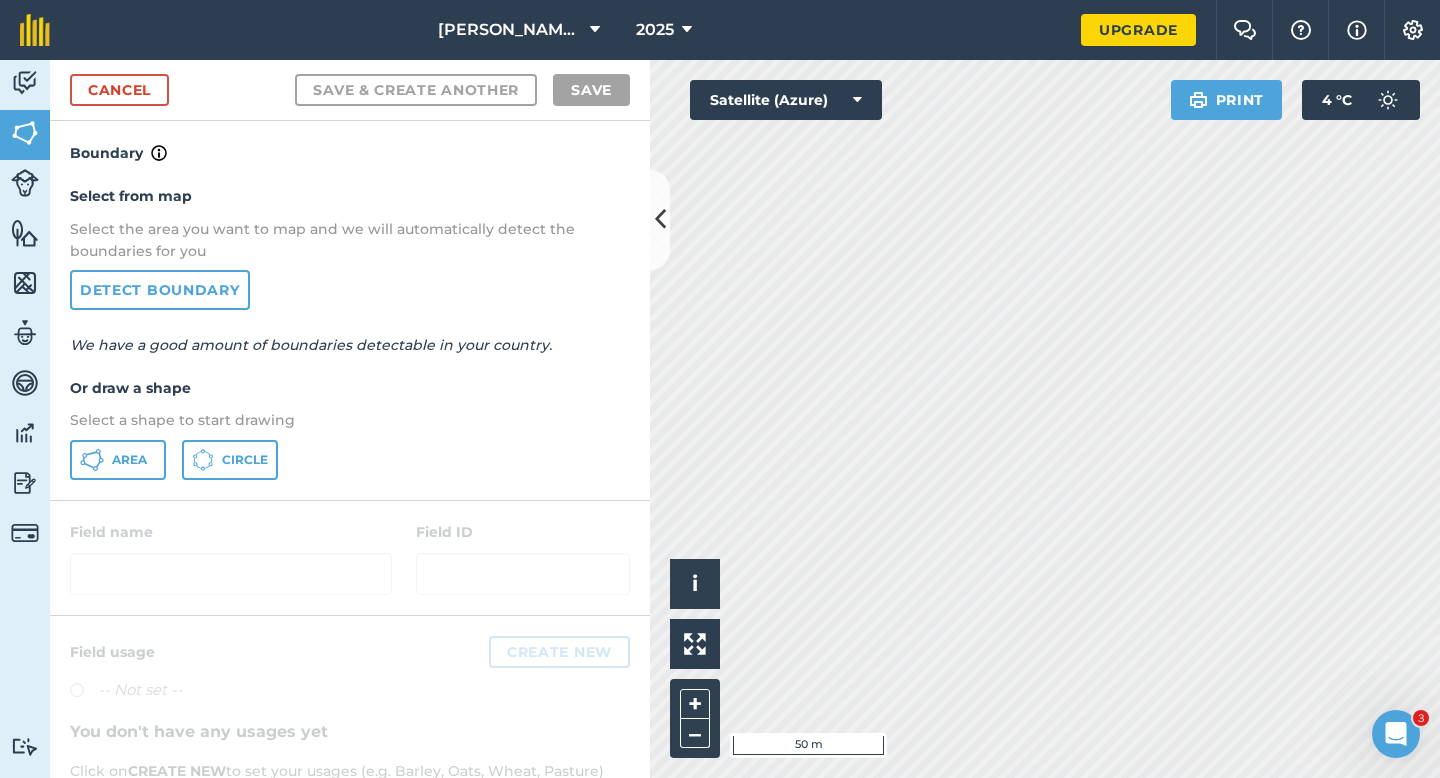 click on "Select a shape to start drawing" at bounding box center (350, 420) 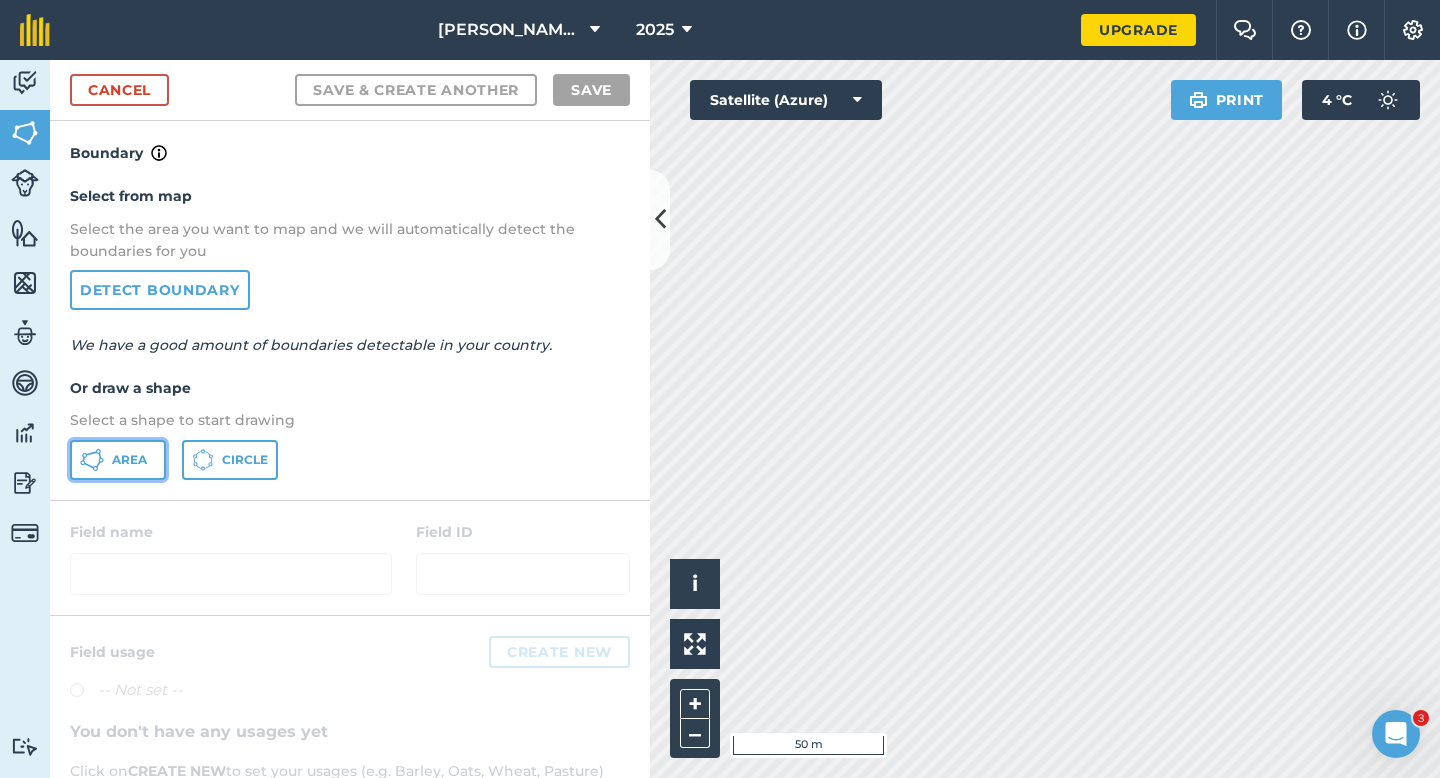 click on "Area" at bounding box center (129, 460) 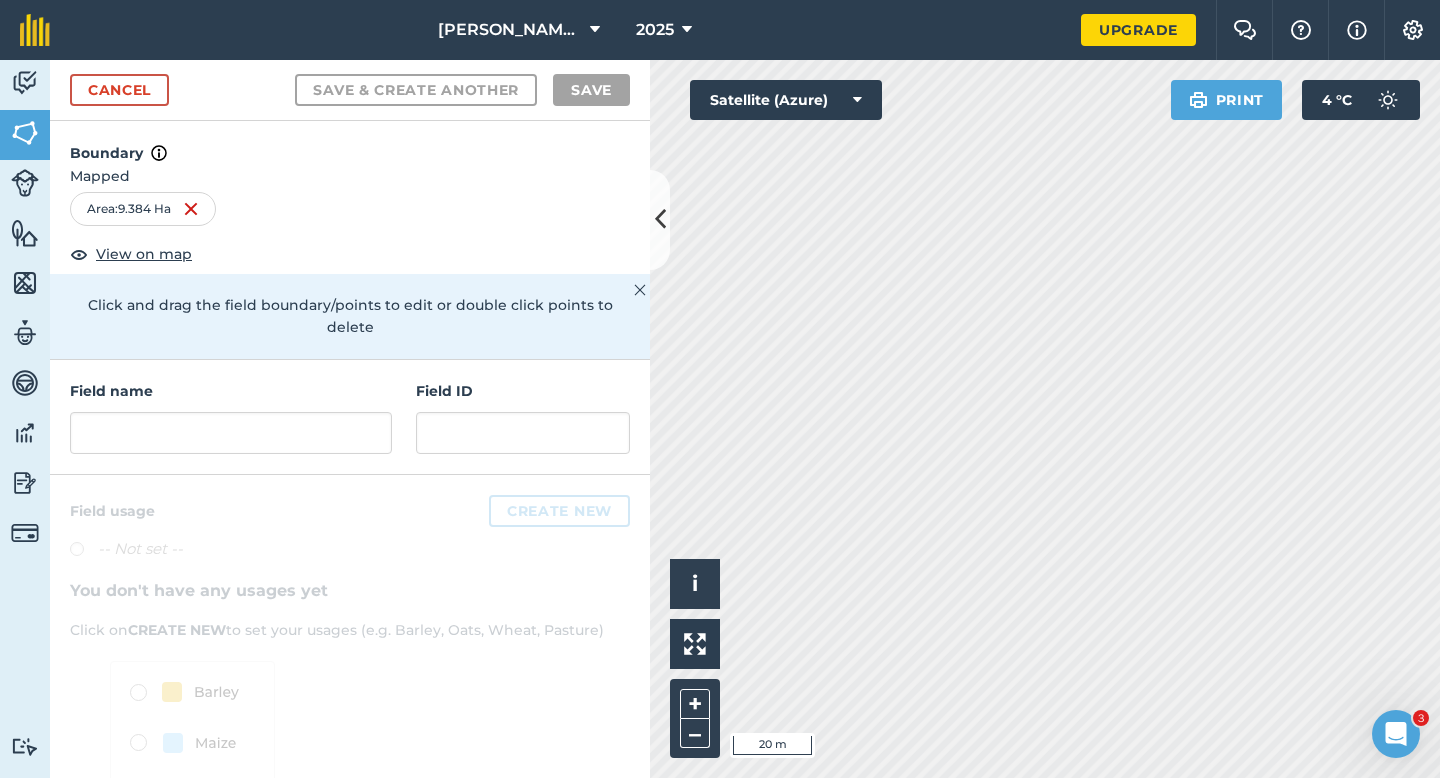 click on "Field name Field ID" at bounding box center (350, 417) 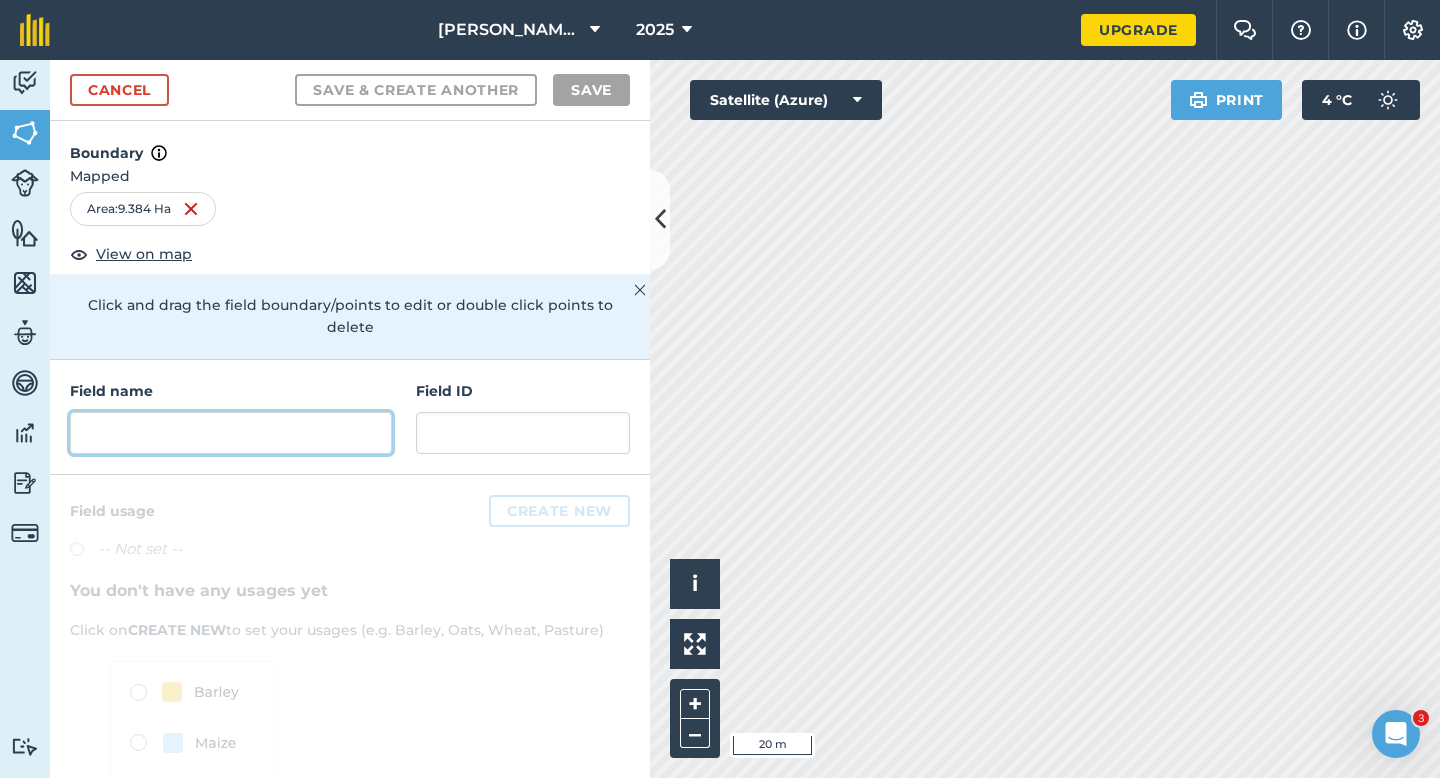 click at bounding box center [231, 433] 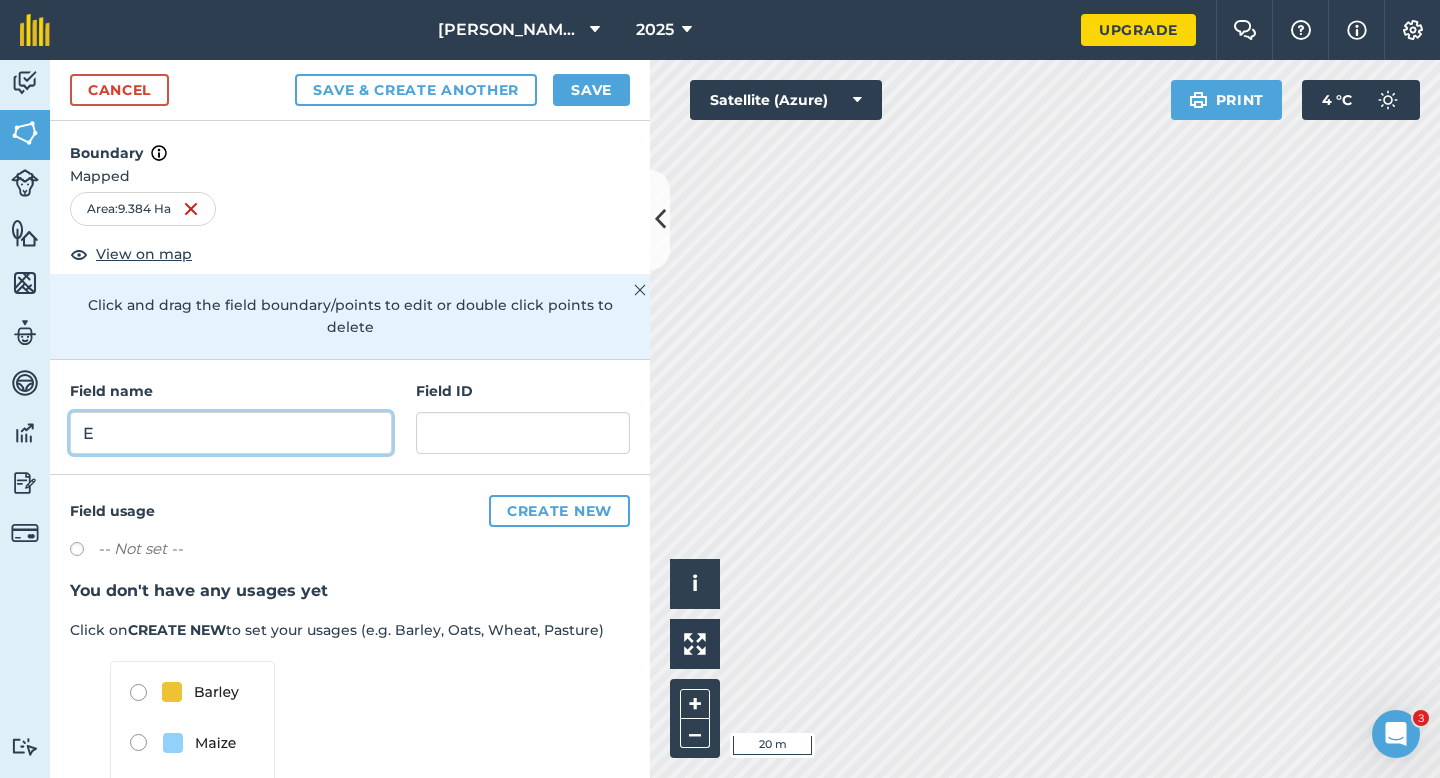 type on "E" 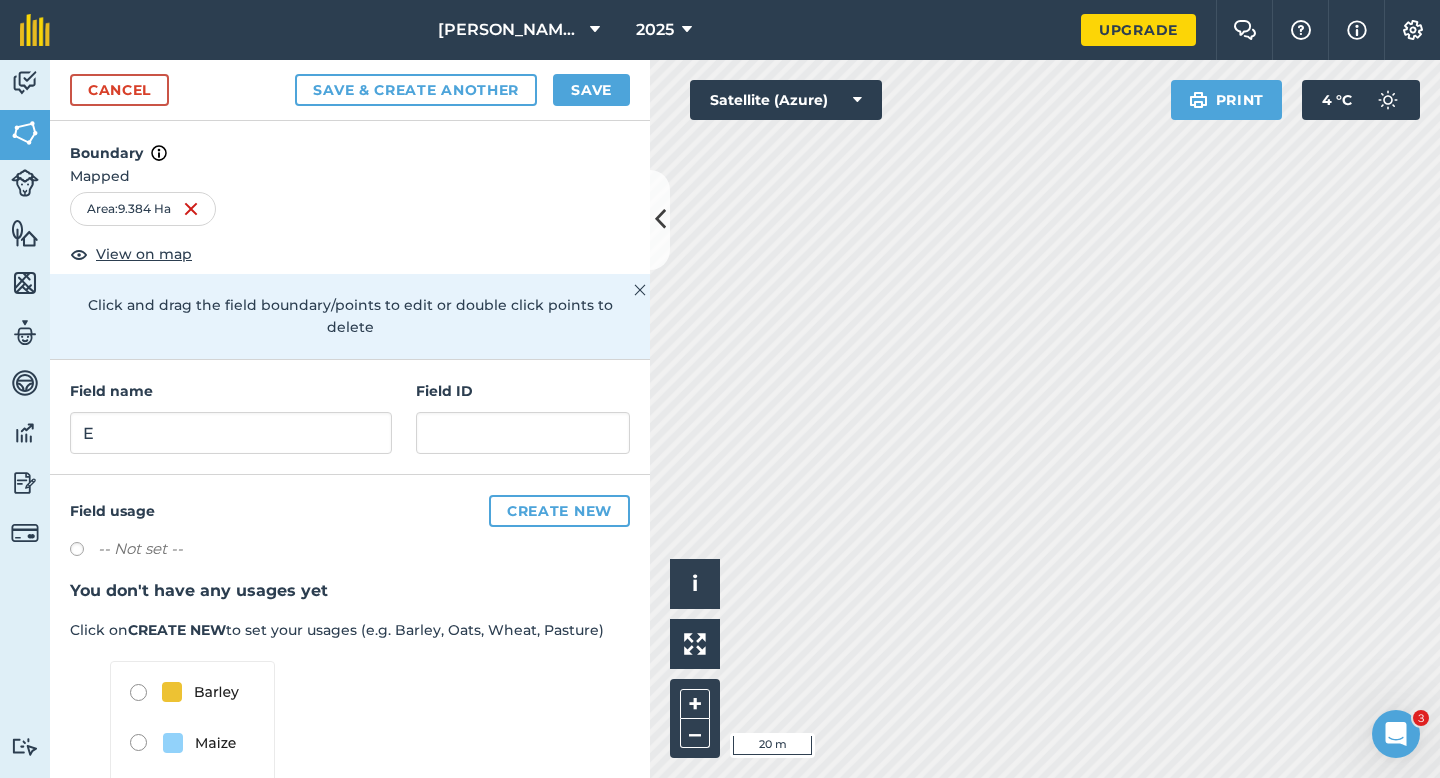 click on "Save & Create Another Save" at bounding box center (462, 90) 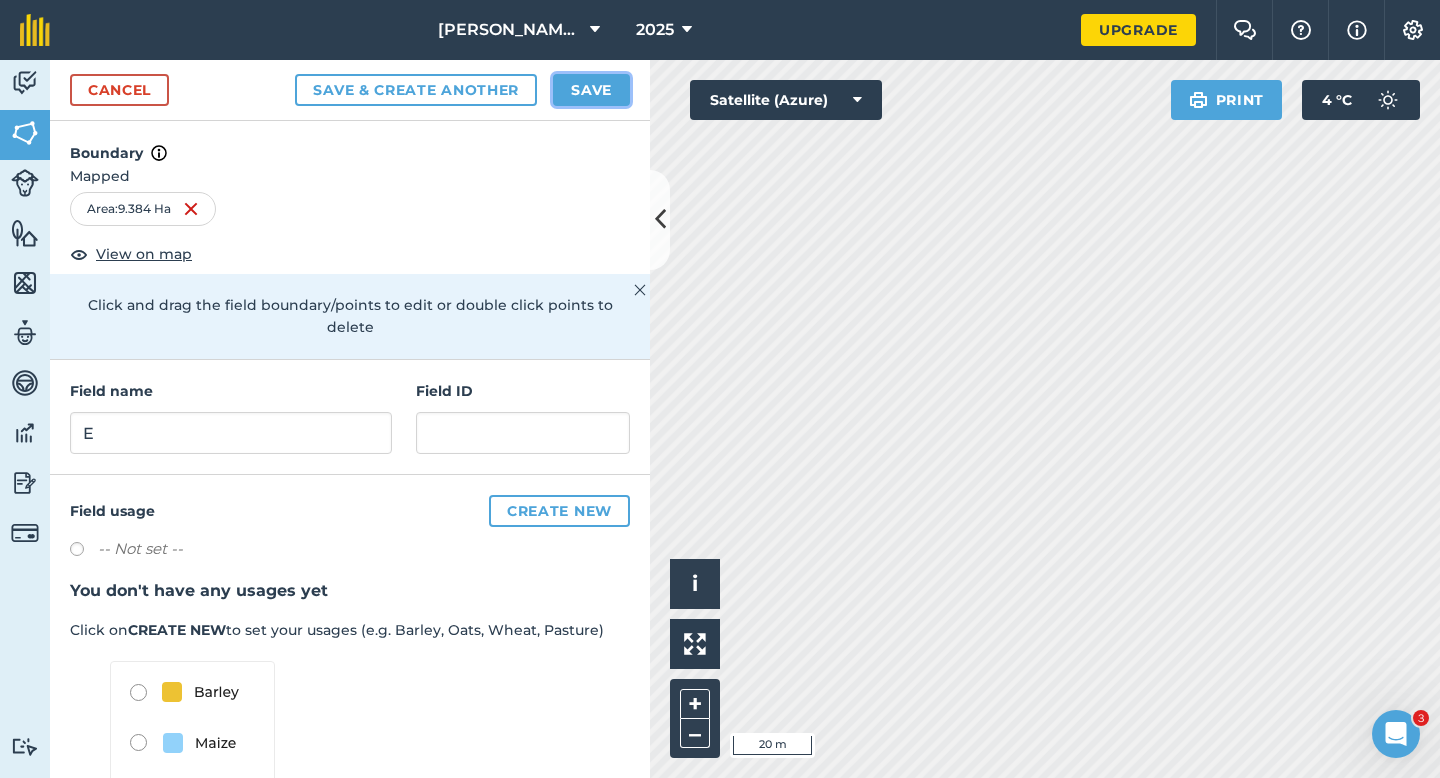 click on "Save" at bounding box center (591, 90) 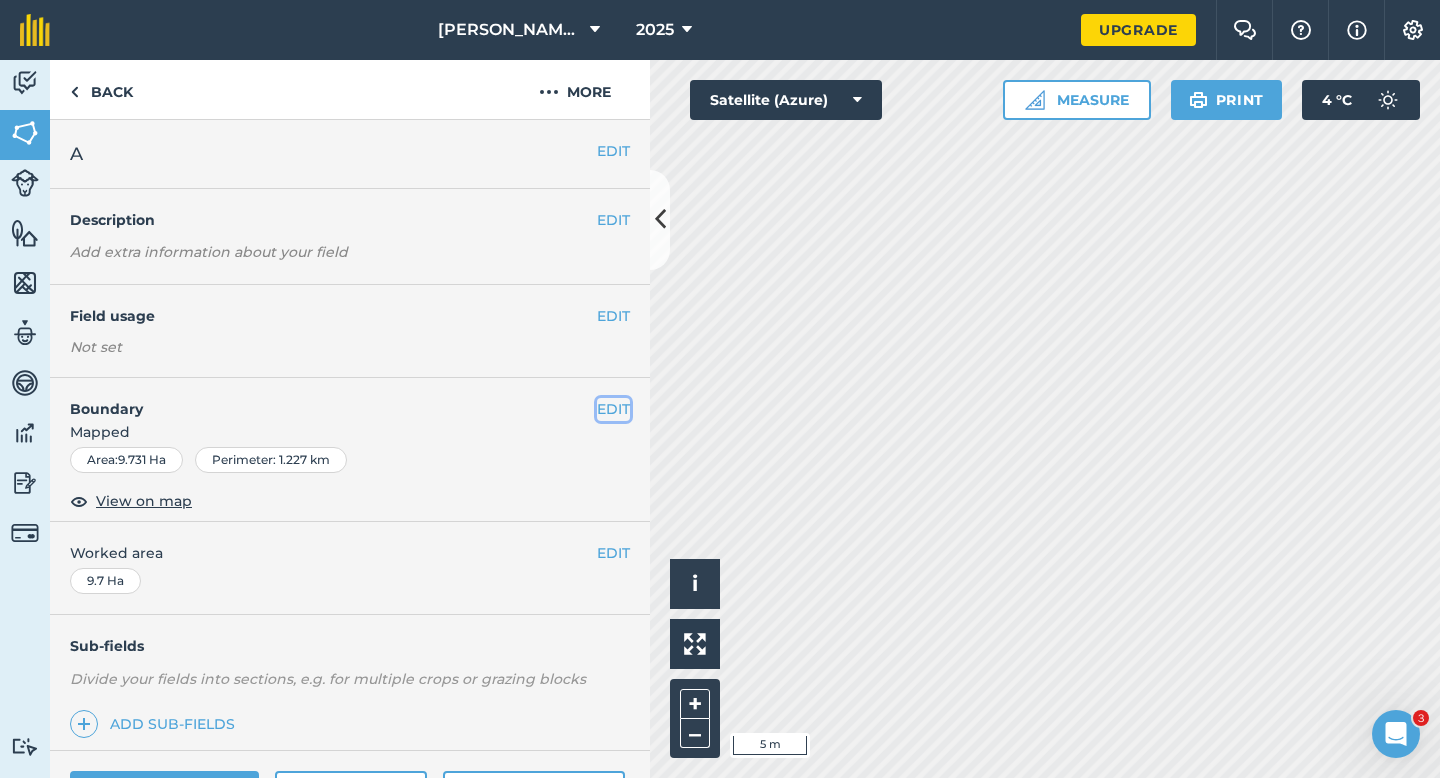 click on "EDIT" at bounding box center [613, 409] 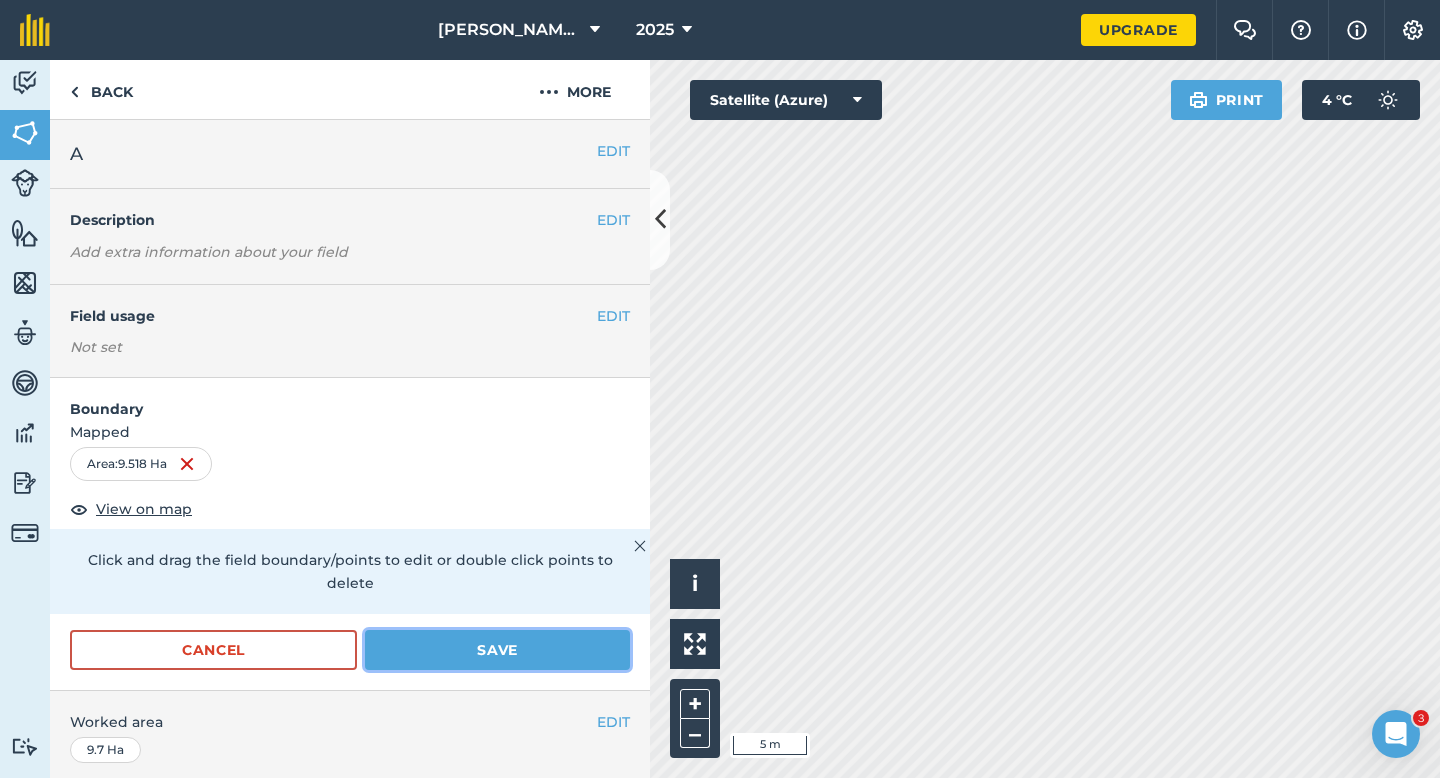 click on "Save" at bounding box center [497, 650] 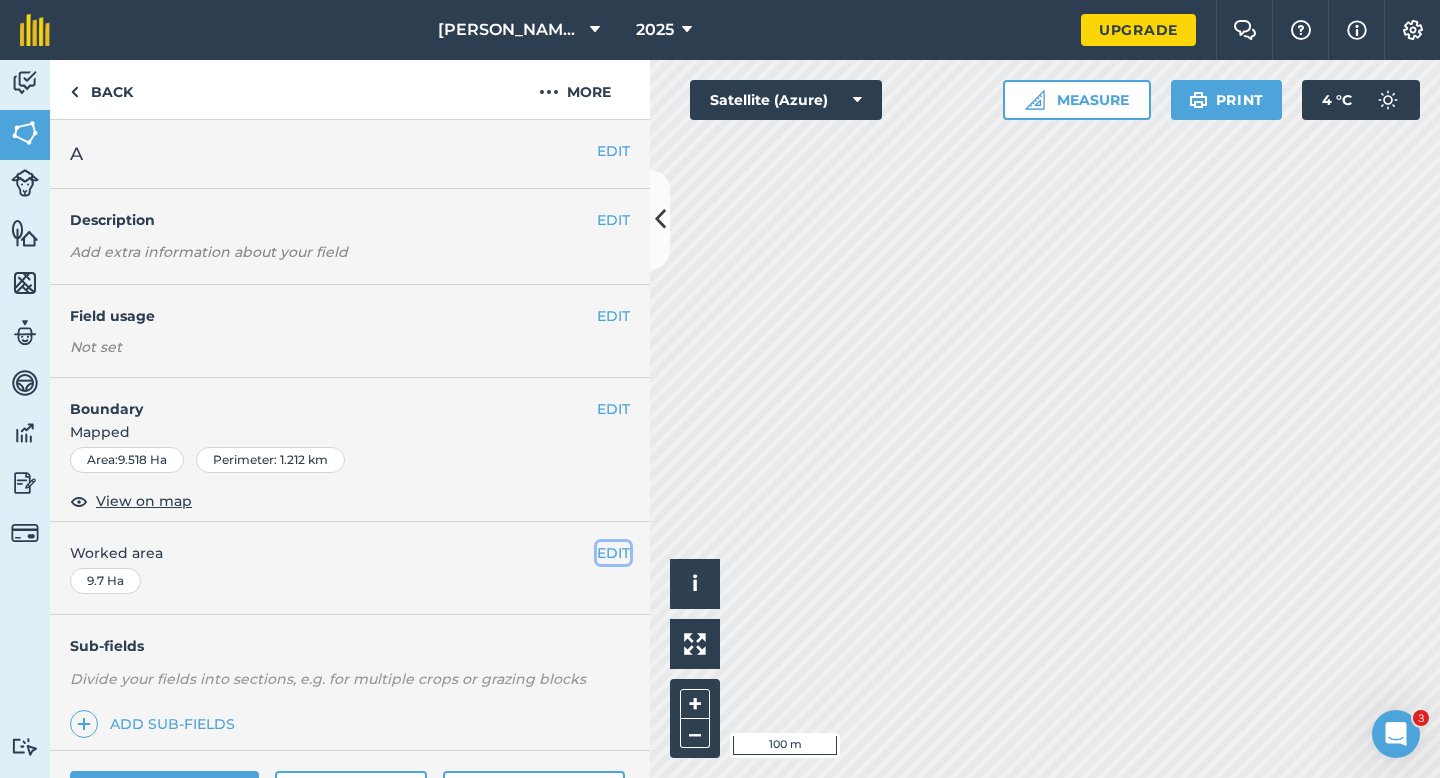click on "EDIT" at bounding box center (613, 553) 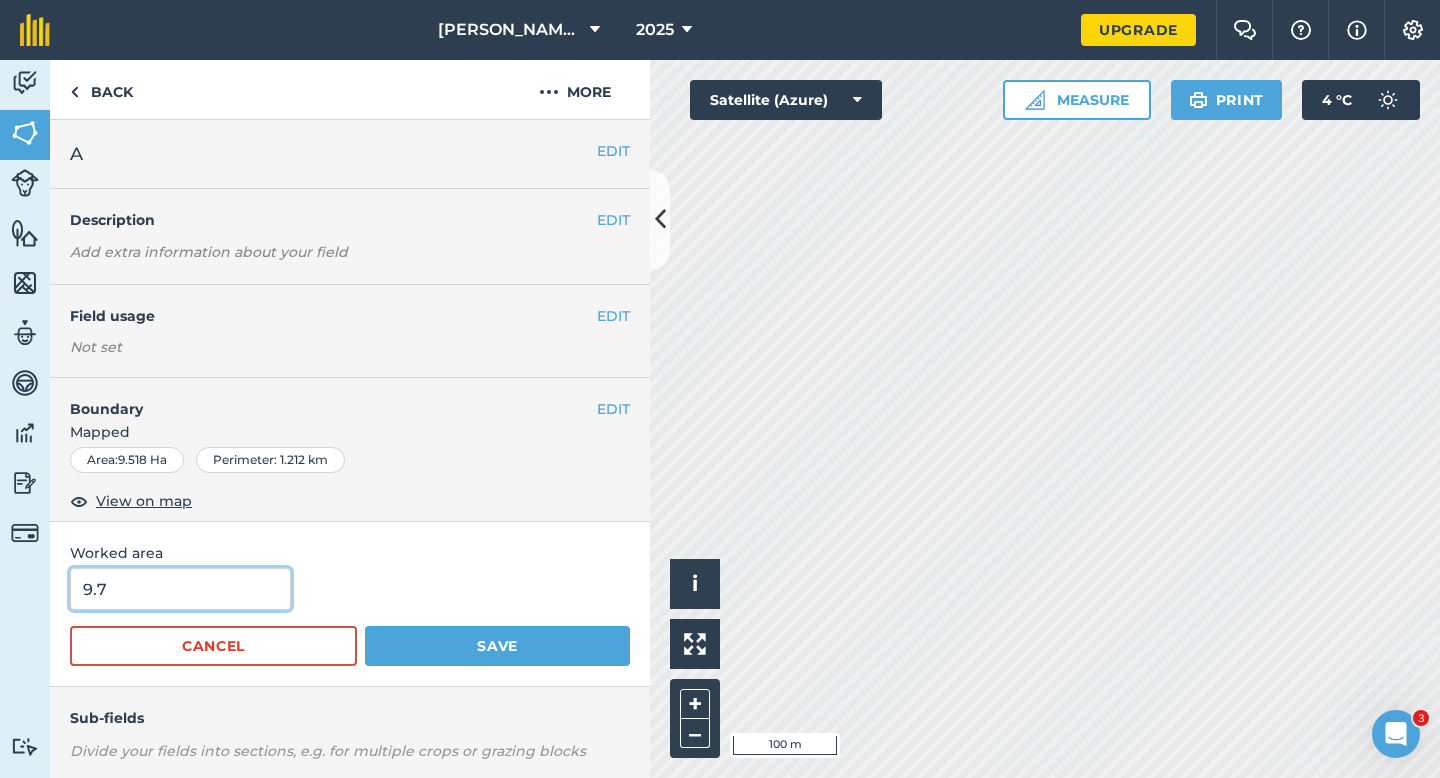 click on "9.7" at bounding box center [180, 589] 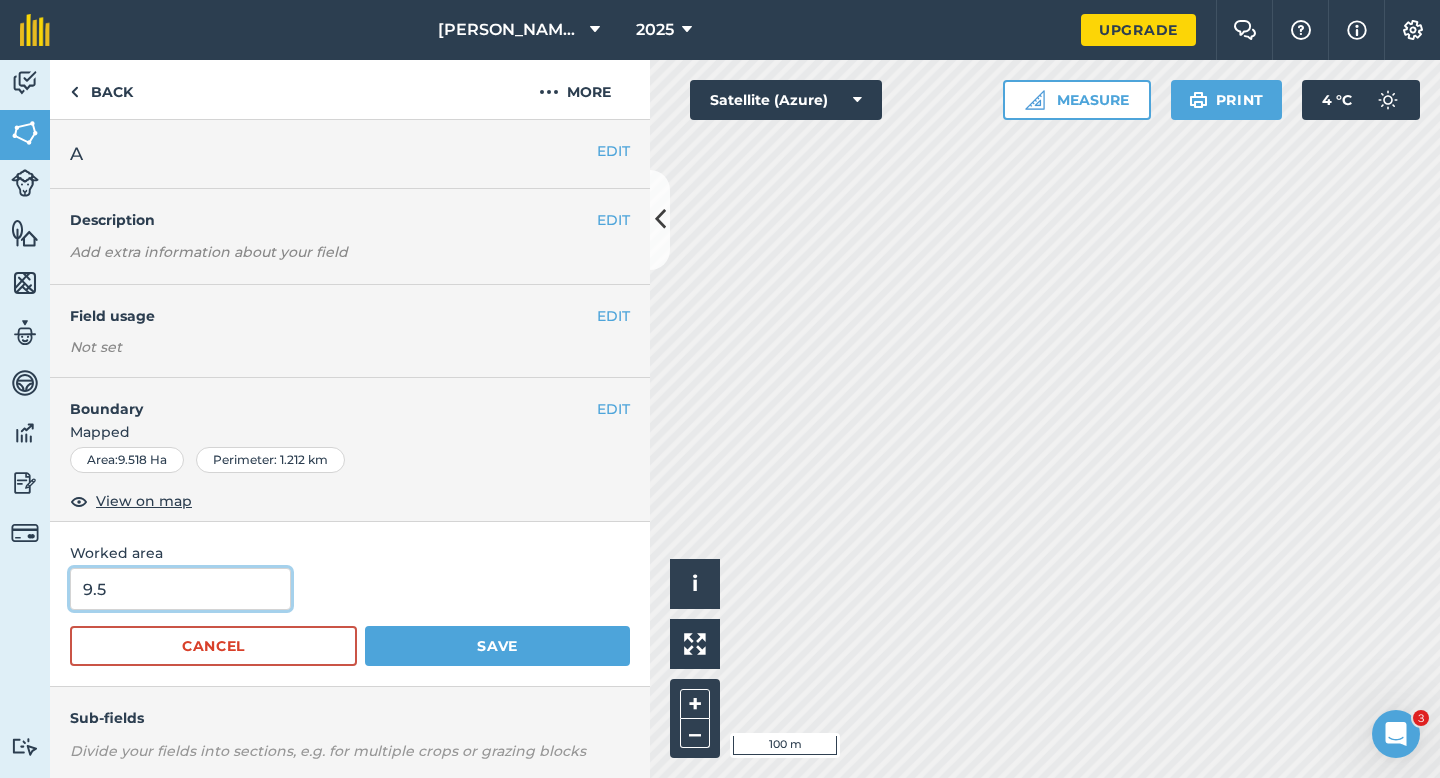 type on "9.5" 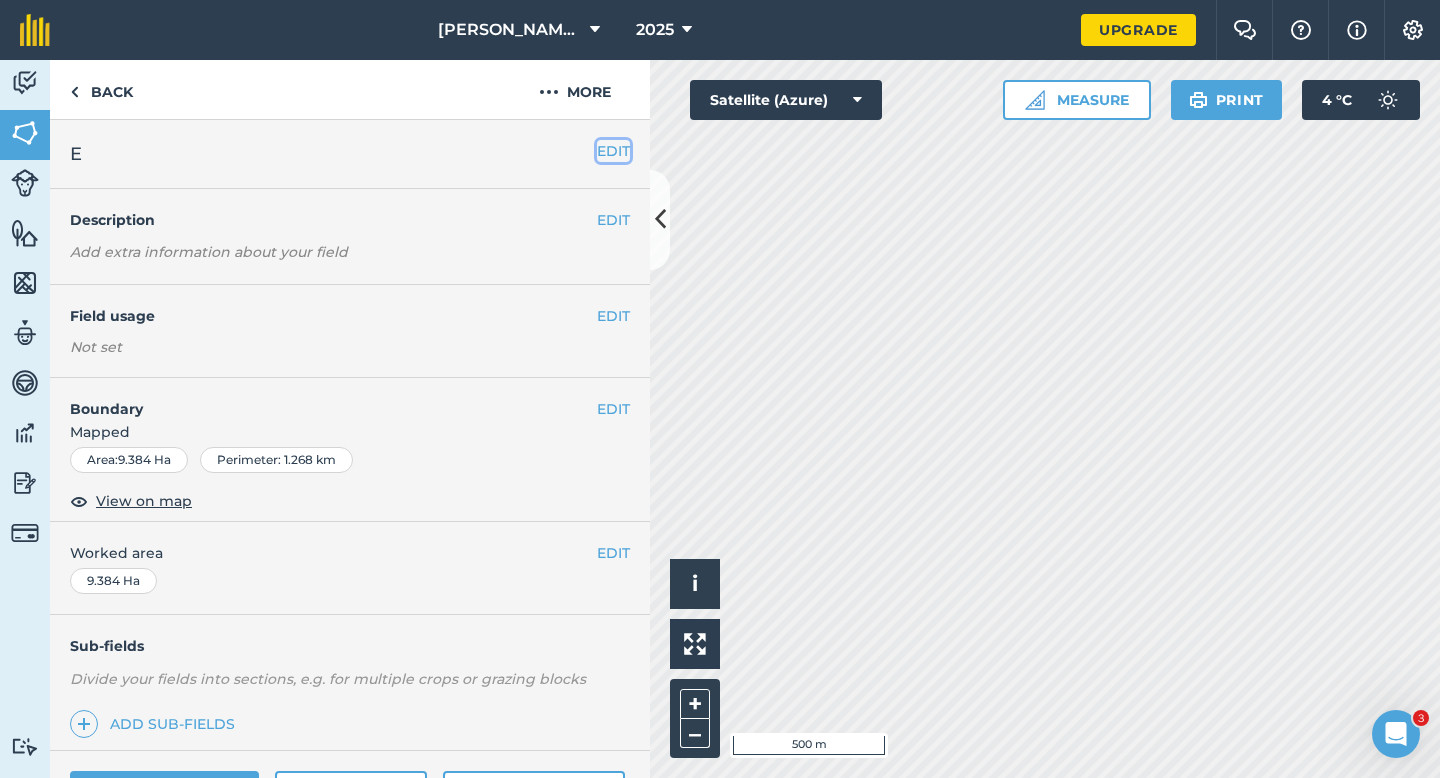 click on "EDIT" at bounding box center (613, 151) 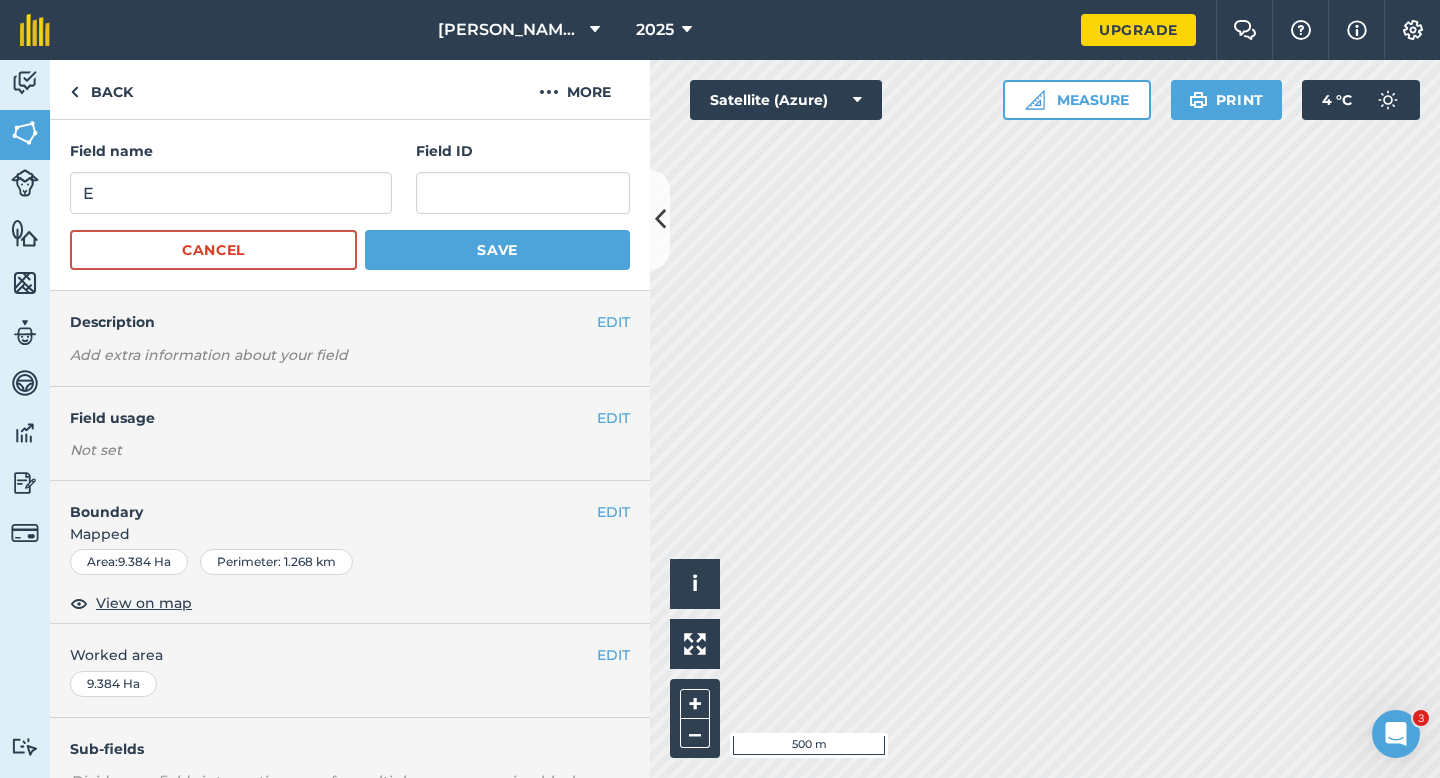click on "Field name E" at bounding box center (231, 177) 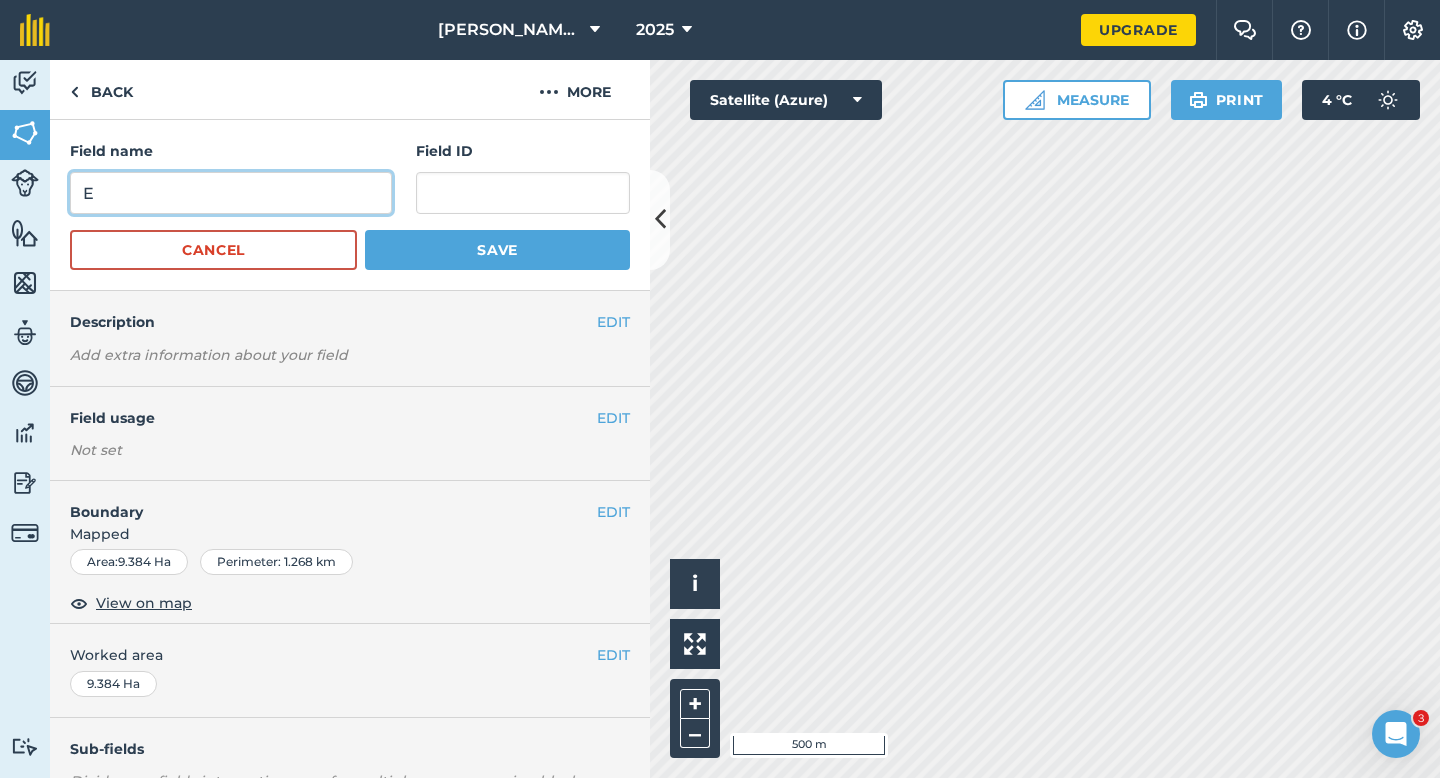 click on "E" at bounding box center [231, 193] 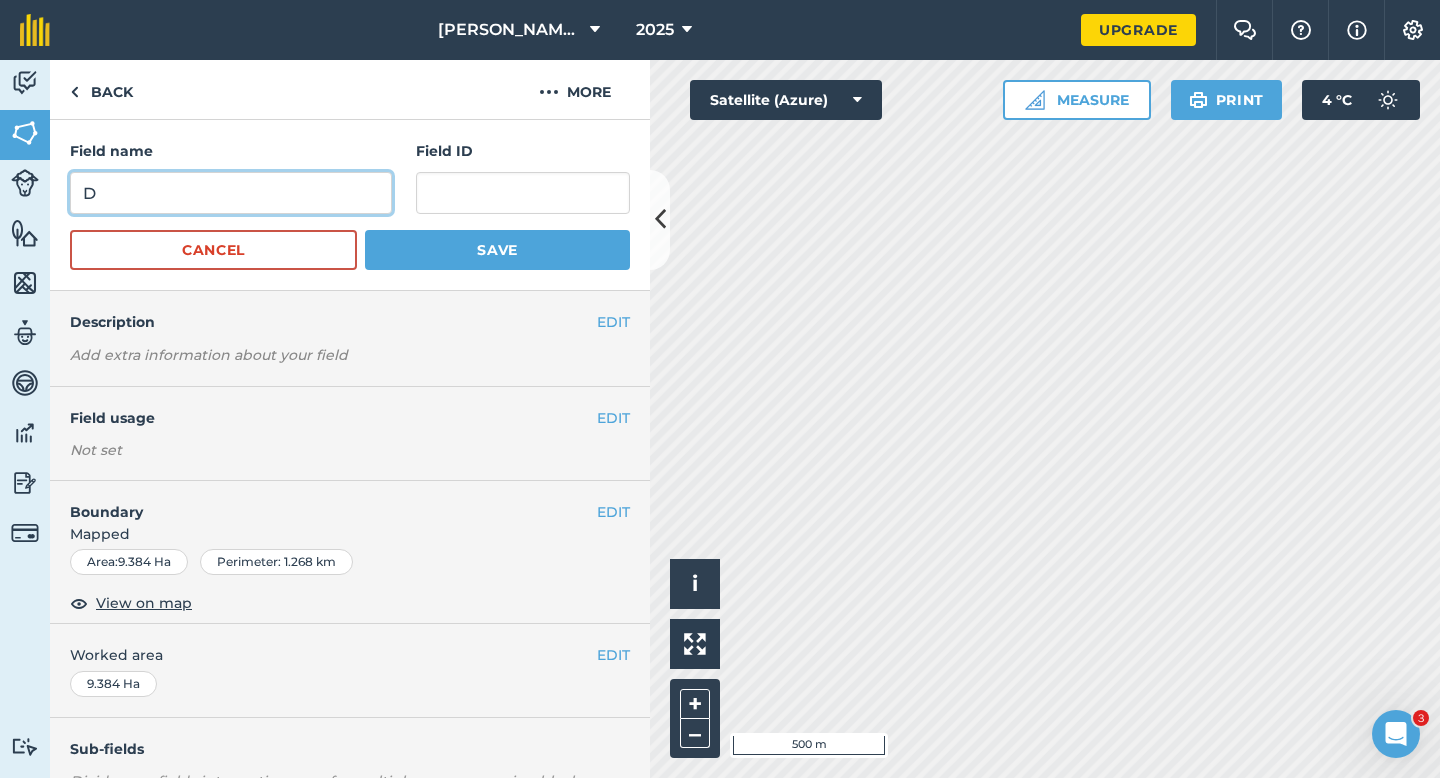 type on "D" 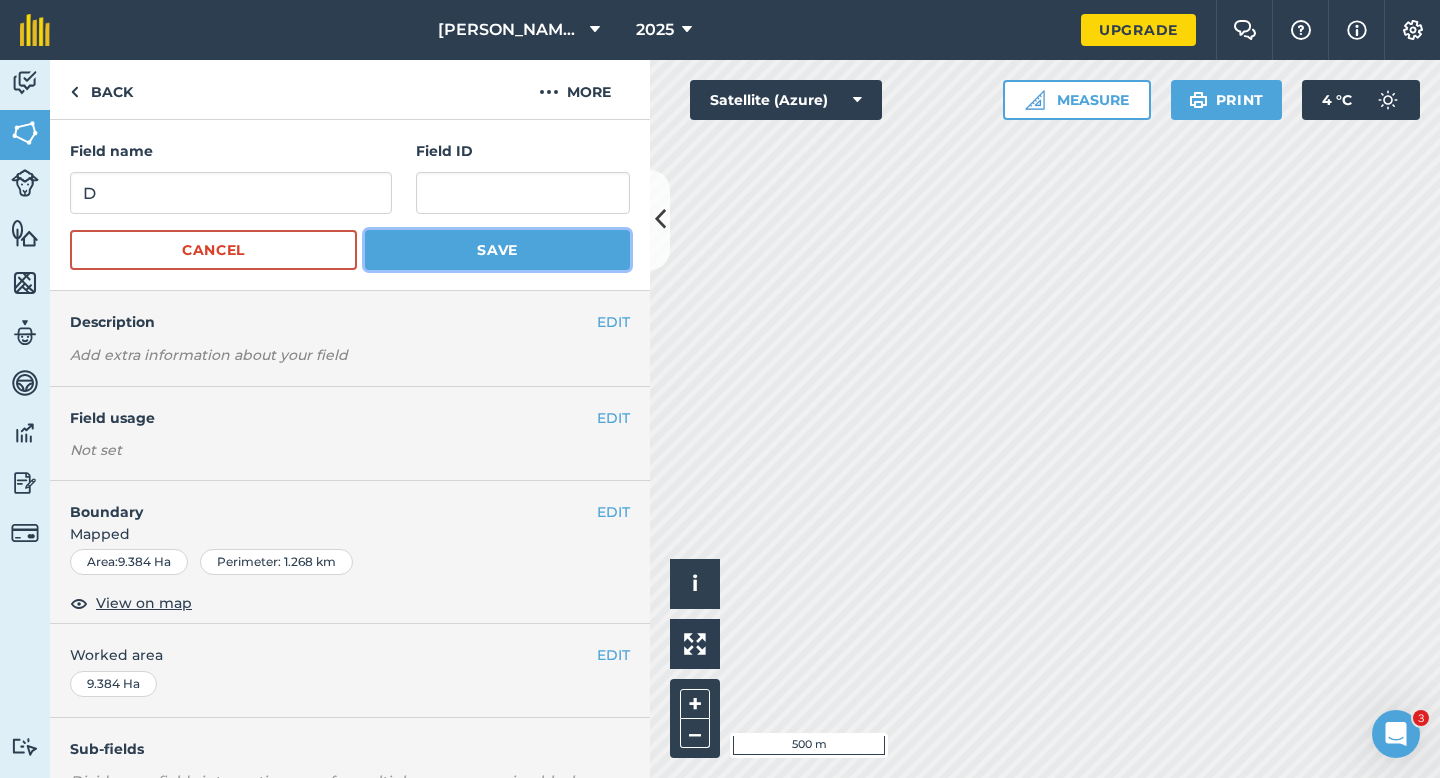 click on "Save" at bounding box center [497, 250] 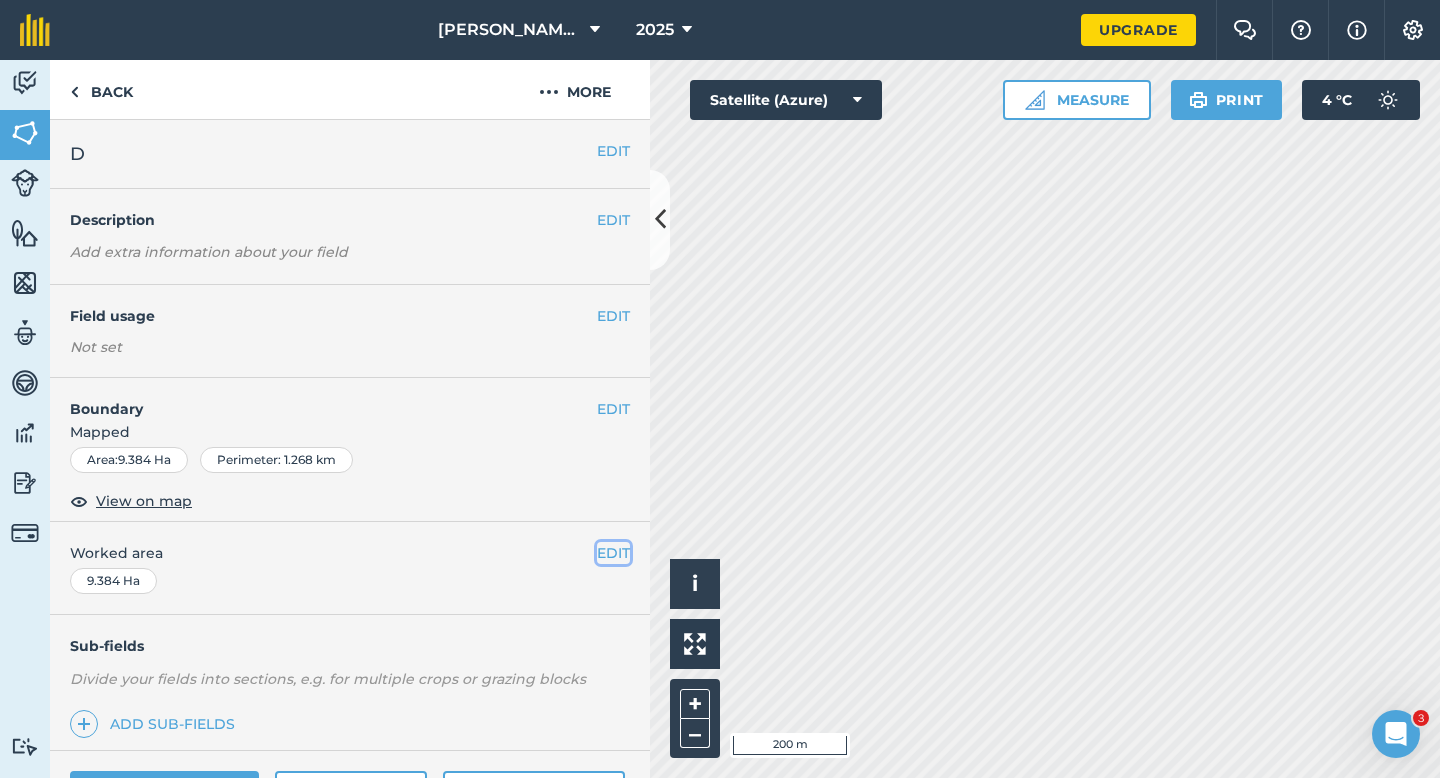 click on "EDIT" at bounding box center (613, 553) 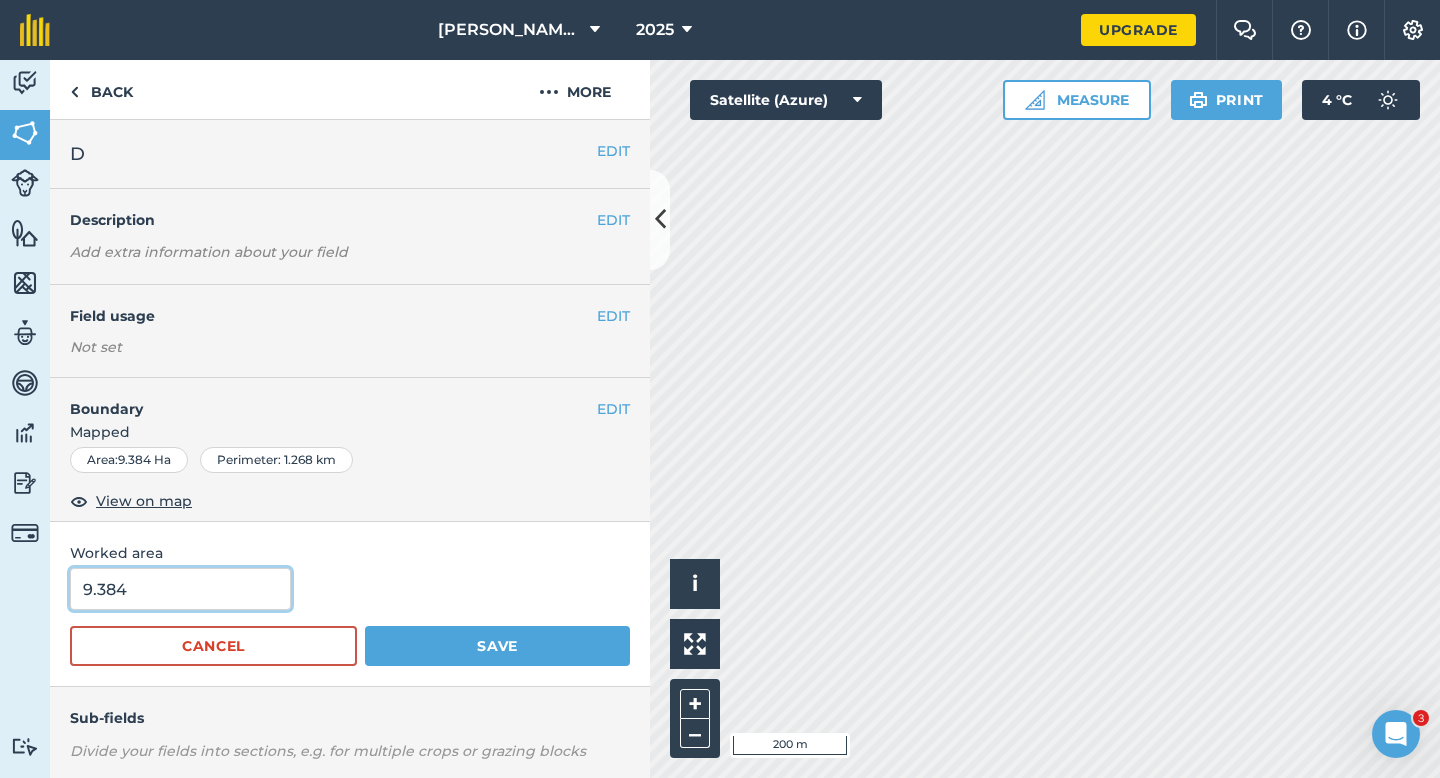 click on "9.384" at bounding box center (180, 589) 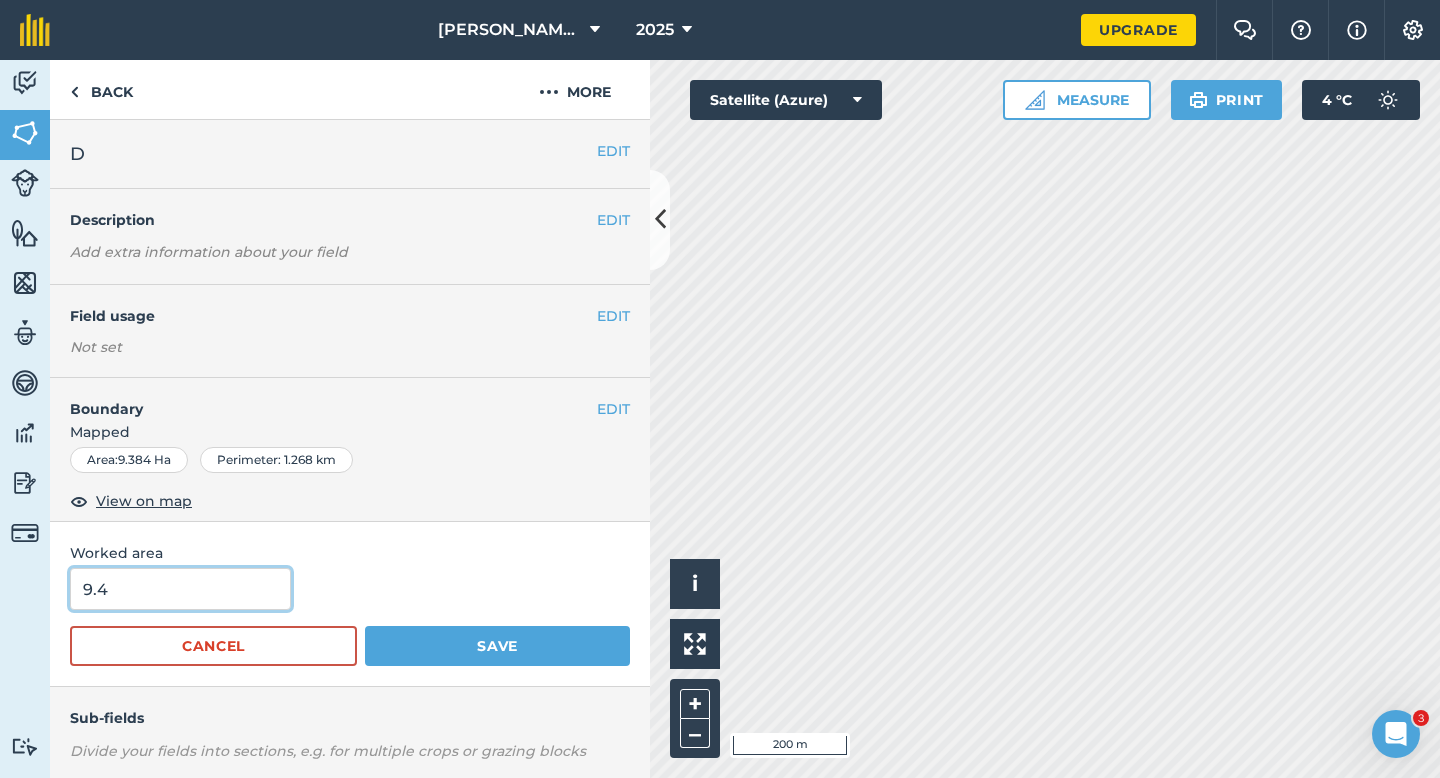 type on "9.4" 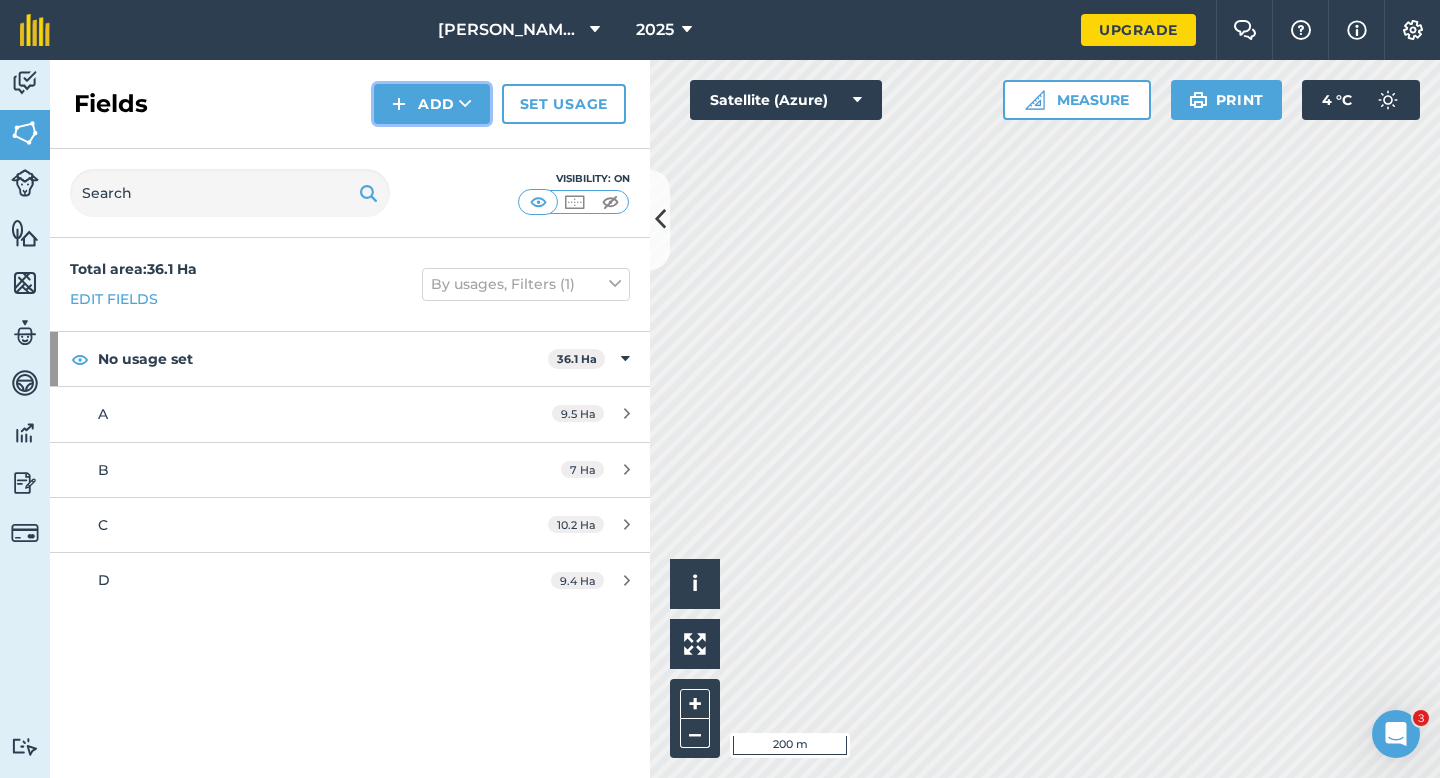 click on "Add" at bounding box center (432, 104) 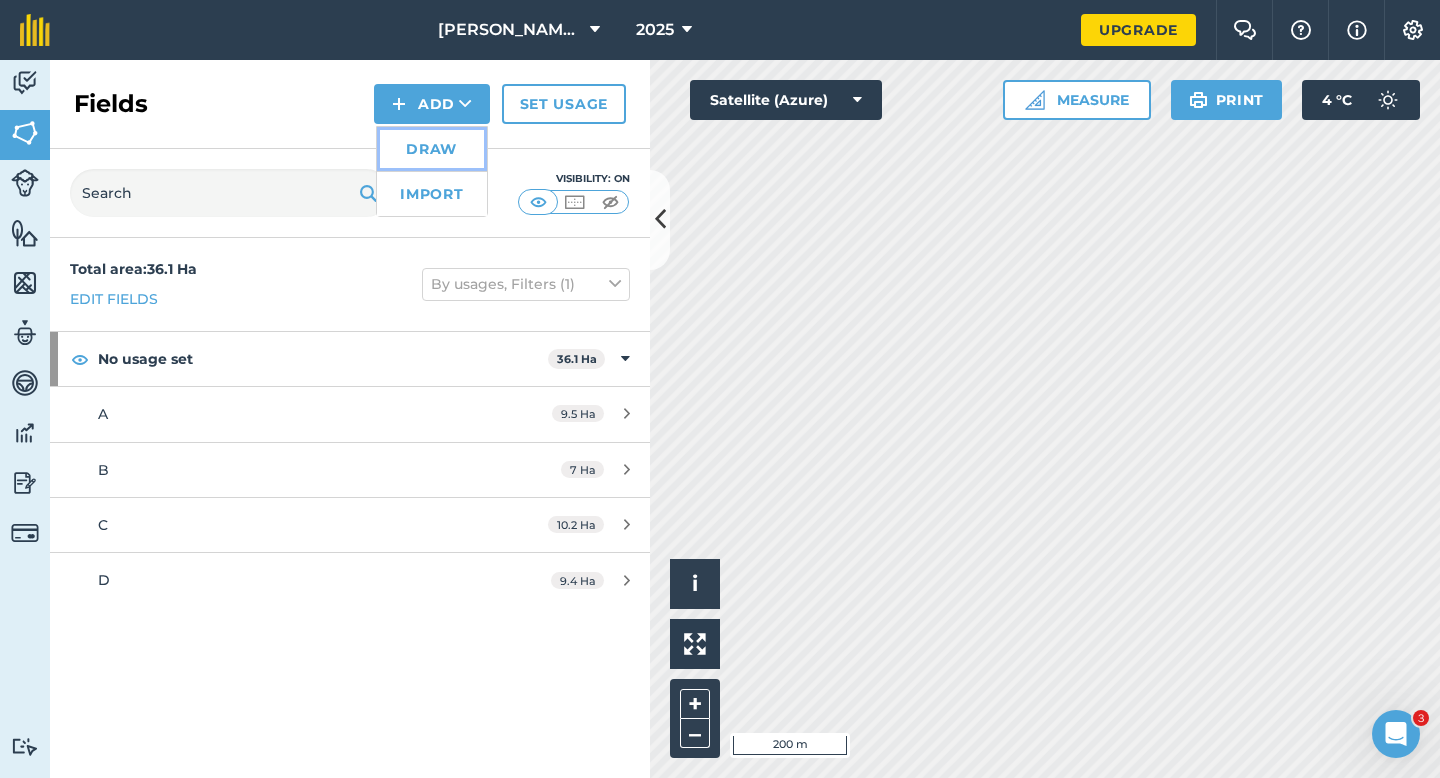 click on "Draw" at bounding box center [432, 149] 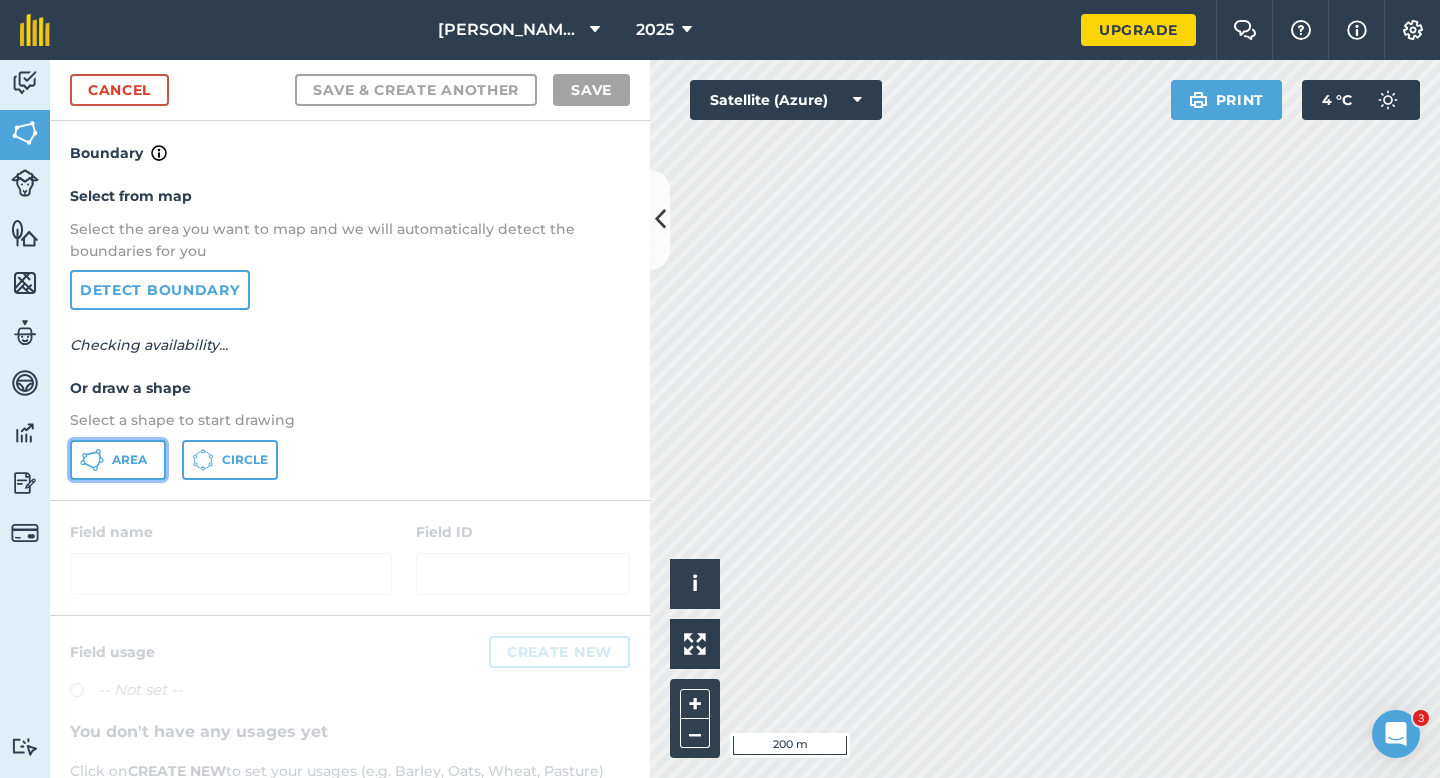 click on "Area" at bounding box center [118, 460] 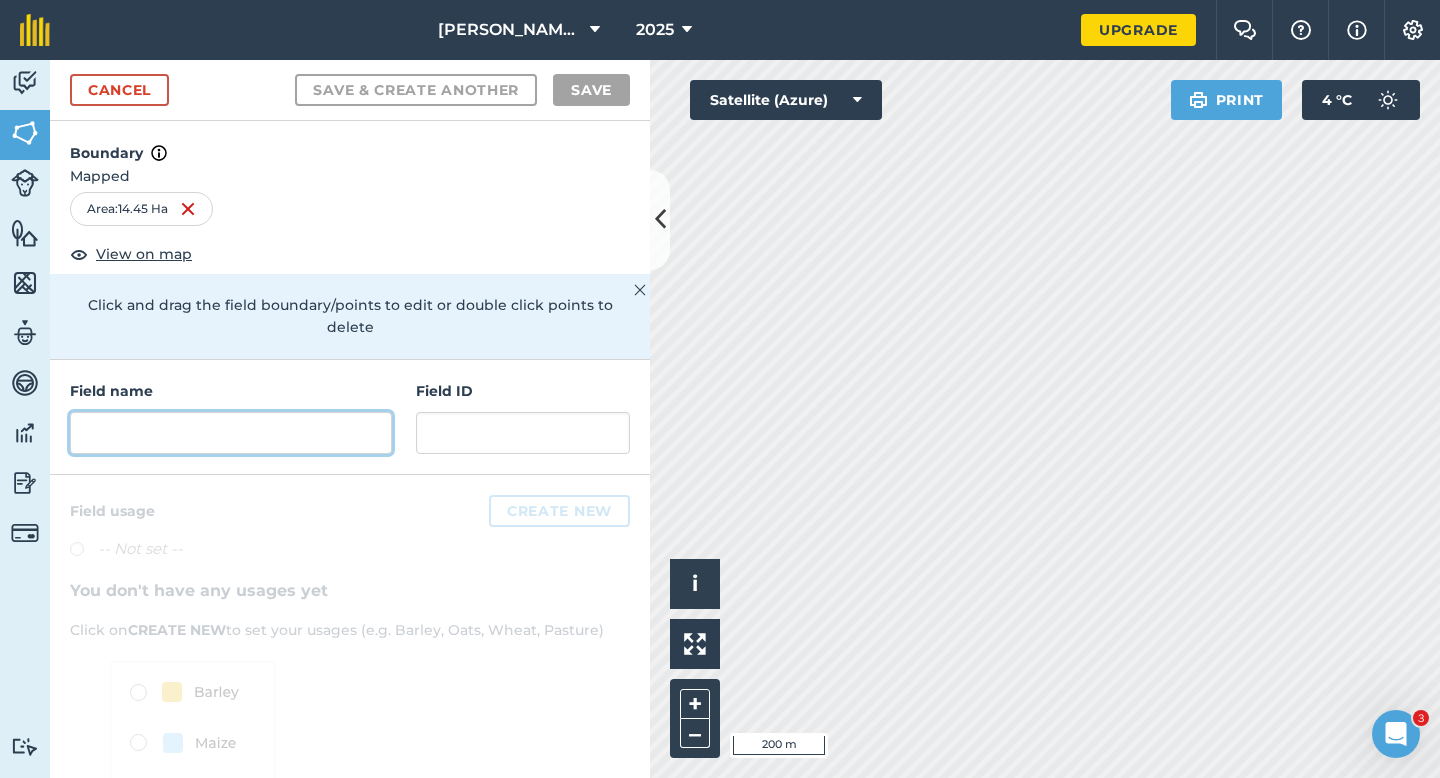 click at bounding box center (231, 433) 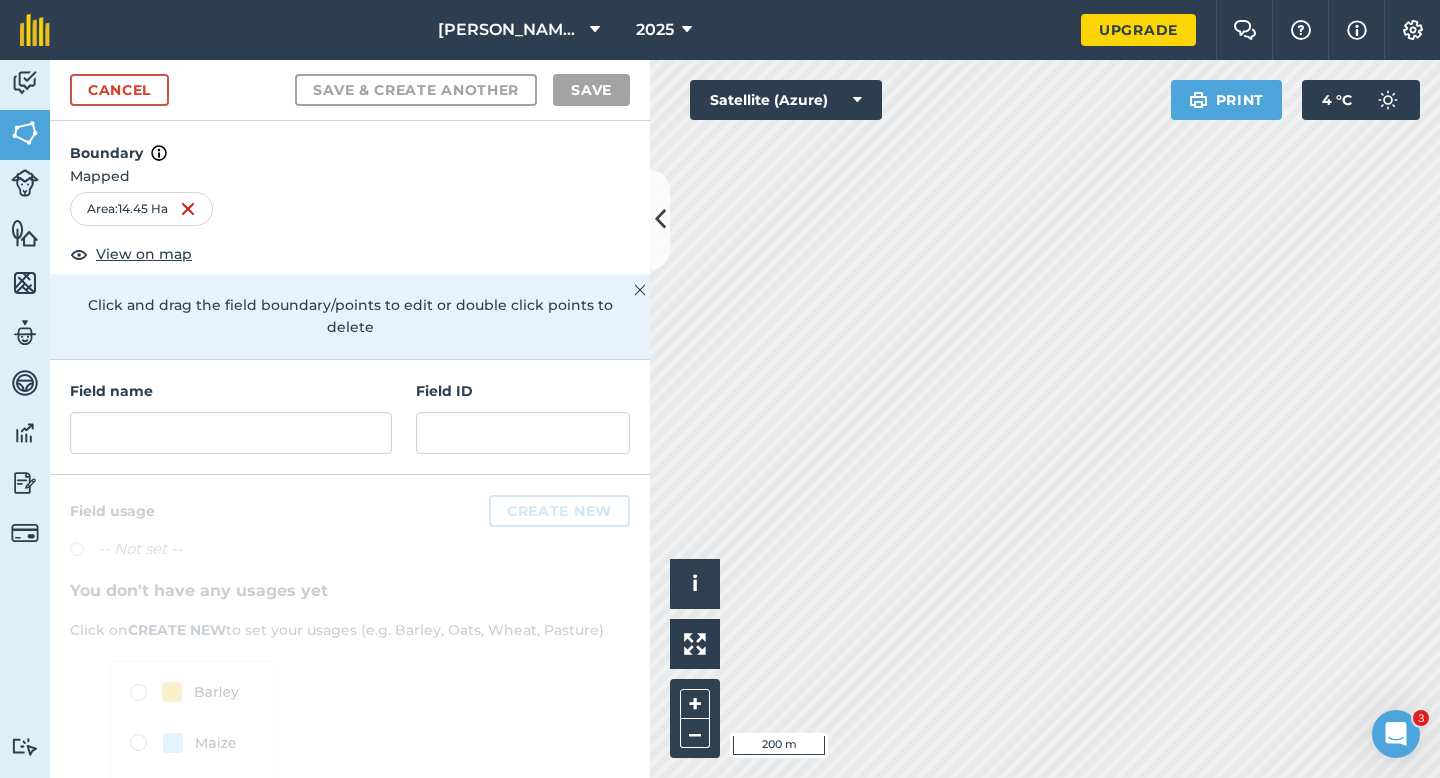 click on "Field name Field ID" at bounding box center (350, 417) 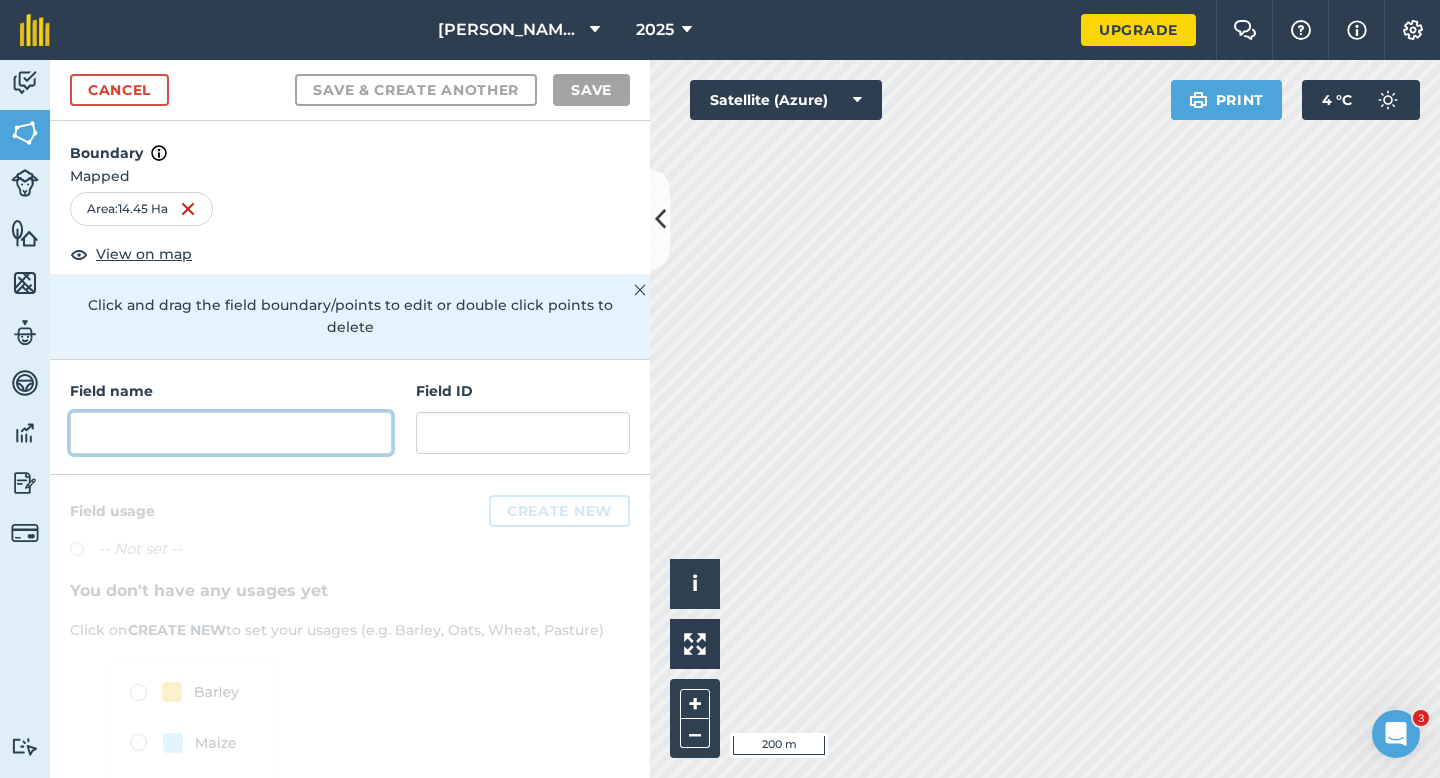 click at bounding box center (231, 433) 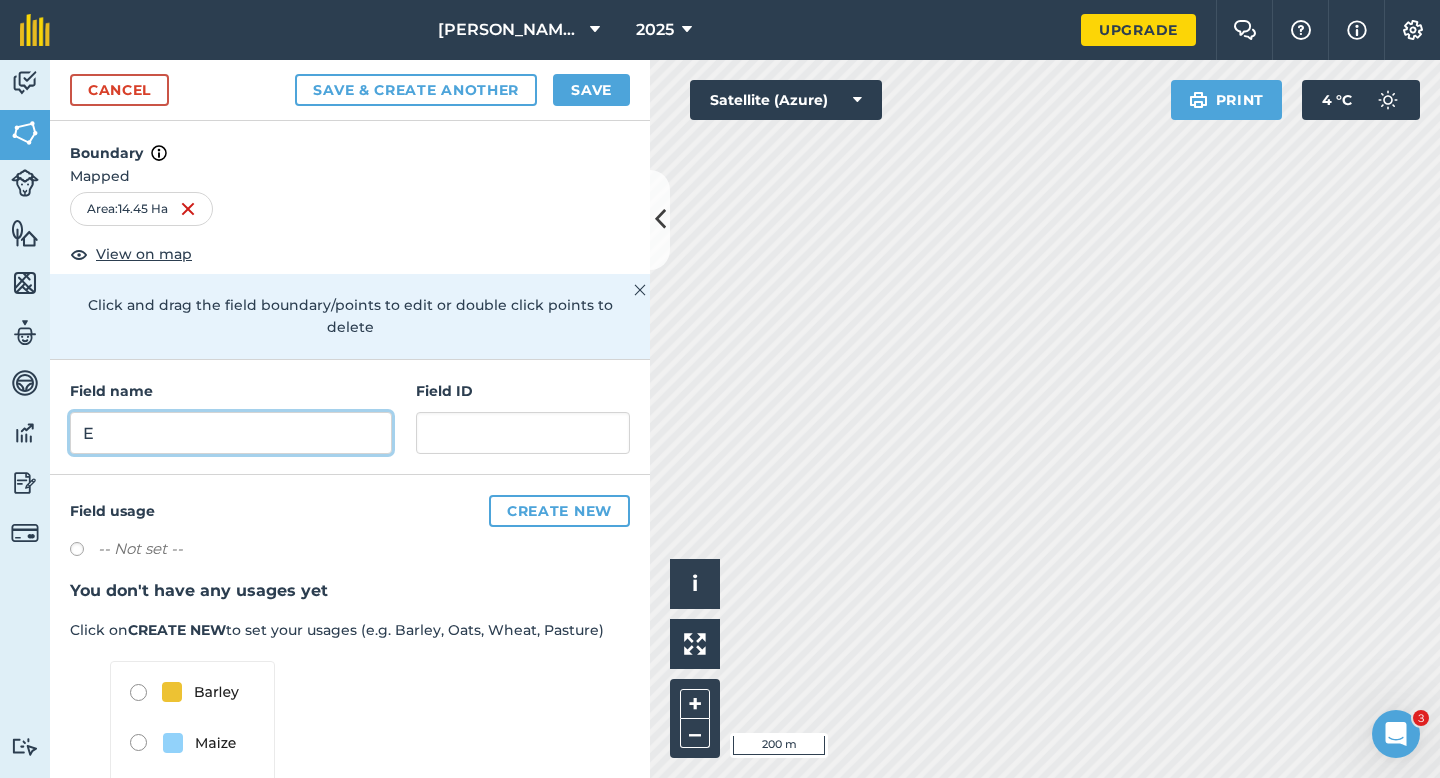 type on "E" 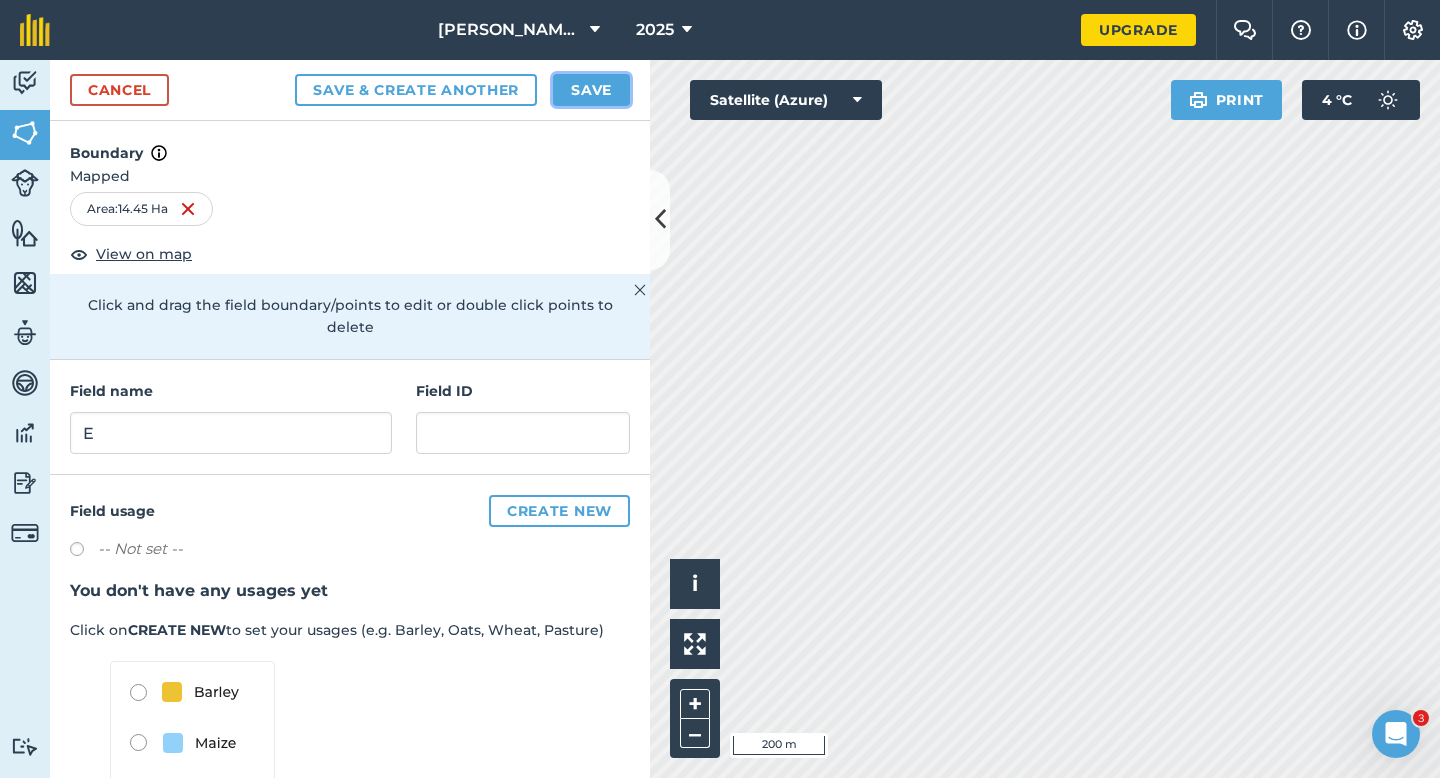click on "Save" at bounding box center [591, 90] 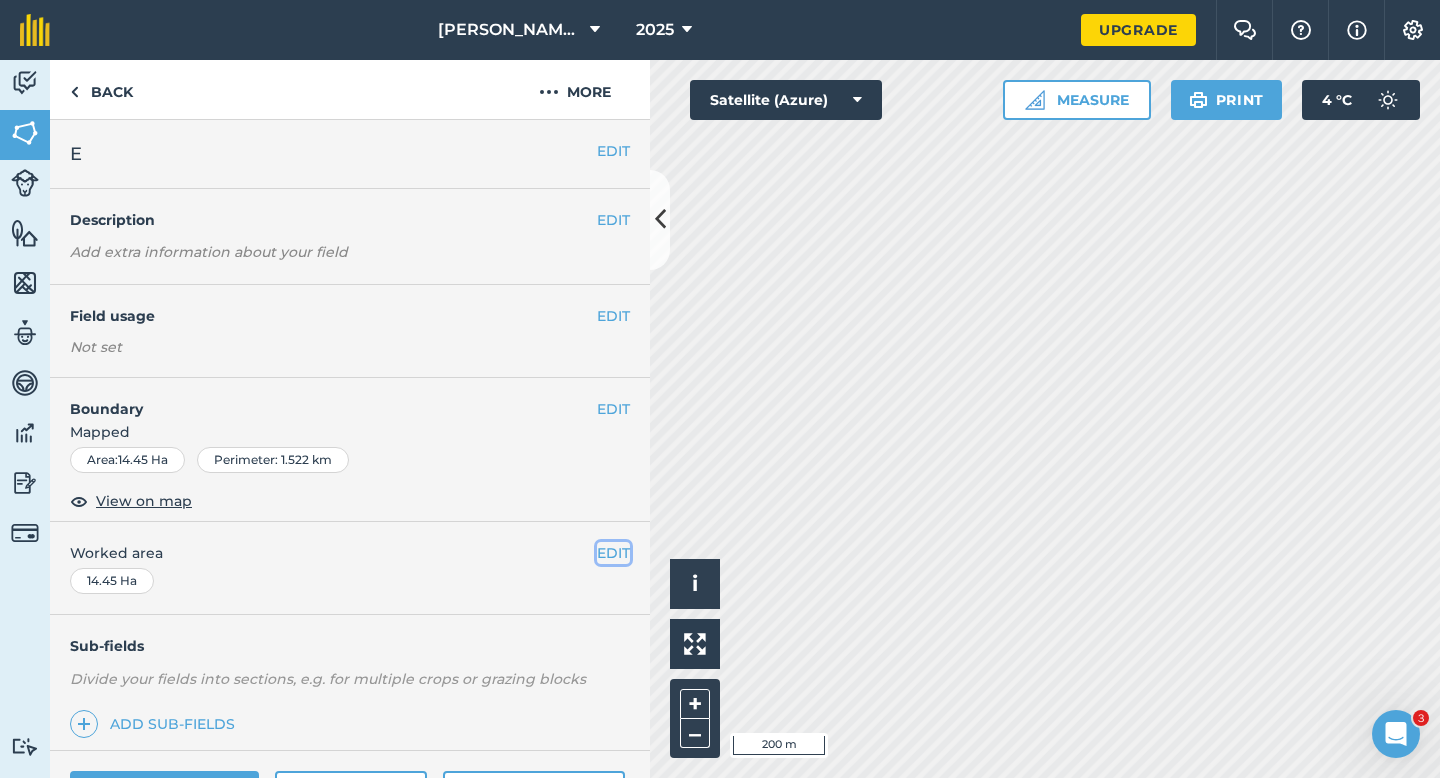click on "EDIT" at bounding box center (613, 553) 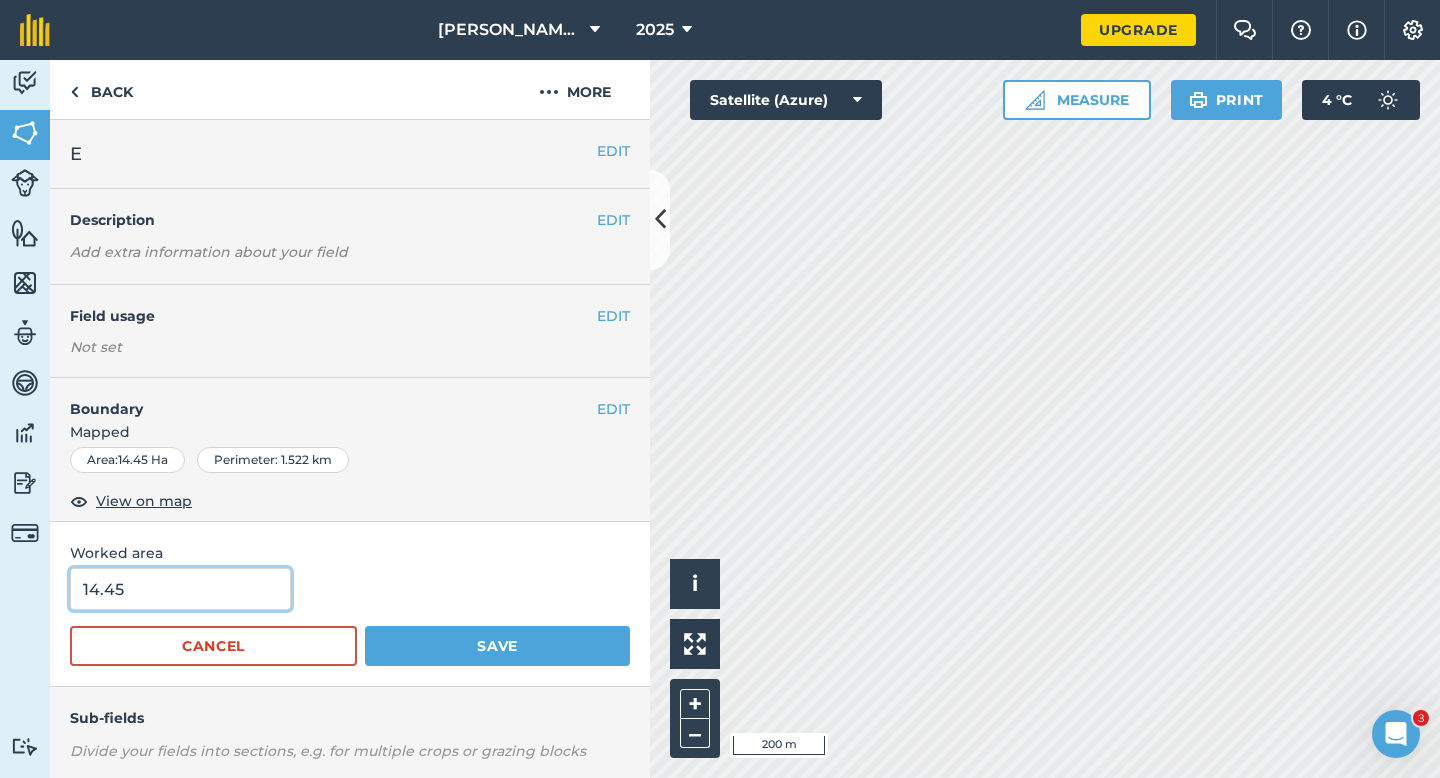 click on "14.45" at bounding box center (180, 589) 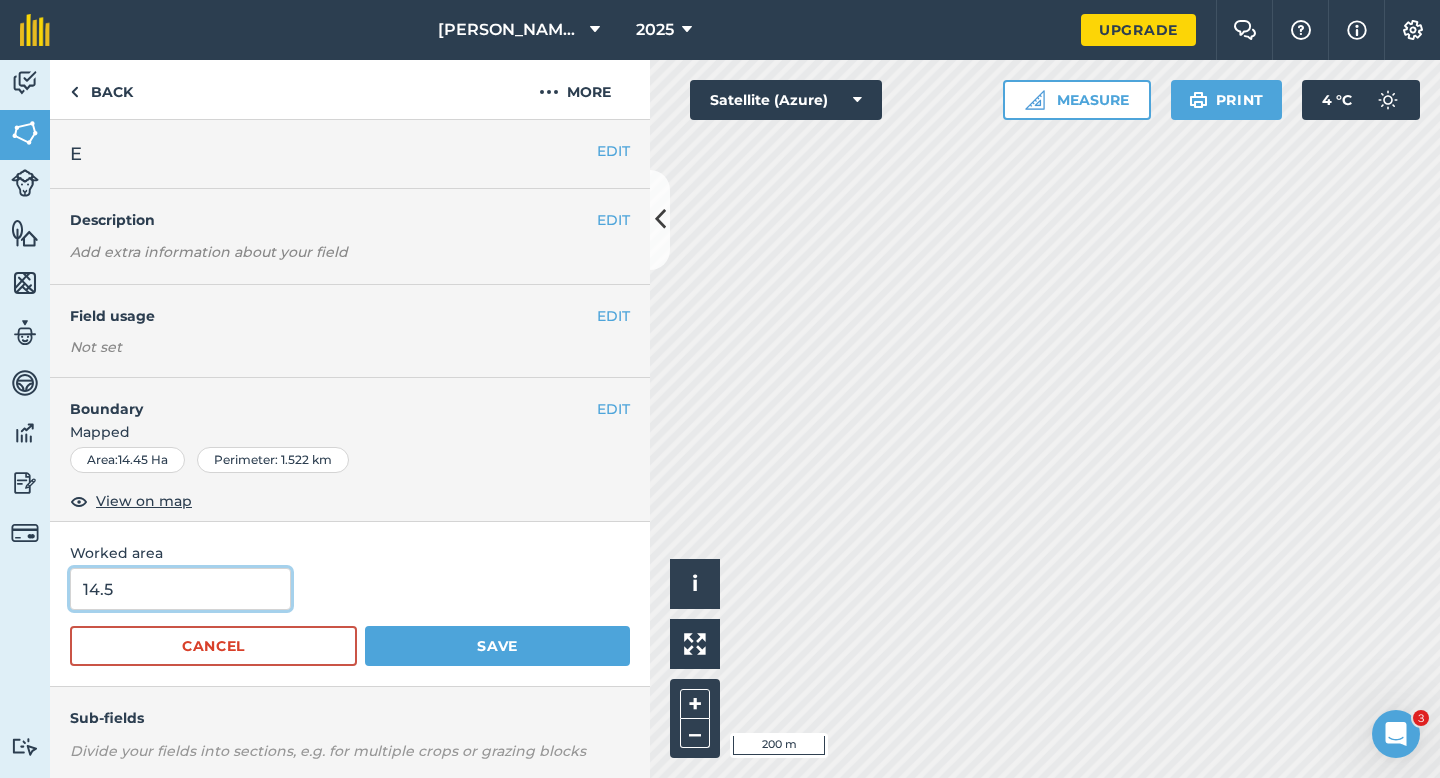 type on "14.5" 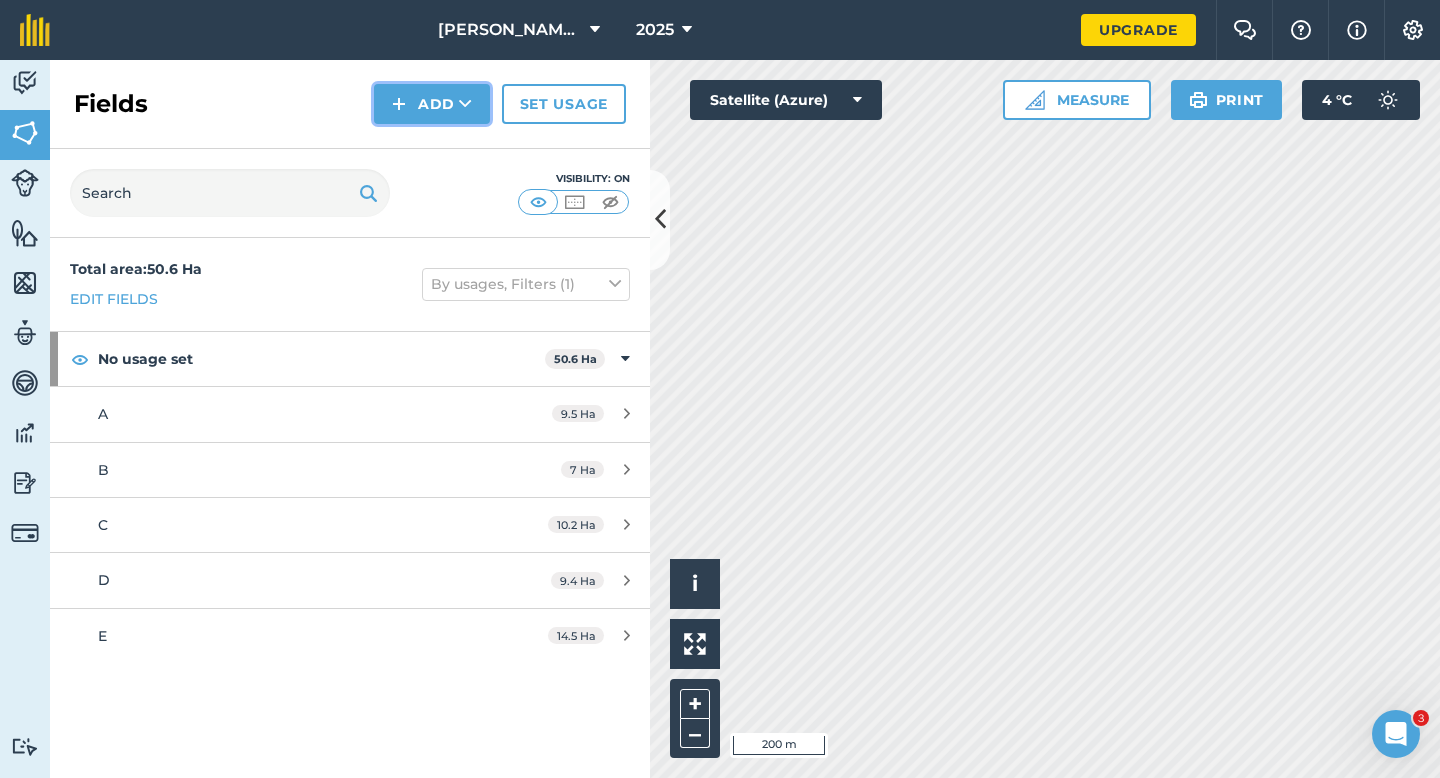 click at bounding box center (399, 104) 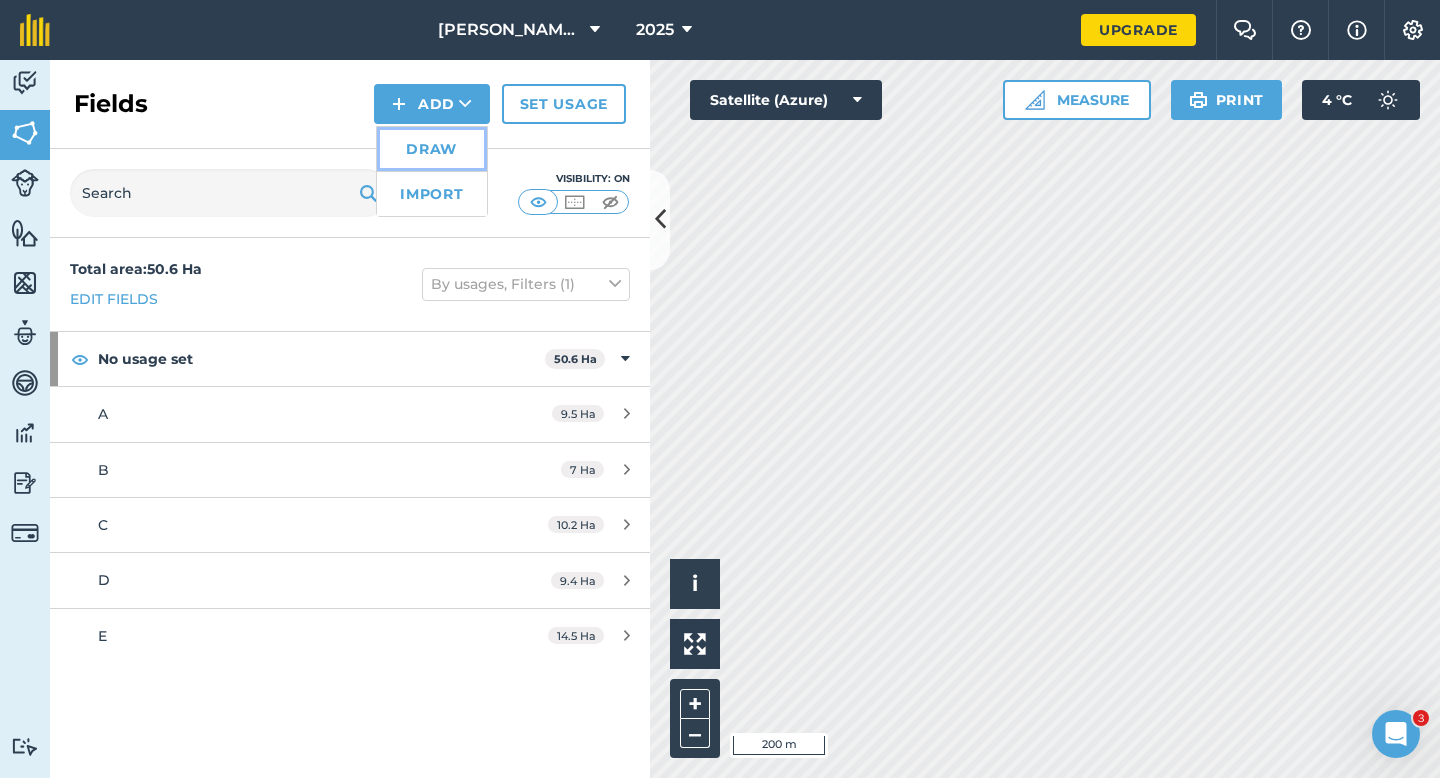click on "Draw" at bounding box center [432, 149] 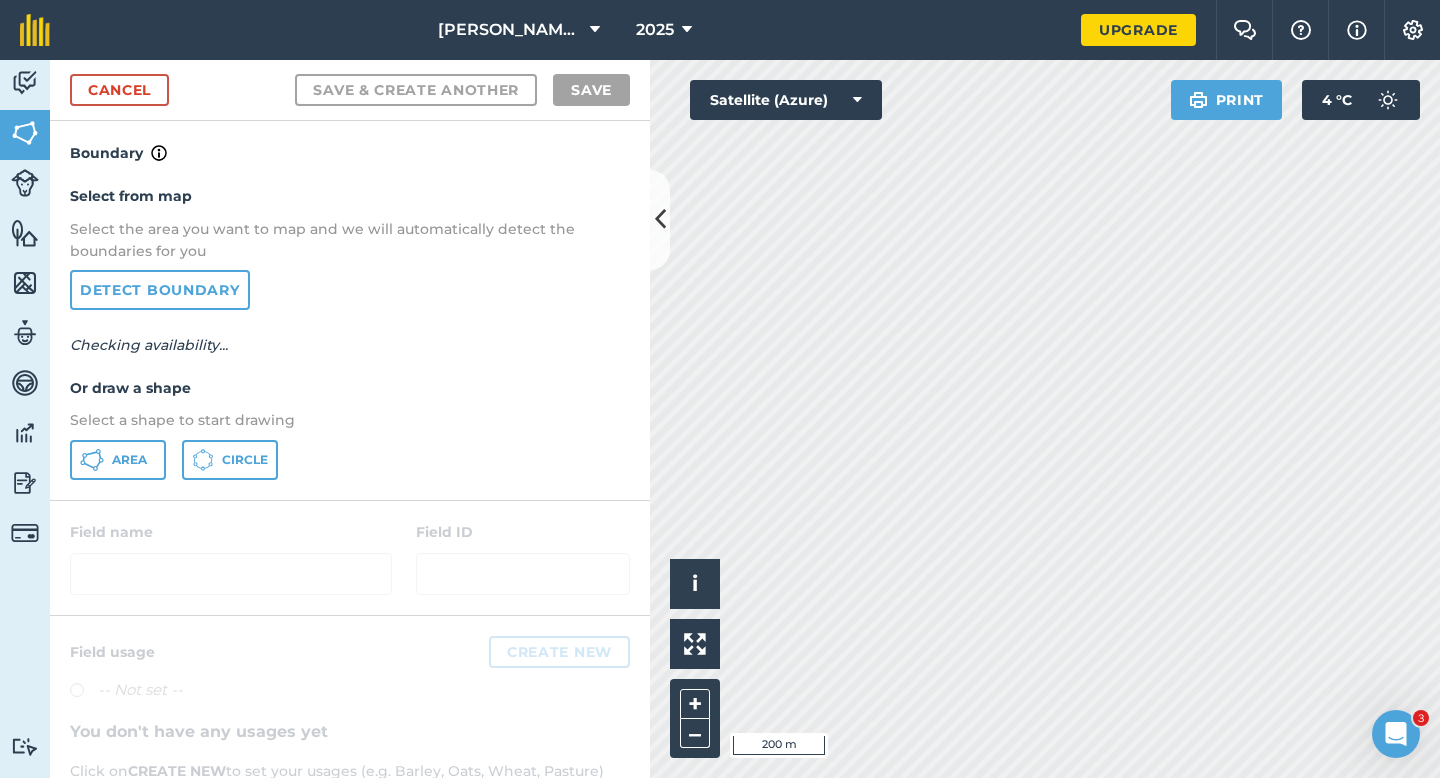 click on "Select from map Select the area you want to map and we will automatically detect the boundaries for you Detect boundary Checking availability... Or draw a shape Select a shape to start drawing Area Circle" at bounding box center [350, 332] 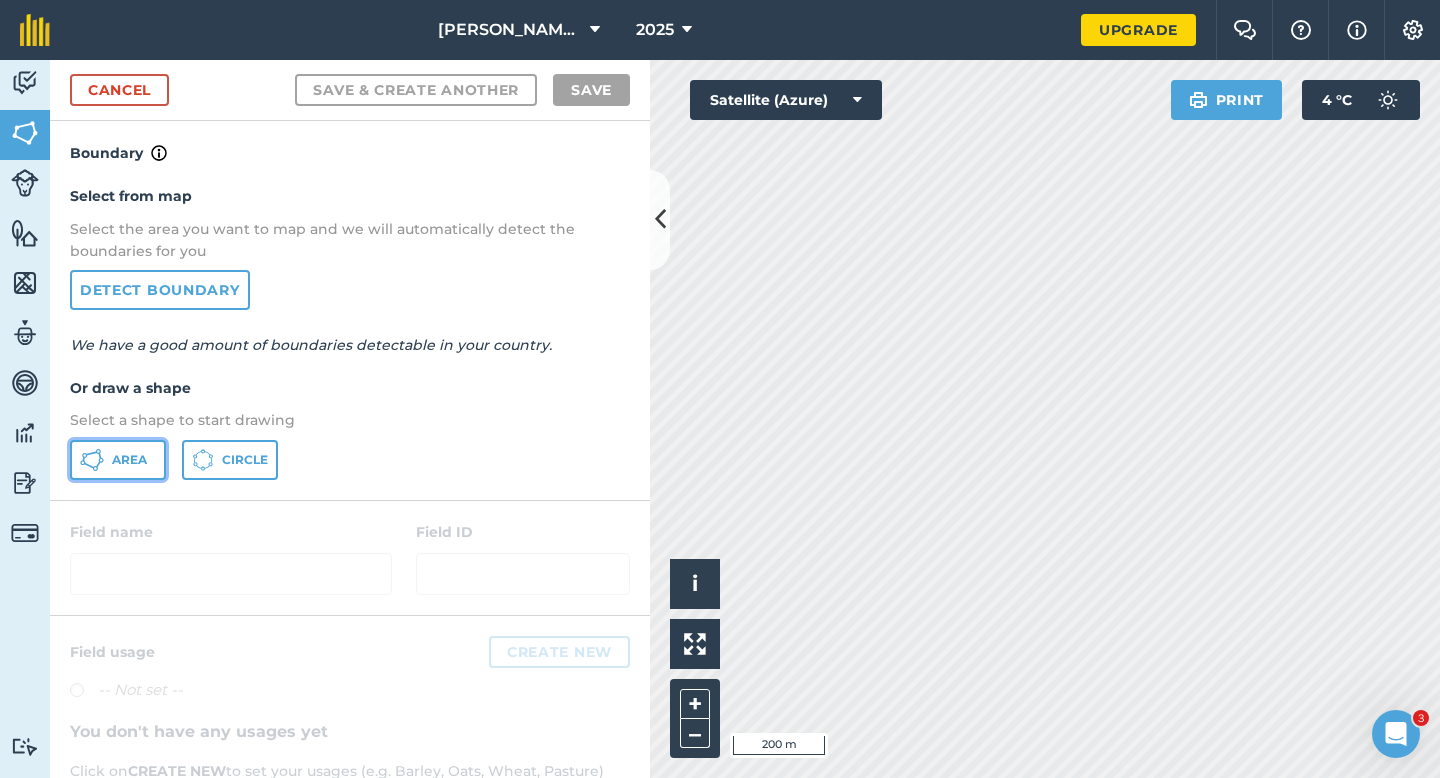 click on "Area" at bounding box center [118, 460] 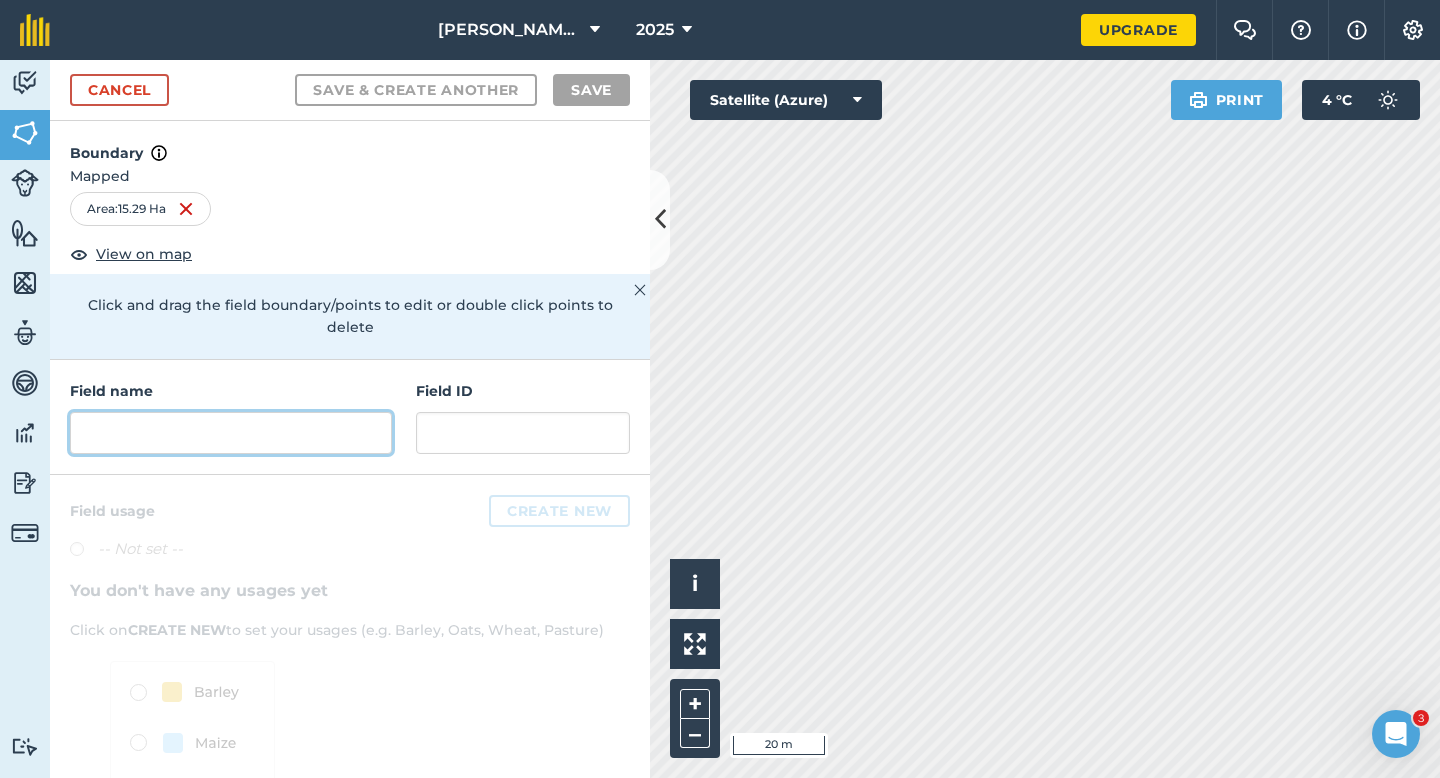 click at bounding box center (231, 433) 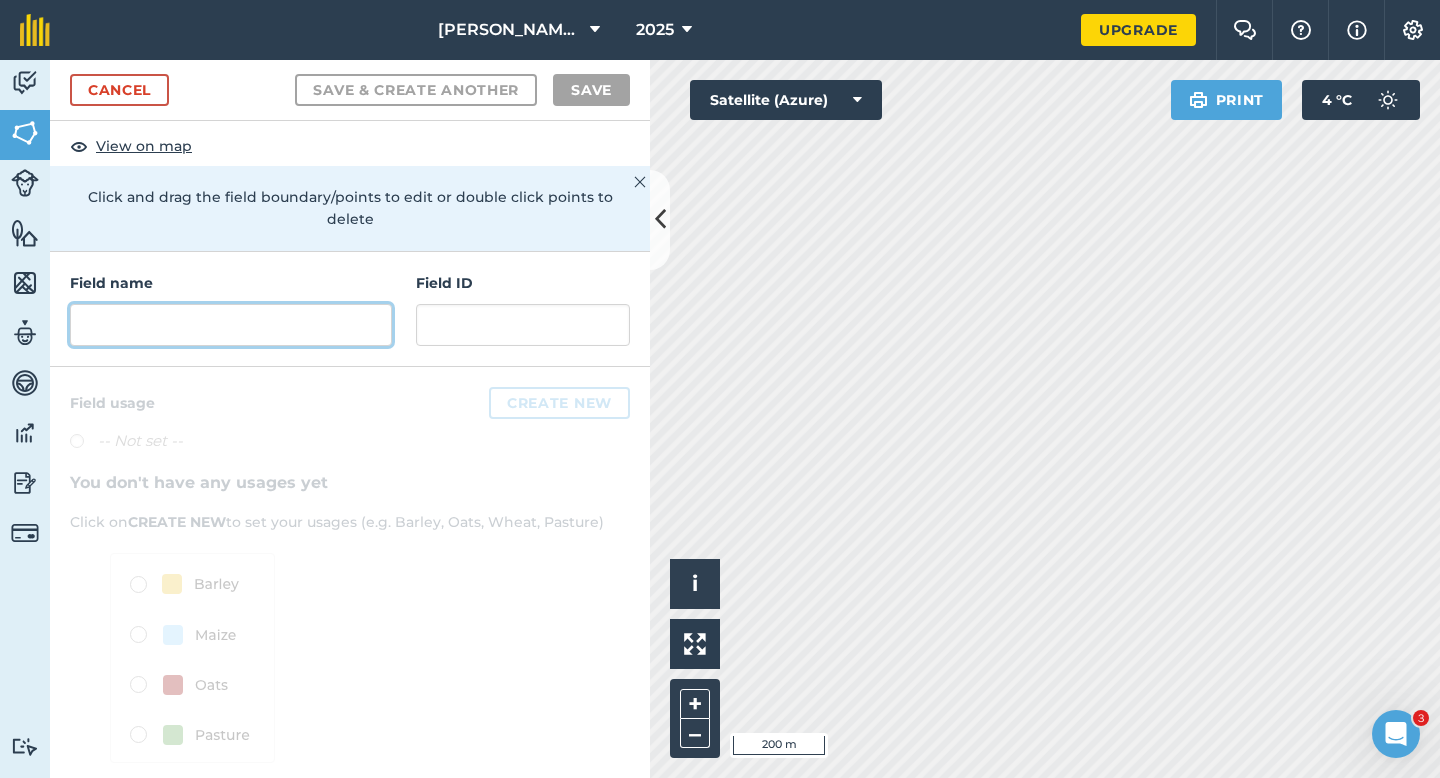 click at bounding box center (231, 325) 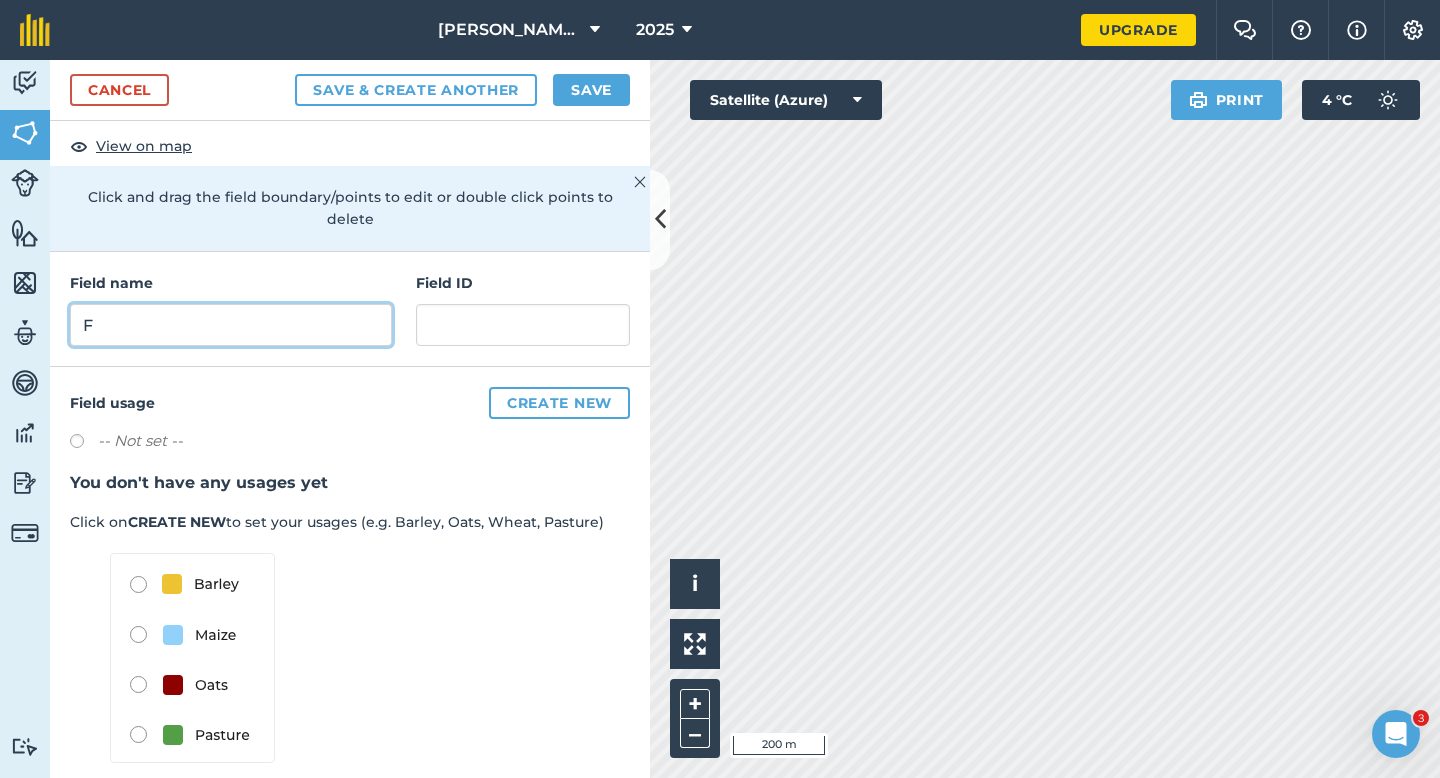 type on "F" 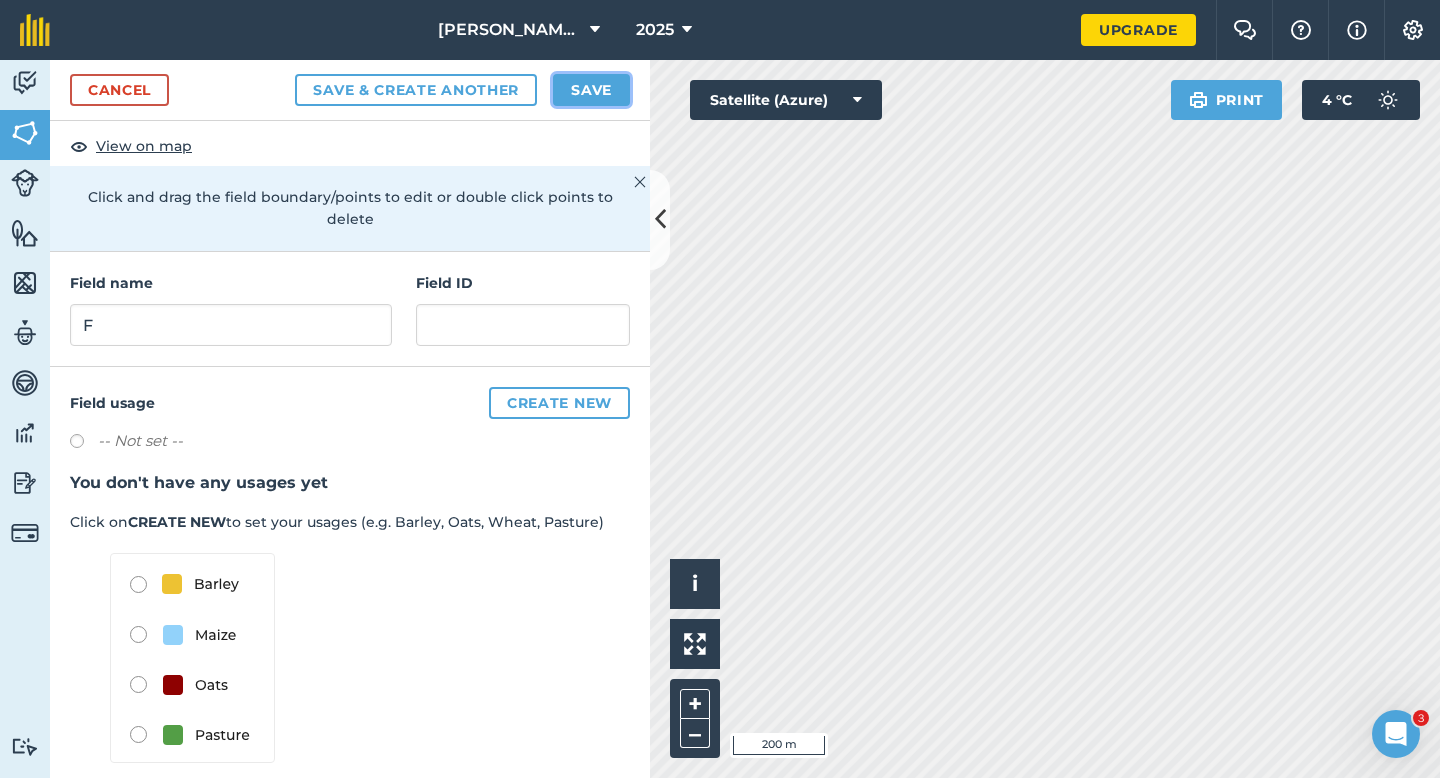 click on "Save" at bounding box center [591, 90] 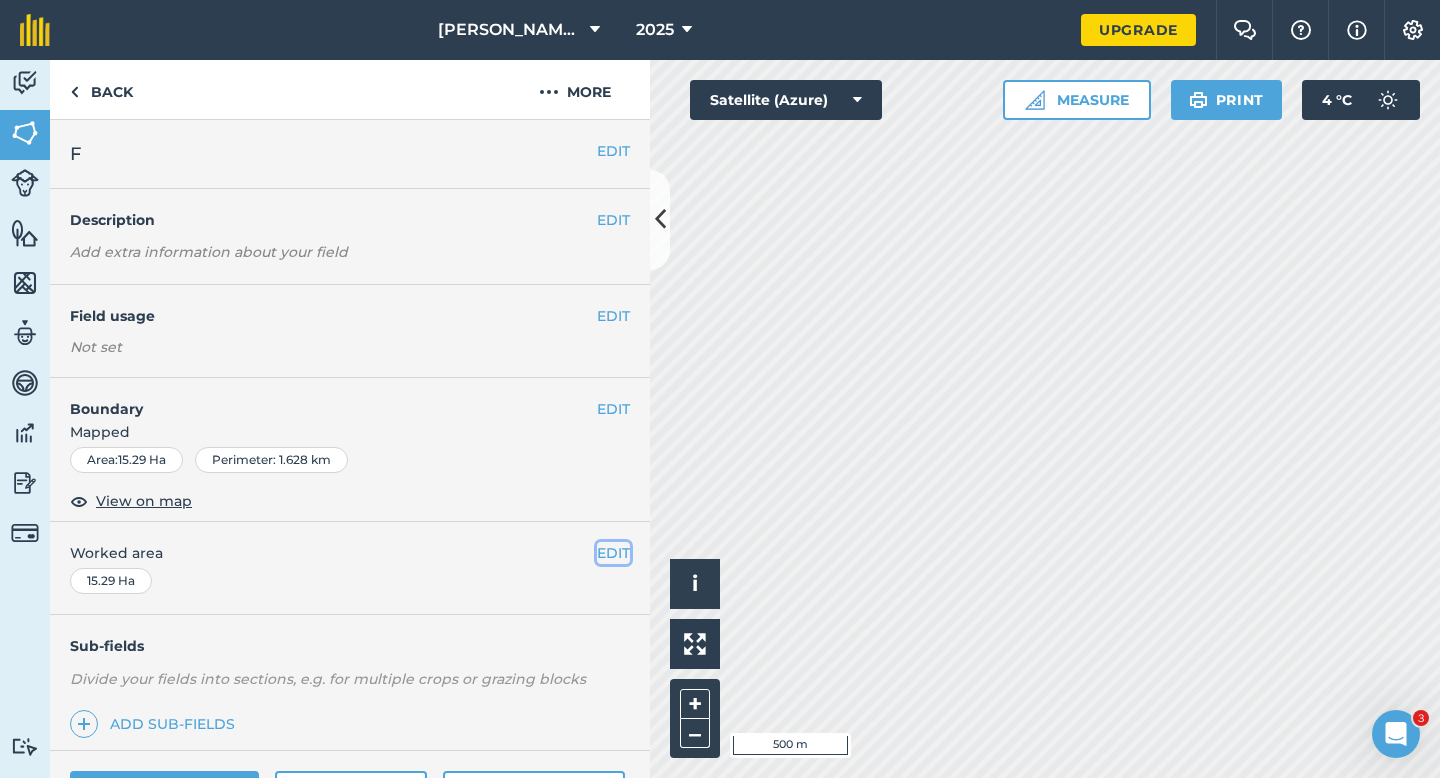 click on "EDIT" at bounding box center [613, 553] 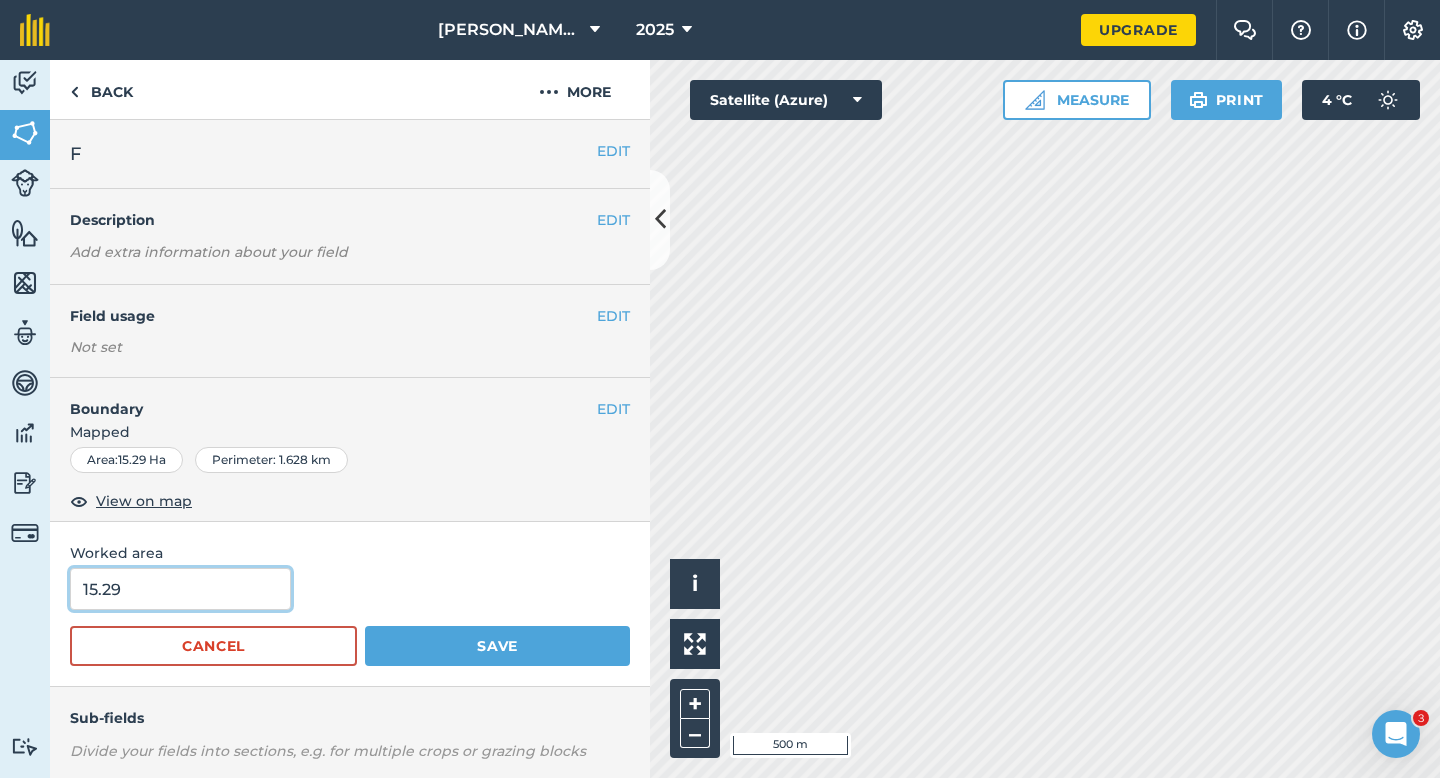 click on "15.29" at bounding box center [180, 589] 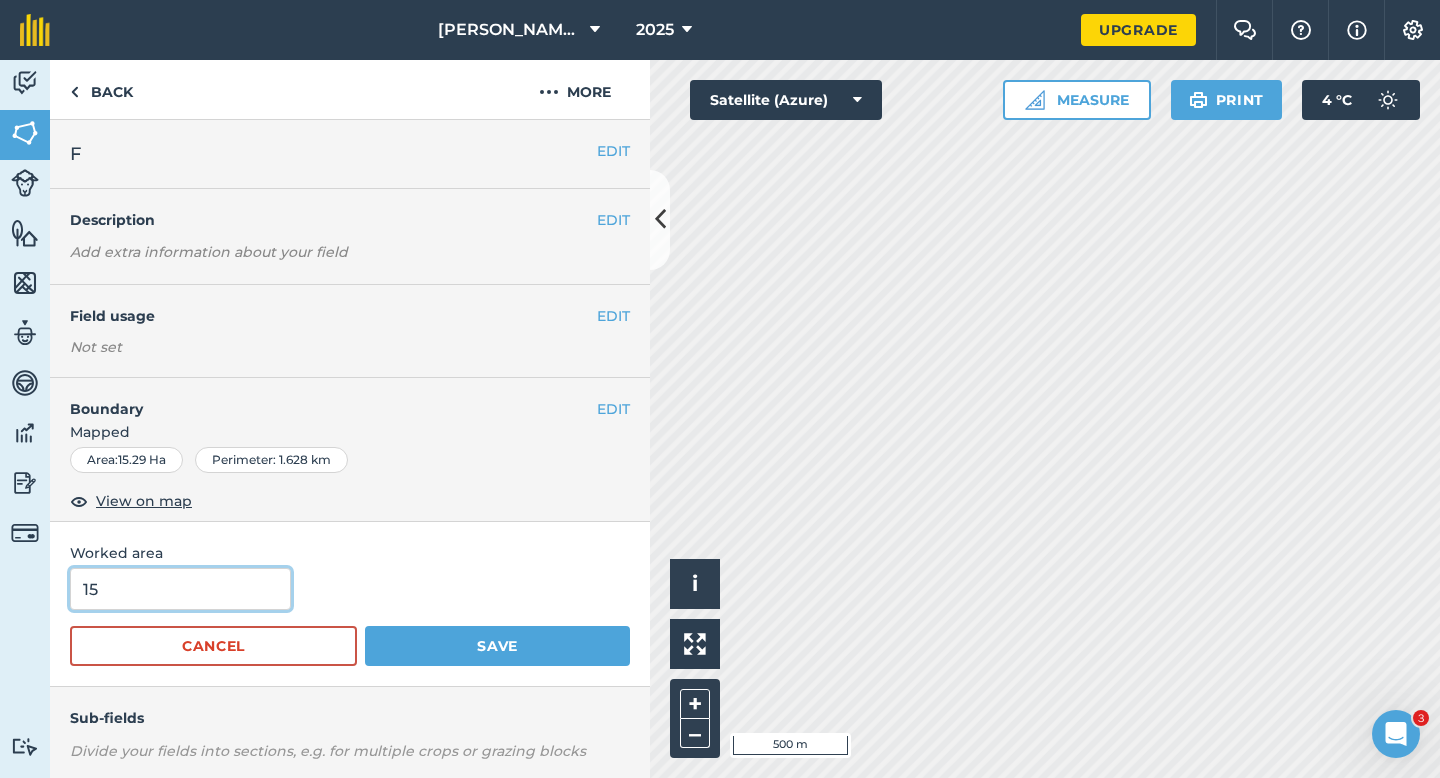 click on "Save" at bounding box center [497, 646] 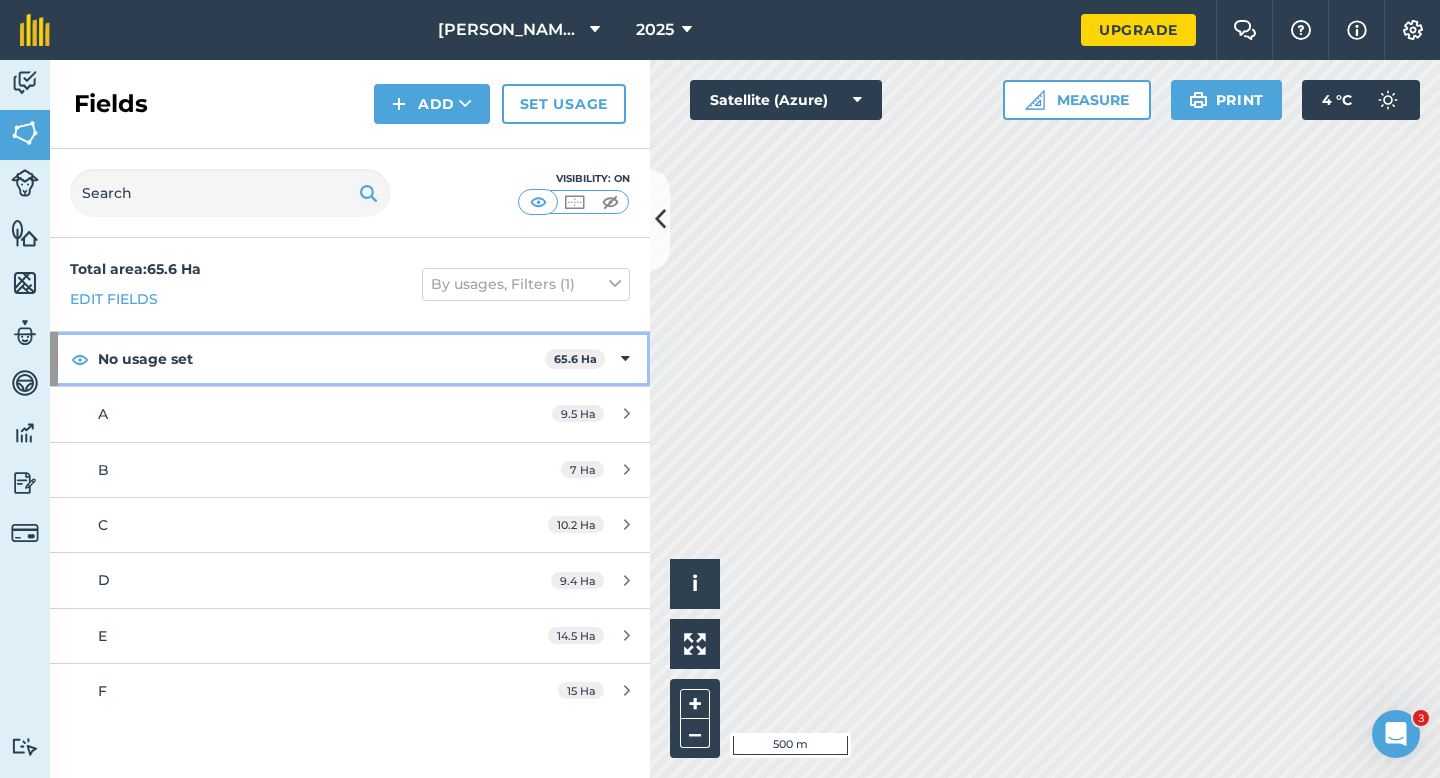 click on "No usage set 65.6   Ha" at bounding box center (350, 359) 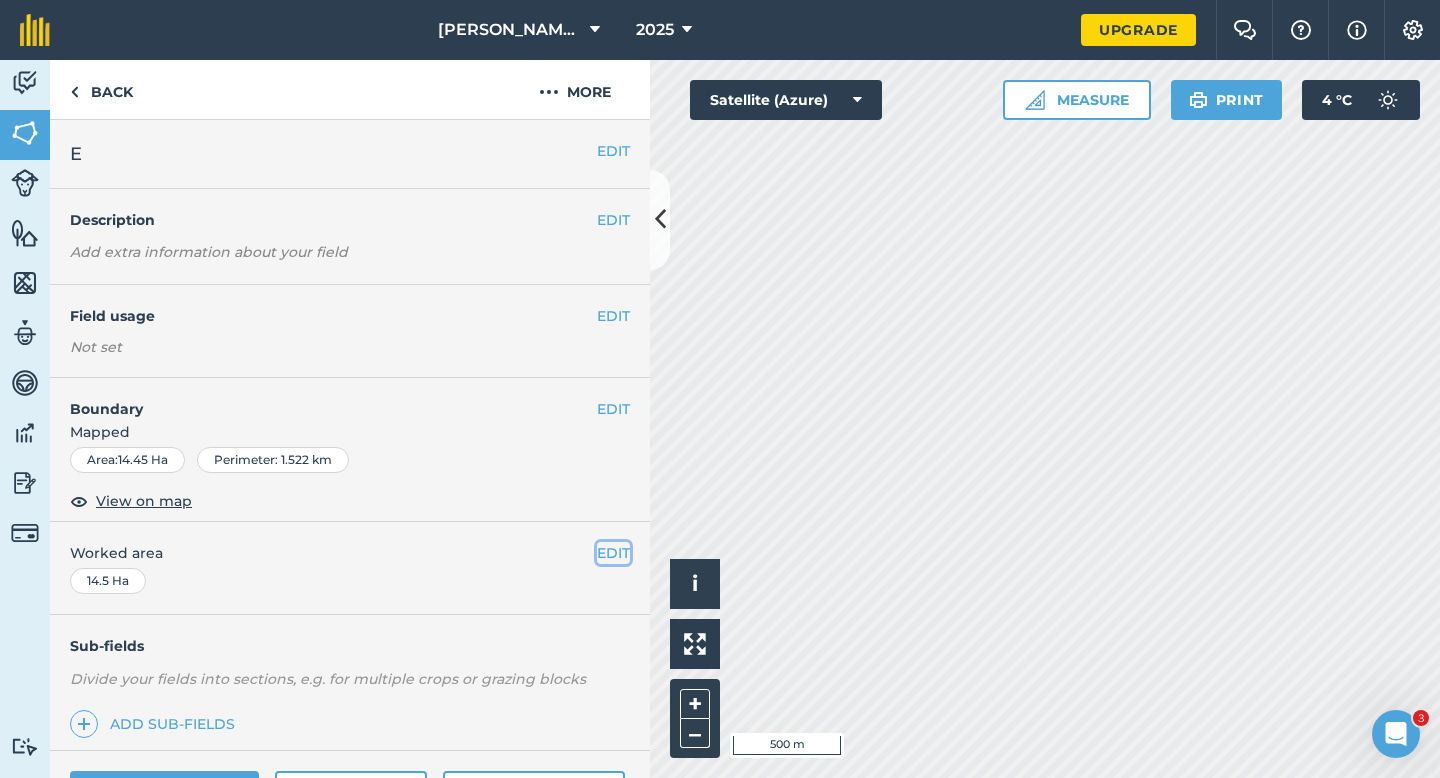 click on "EDIT" at bounding box center [613, 553] 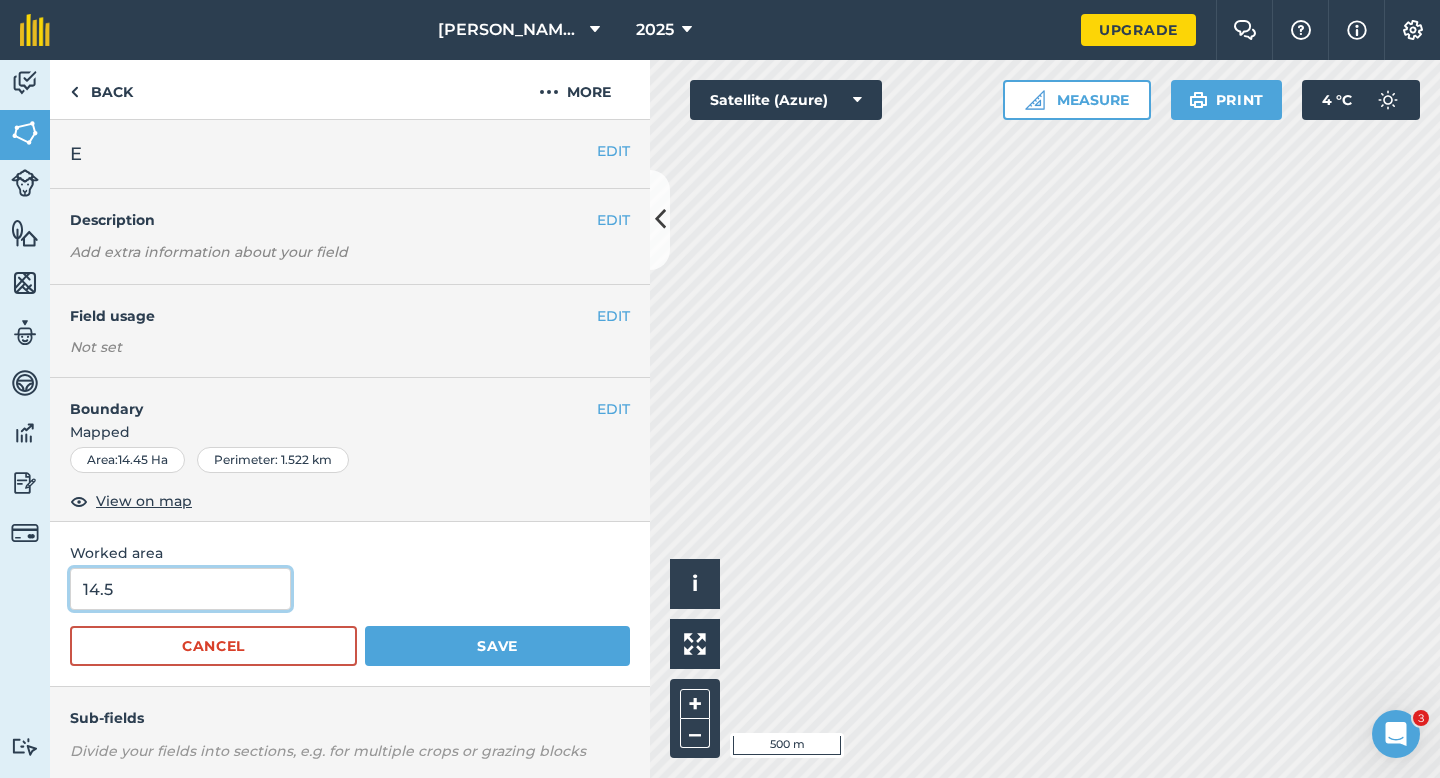 click on "14.5" at bounding box center (180, 589) 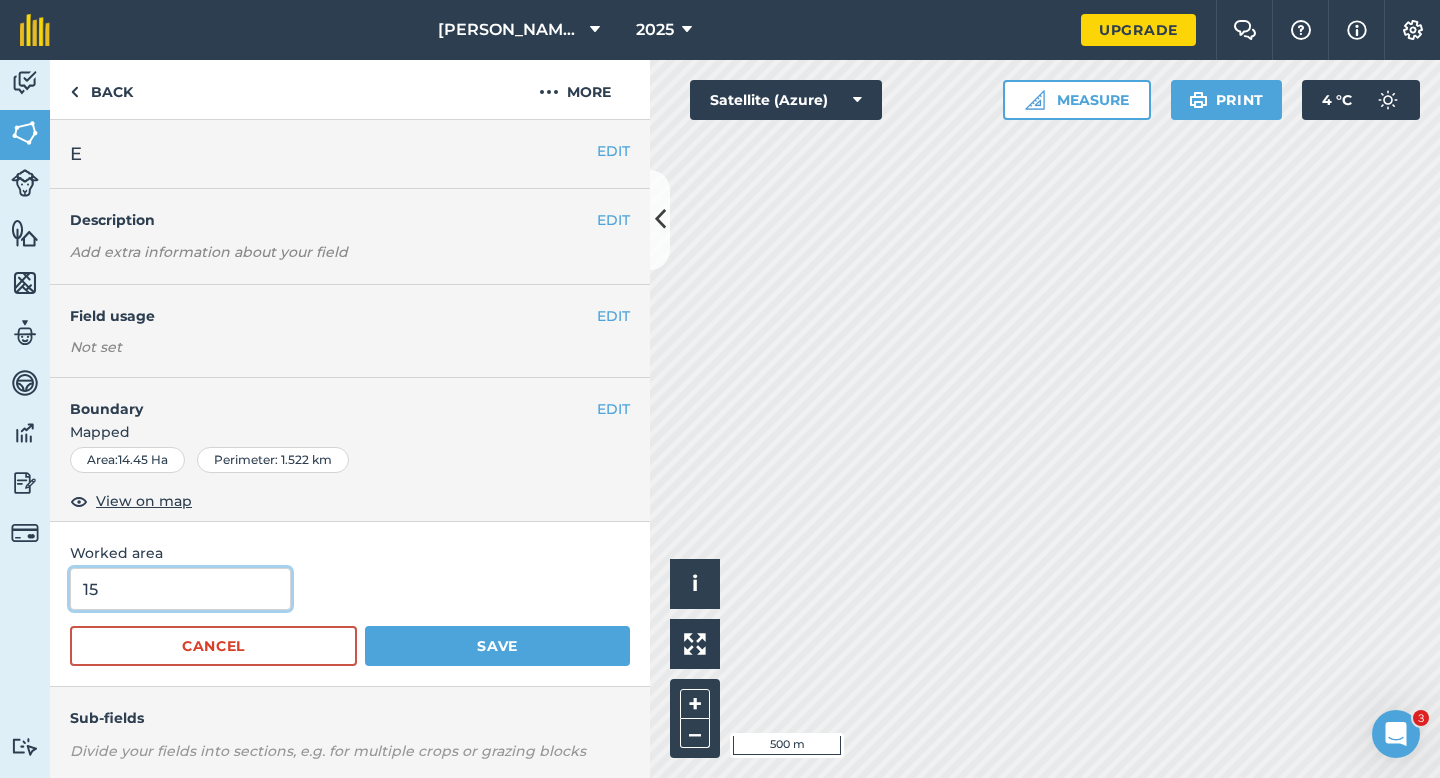 click on "Save" at bounding box center [497, 646] 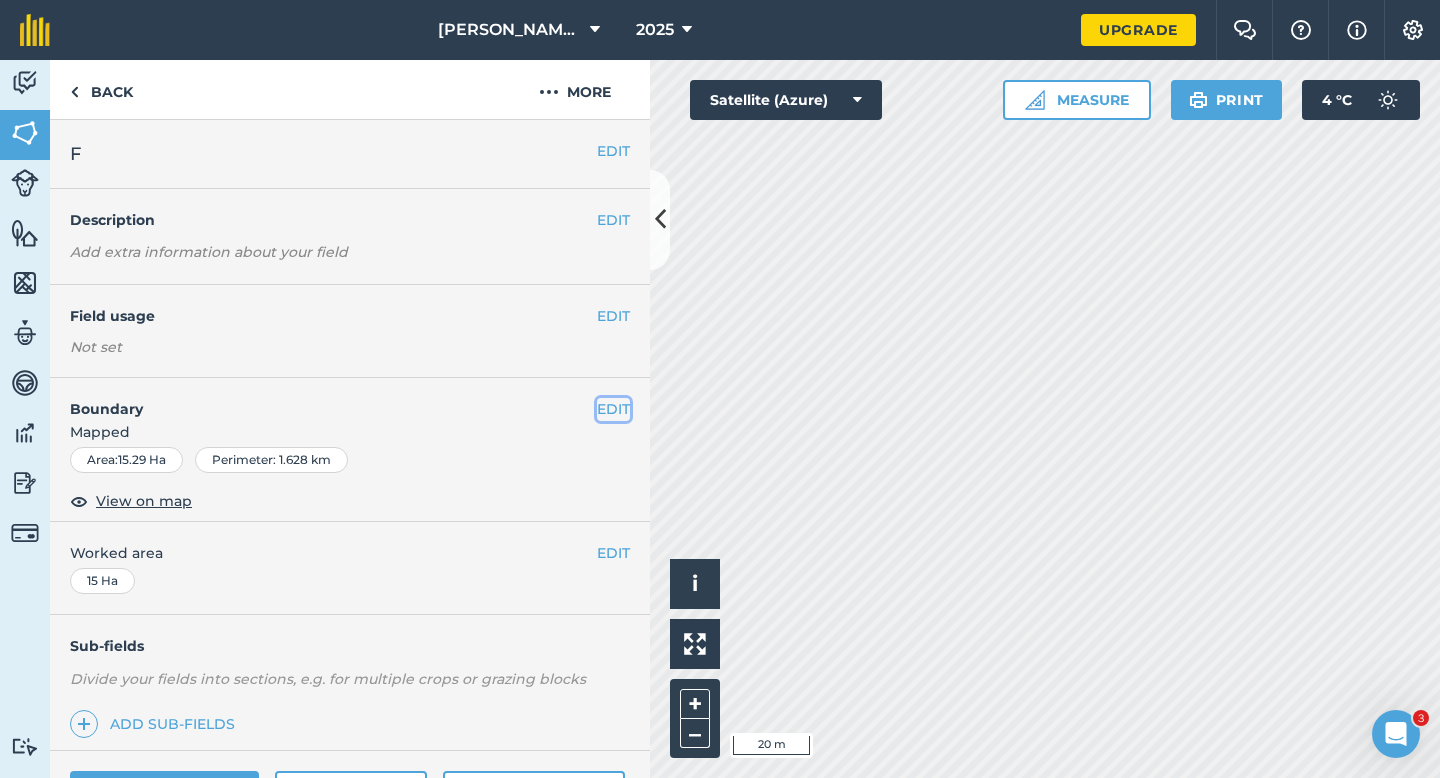 click on "EDIT" at bounding box center (613, 409) 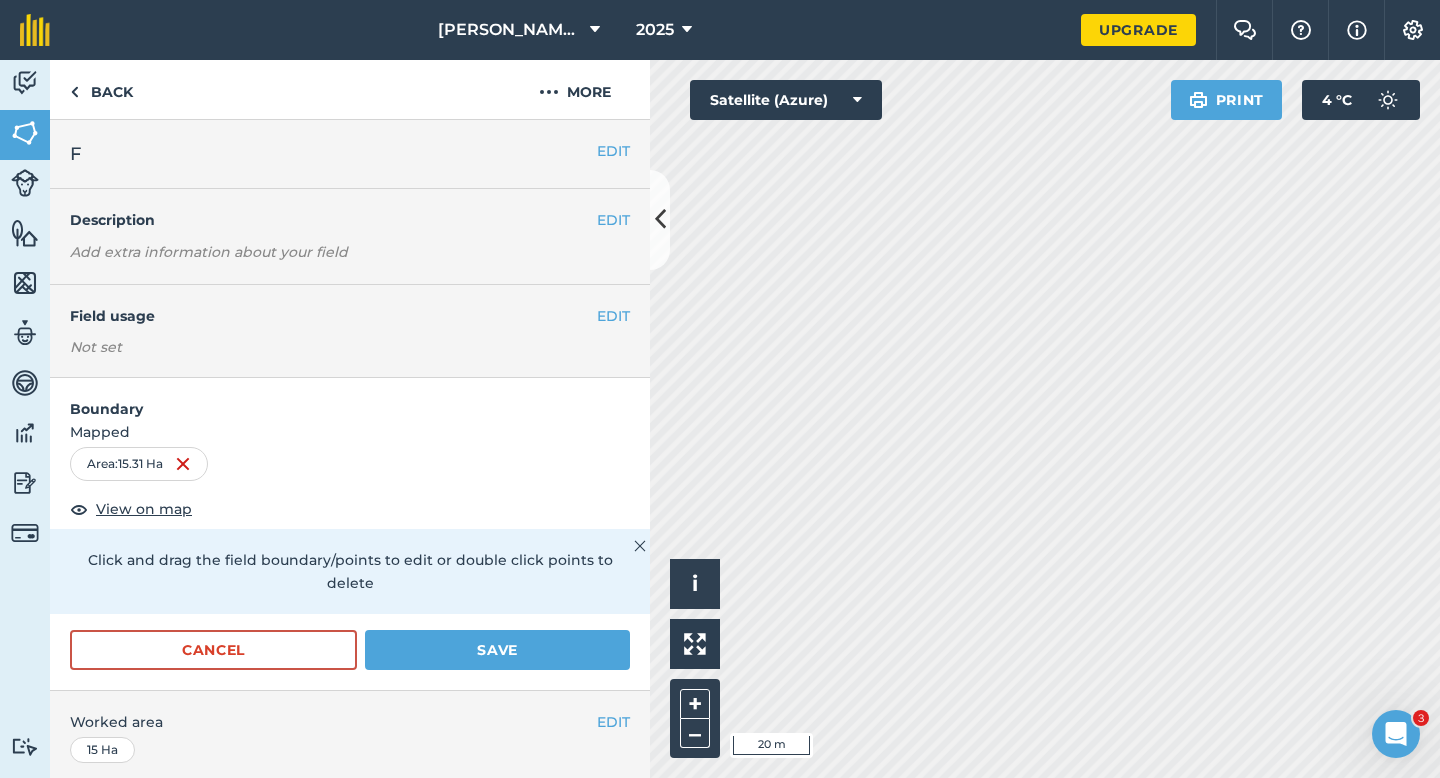 click on "Cancel Save" at bounding box center [350, 660] 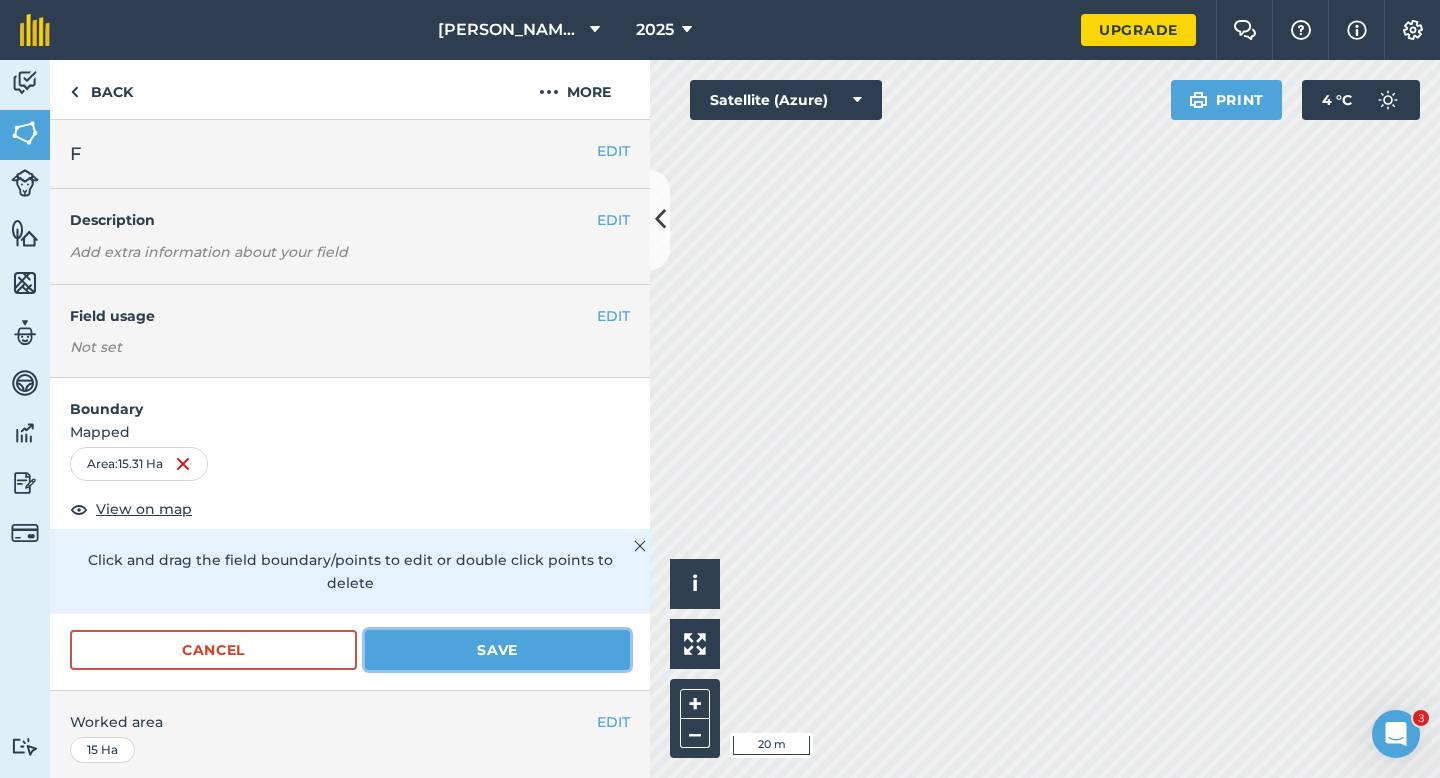 click on "Save" at bounding box center (497, 650) 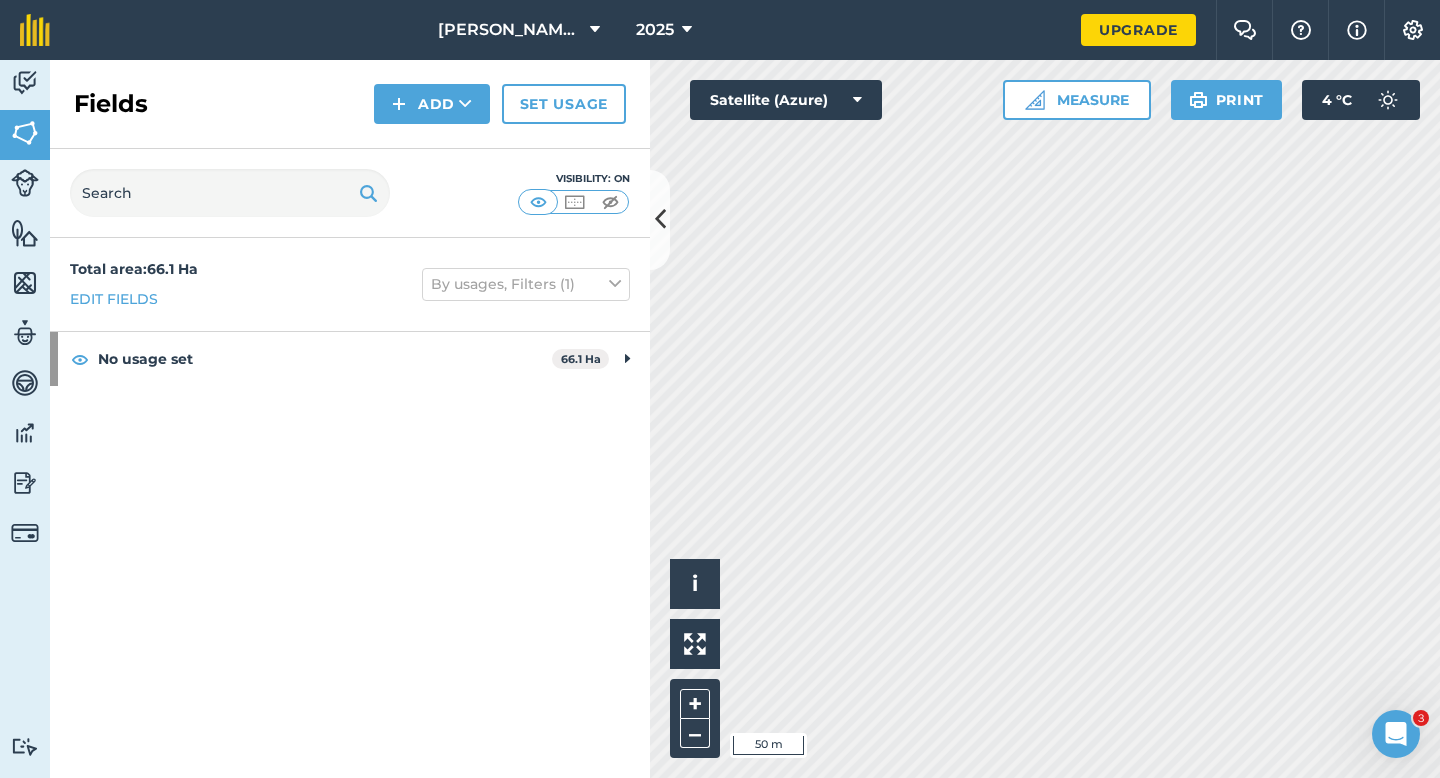 click on "Activity Fields Livestock Features Maps Team Vehicles Data Reporting Billing Tutorials Tutorials Fields   Add   Set usage Visibility: On Total area :  66.1   Ha Edit fields By usages, Filters (1) No usage set 66.1   Ha A 9.5   Ha B 7   Ha C 10.2   Ha D 9.4   Ha E 15   Ha F 15   Ha Click to start drawing i © 2025 TomTom, Microsoft 50 m + – Satellite (Azure) Measure Print 4   ° C" at bounding box center (720, 419) 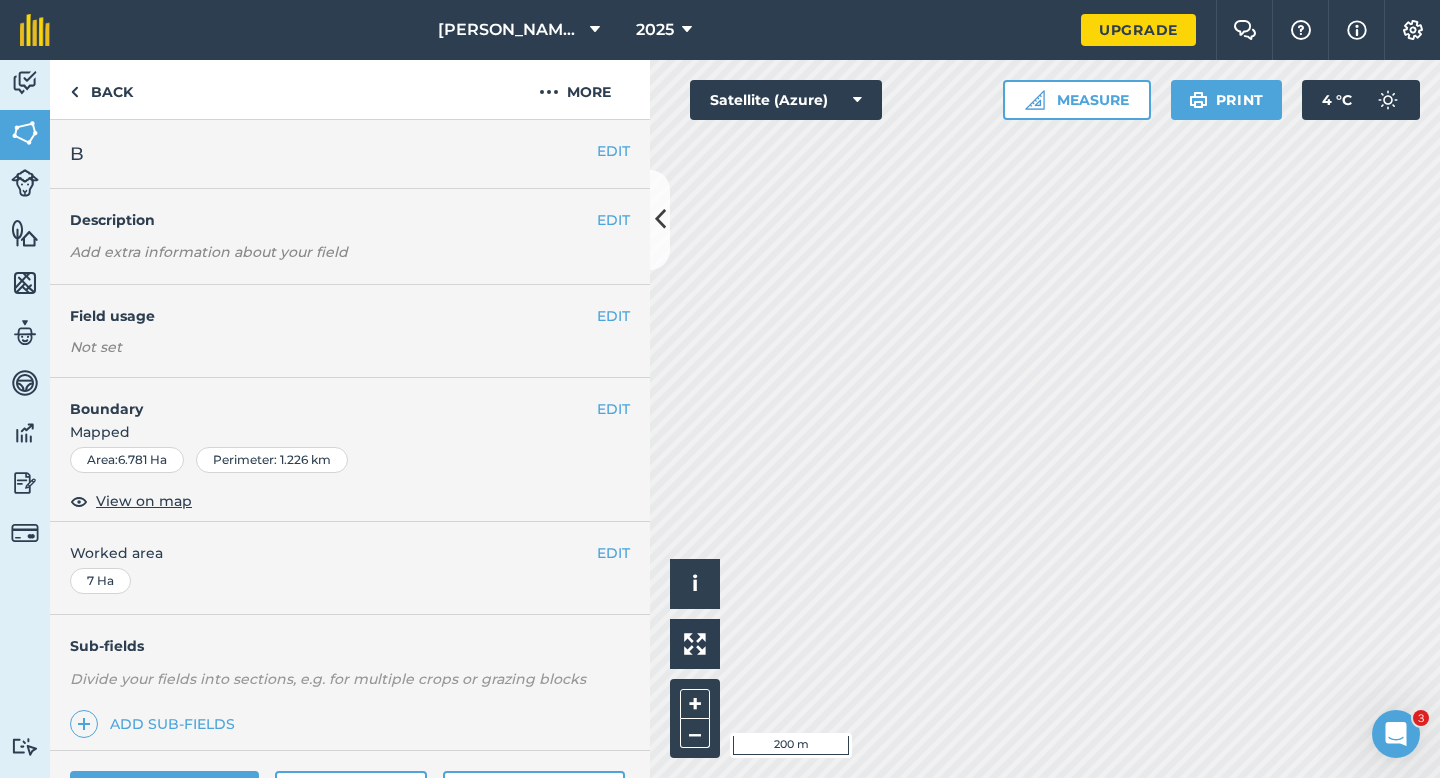 click on "EDIT Field usage Not set" at bounding box center (350, 331) 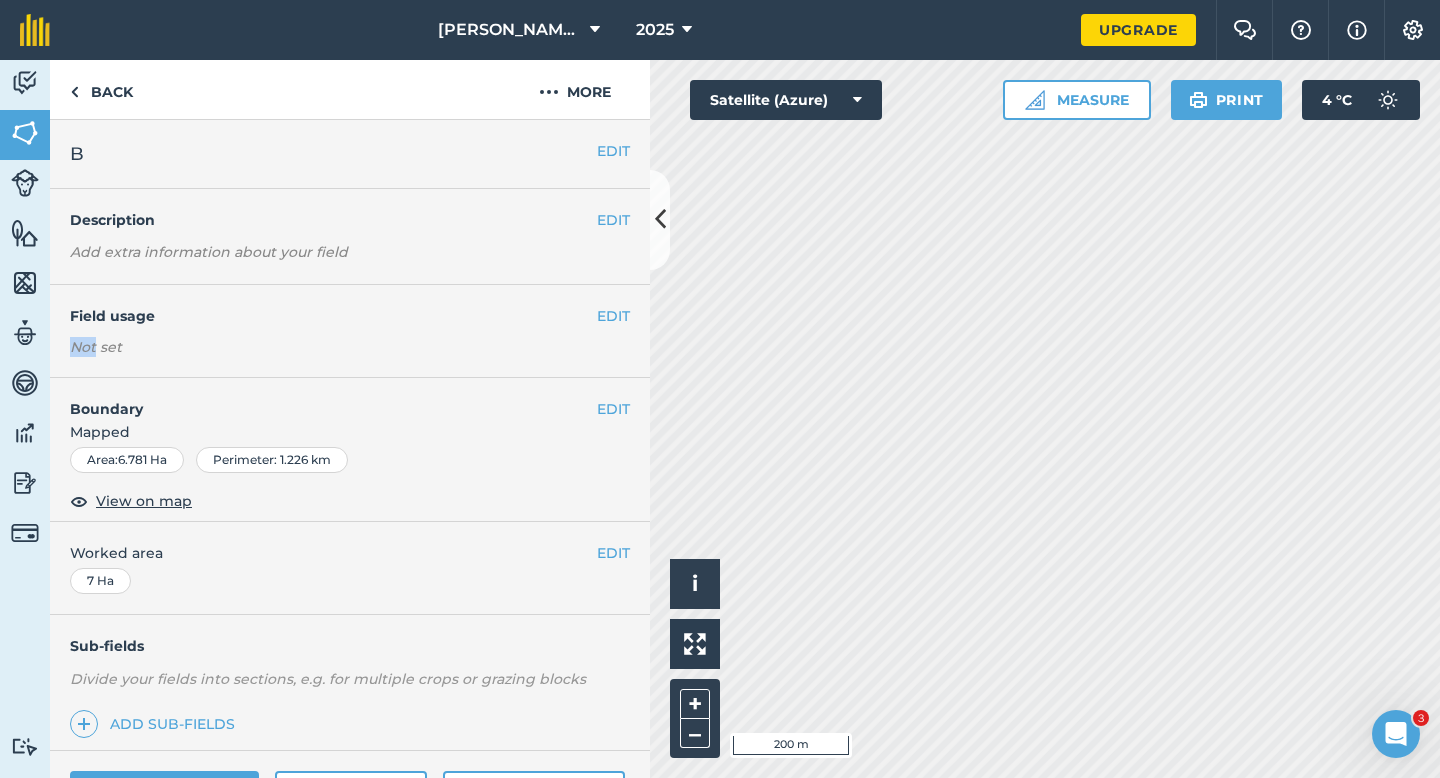 click on "EDIT Field usage Not set" at bounding box center [350, 331] 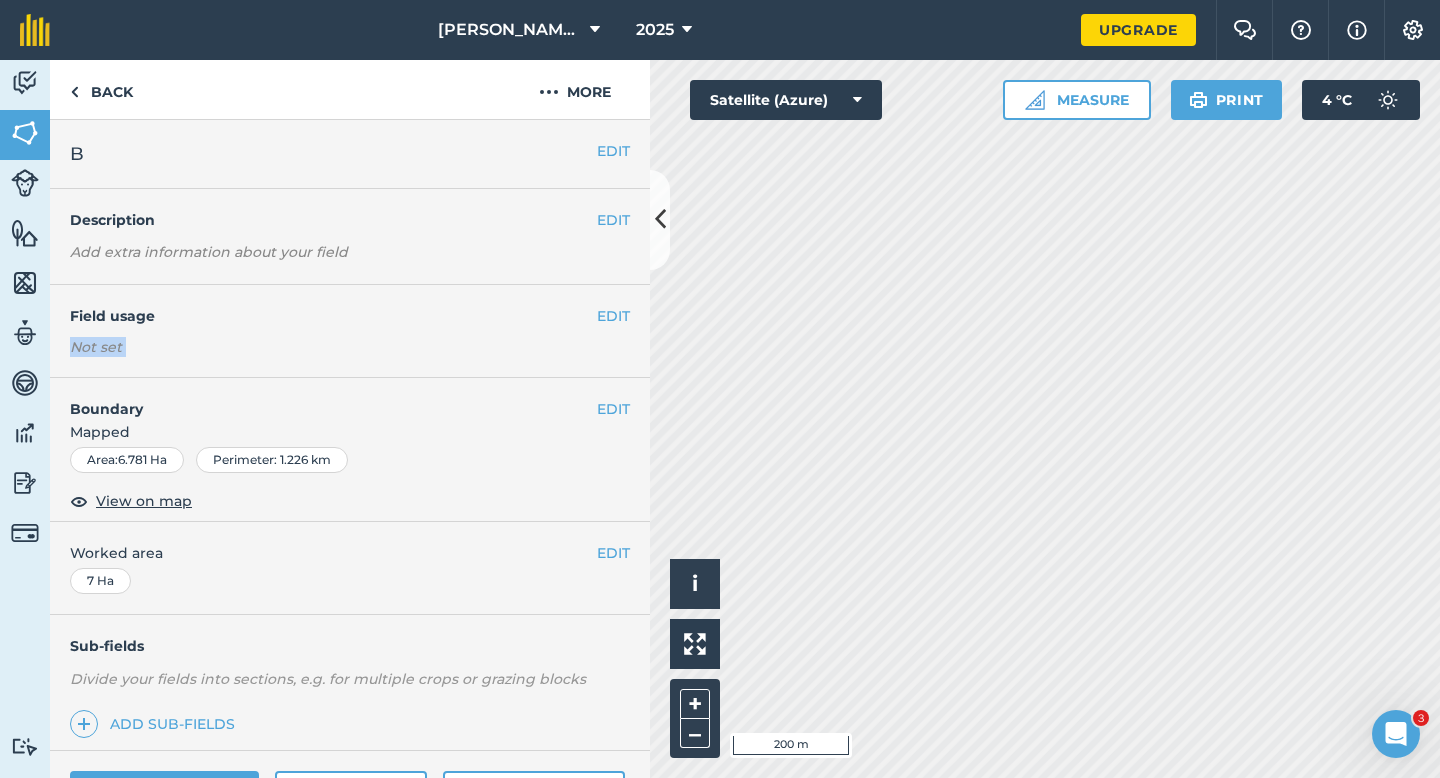 click on "EDIT Field usage Not set" at bounding box center [350, 331] 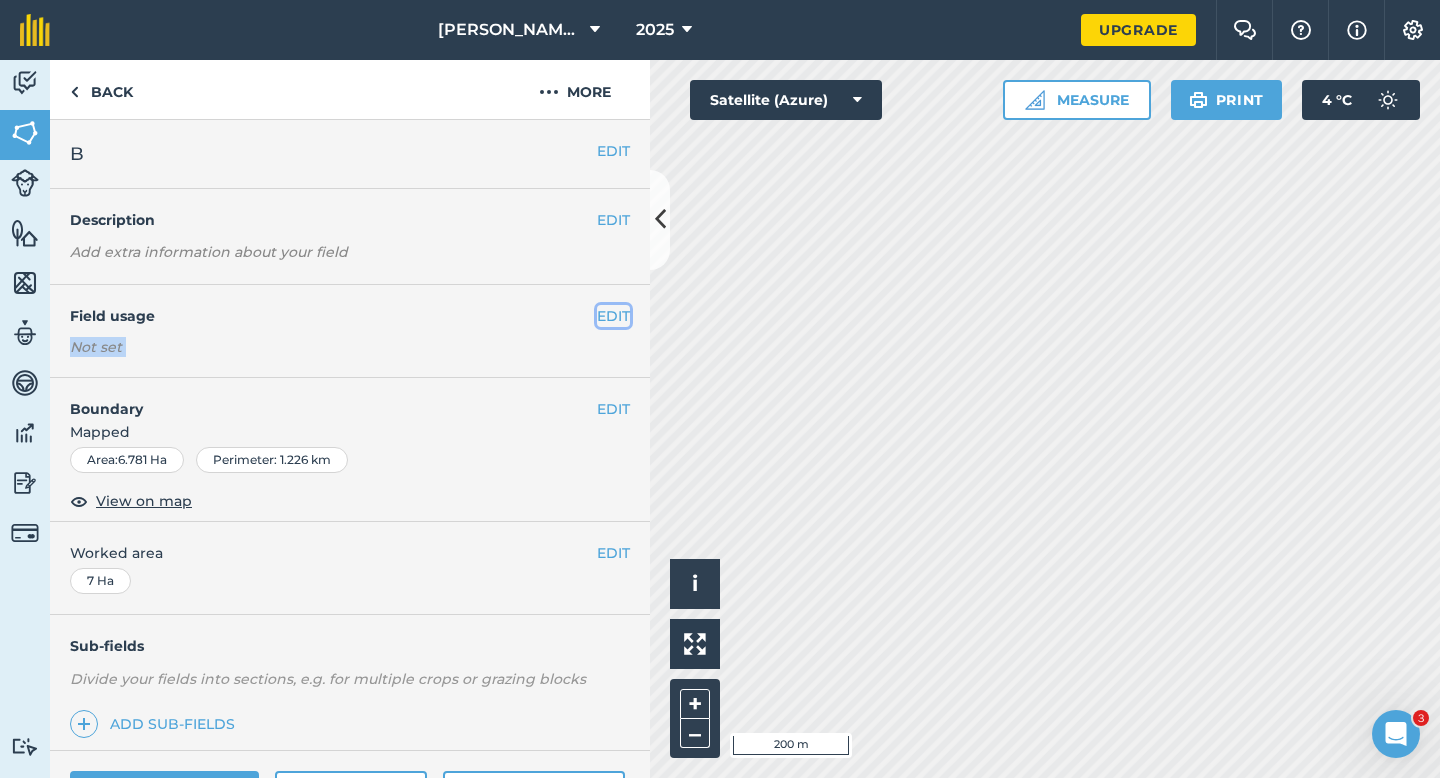 click on "EDIT" at bounding box center [613, 316] 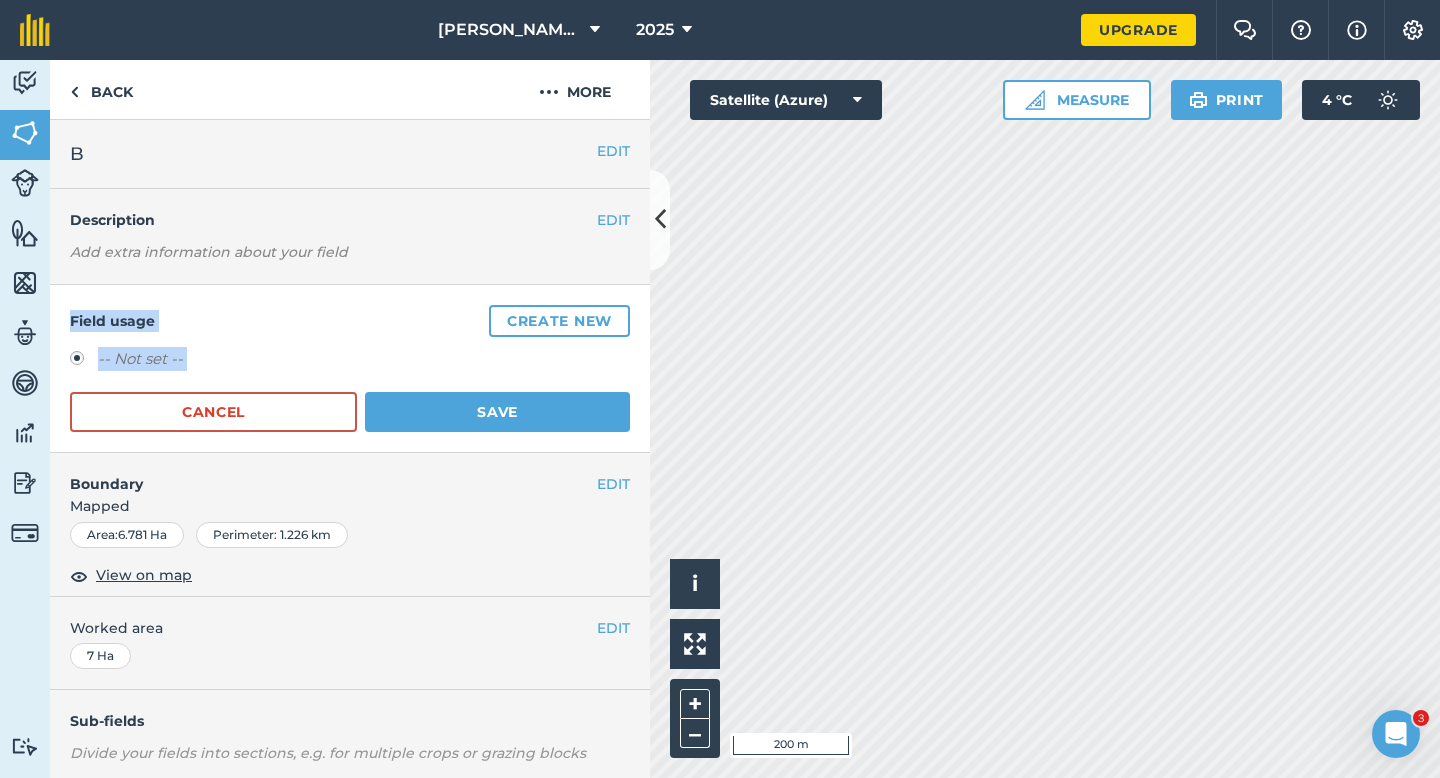 click on "Field usage   Create new -- Not set -- Cancel Save" at bounding box center (350, 369) 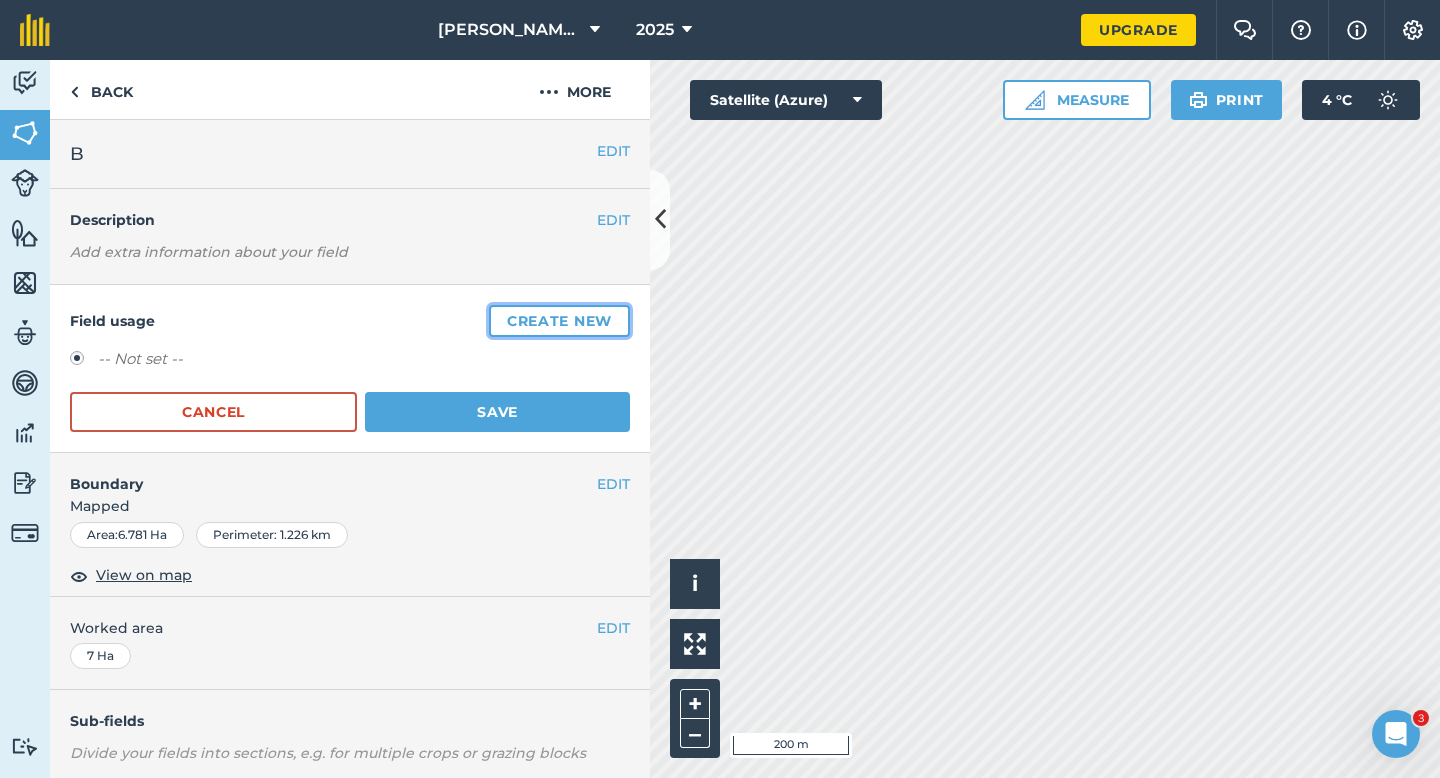 click on "Create new" at bounding box center (559, 321) 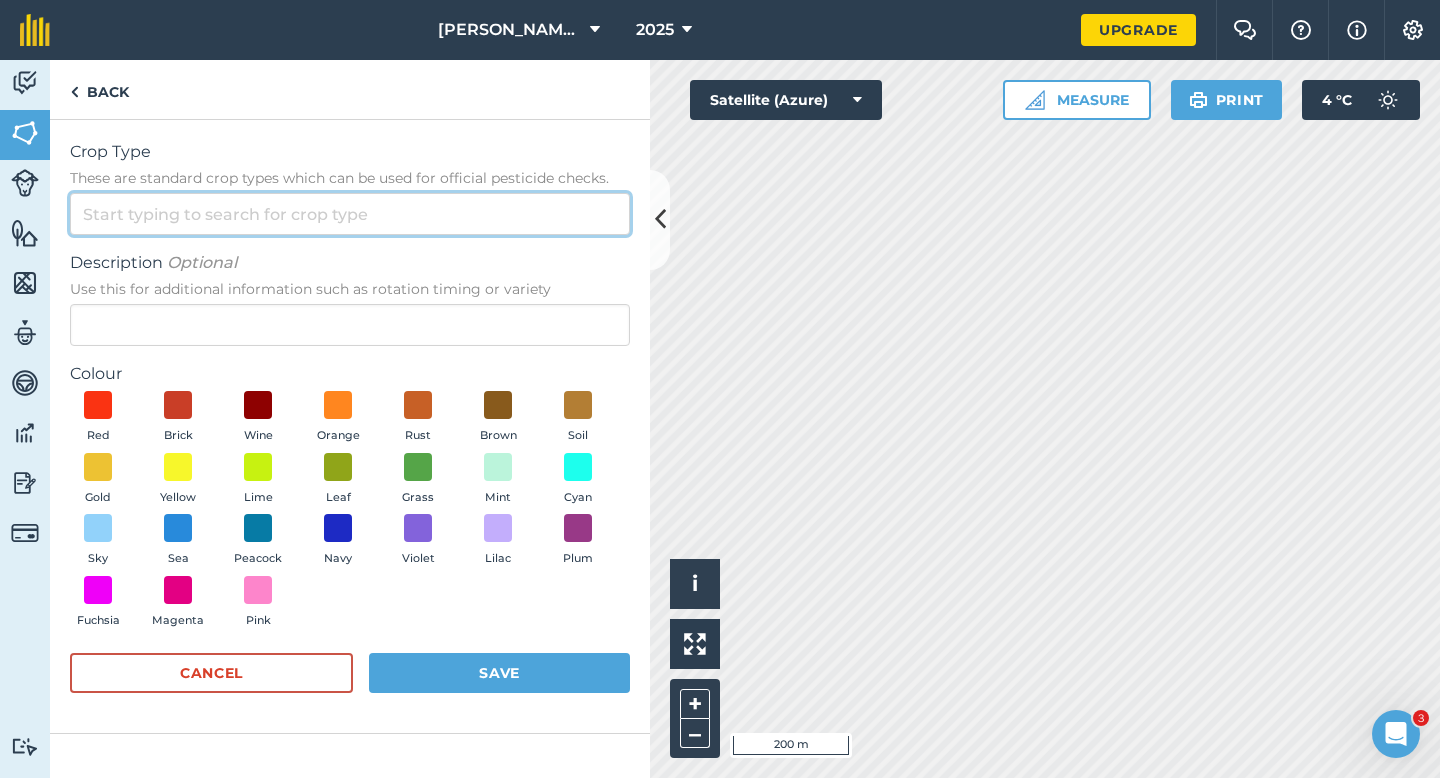 click on "Crop Type These are standard crop types which can be used for official pesticide checks." at bounding box center (350, 214) 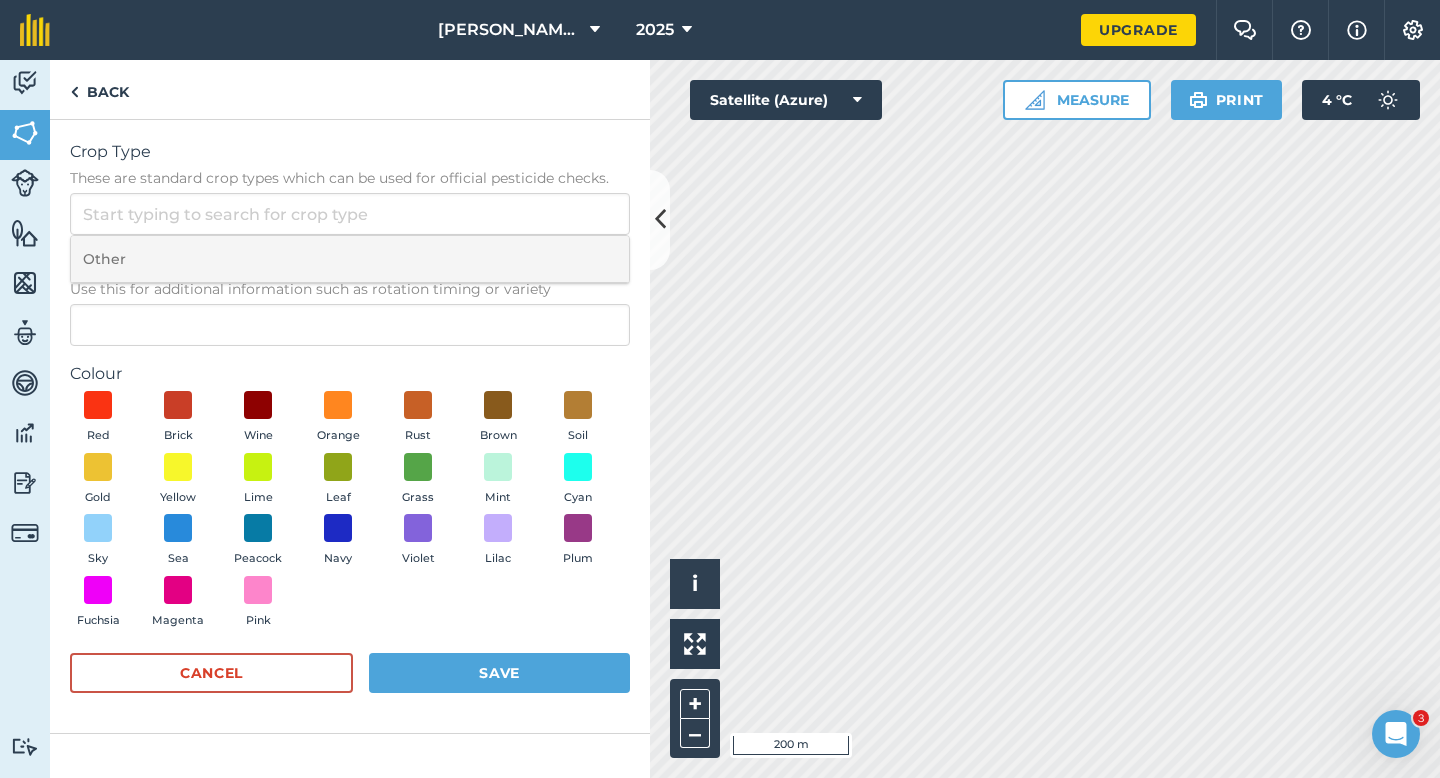 click on "Other" at bounding box center [350, 259] 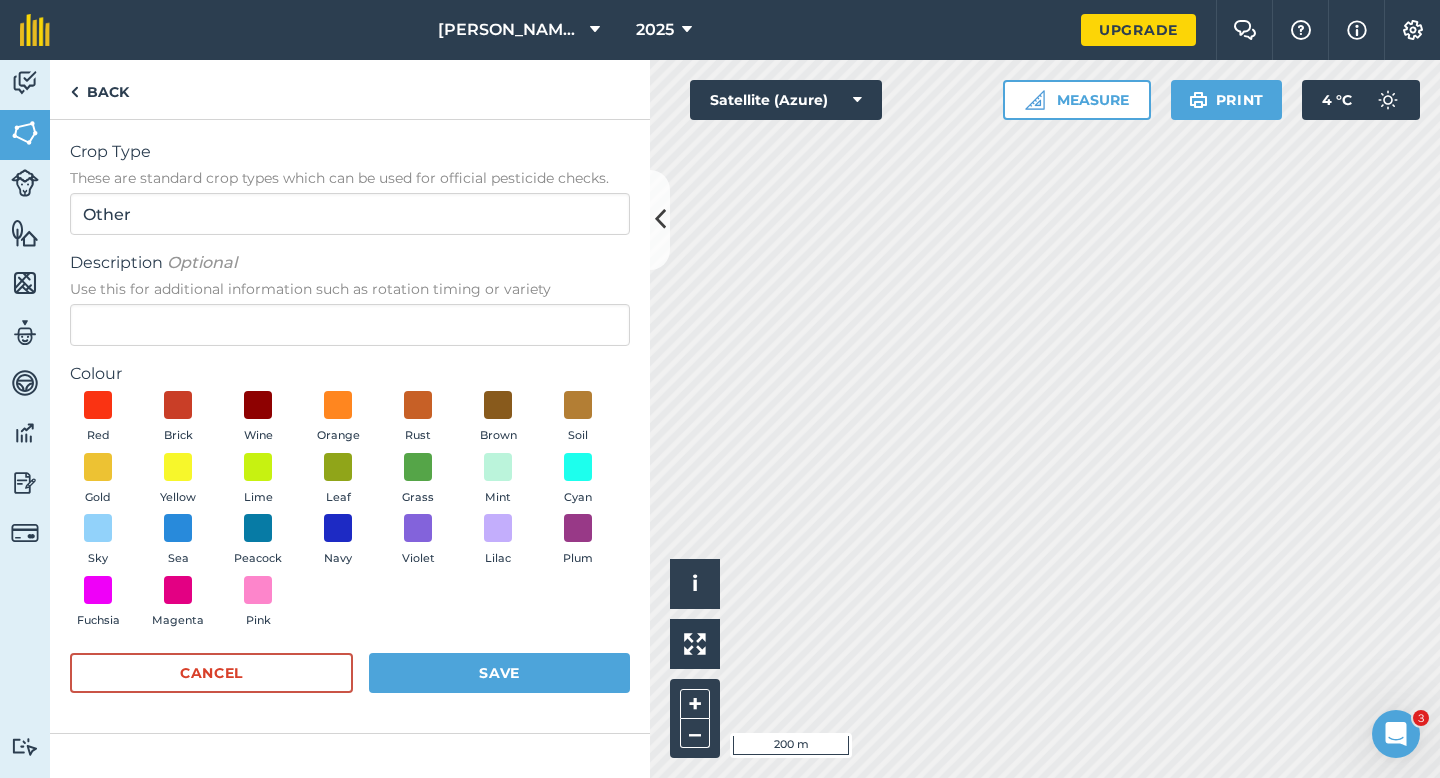 click on "Description   Optional Use this for additional information such as rotation timing or variety" at bounding box center (350, 298) 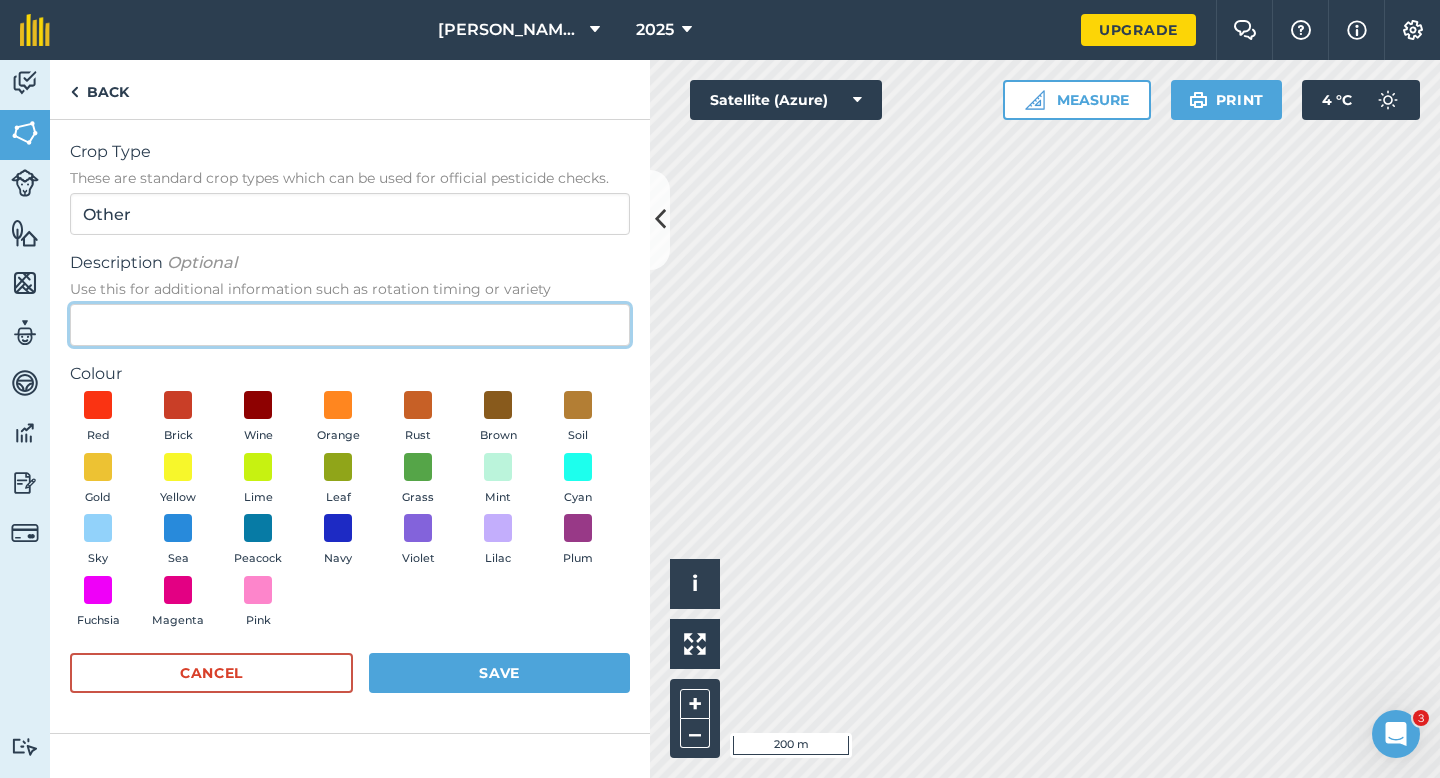 click on "Description   Optional Use this for additional information such as rotation timing or variety" at bounding box center (350, 325) 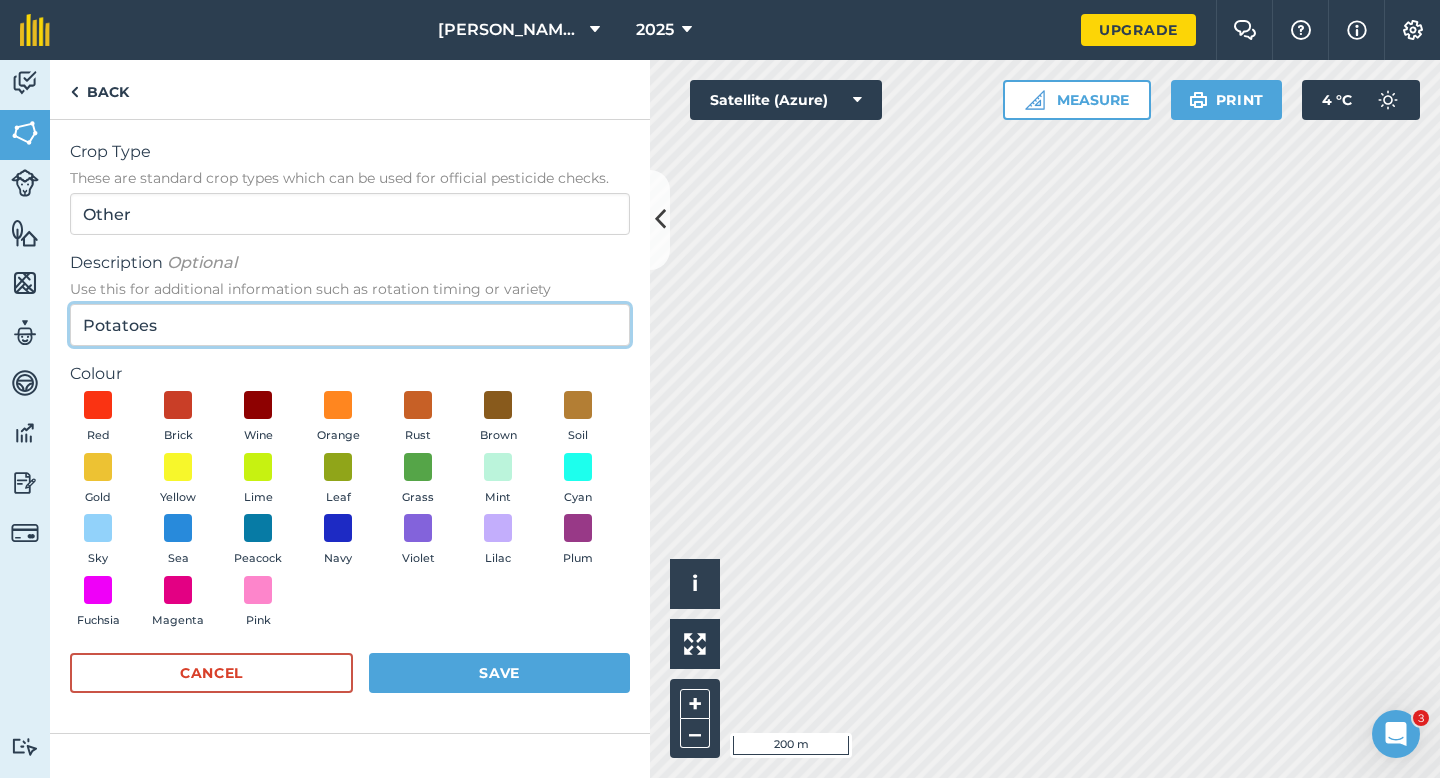 type on "Potatoes" 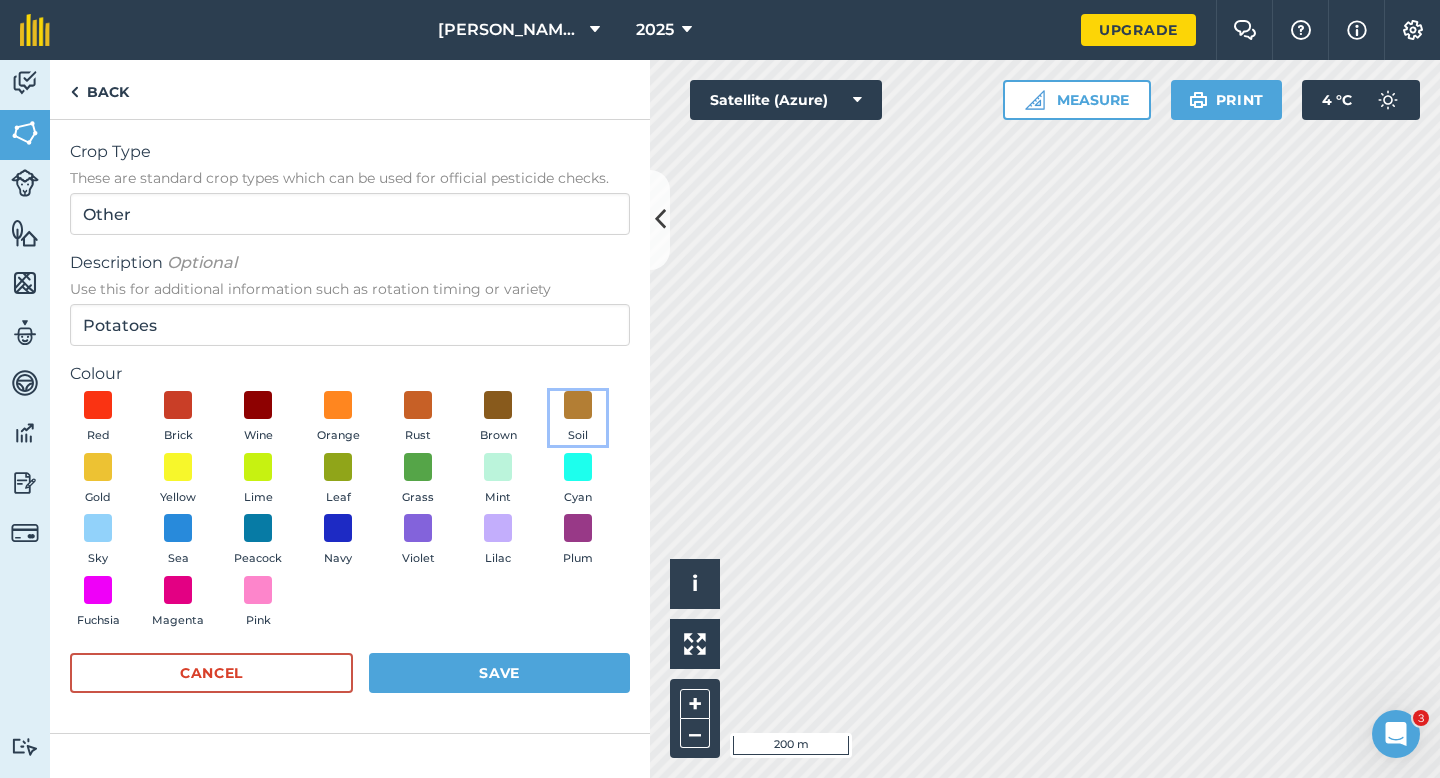 click on "Soil" at bounding box center [578, 418] 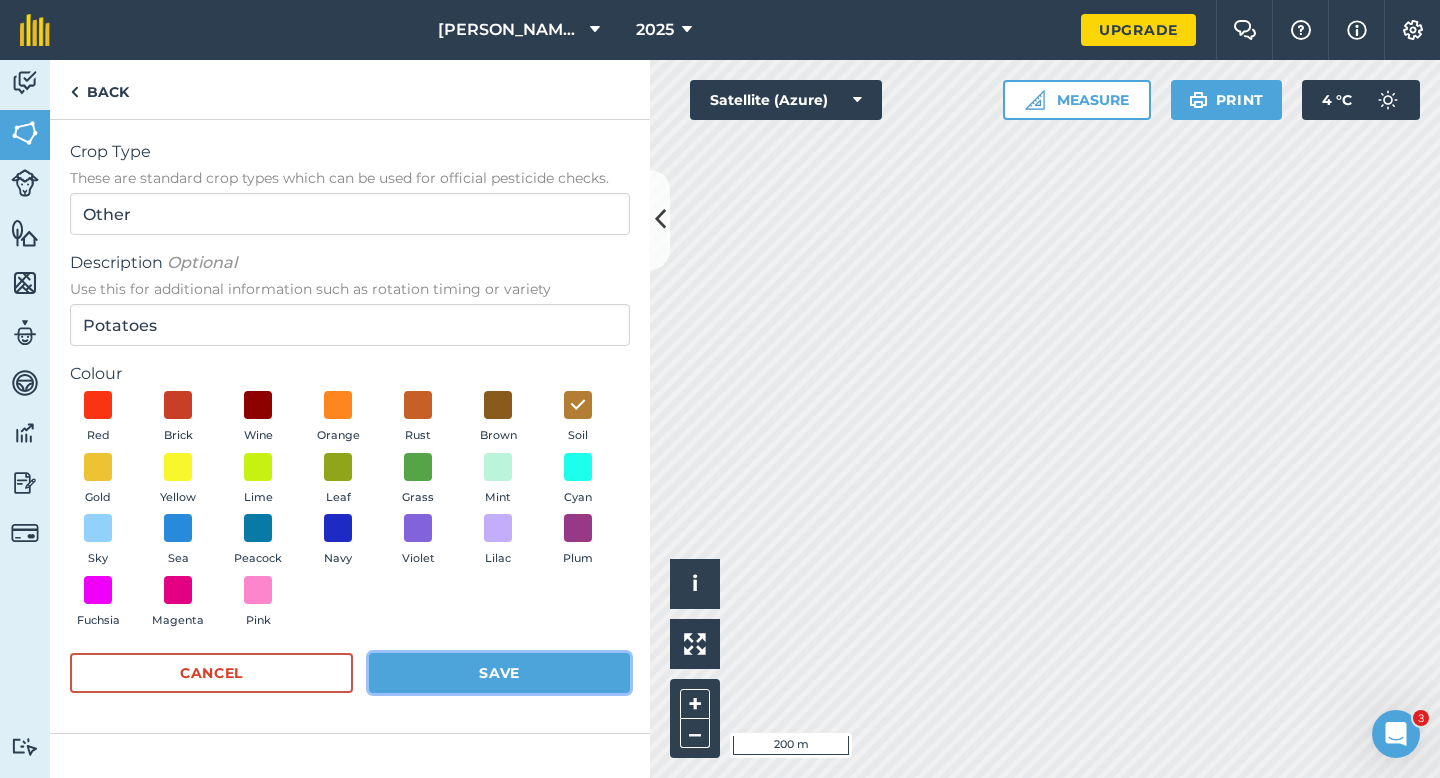 click on "Save" at bounding box center (499, 673) 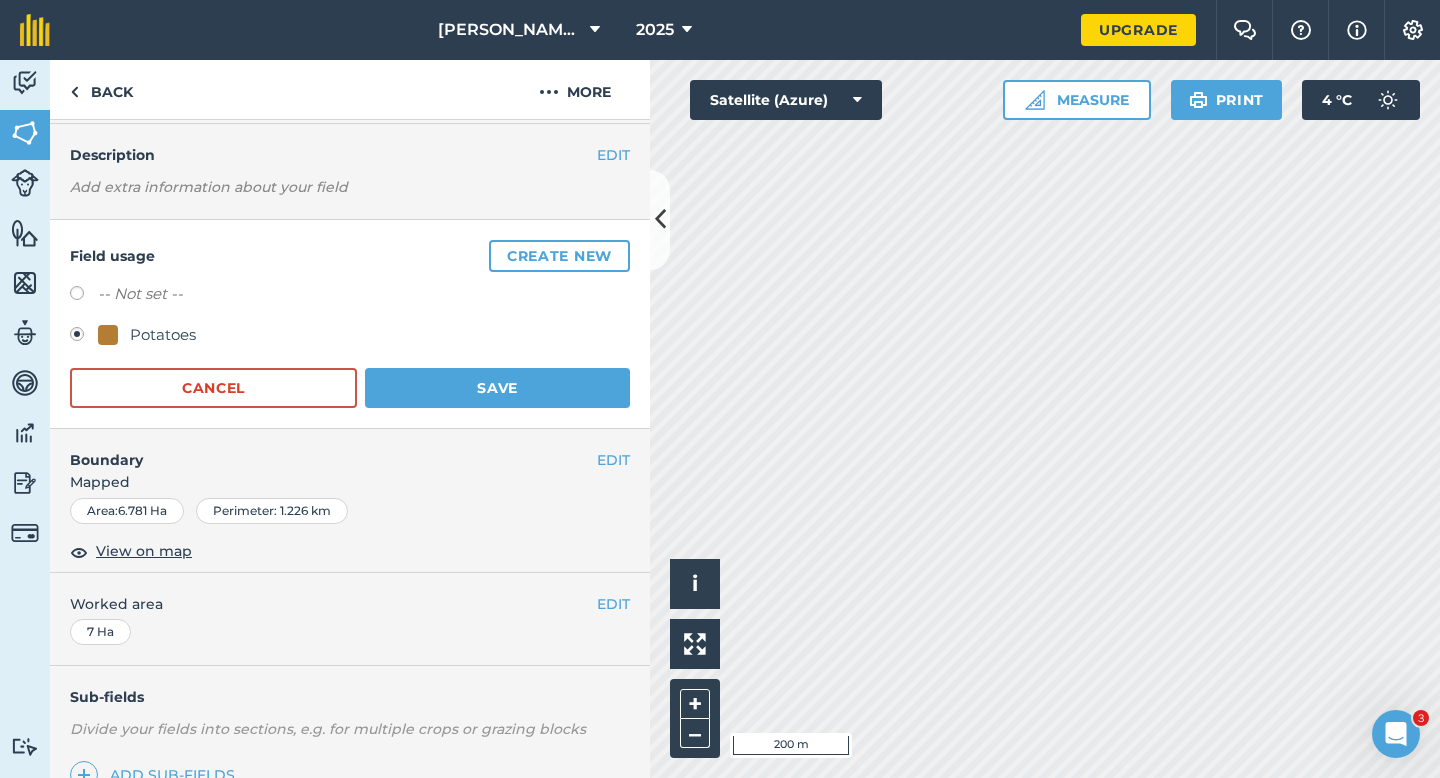 scroll, scrollTop: 128, scrollLeft: 0, axis: vertical 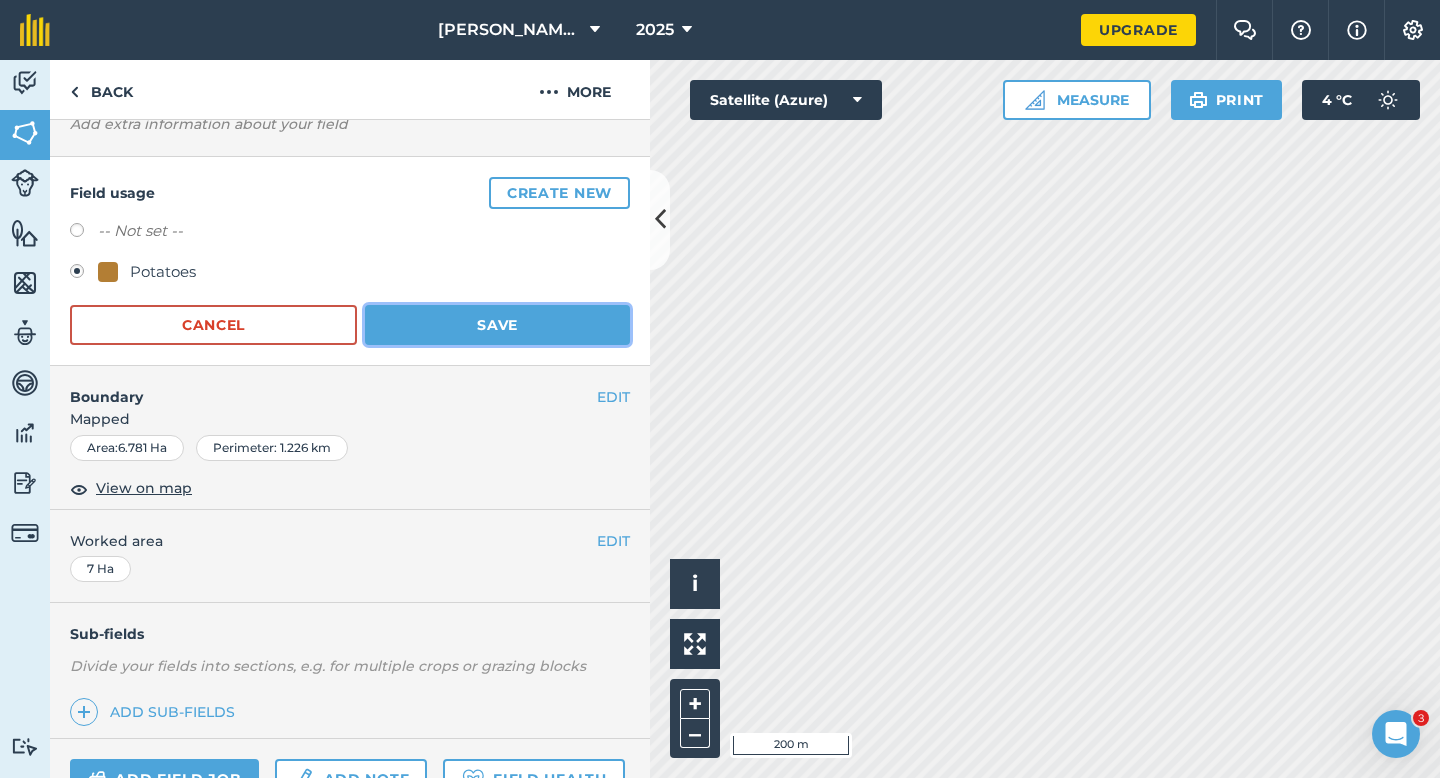 click on "Save" at bounding box center (497, 325) 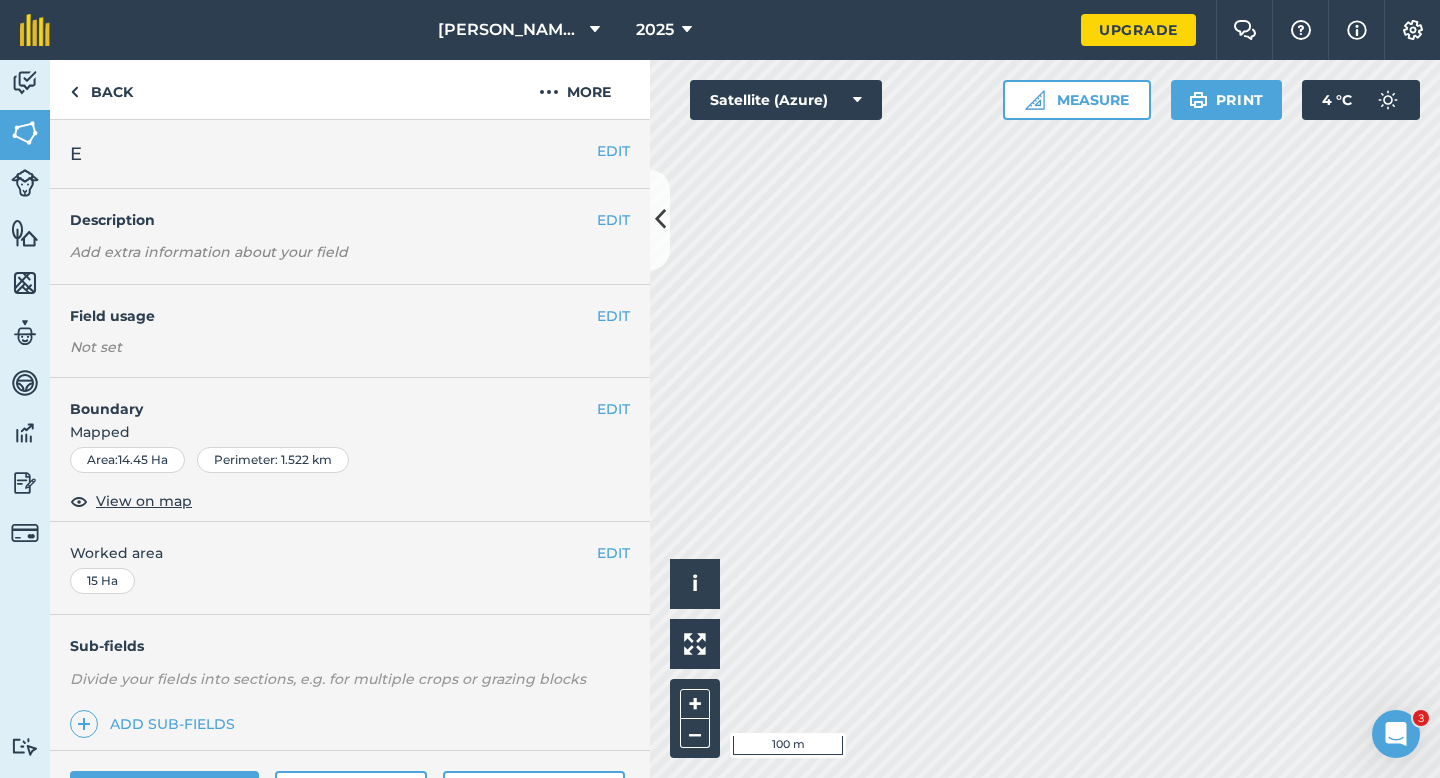 click on "Boundary" at bounding box center [323, 399] 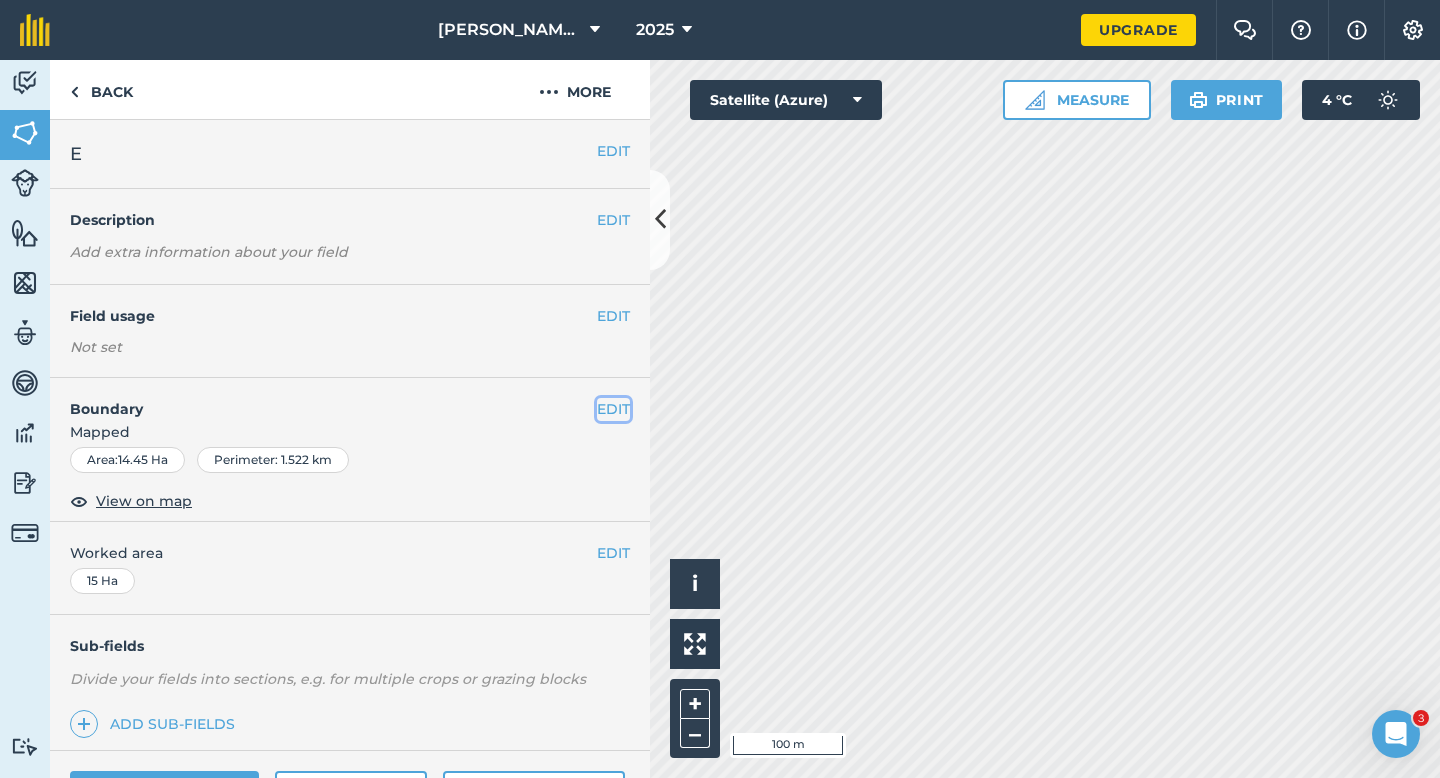 click on "EDIT" at bounding box center (613, 409) 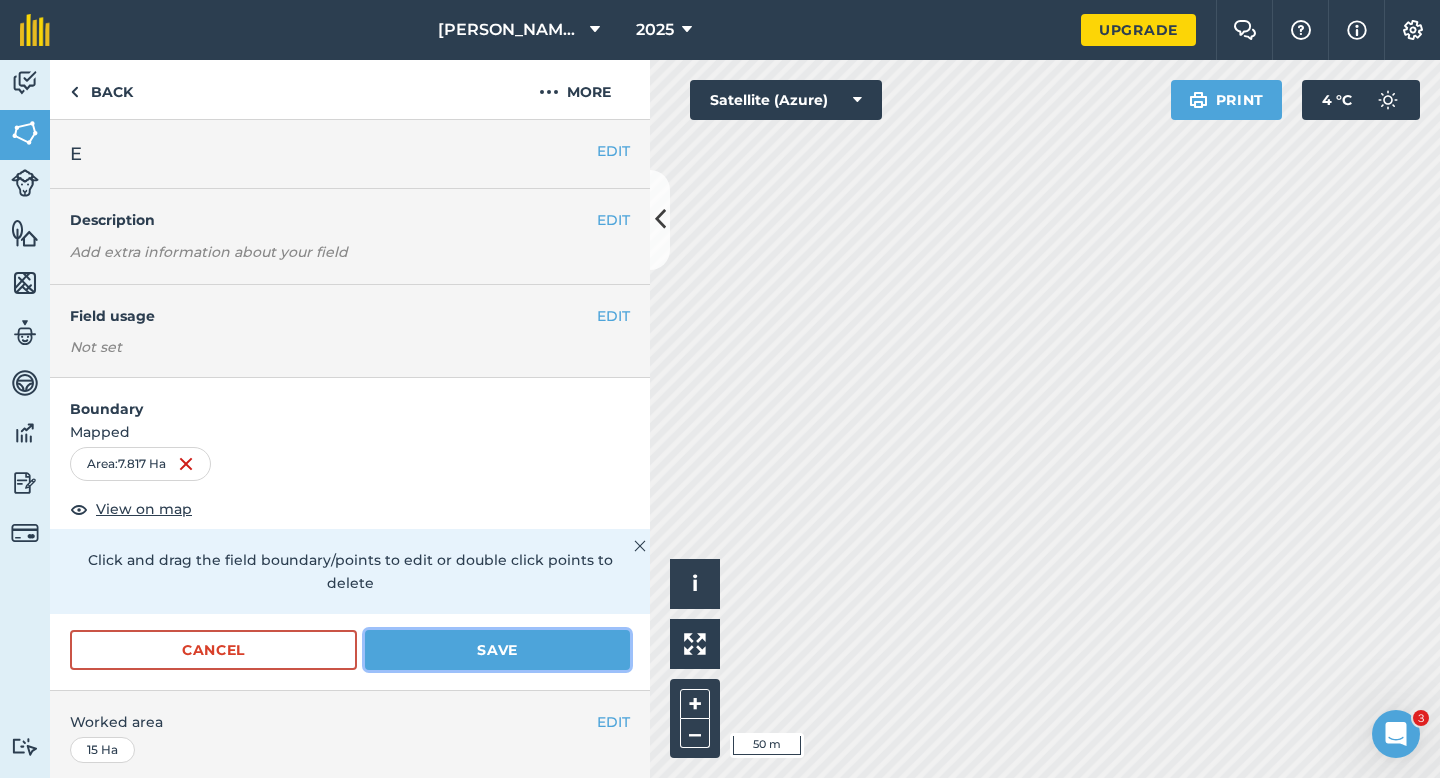 click on "Save" at bounding box center (497, 650) 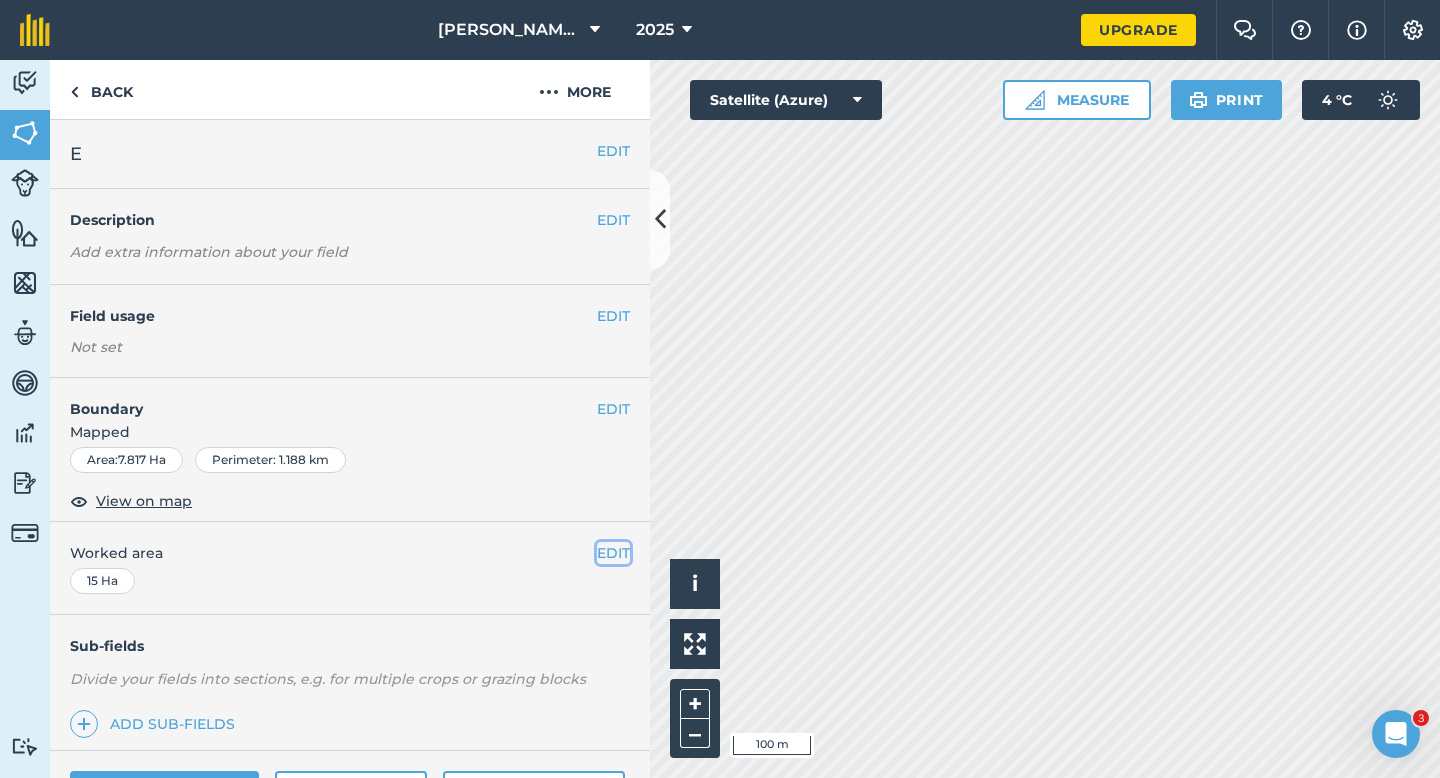 click on "EDIT" at bounding box center [613, 553] 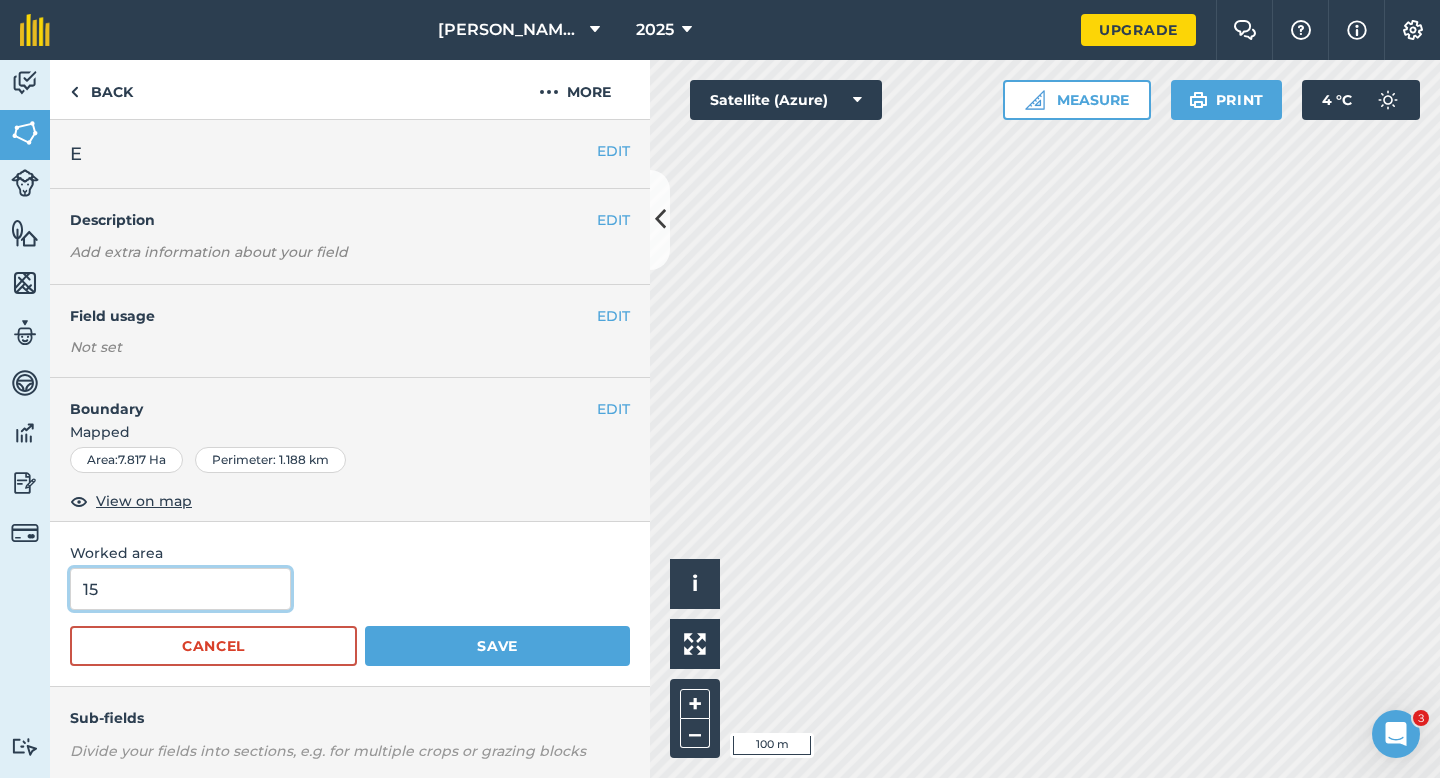 click on "15" at bounding box center [180, 589] 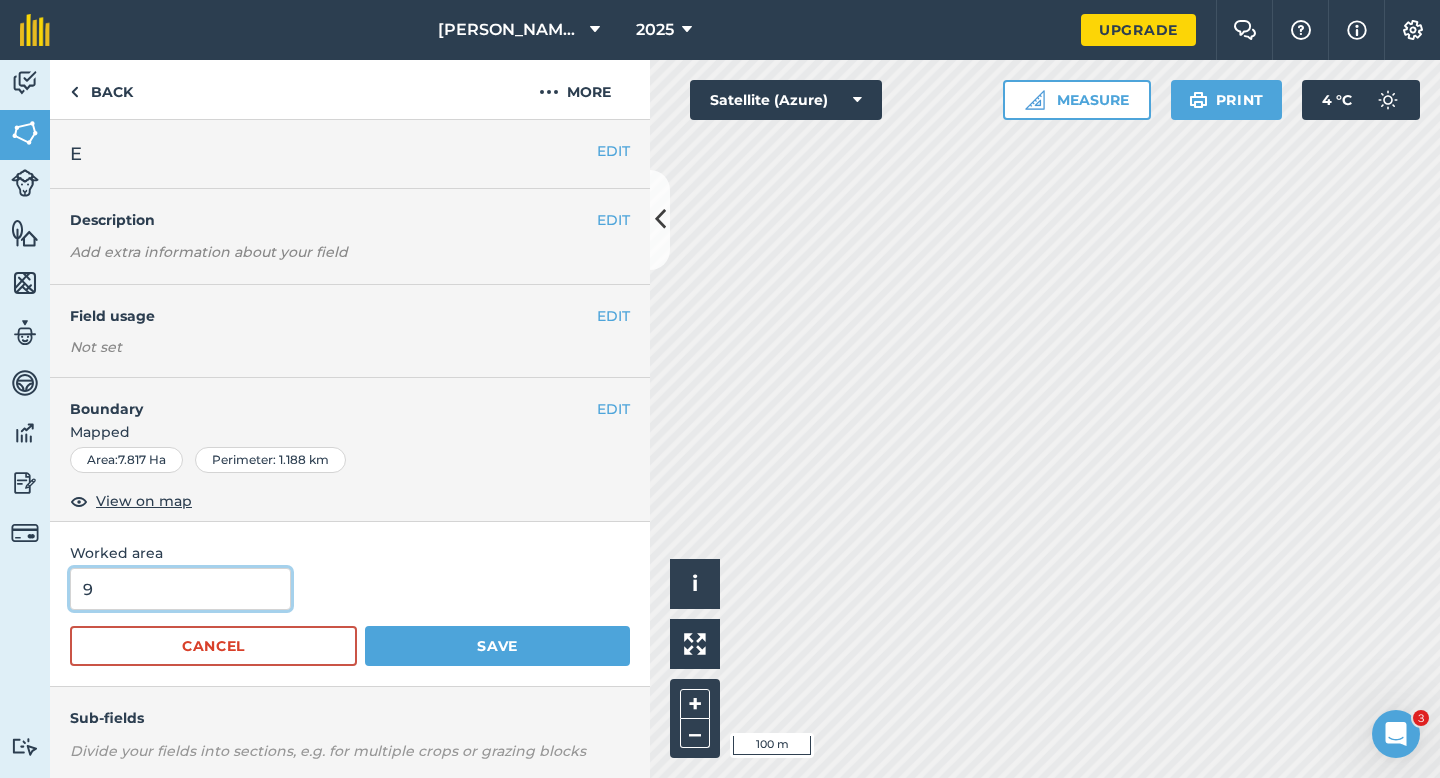 type on "8" 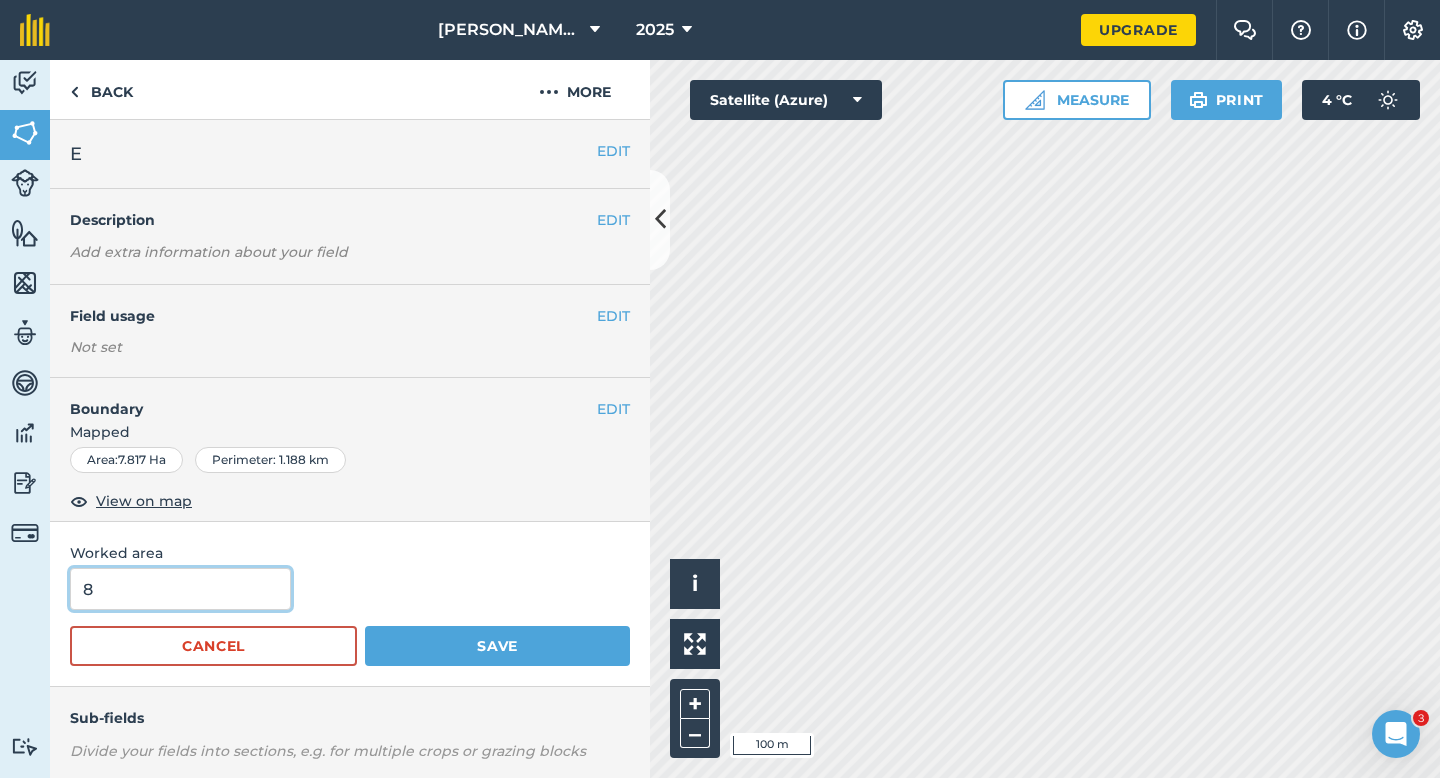 click on "Save" at bounding box center (497, 646) 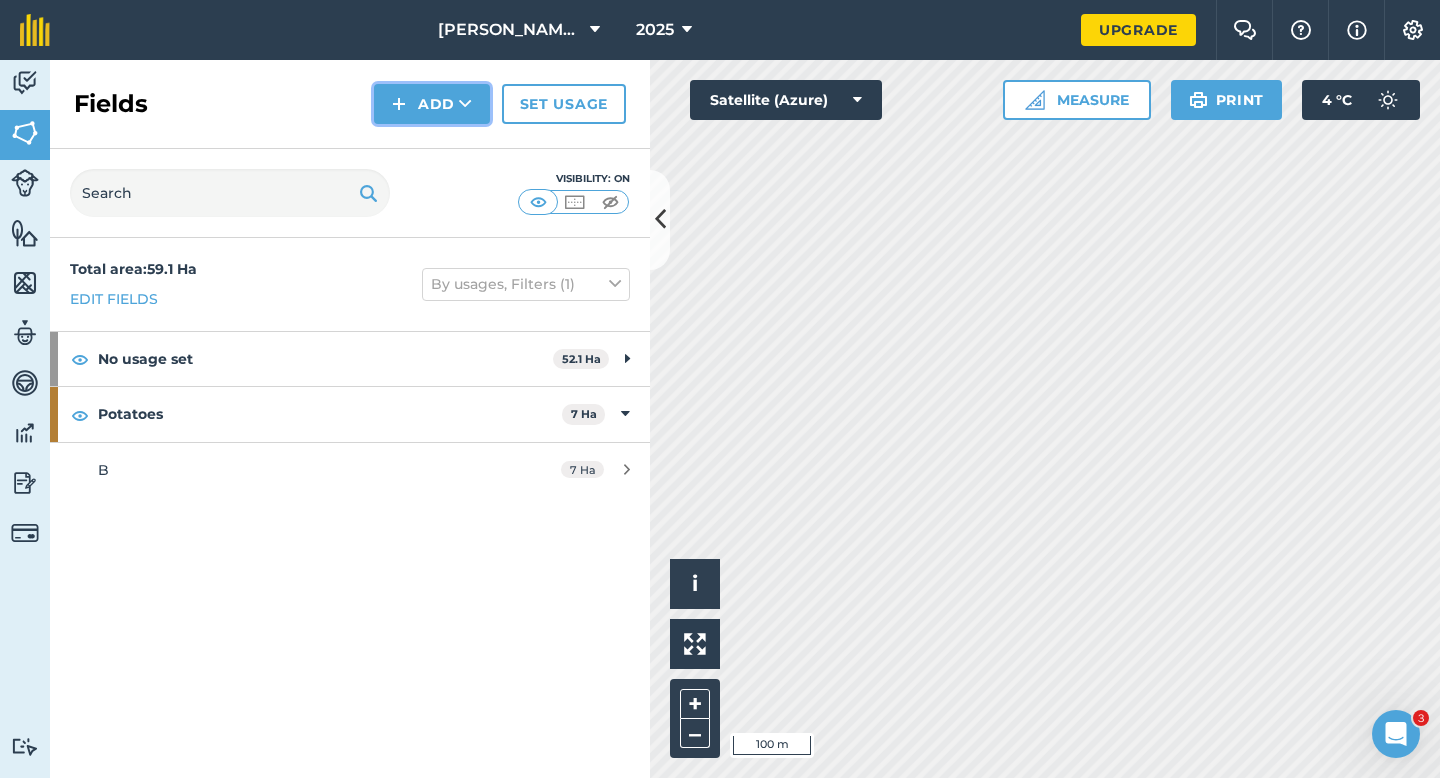 click on "Add" at bounding box center [432, 104] 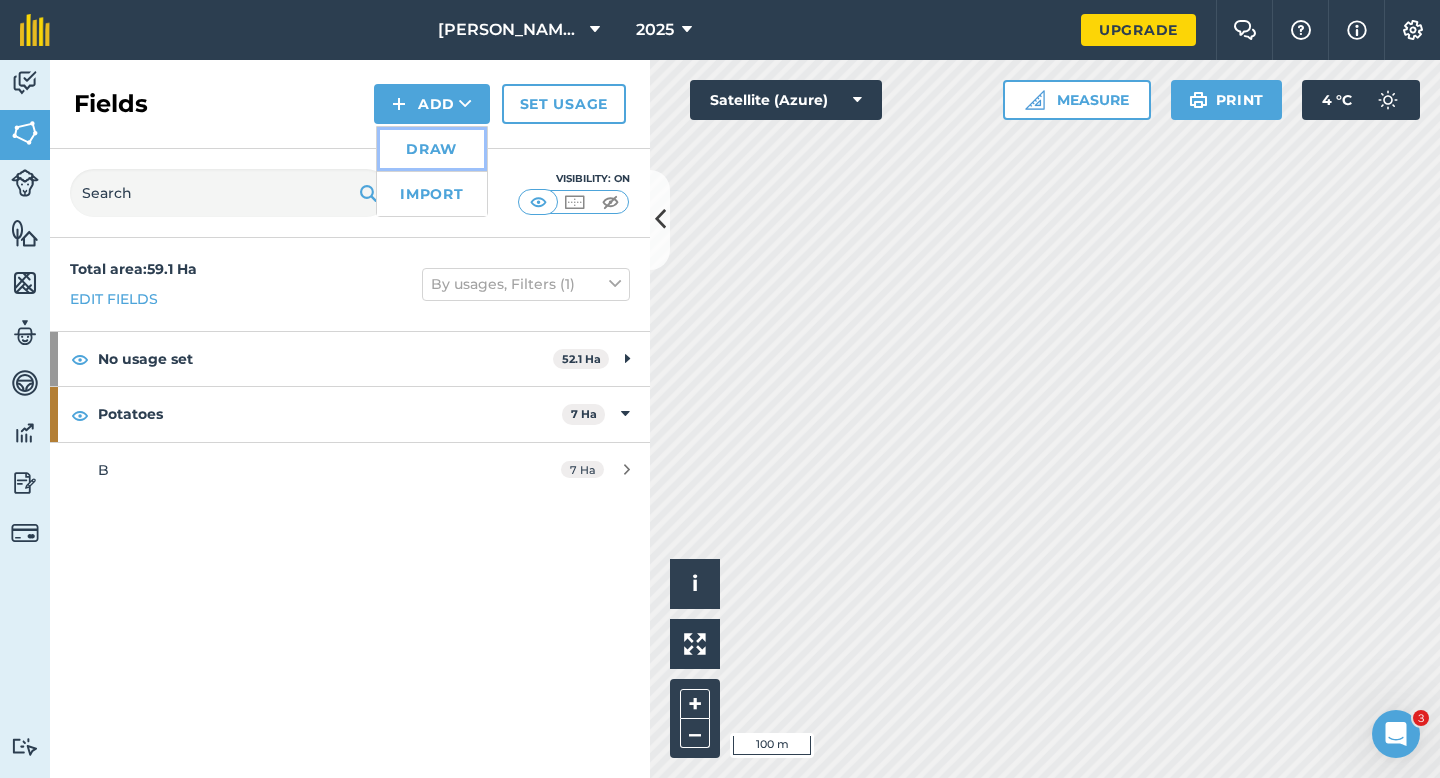 click on "Draw" at bounding box center [432, 149] 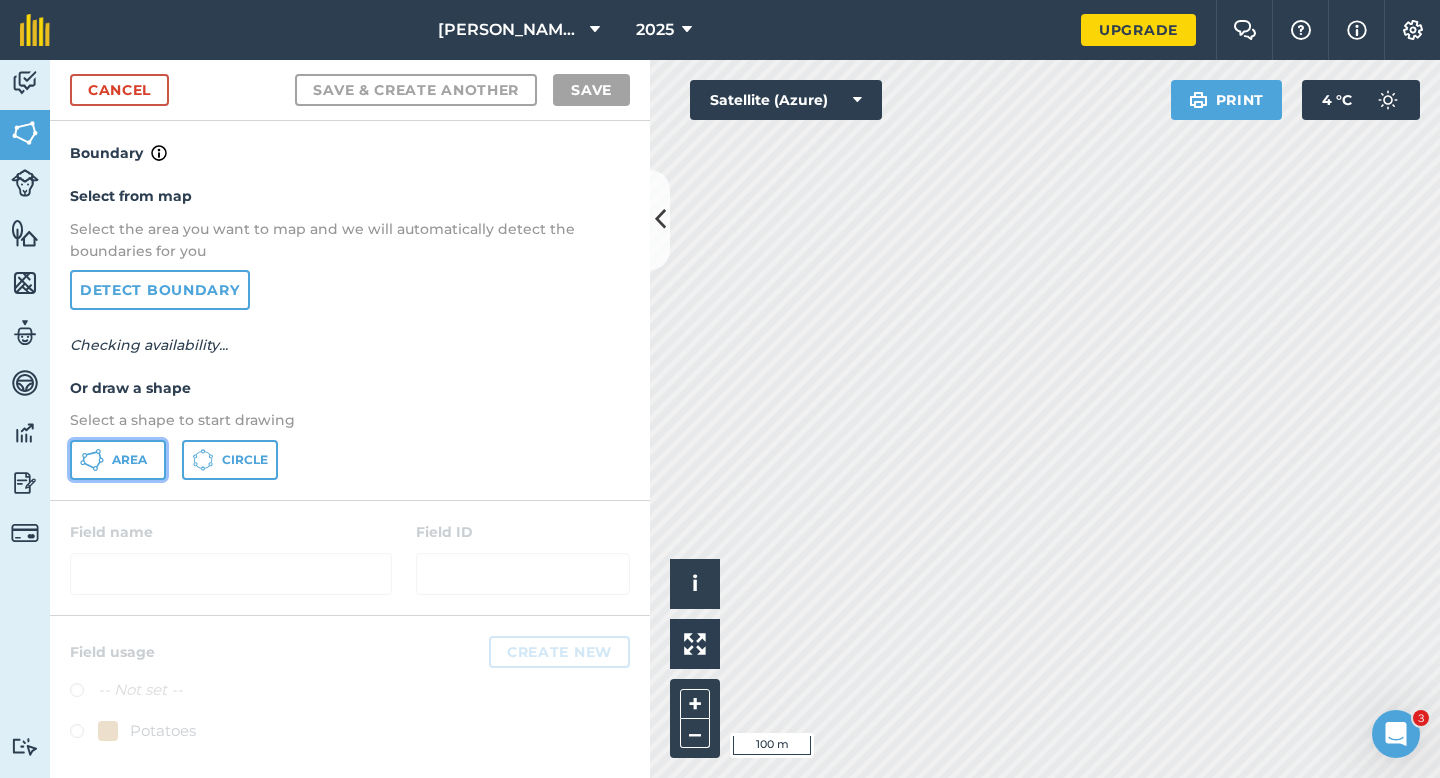 click on "Area" at bounding box center (129, 460) 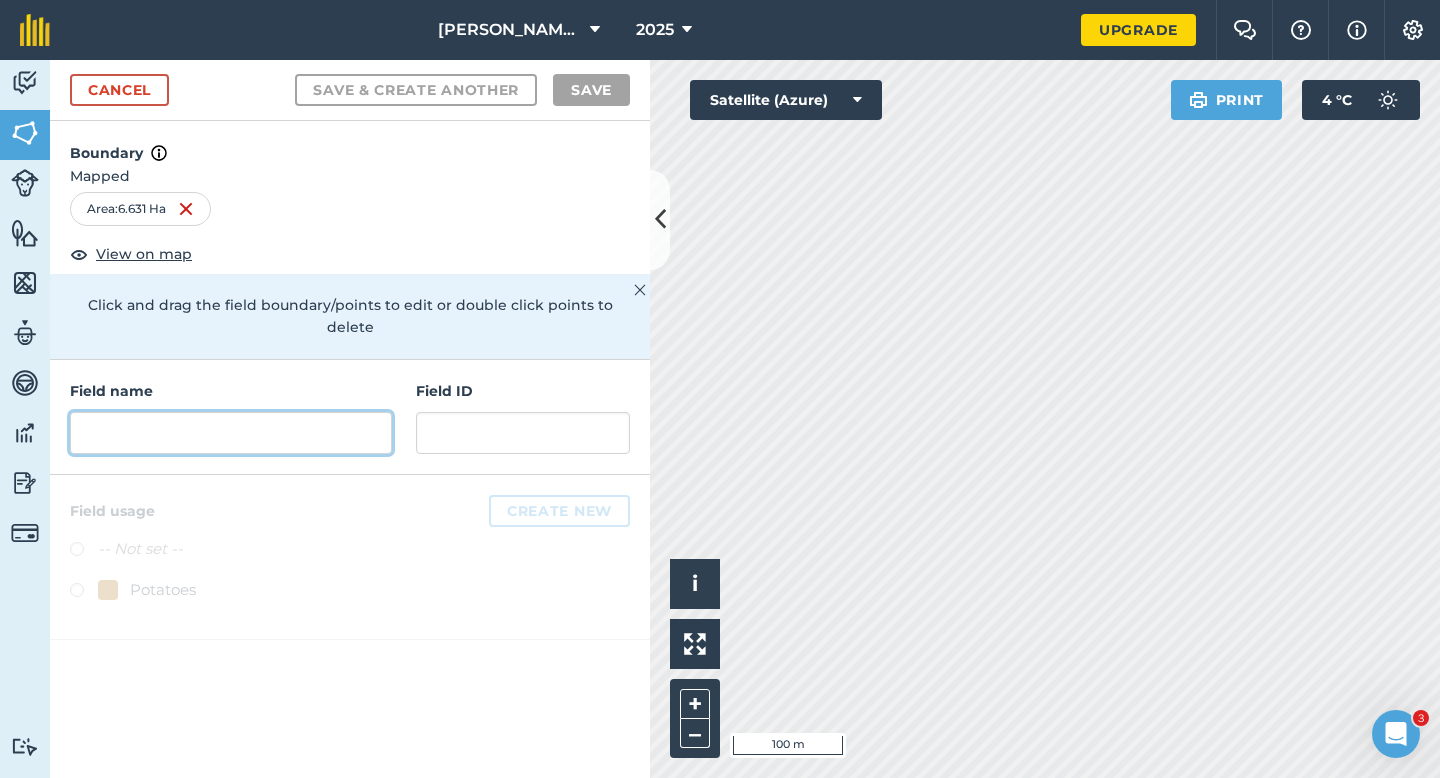 click at bounding box center (231, 433) 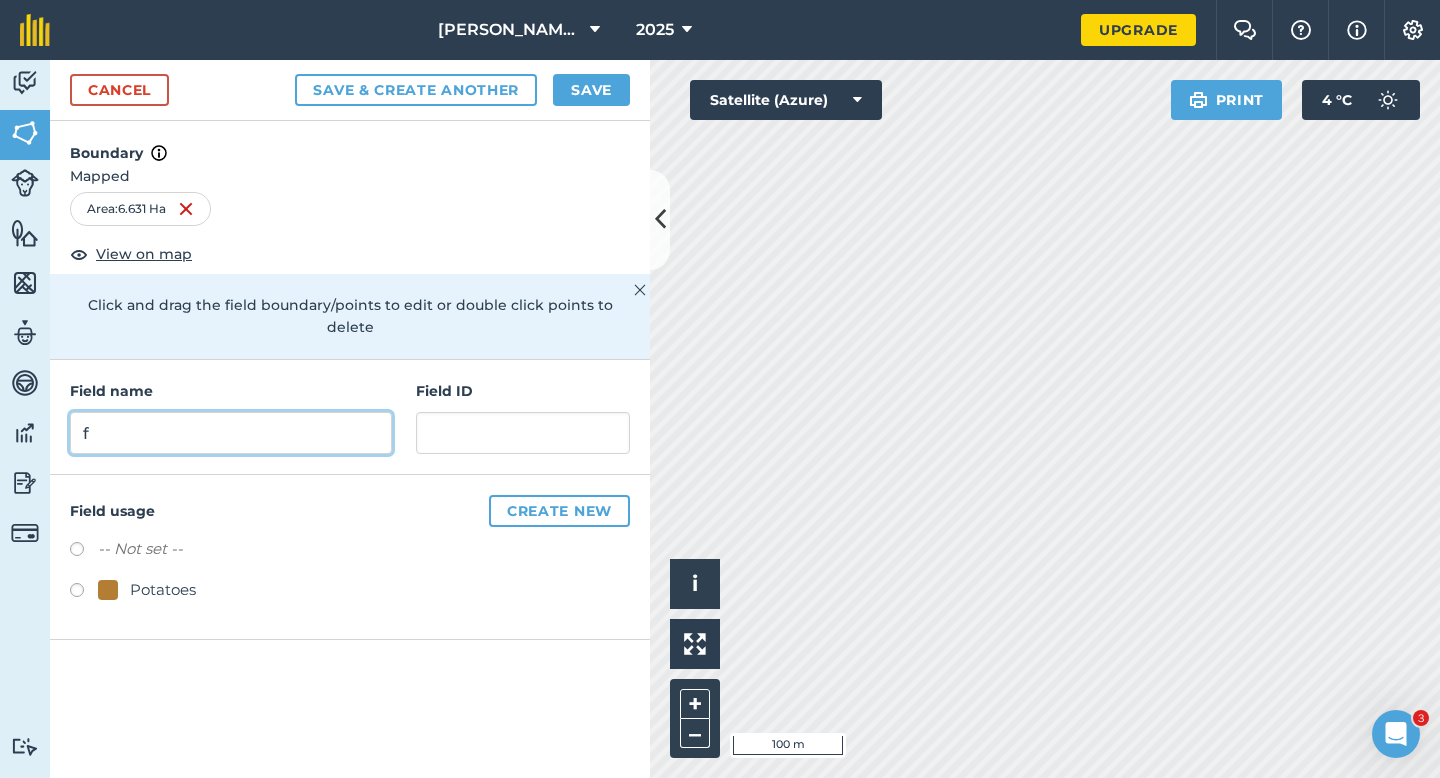 click on "f" at bounding box center [231, 433] 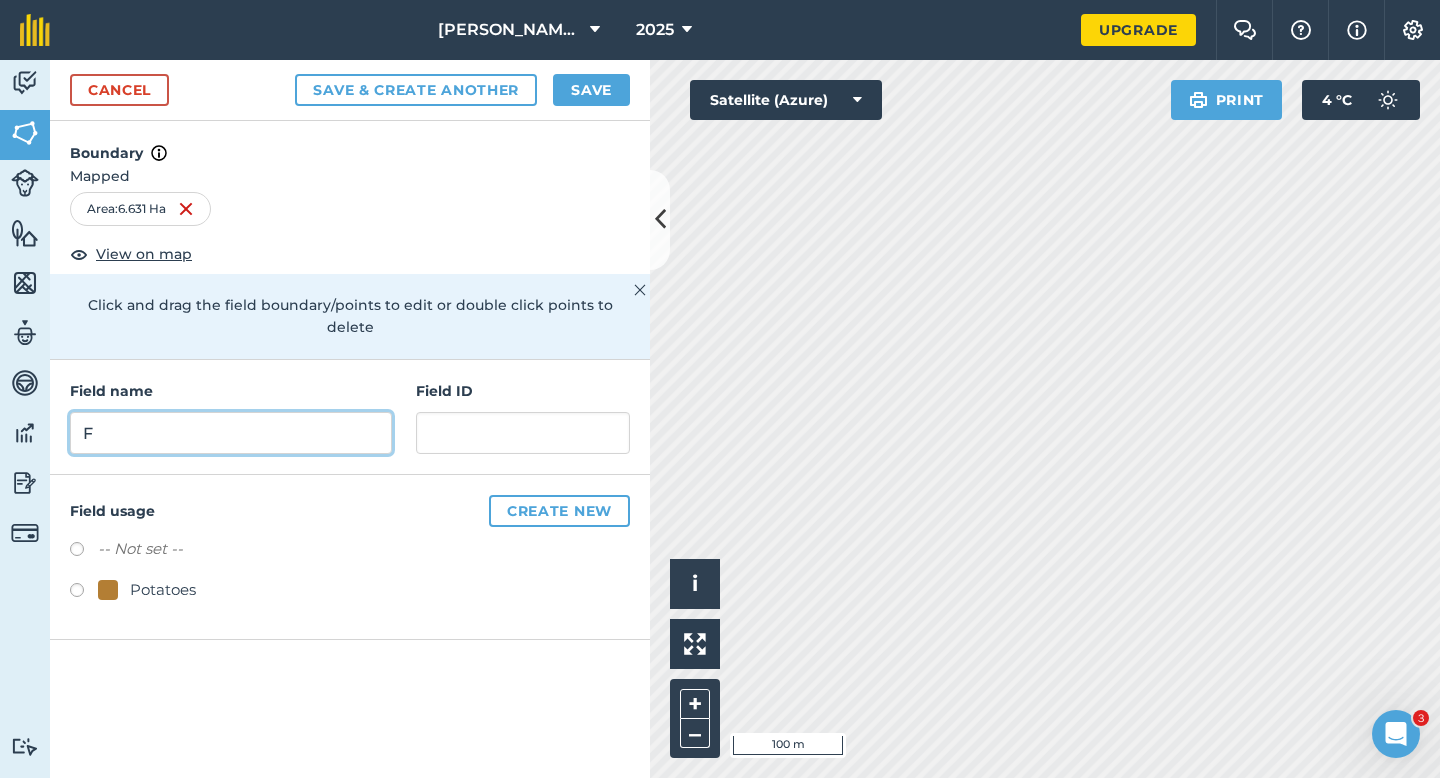 type on "F" 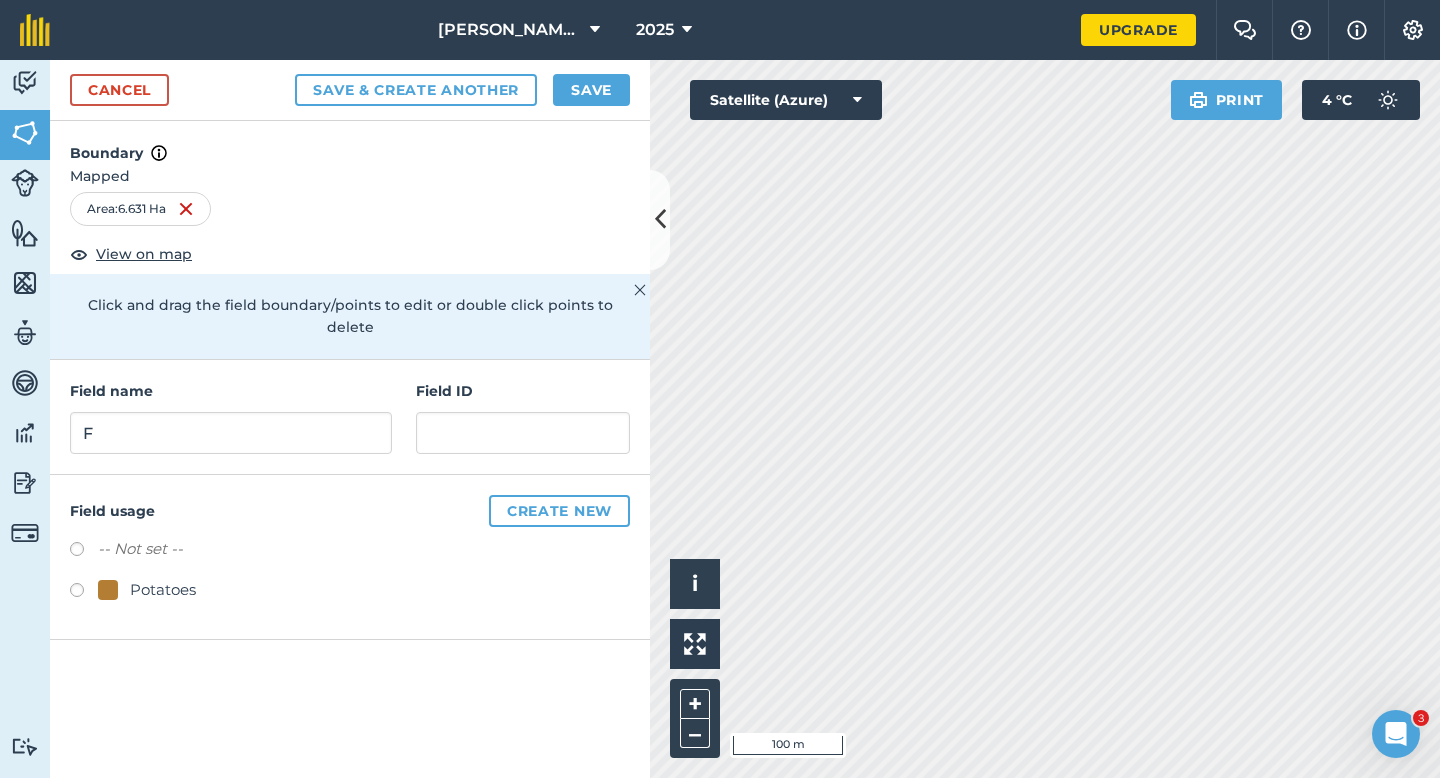 click on "Cancel Save & Create Another Save" at bounding box center [350, 90] 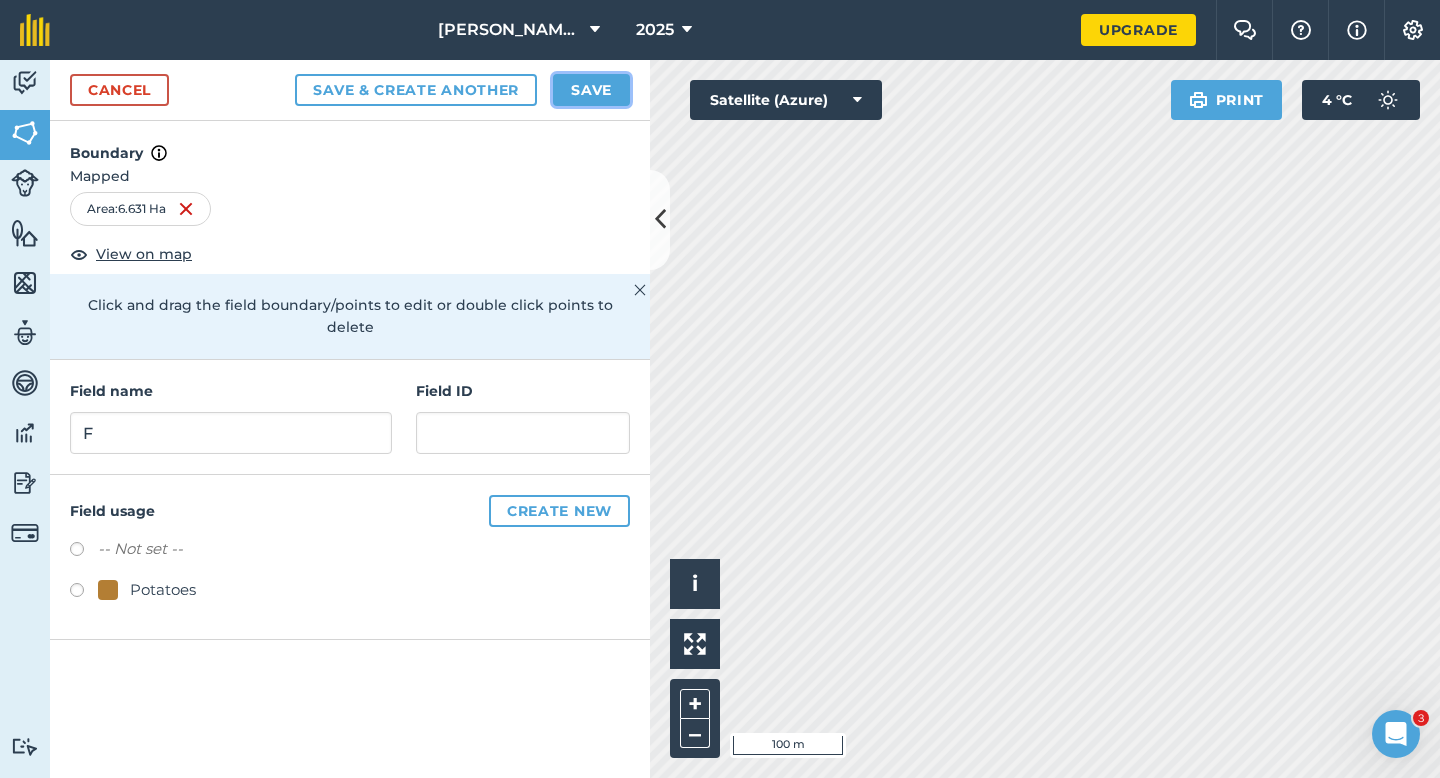 click on "Save" at bounding box center (591, 90) 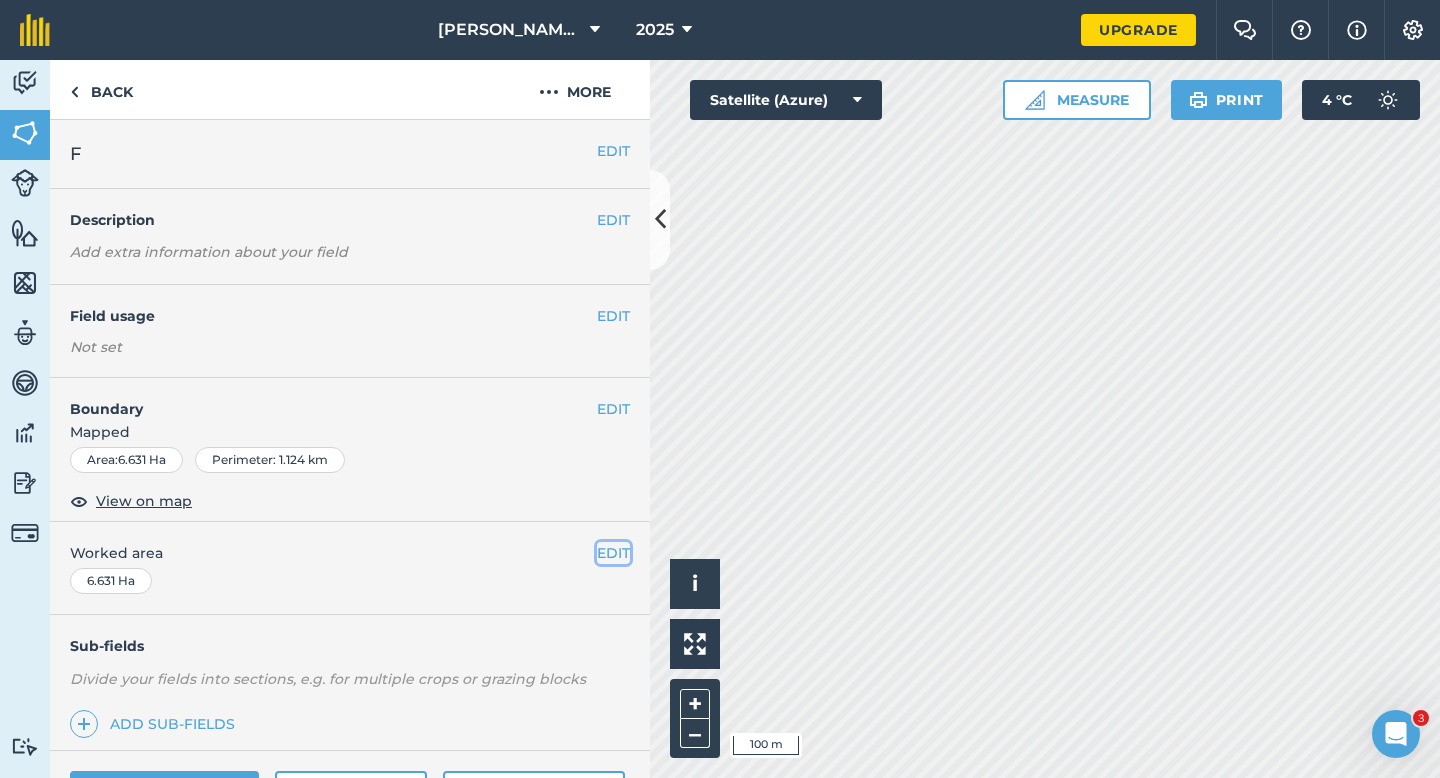 click on "EDIT" at bounding box center [613, 553] 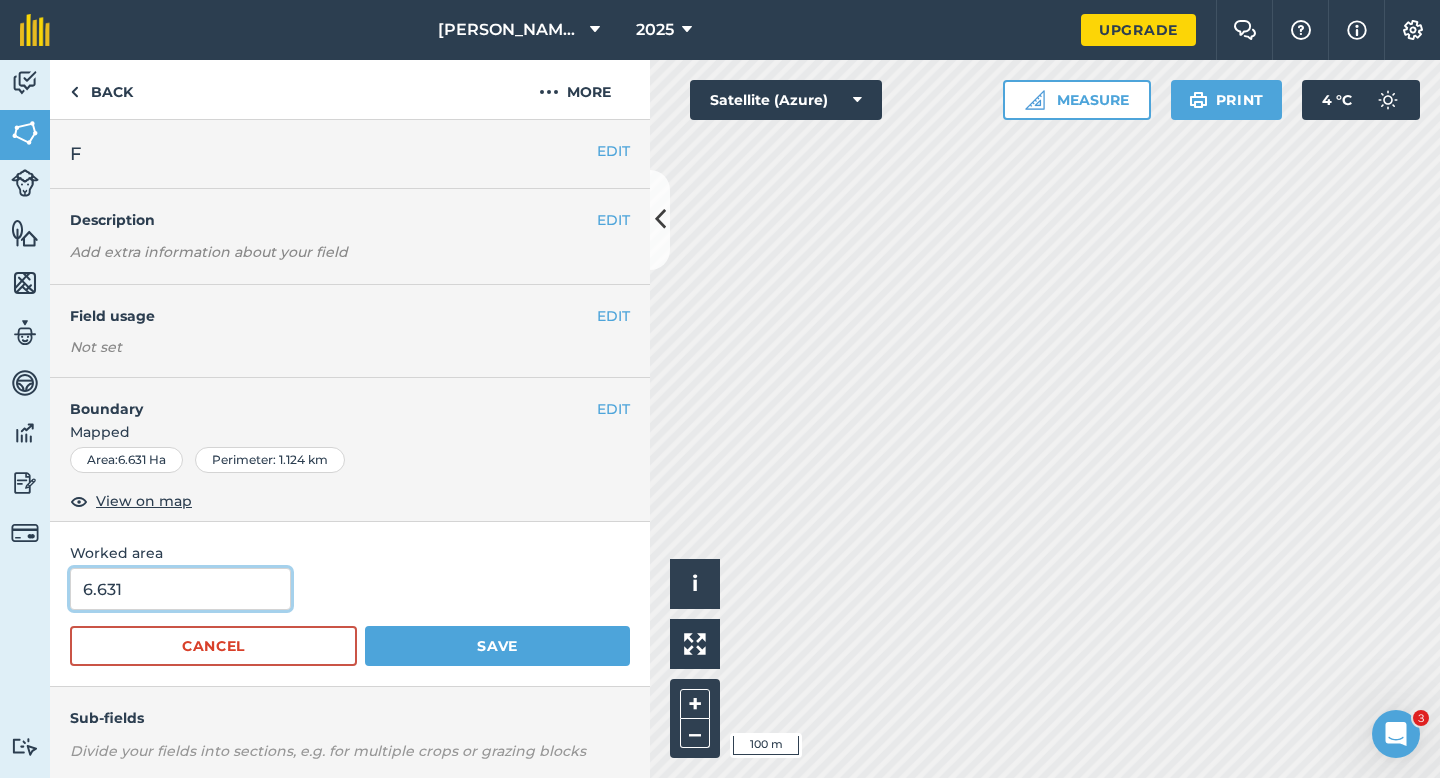 click on "6.631" at bounding box center [180, 589] 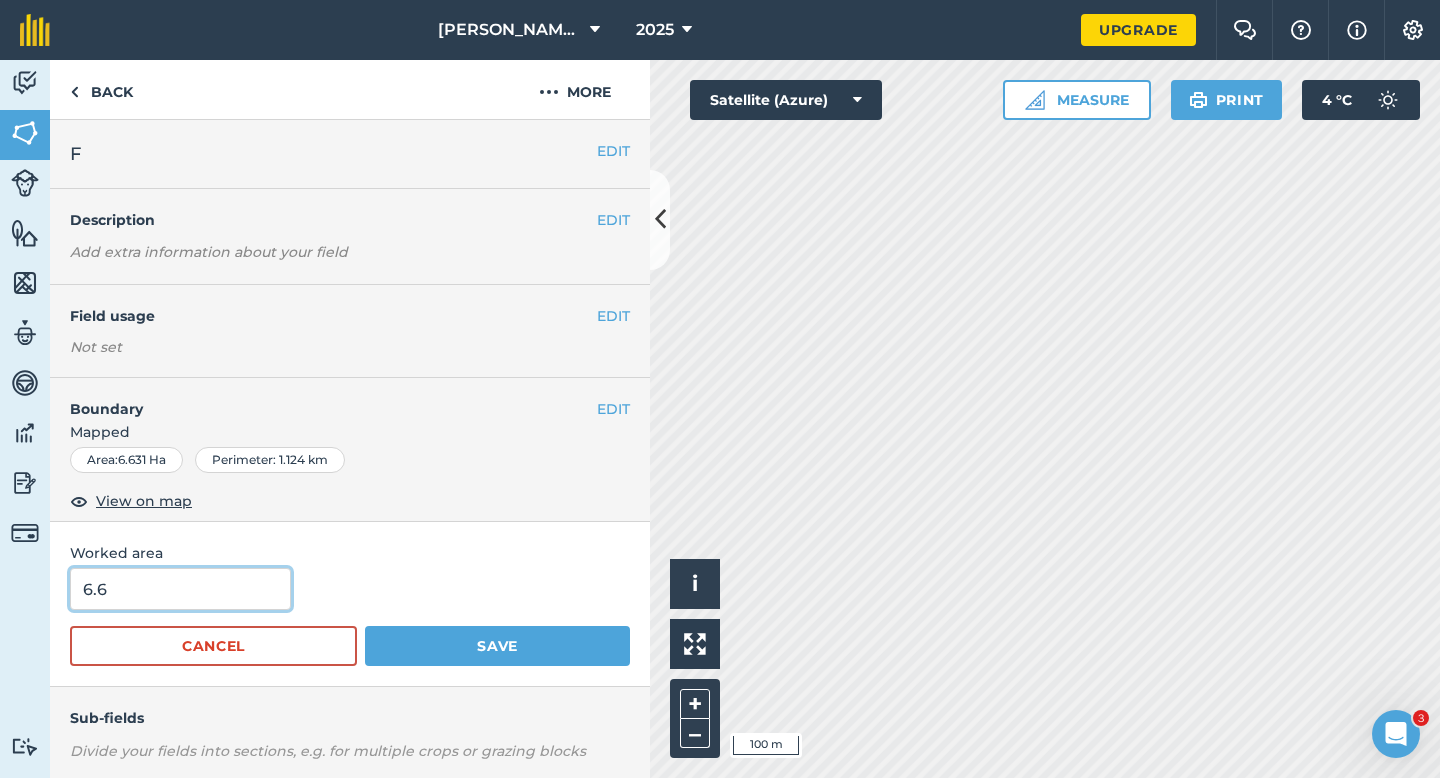 type on "6.6" 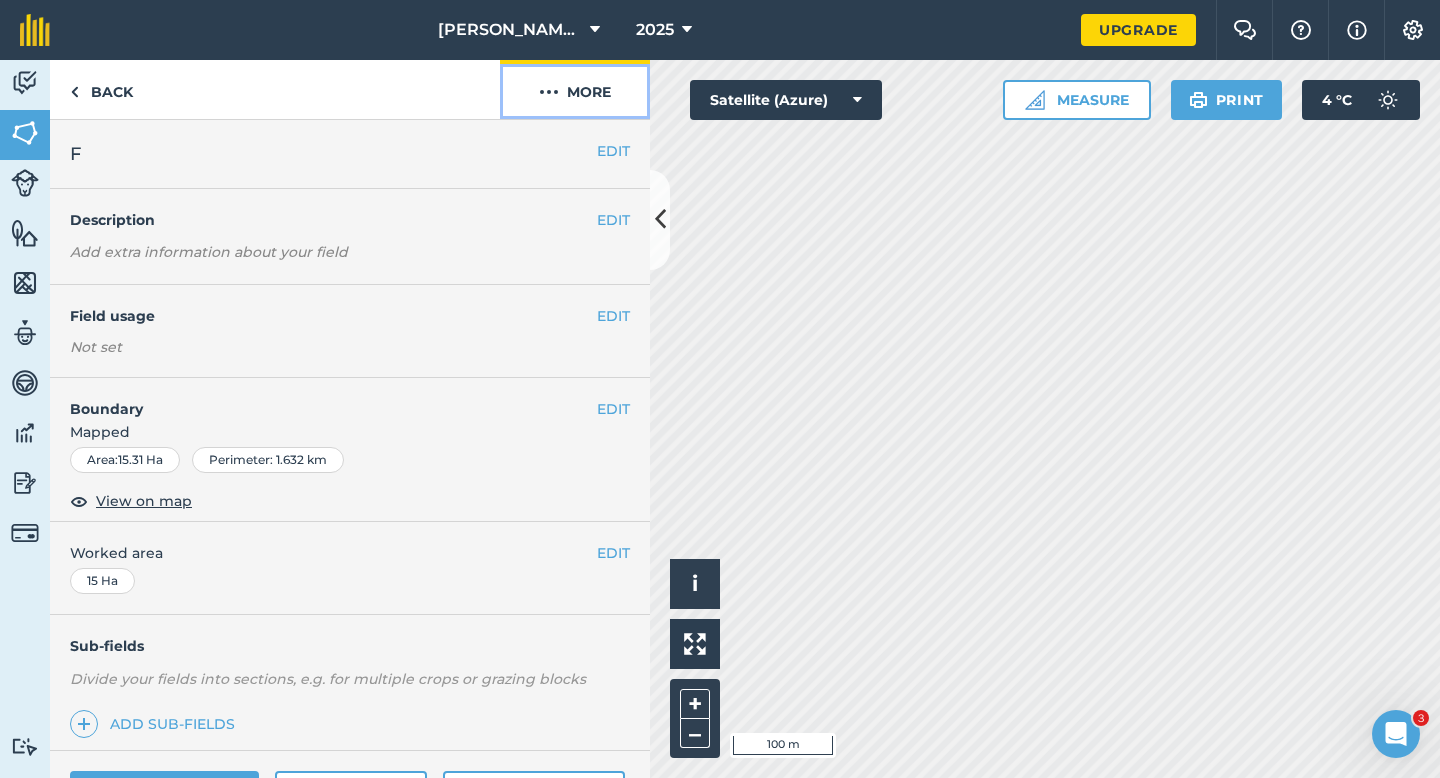 click on "More" at bounding box center [575, 89] 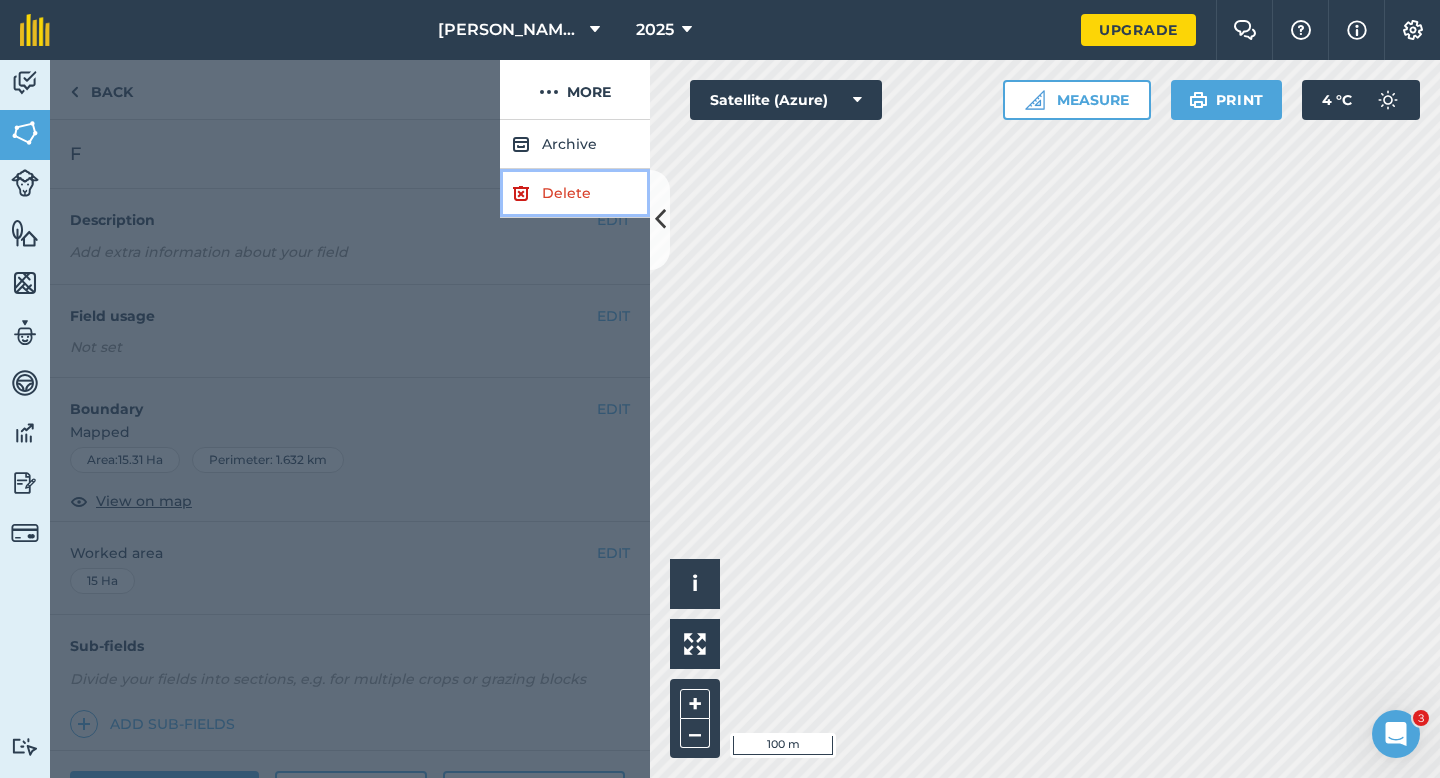 click on "Delete" at bounding box center [575, 193] 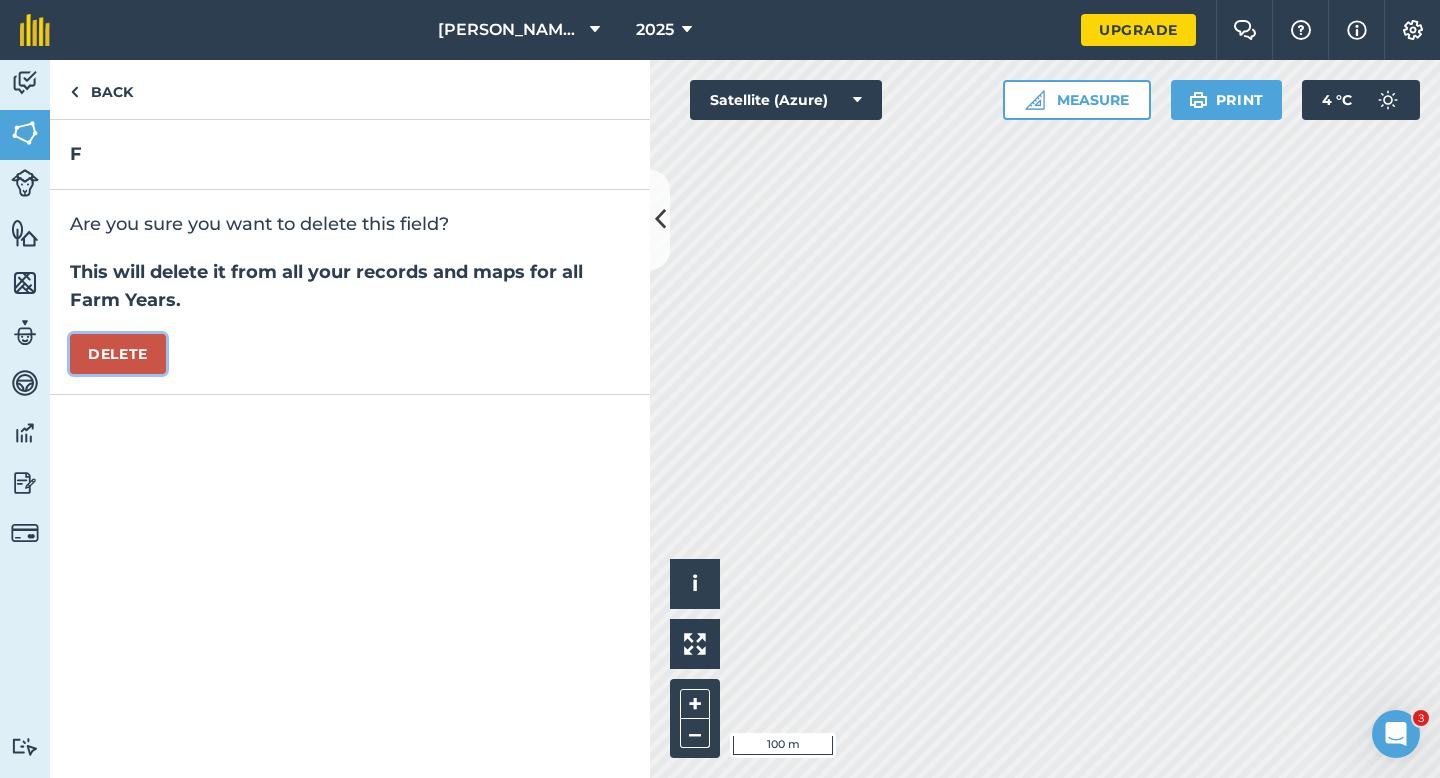 click on "Delete" at bounding box center (118, 354) 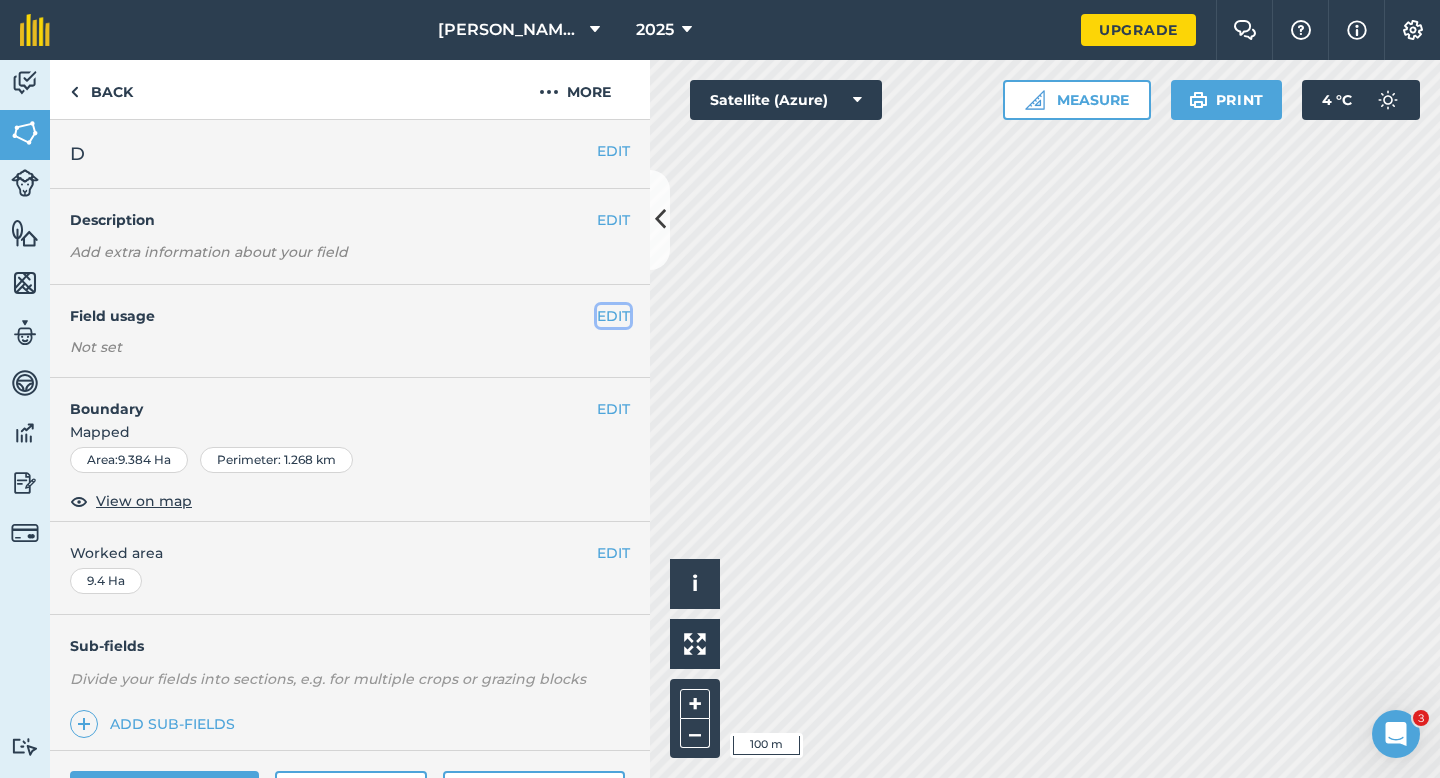 click on "EDIT" at bounding box center [613, 316] 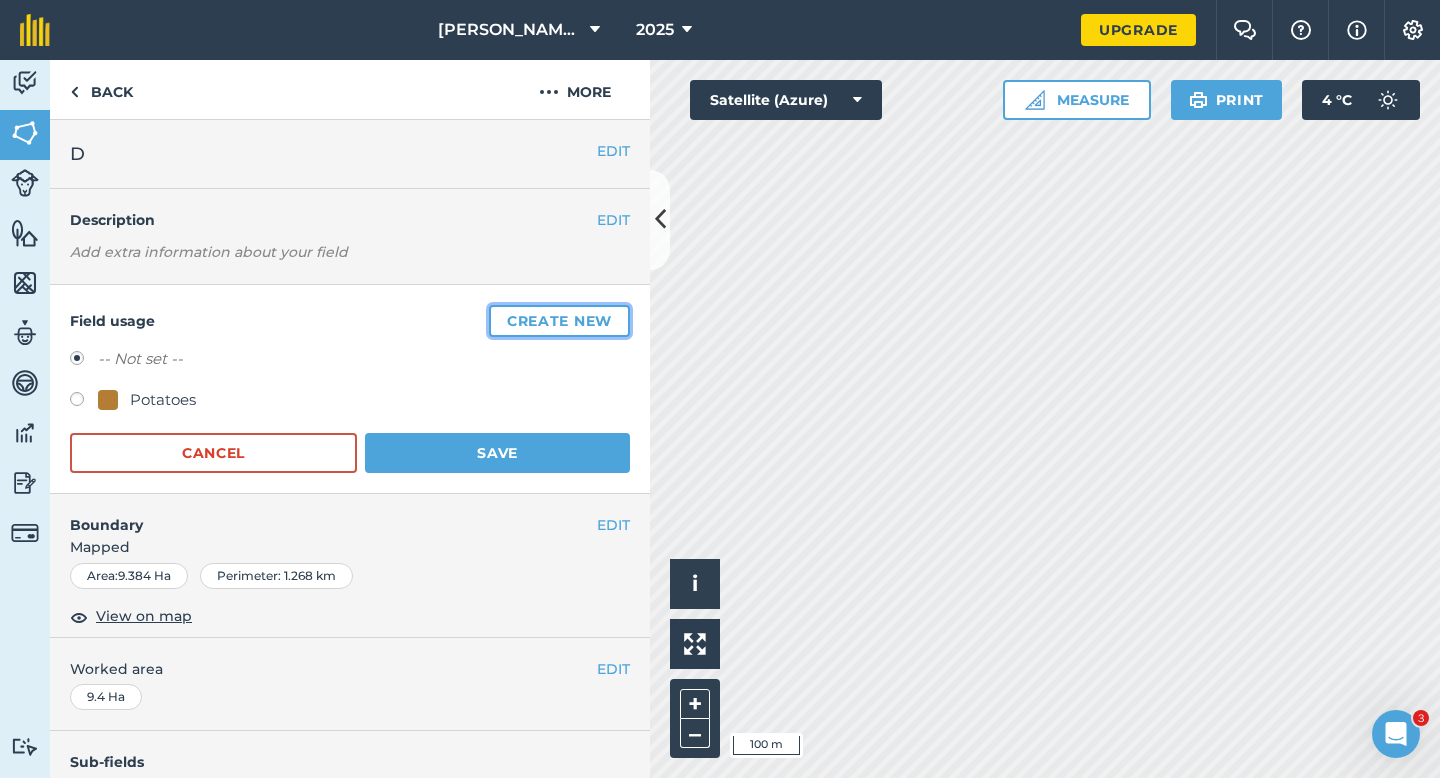 click on "Create new" at bounding box center [559, 321] 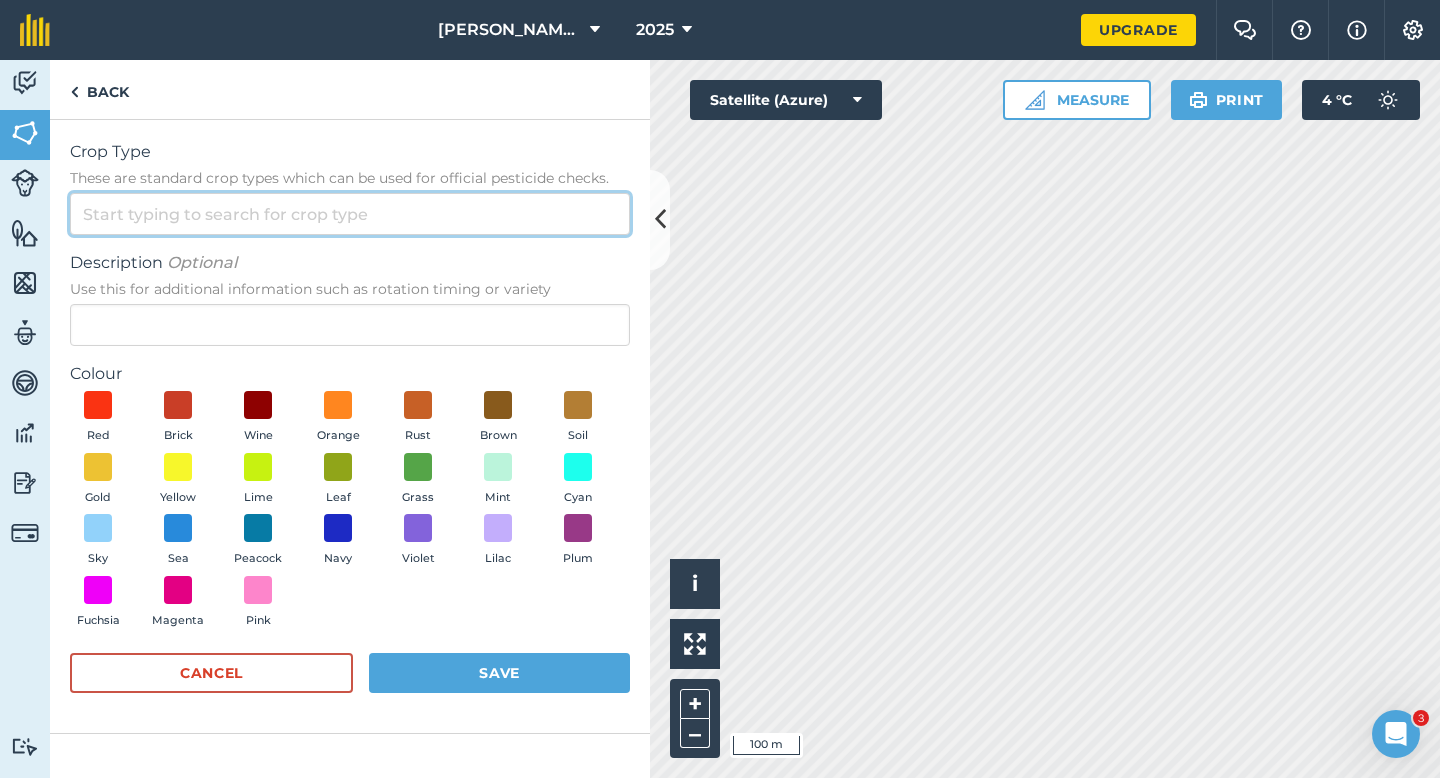 click on "Crop Type These are standard crop types which can be used for official pesticide checks." at bounding box center (350, 214) 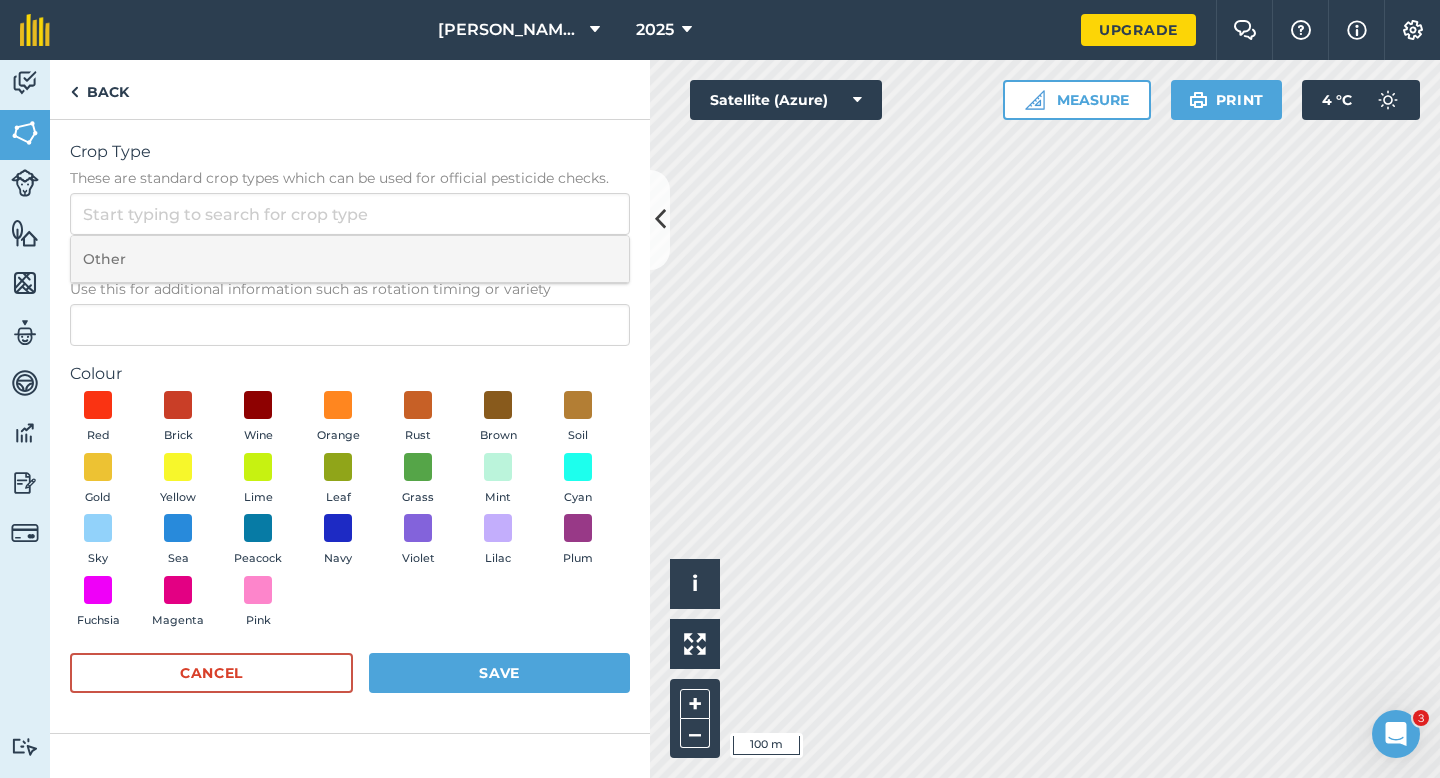 click on "Other" at bounding box center (350, 259) 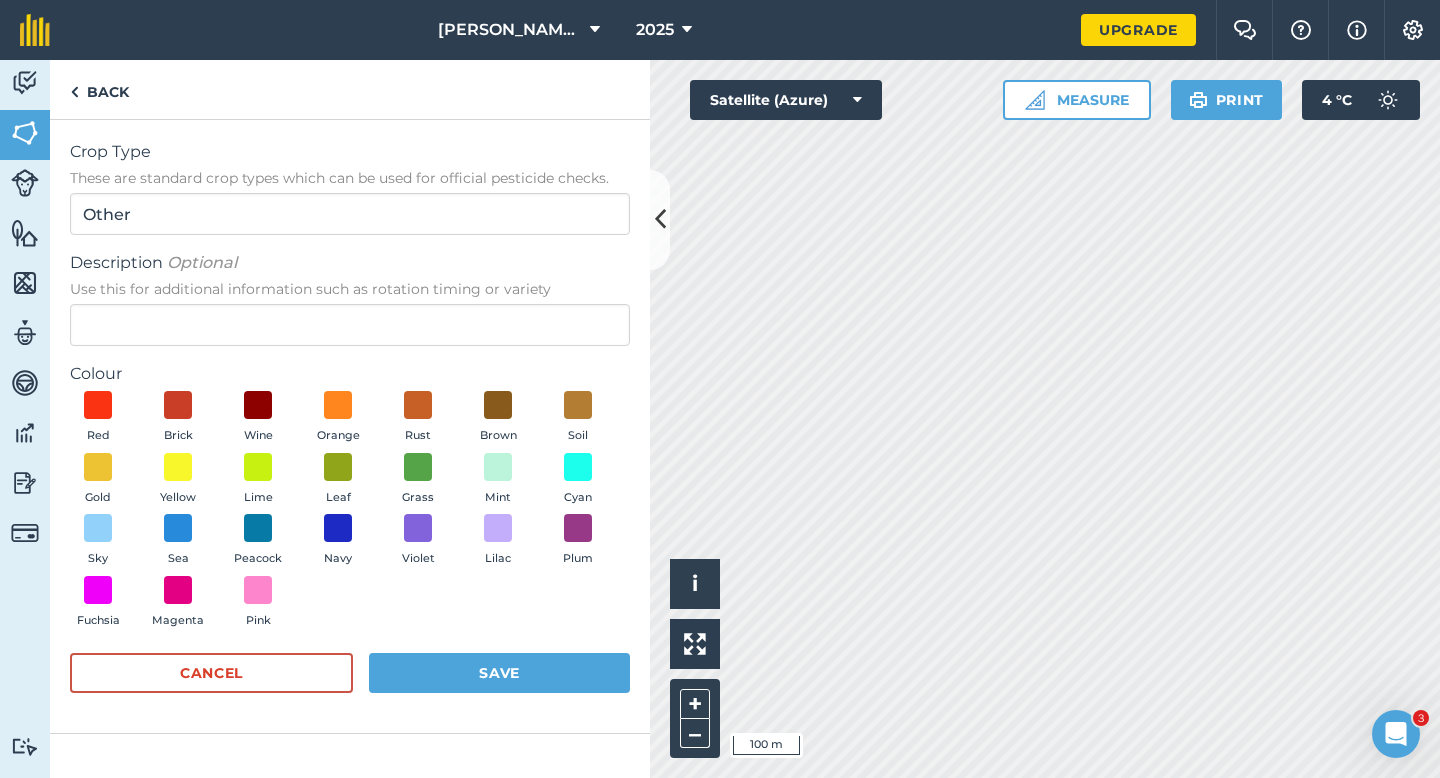 click on "Crop Type These are standard crop types which can be used for official pesticide checks. Other Description   Optional Use this for additional information such as rotation timing or variety Colour Red Brick Wine Orange Rust Brown Soil Gold Yellow Lime Leaf Grass Mint Cyan Sky Sea Peacock Navy Violet Lilac Plum Fuchsia Magenta Pink Cancel Save" at bounding box center (350, 426) 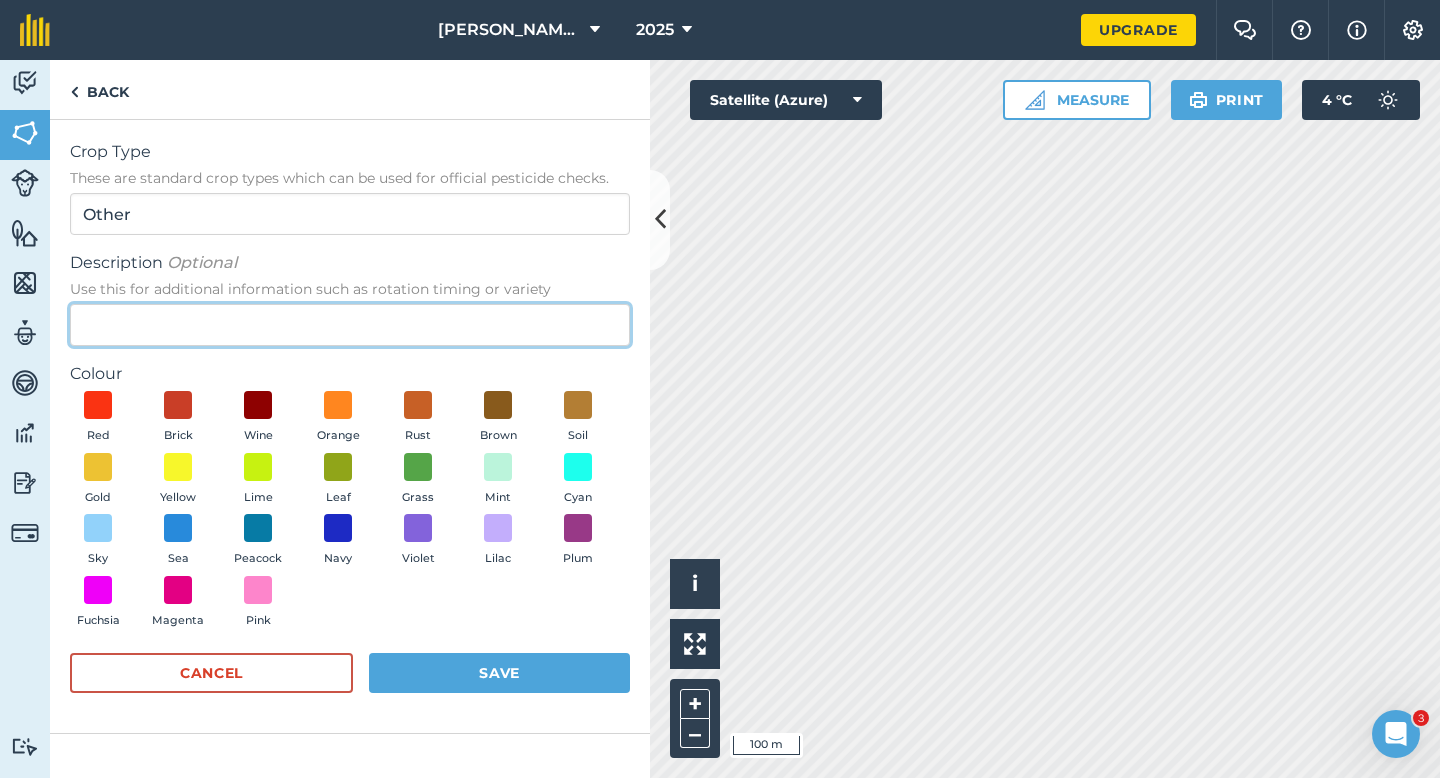 click on "Description   Optional Use this for additional information such as rotation timing or variety" at bounding box center [350, 325] 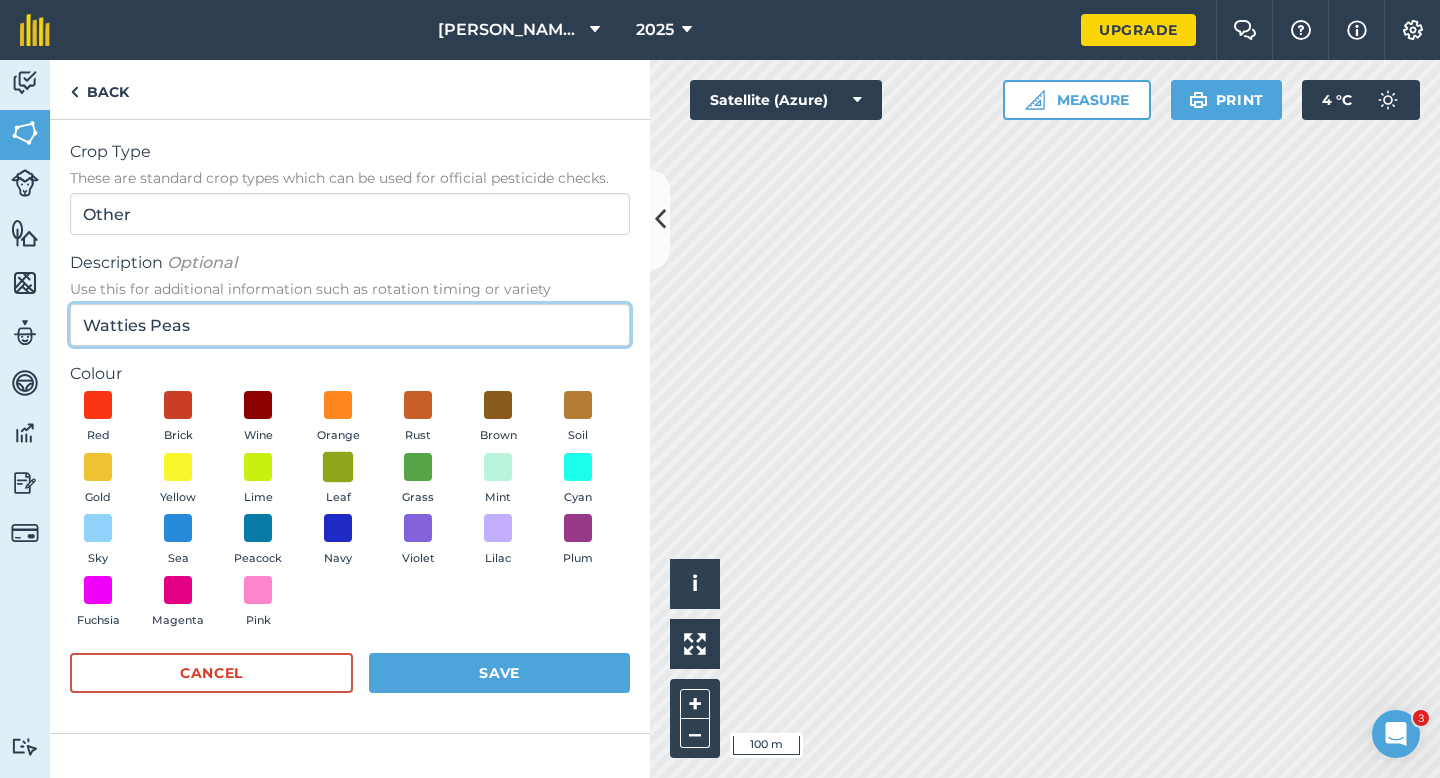 type on "Watties Peas" 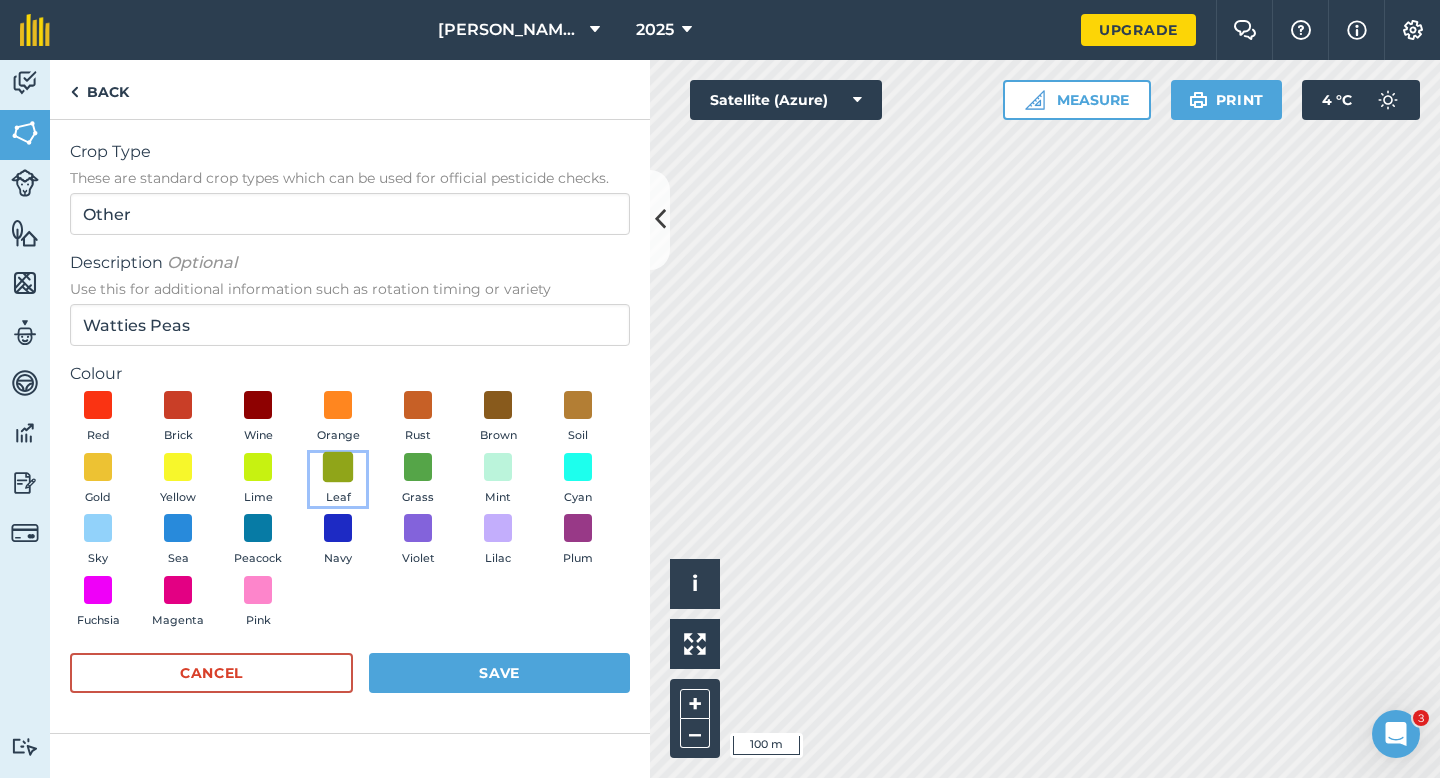 click at bounding box center (338, 466) 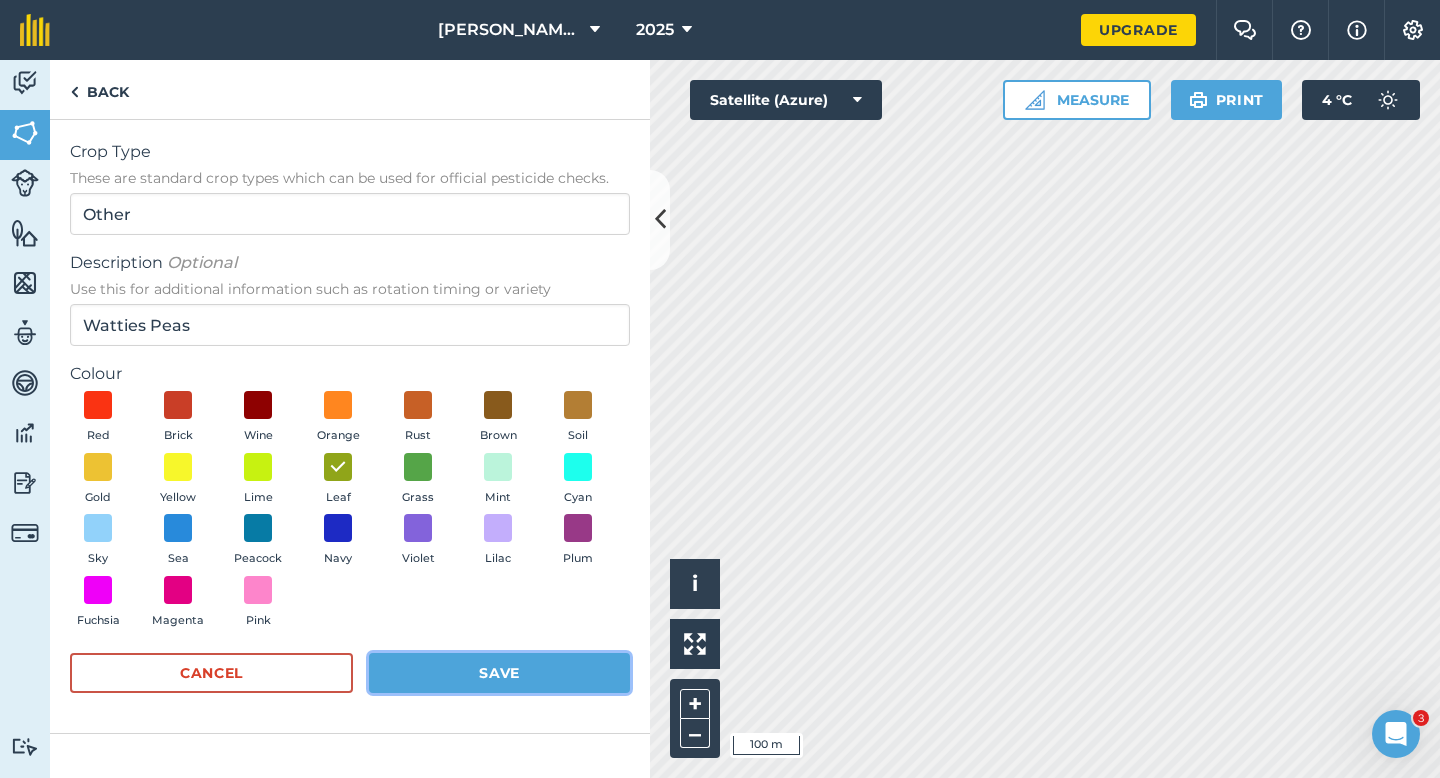 click on "Save" at bounding box center (499, 673) 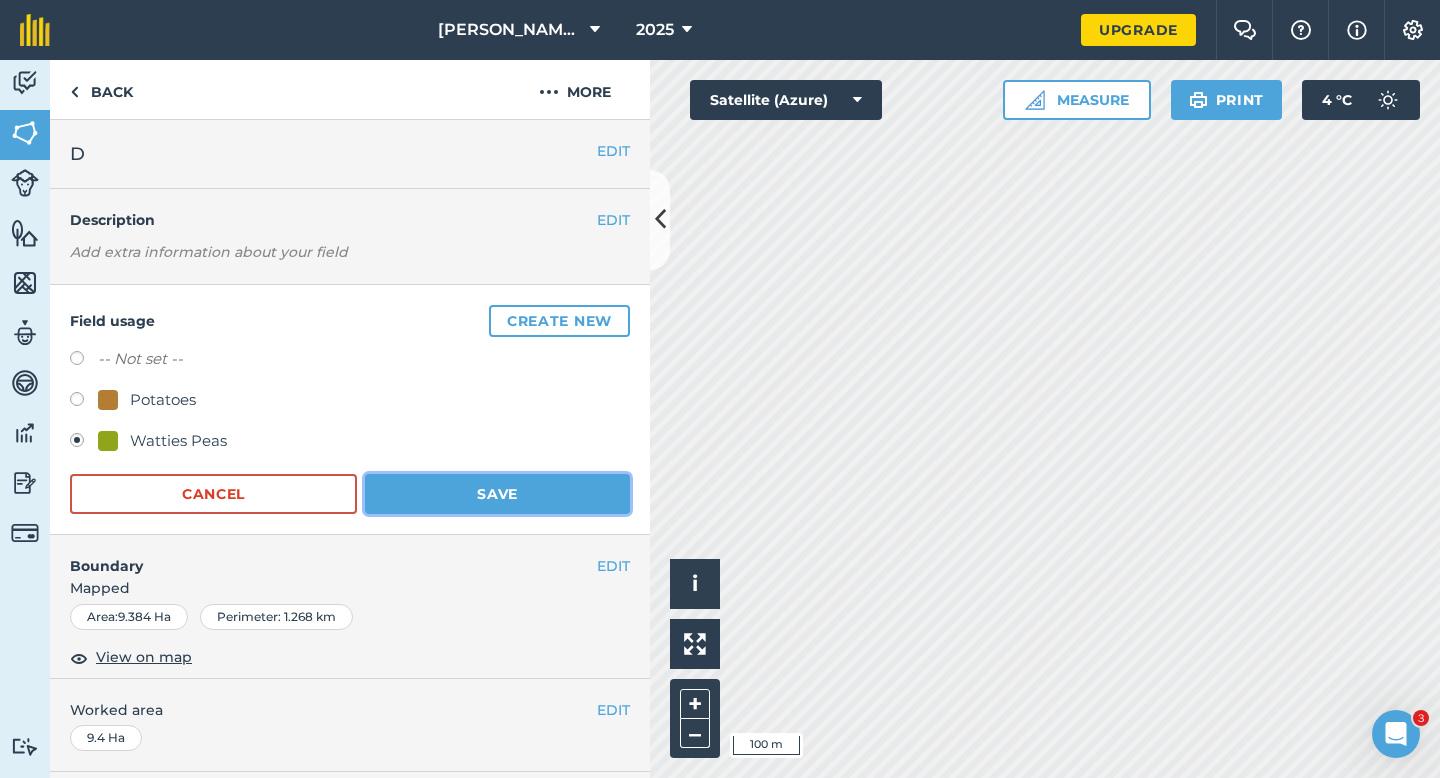 click on "Save" at bounding box center [497, 494] 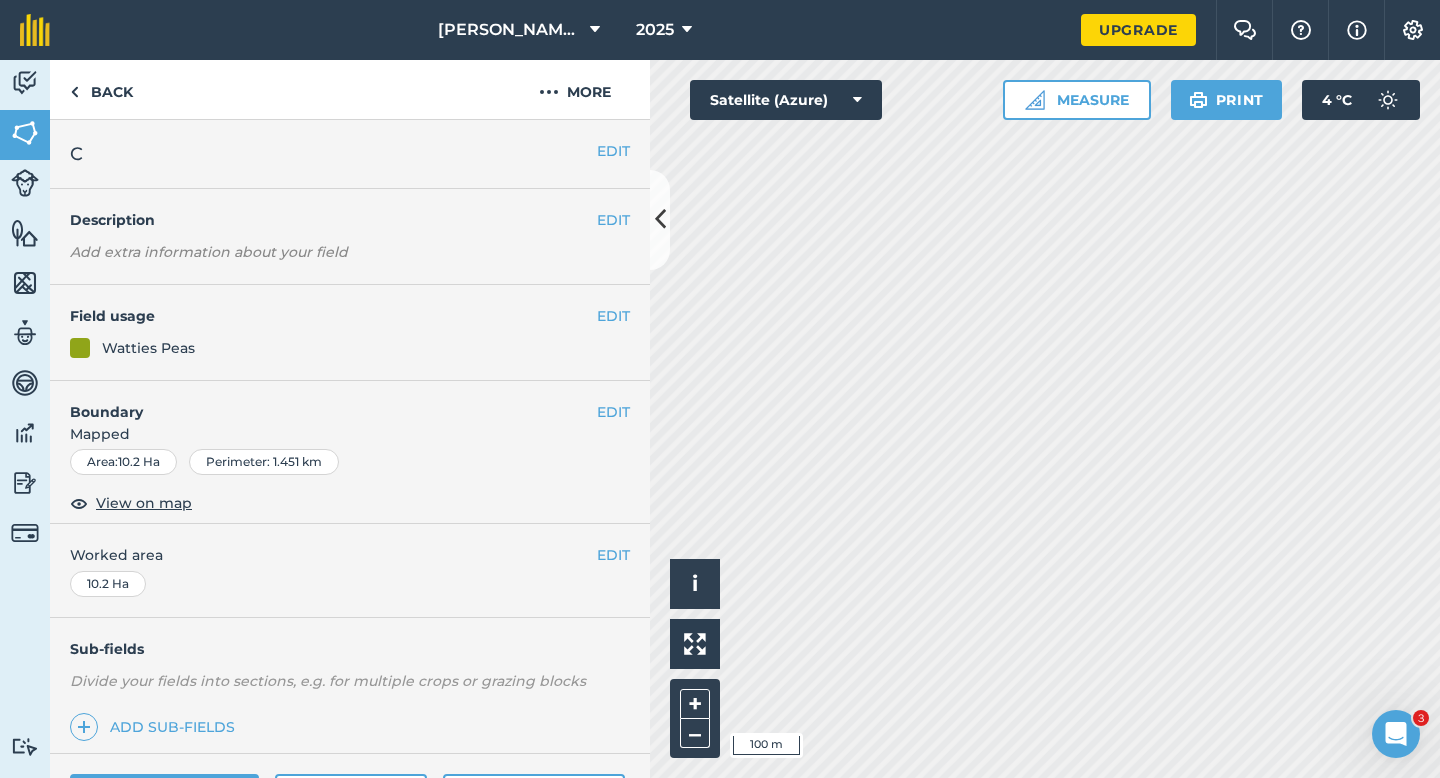 click on "EDIT Field usage Watties Peas" at bounding box center [350, 333] 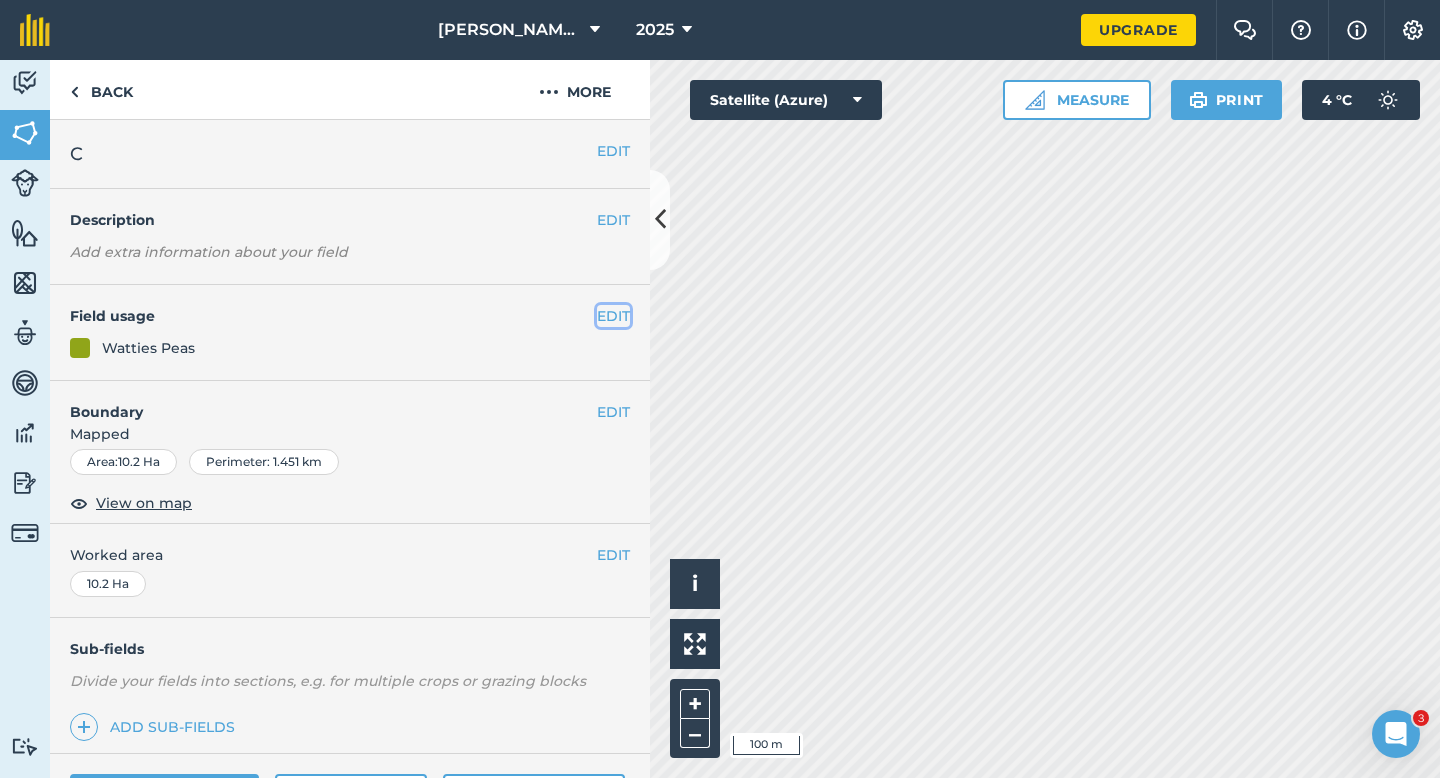 click on "EDIT" at bounding box center (613, 316) 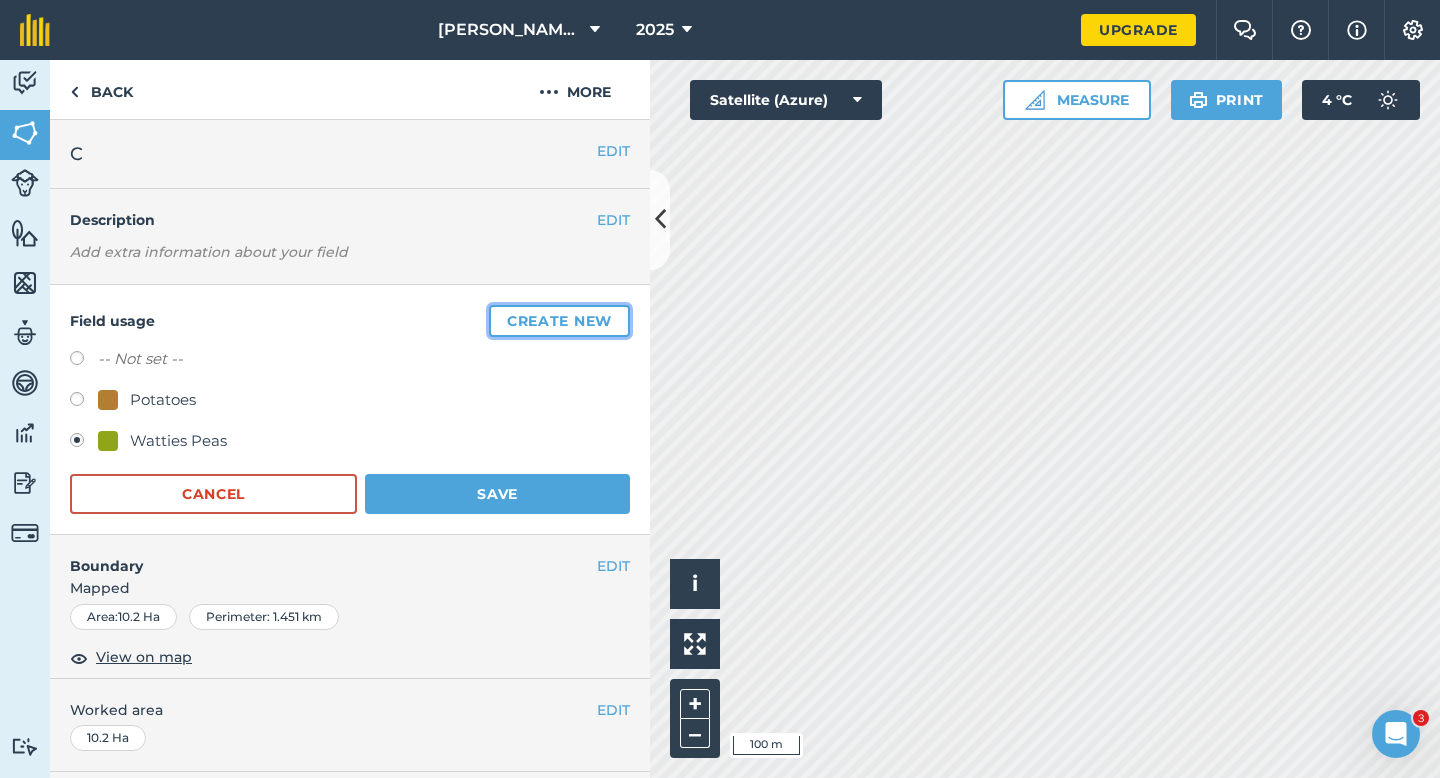 click on "Create new" at bounding box center [559, 321] 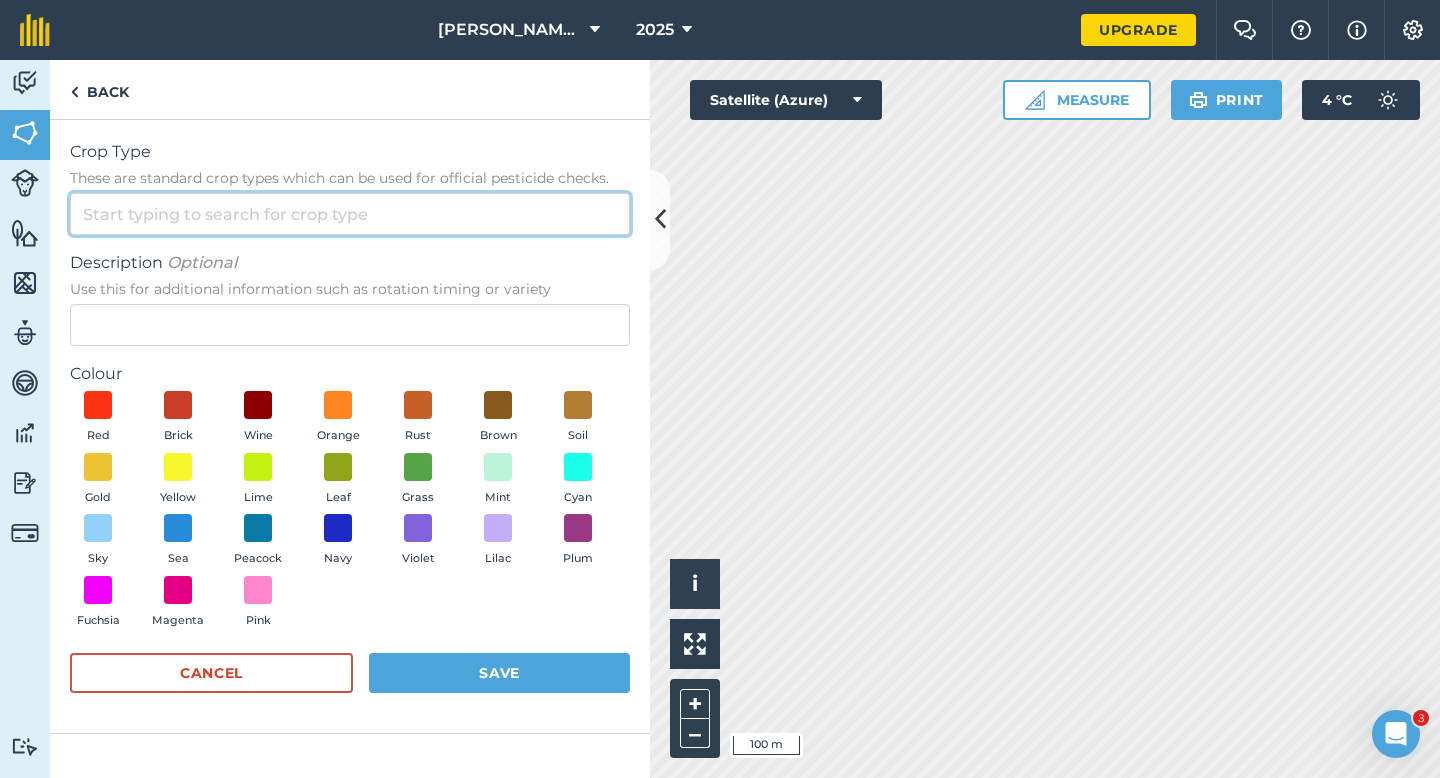 click on "Crop Type These are standard crop types which can be used for official pesticide checks." at bounding box center (350, 214) 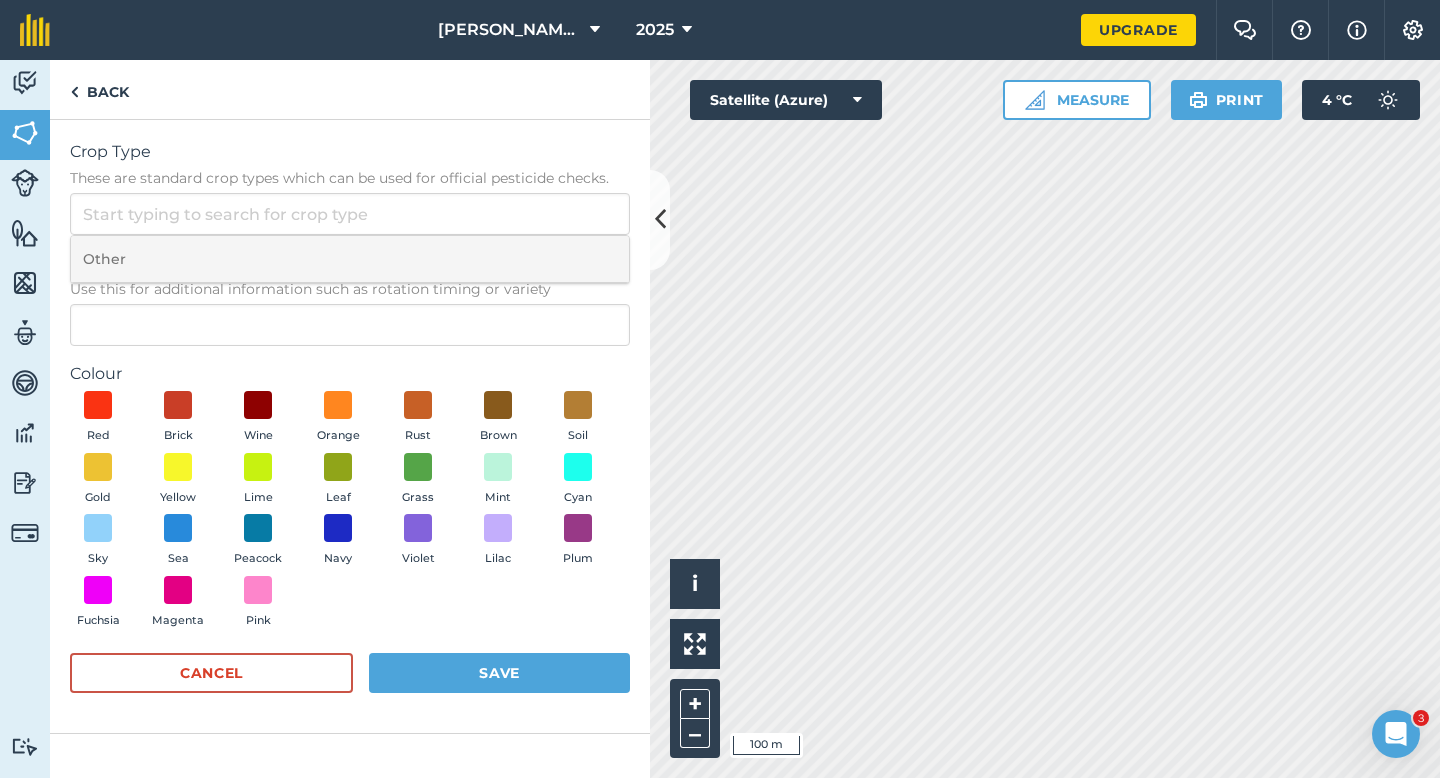 click on "Other" at bounding box center (350, 259) 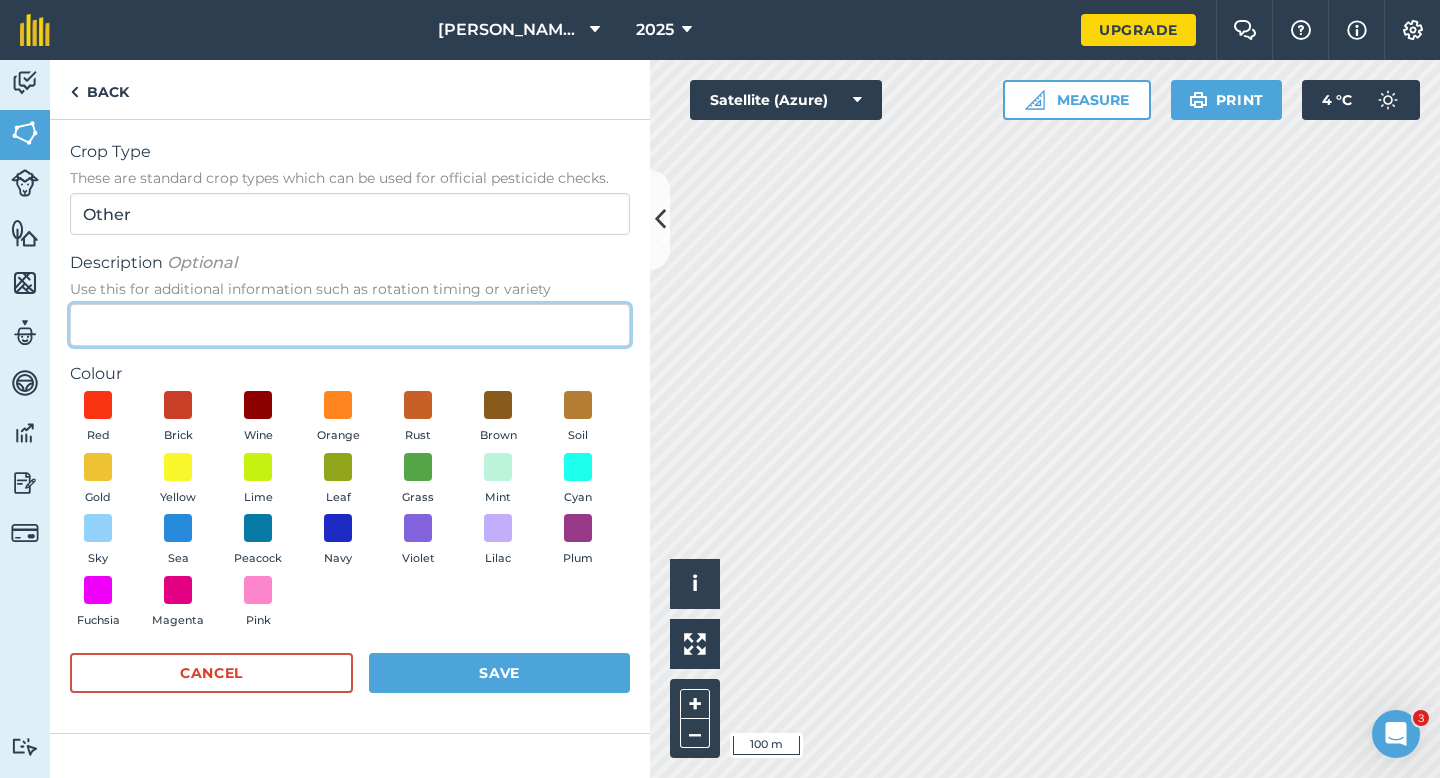 click on "Description   Optional Use this for additional information such as rotation timing or variety" at bounding box center [350, 325] 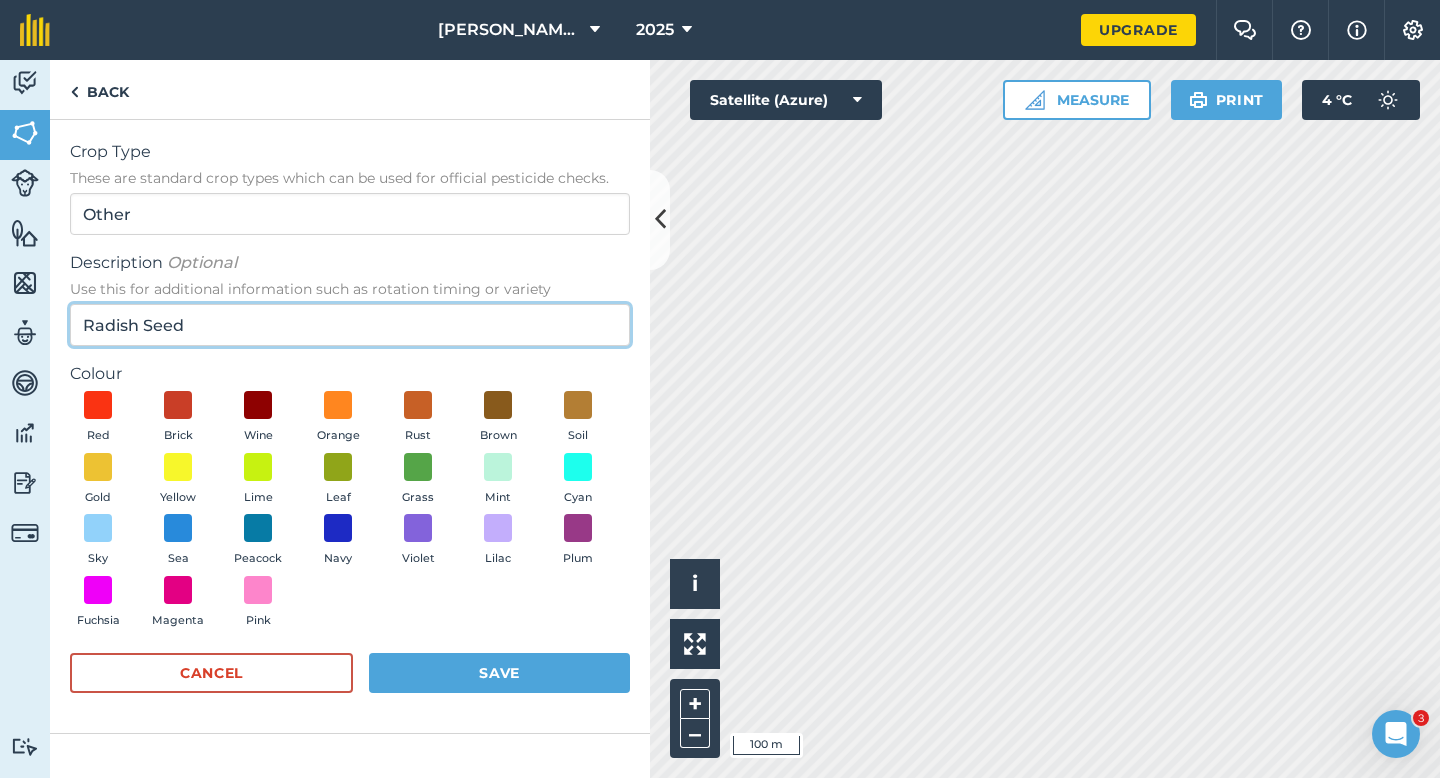 type on "Radish Seed" 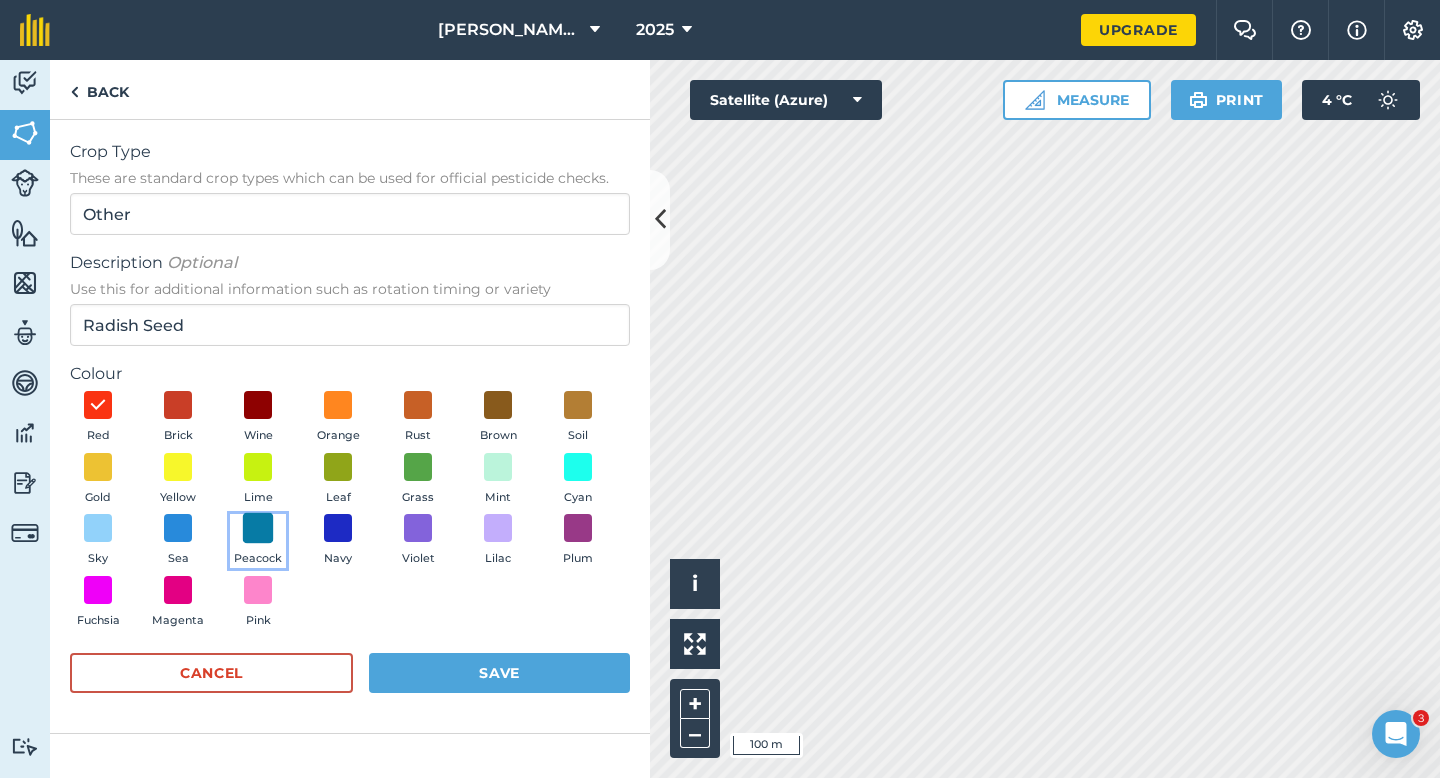 click at bounding box center (258, 528) 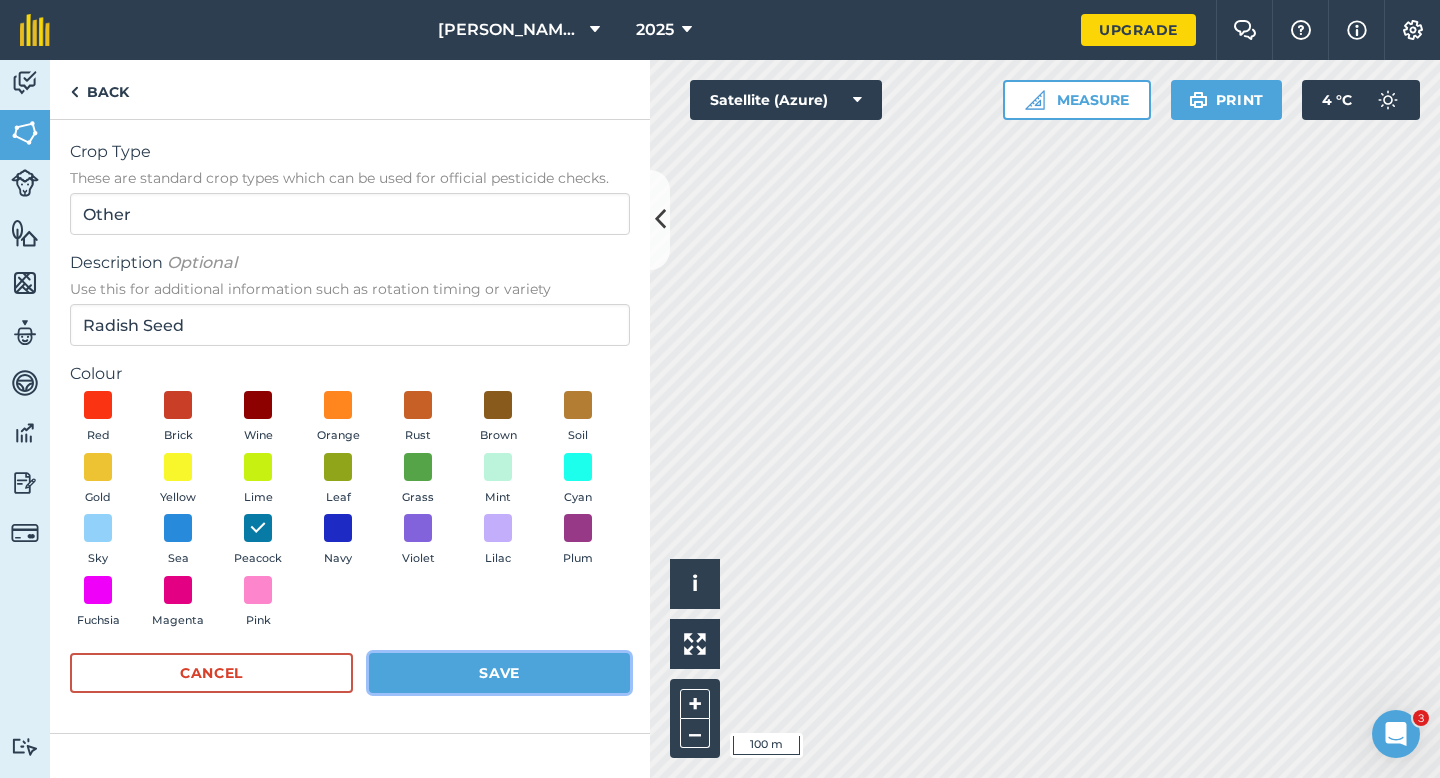 click on "Save" at bounding box center (499, 673) 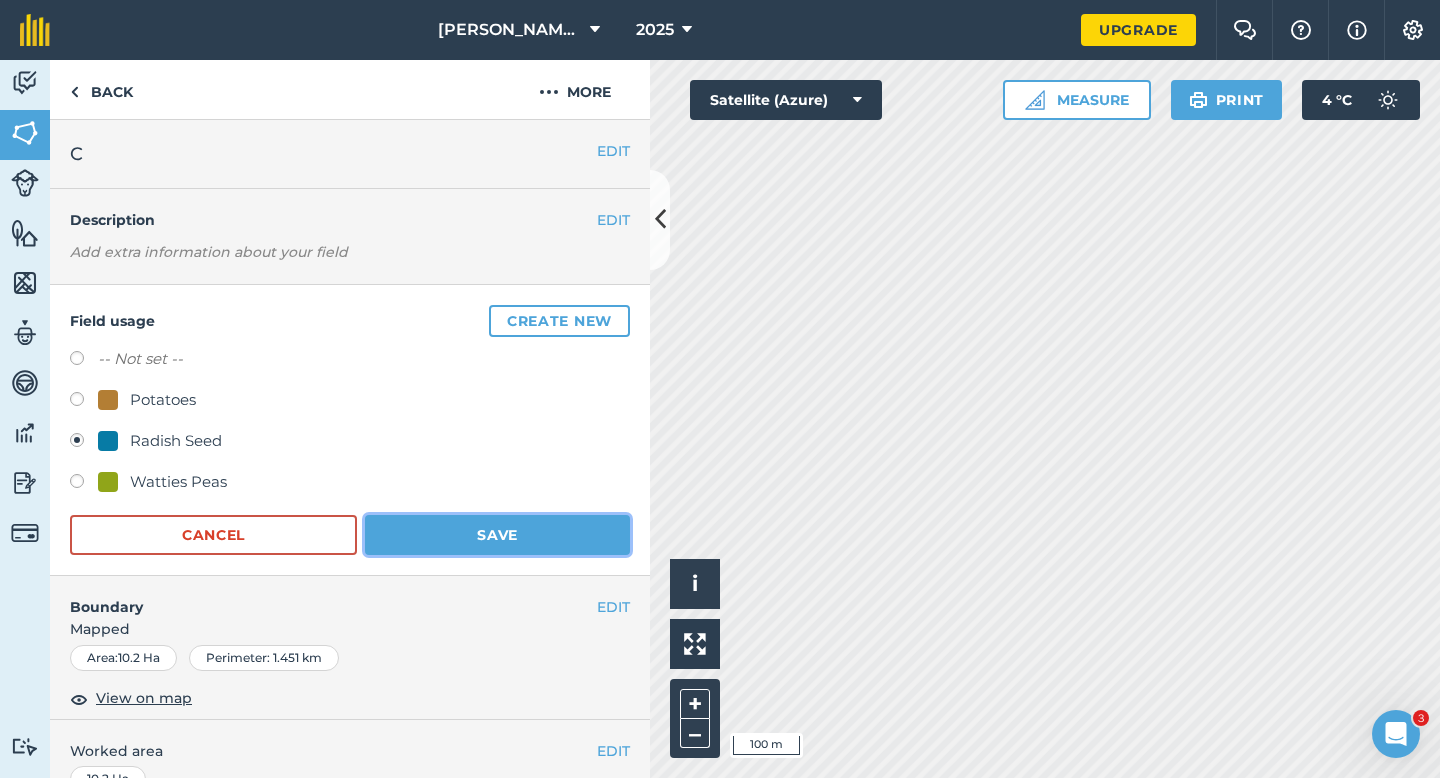 click on "Save" at bounding box center [497, 535] 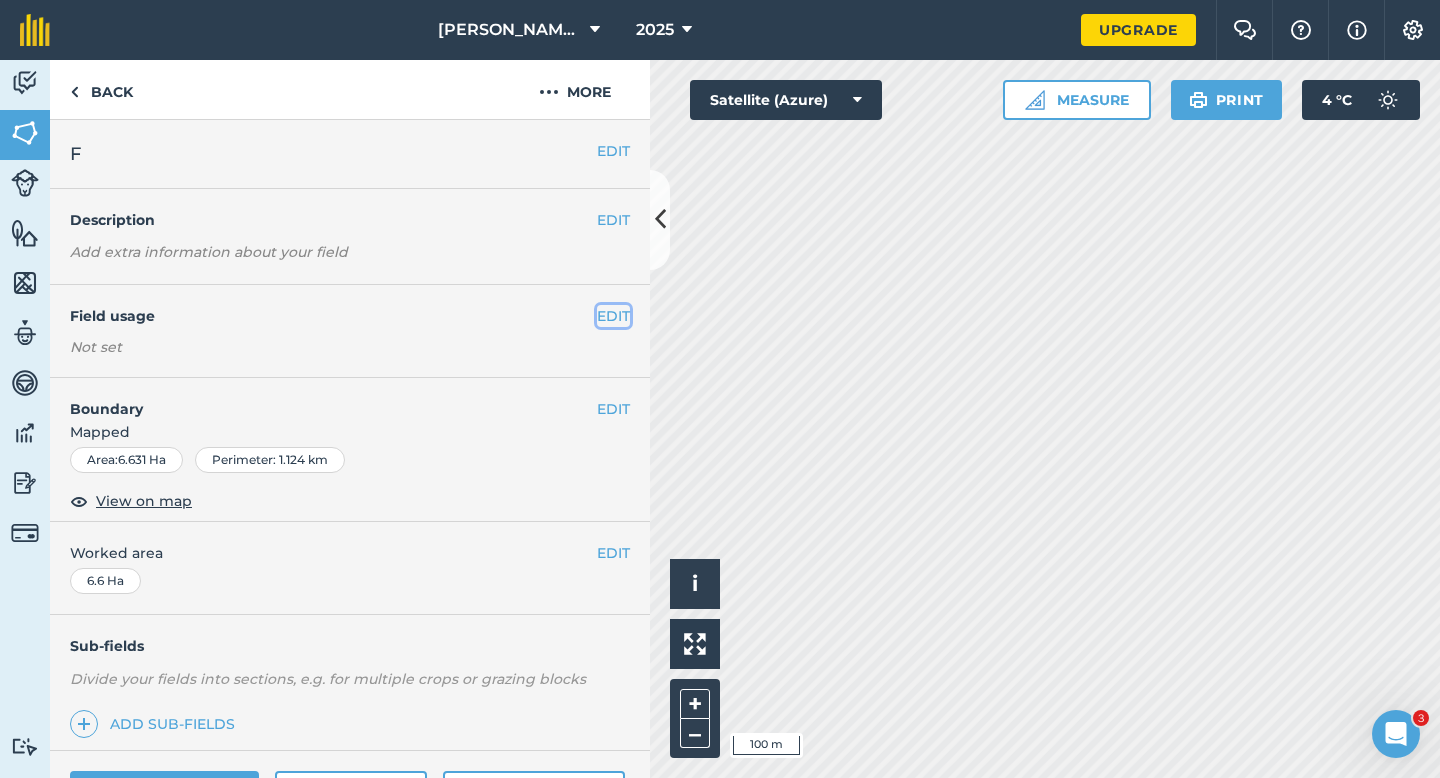 click on "EDIT" at bounding box center [613, 316] 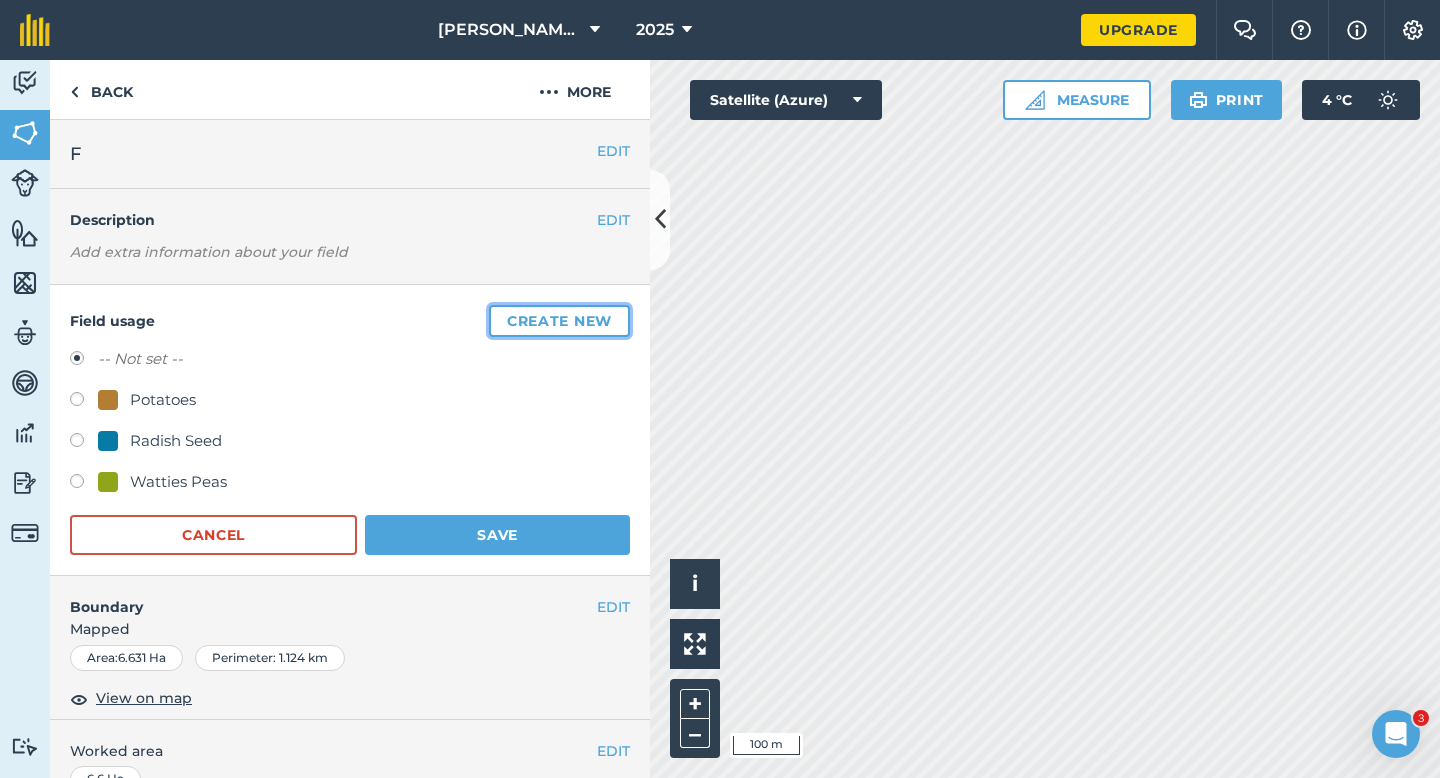 click on "Create new" at bounding box center [559, 321] 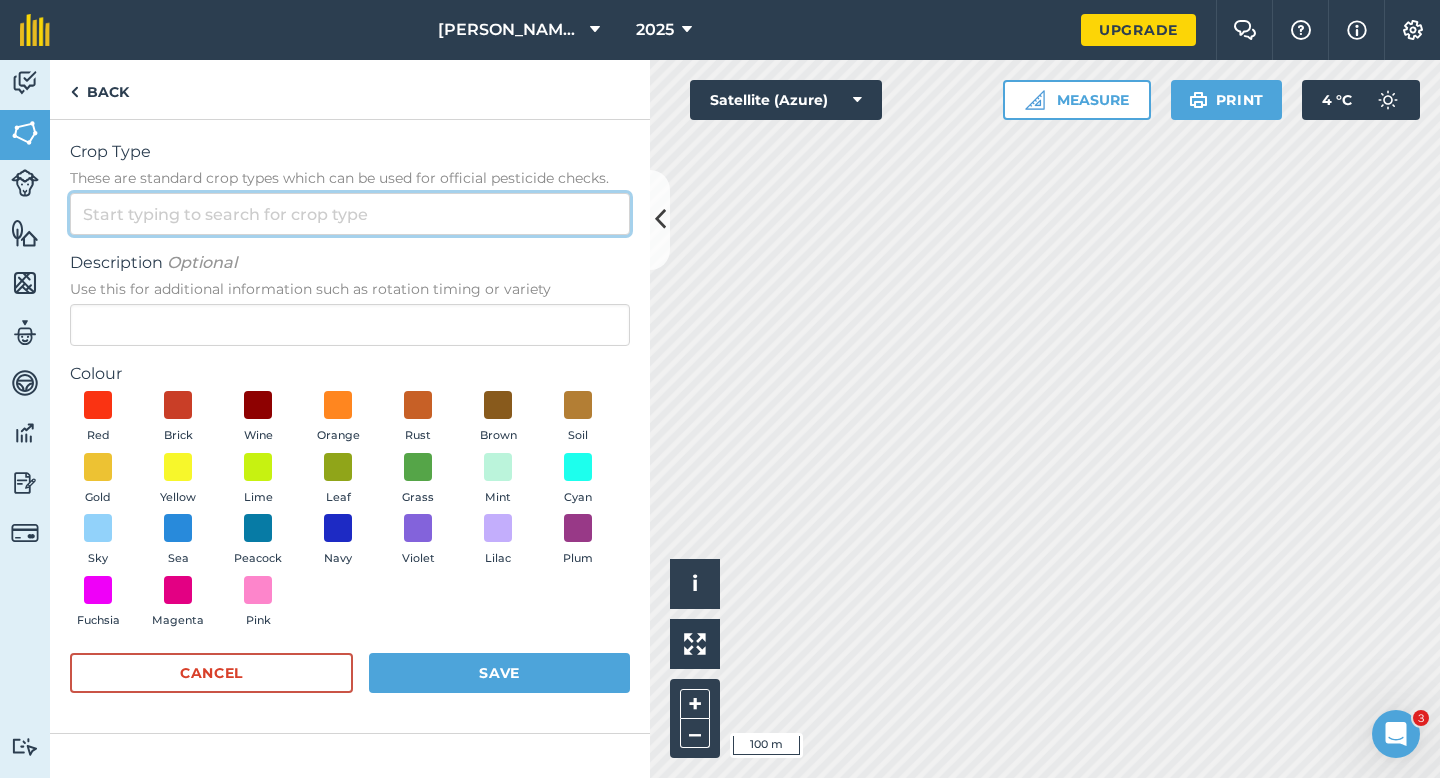 click on "Crop Type These are standard crop types which can be used for official pesticide checks." at bounding box center [350, 214] 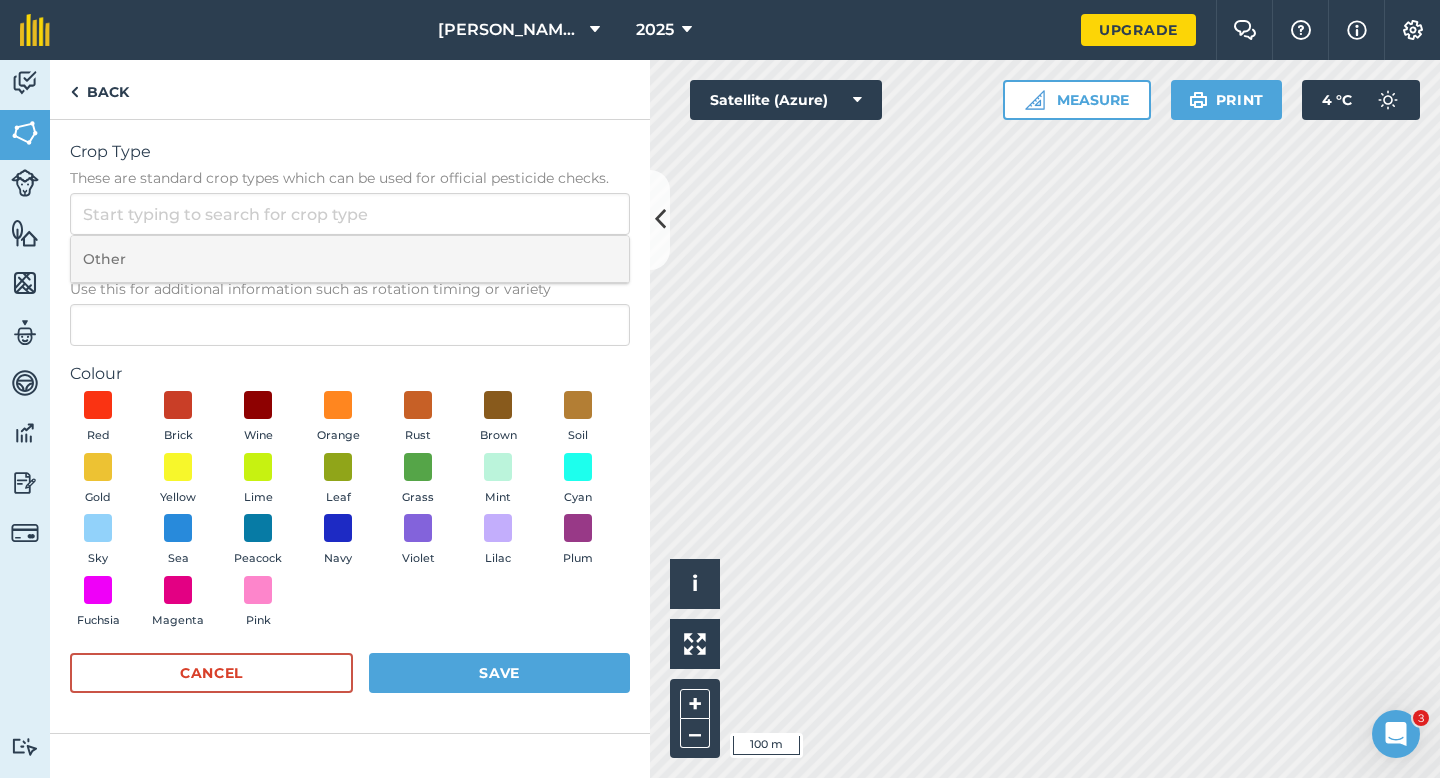 click on "Other" at bounding box center [350, 259] 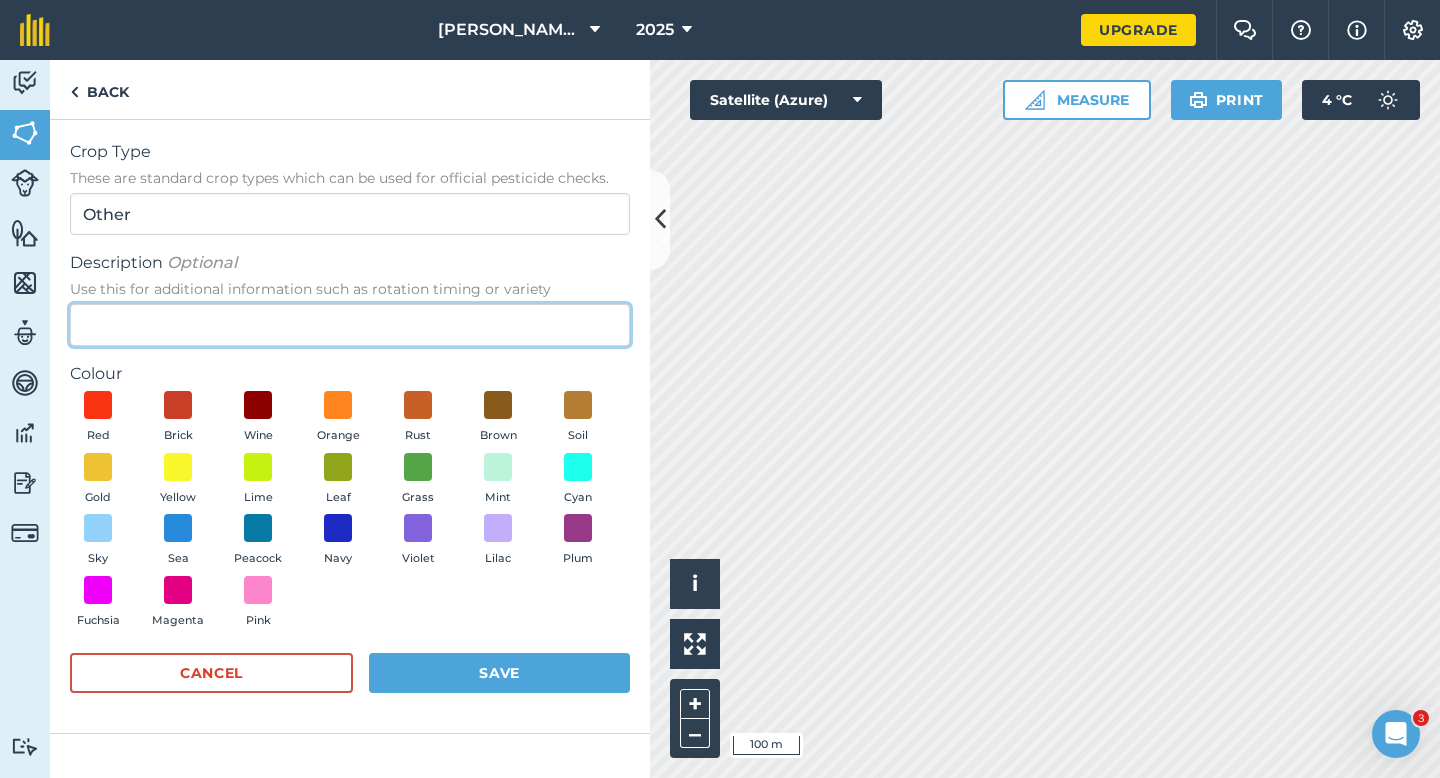click on "Description   Optional Use this for additional information such as rotation timing or variety" at bounding box center [350, 325] 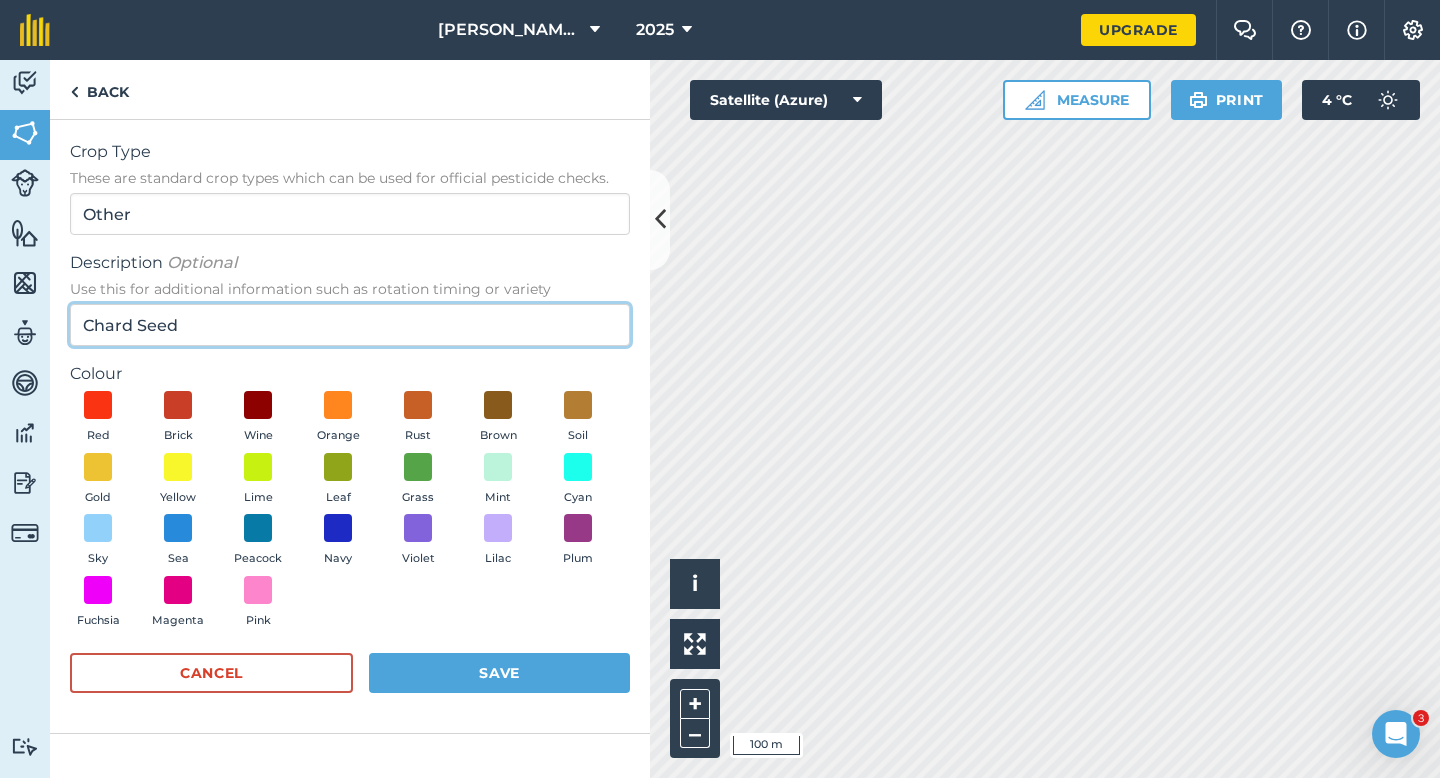 type on "Chard Seed" 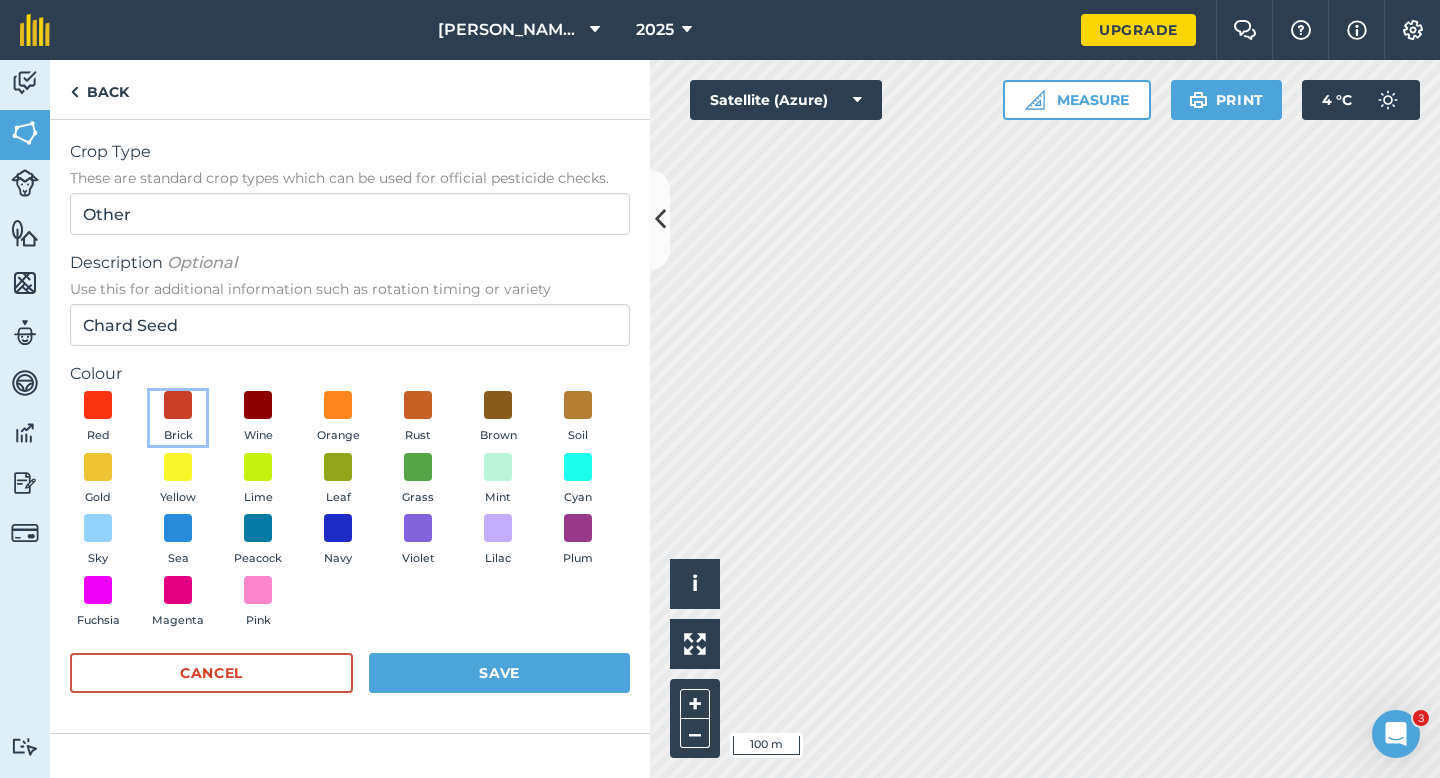 click on "Brick" at bounding box center [178, 418] 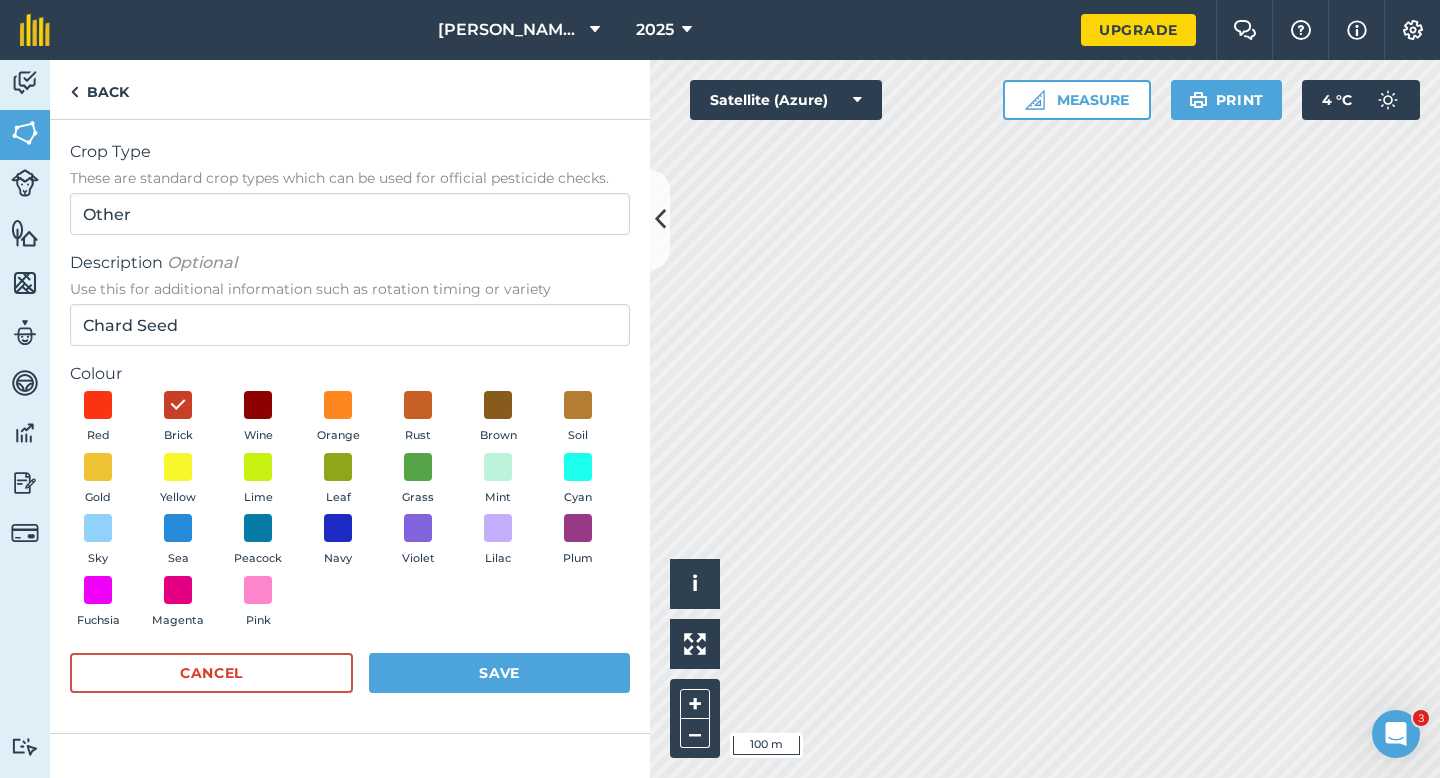 click on "Cancel Save" at bounding box center (350, 683) 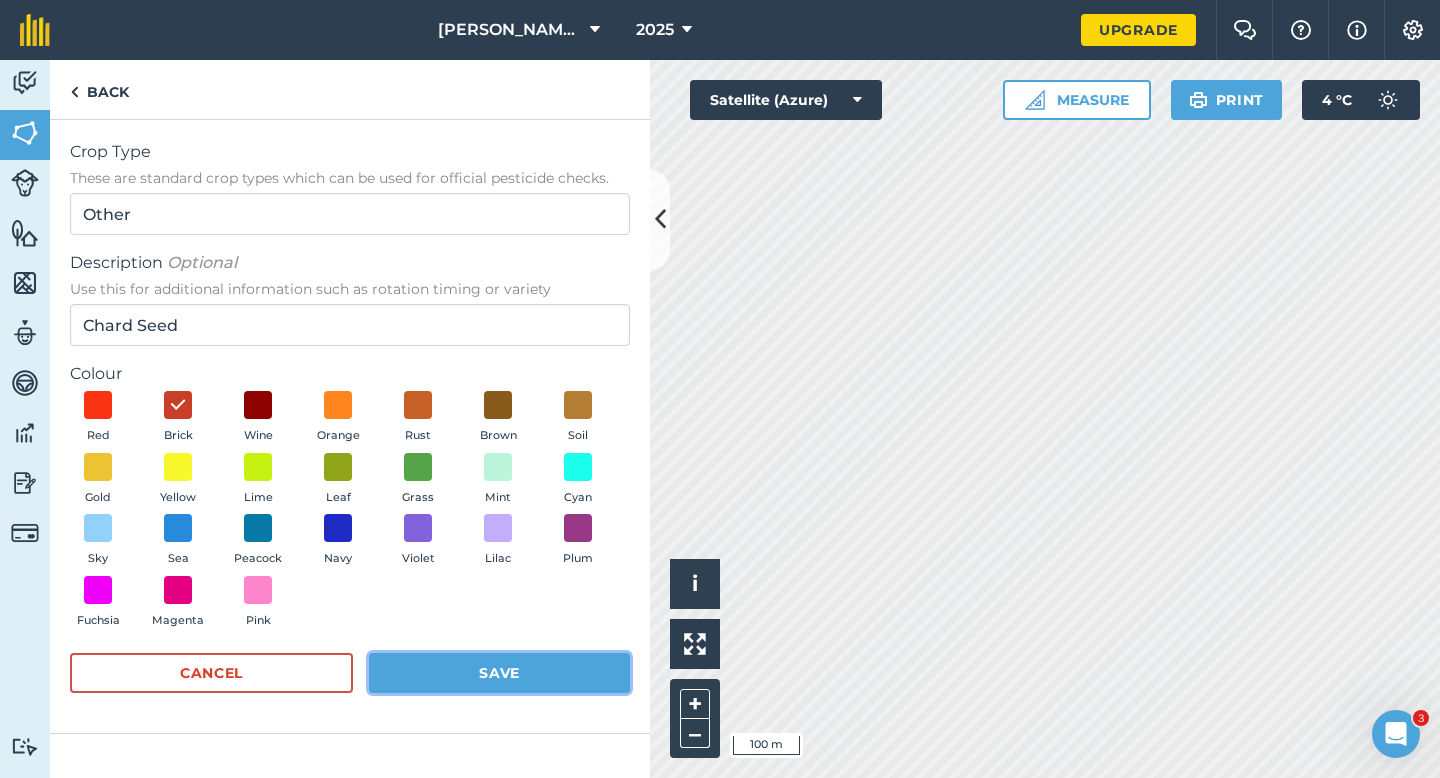 click on "Save" at bounding box center [499, 673] 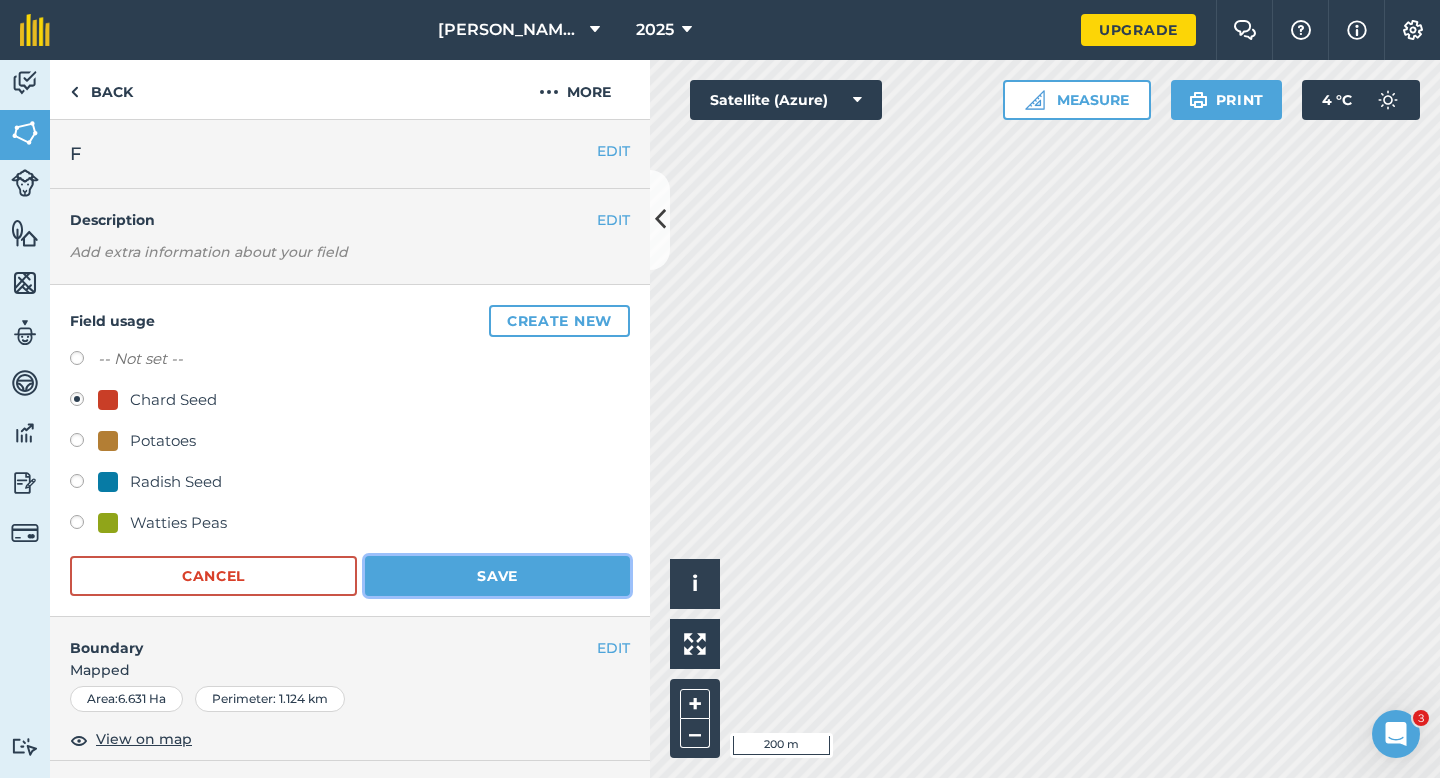 click on "Save" at bounding box center [497, 576] 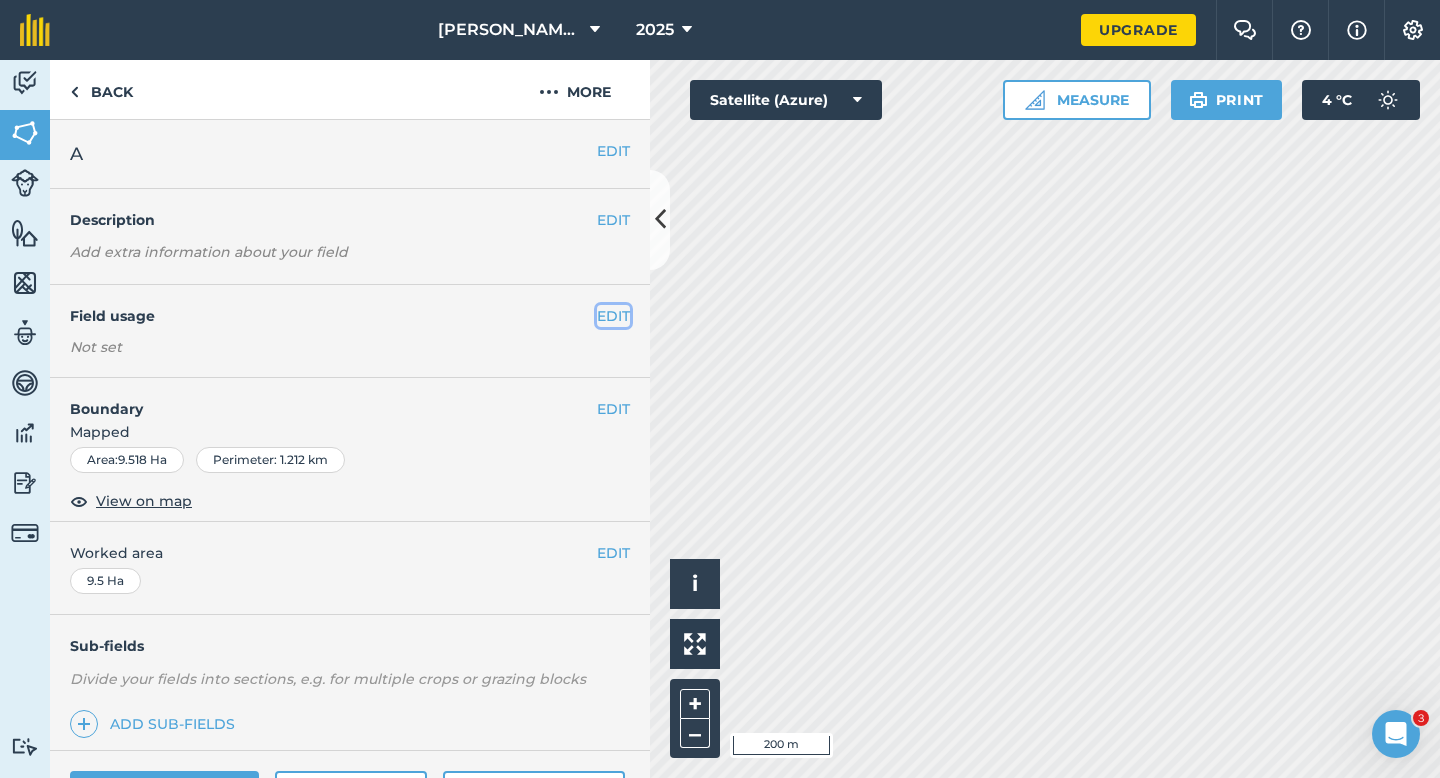 click on "EDIT" at bounding box center [613, 316] 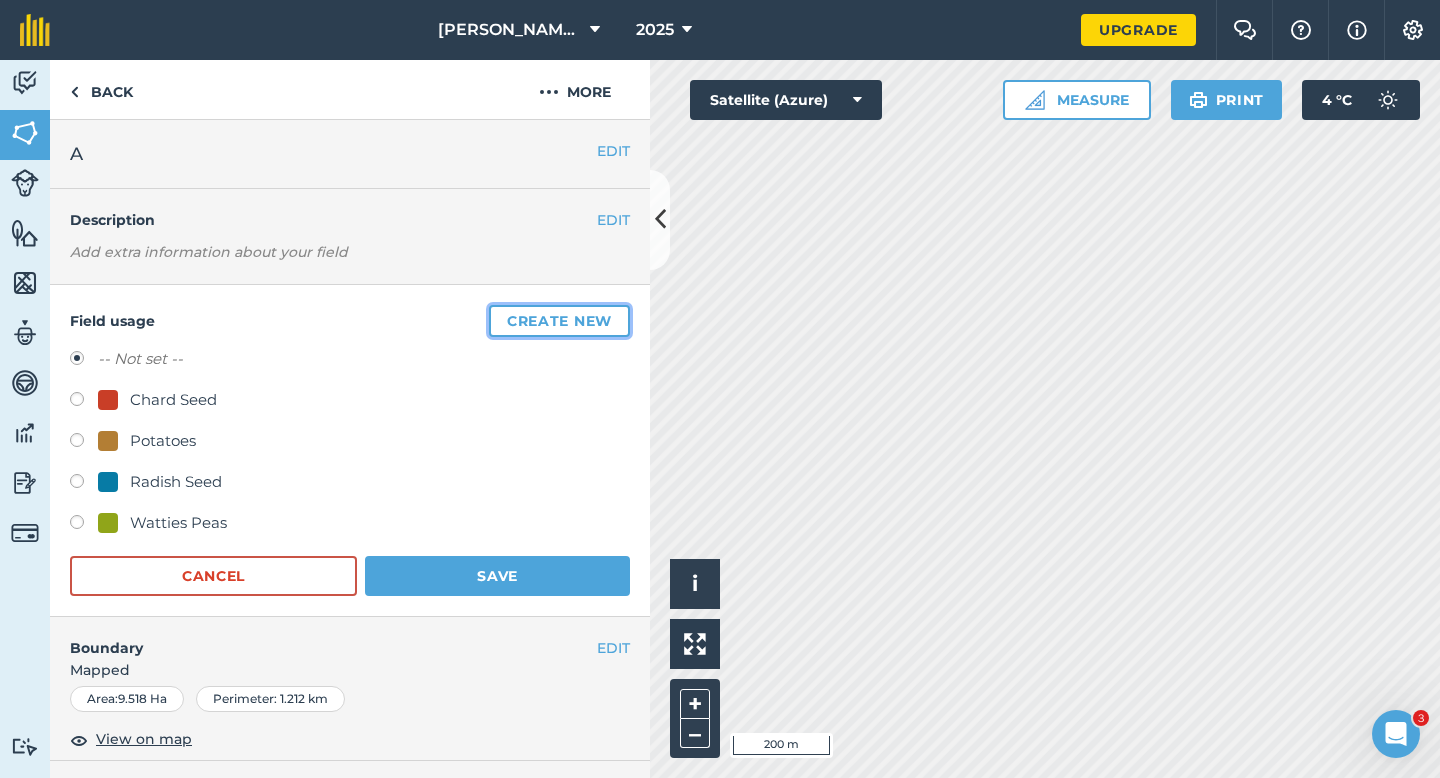 click on "Create new" at bounding box center (559, 321) 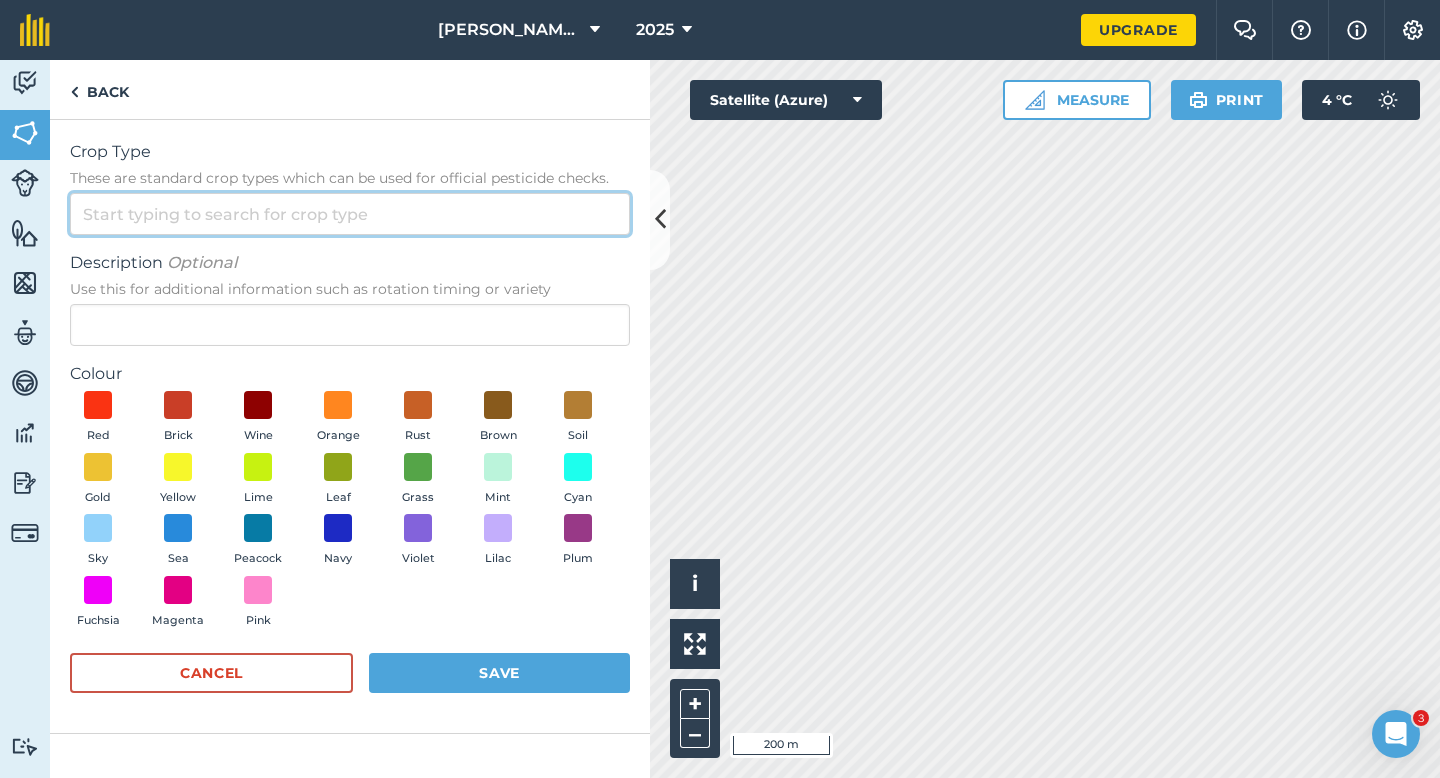 click on "Crop Type These are standard crop types which can be used for official pesticide checks." at bounding box center (350, 214) 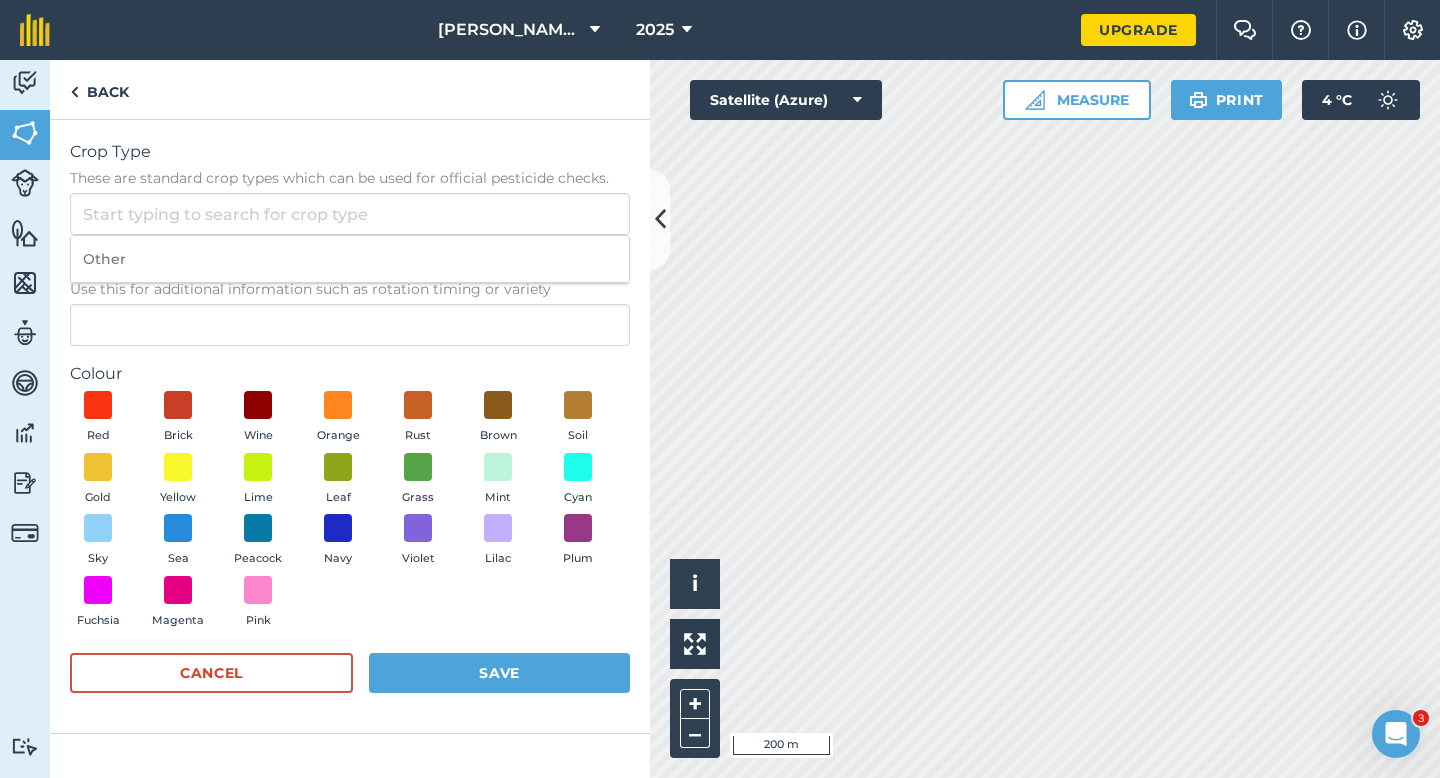click on "Other" at bounding box center (350, 259) 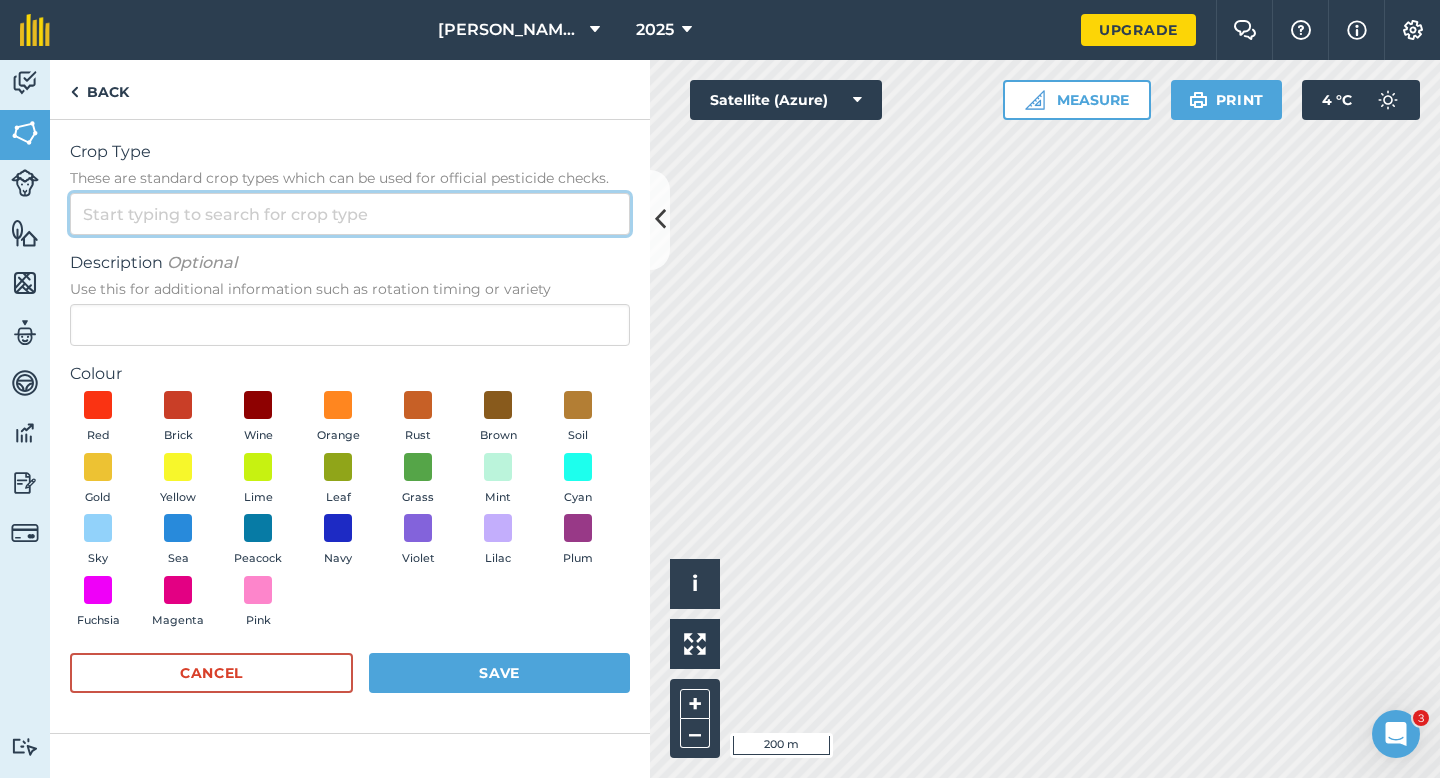click on "Crop Type These are standard crop types which can be used for official pesticide checks." at bounding box center (350, 214) 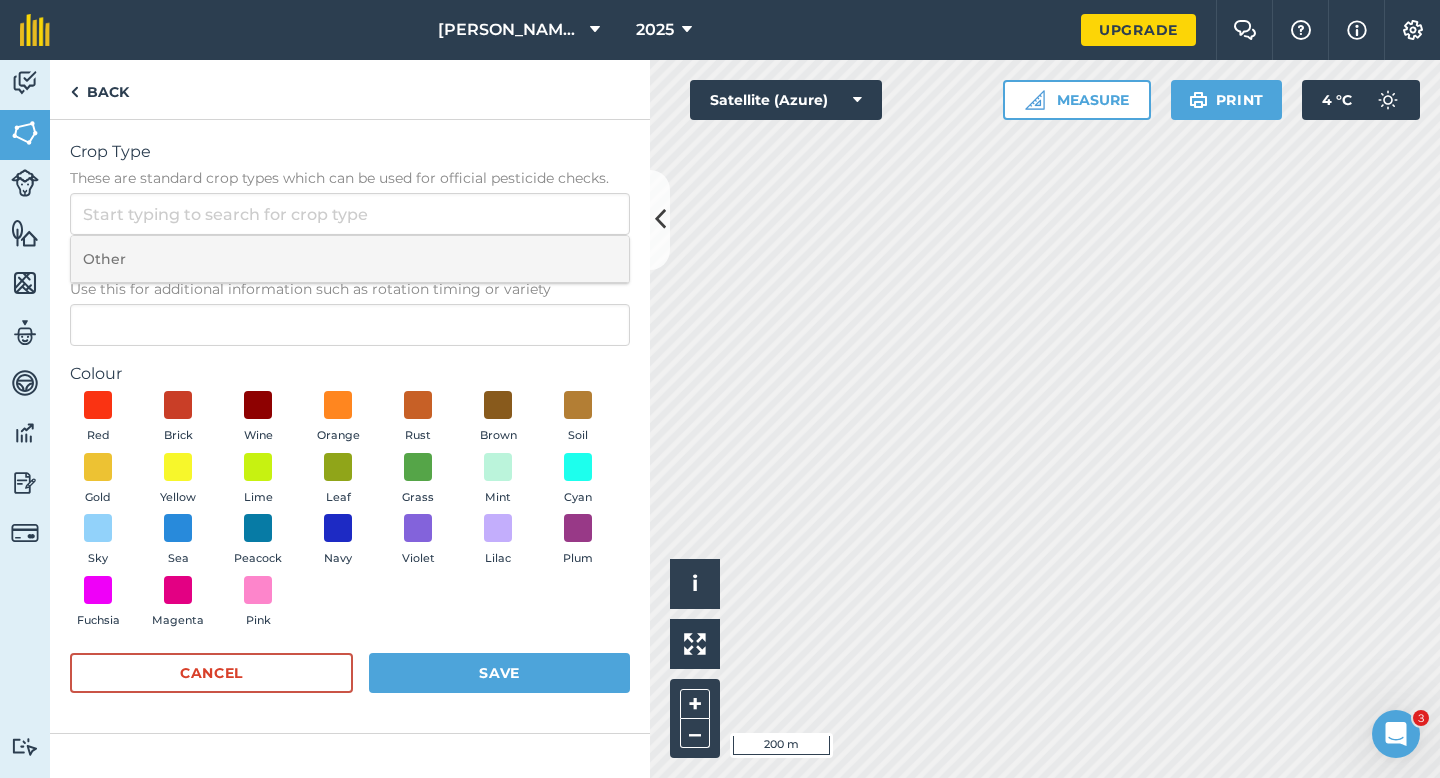 click on "Other" at bounding box center (350, 259) 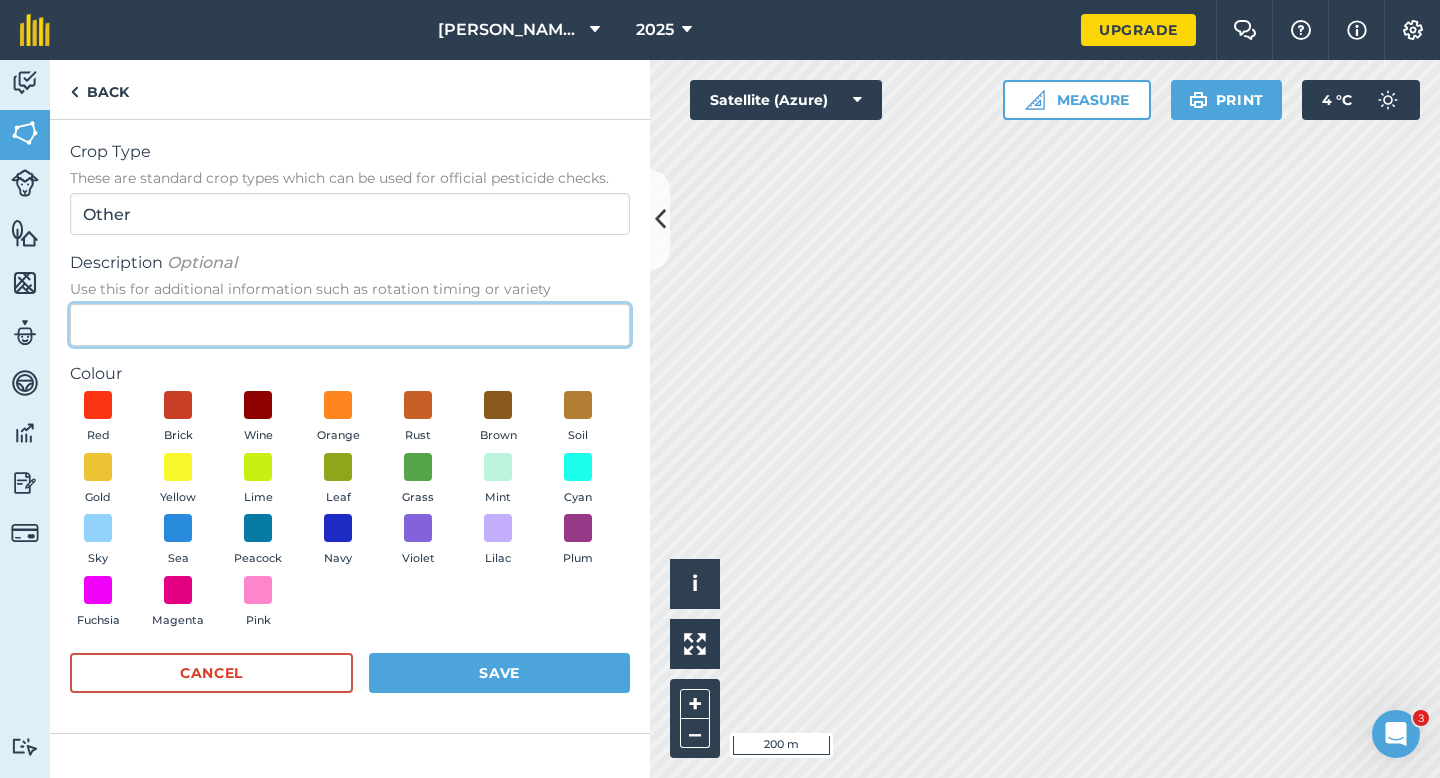click on "Description   Optional Use this for additional information such as rotation timing or variety" at bounding box center [350, 325] 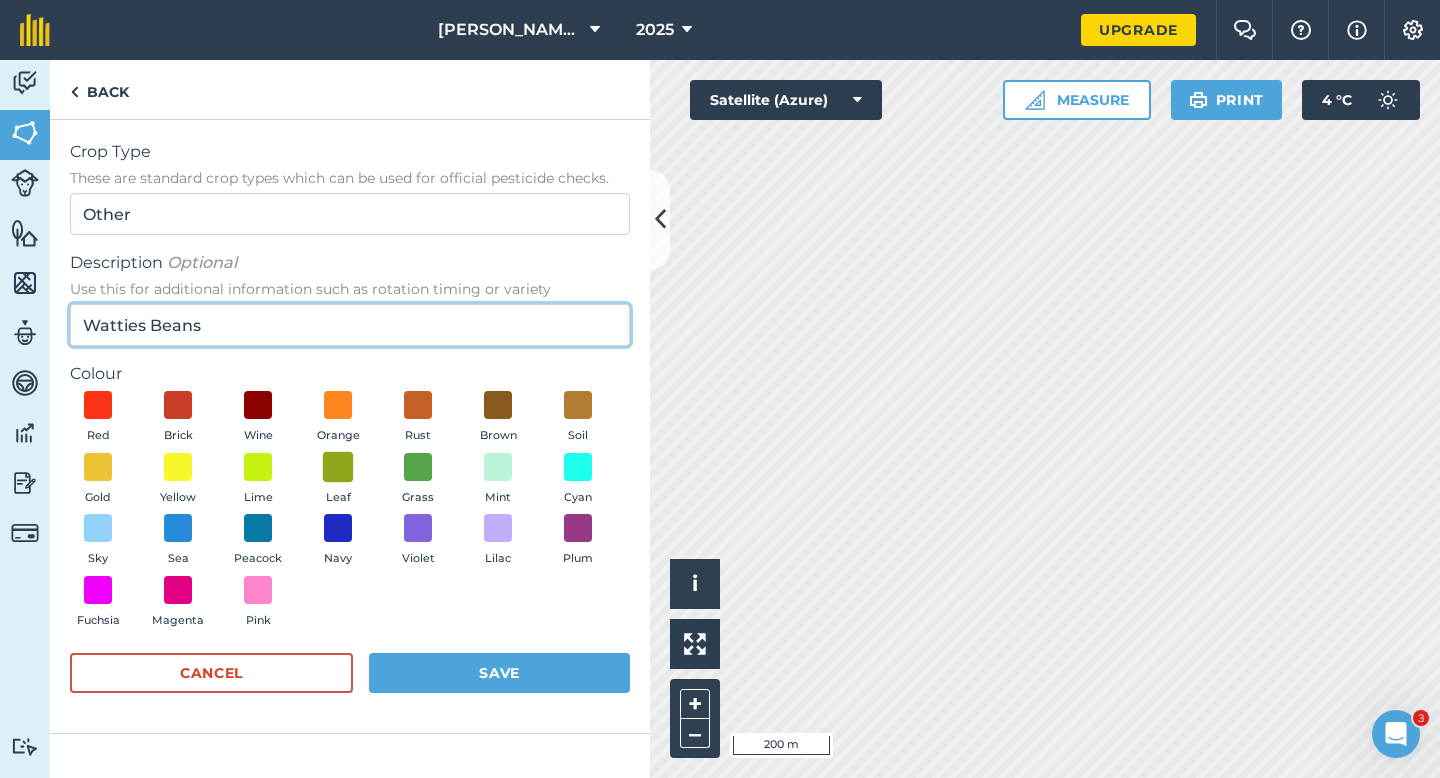 type on "Watties Beans" 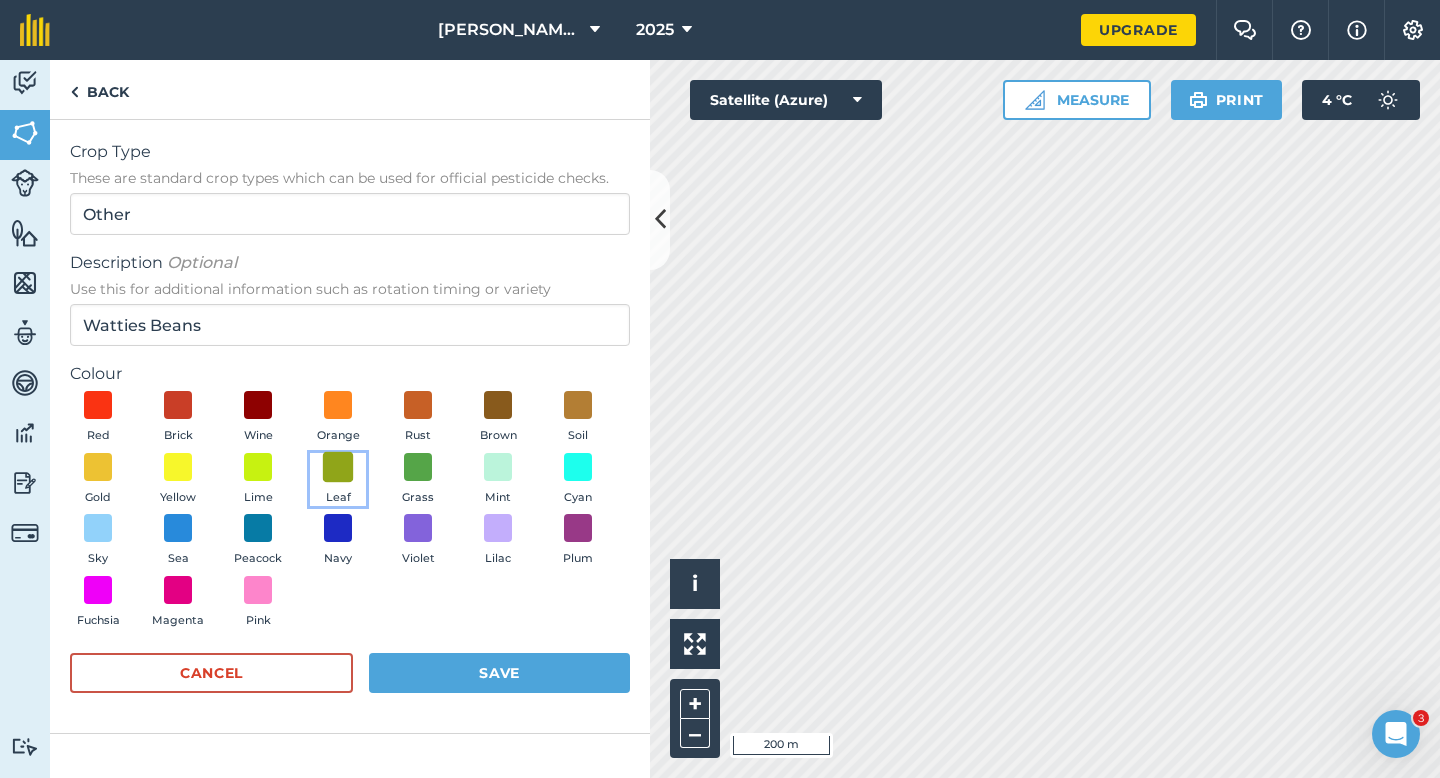 click at bounding box center (338, 466) 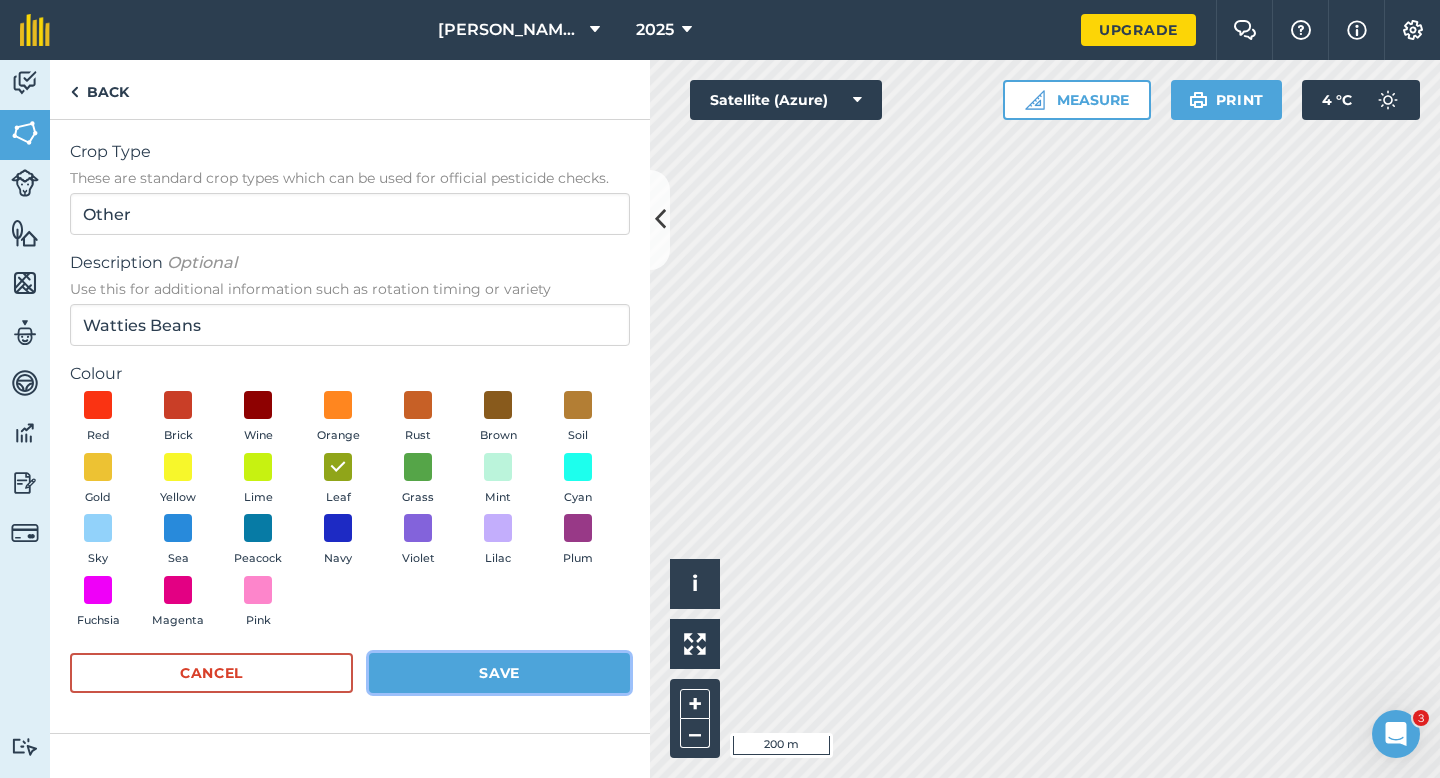 click on "Save" at bounding box center (499, 673) 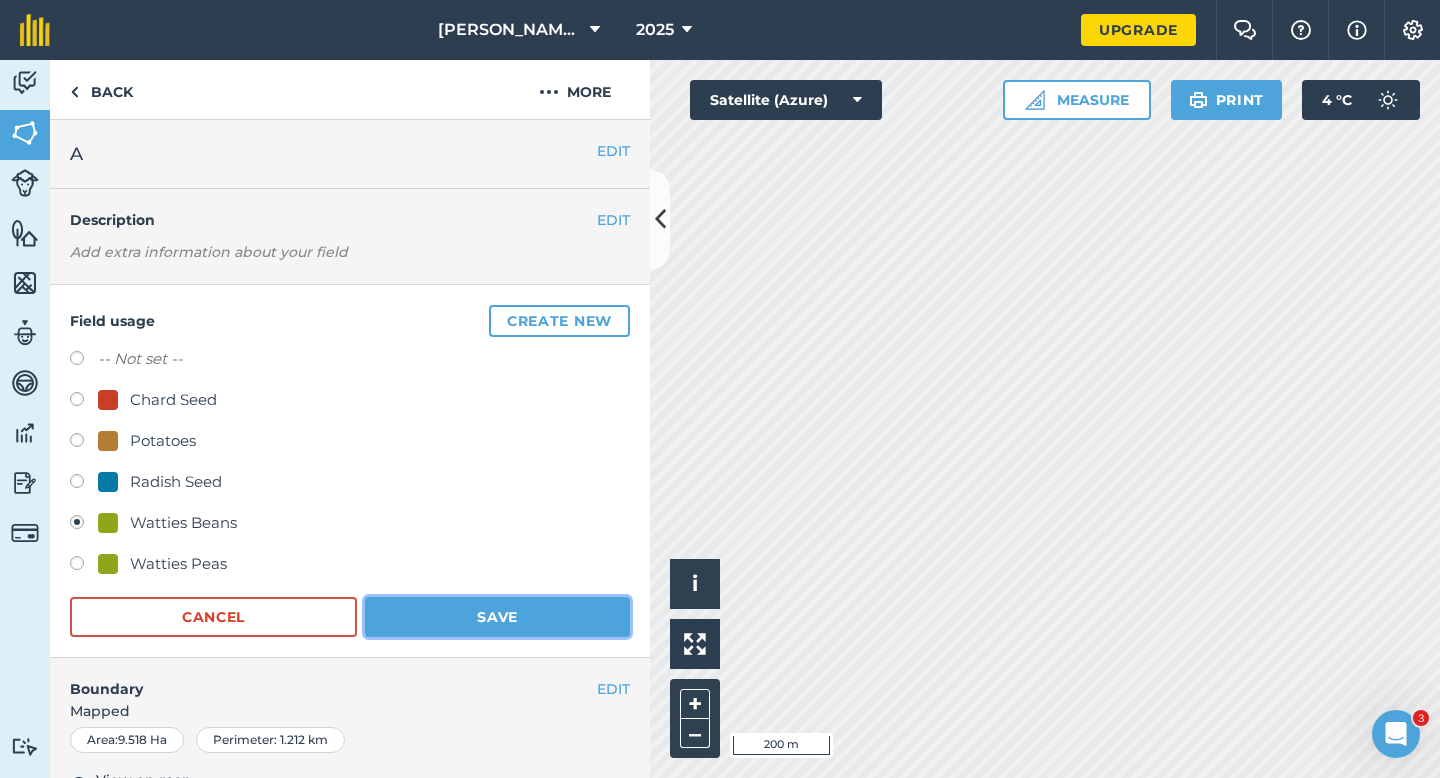 click on "Save" at bounding box center (497, 617) 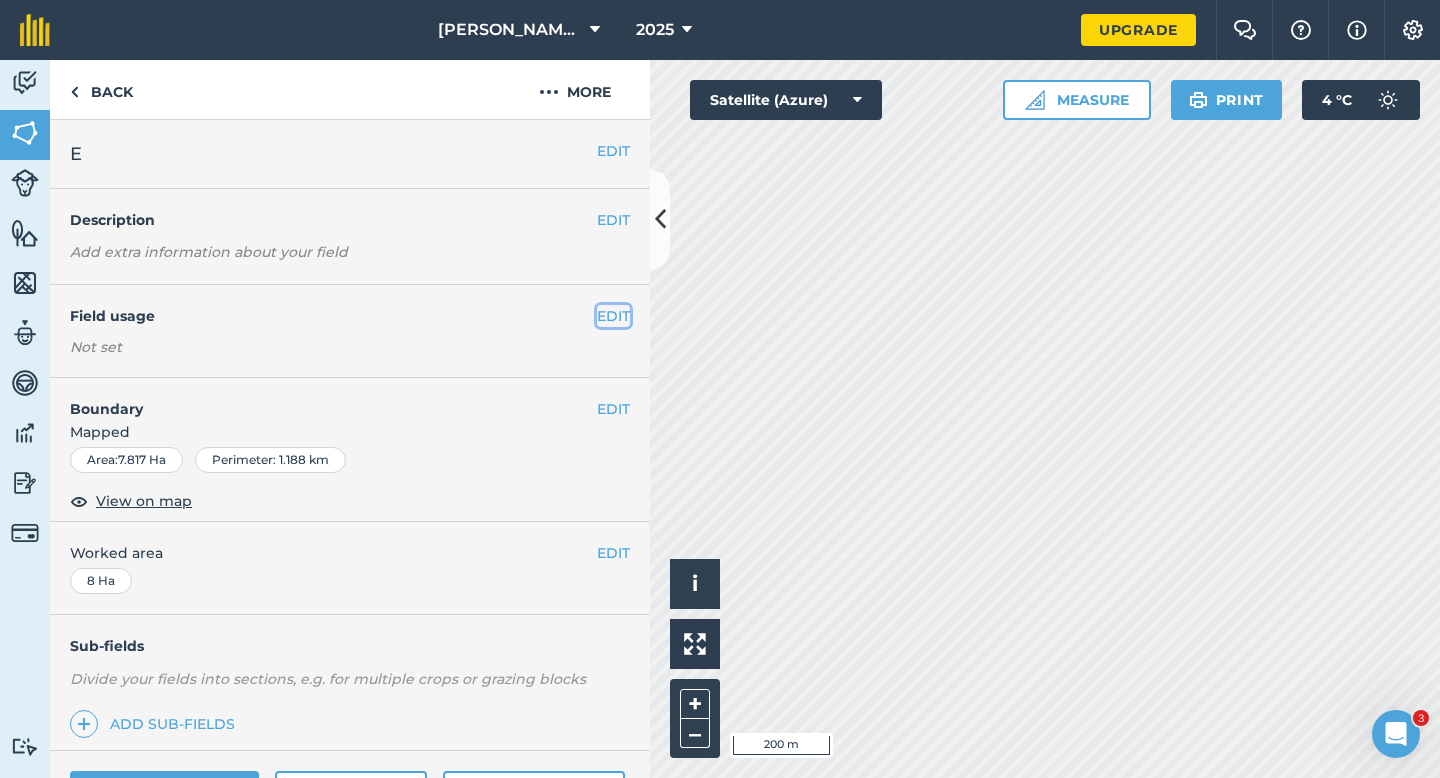 click on "EDIT" at bounding box center [613, 316] 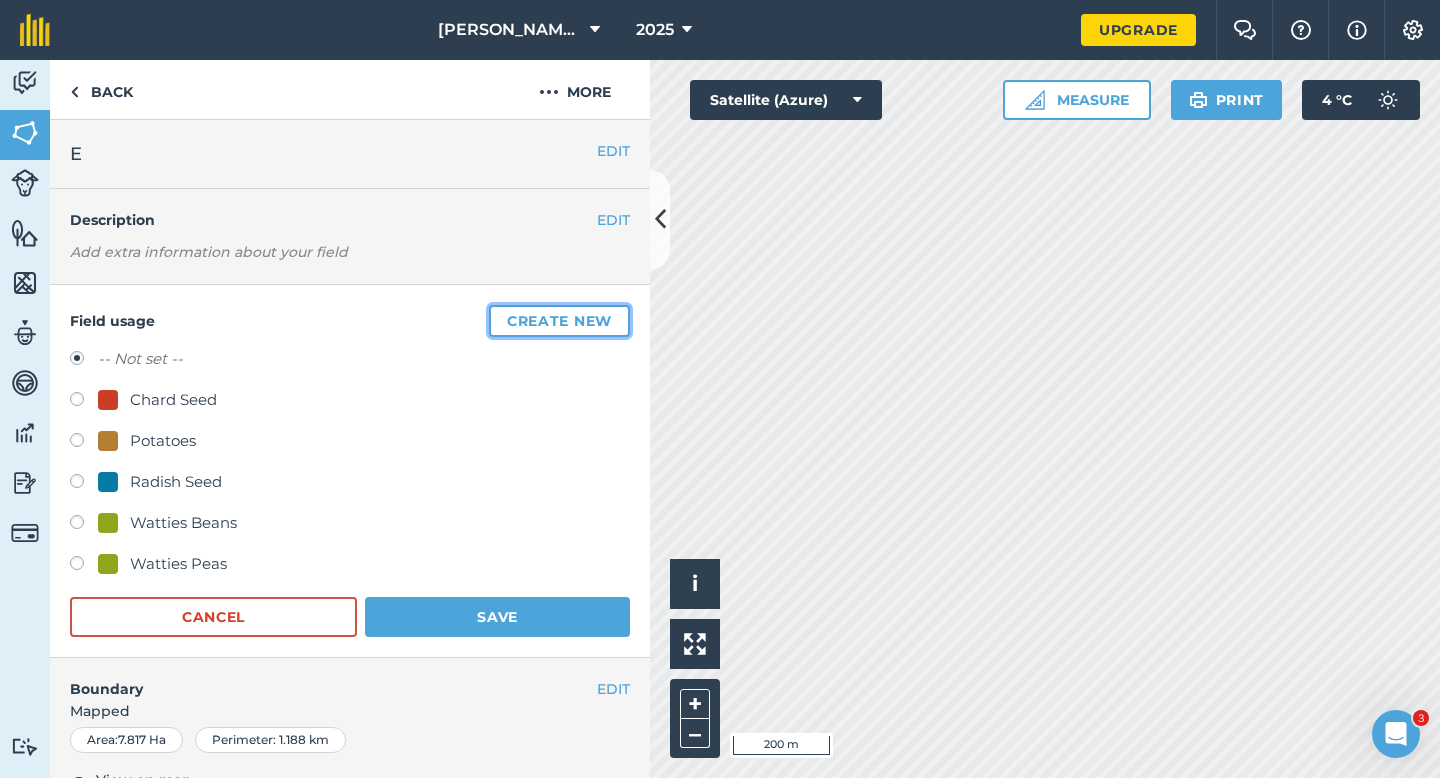 click on "Create new" at bounding box center [559, 321] 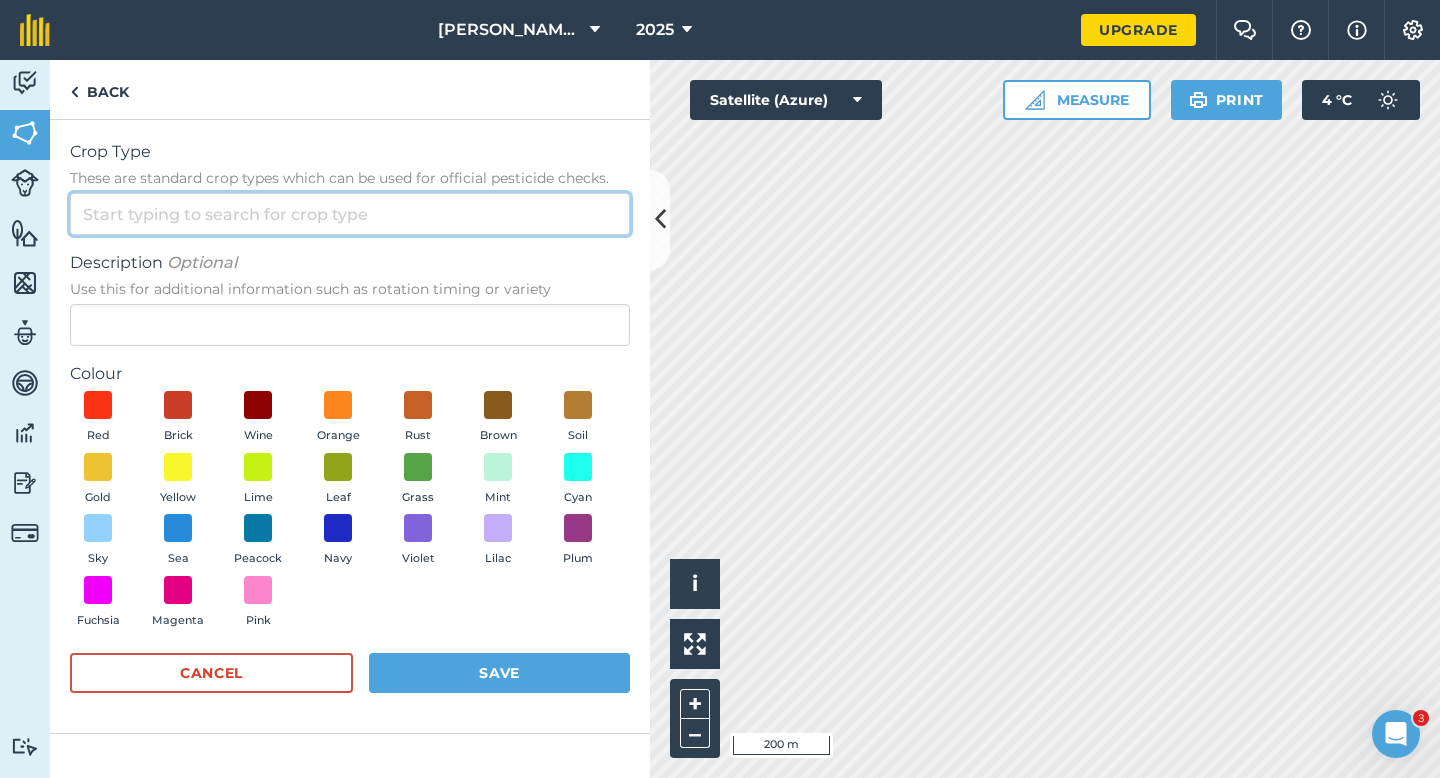 click on "Crop Type These are standard crop types which can be used for official pesticide checks." at bounding box center [350, 214] 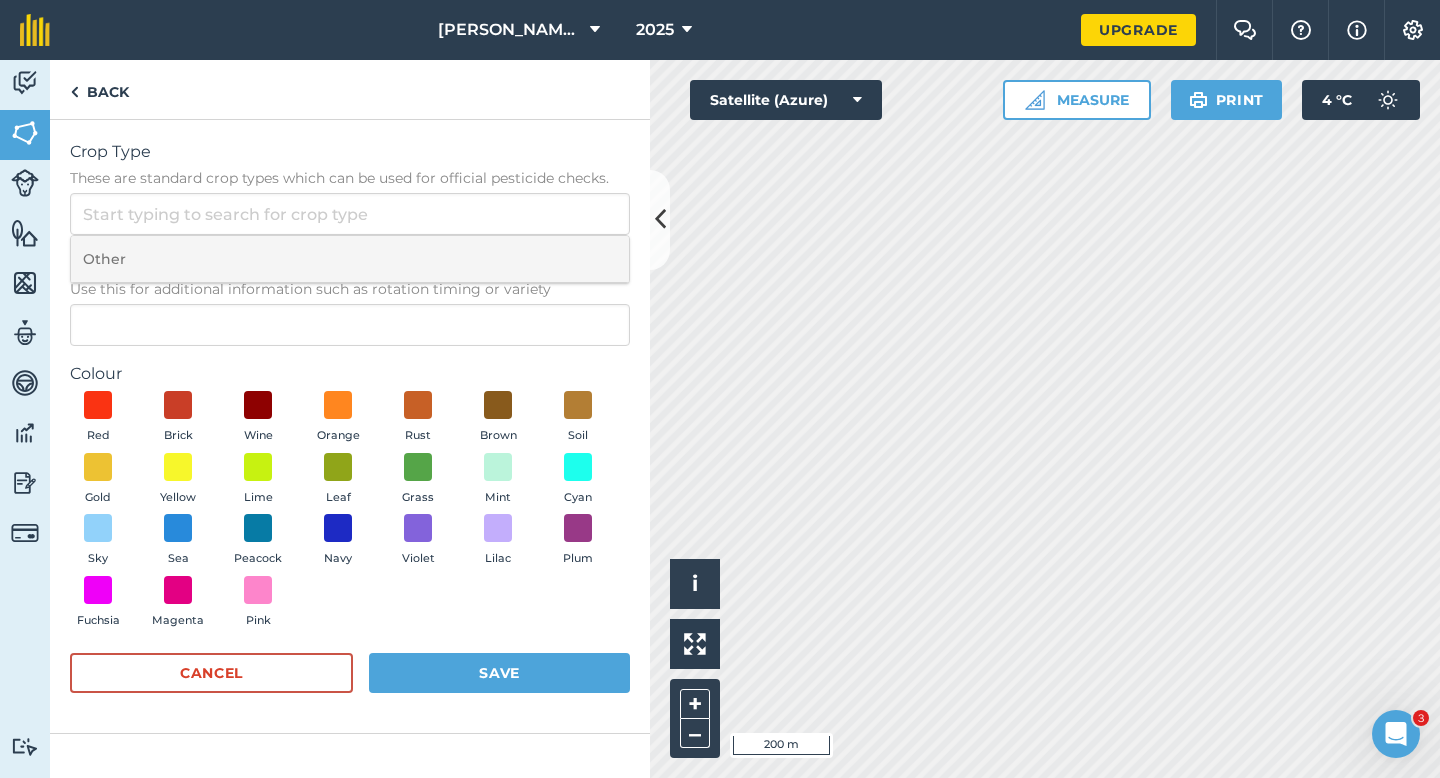 click on "Other" at bounding box center (350, 259) 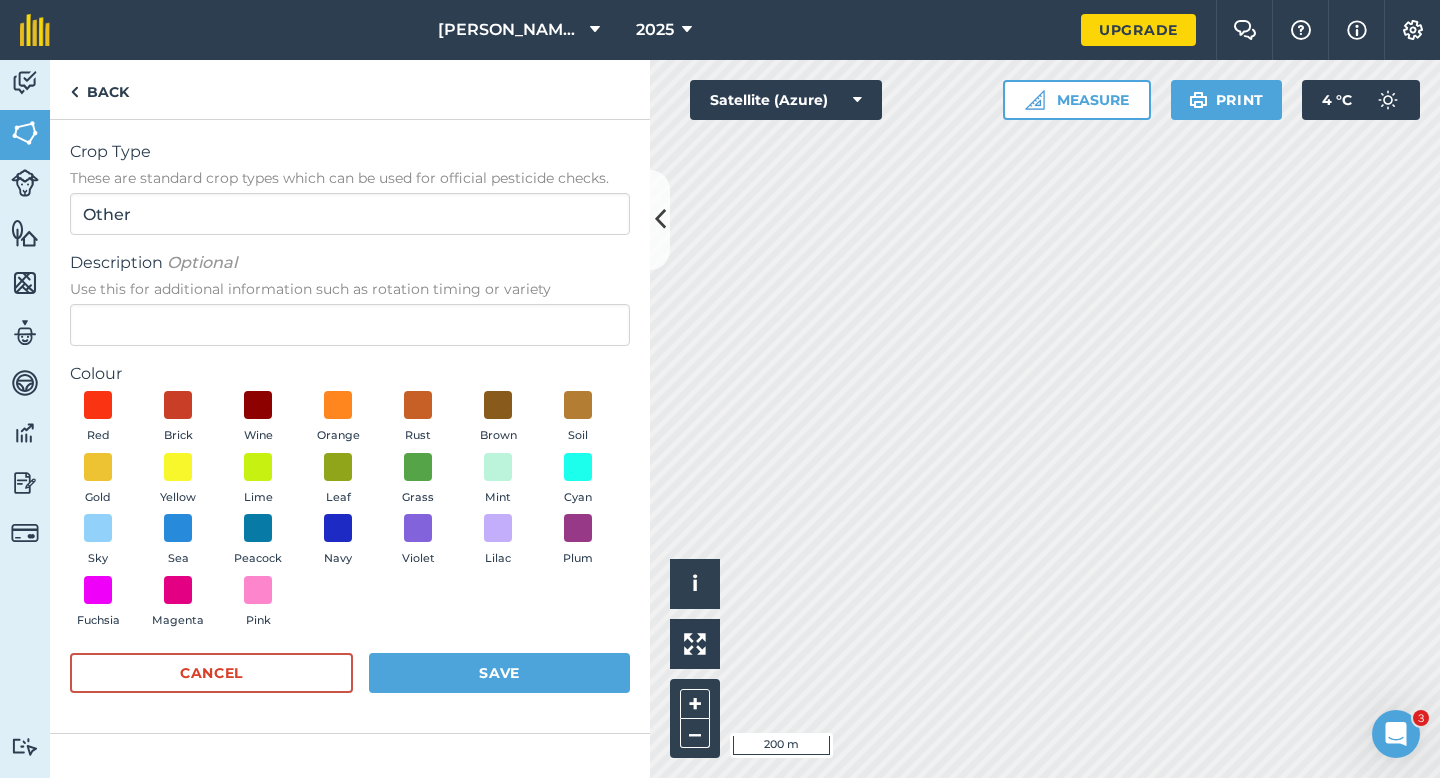click on "Use this for additional information such as rotation timing or variety" at bounding box center [350, 289] 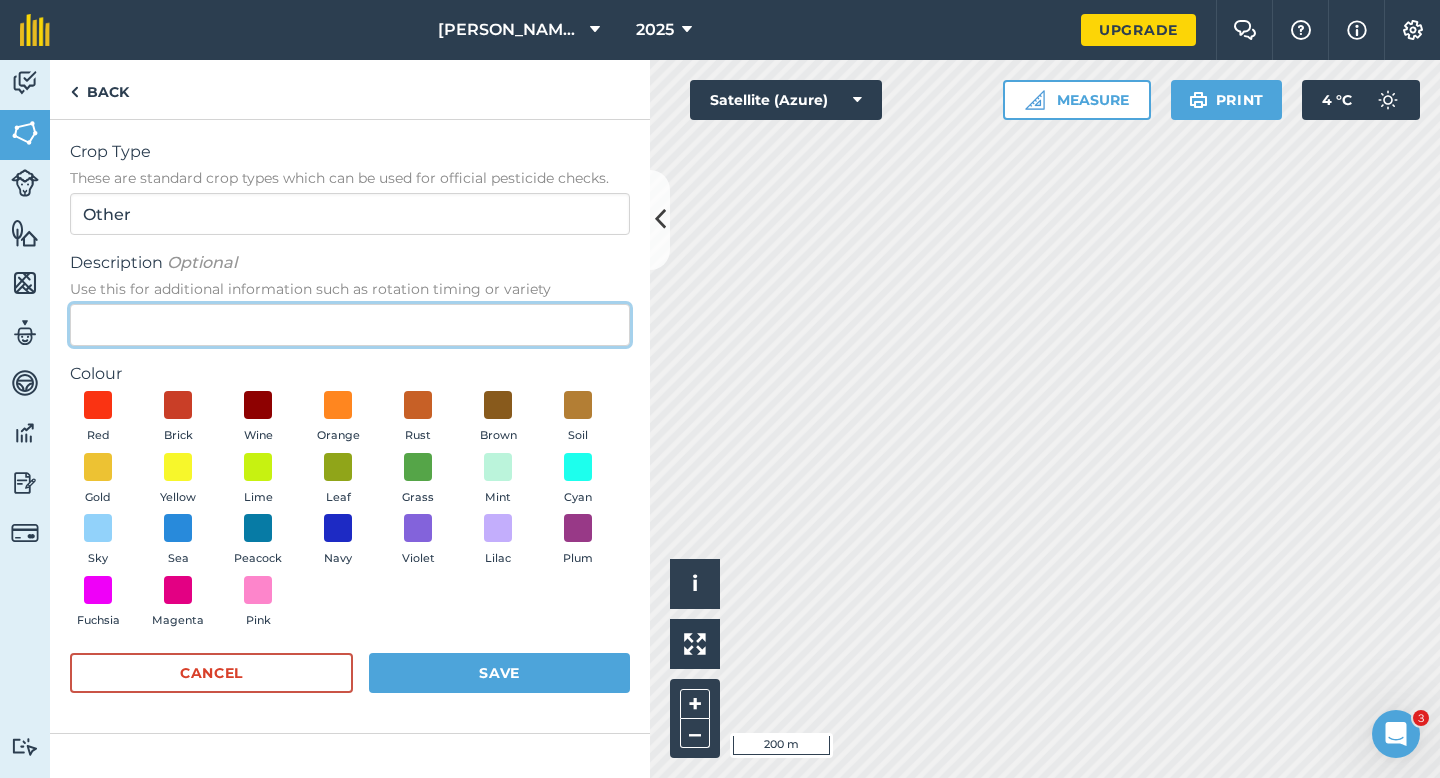 click on "Description   Optional Use this for additional information such as rotation timing or variety" at bounding box center (350, 325) 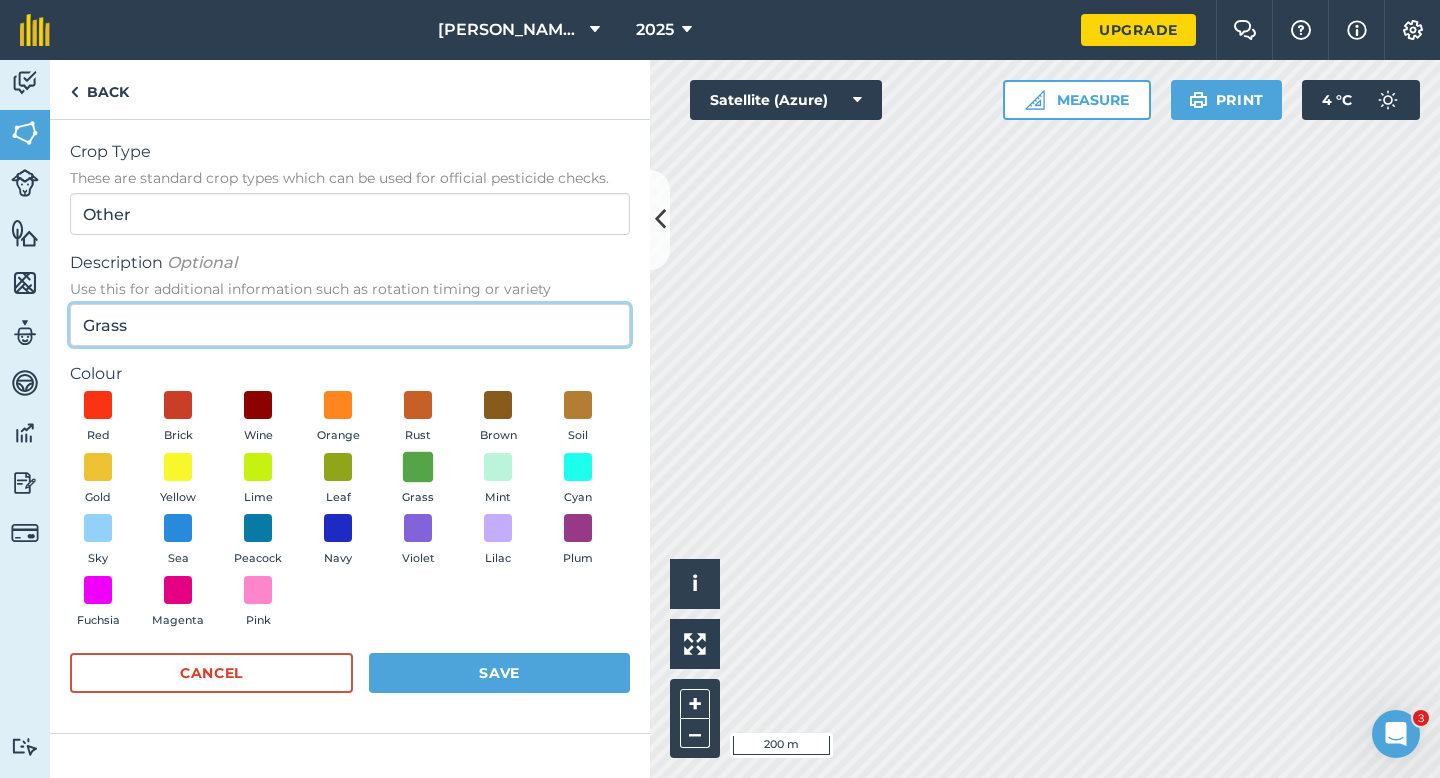 type on "Grass" 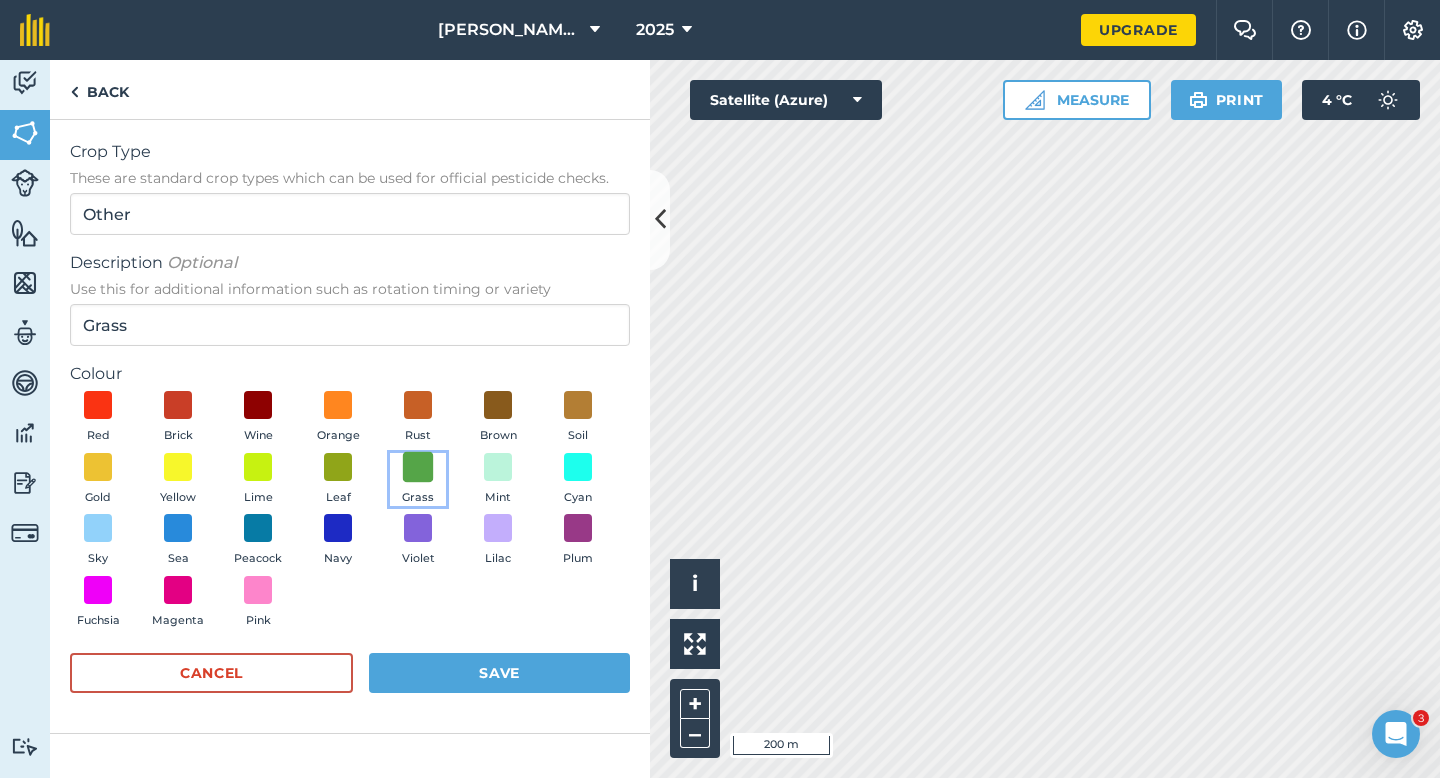click at bounding box center (418, 466) 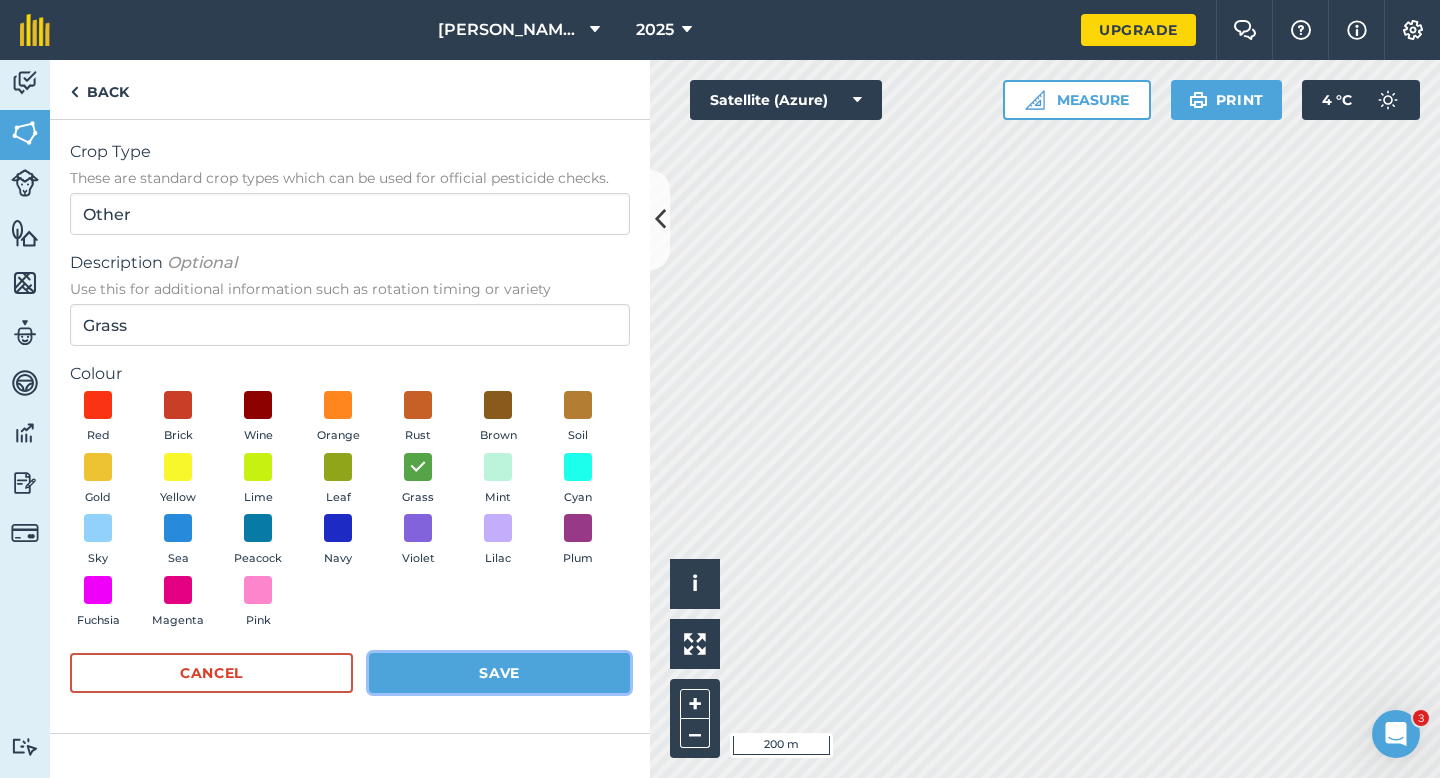 click on "Save" at bounding box center (499, 673) 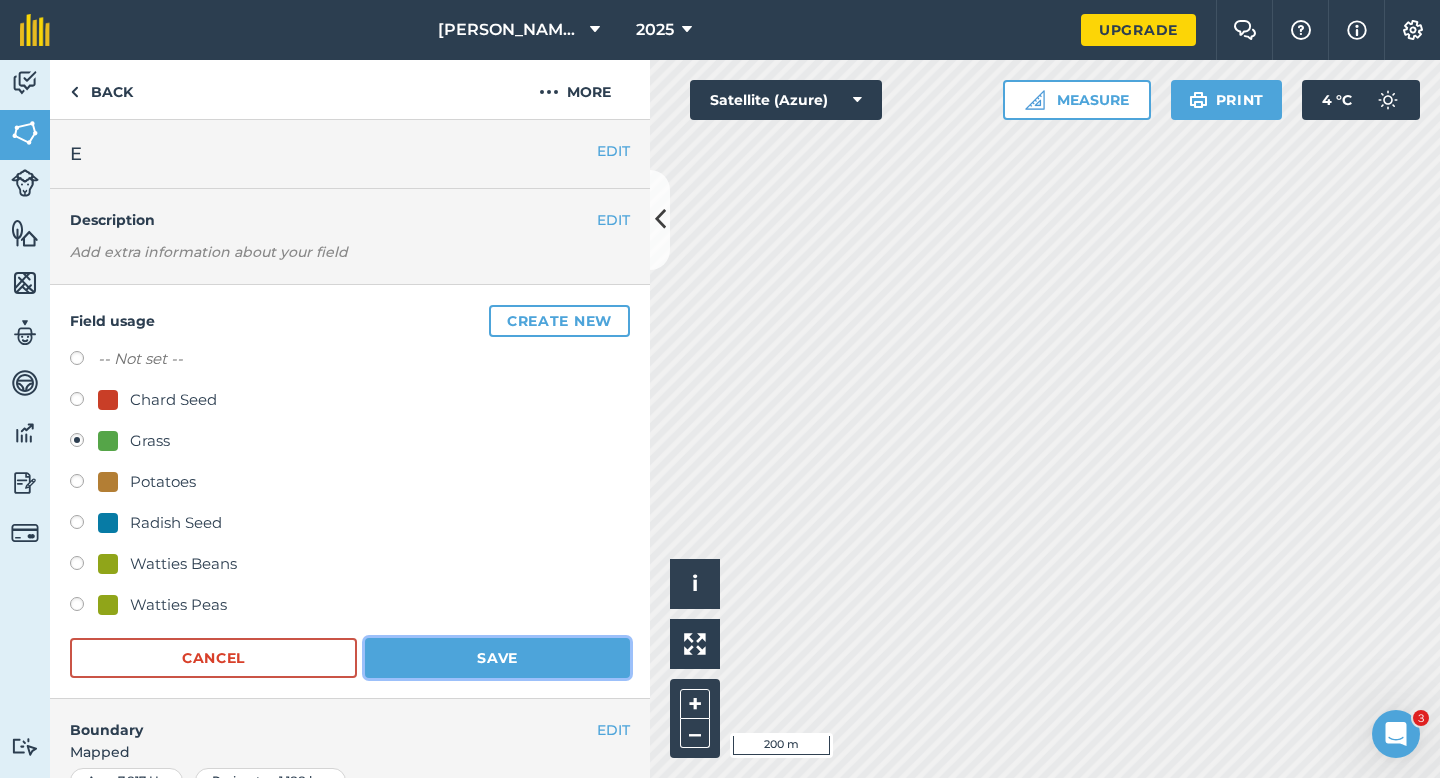click on "Save" at bounding box center [497, 658] 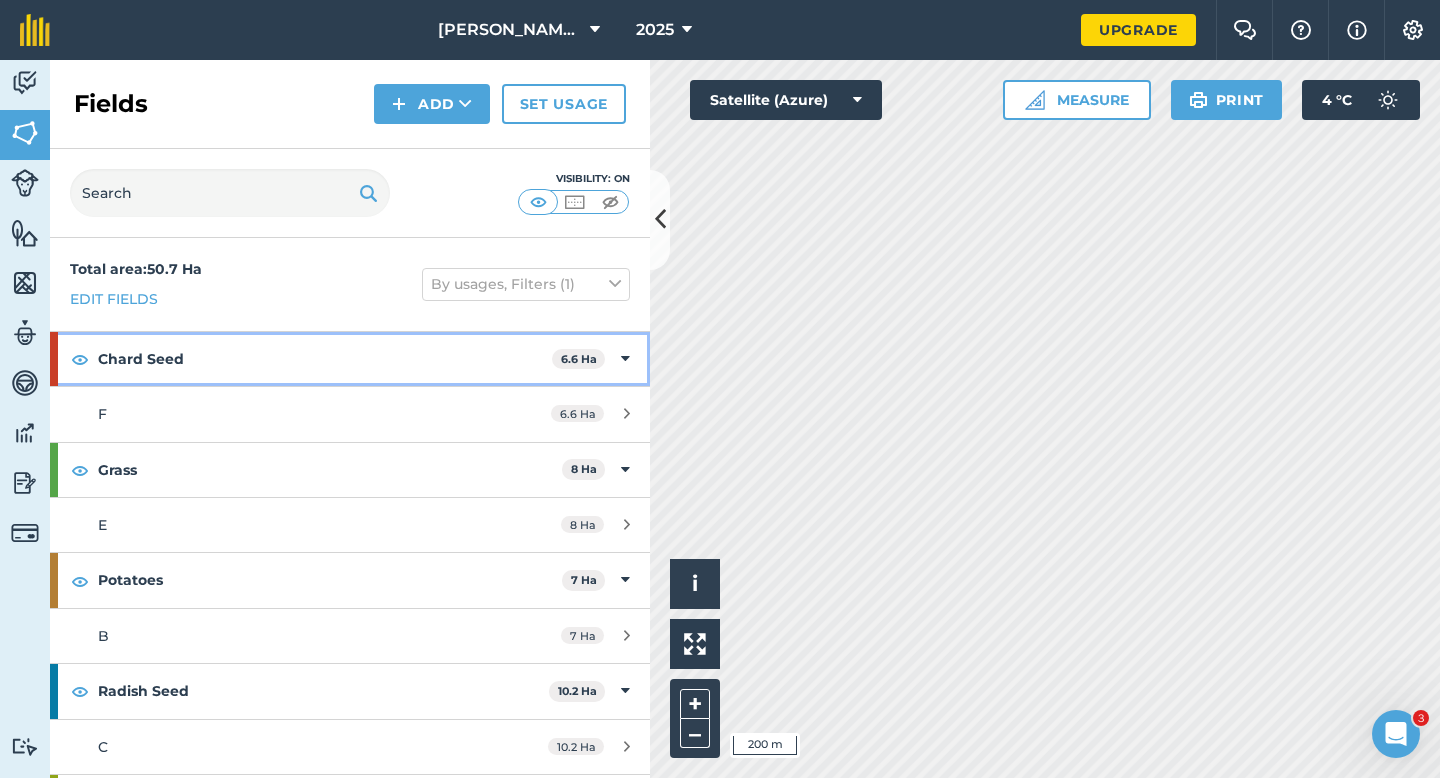 click on "Chard Seed 6.6   Ha" at bounding box center [350, 359] 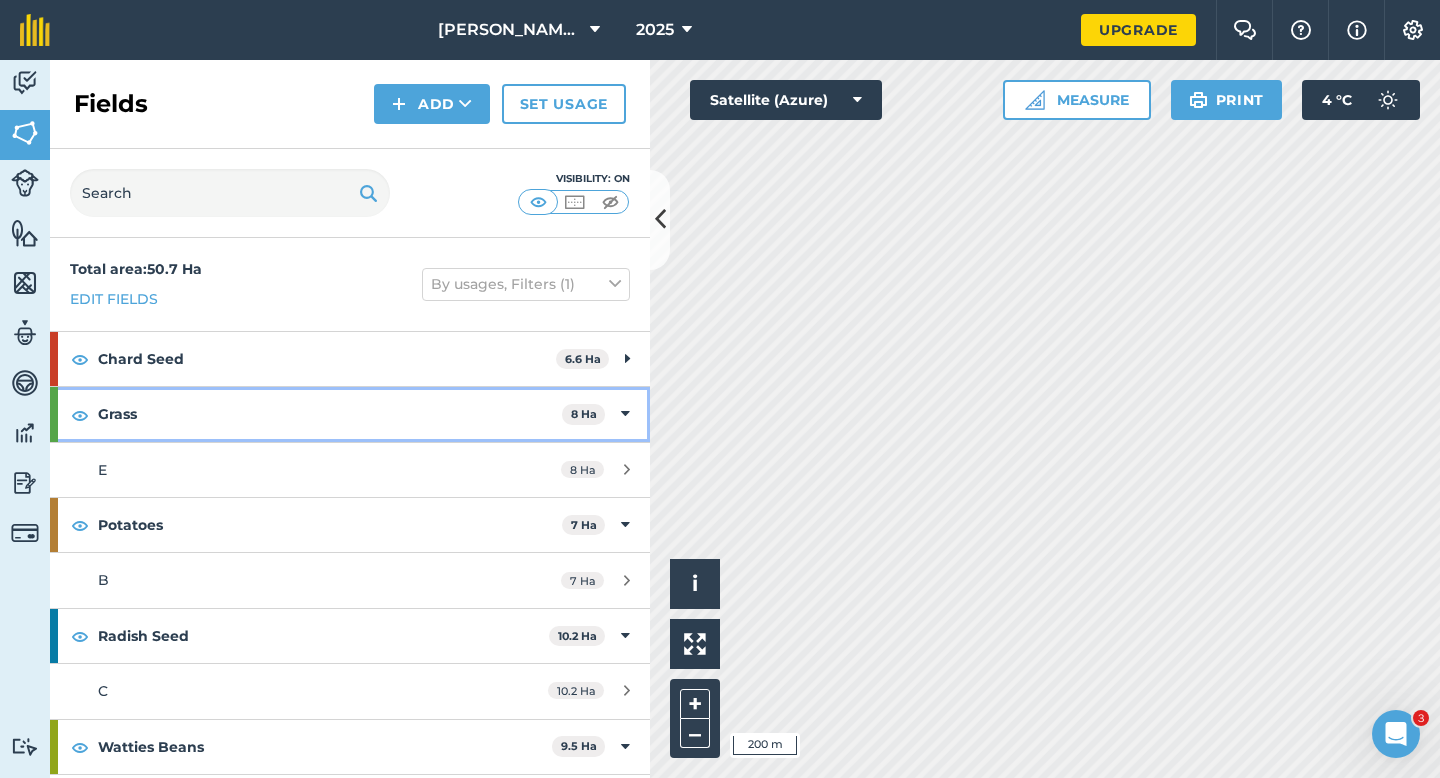 click on "Grass 8   Ha" at bounding box center (350, 414) 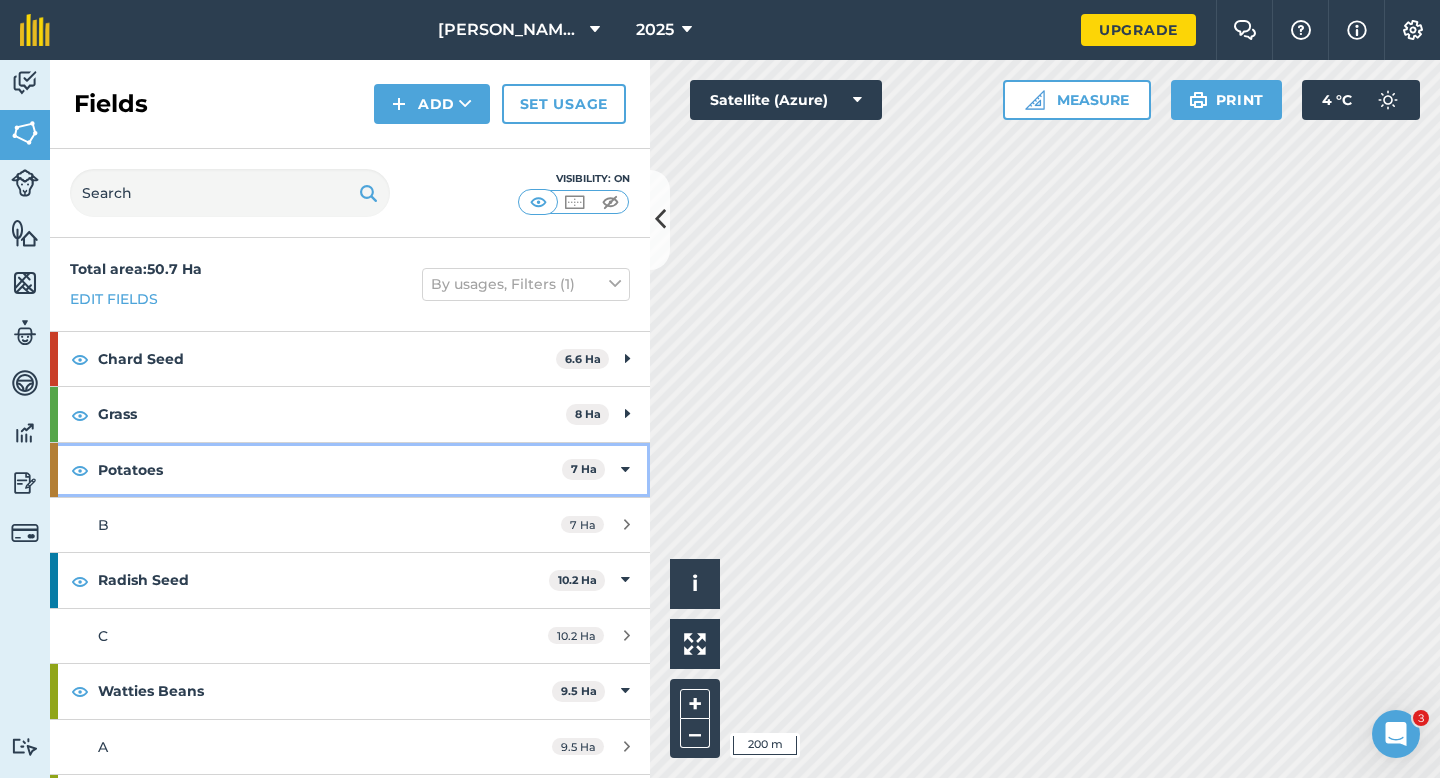 click on "Potatoes 7   Ha" at bounding box center (350, 470) 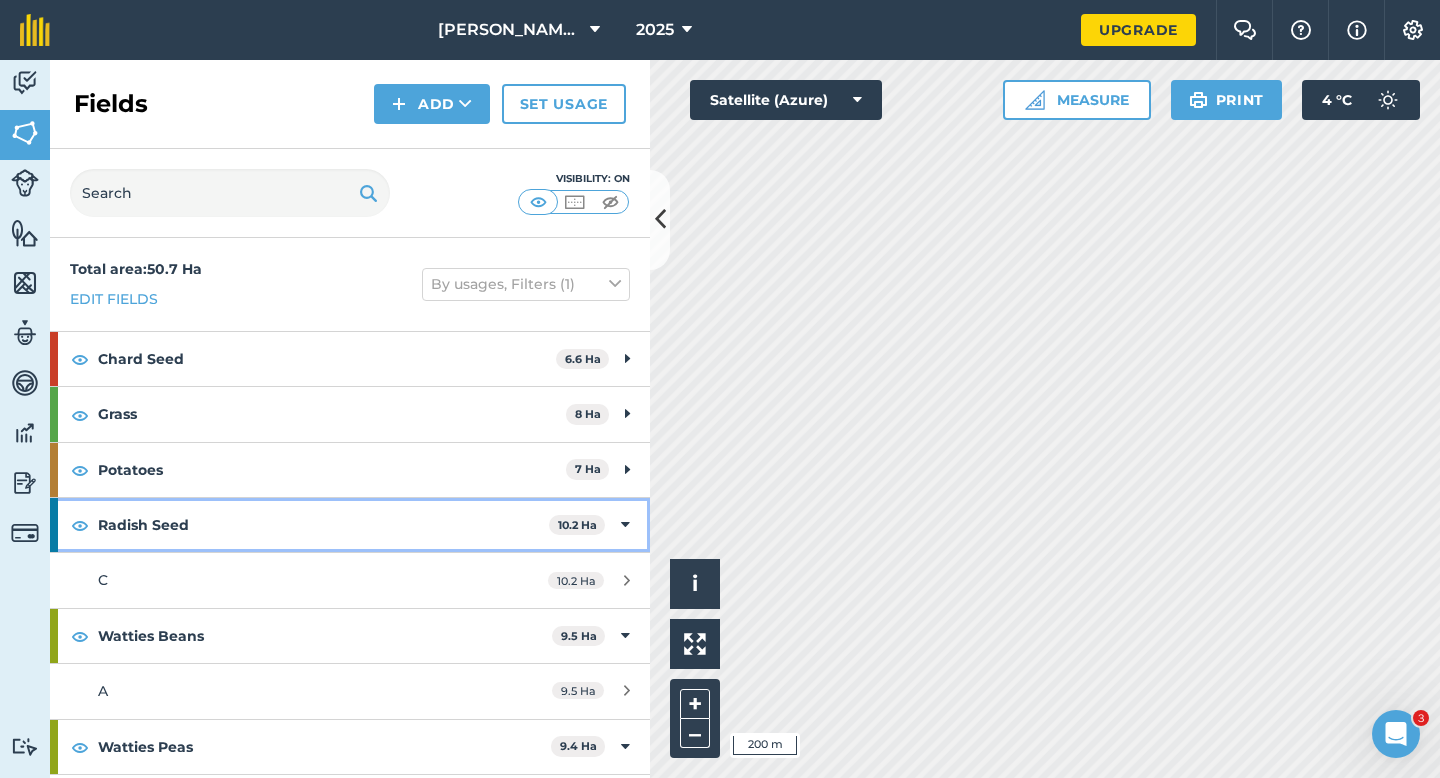 click on "Radish Seed 10.2   Ha" at bounding box center [350, 525] 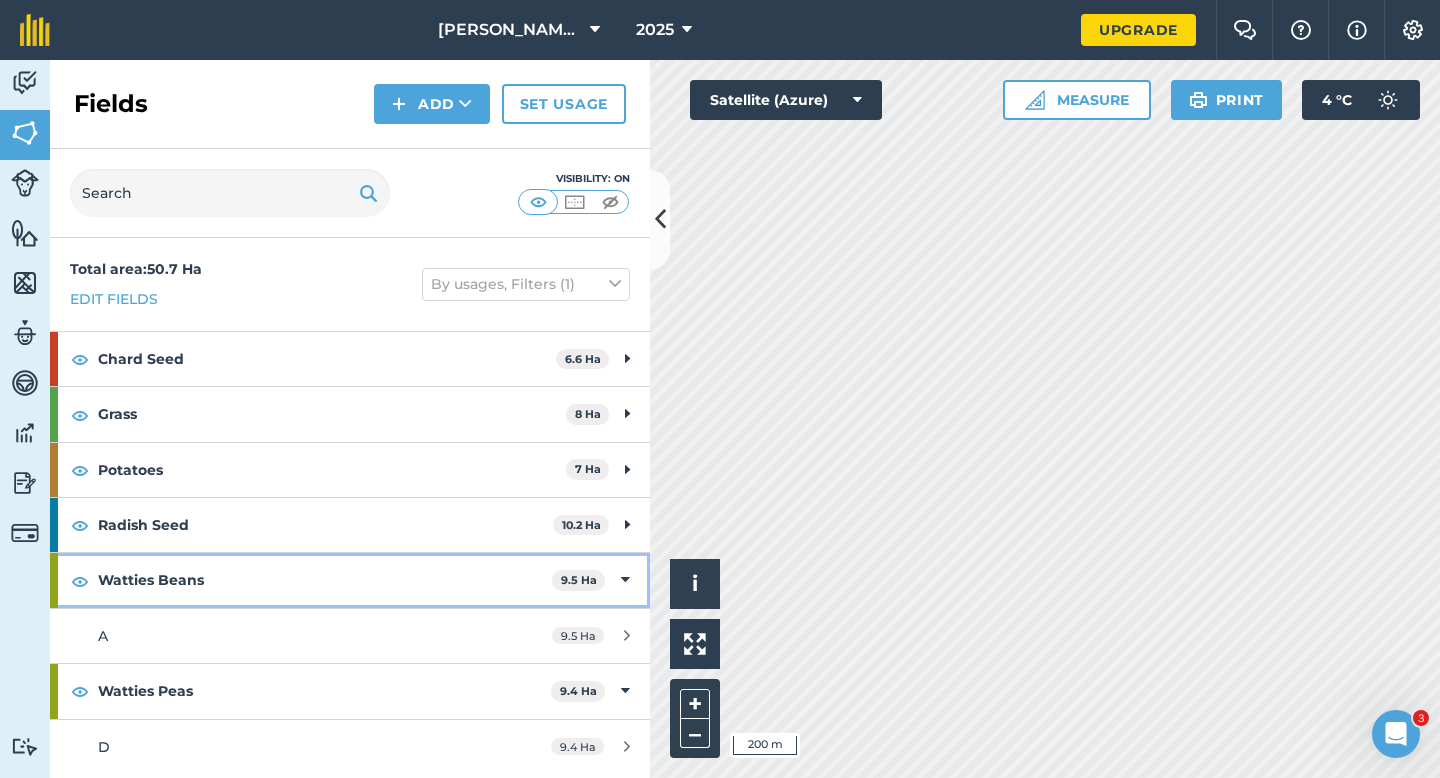 click at bounding box center [625, 580] 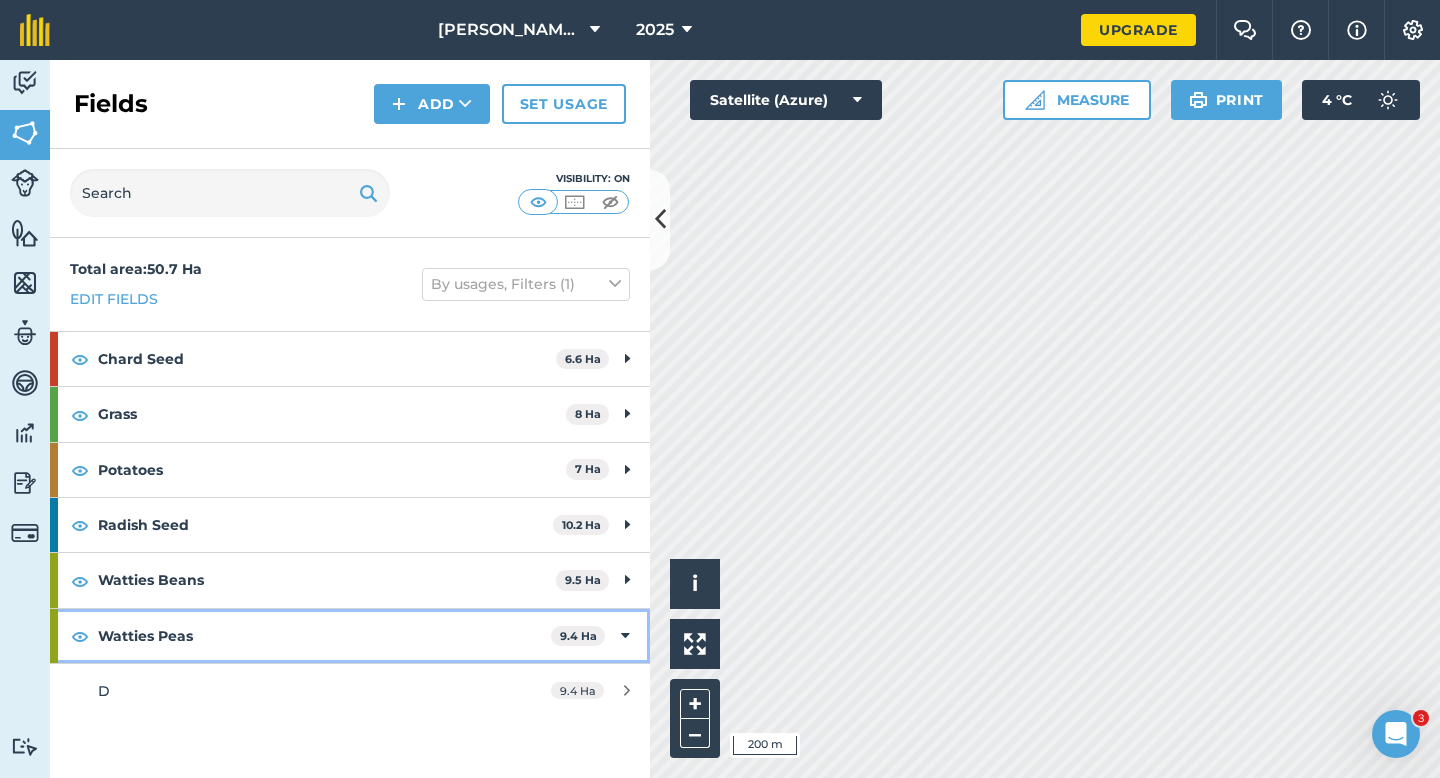 click on "Watties Peas 9.4   Ha" at bounding box center (350, 636) 